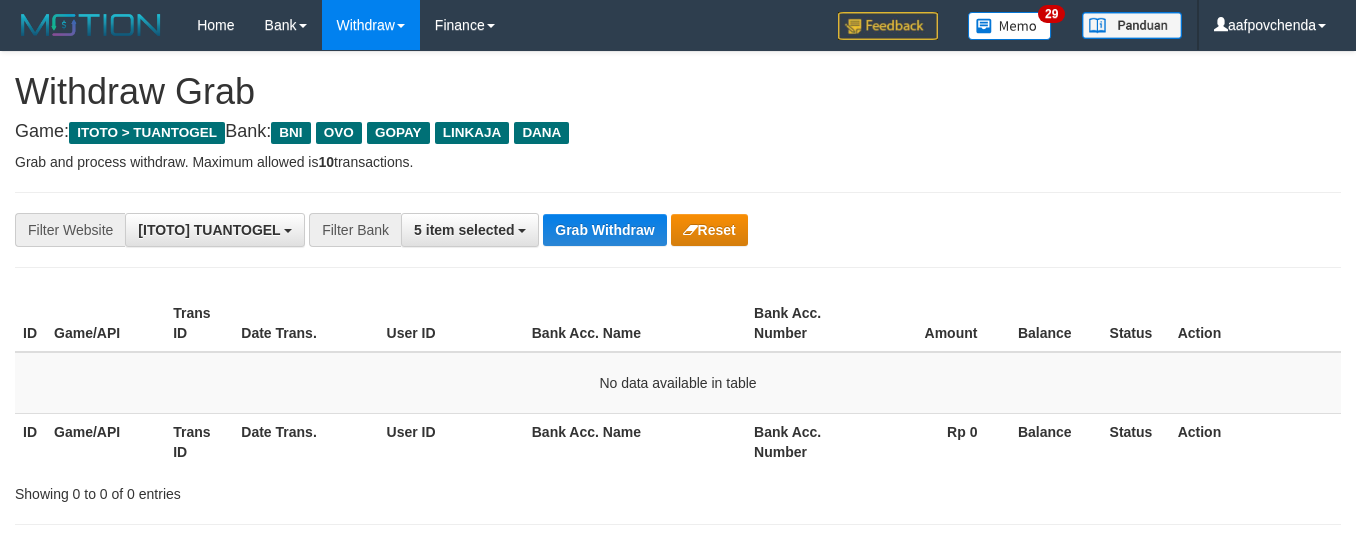 scroll, scrollTop: 0, scrollLeft: 0, axis: both 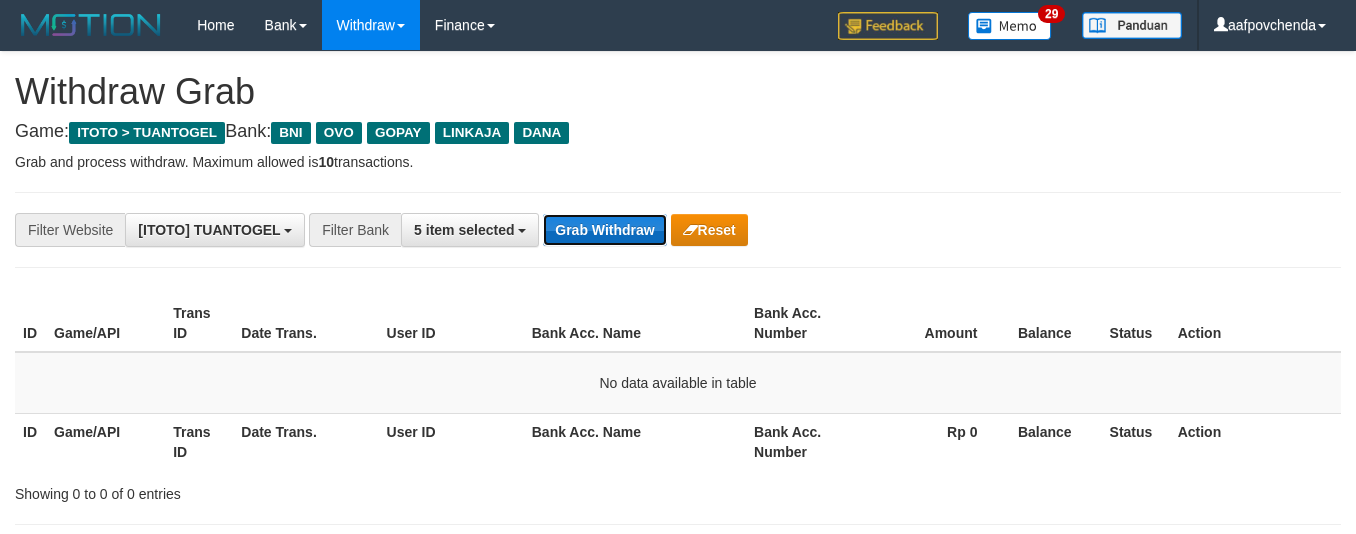 drag, startPoint x: 0, startPoint y: 0, endPoint x: 577, endPoint y: 238, distance: 624.15784 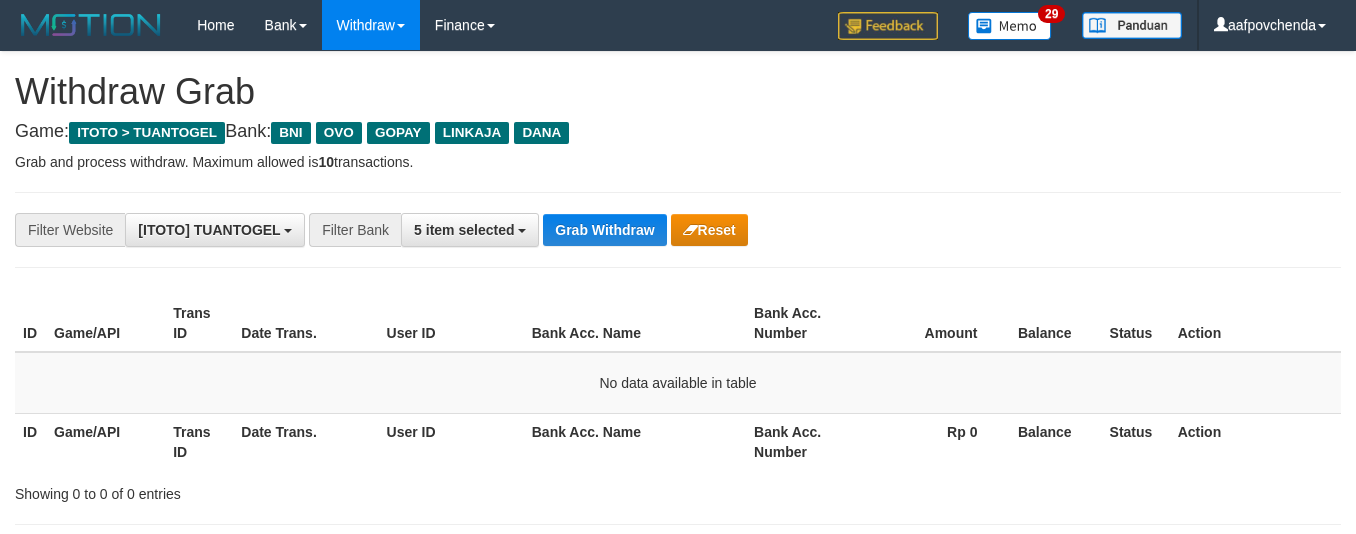 scroll, scrollTop: 0, scrollLeft: 0, axis: both 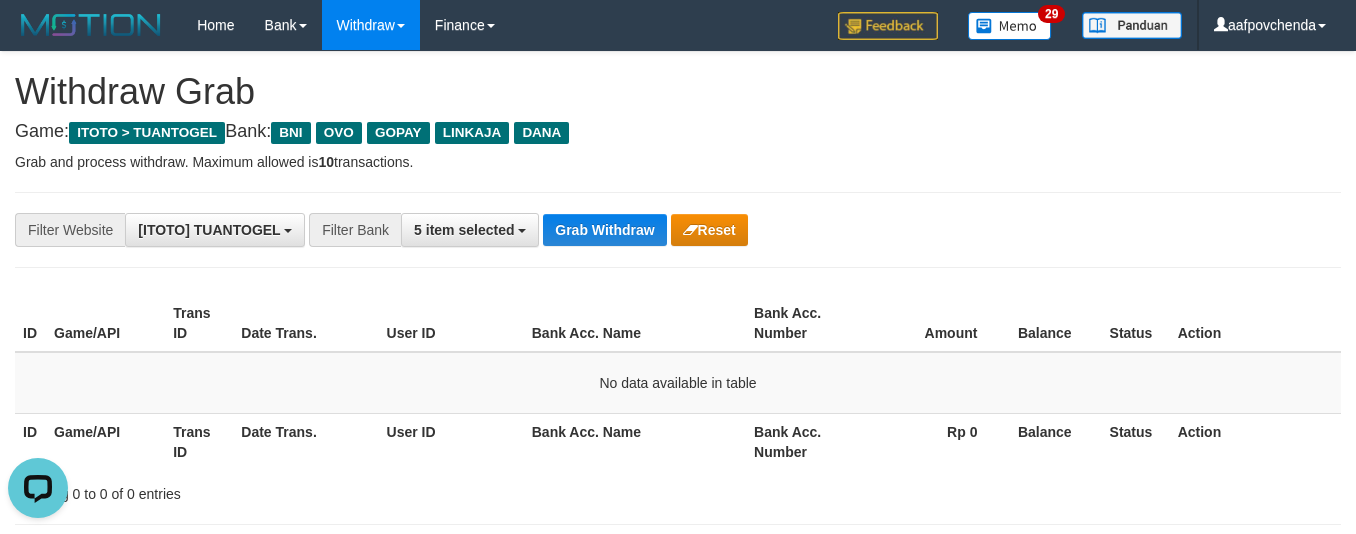 click on "**********" at bounding box center (678, 230) 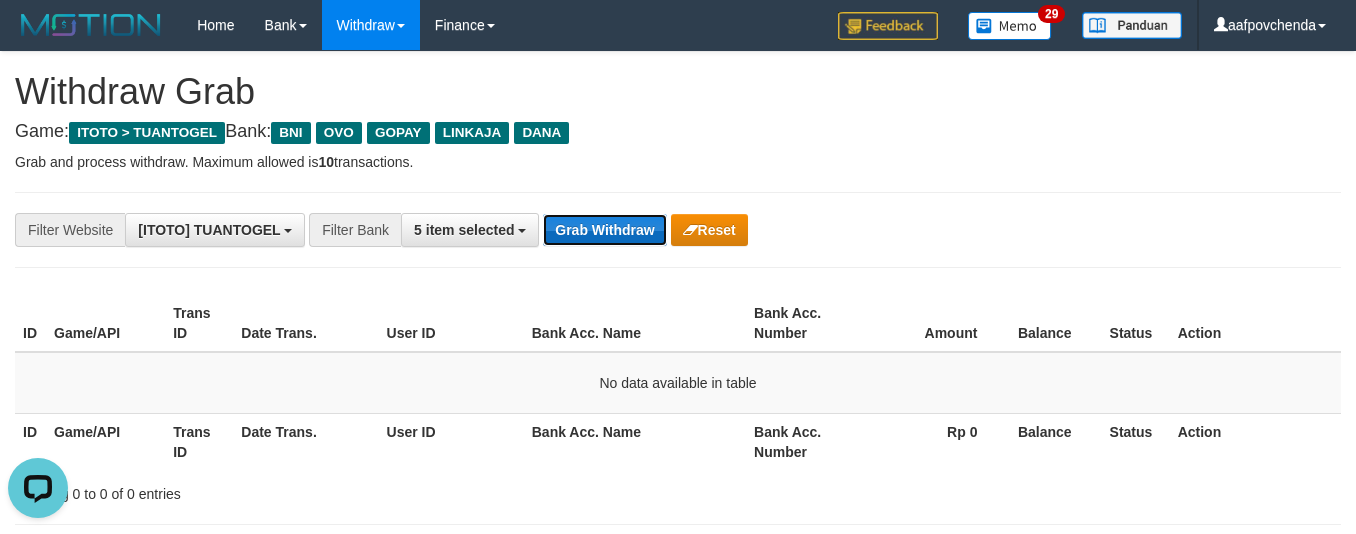 click on "Grab Withdraw" at bounding box center [604, 230] 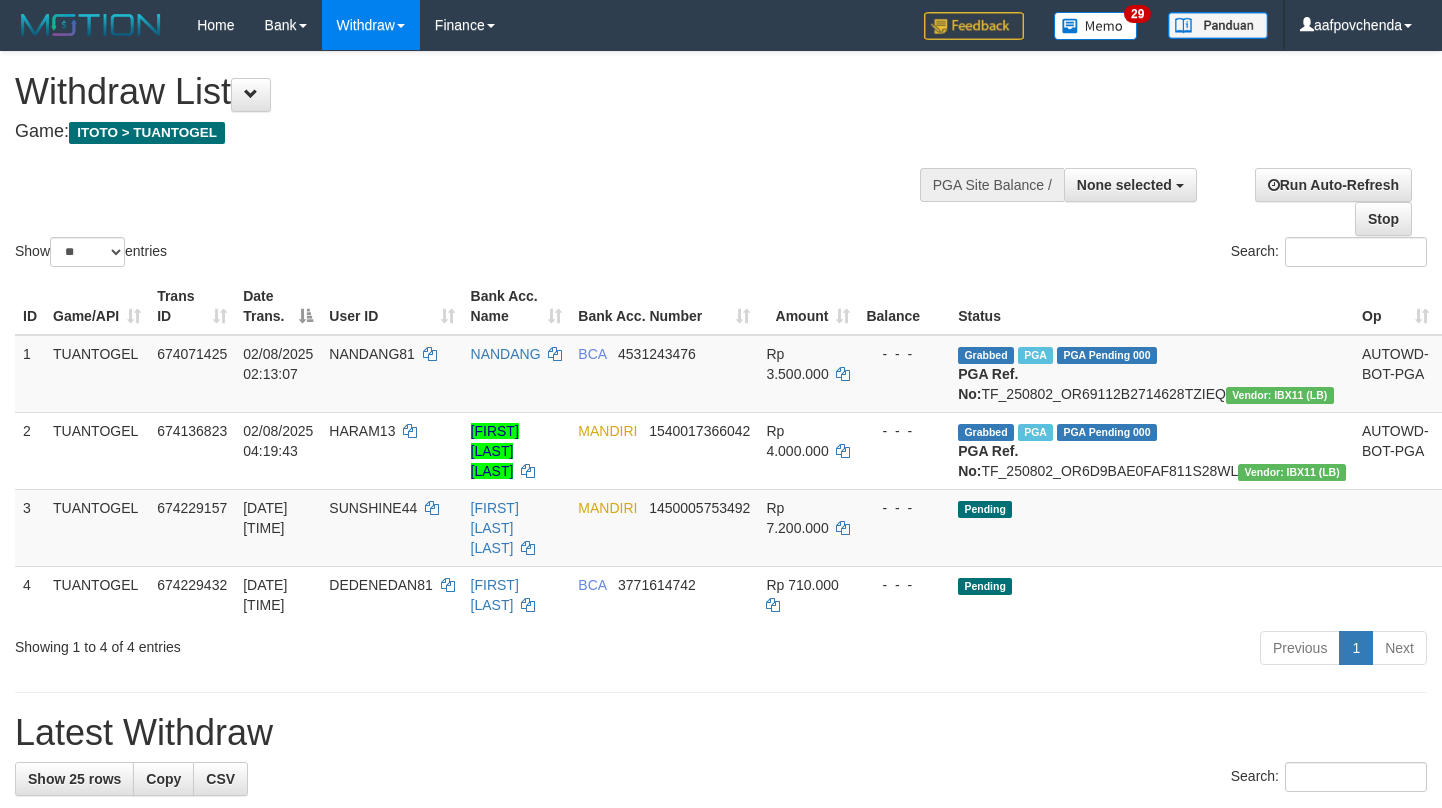 select 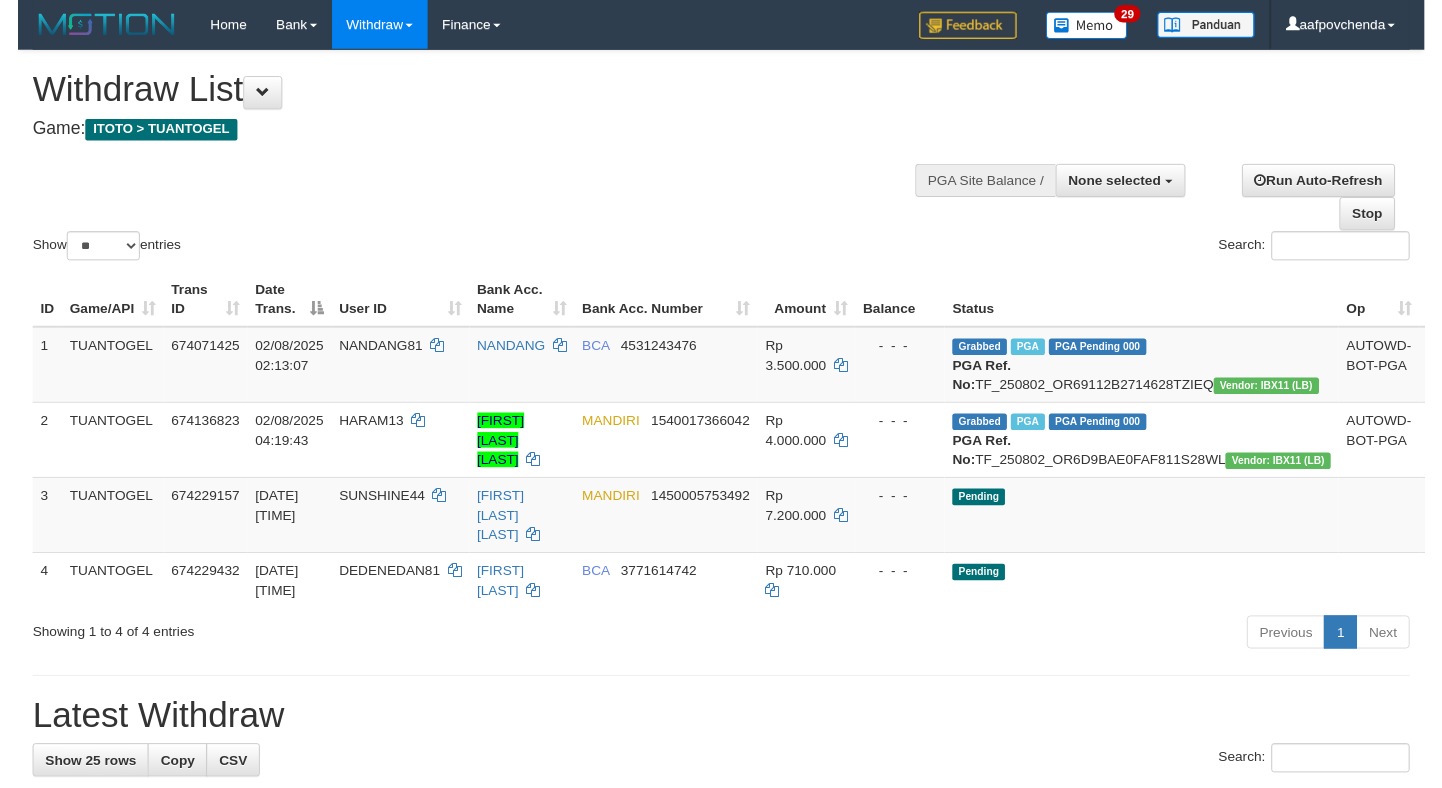 scroll, scrollTop: 0, scrollLeft: 0, axis: both 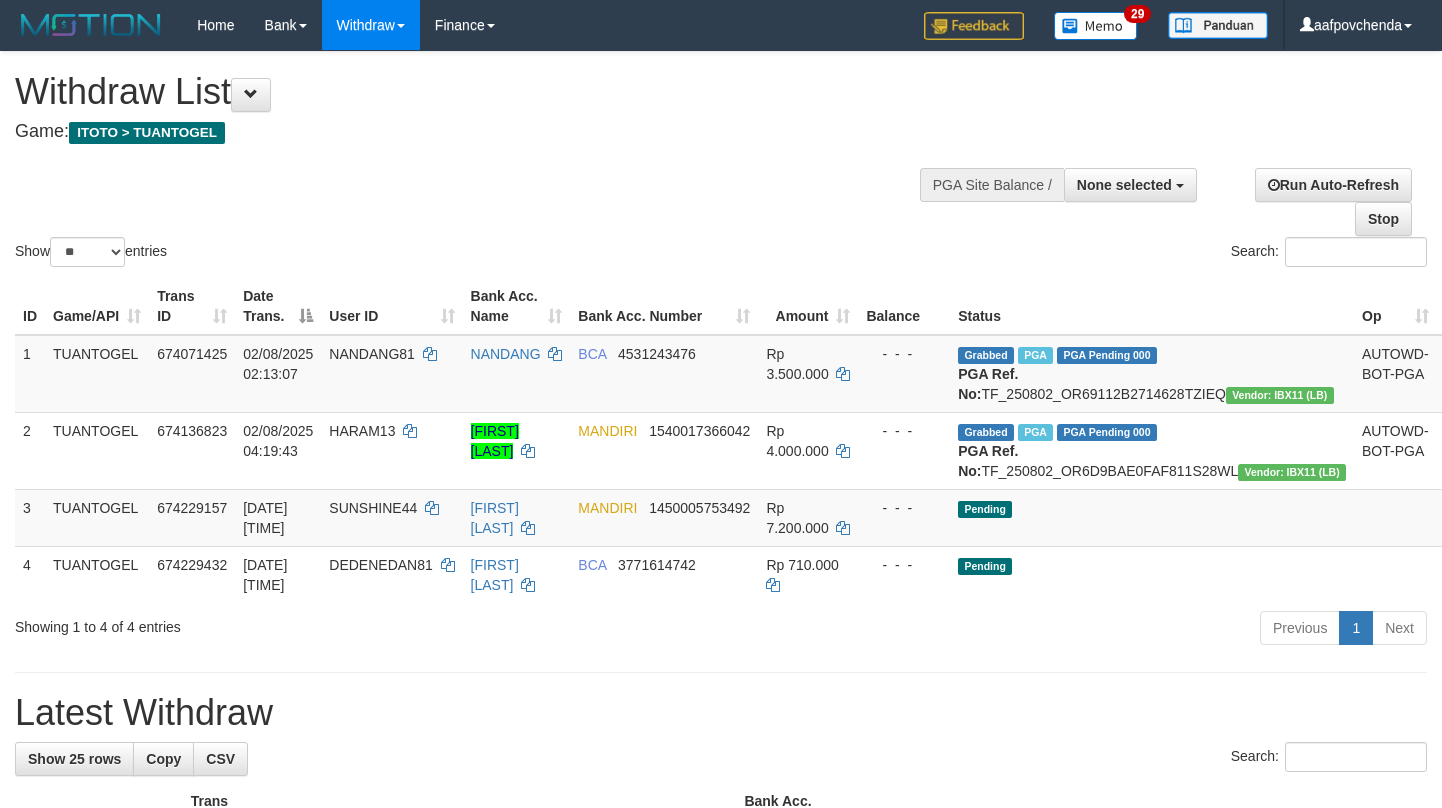 select 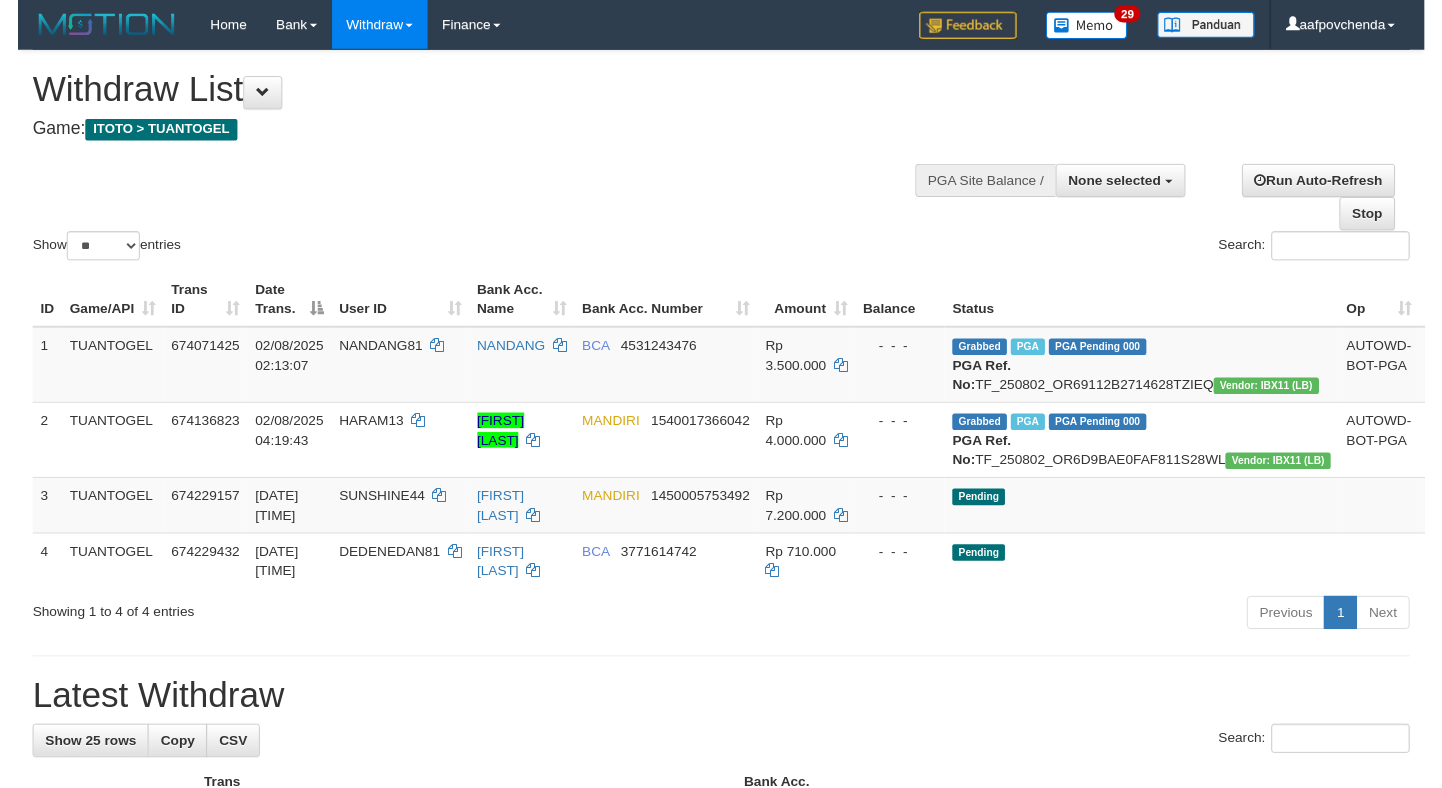 scroll, scrollTop: 0, scrollLeft: 0, axis: both 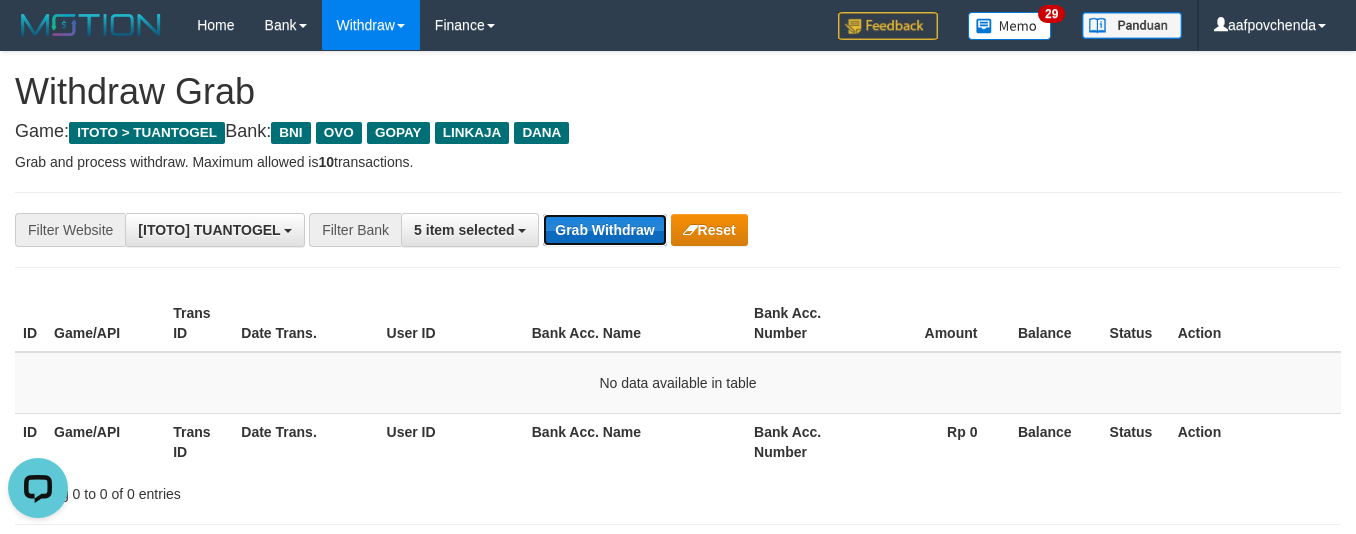 click on "Grab Withdraw" at bounding box center [604, 230] 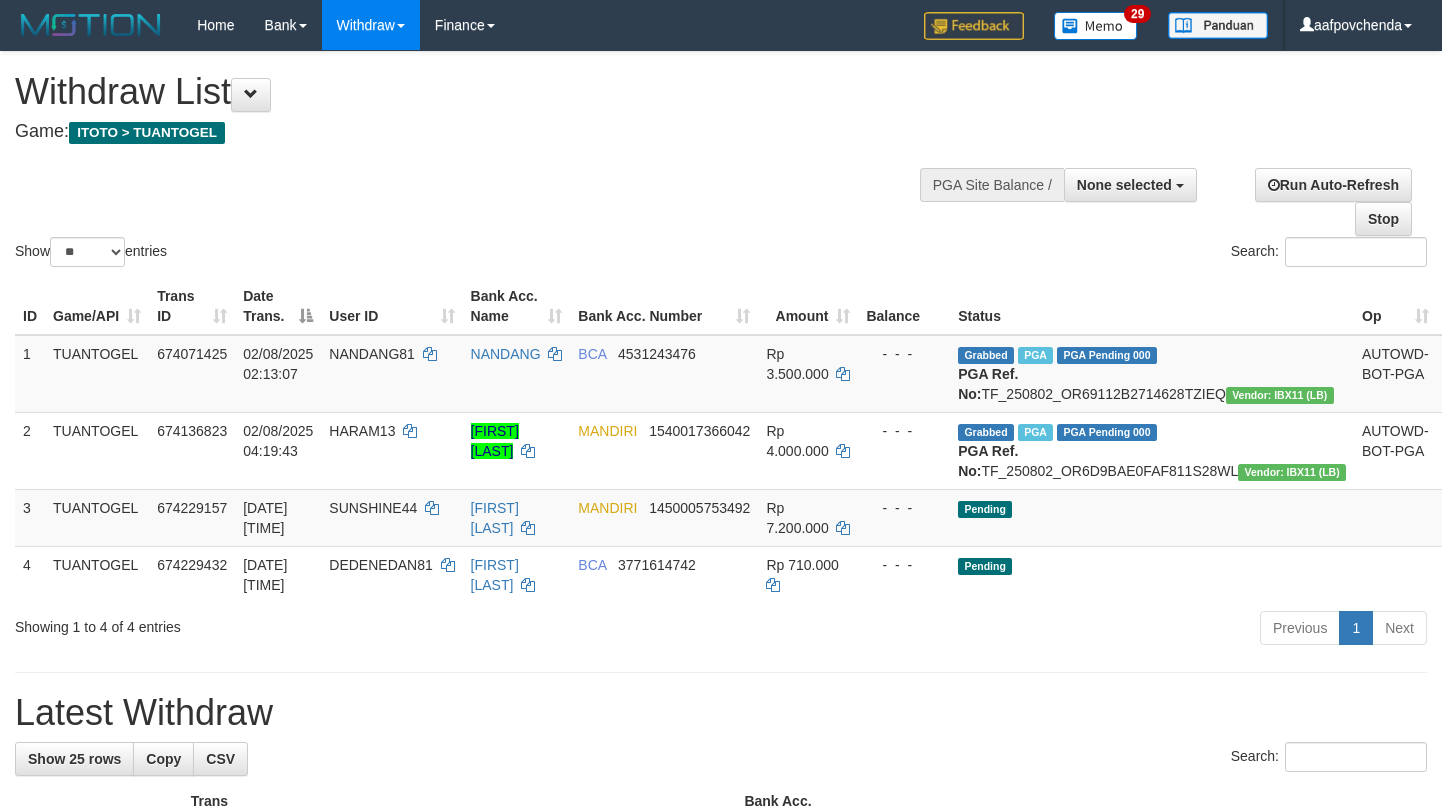 select 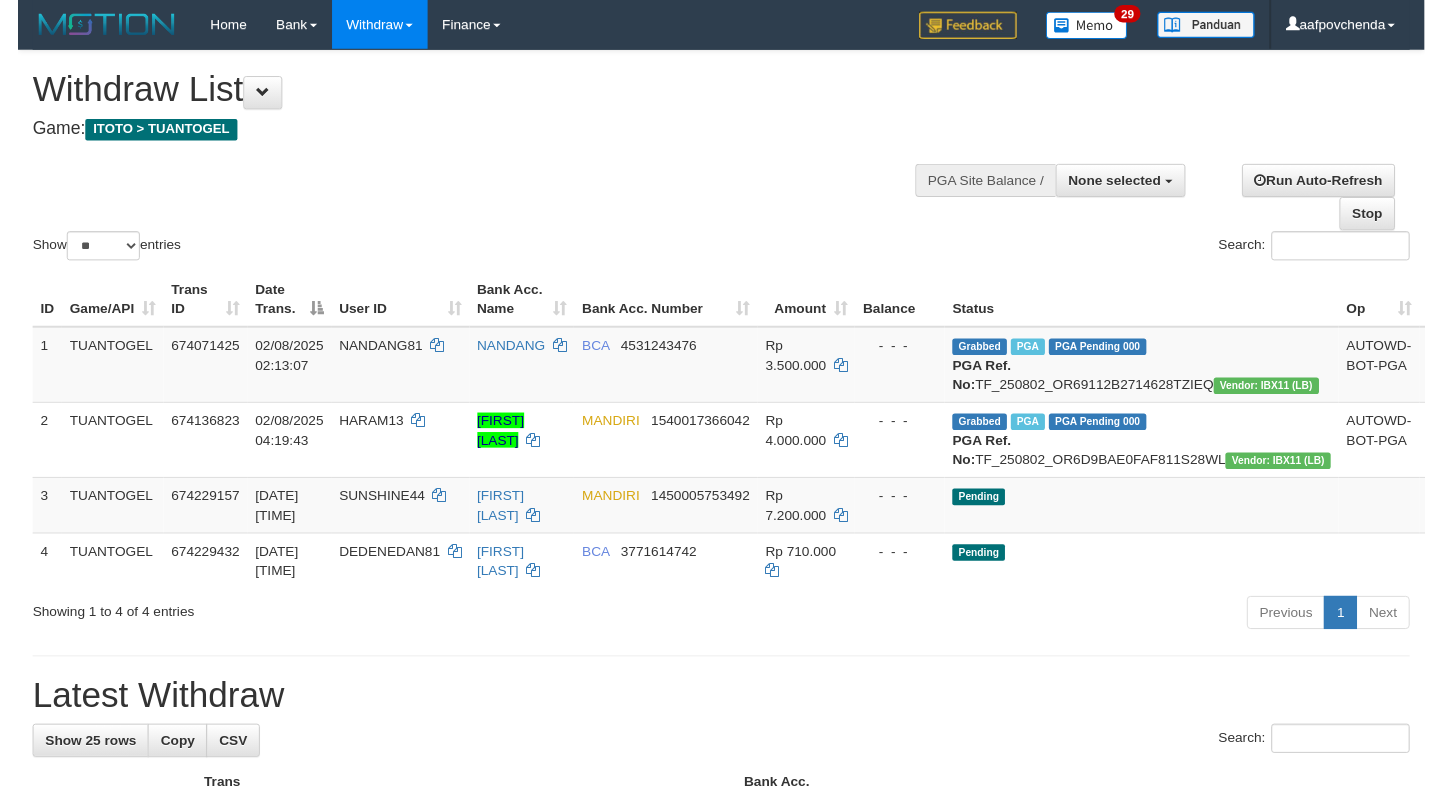 scroll, scrollTop: 0, scrollLeft: 0, axis: both 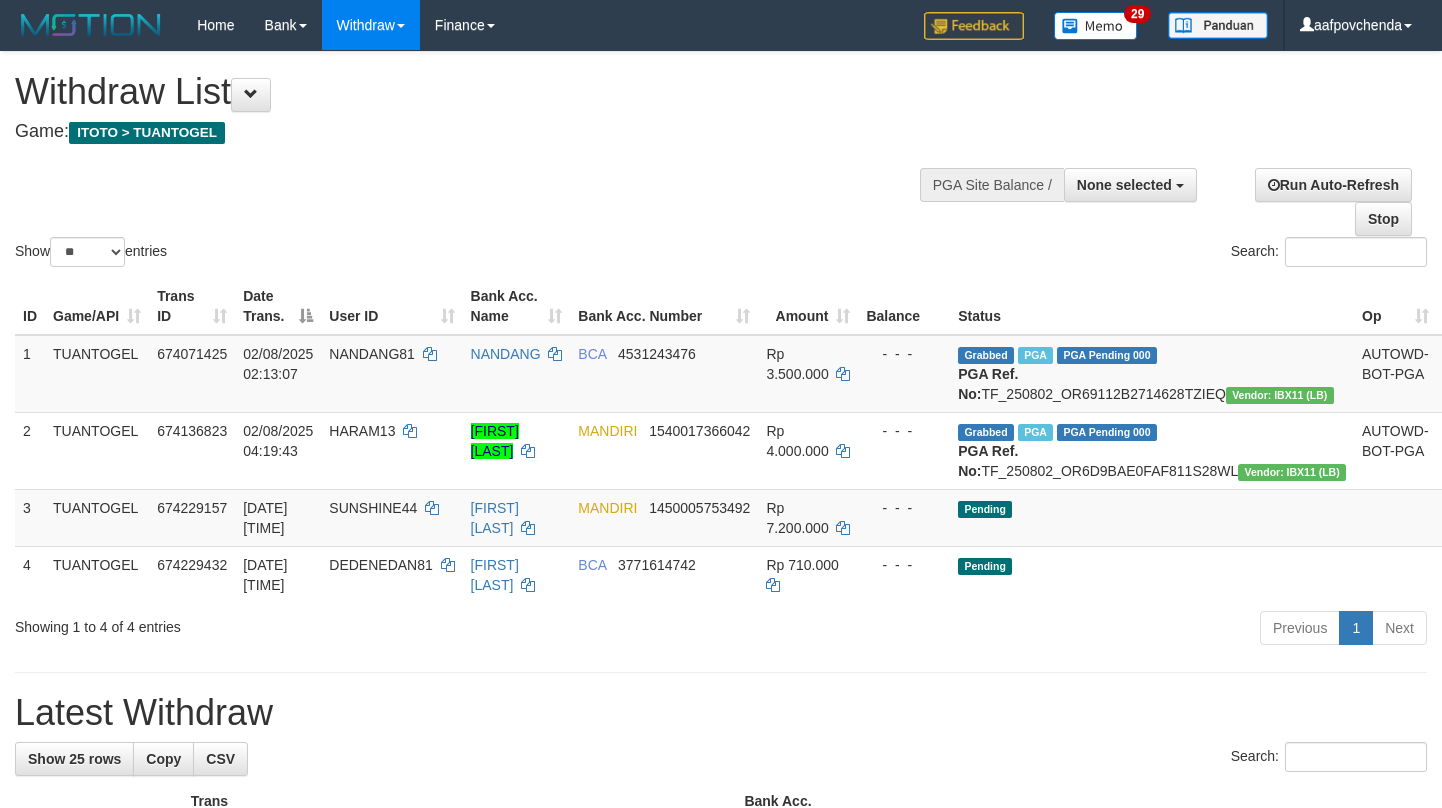 select 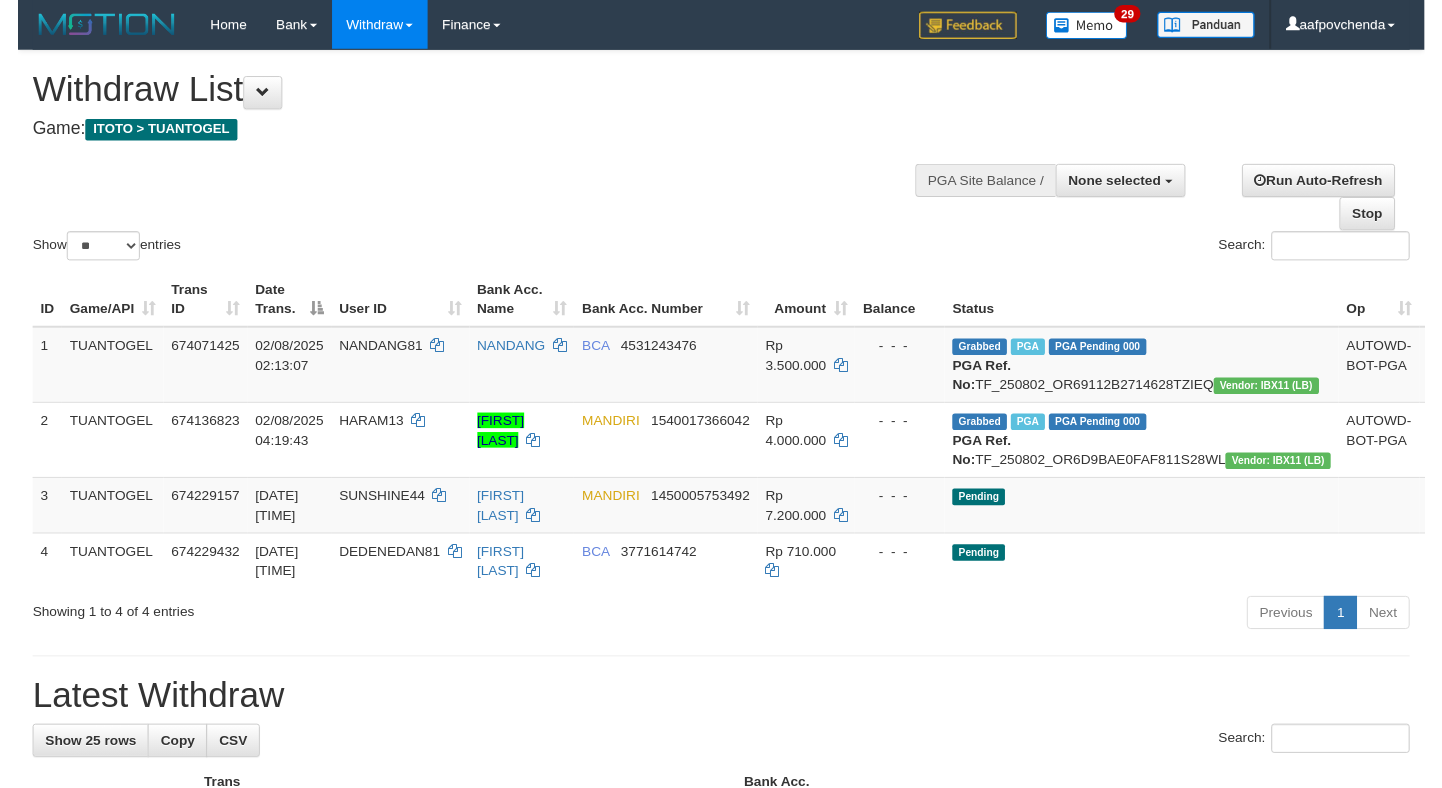 scroll, scrollTop: 0, scrollLeft: 0, axis: both 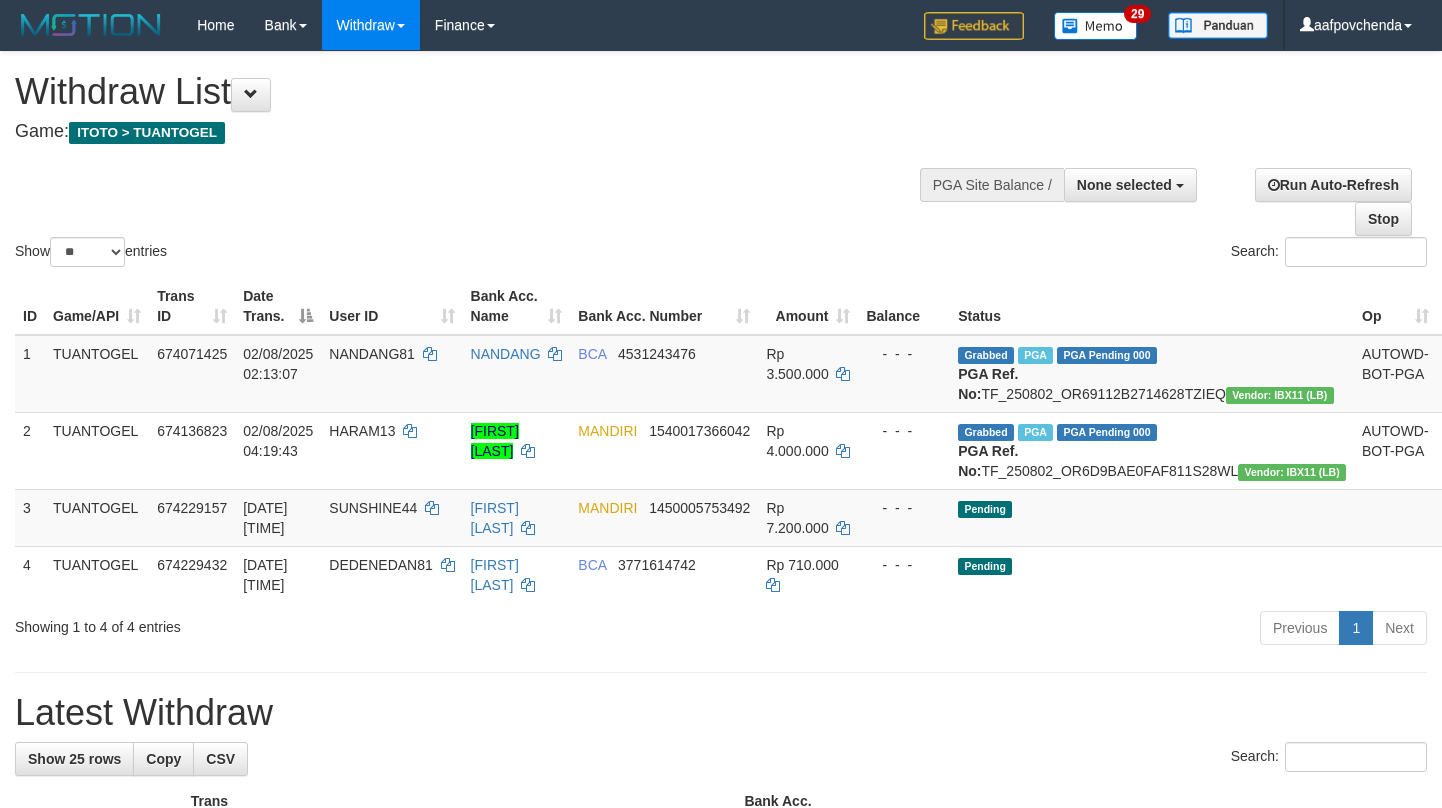 select 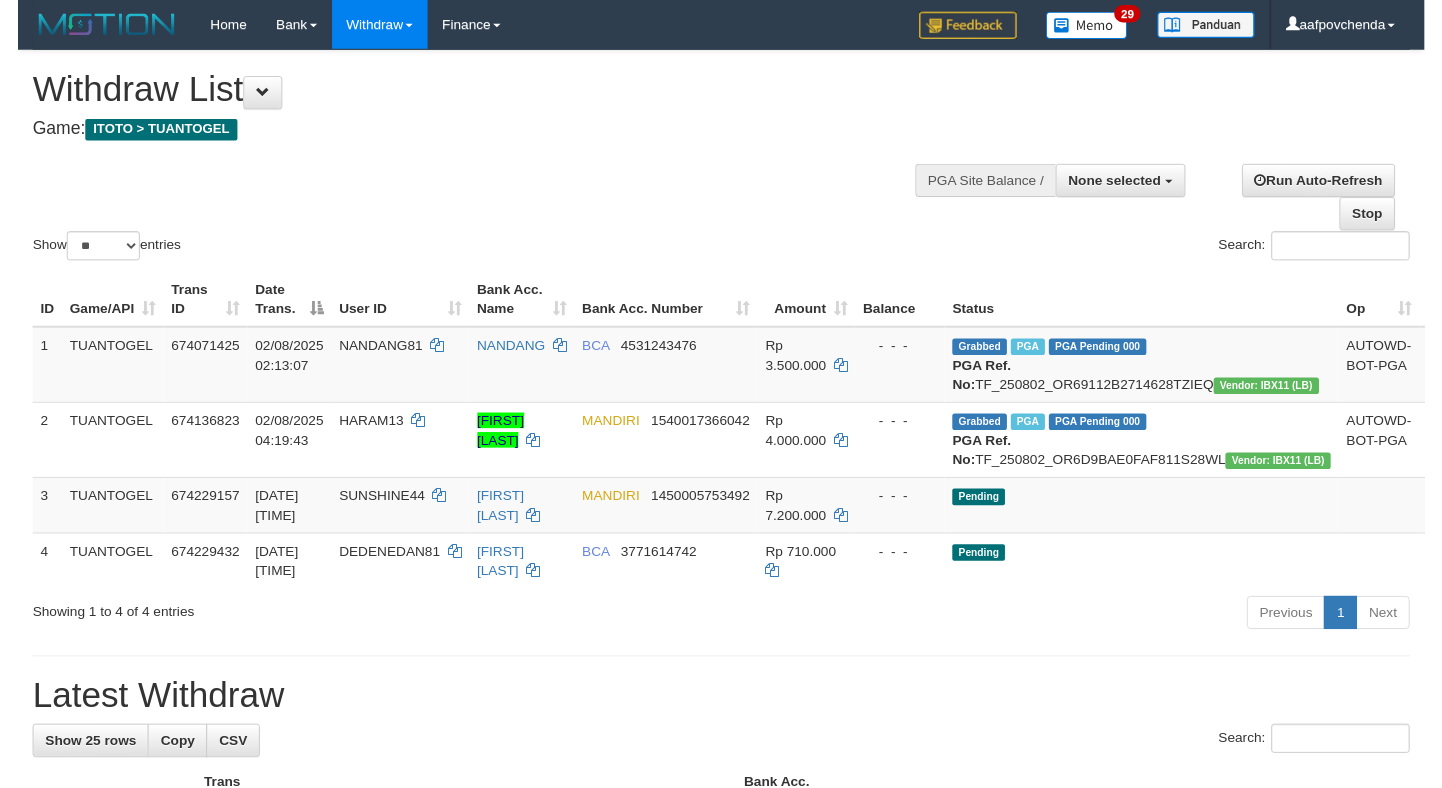scroll, scrollTop: 0, scrollLeft: 0, axis: both 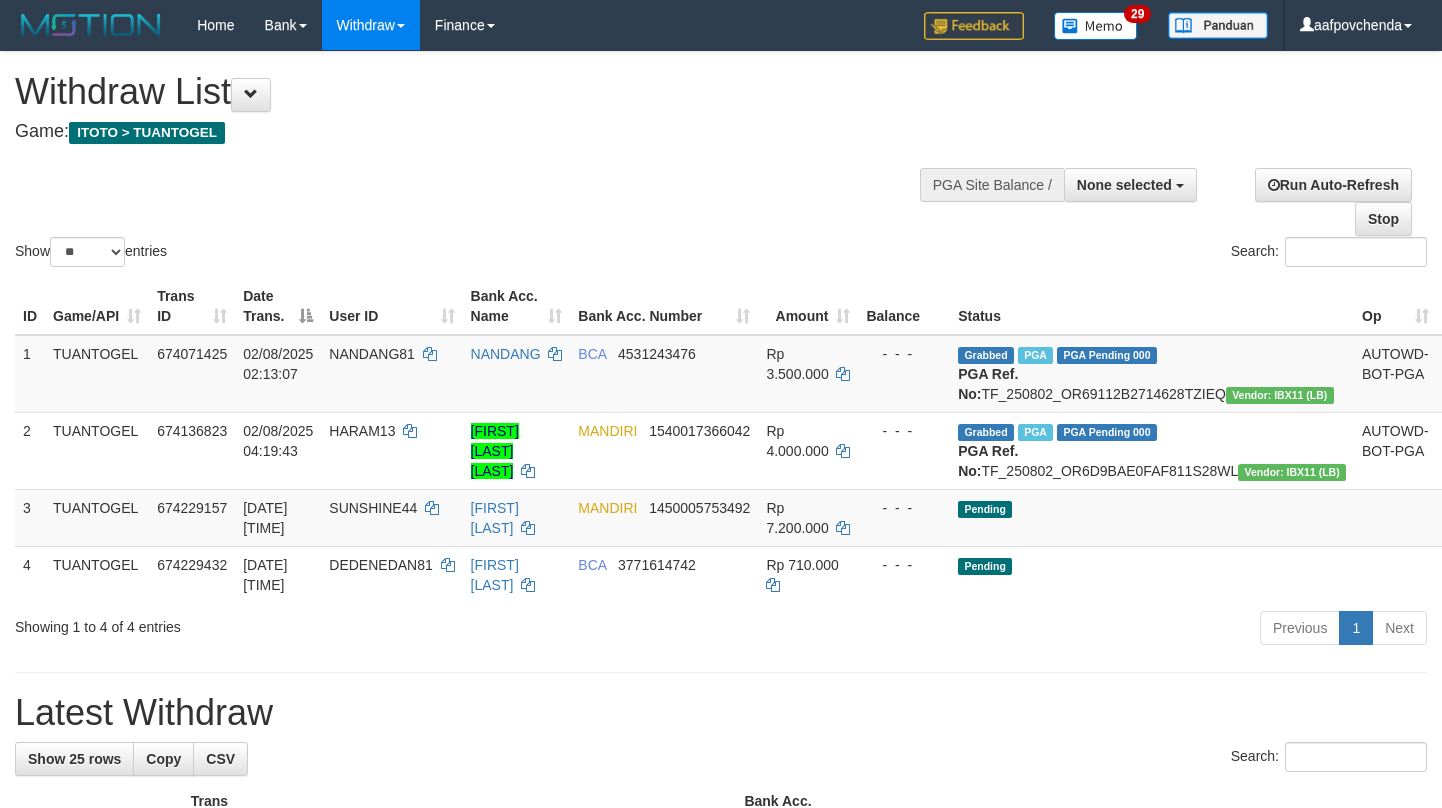 select 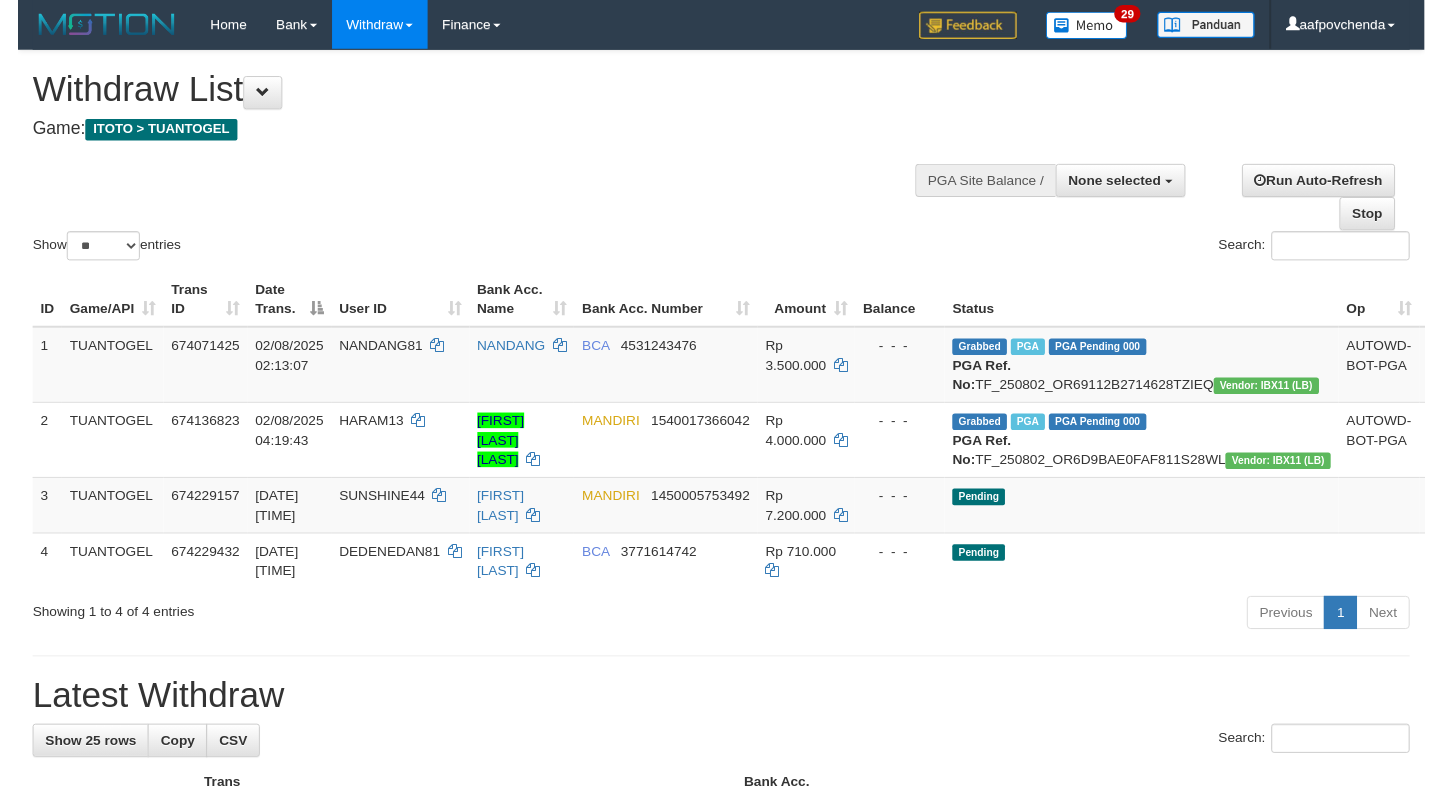 scroll, scrollTop: 0, scrollLeft: 0, axis: both 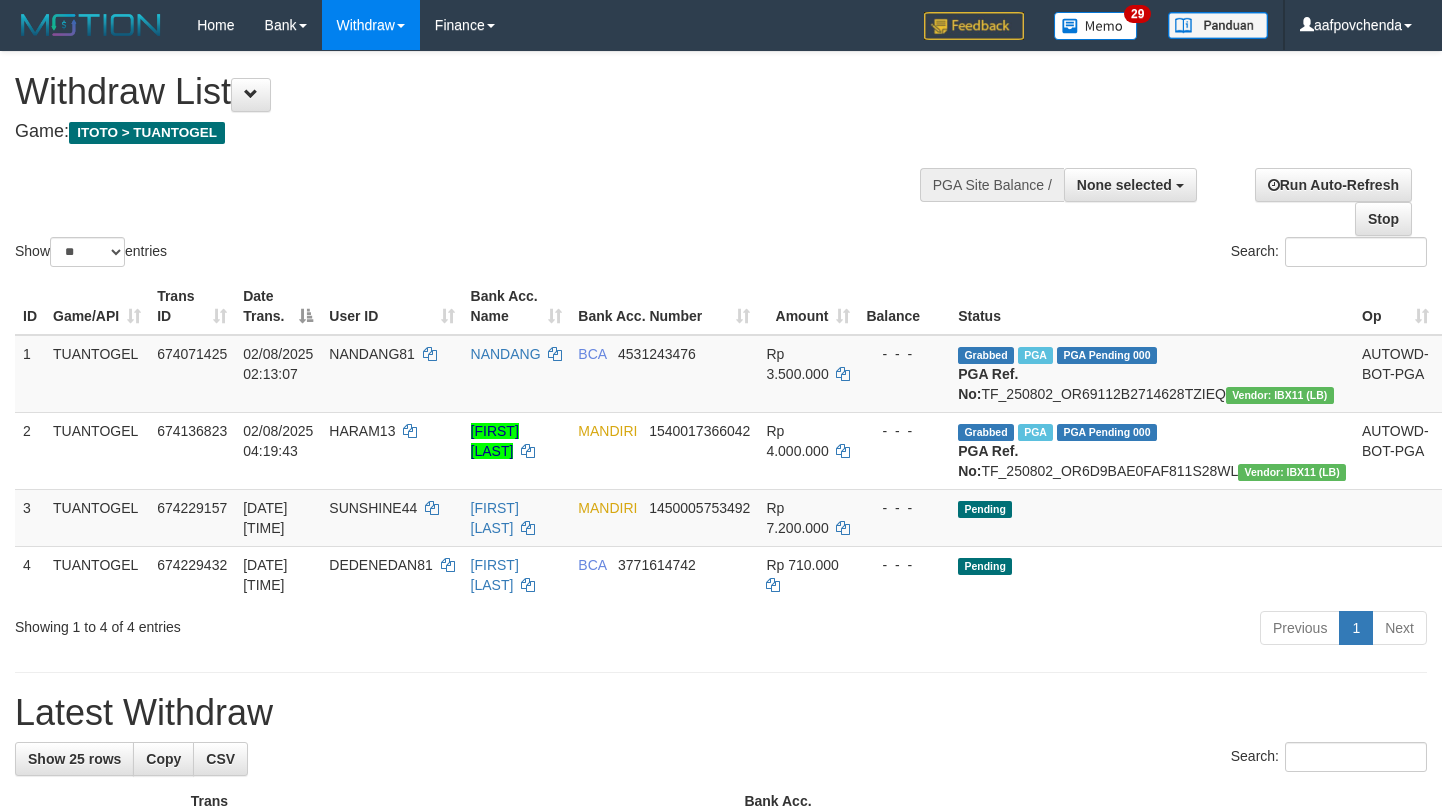 select 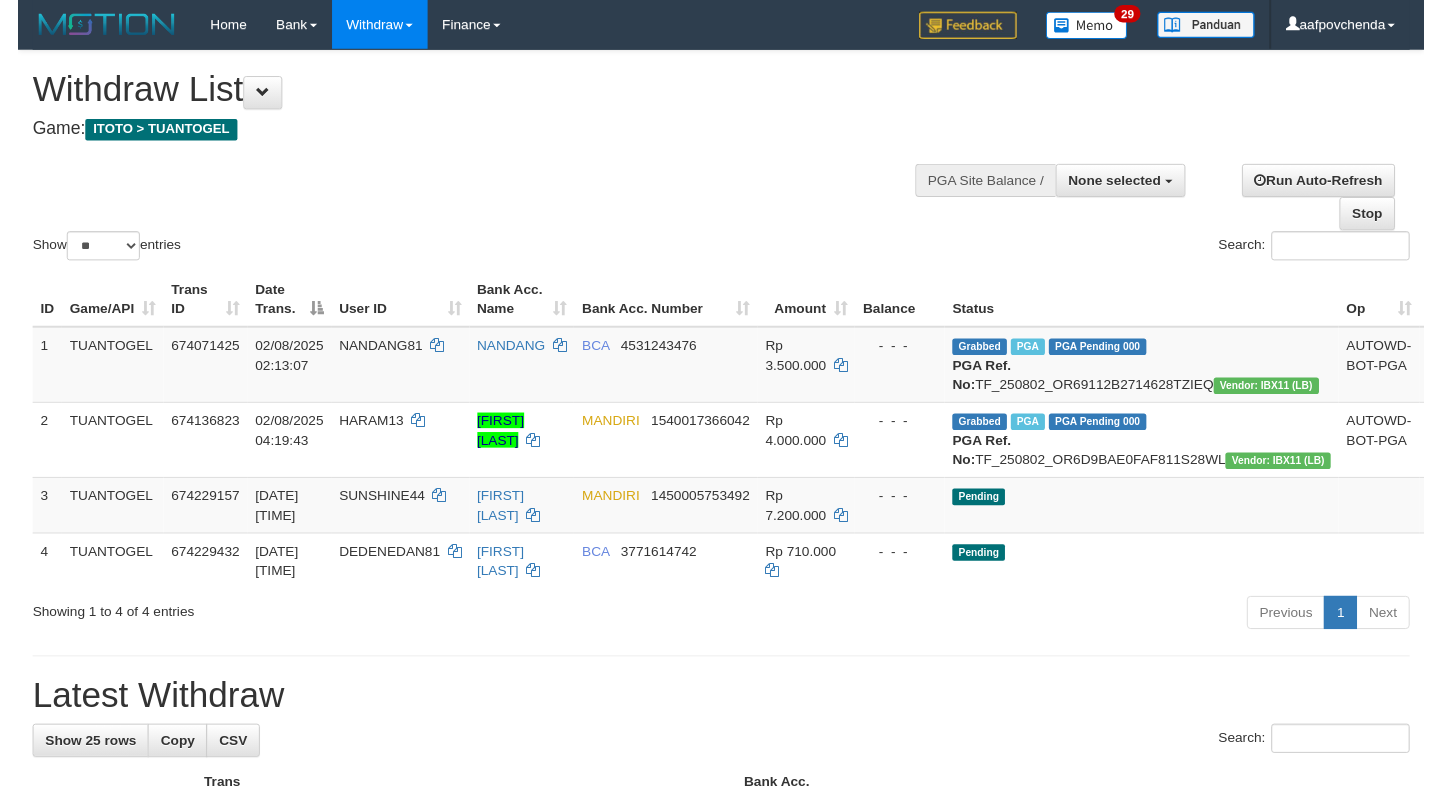 scroll, scrollTop: 0, scrollLeft: 0, axis: both 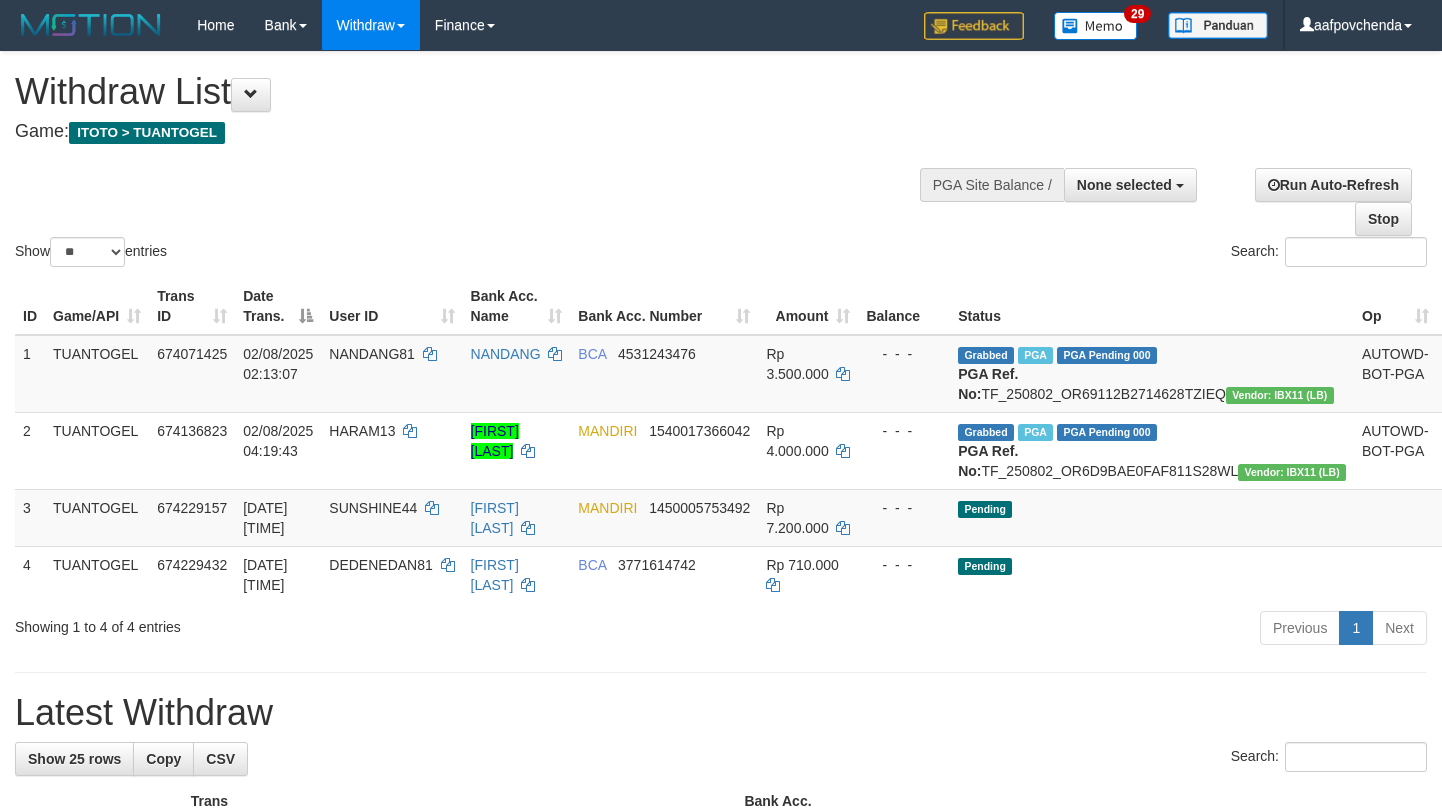 select 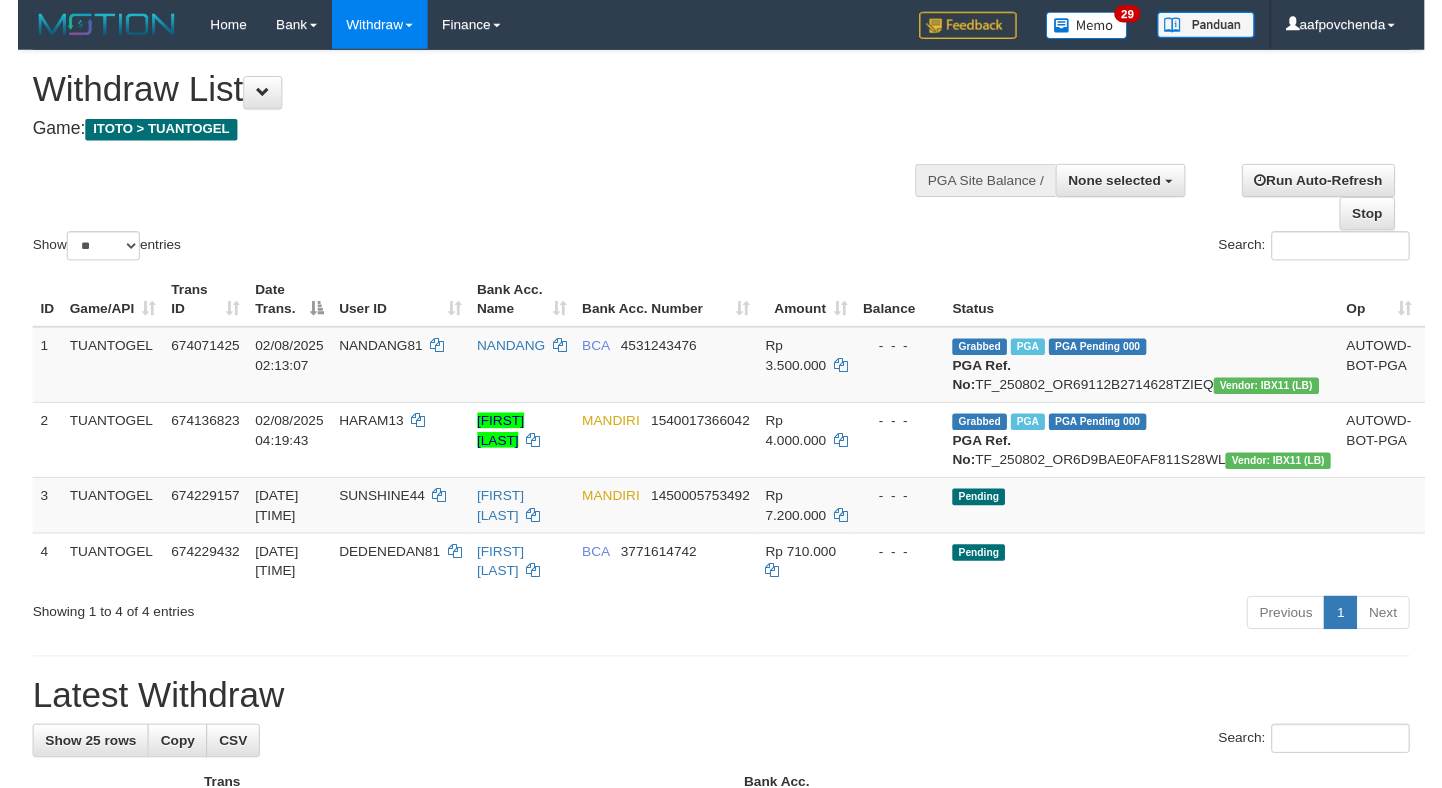 scroll, scrollTop: 0, scrollLeft: 0, axis: both 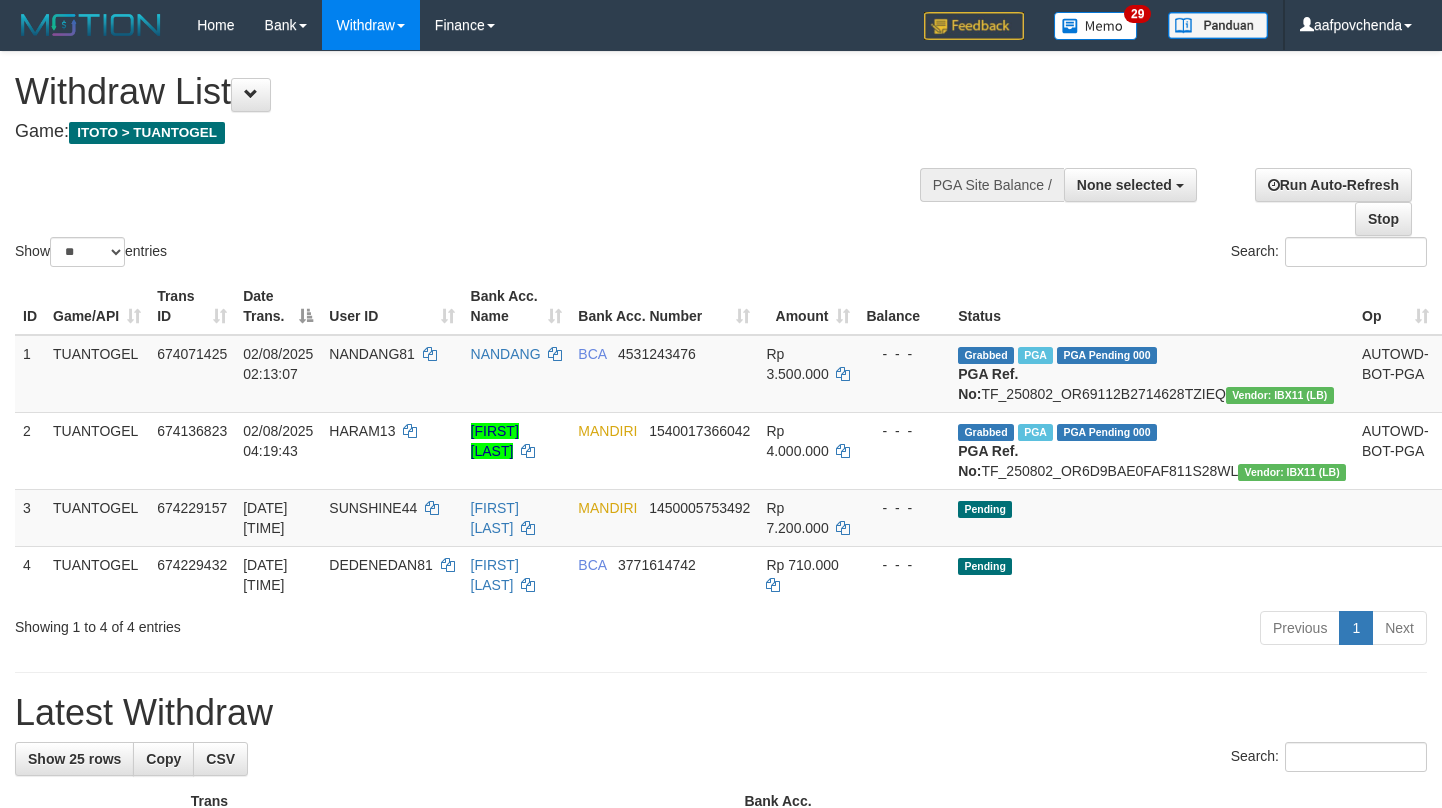 select 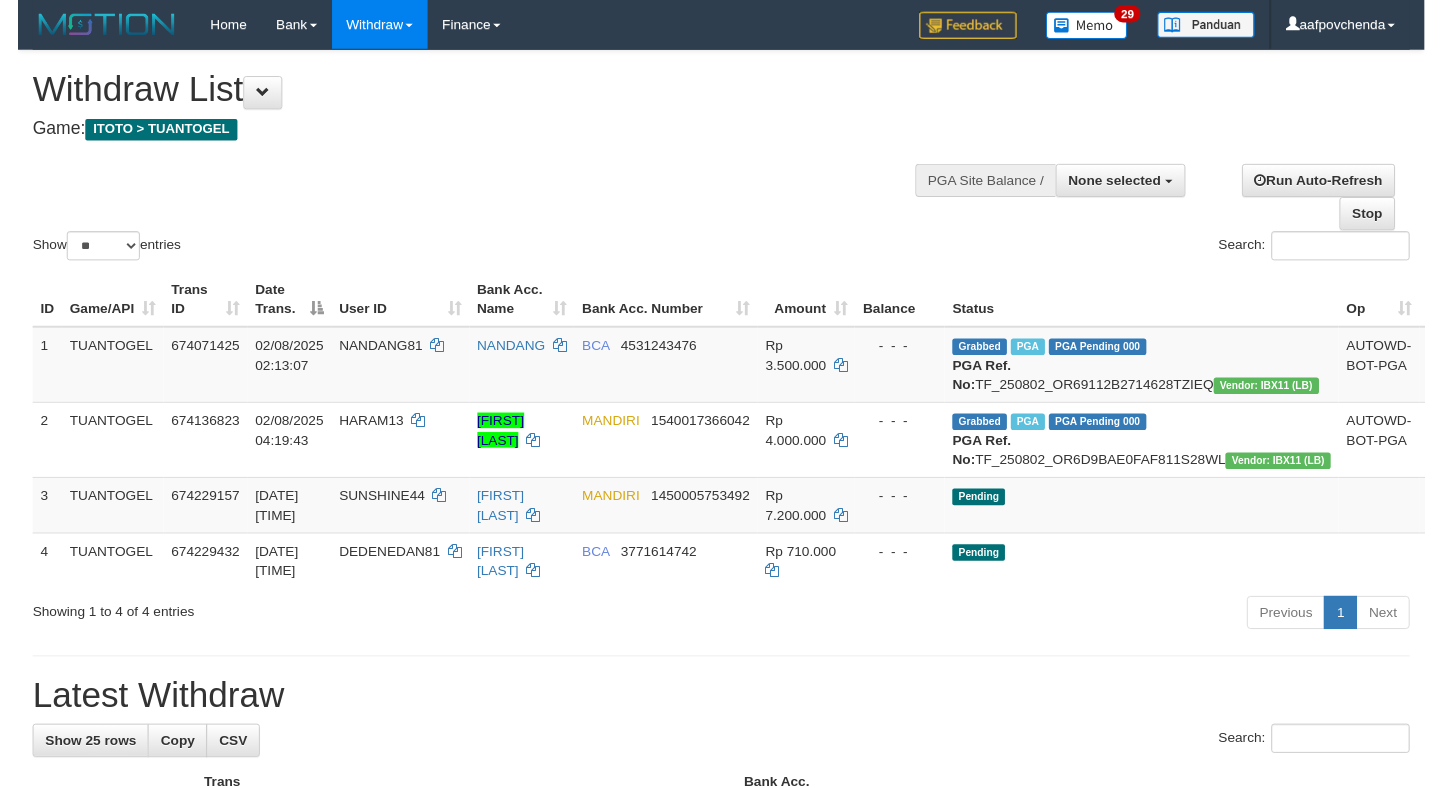 scroll, scrollTop: 0, scrollLeft: 0, axis: both 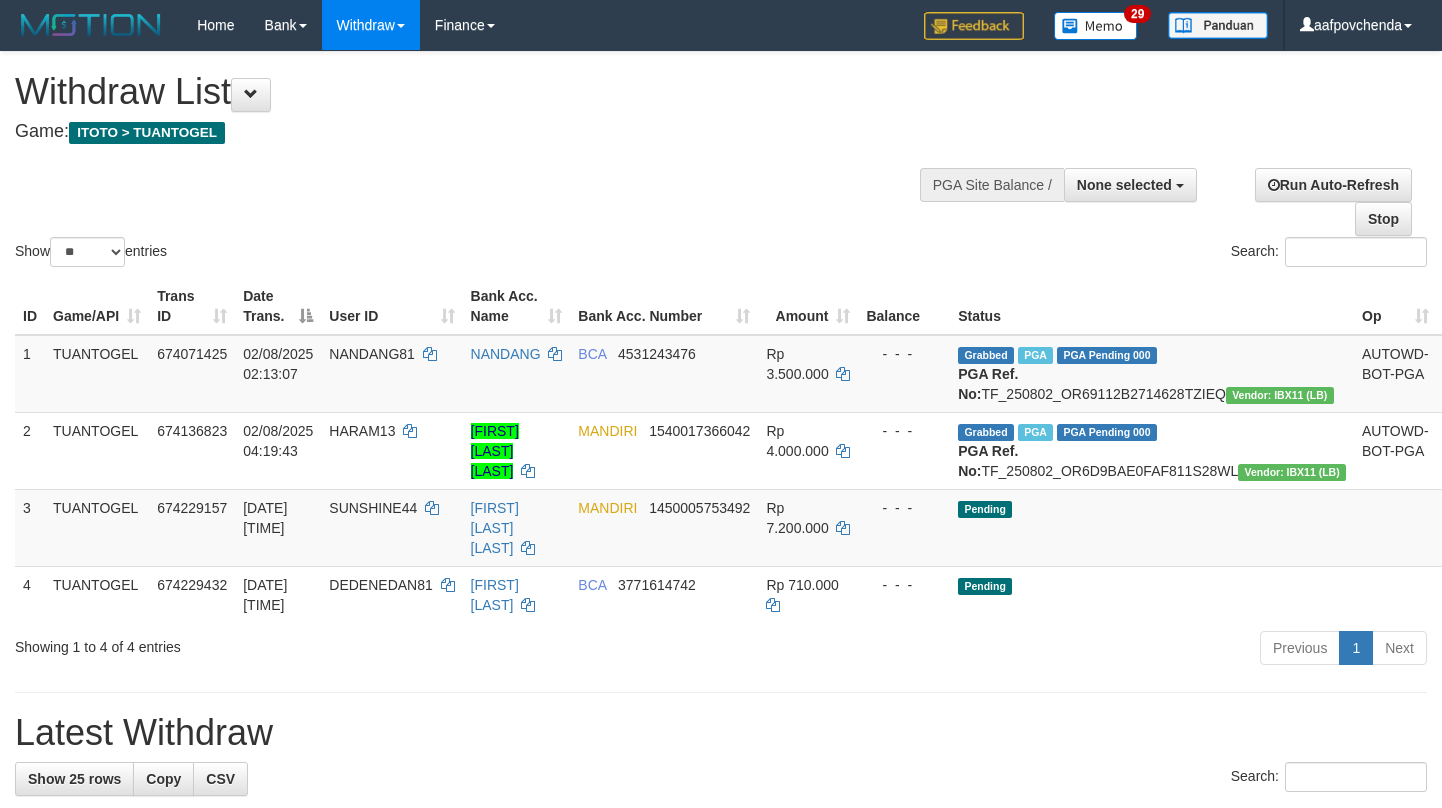select 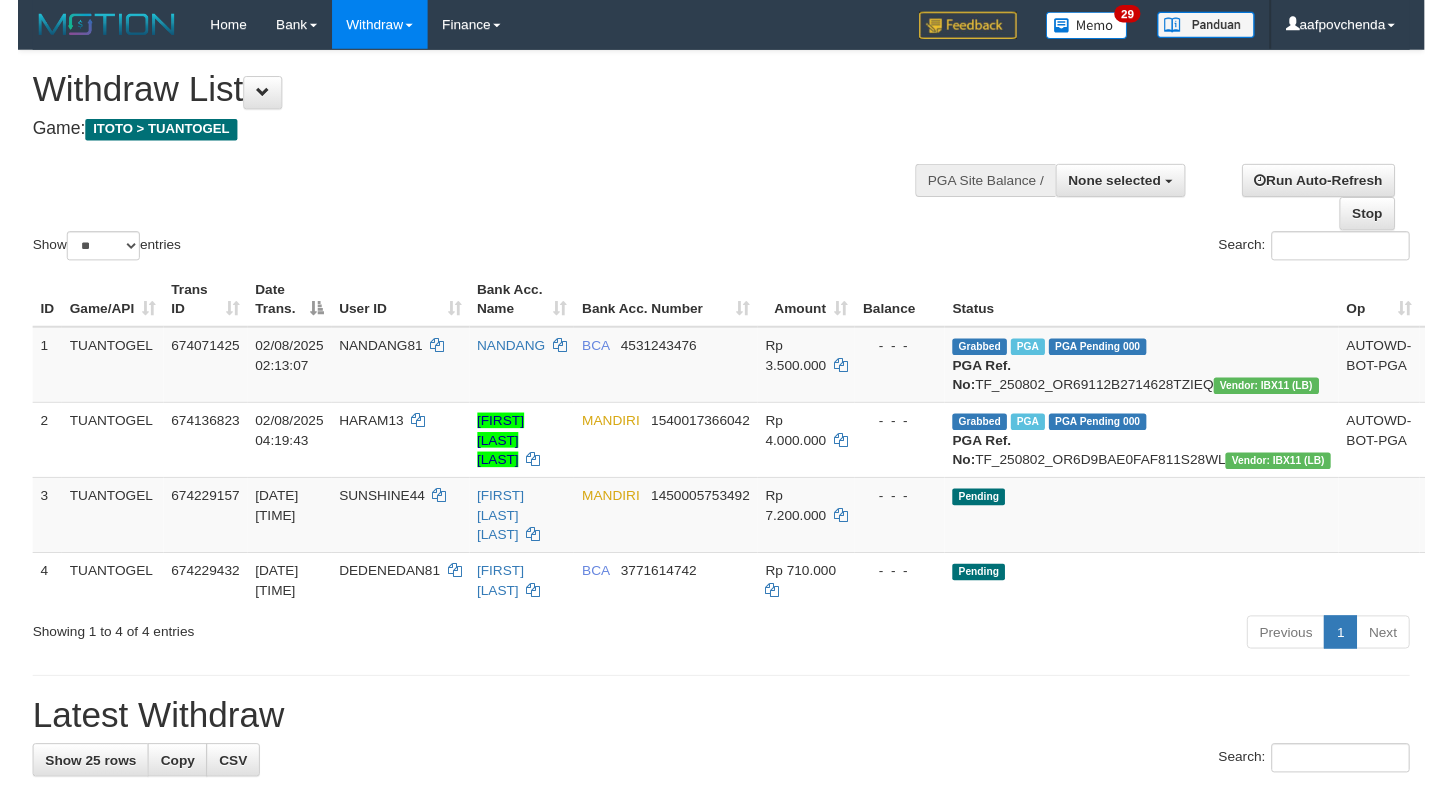 scroll, scrollTop: 0, scrollLeft: 0, axis: both 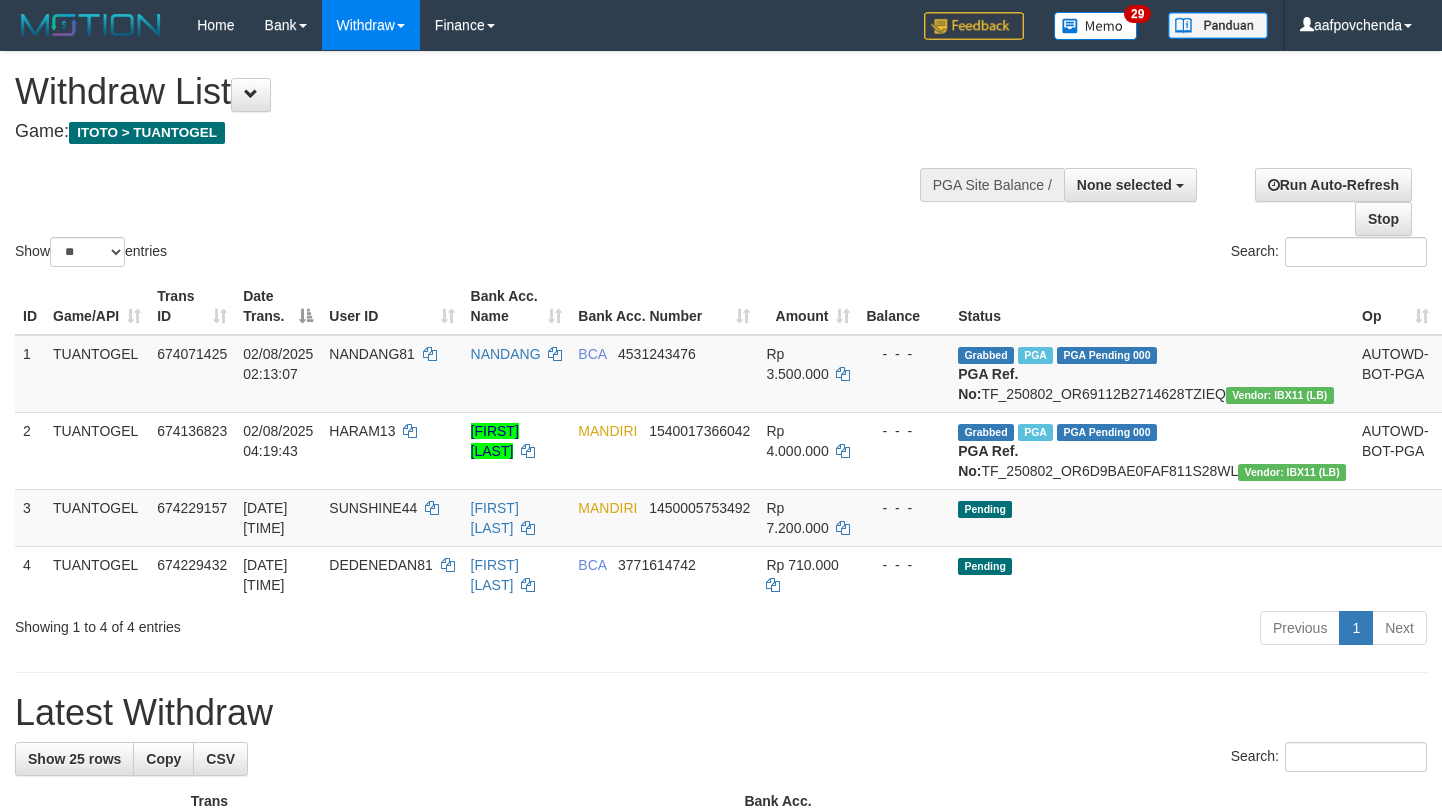 select 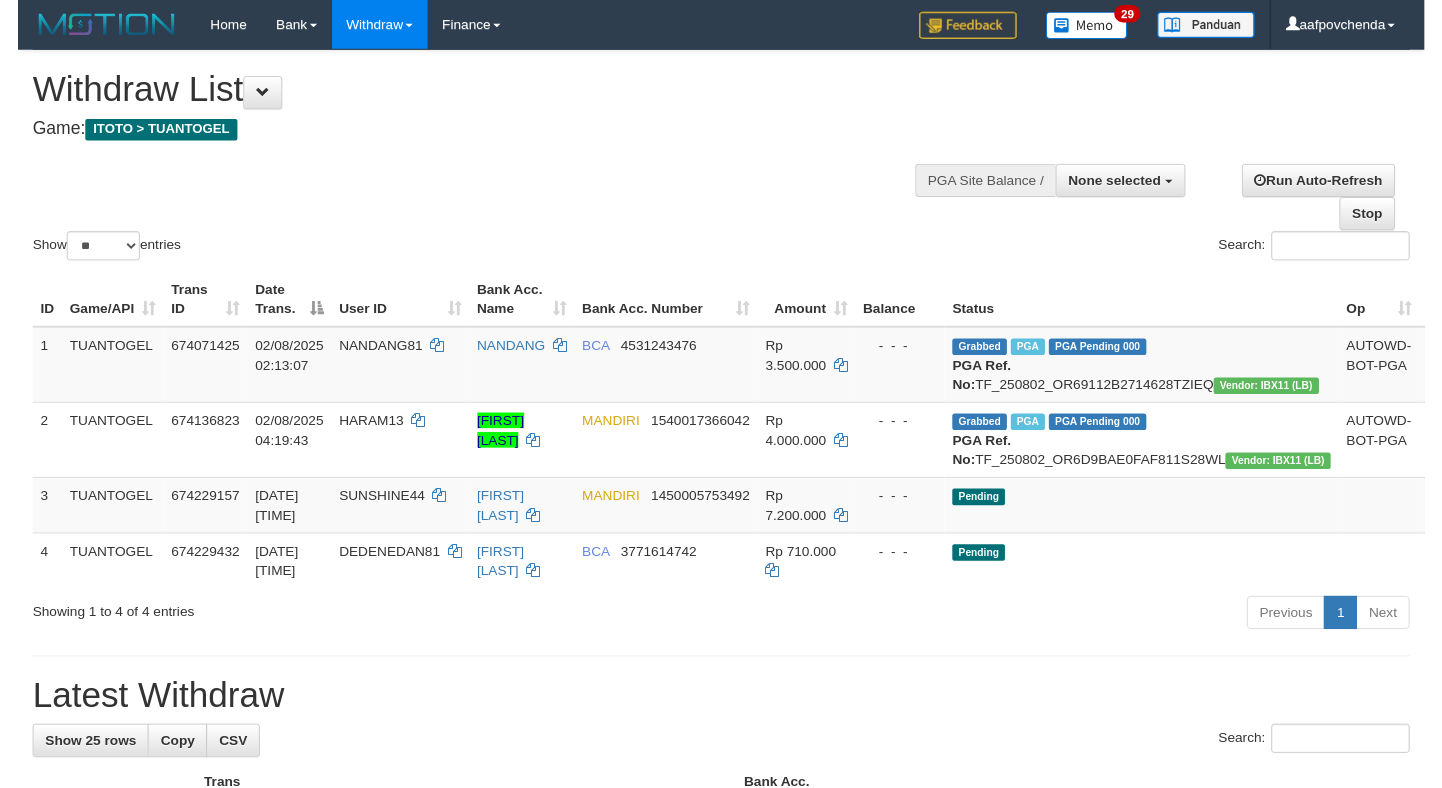 scroll, scrollTop: 0, scrollLeft: 0, axis: both 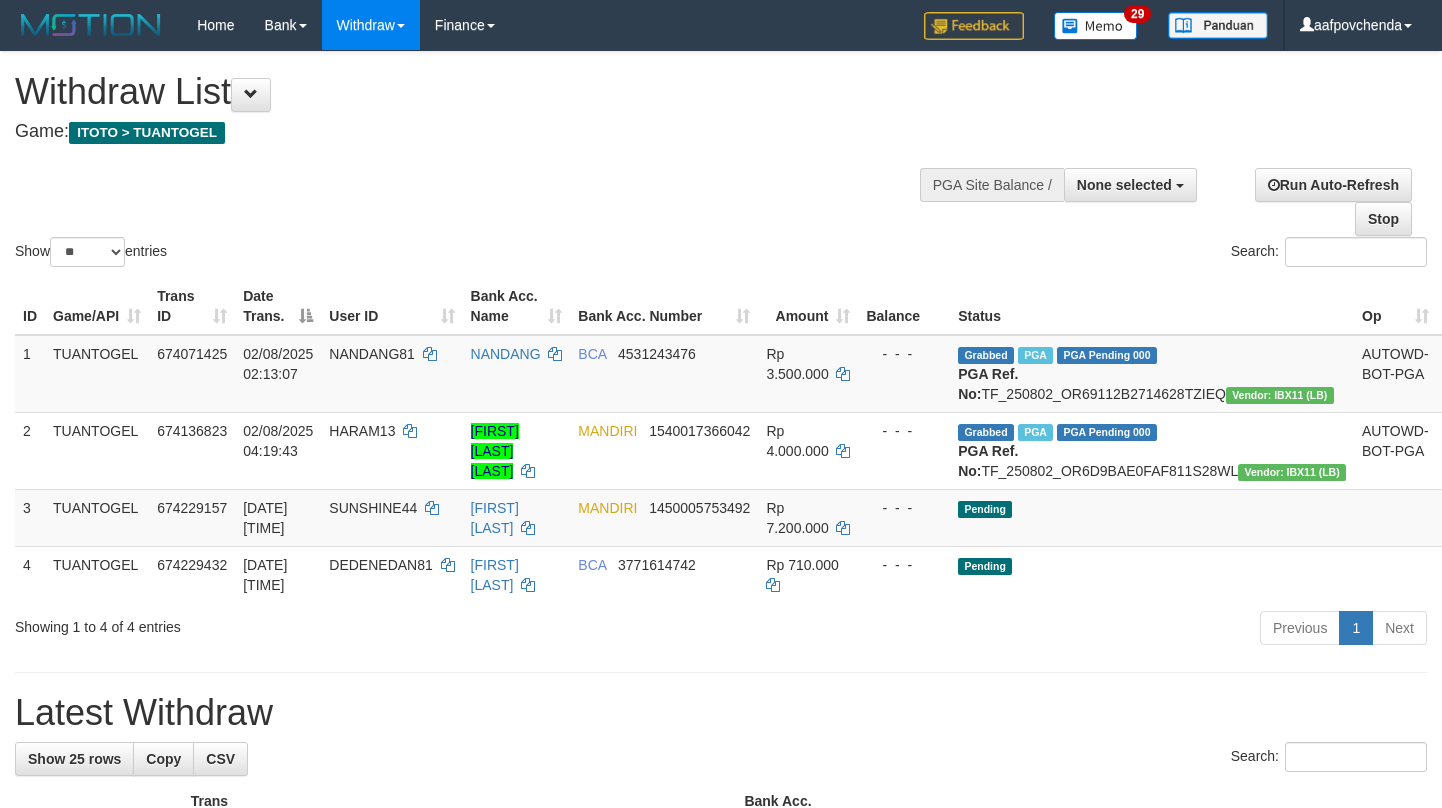 select 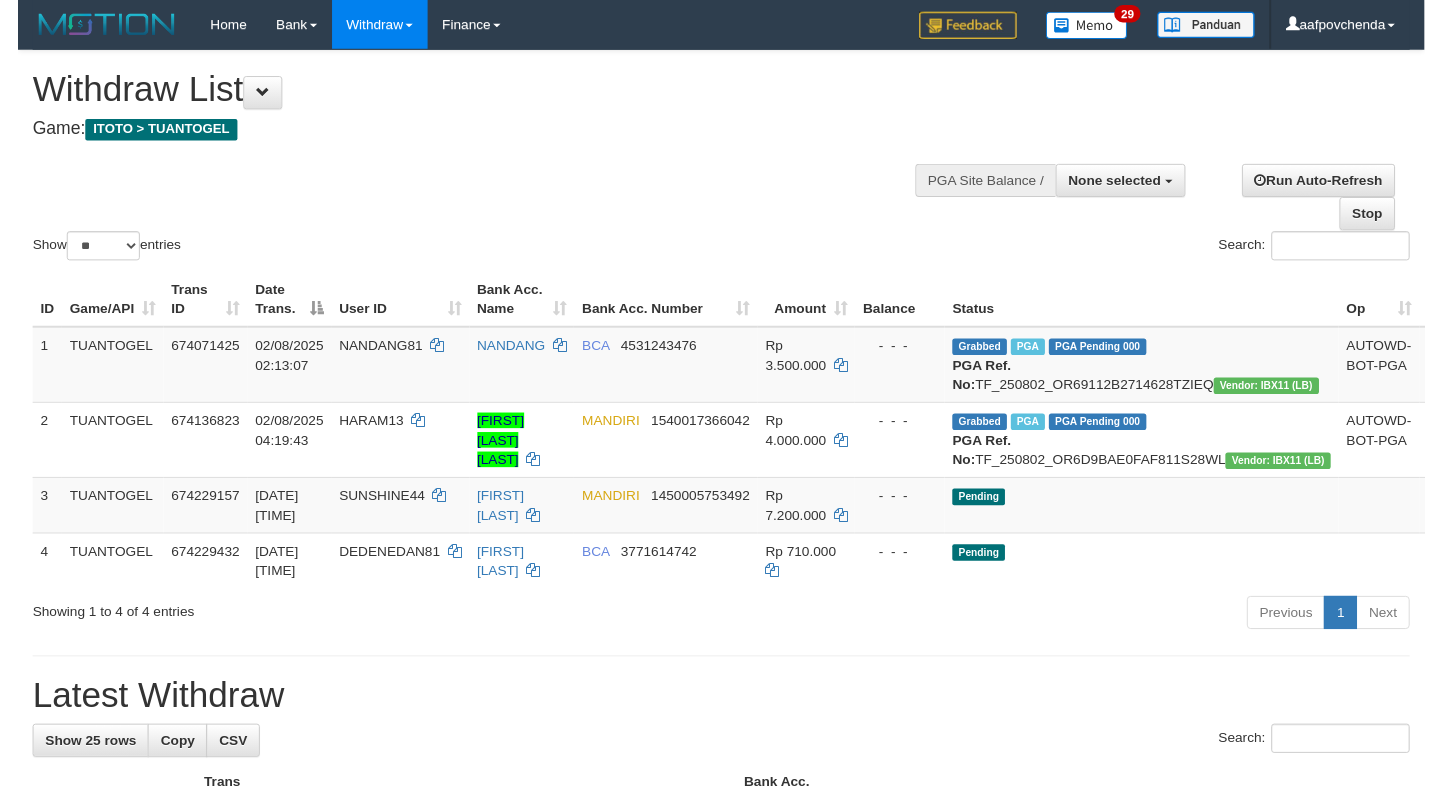 scroll, scrollTop: 0, scrollLeft: 0, axis: both 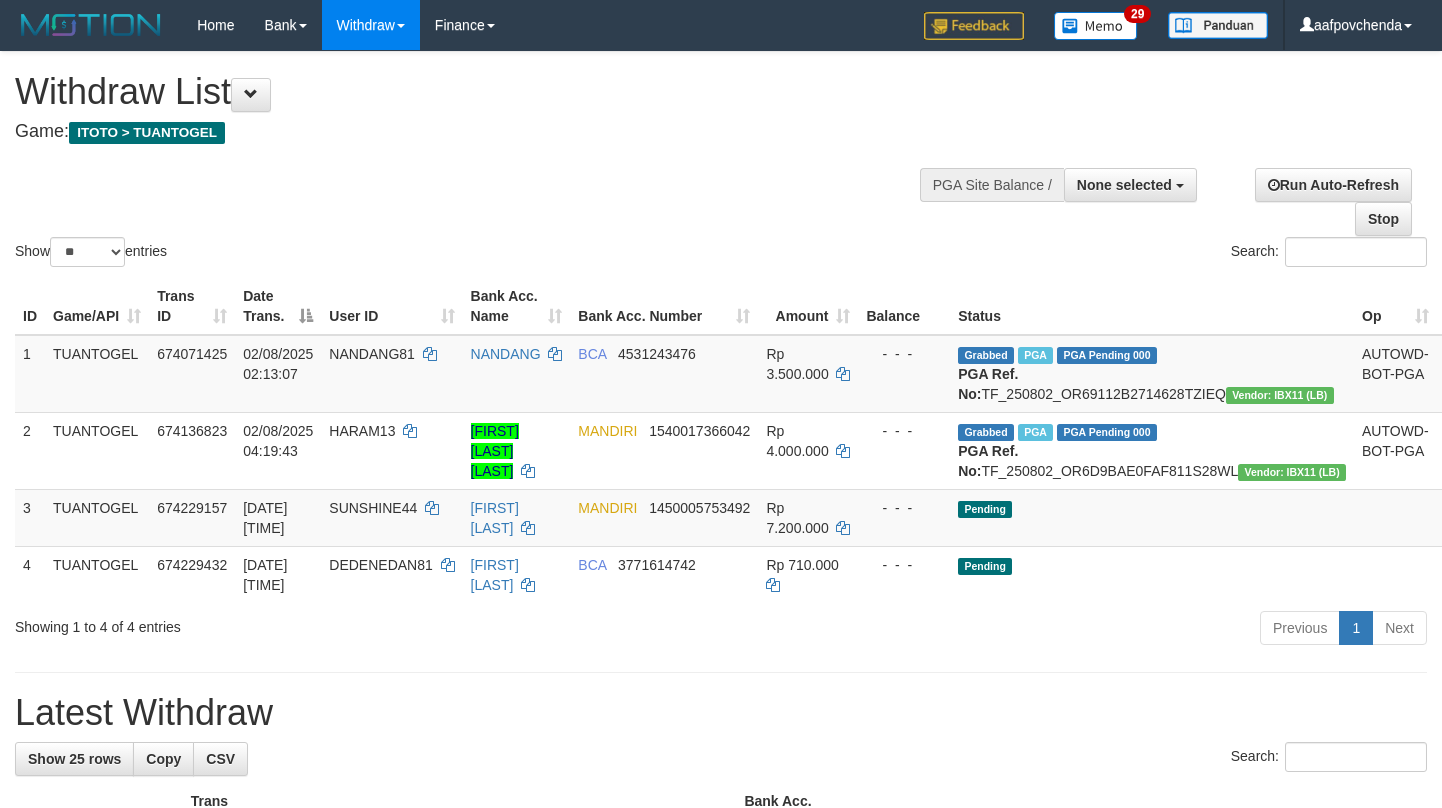 select 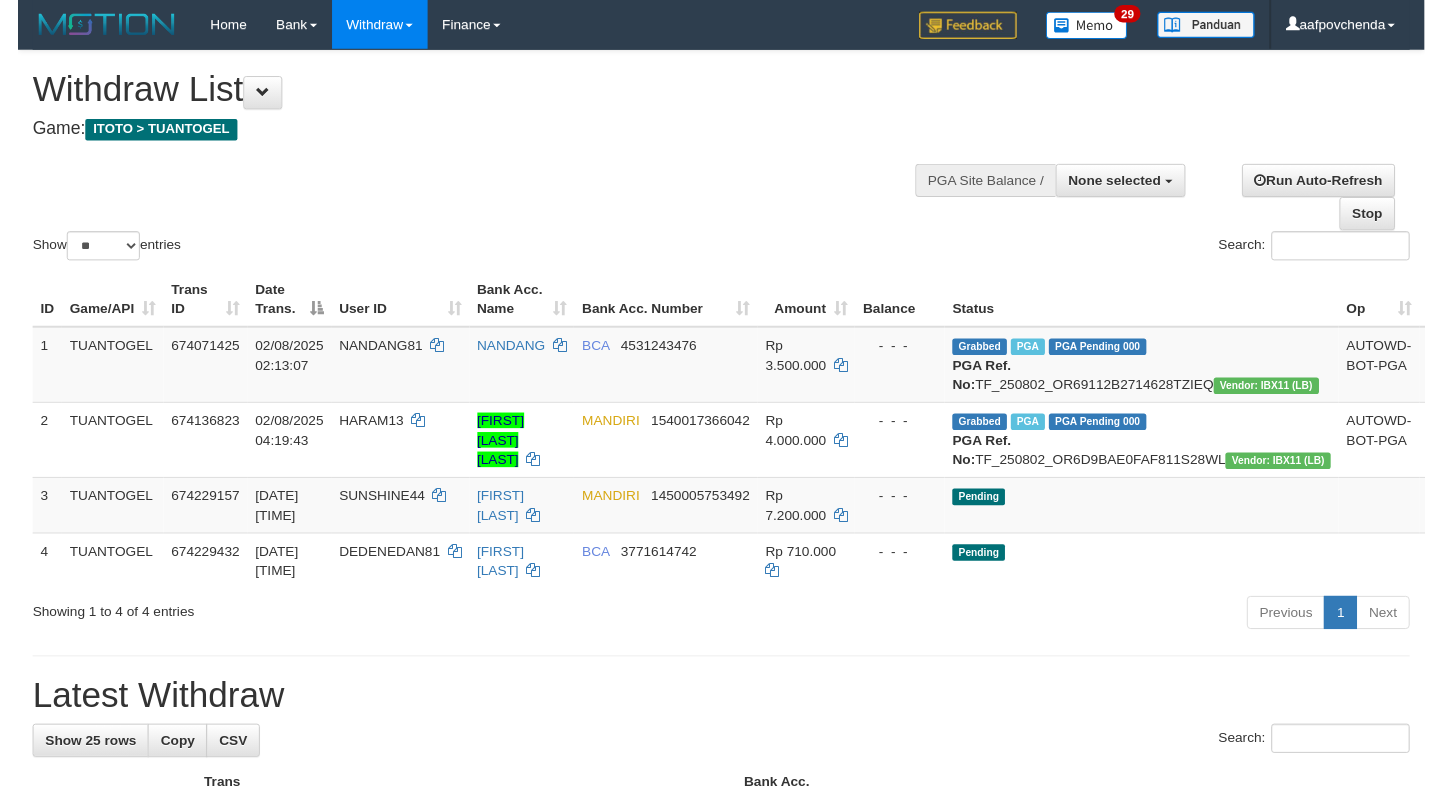 scroll, scrollTop: 0, scrollLeft: 0, axis: both 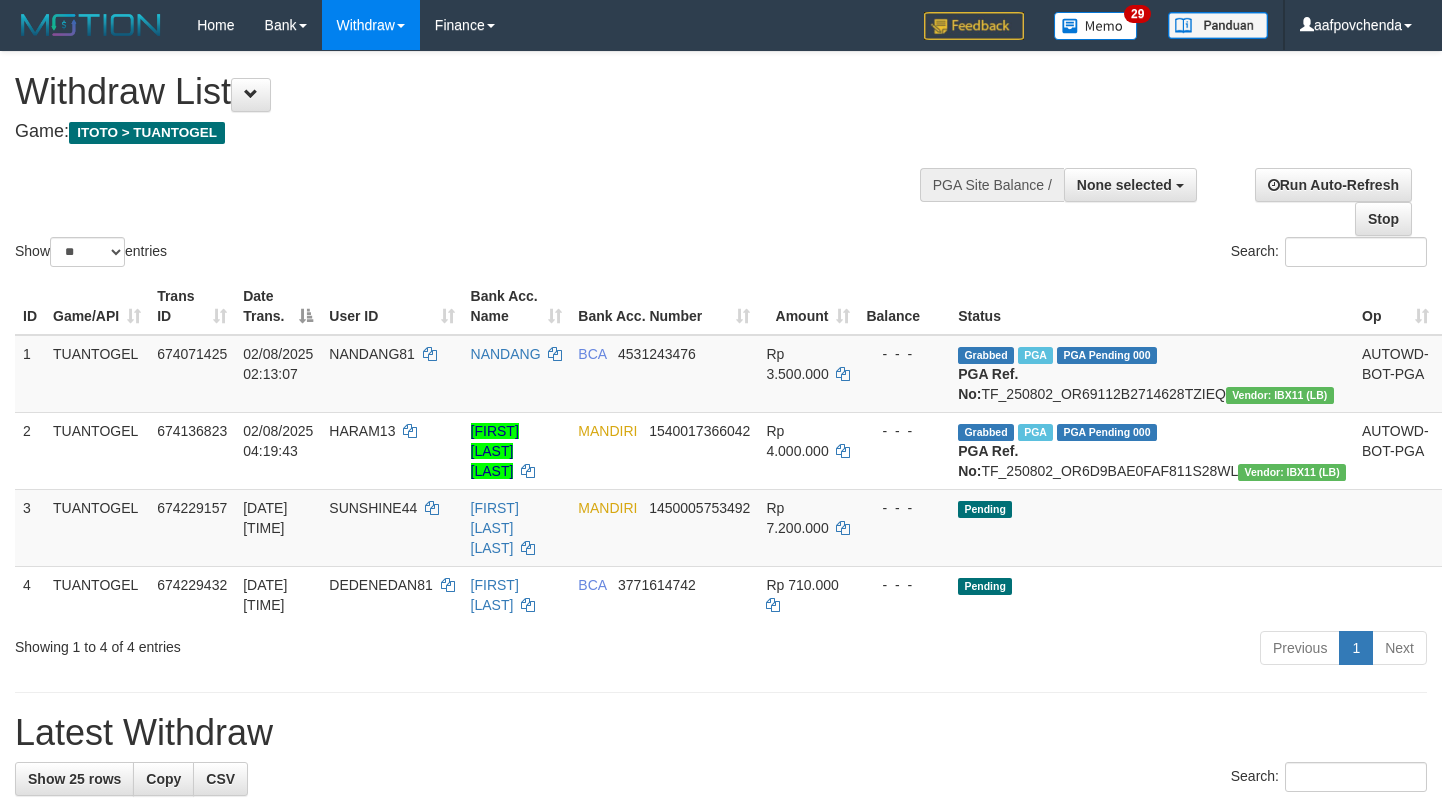 select 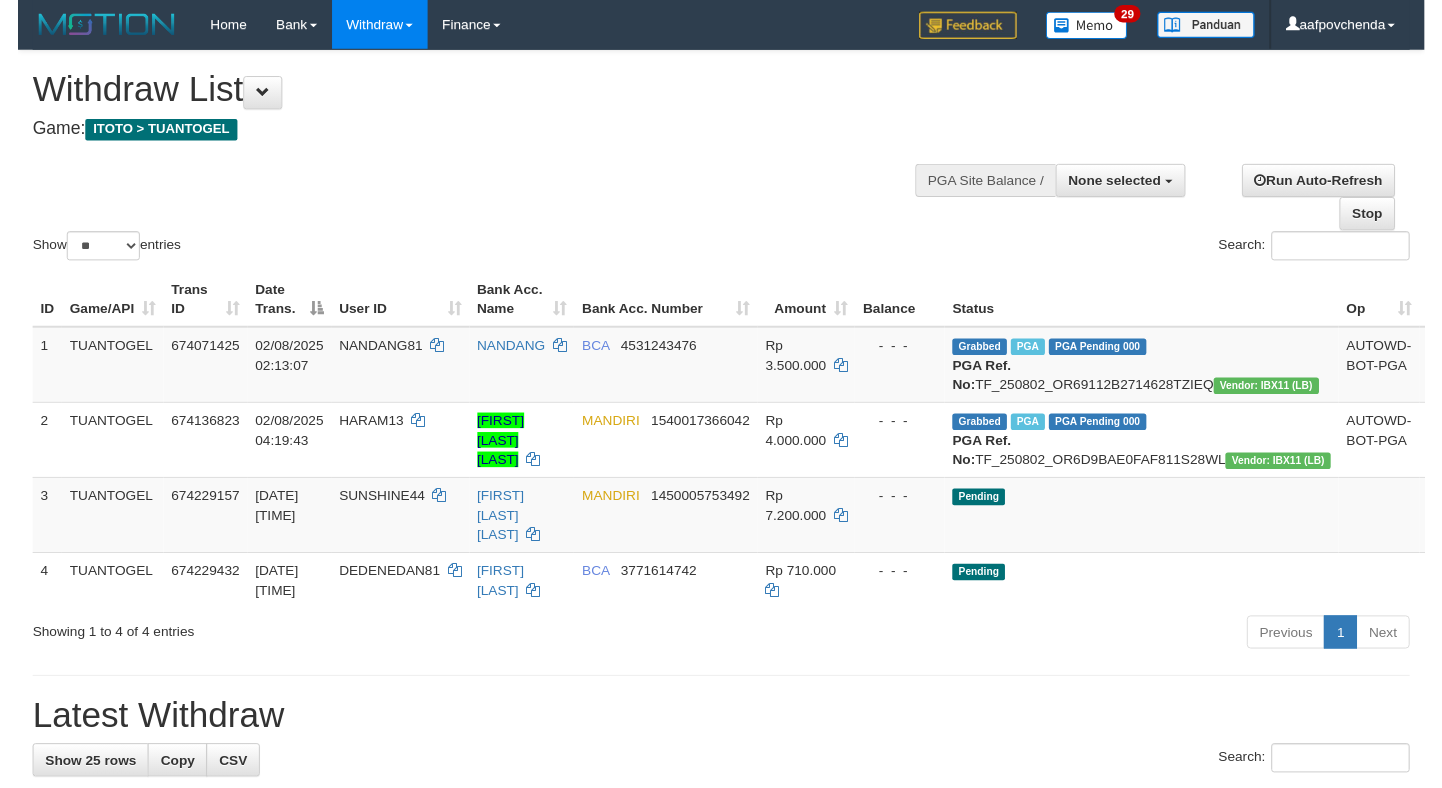 scroll, scrollTop: 0, scrollLeft: 0, axis: both 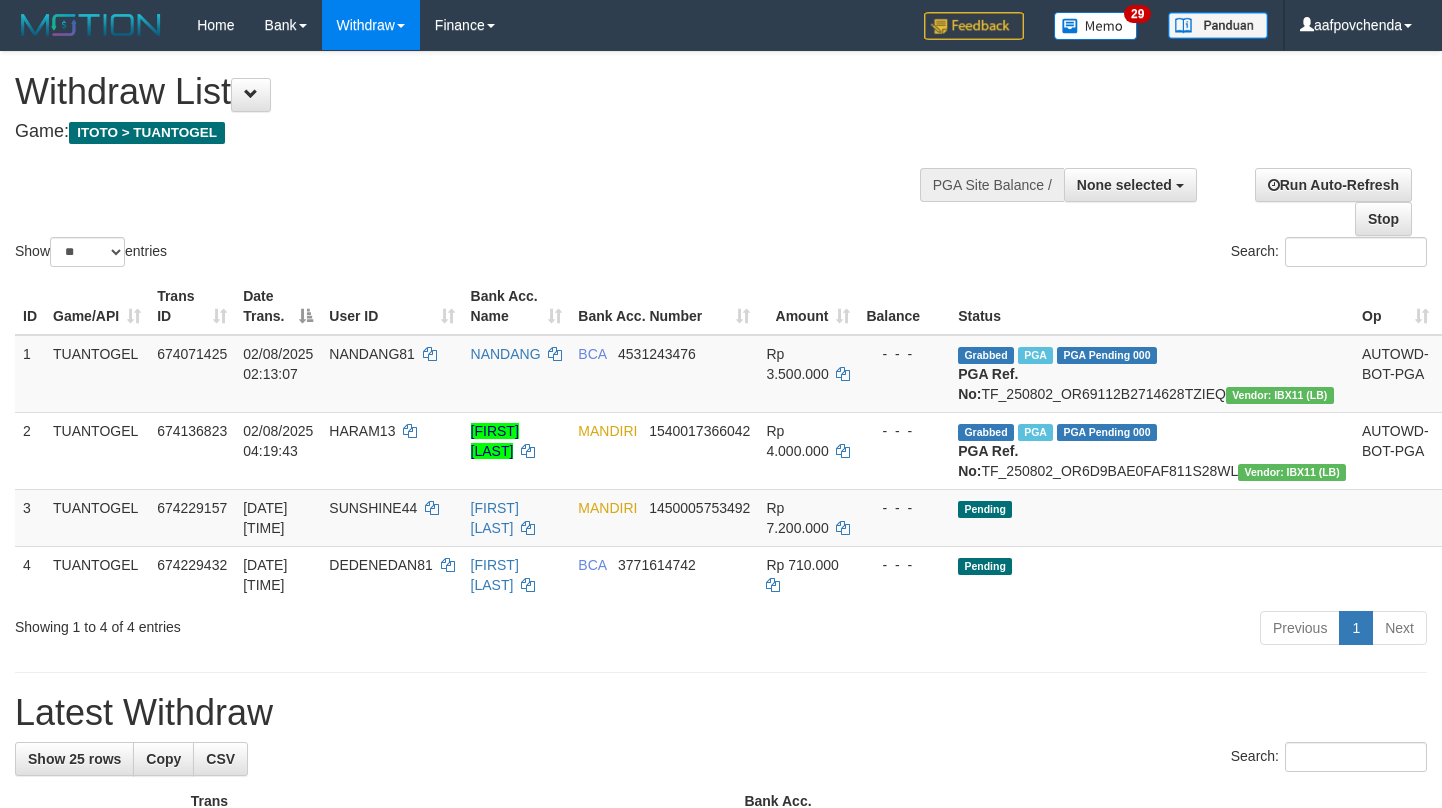 select 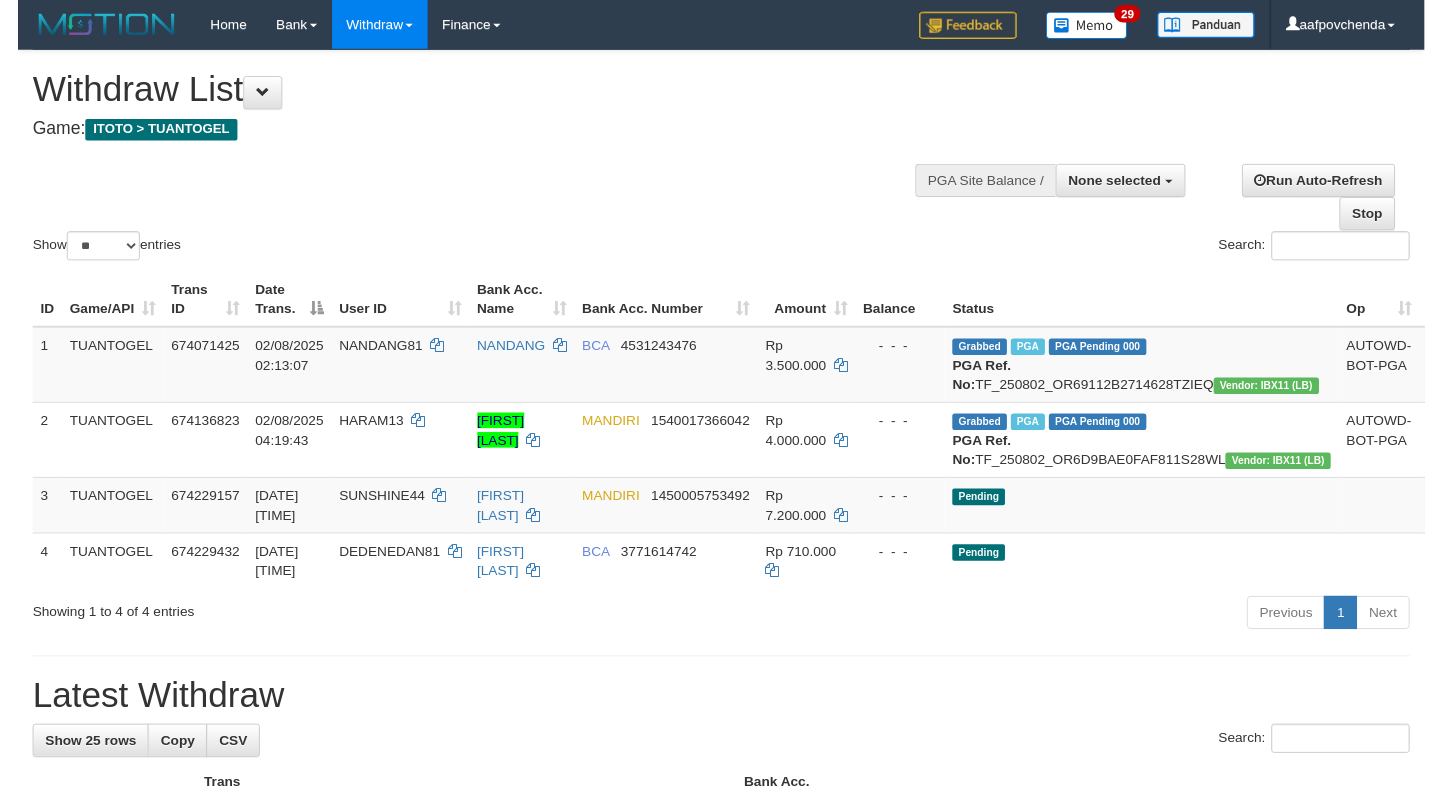 scroll, scrollTop: 0, scrollLeft: 0, axis: both 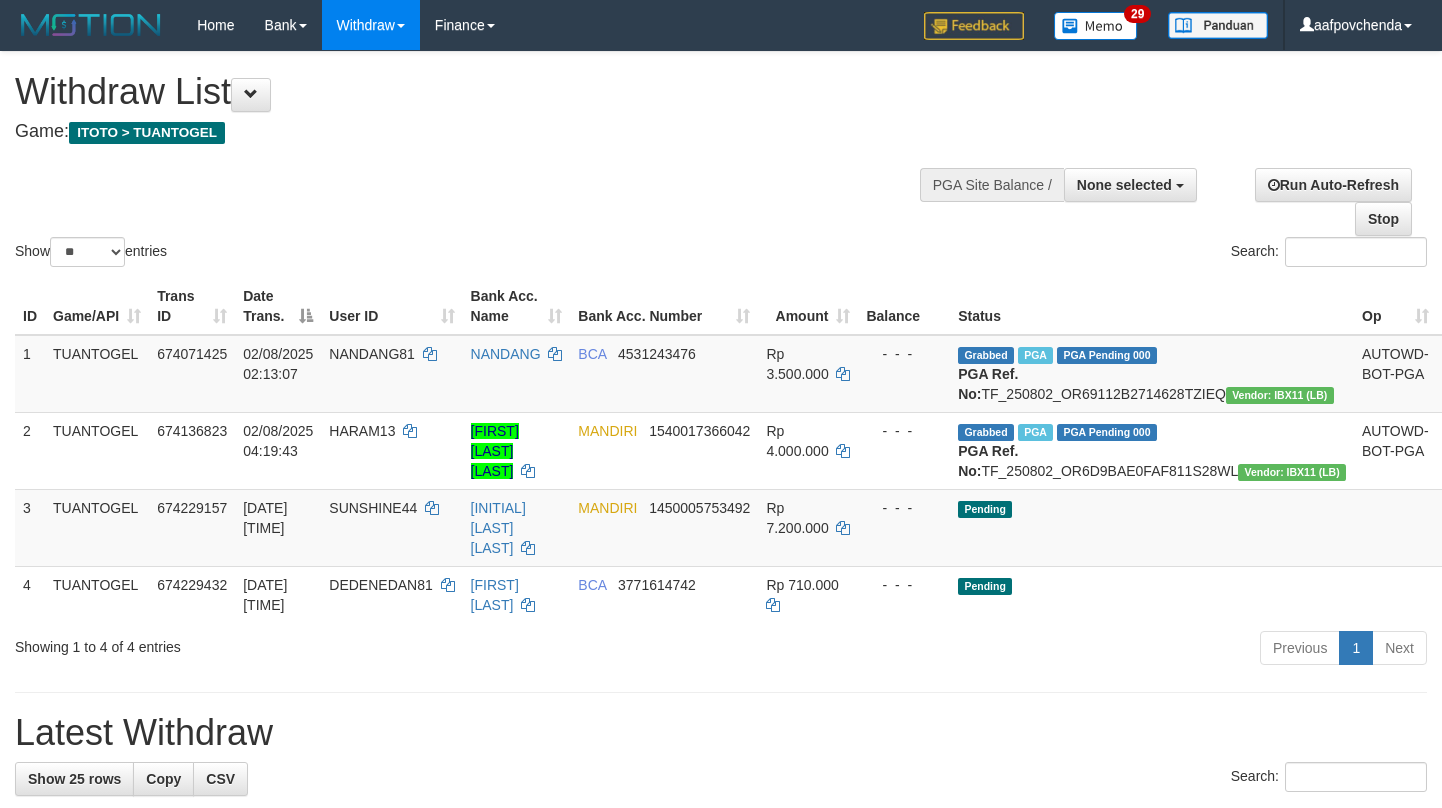 select 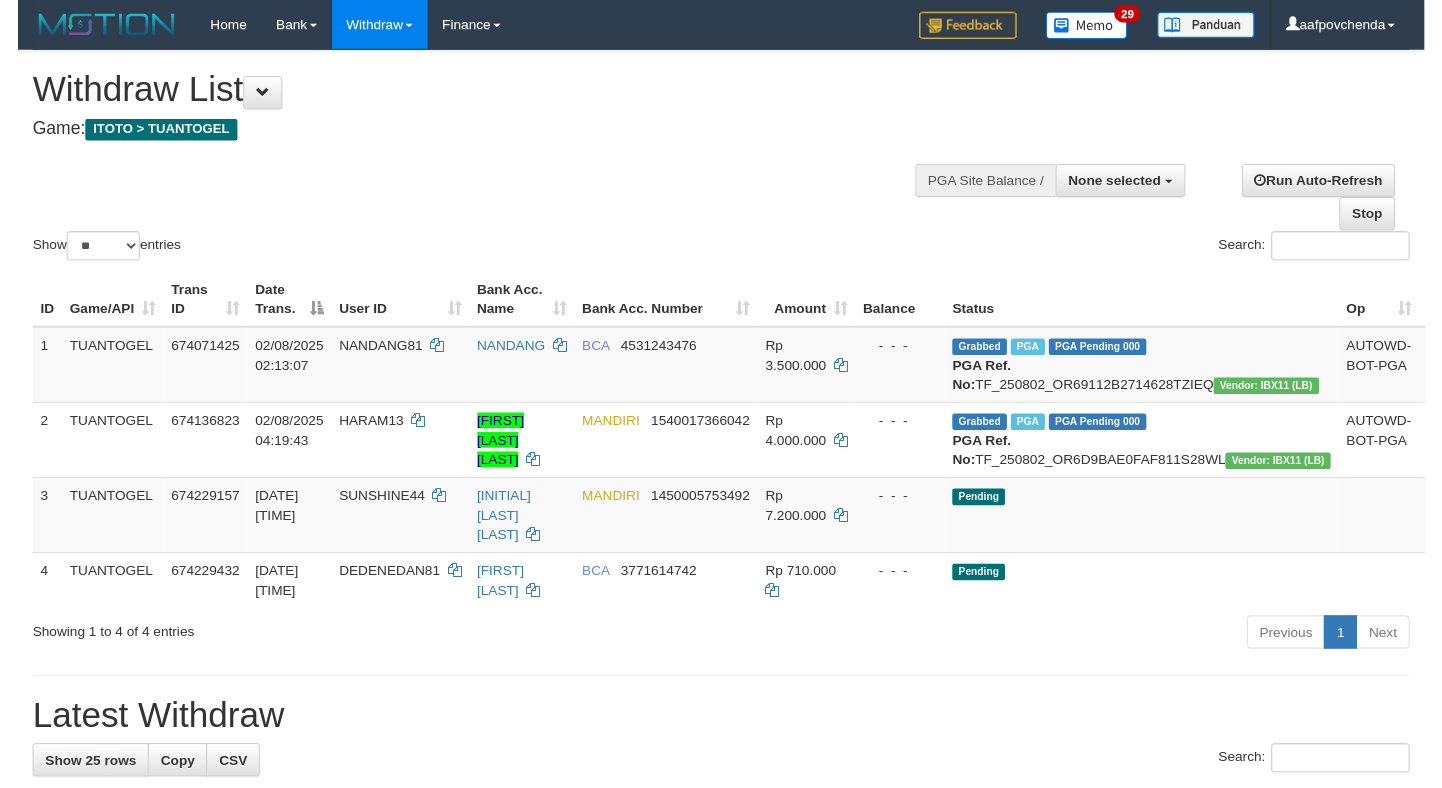scroll, scrollTop: 0, scrollLeft: 0, axis: both 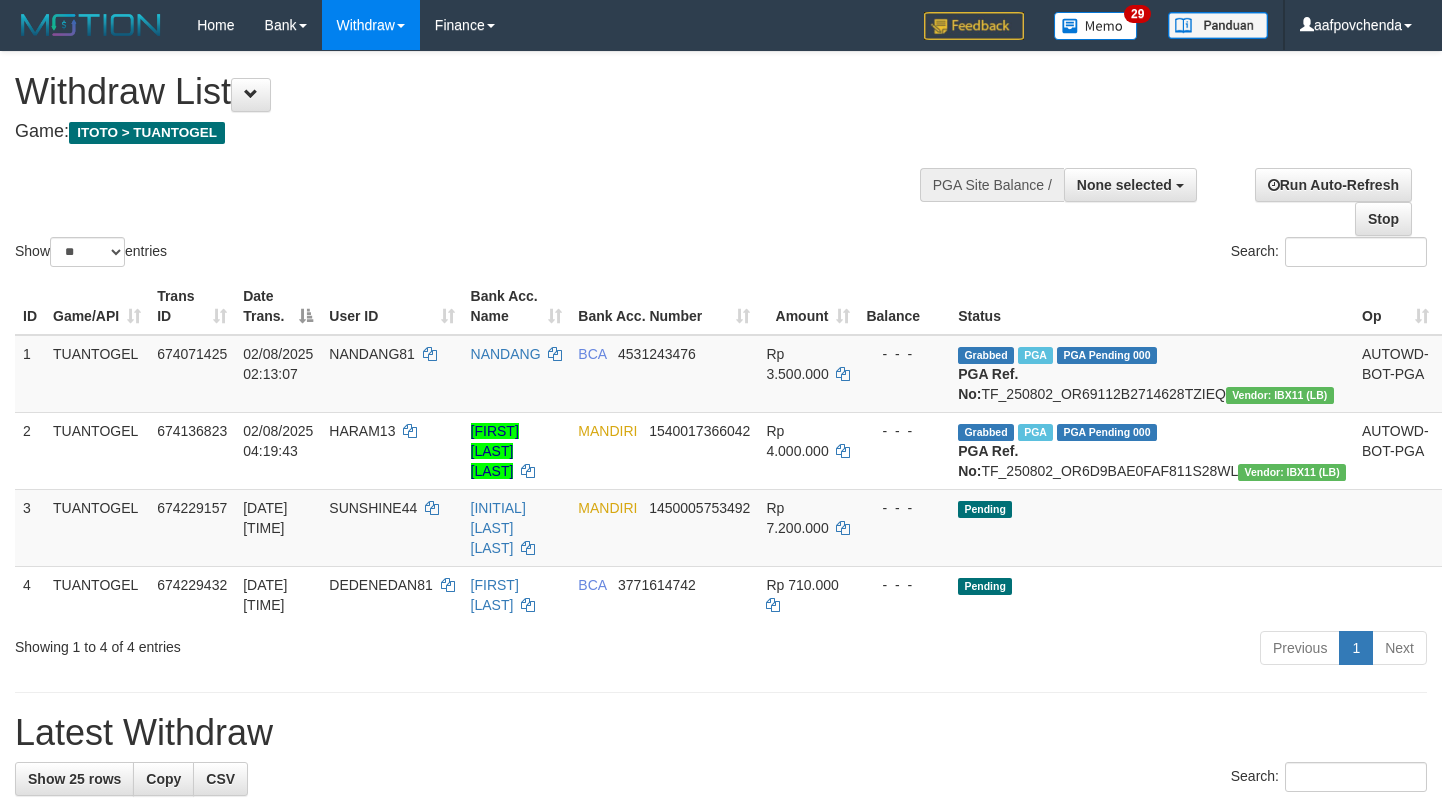 select 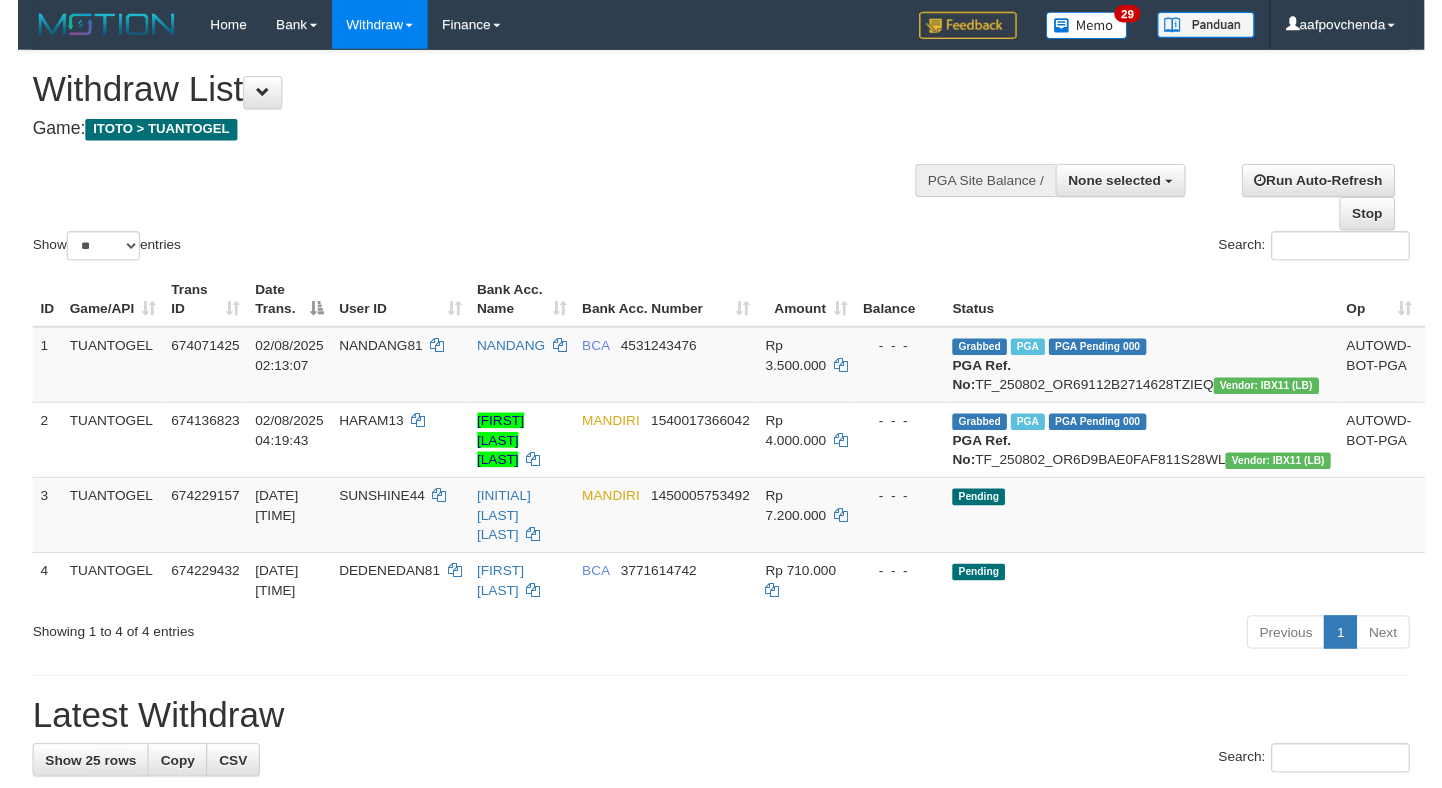 scroll, scrollTop: 0, scrollLeft: 0, axis: both 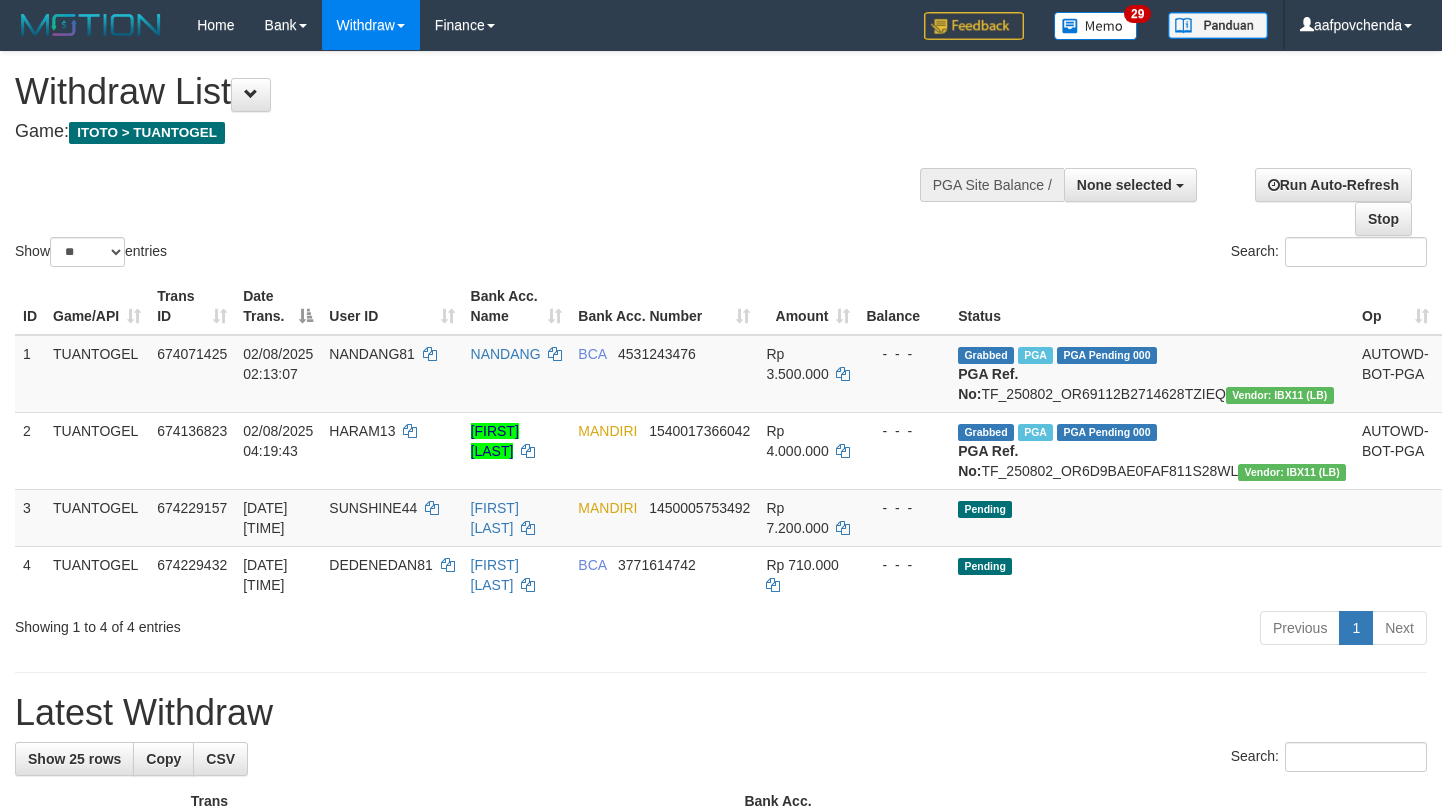 select 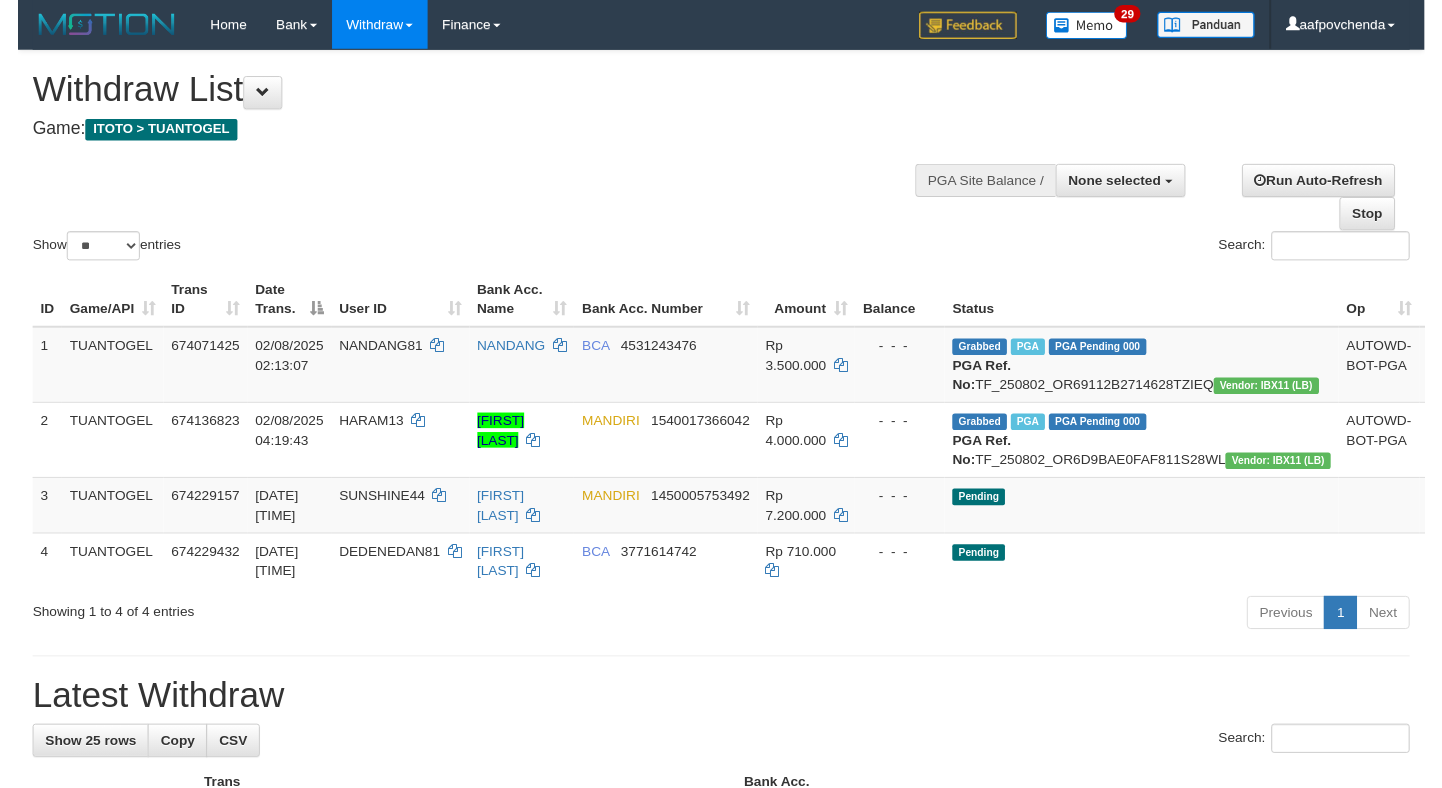 scroll, scrollTop: 0, scrollLeft: 0, axis: both 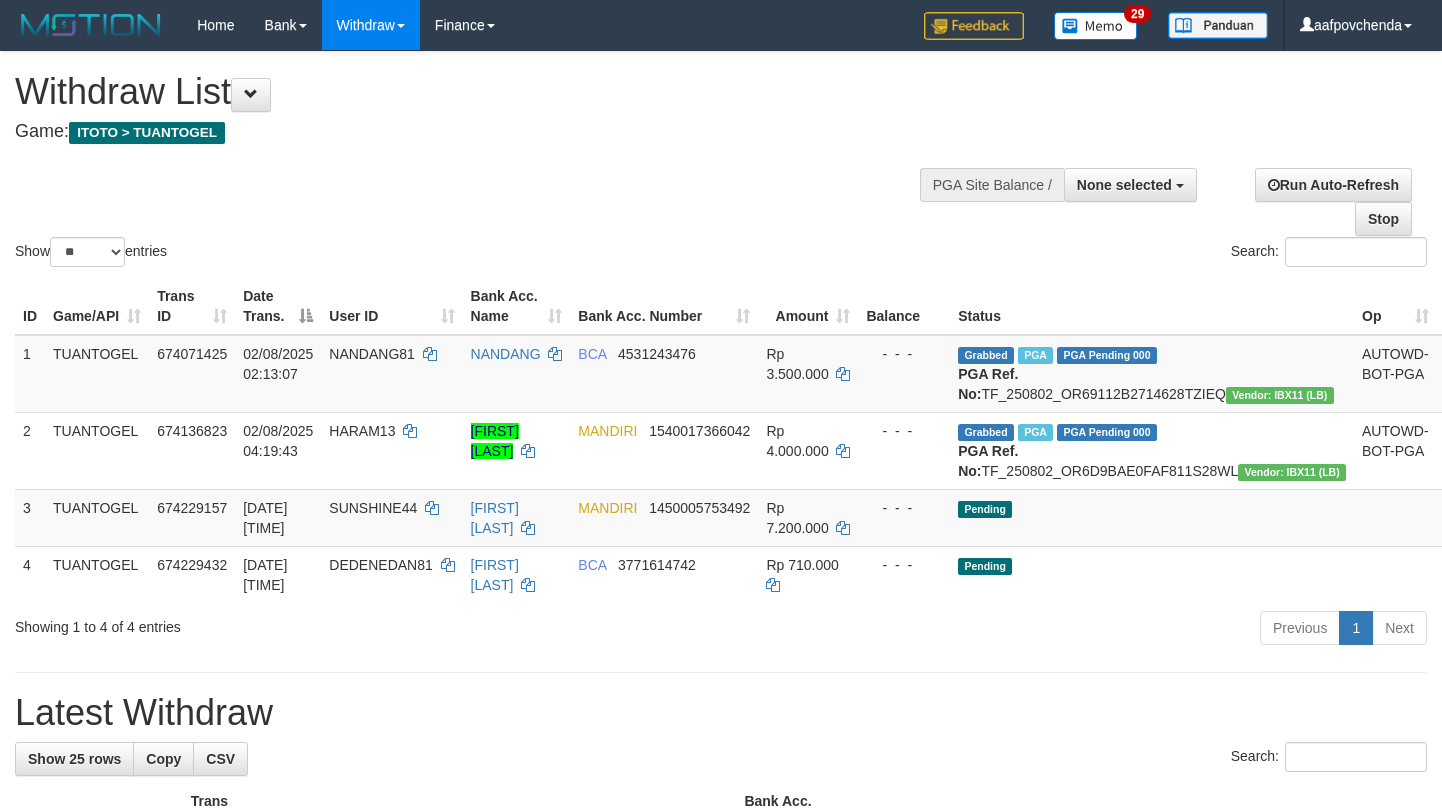 select 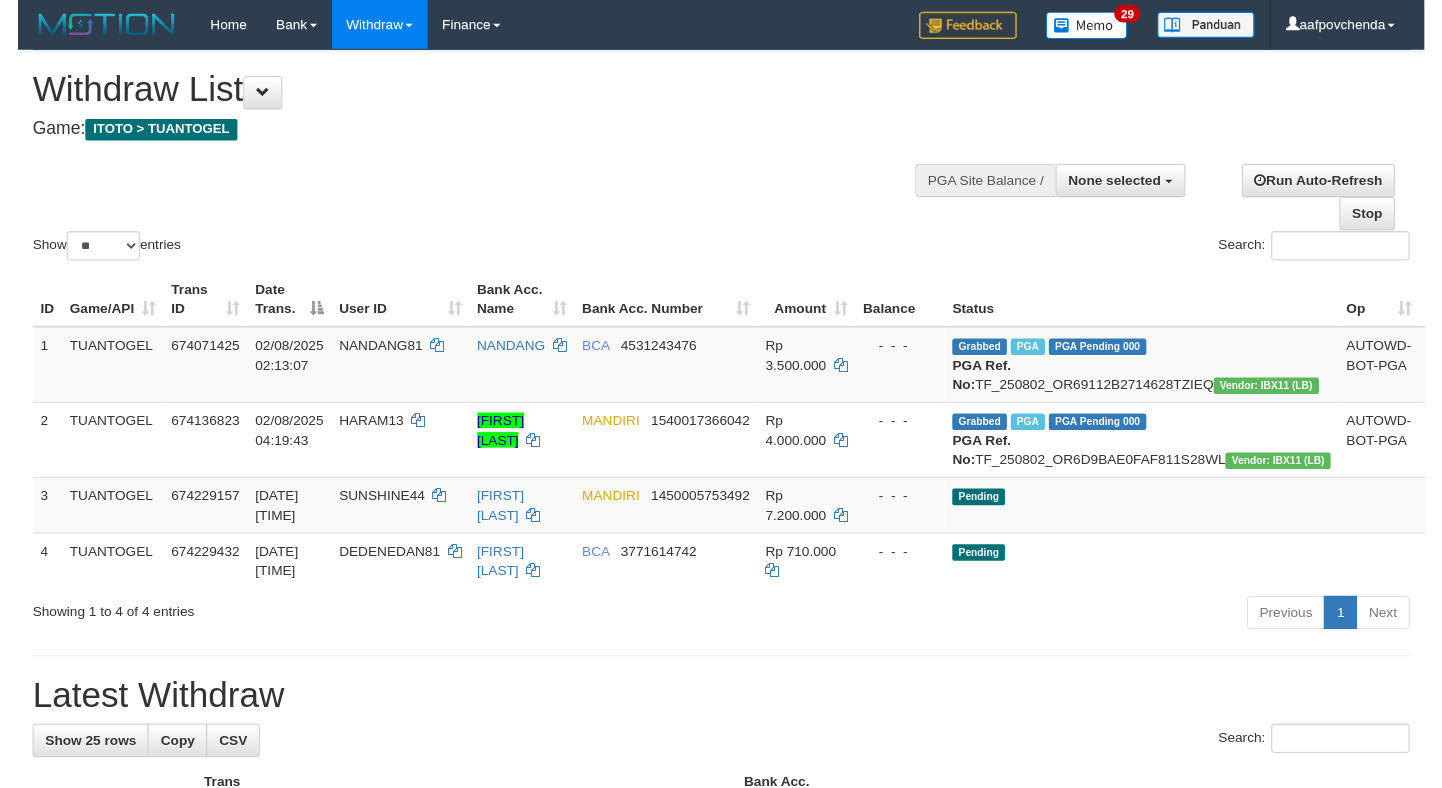 scroll, scrollTop: 0, scrollLeft: 0, axis: both 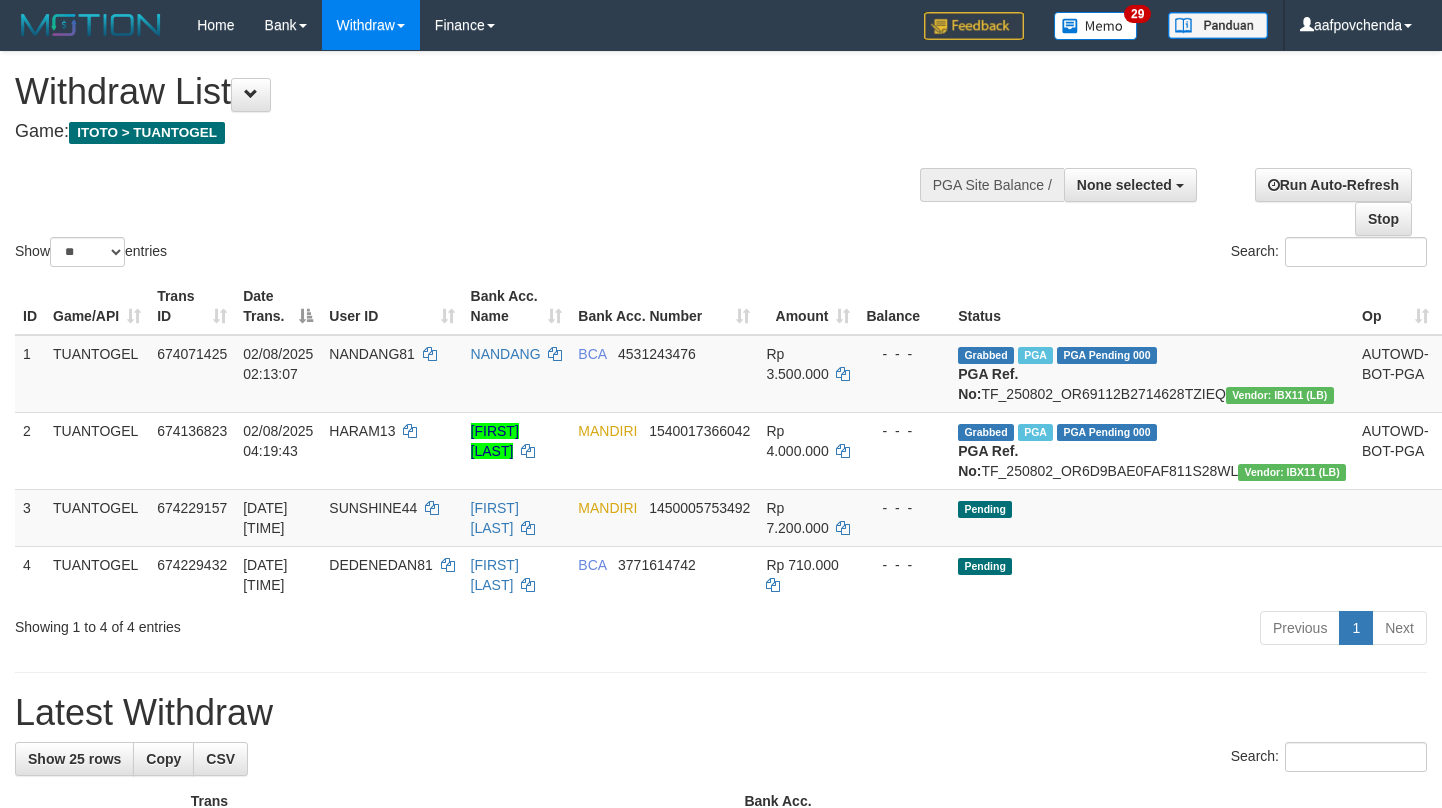 select 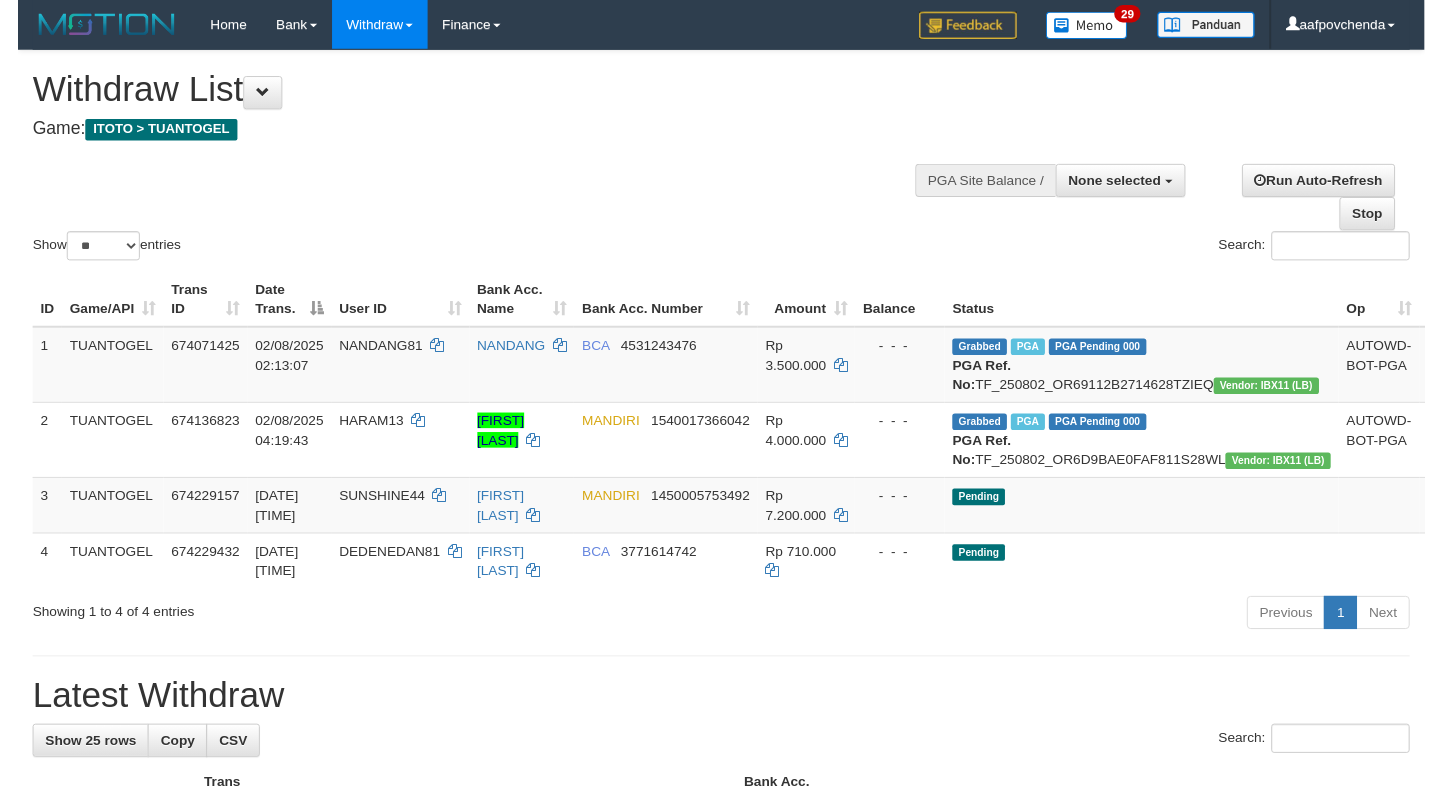 scroll, scrollTop: 0, scrollLeft: 0, axis: both 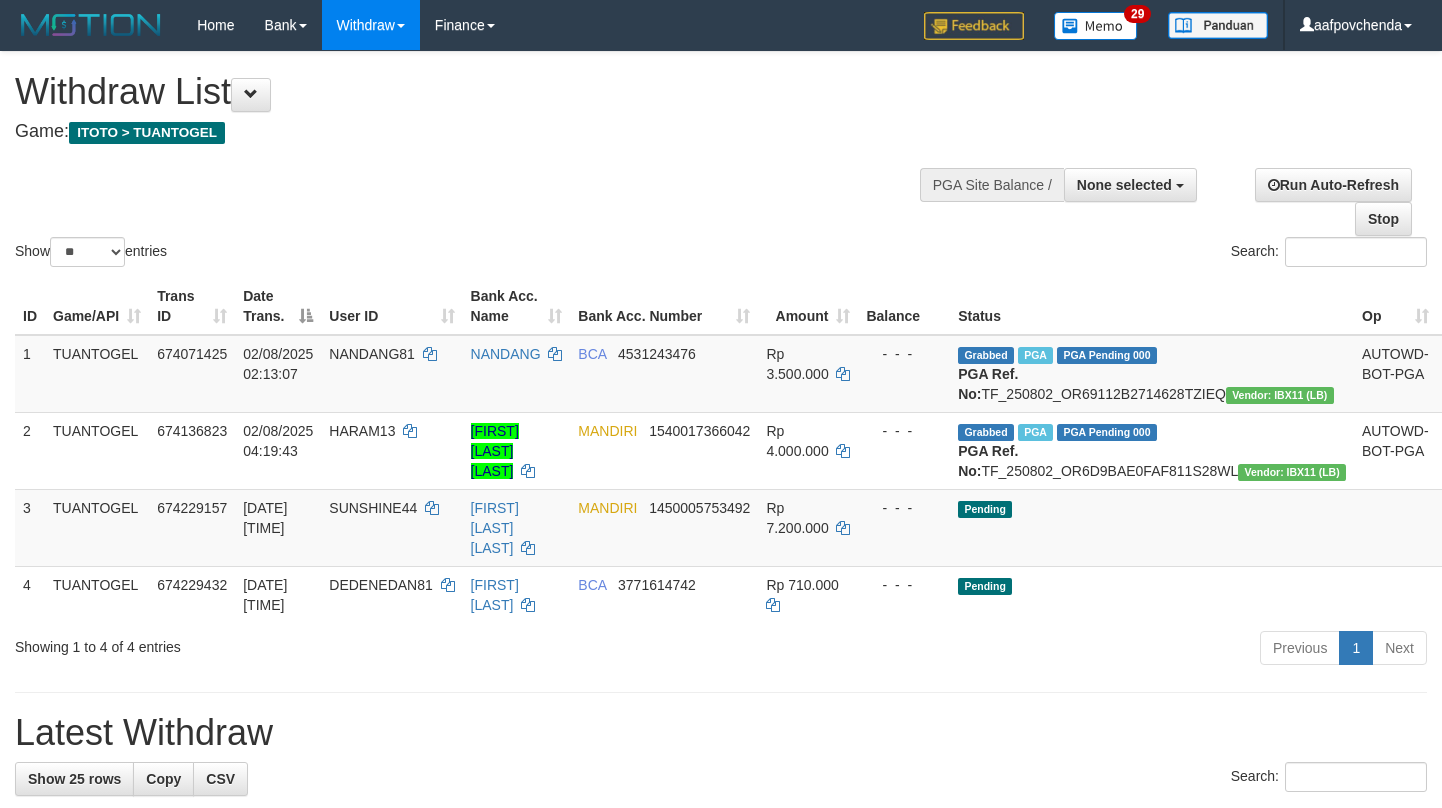 select 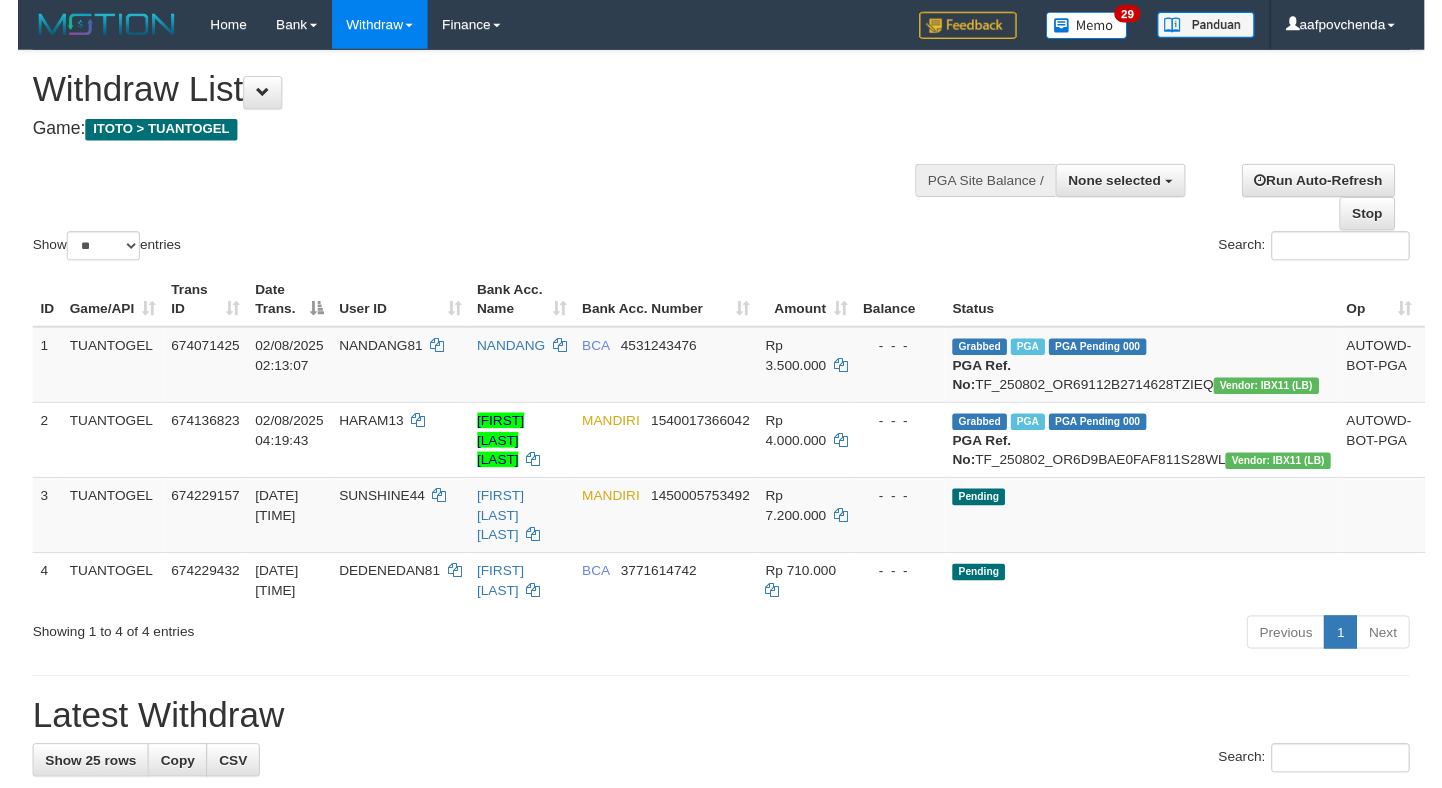 scroll, scrollTop: 0, scrollLeft: 0, axis: both 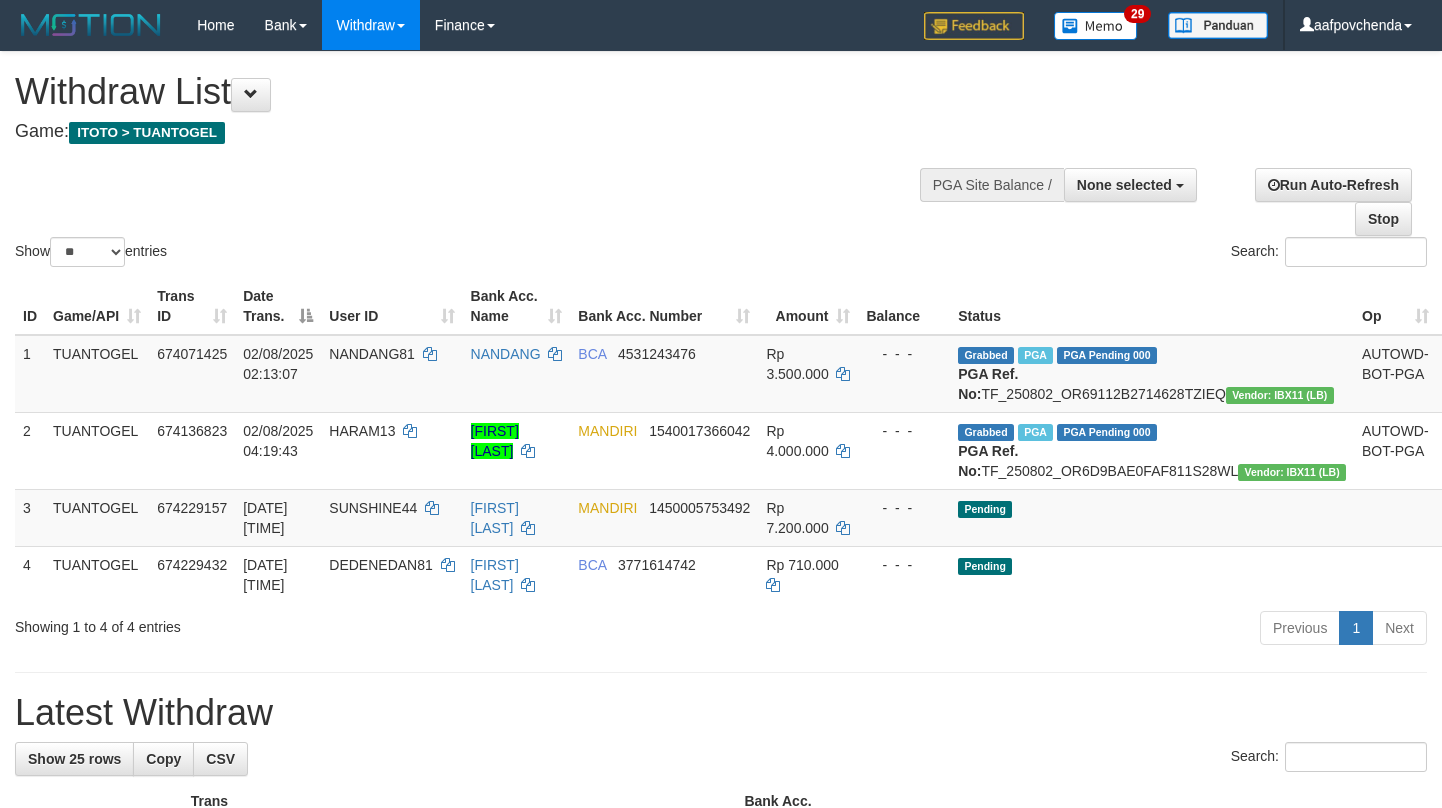 select 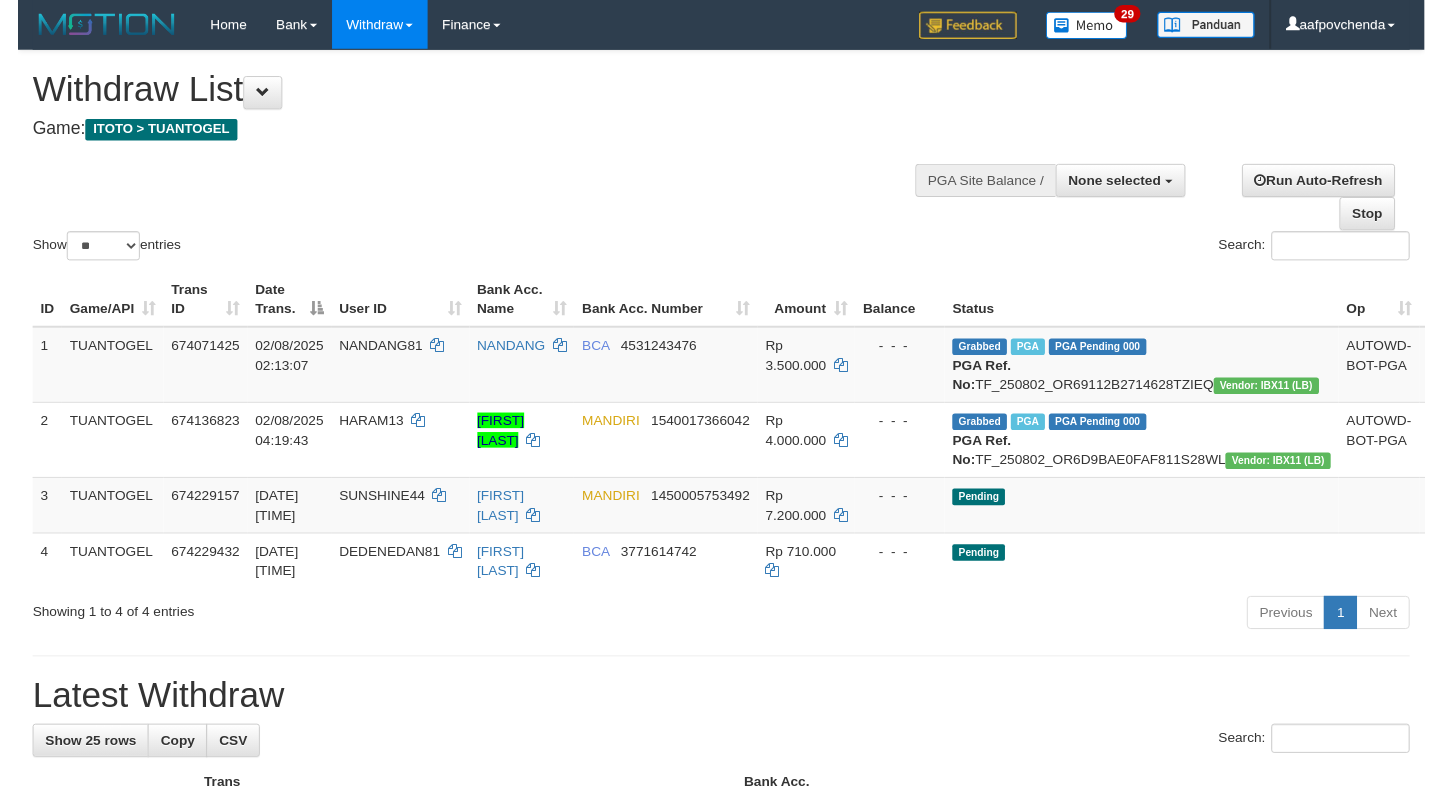 scroll, scrollTop: 0, scrollLeft: 0, axis: both 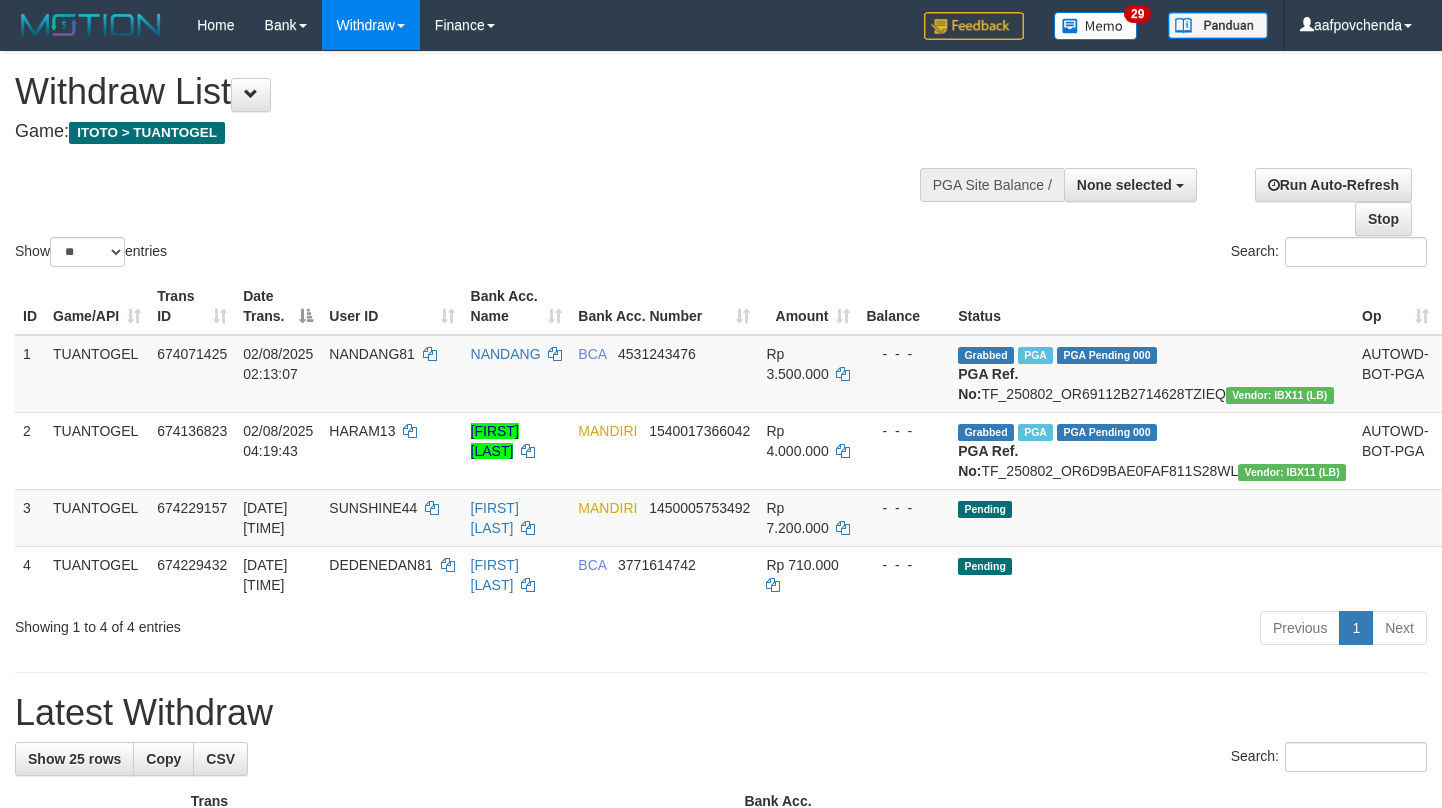 select 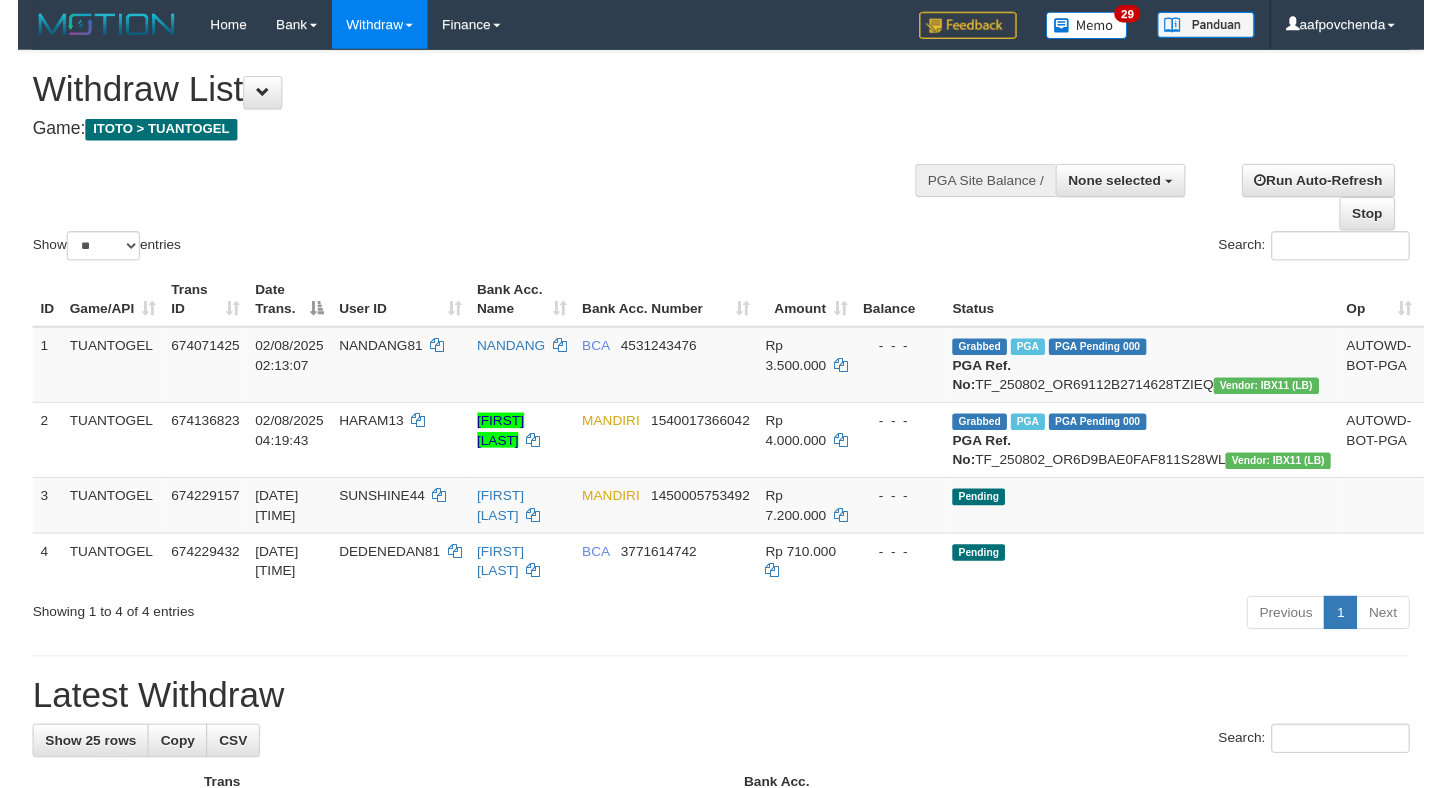 scroll, scrollTop: 0, scrollLeft: 0, axis: both 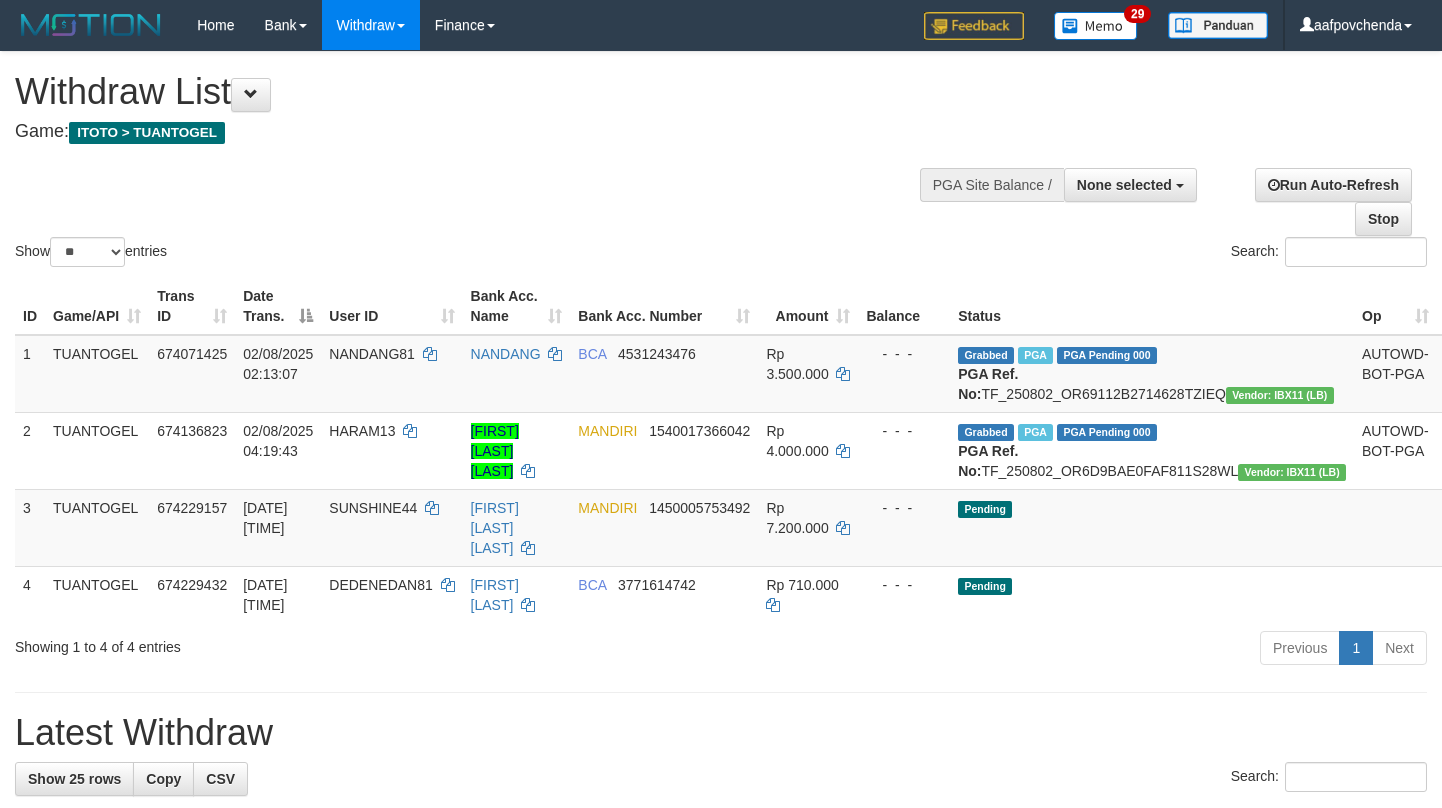 select 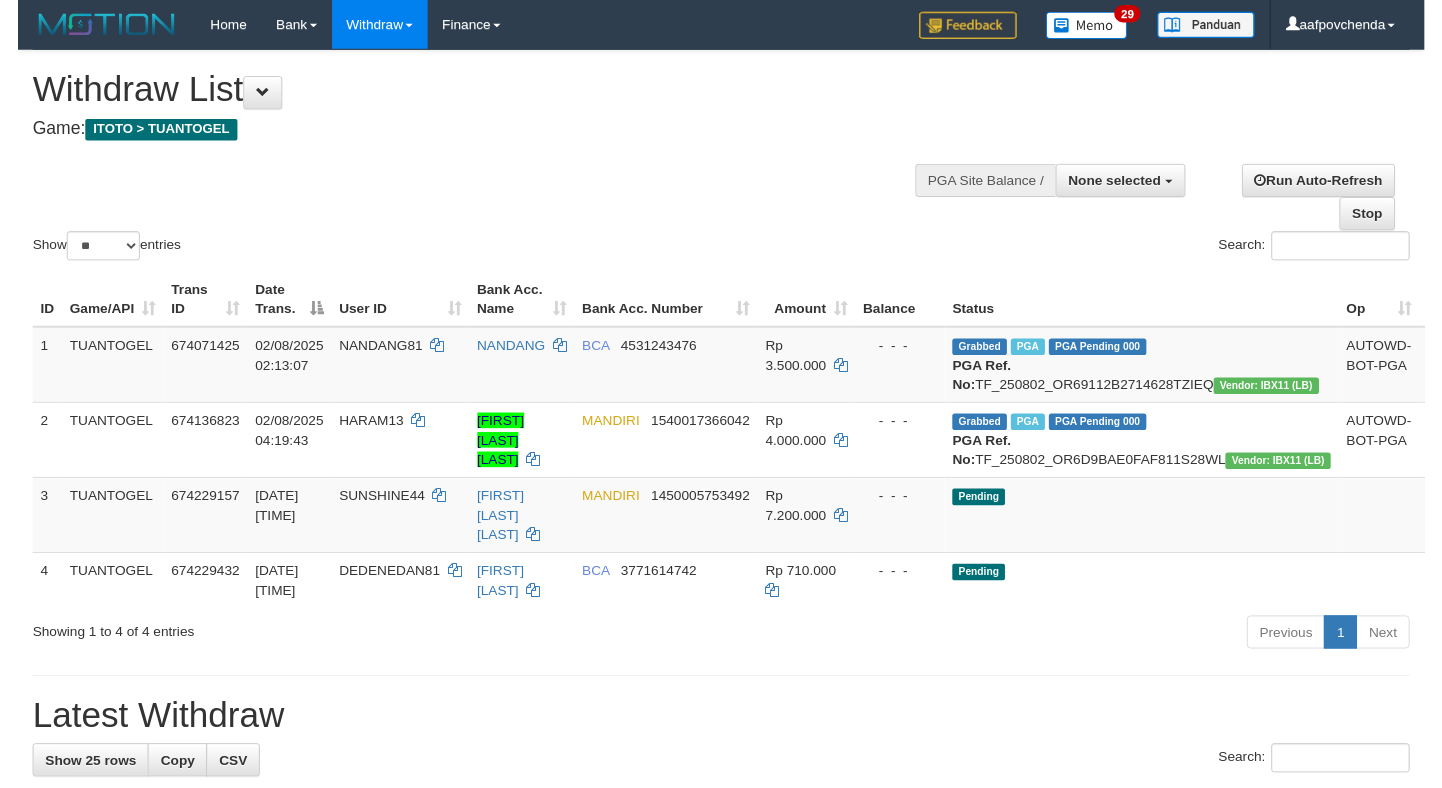 scroll, scrollTop: 0, scrollLeft: 0, axis: both 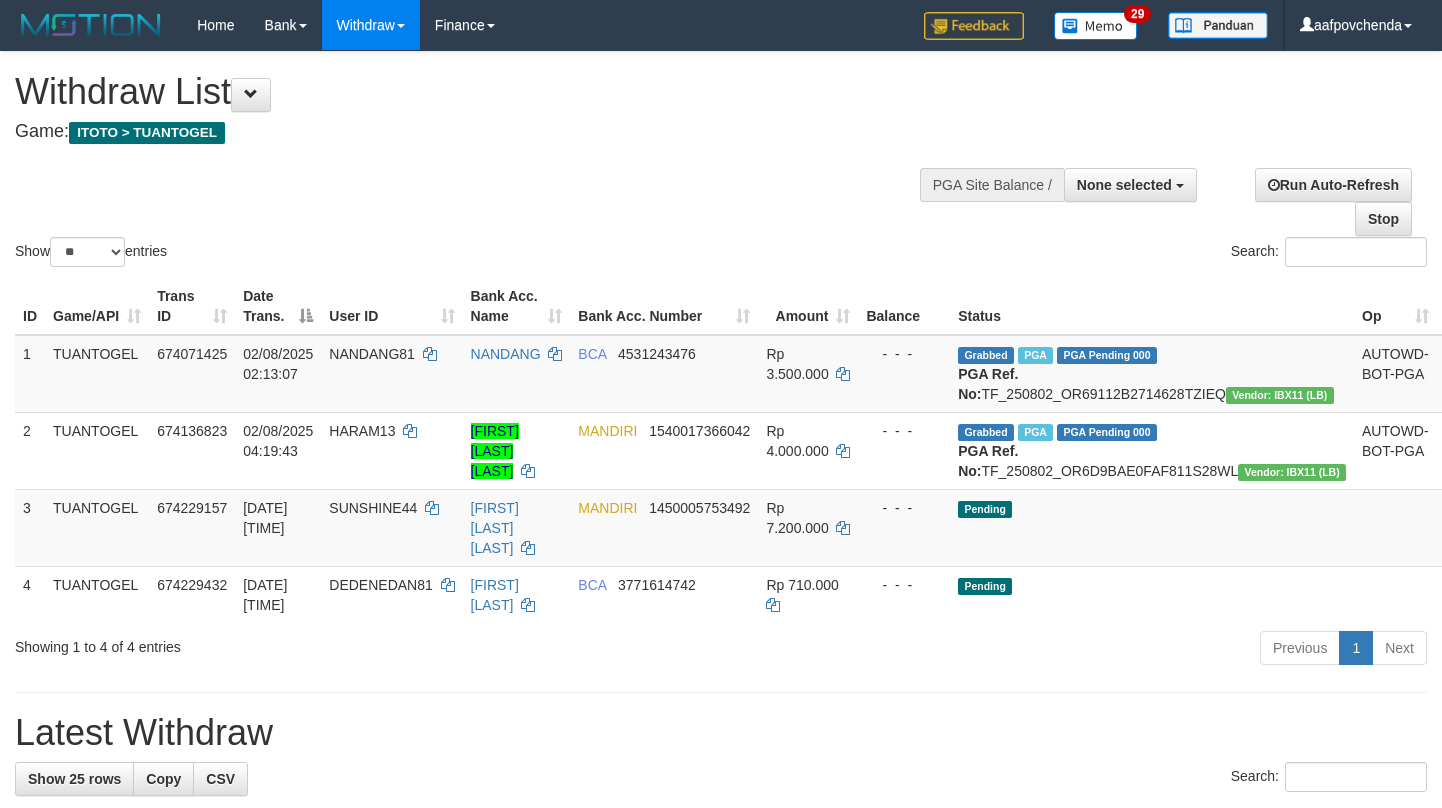 select 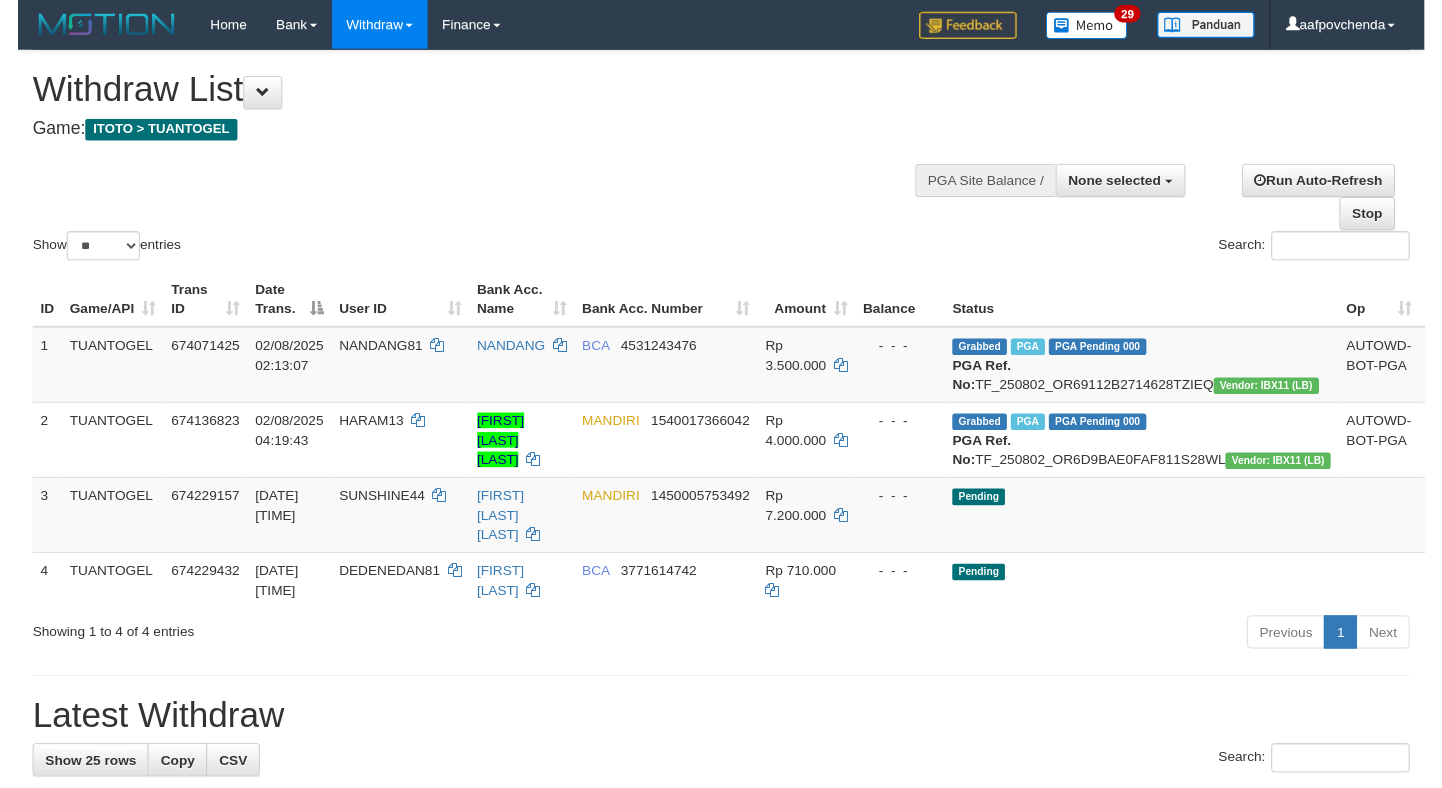 scroll, scrollTop: 0, scrollLeft: 0, axis: both 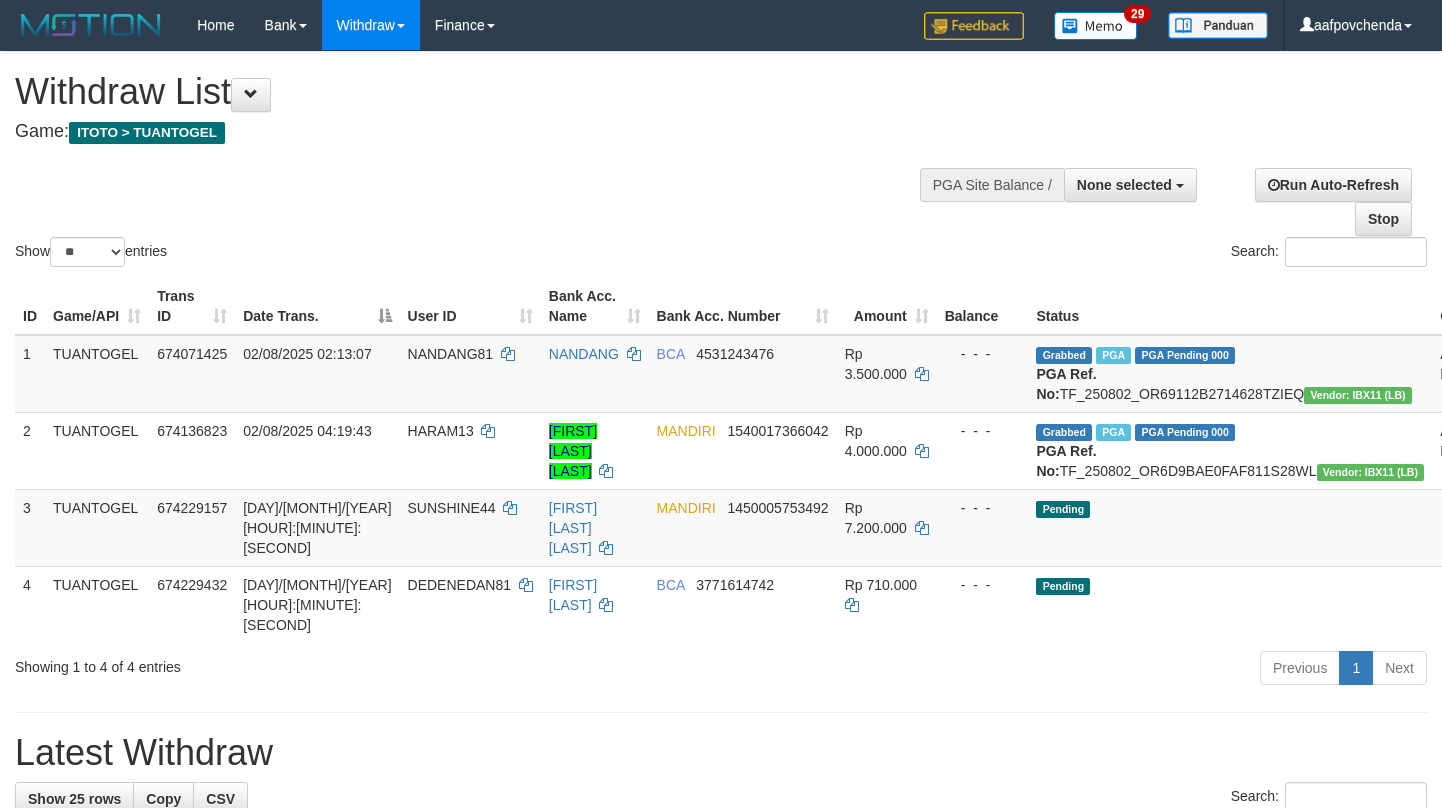 select 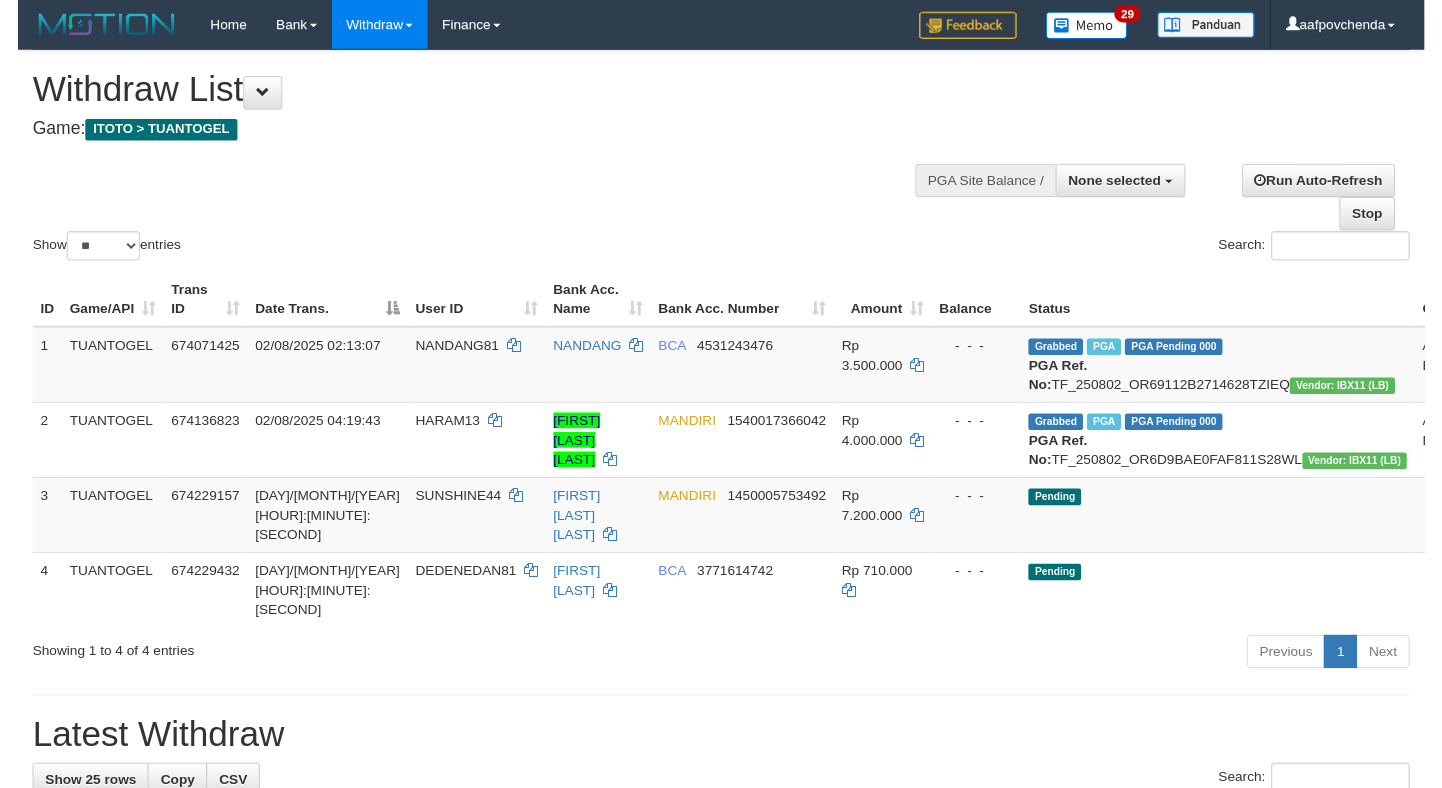 scroll, scrollTop: 0, scrollLeft: 0, axis: both 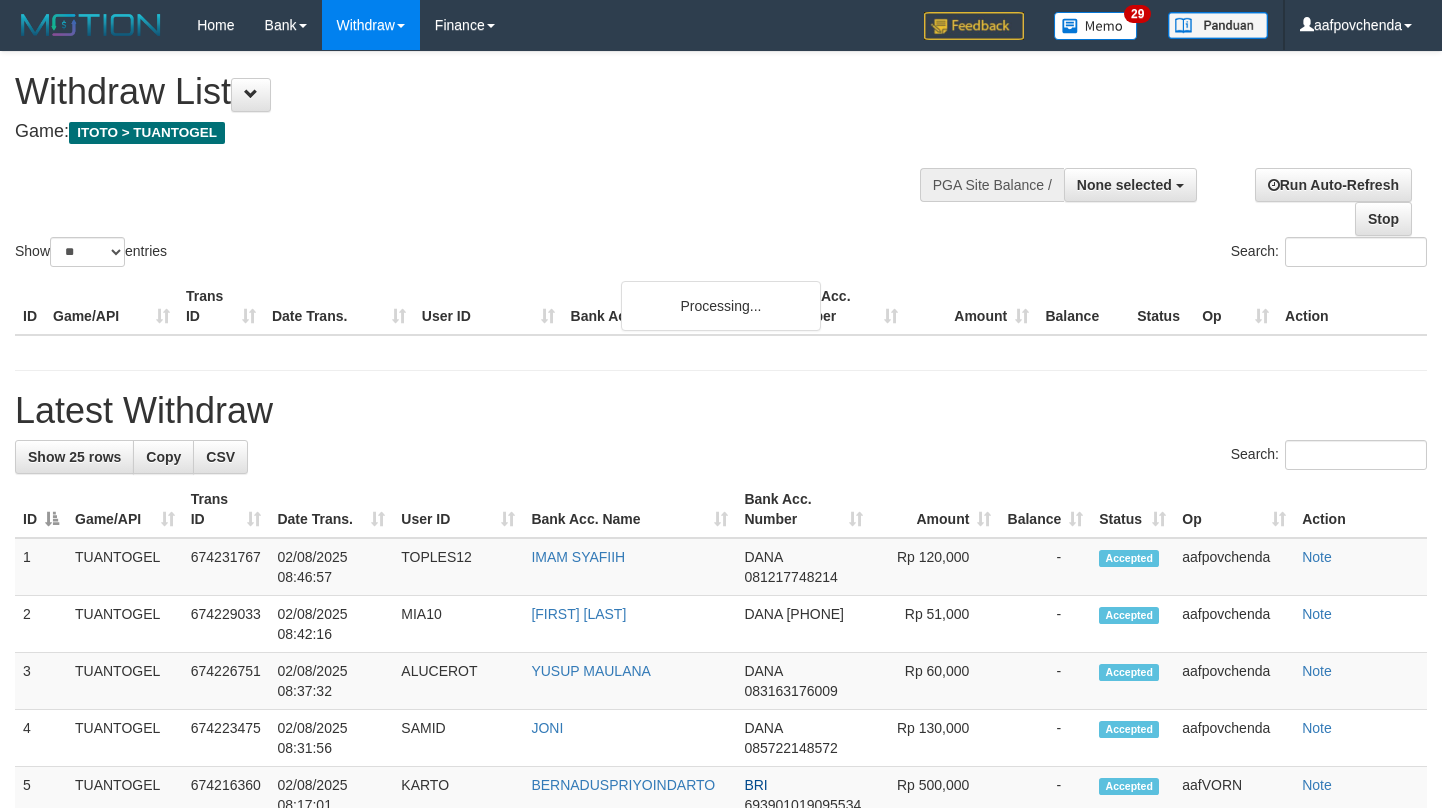 select 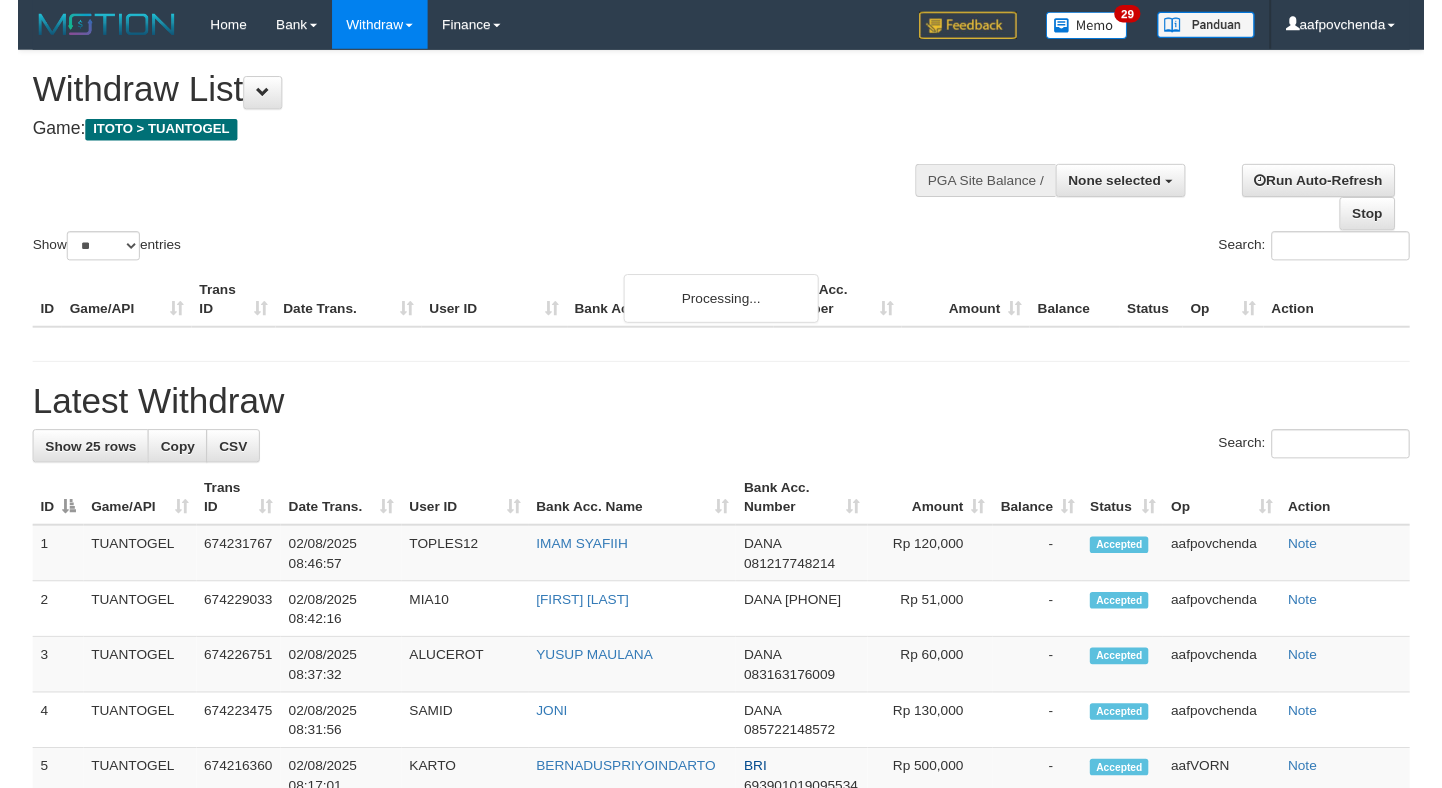 scroll, scrollTop: 0, scrollLeft: 0, axis: both 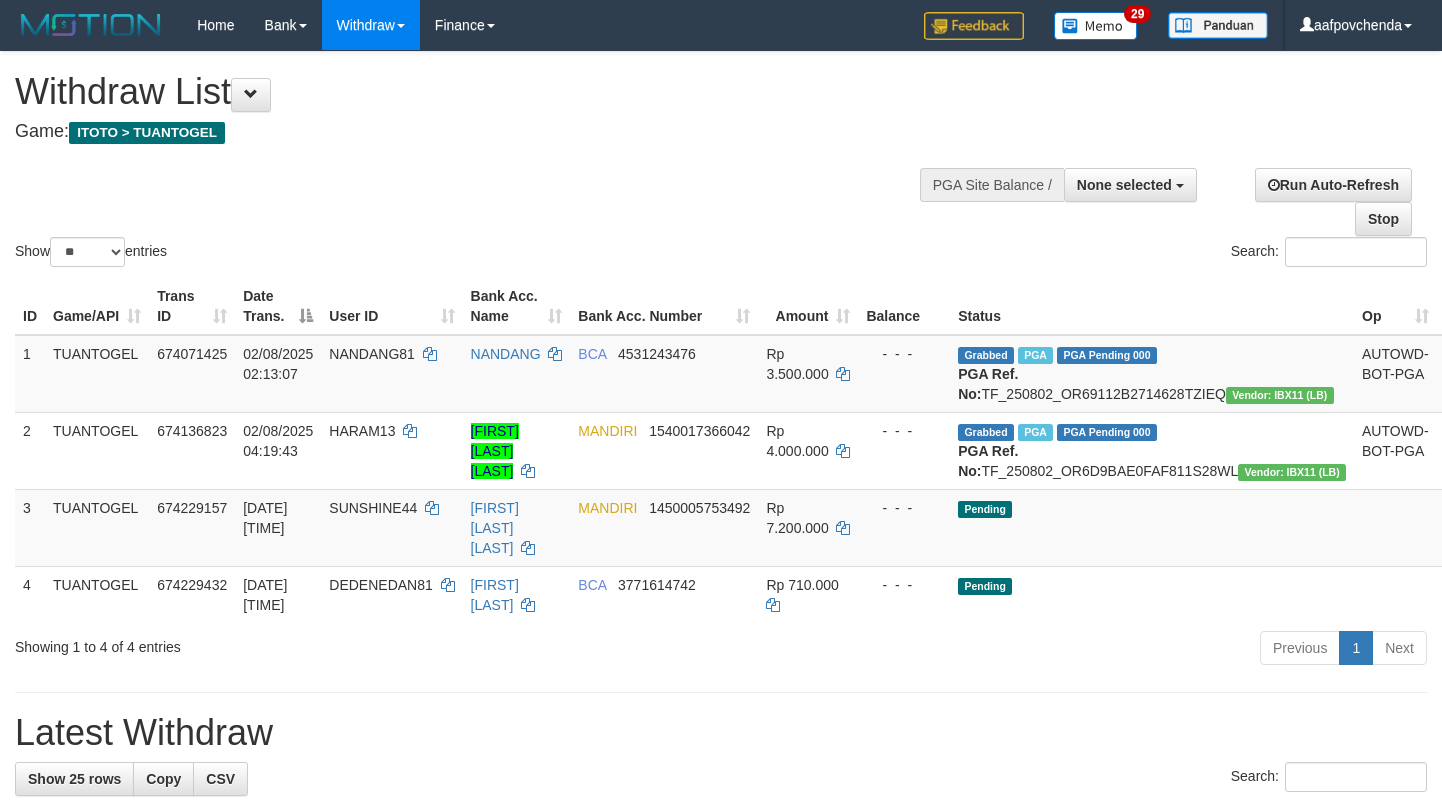 select 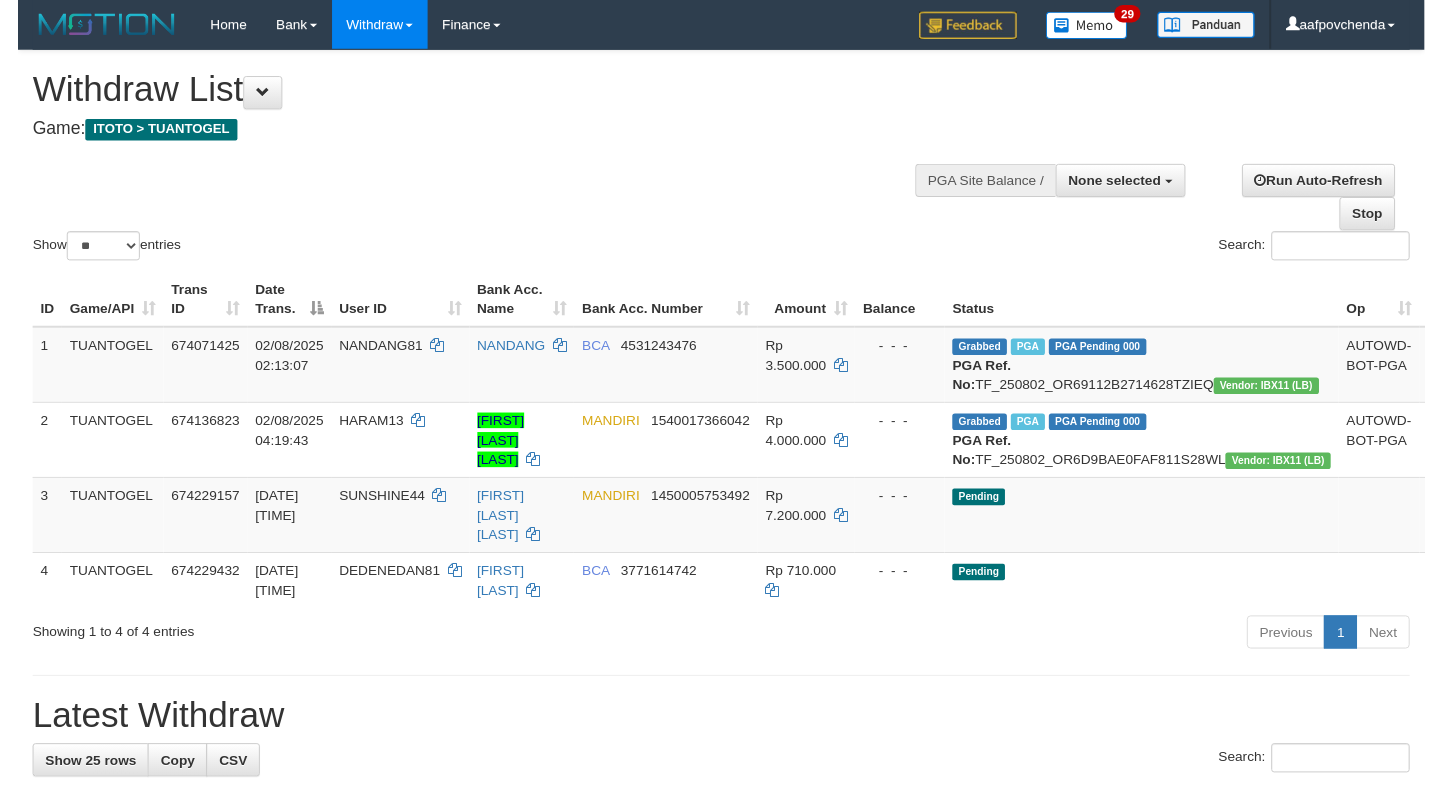 scroll, scrollTop: 0, scrollLeft: 0, axis: both 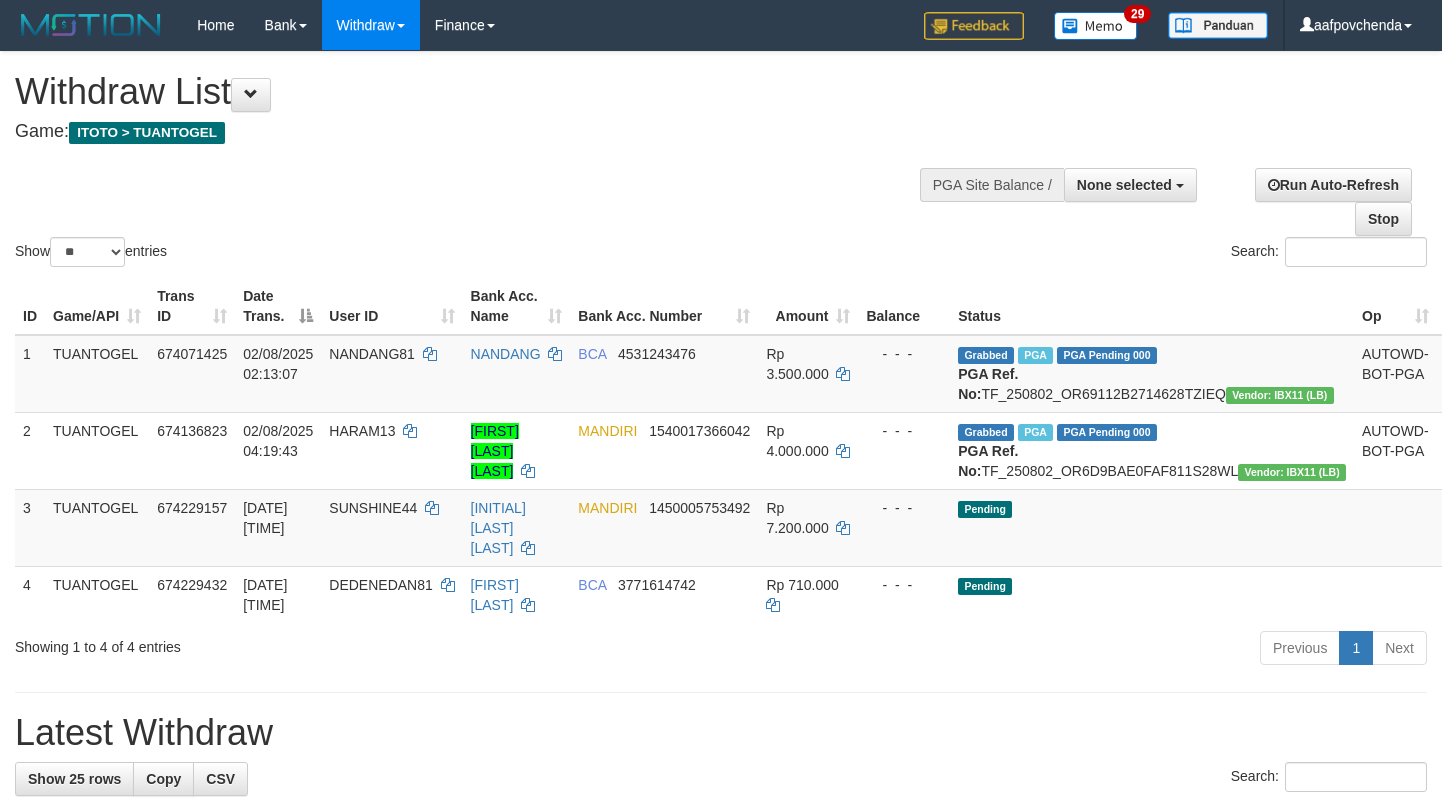 select 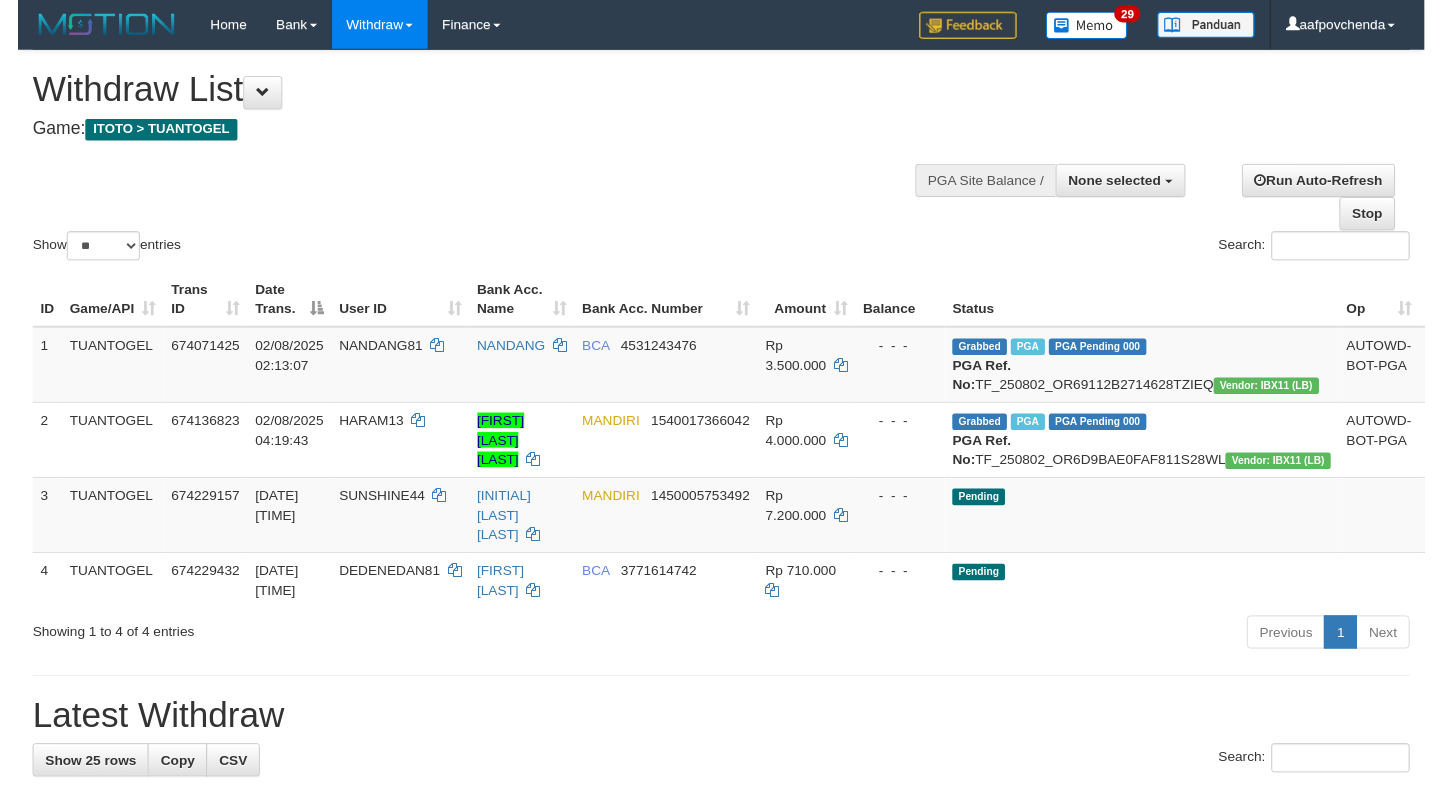 scroll, scrollTop: 0, scrollLeft: 0, axis: both 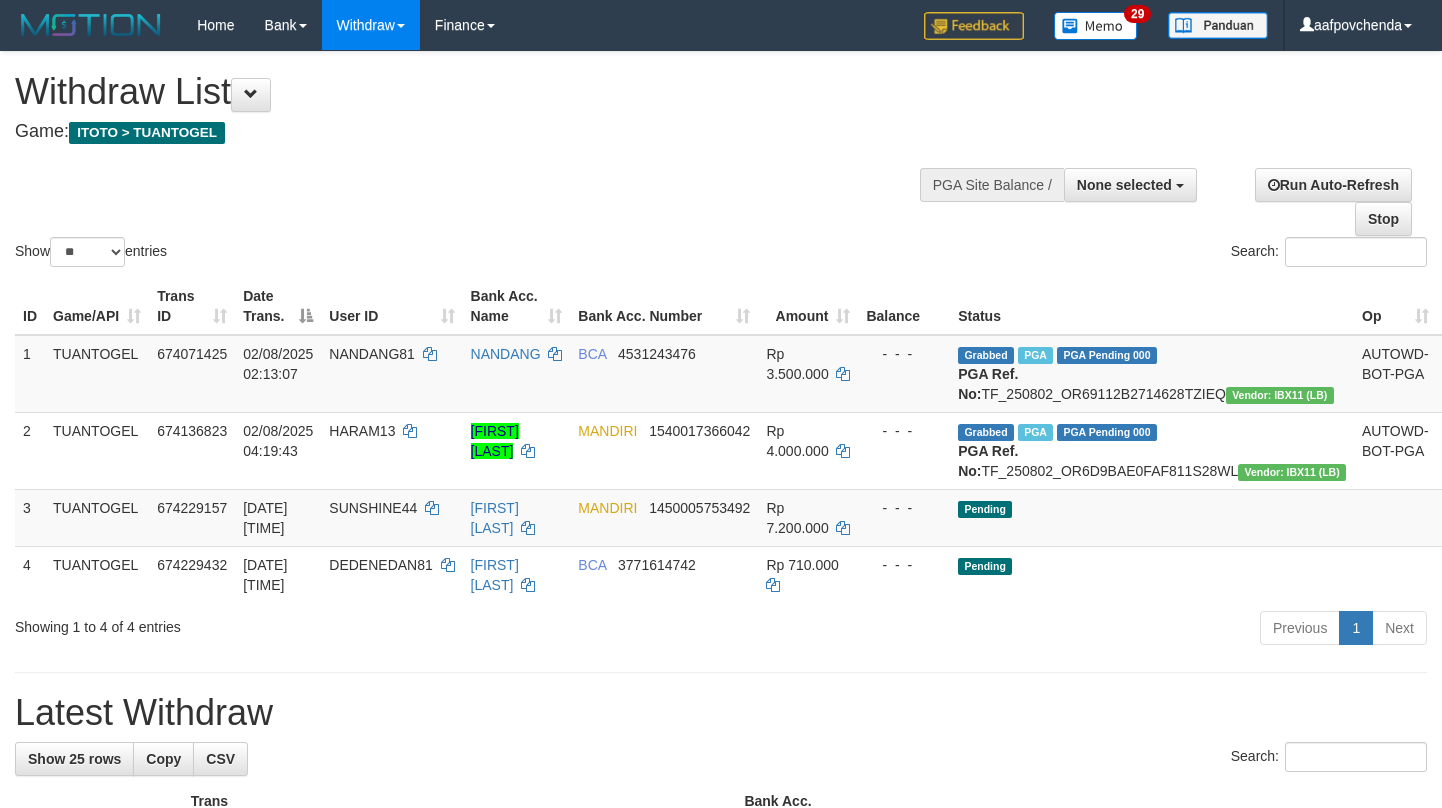 select 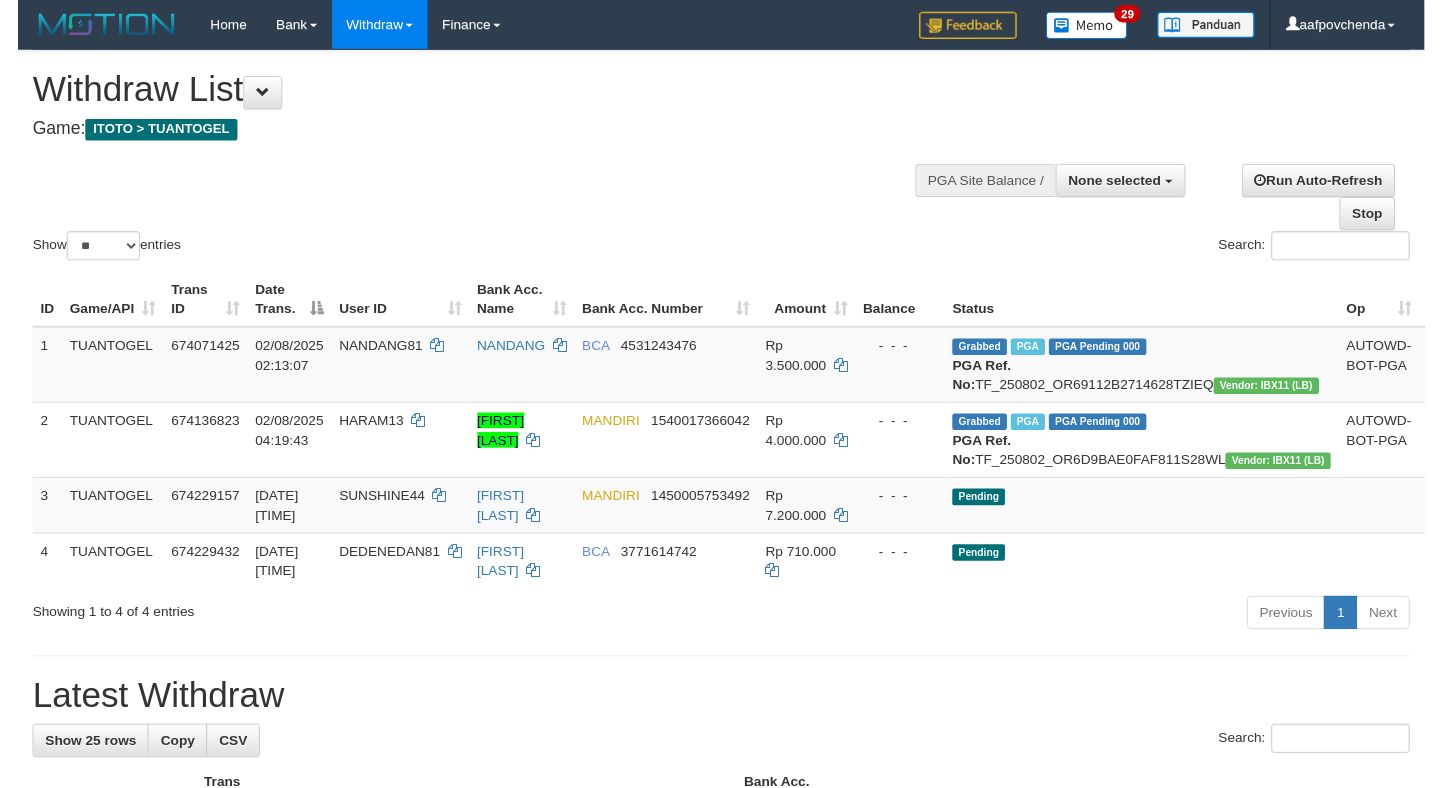 scroll, scrollTop: 0, scrollLeft: 0, axis: both 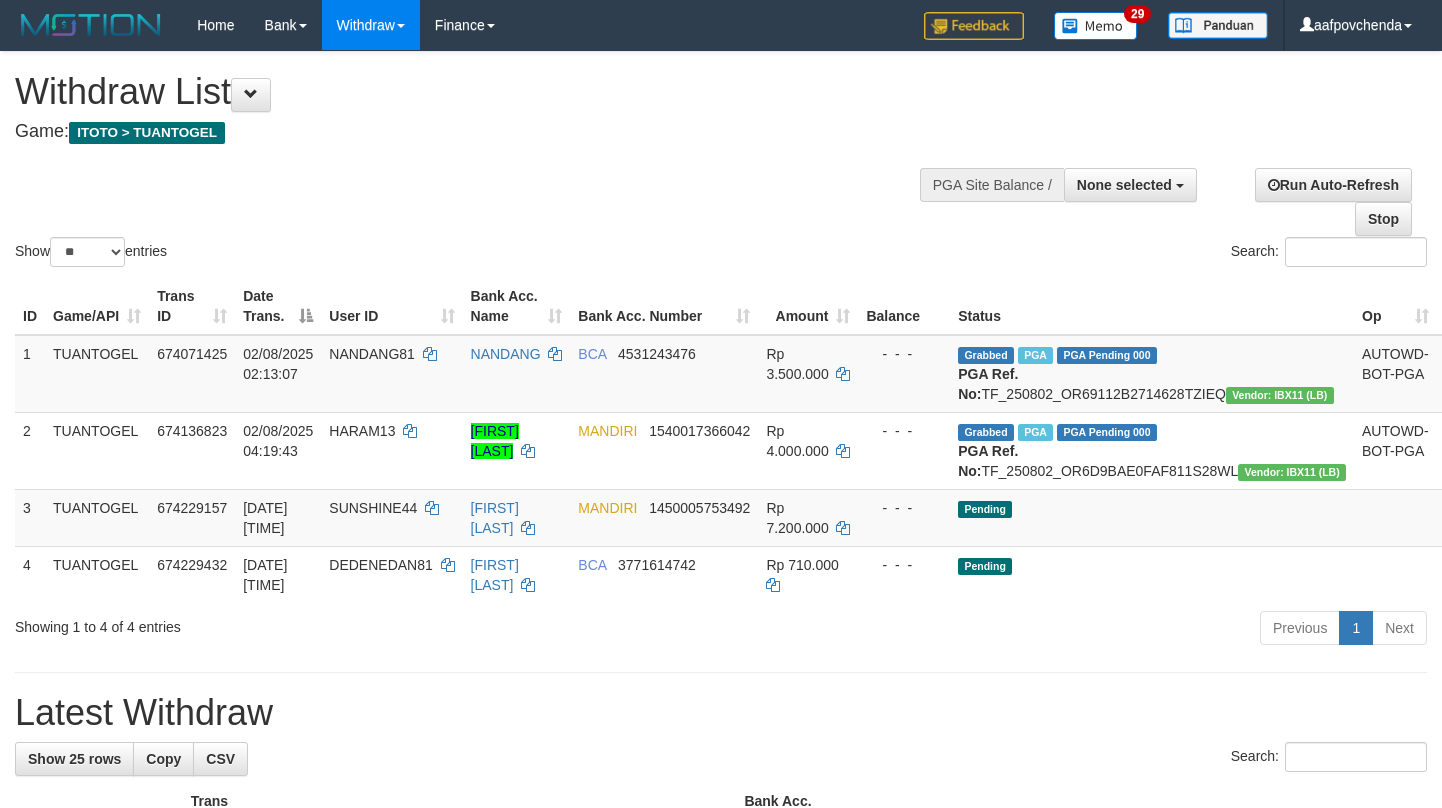 select 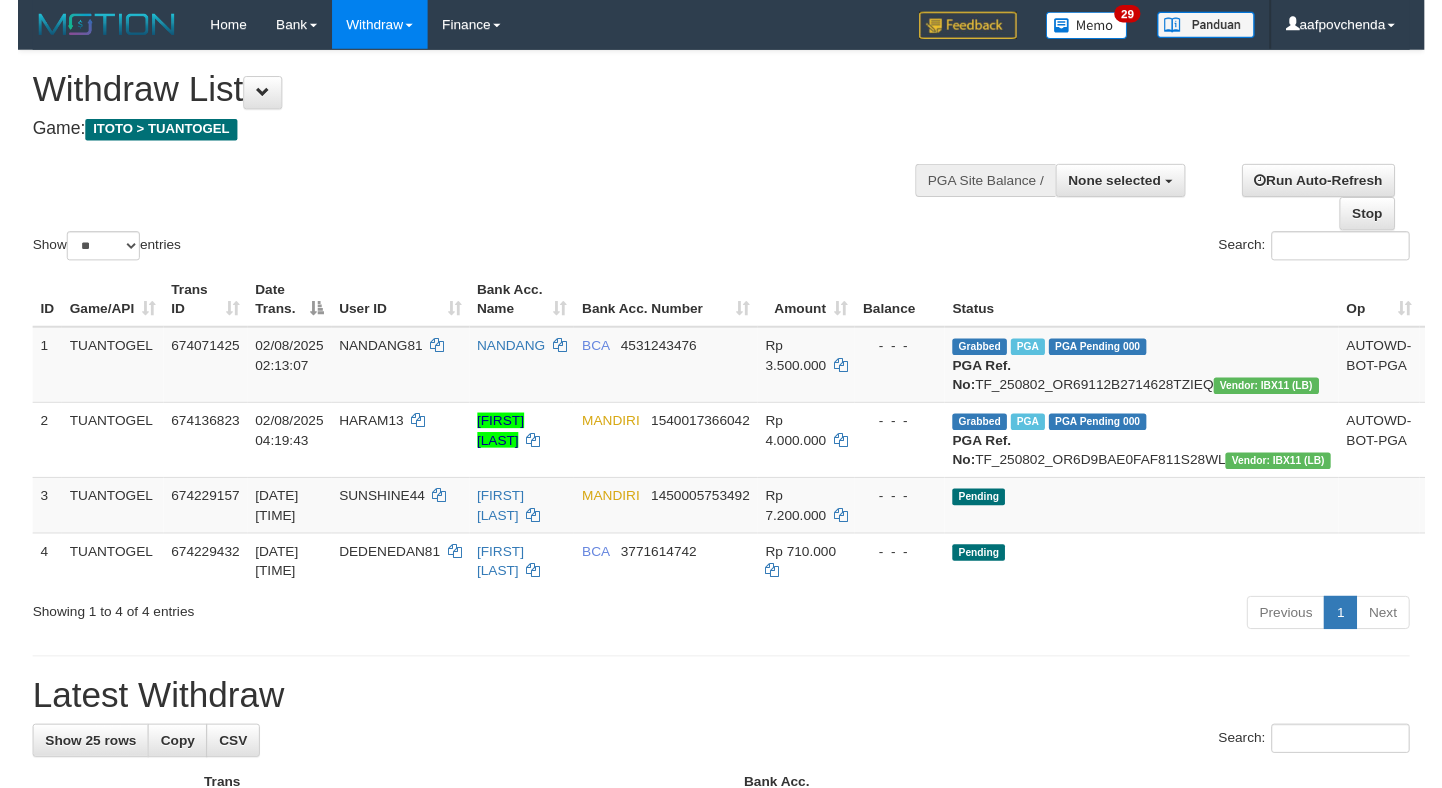 scroll, scrollTop: 0, scrollLeft: 0, axis: both 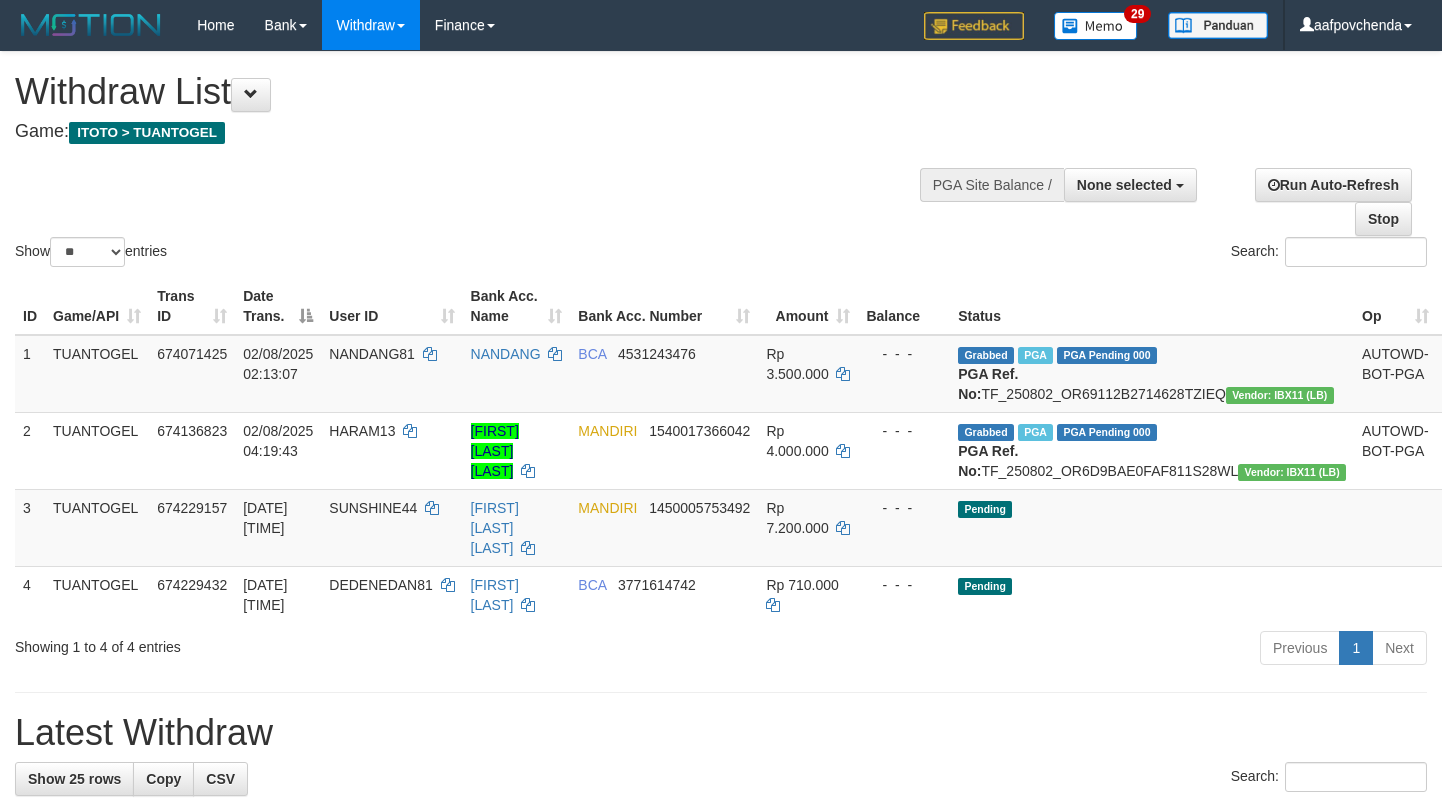 select 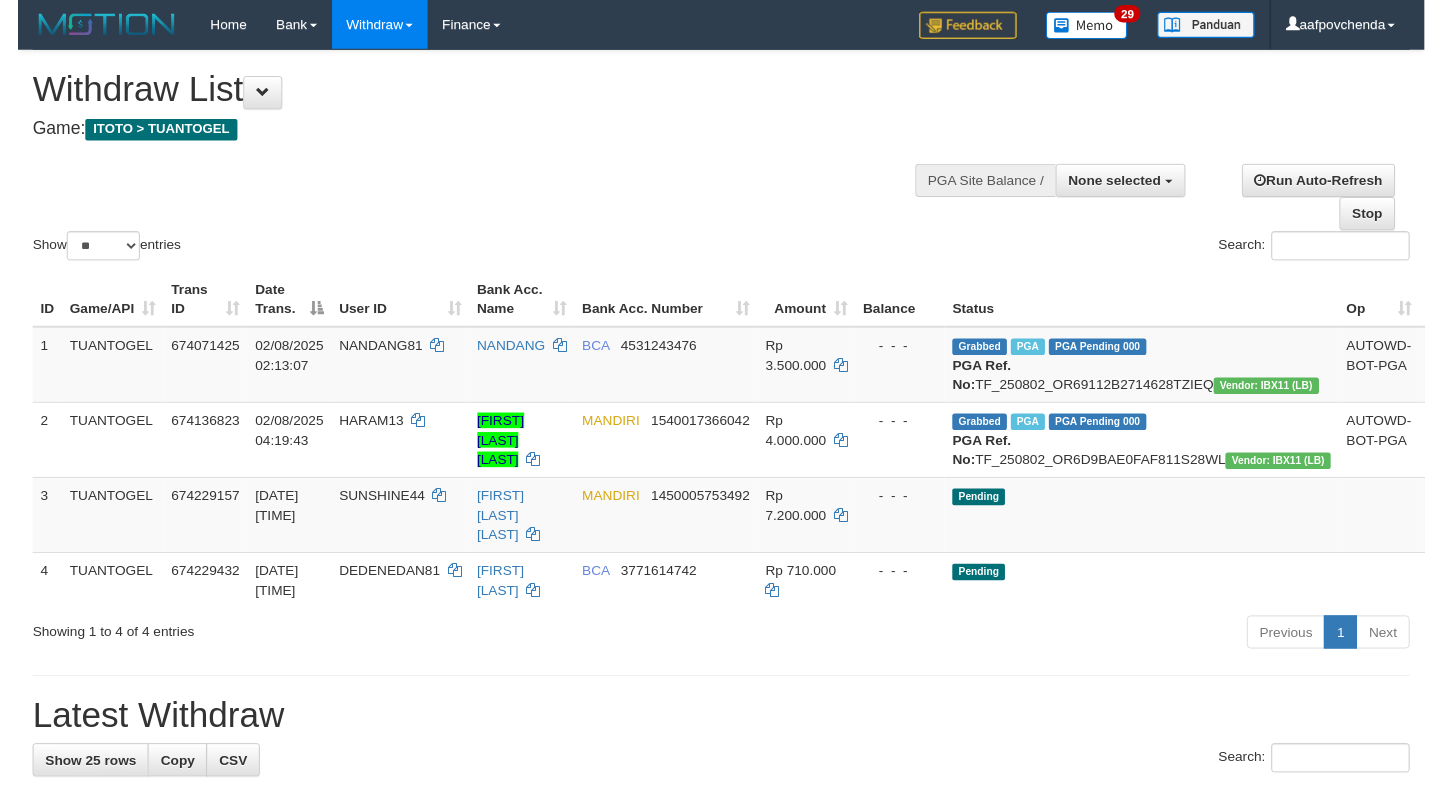 scroll, scrollTop: 0, scrollLeft: 0, axis: both 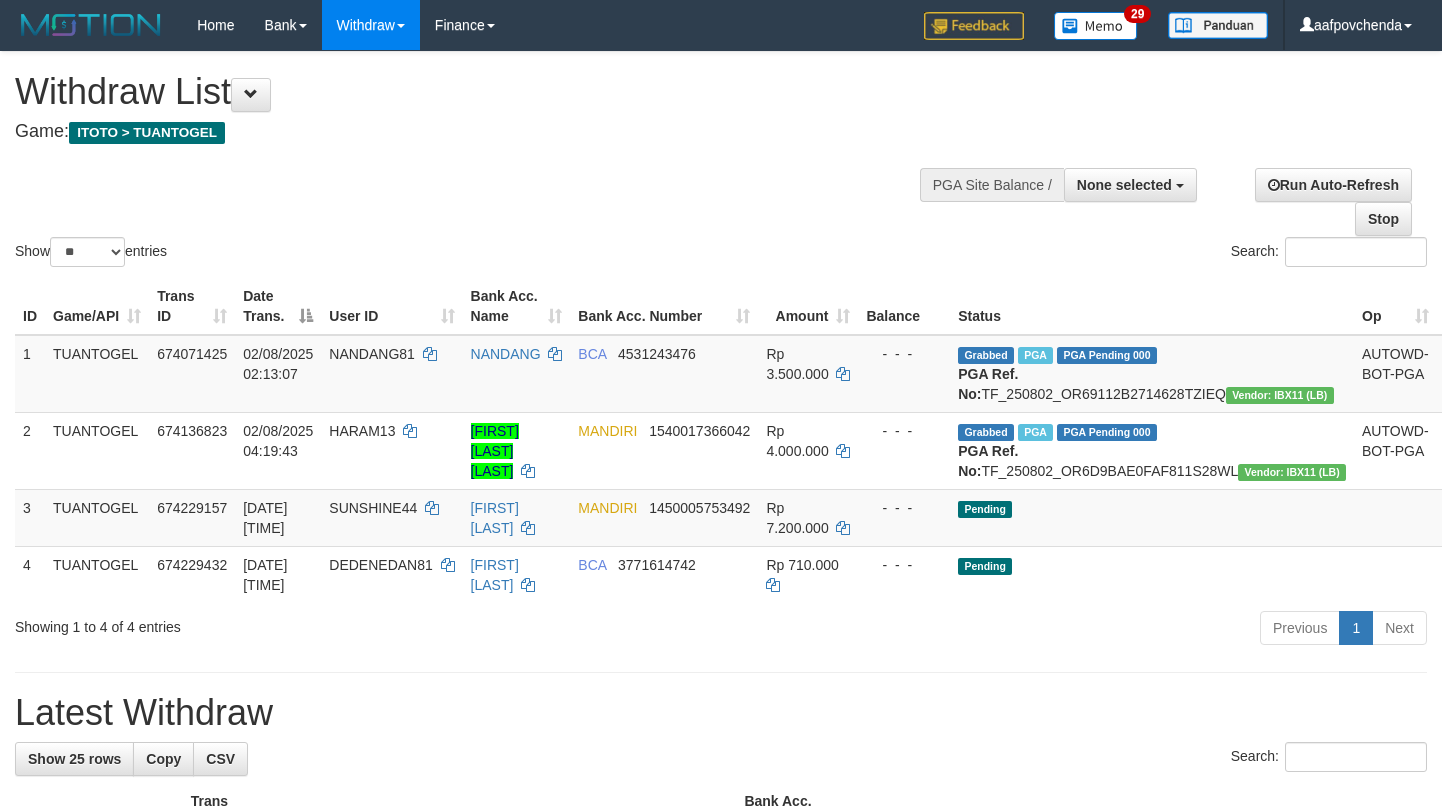 select 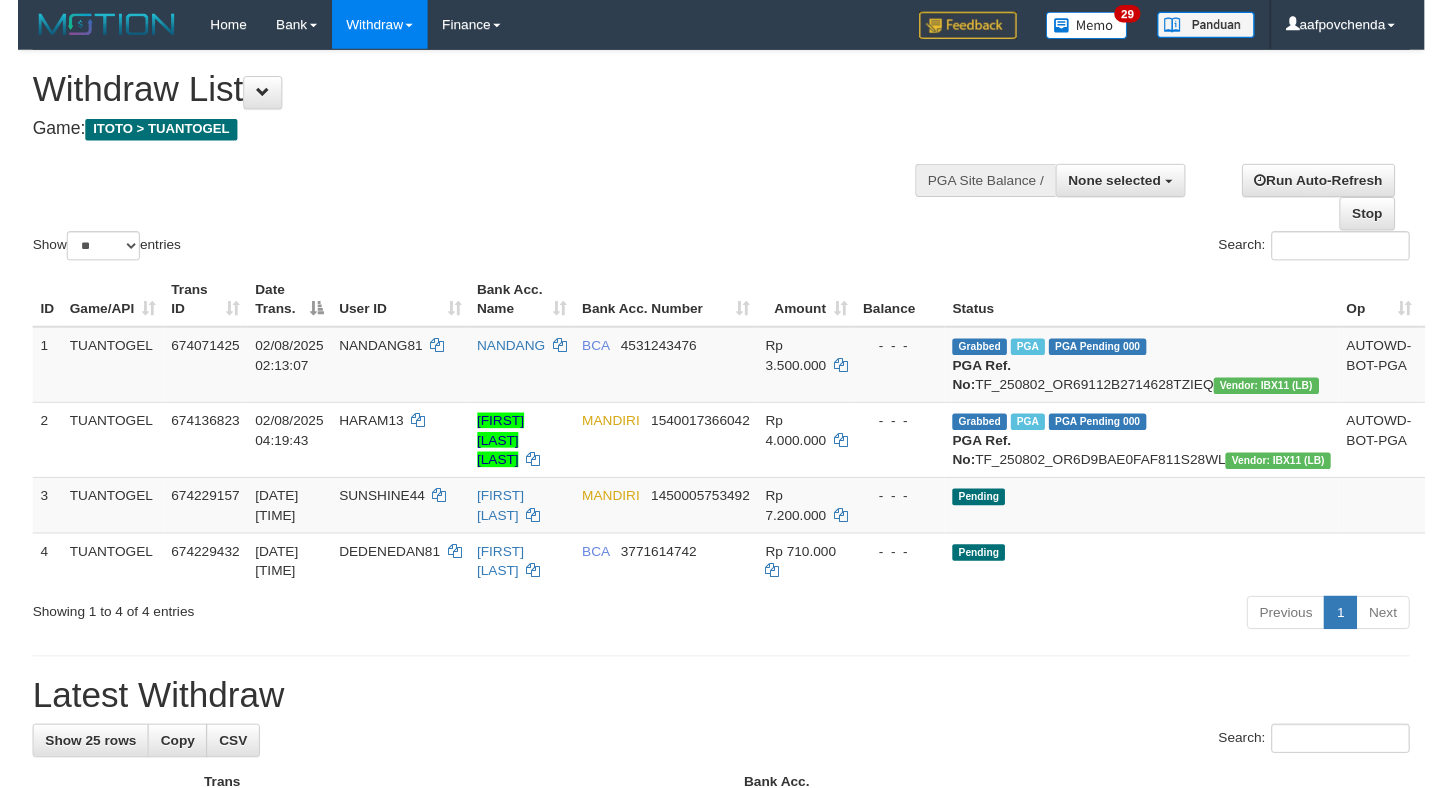 scroll, scrollTop: 0, scrollLeft: 0, axis: both 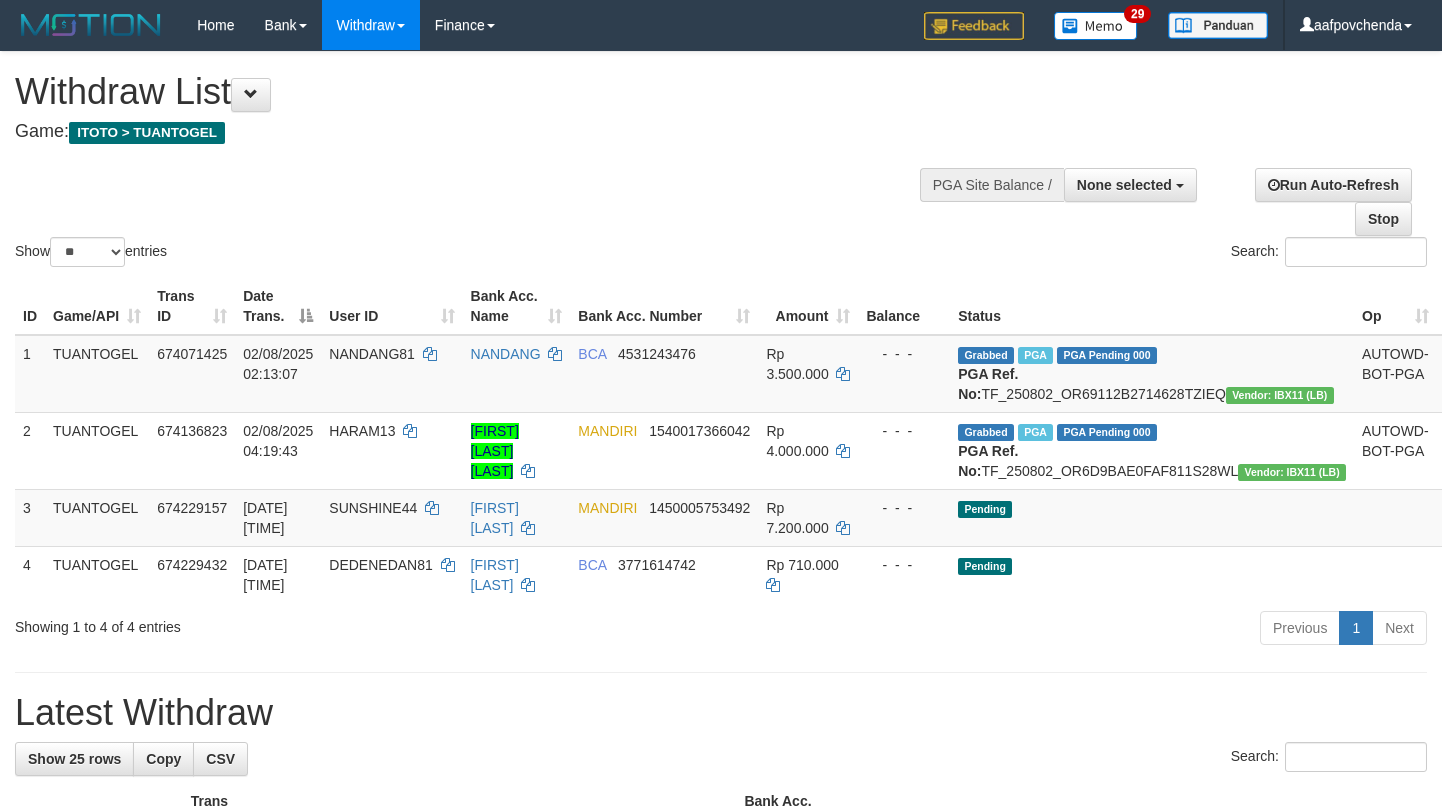 select 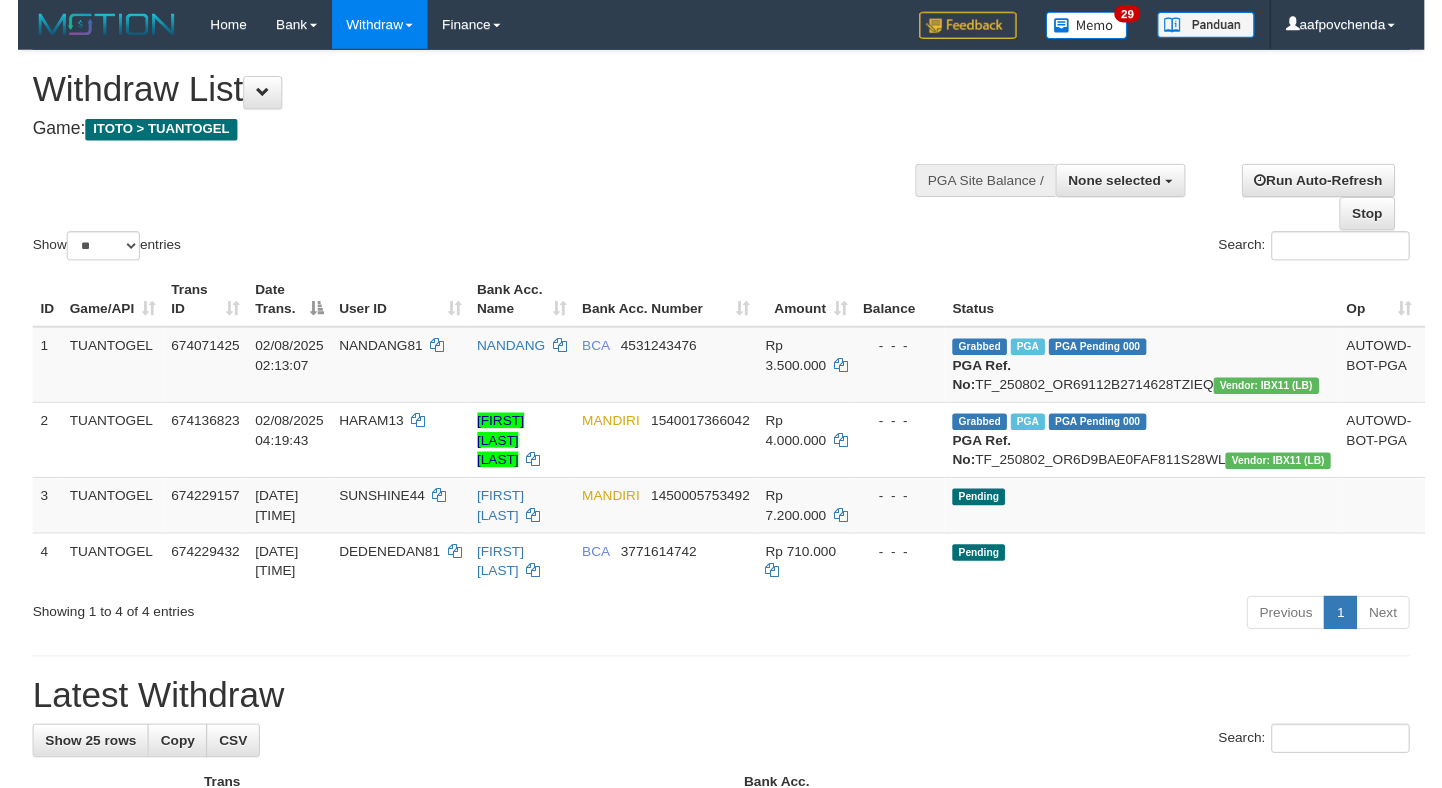 scroll, scrollTop: 0, scrollLeft: 0, axis: both 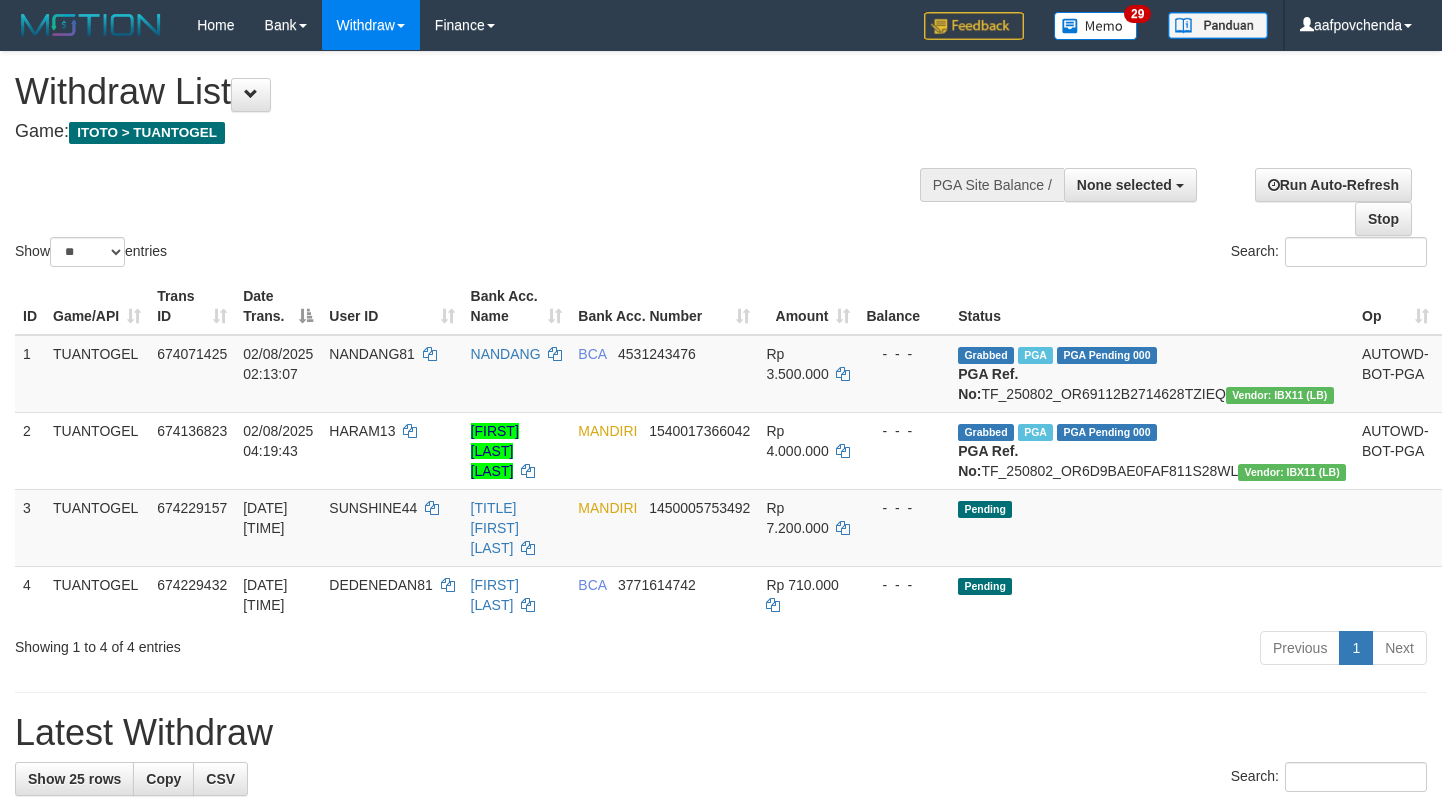 select 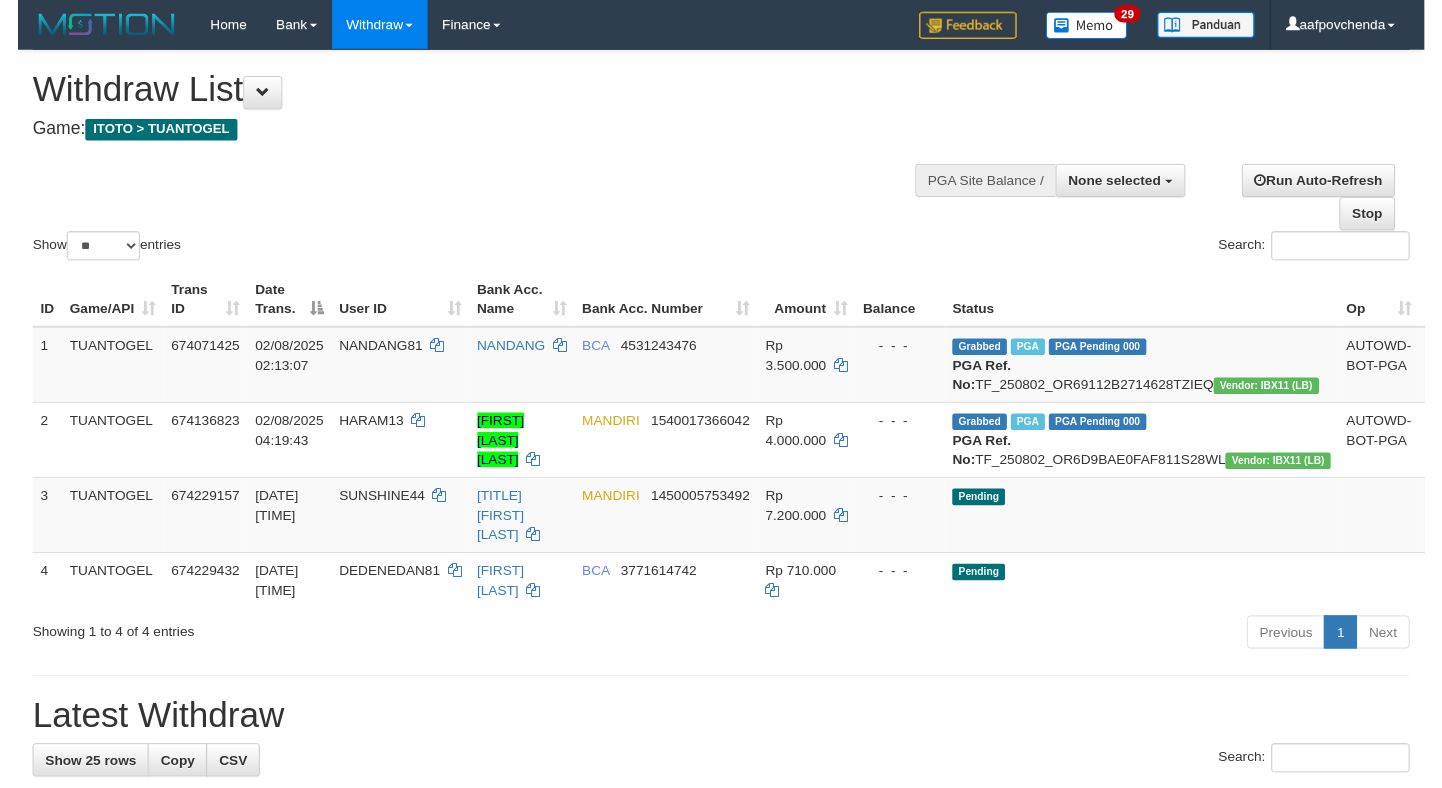 scroll, scrollTop: 0, scrollLeft: 0, axis: both 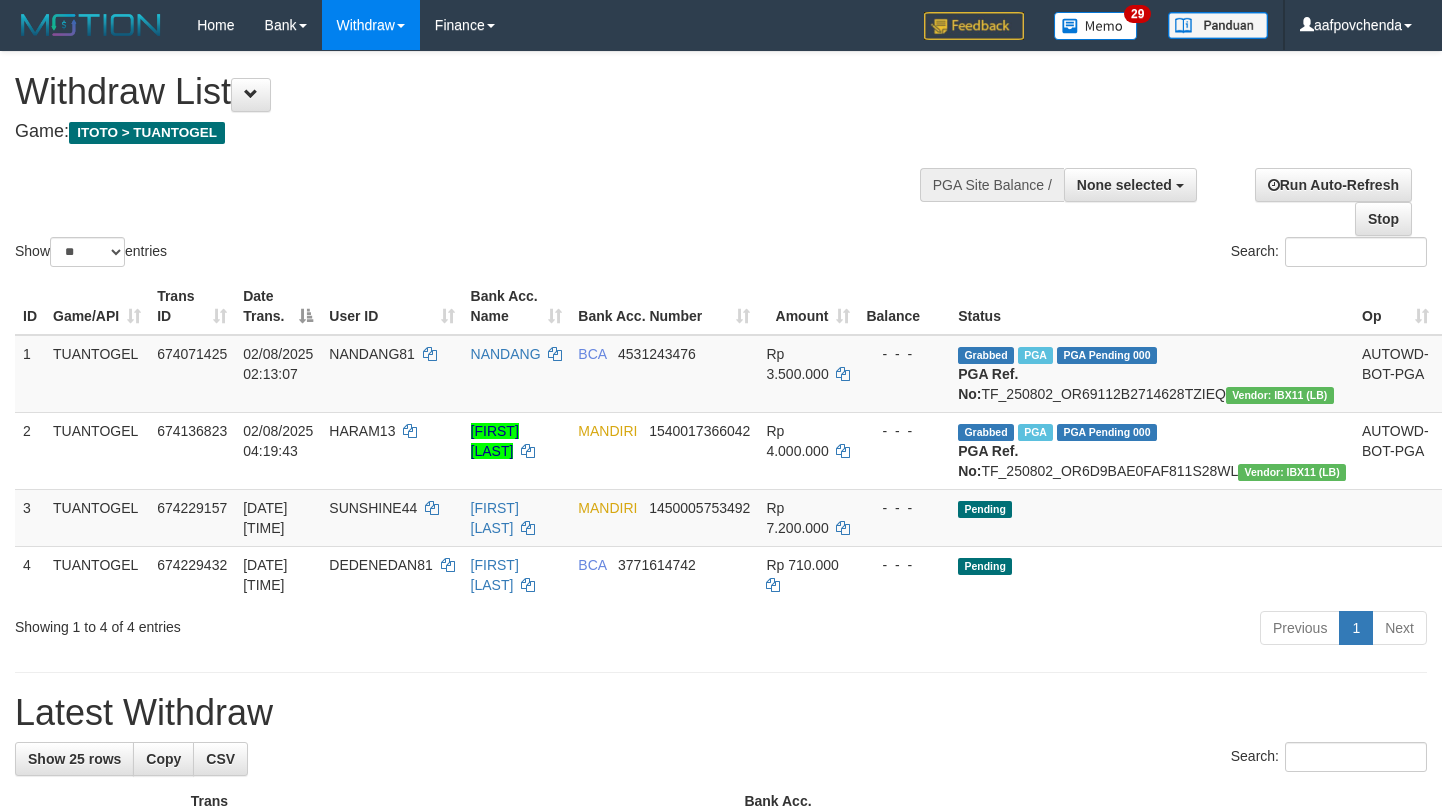 select 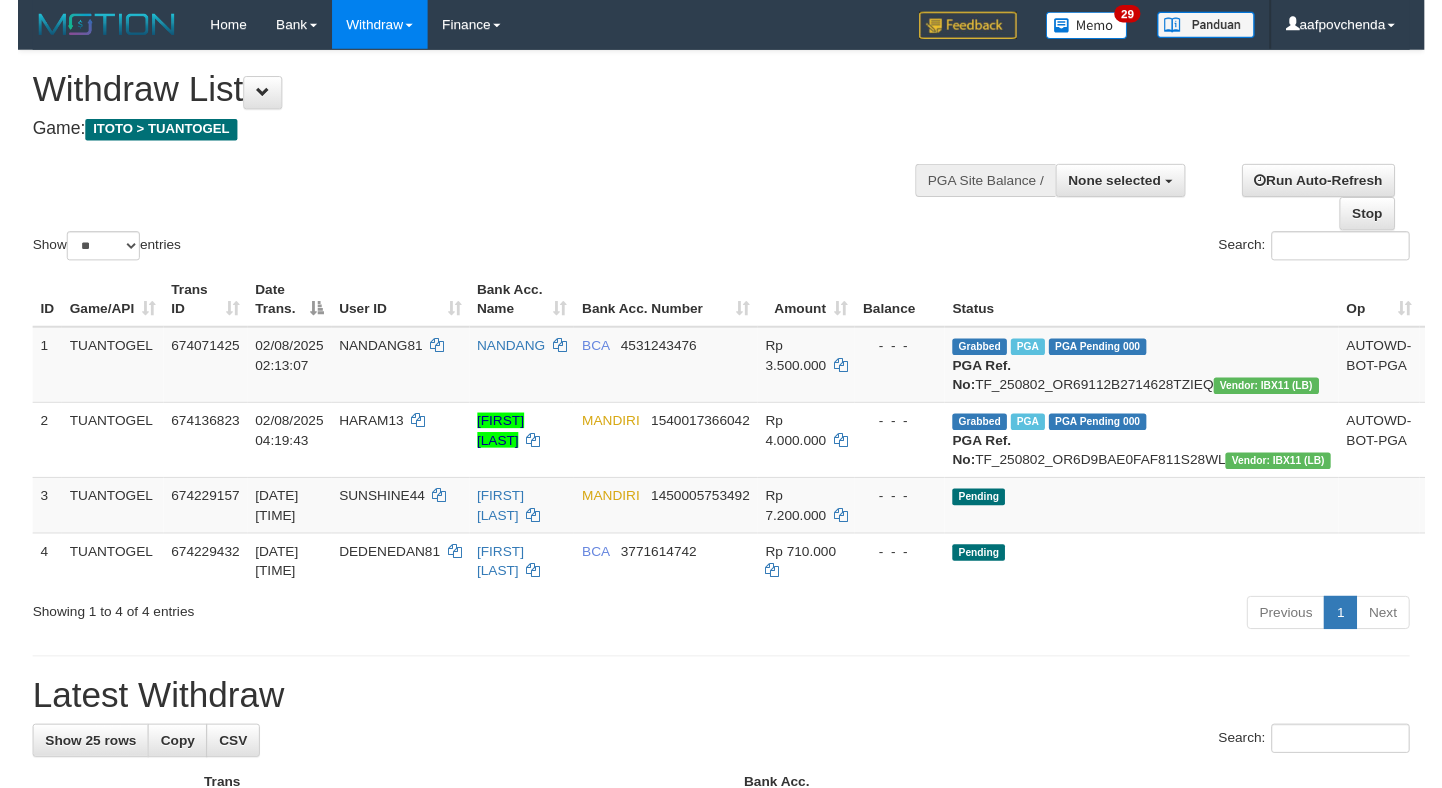 scroll, scrollTop: 0, scrollLeft: 0, axis: both 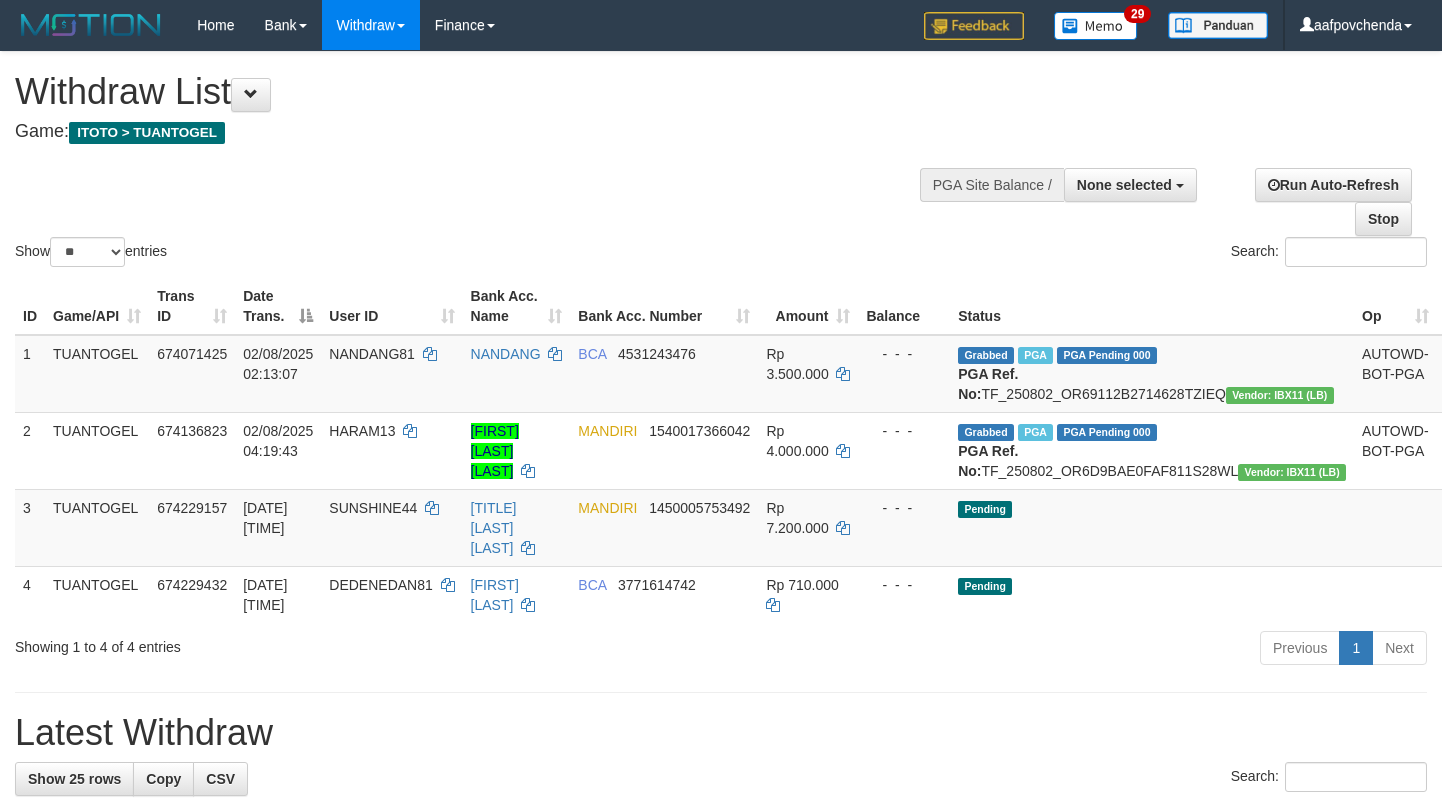 select 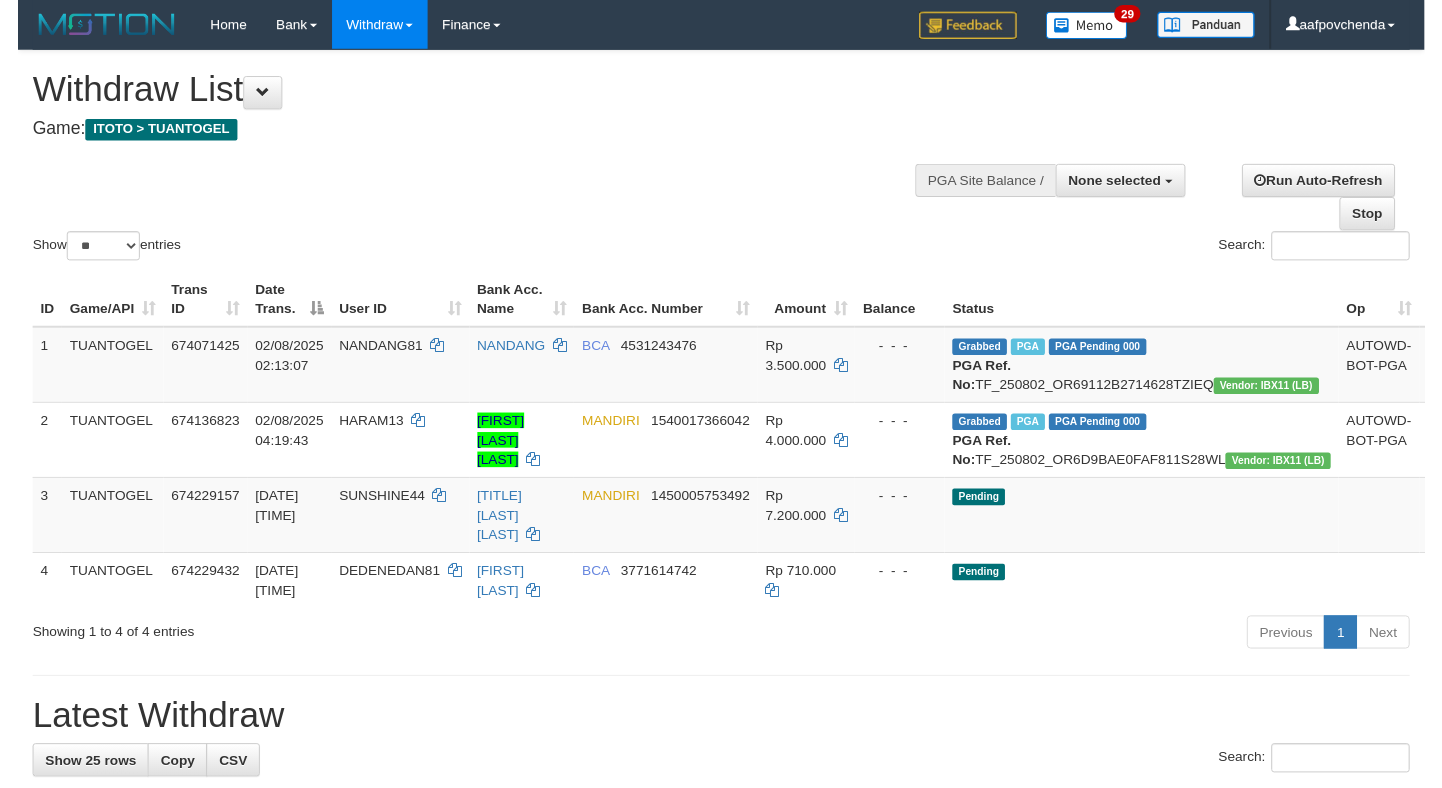 scroll, scrollTop: 0, scrollLeft: 0, axis: both 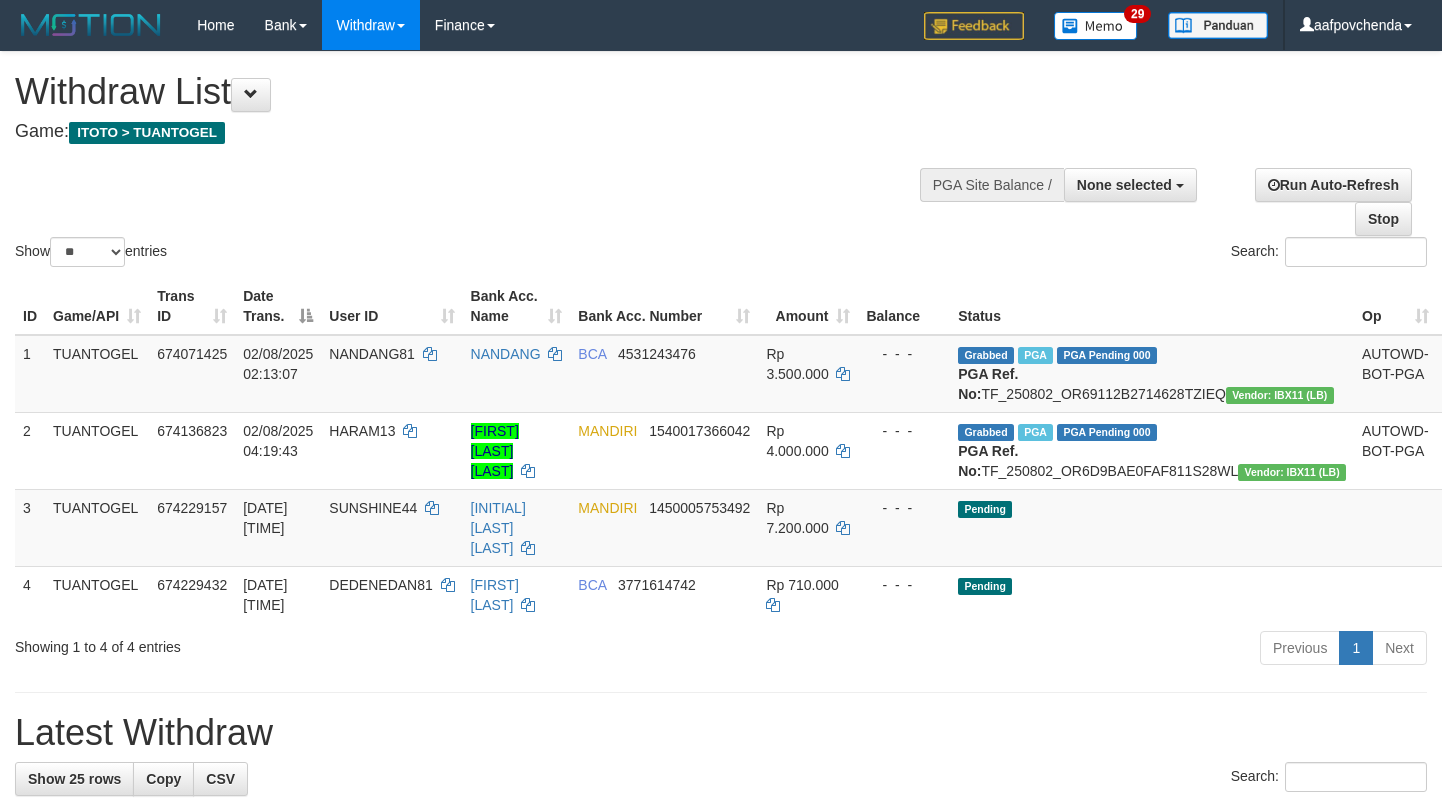select 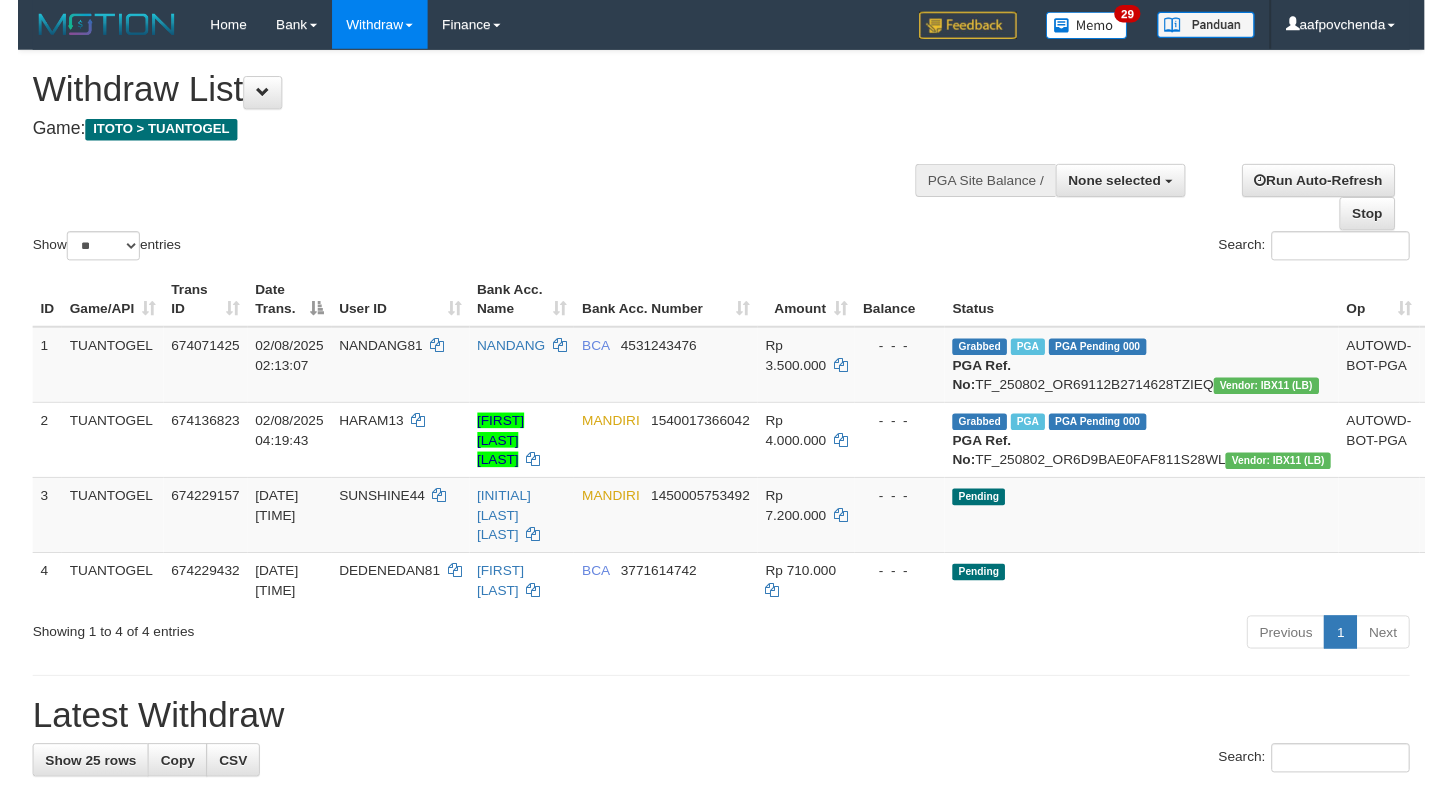 scroll, scrollTop: 0, scrollLeft: 0, axis: both 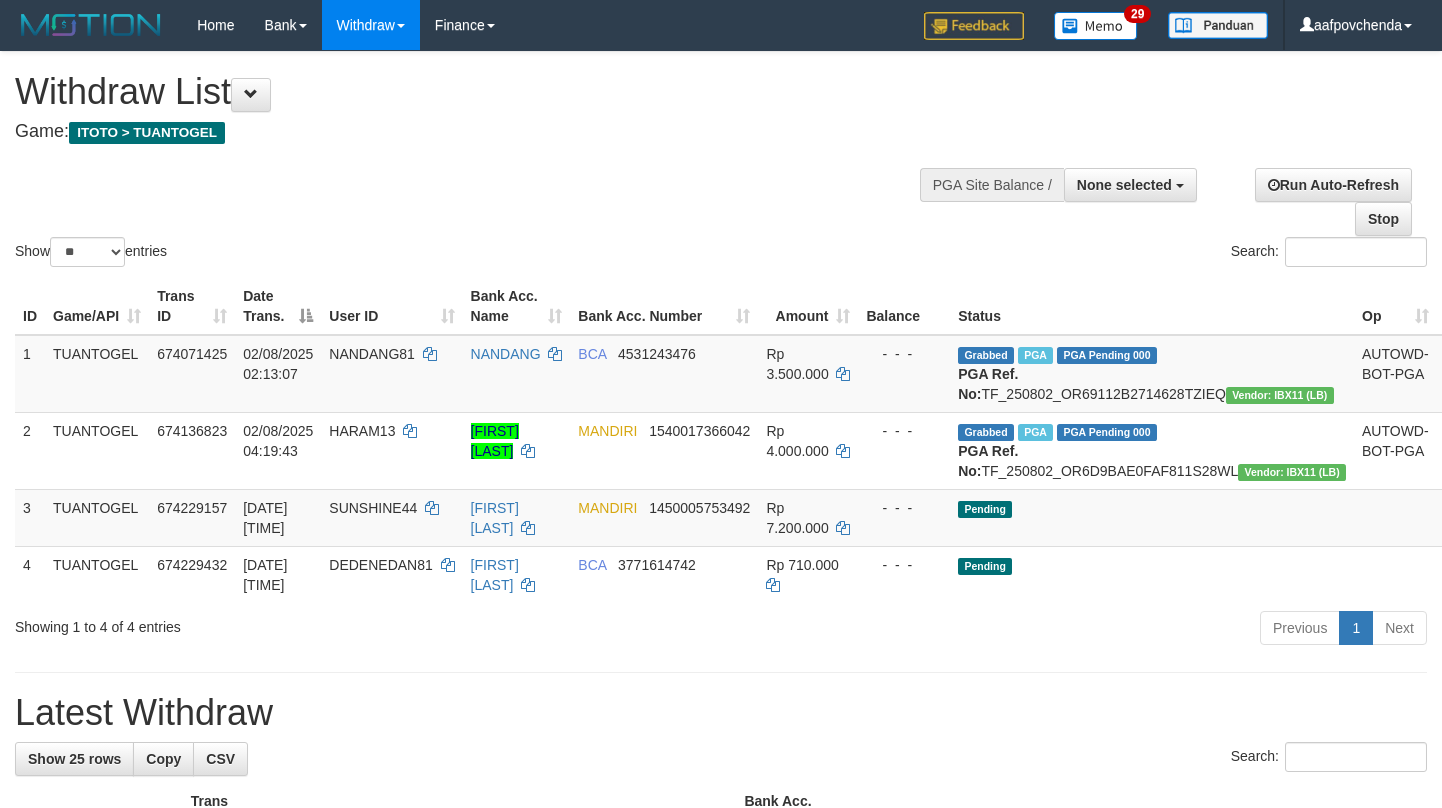 select 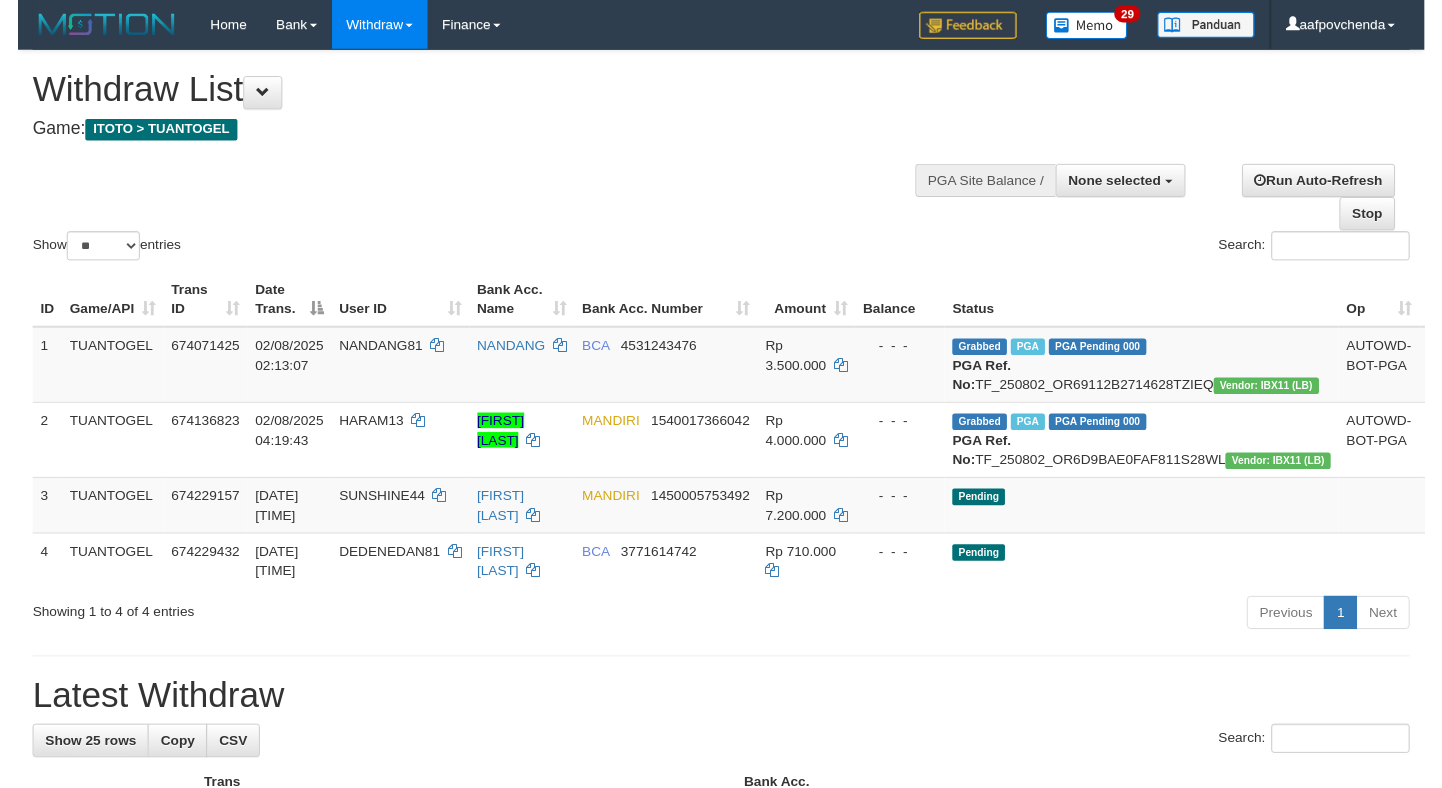 scroll, scrollTop: 0, scrollLeft: 0, axis: both 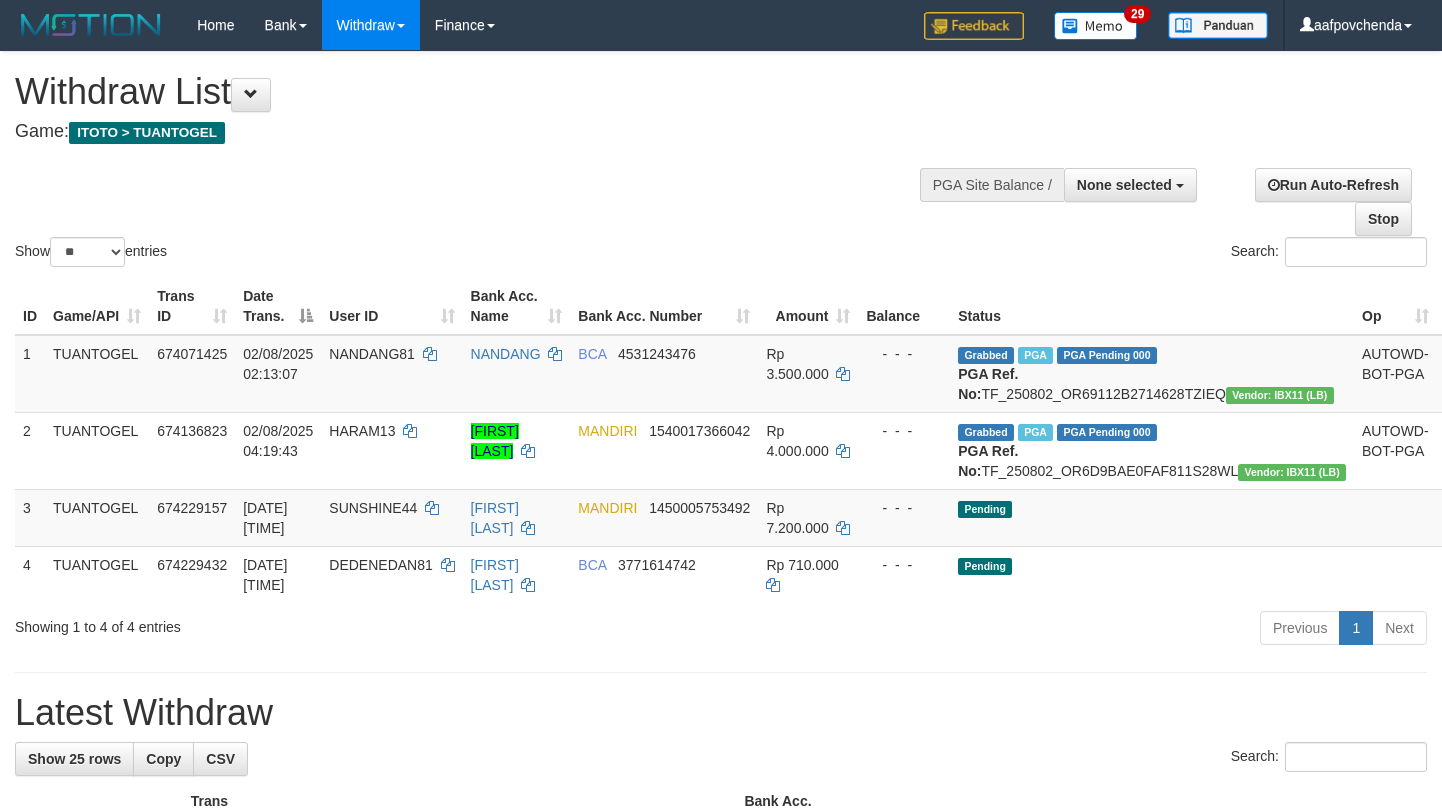 select 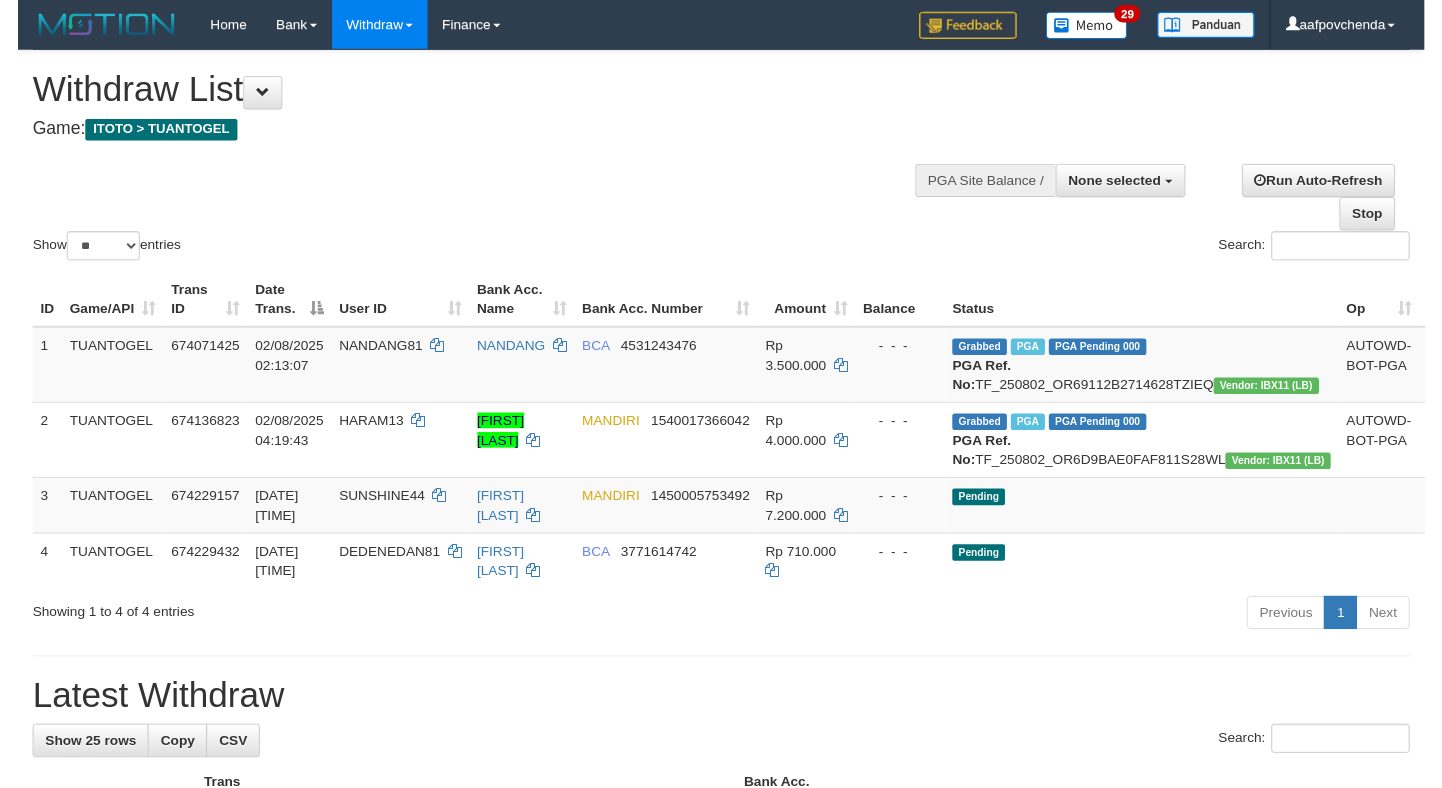 scroll, scrollTop: 0, scrollLeft: 0, axis: both 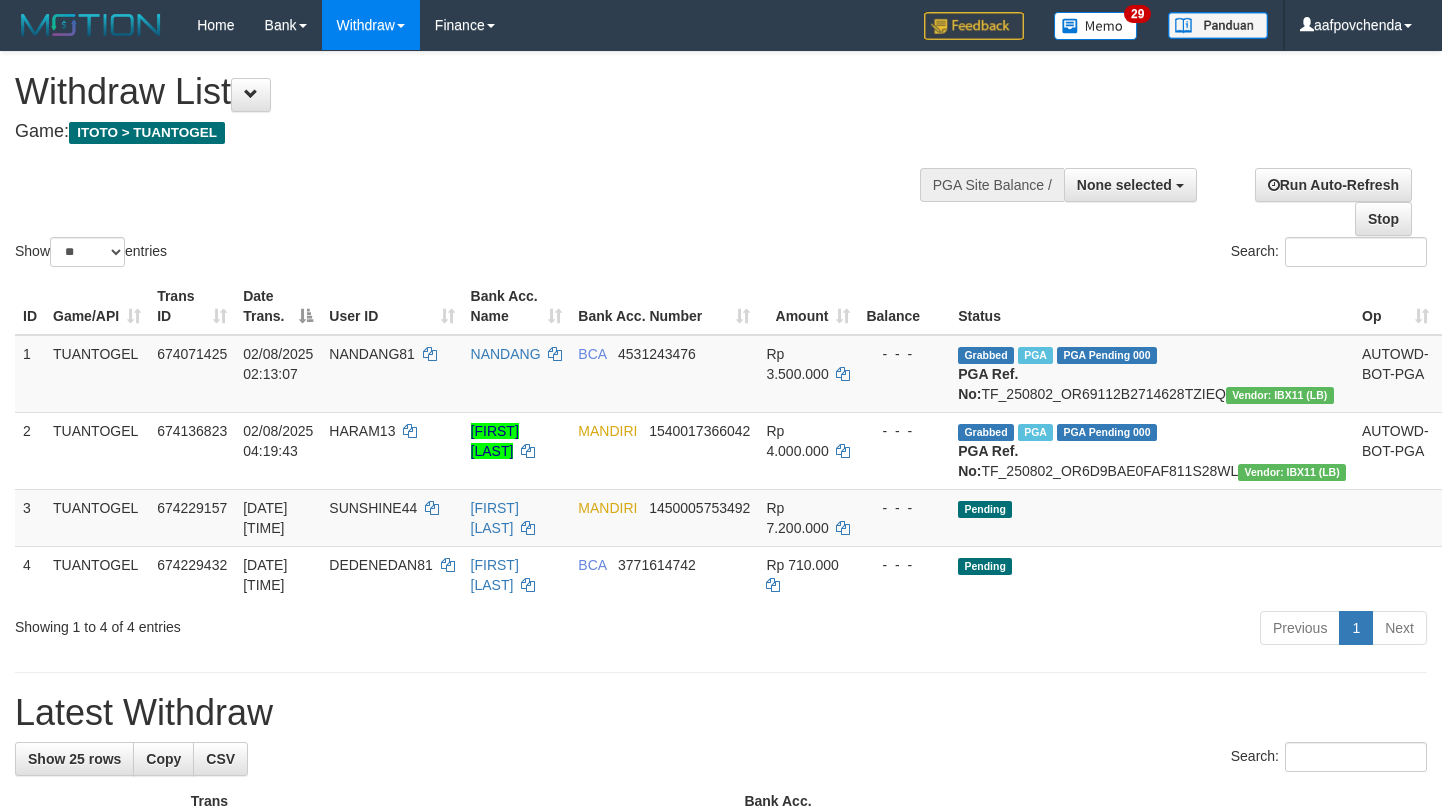 select 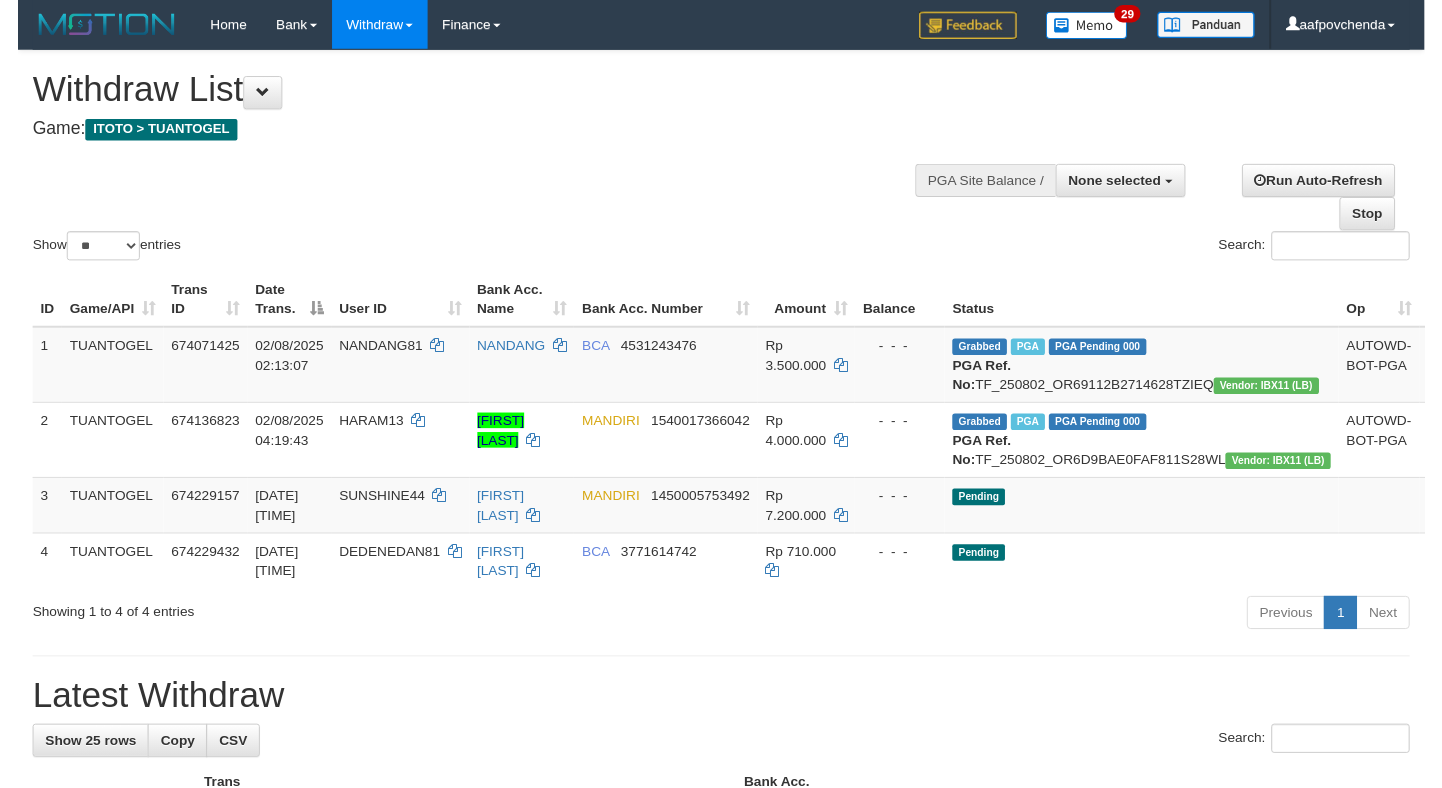 scroll, scrollTop: 0, scrollLeft: 0, axis: both 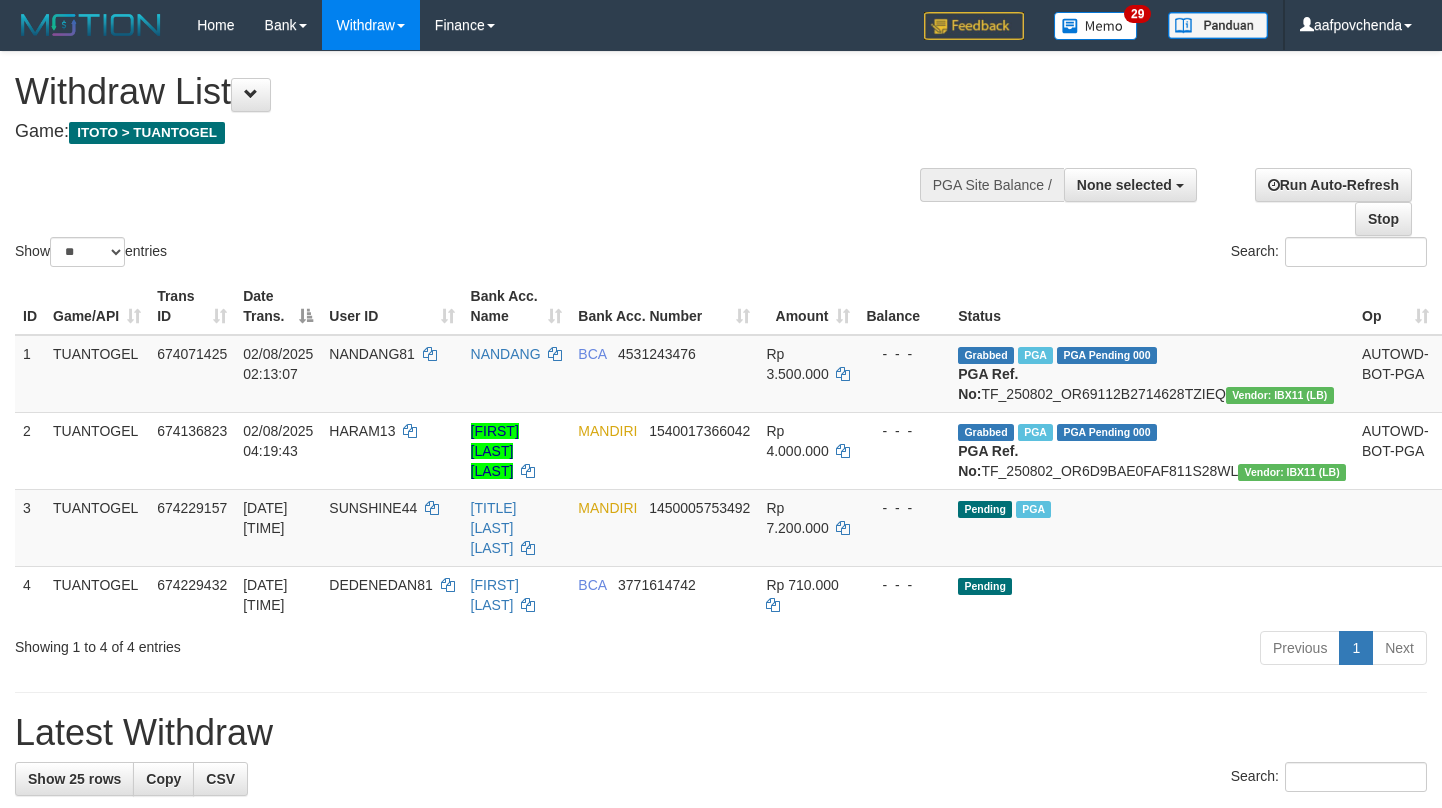 select 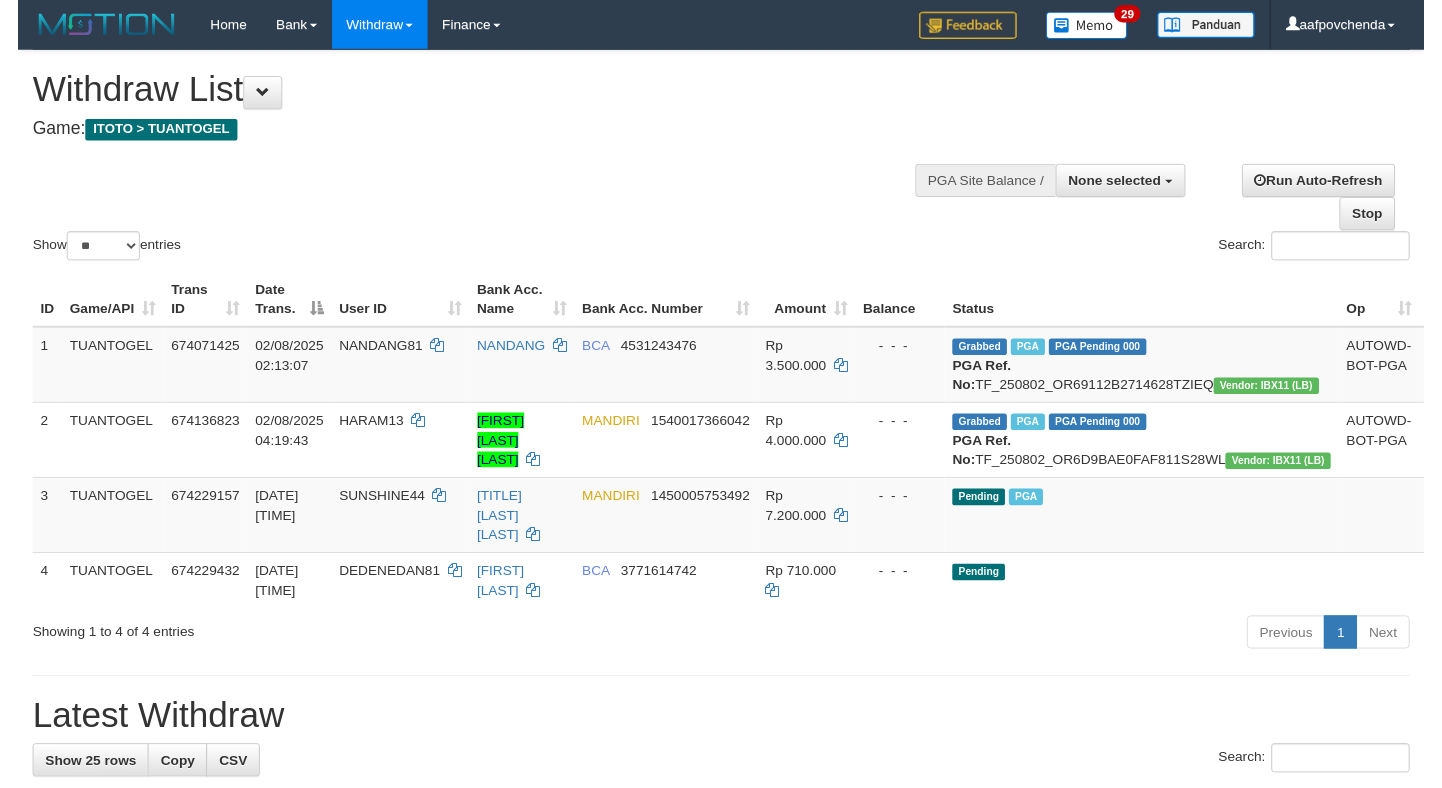 scroll, scrollTop: 0, scrollLeft: 0, axis: both 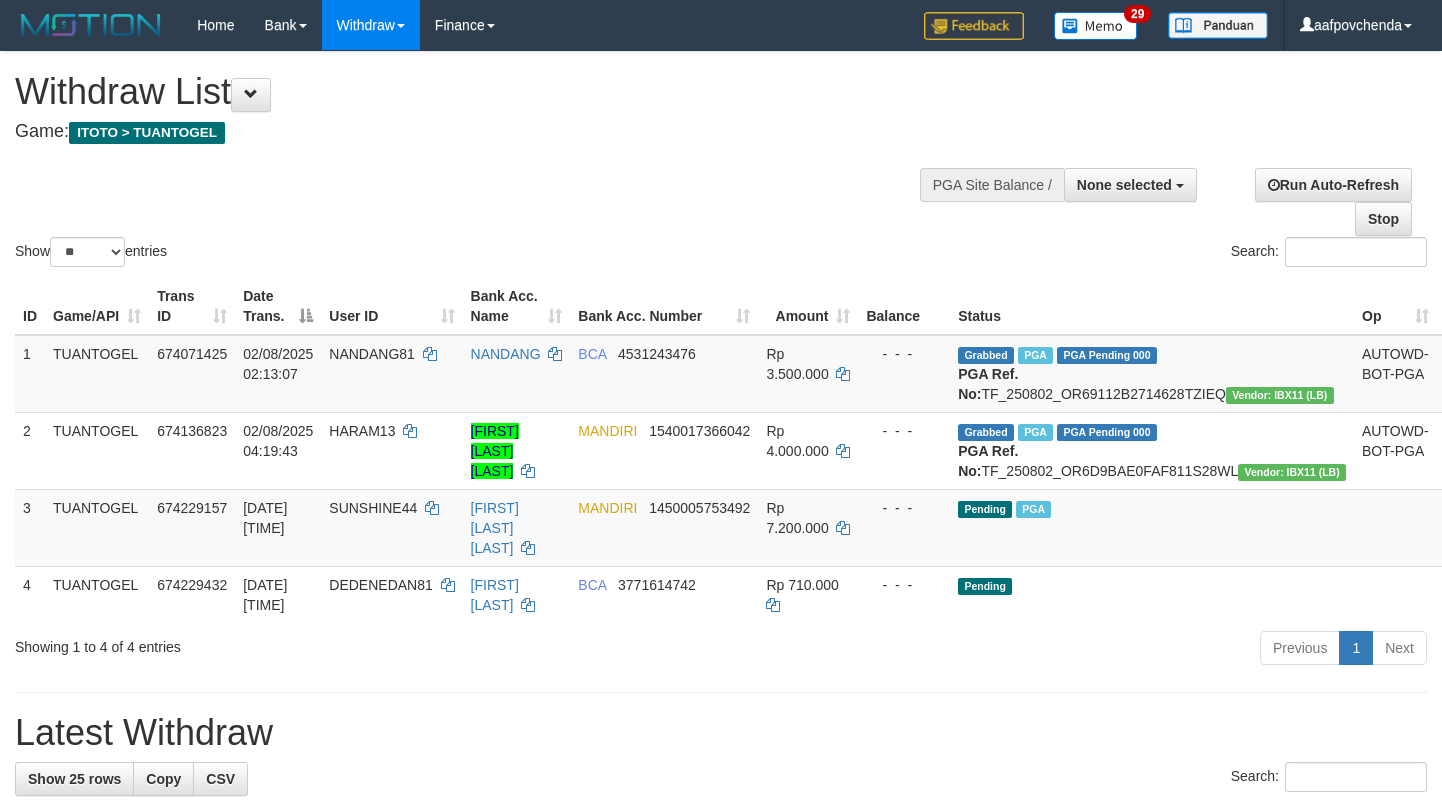 select 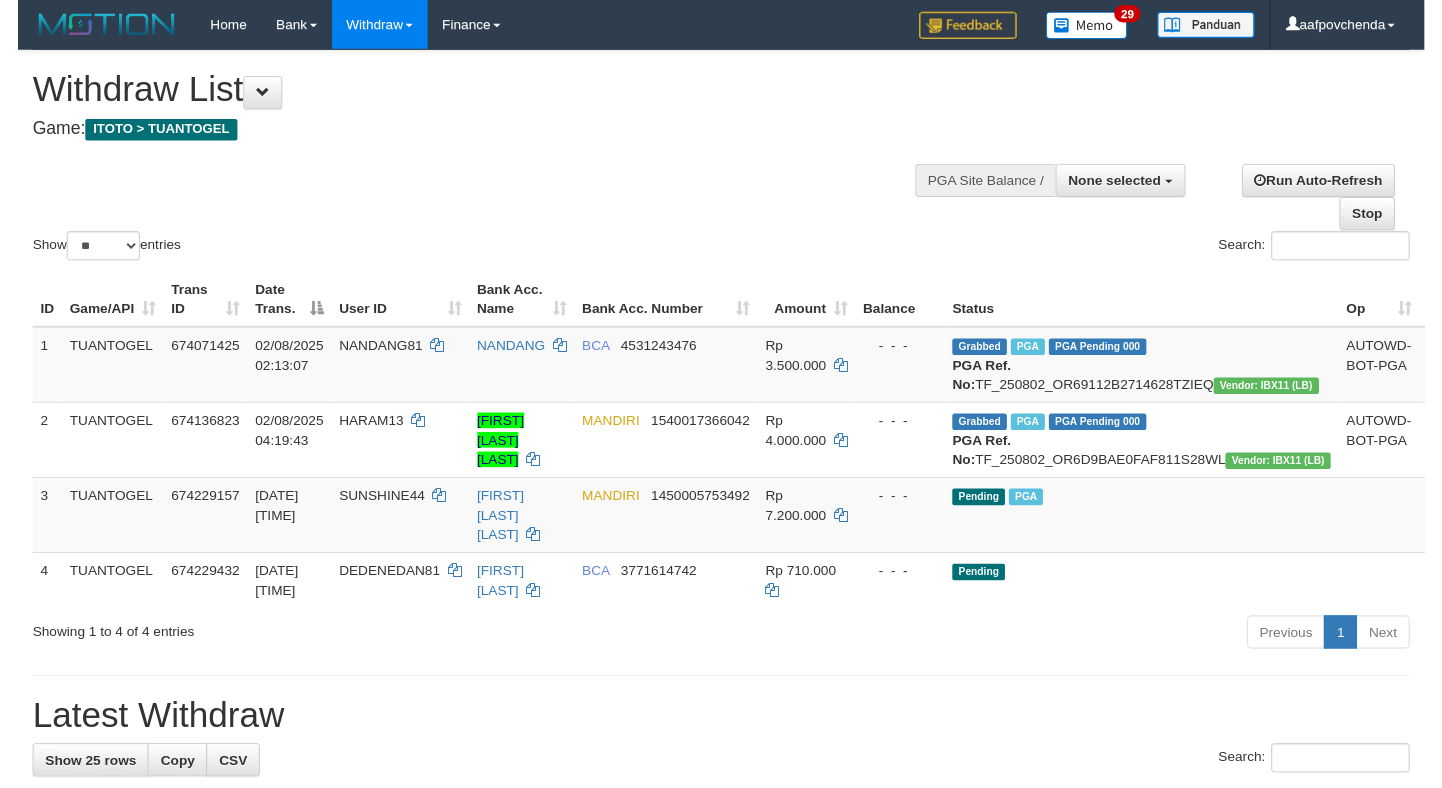 scroll, scrollTop: 0, scrollLeft: 0, axis: both 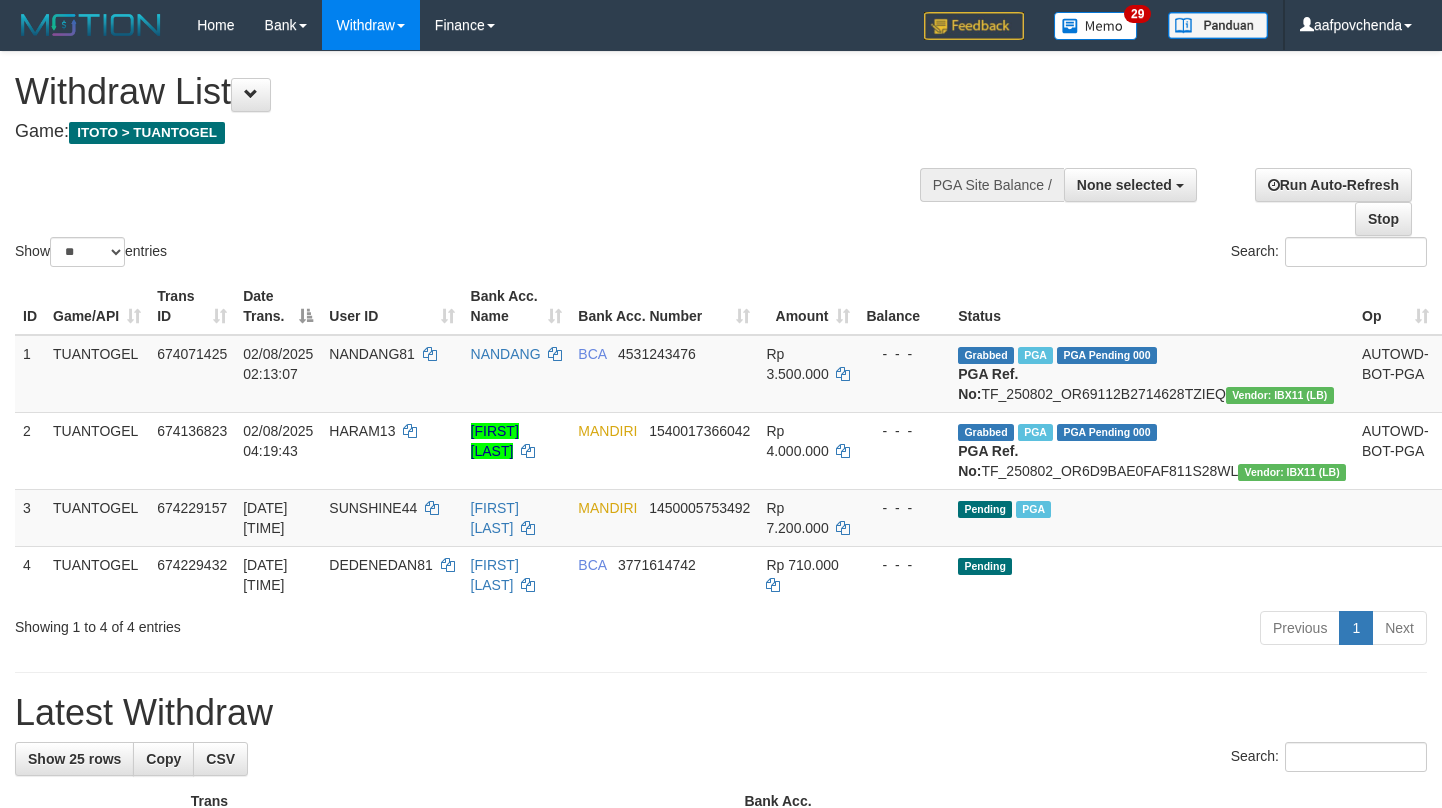 select 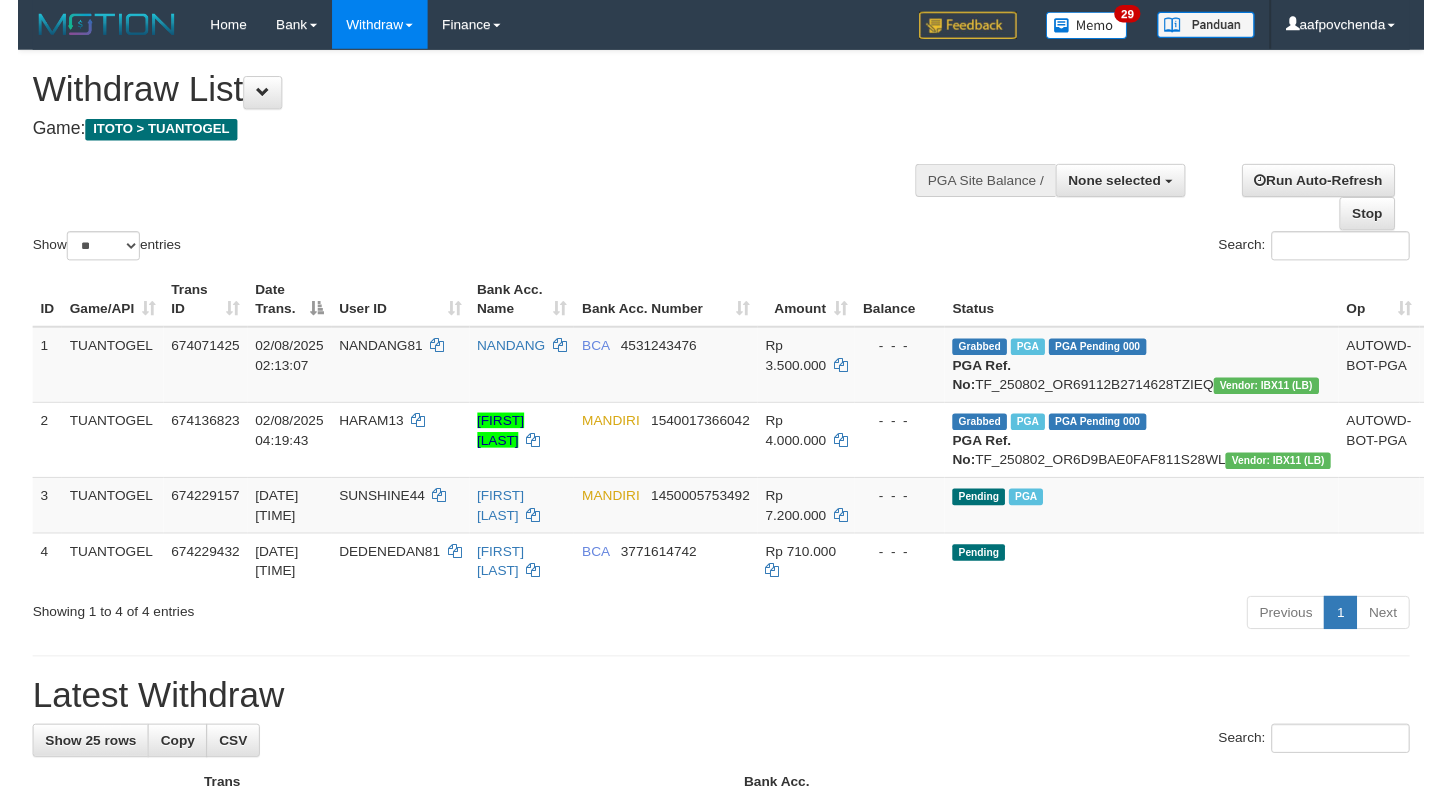 scroll, scrollTop: 0, scrollLeft: 0, axis: both 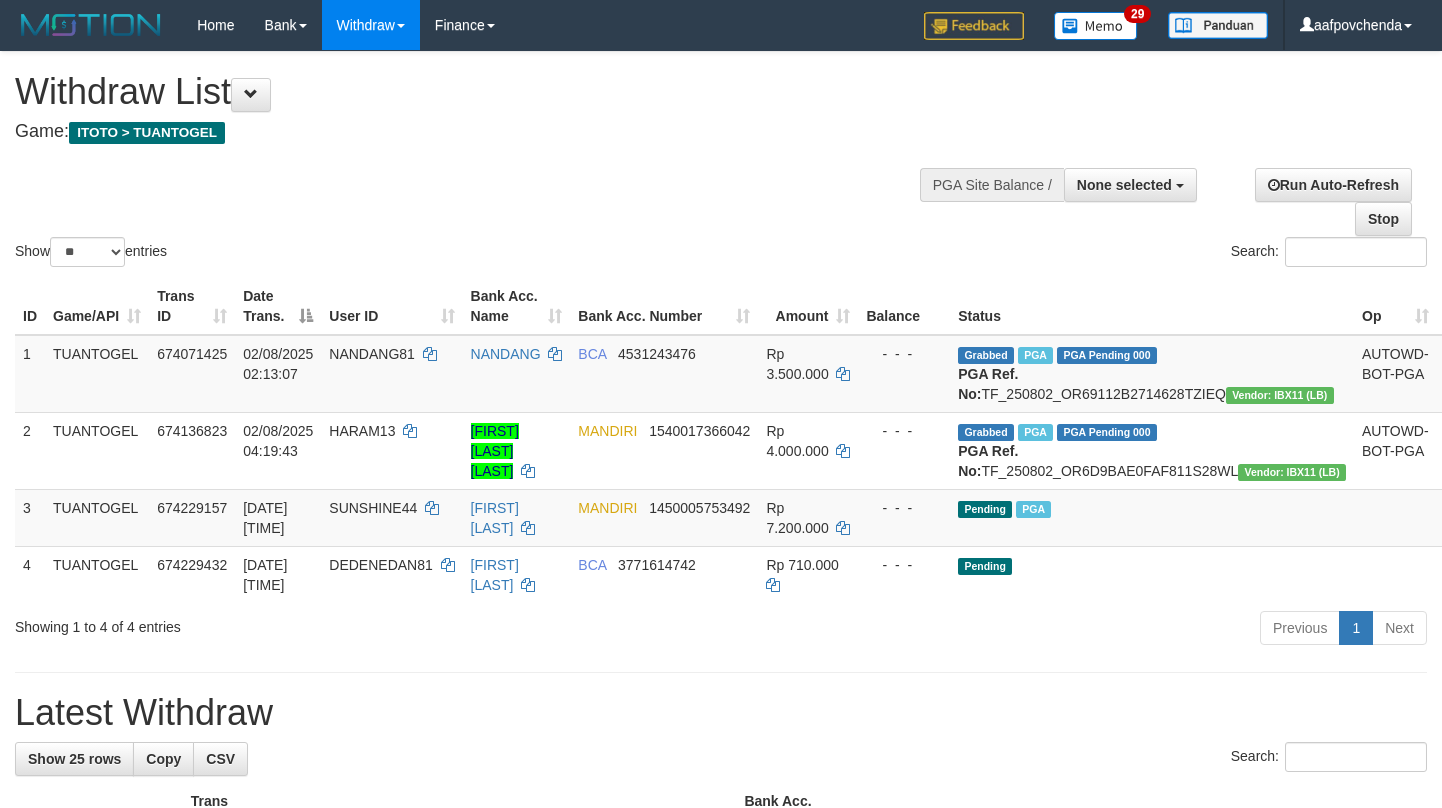 select 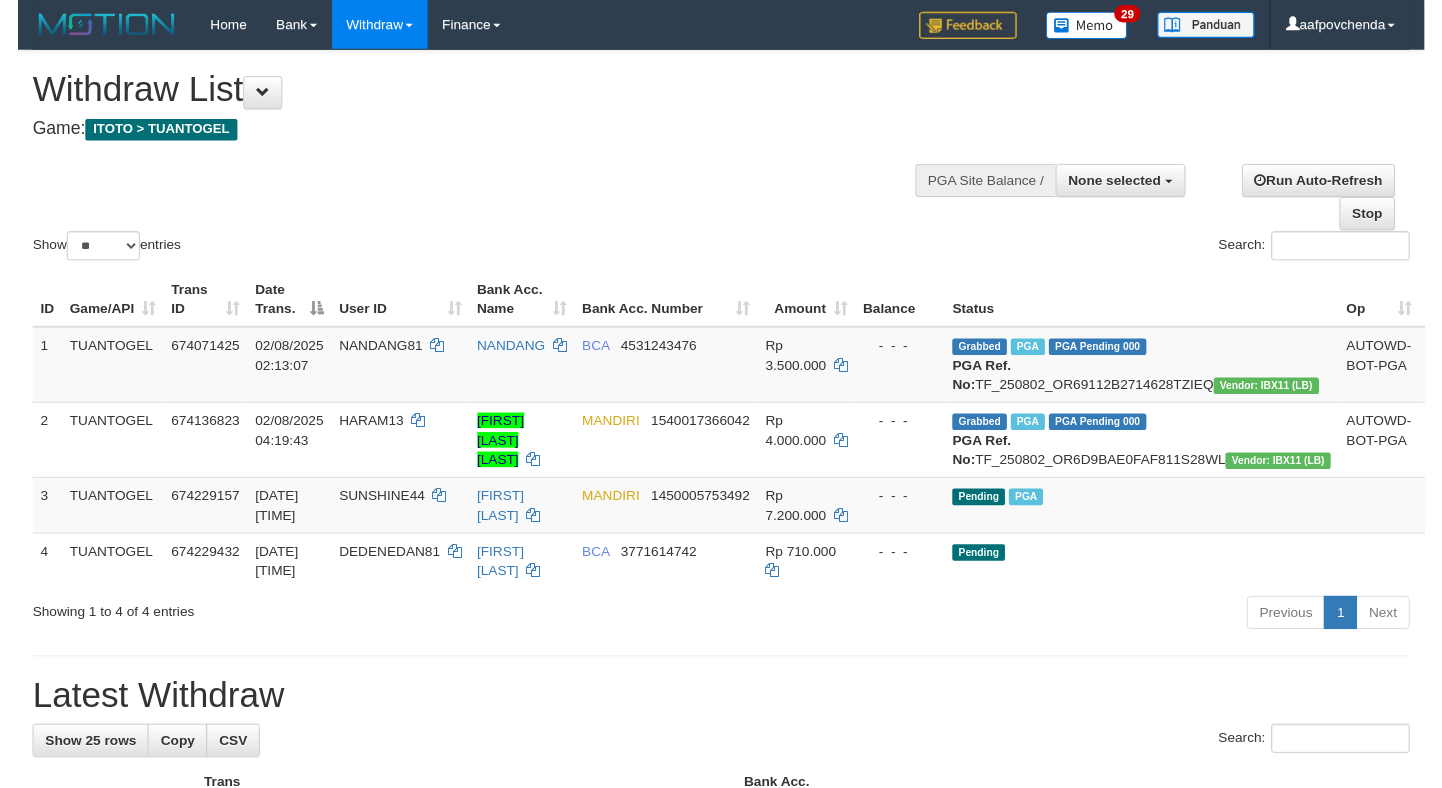 scroll, scrollTop: 0, scrollLeft: 0, axis: both 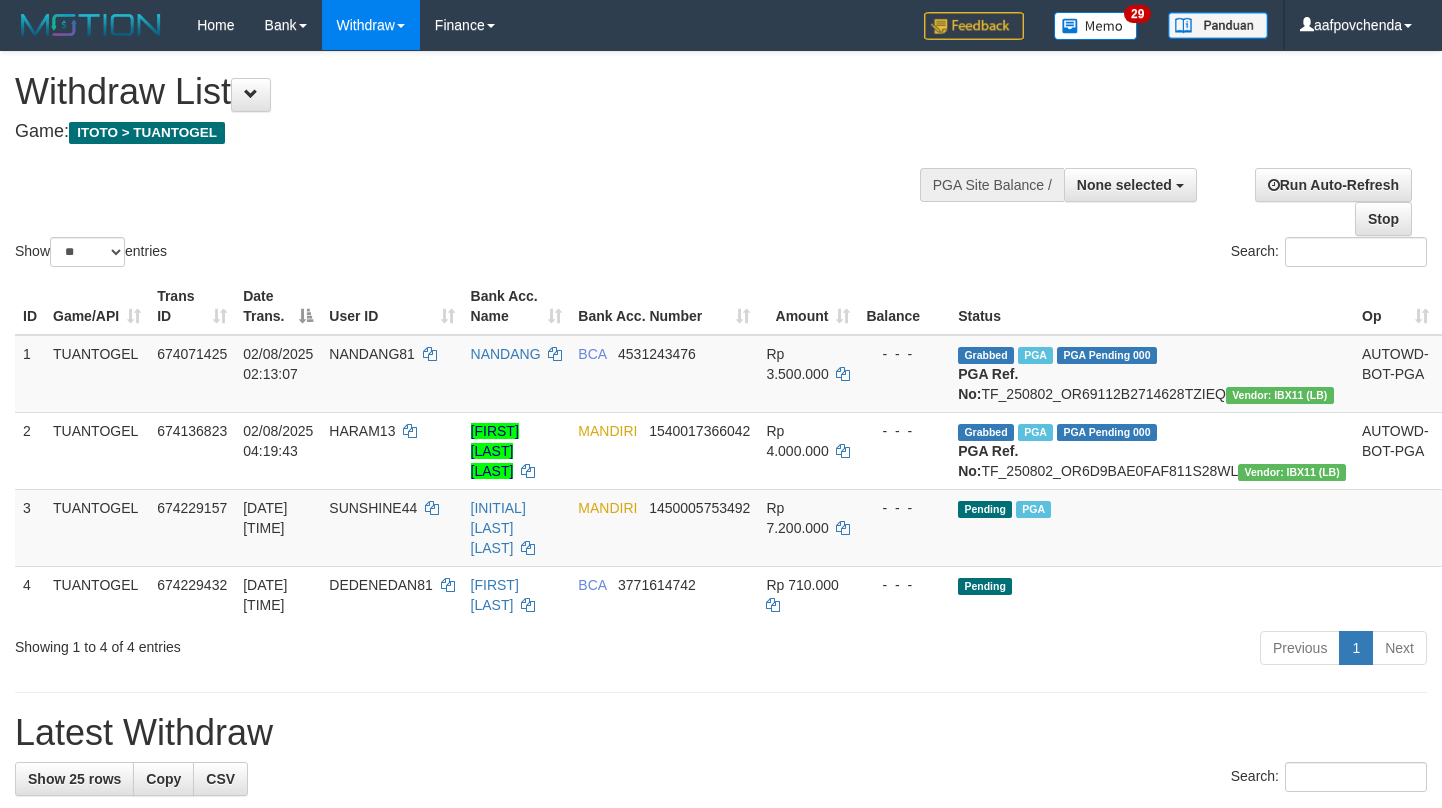 select 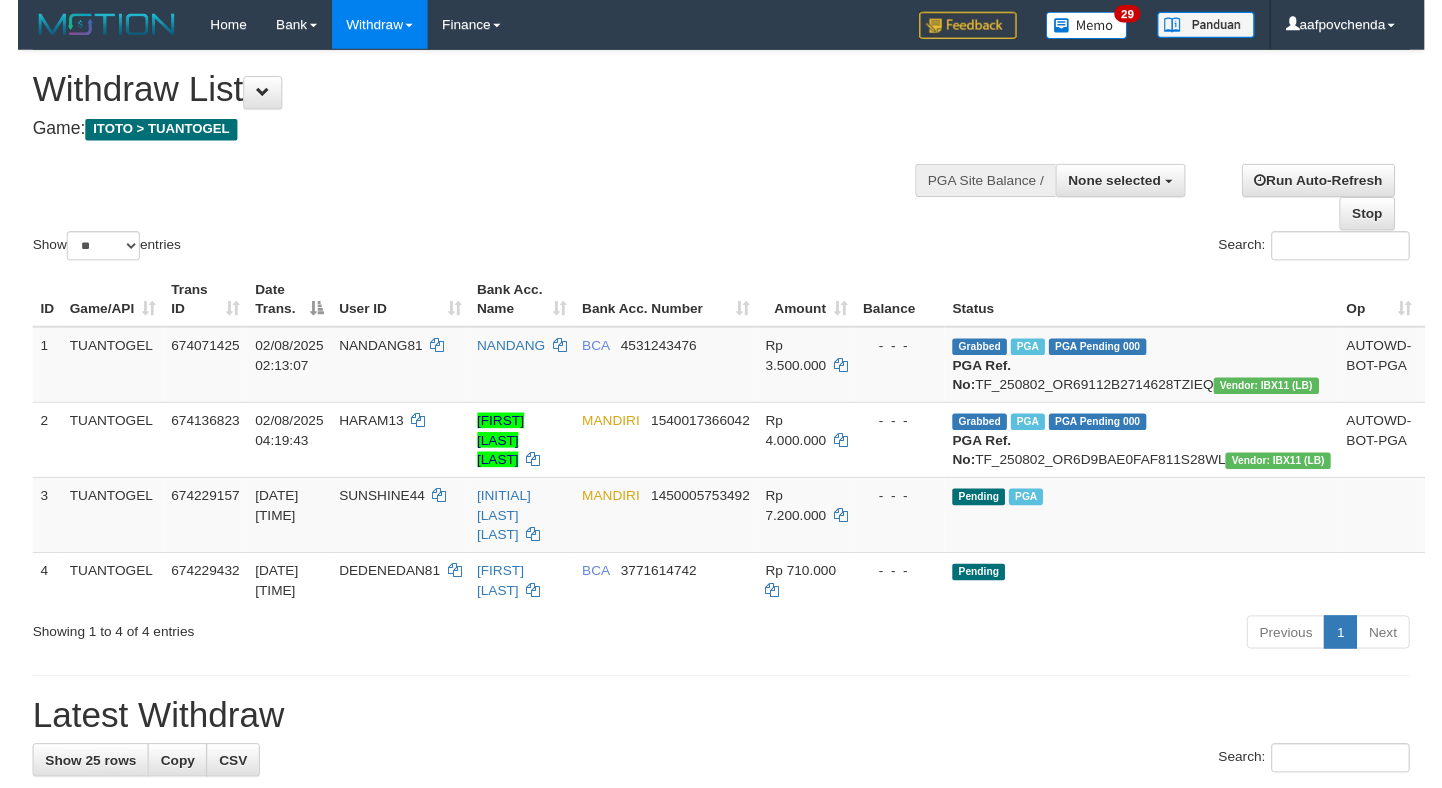 scroll, scrollTop: 0, scrollLeft: 0, axis: both 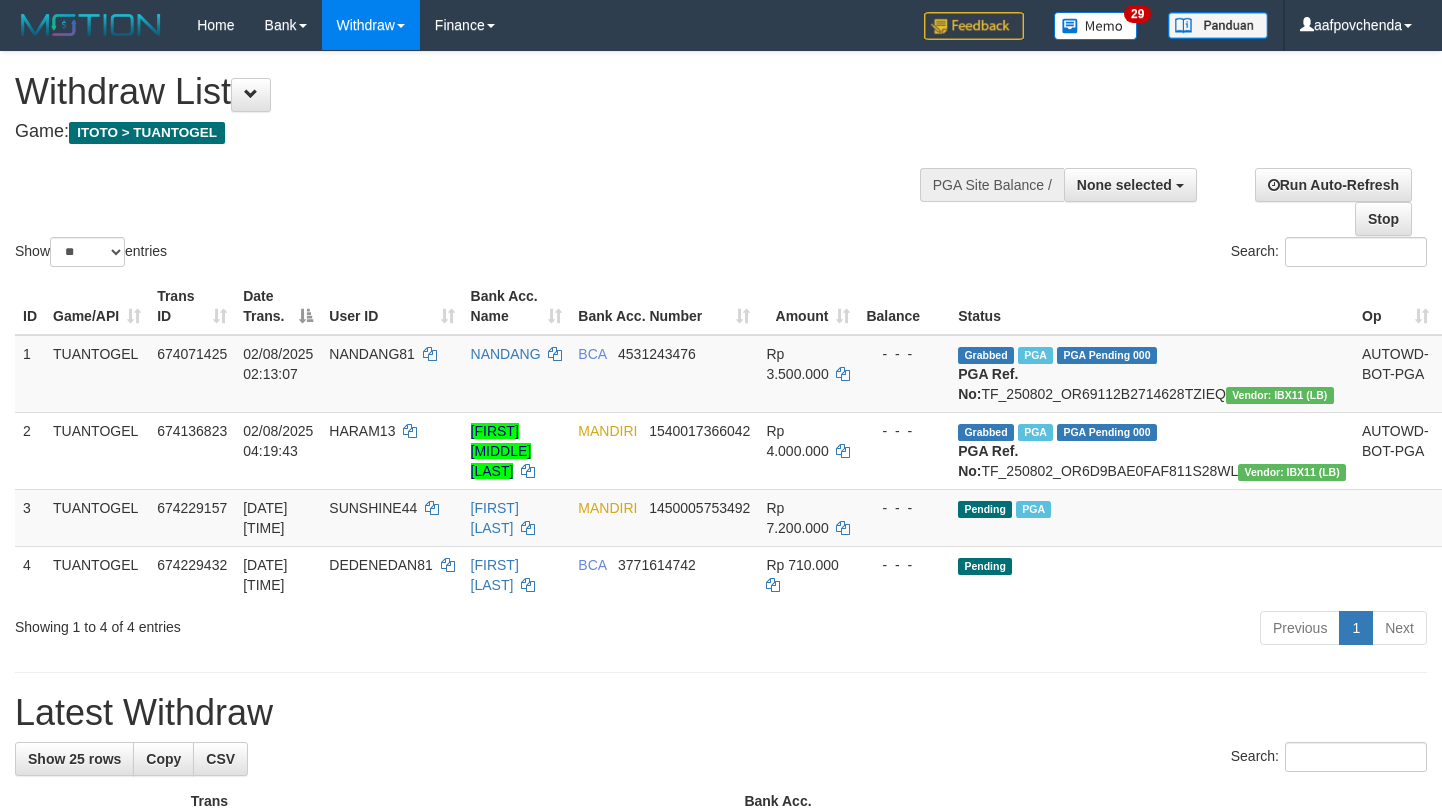 select 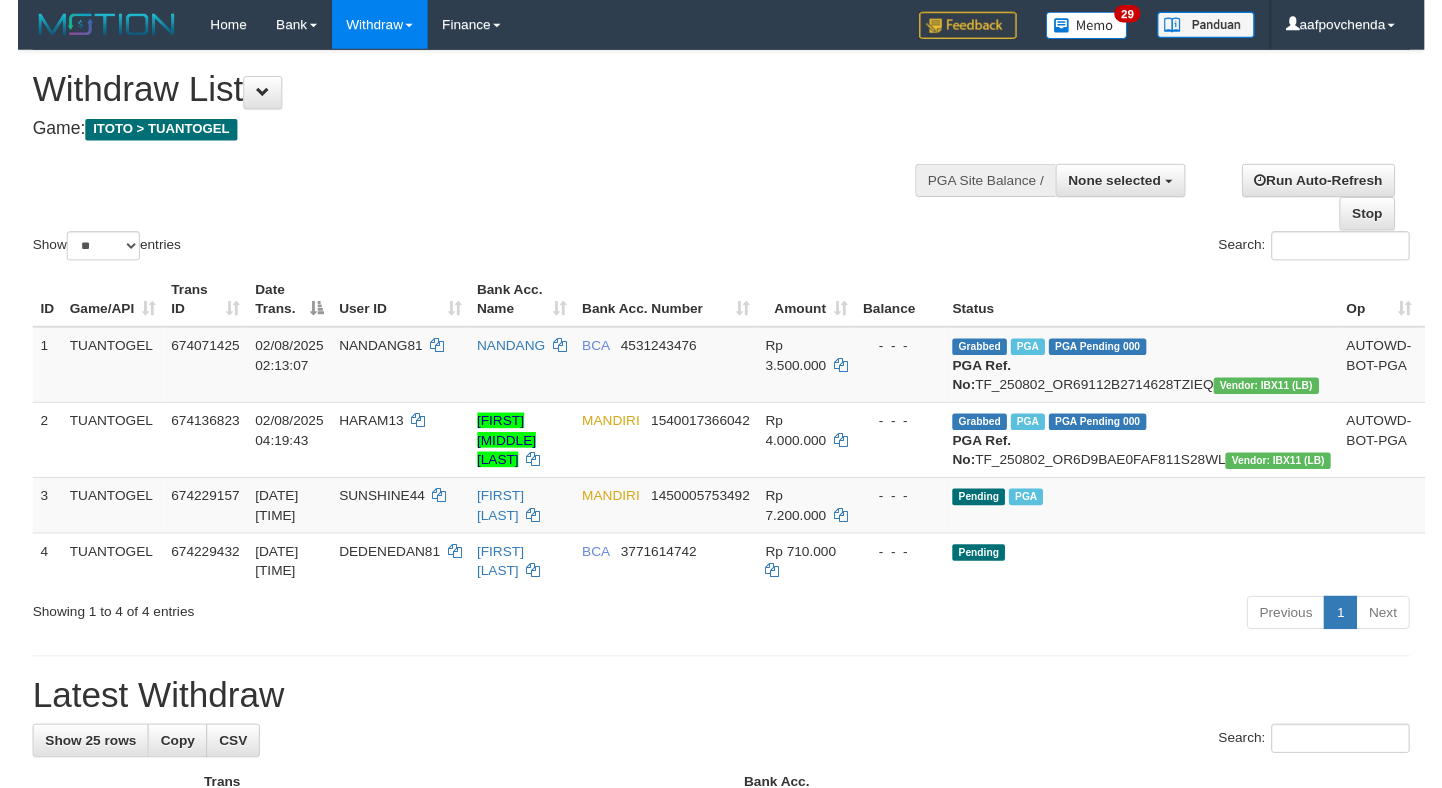 scroll, scrollTop: 0, scrollLeft: 0, axis: both 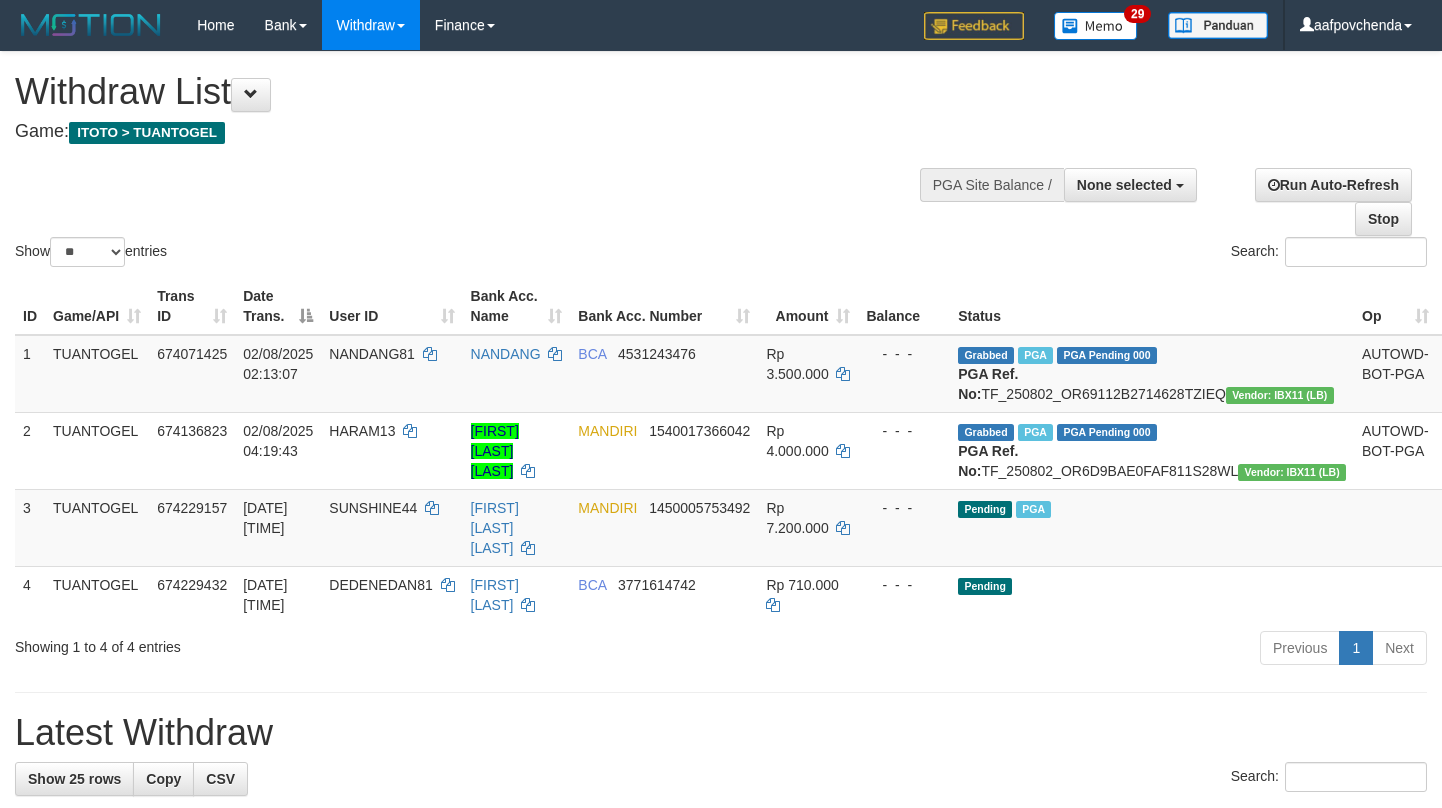 select 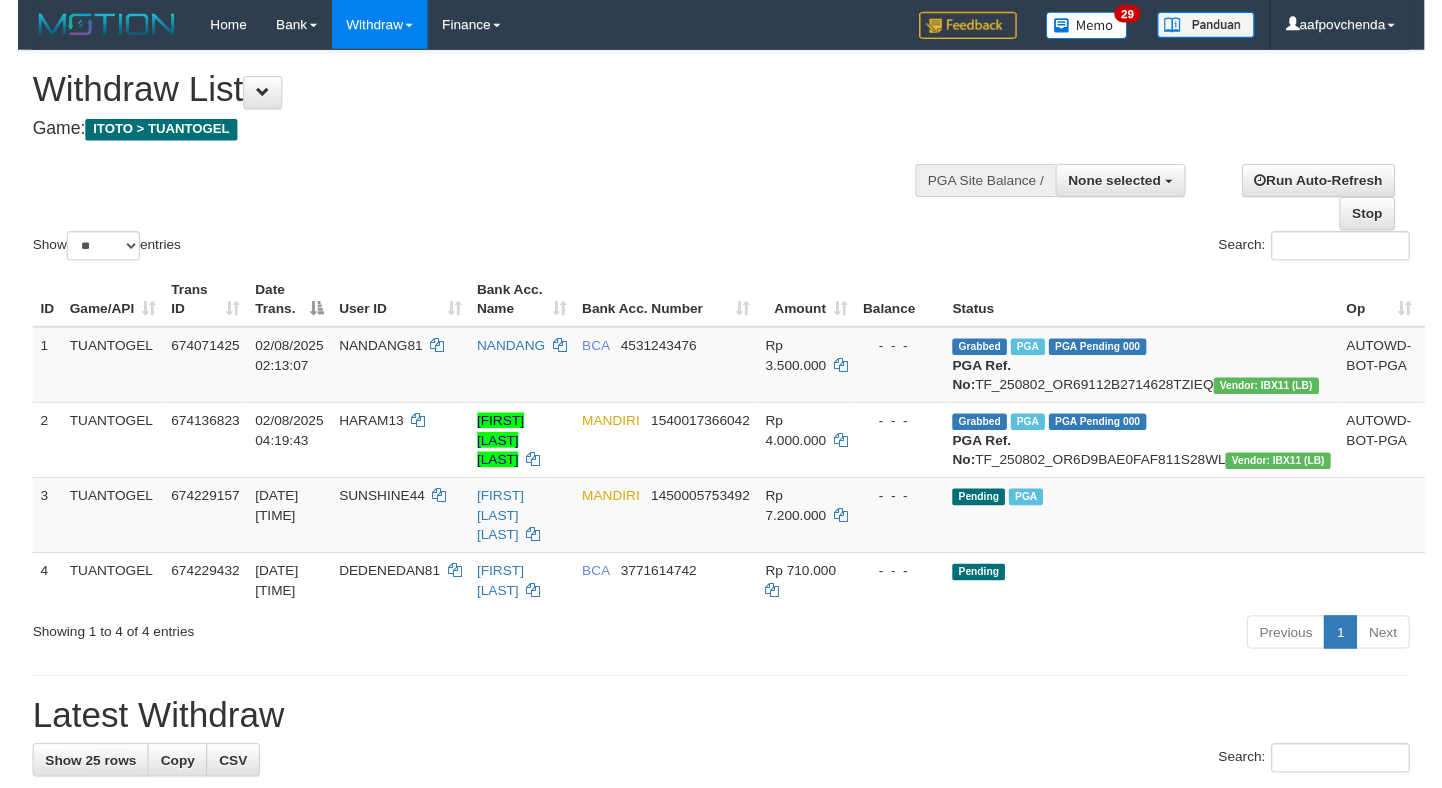 scroll, scrollTop: 0, scrollLeft: 0, axis: both 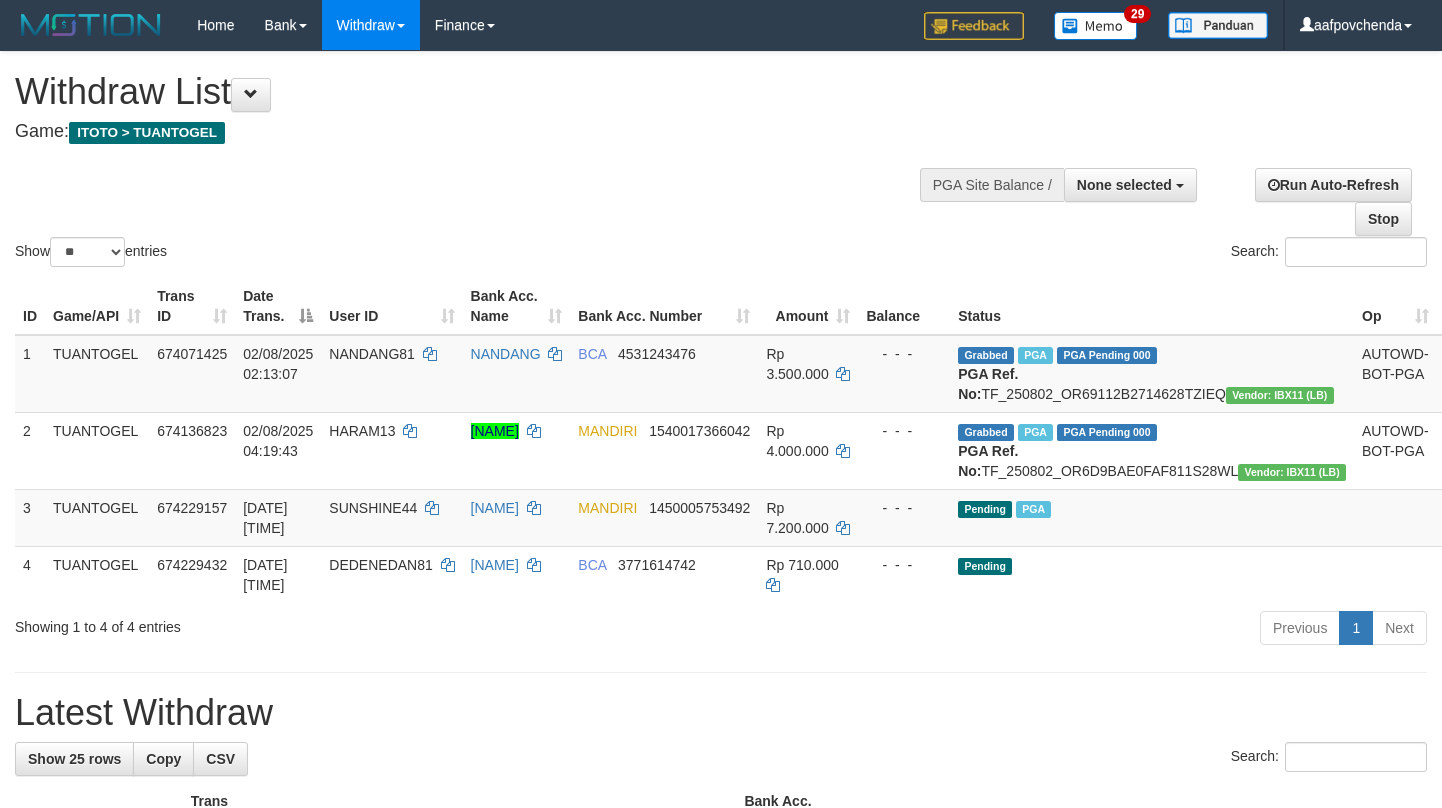 select 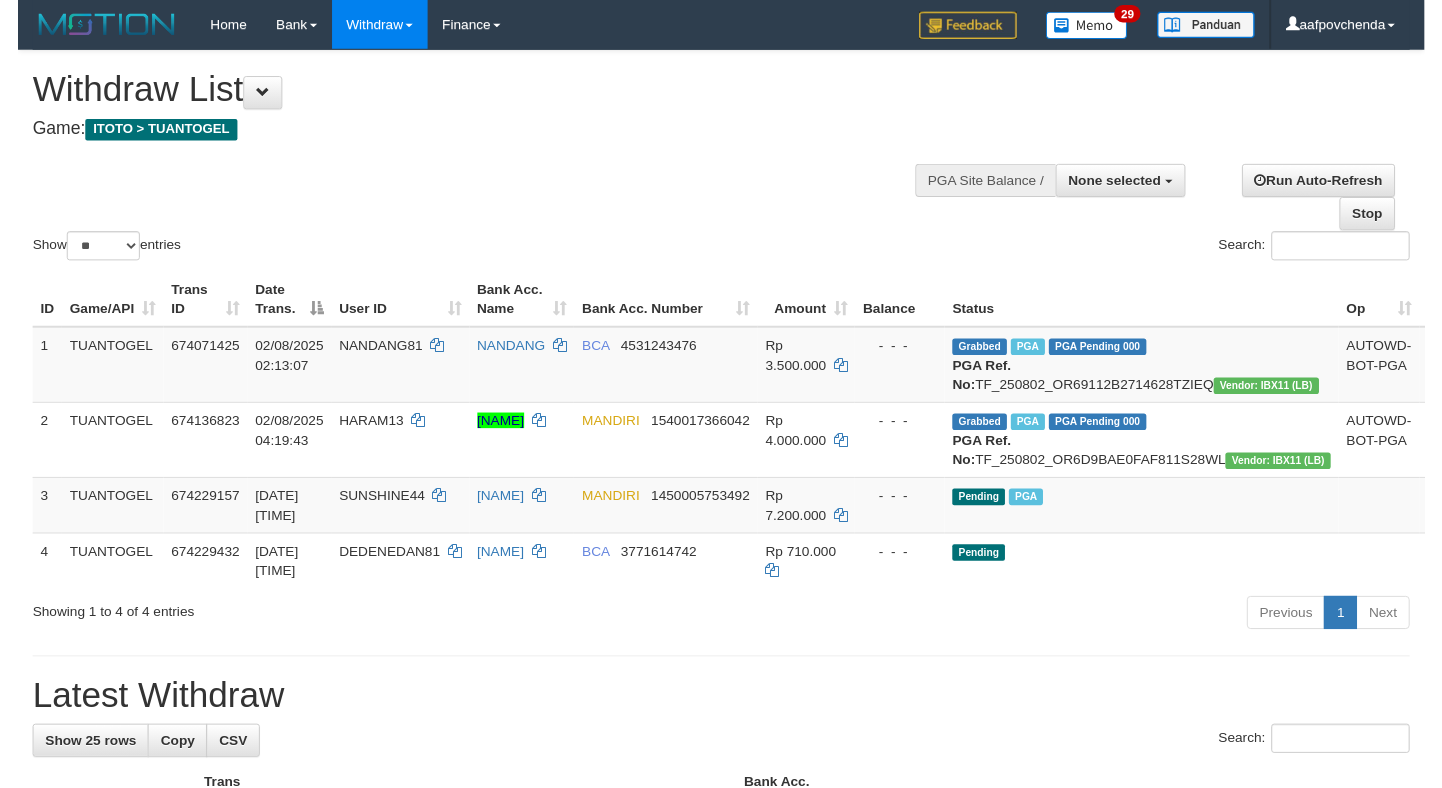 scroll, scrollTop: 0, scrollLeft: 0, axis: both 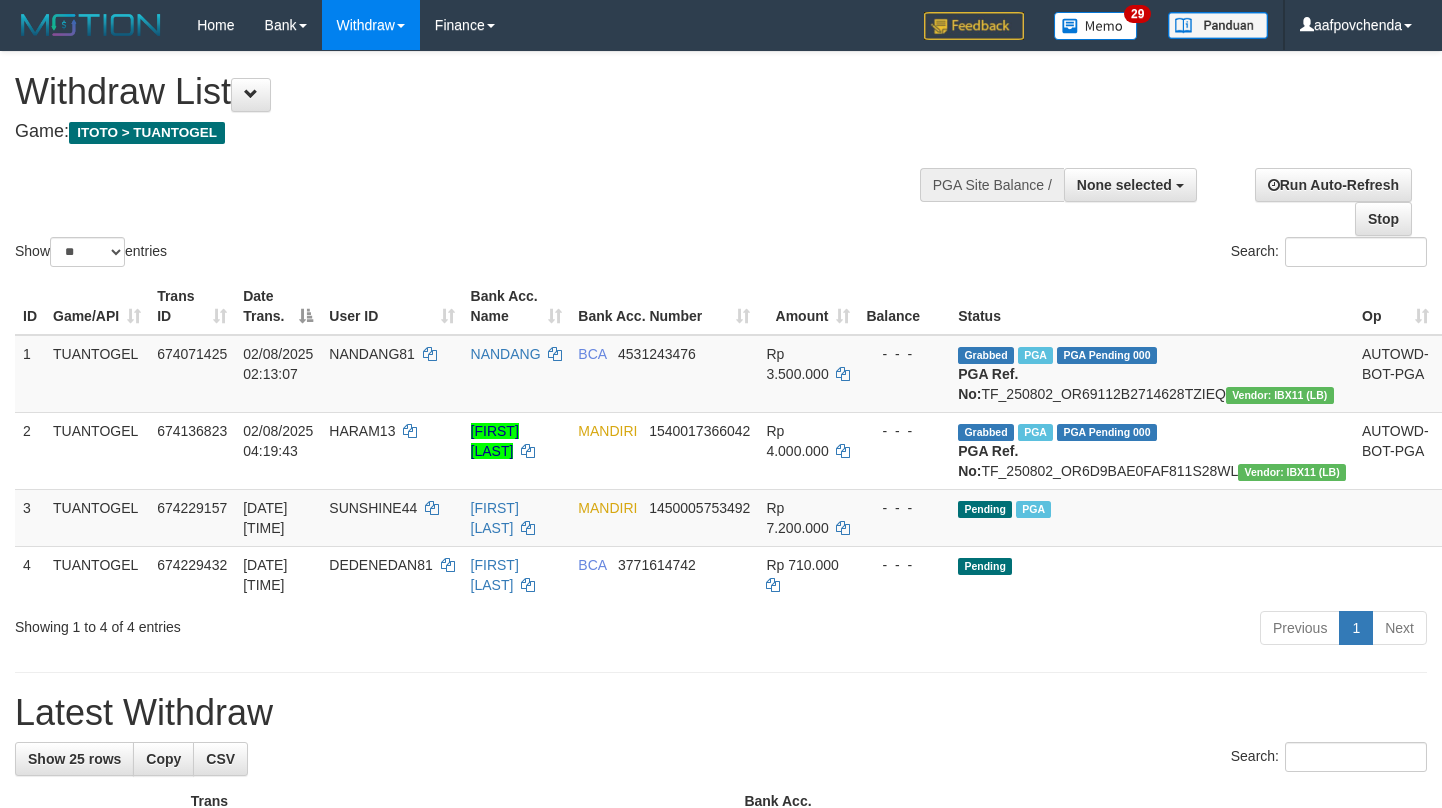 select 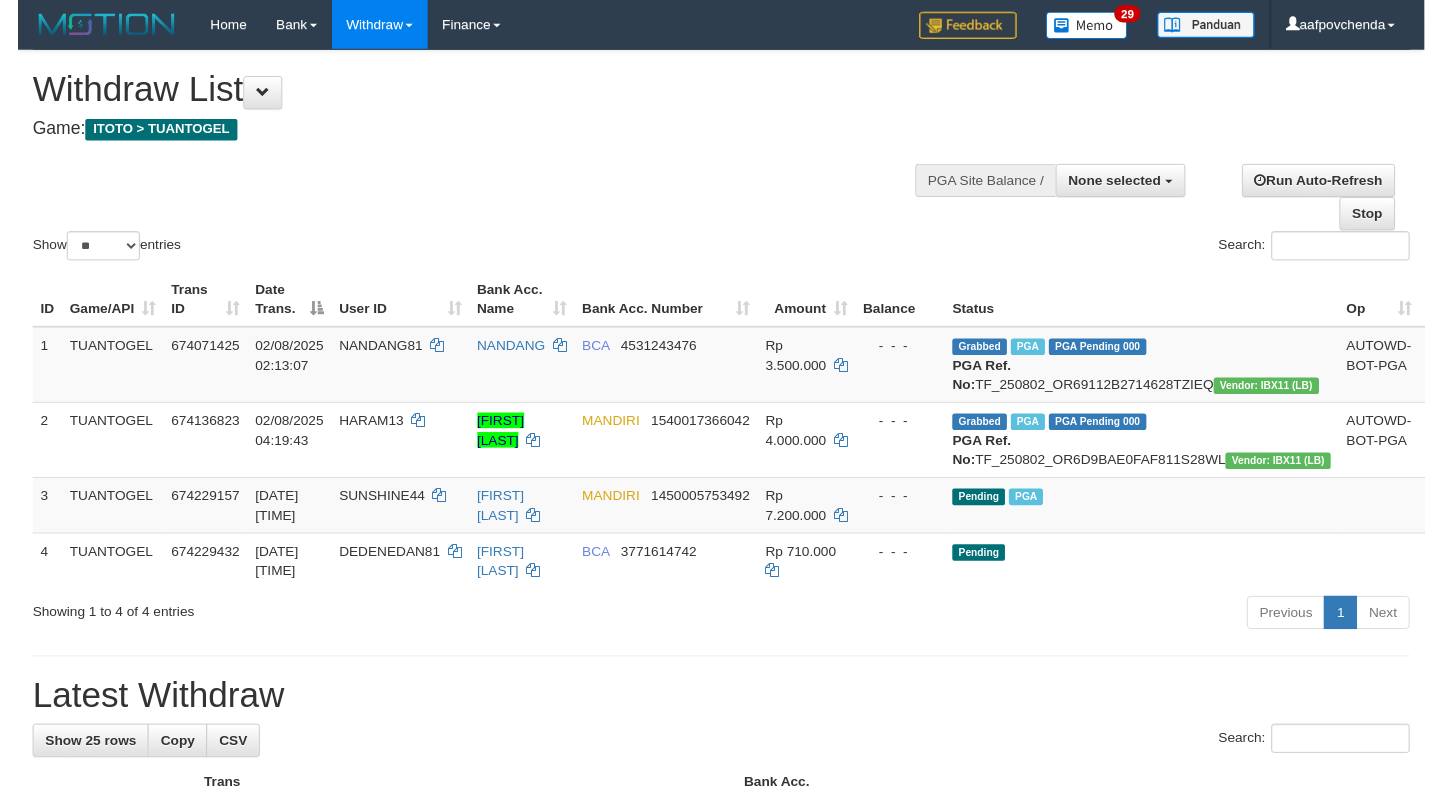 scroll, scrollTop: 0, scrollLeft: 0, axis: both 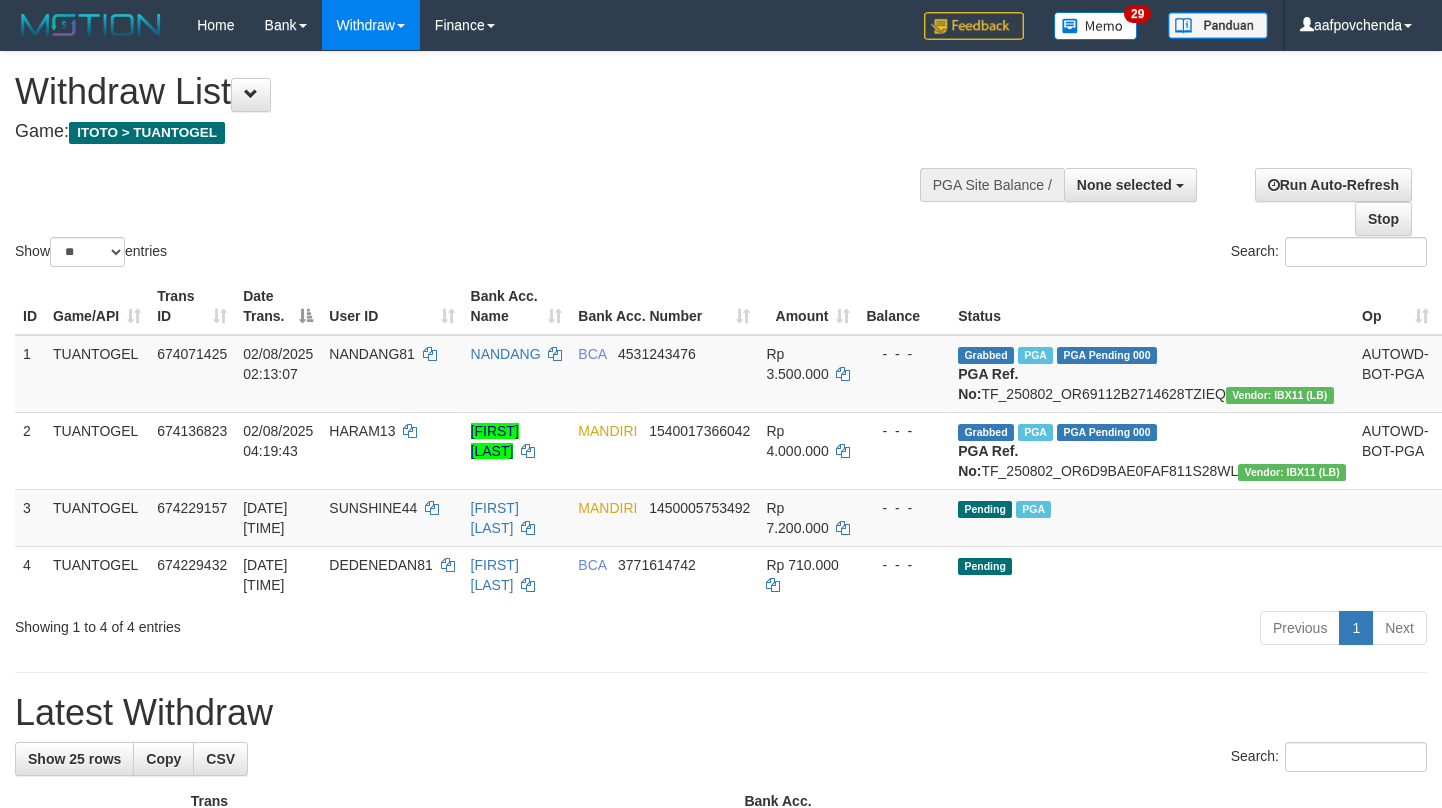 select 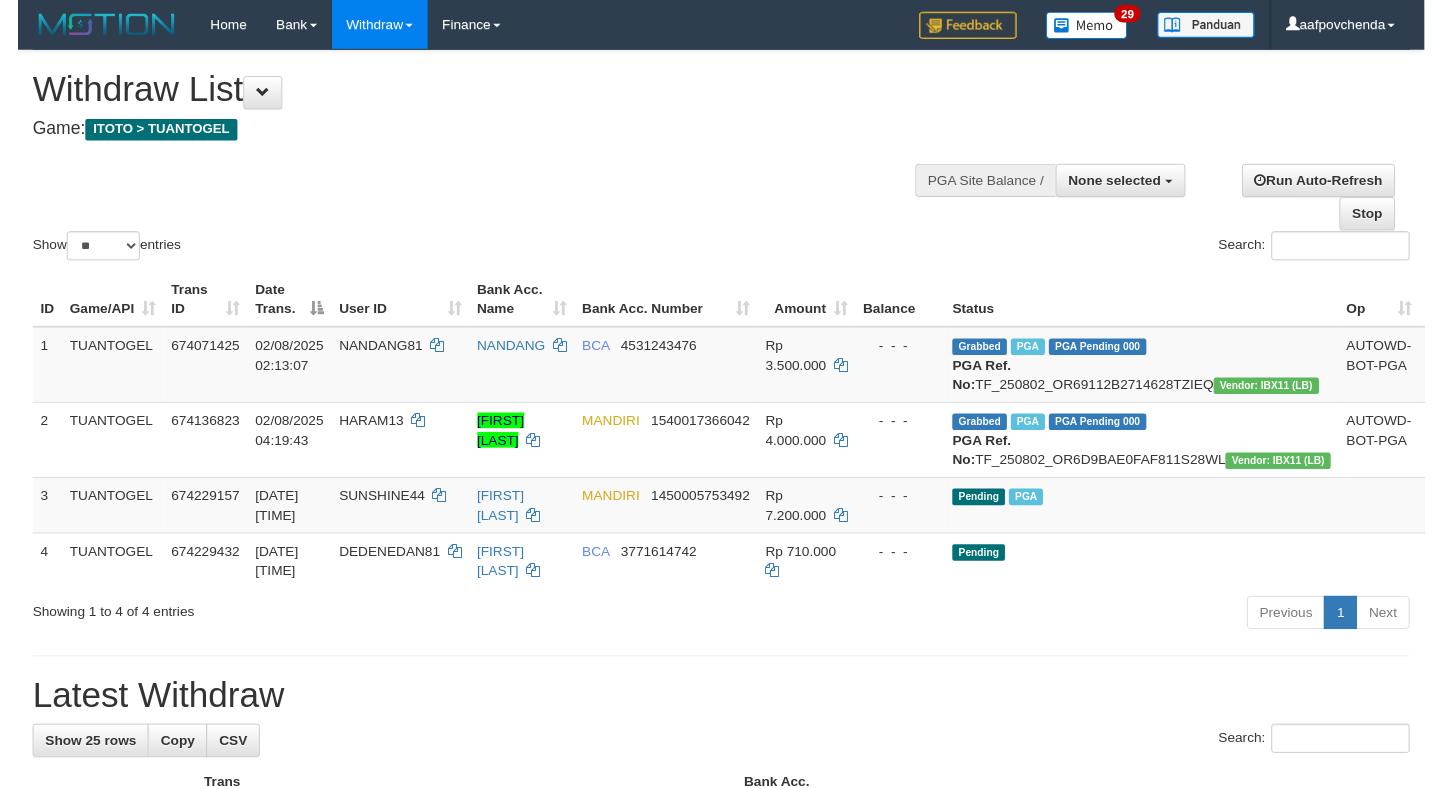 scroll, scrollTop: 0, scrollLeft: 0, axis: both 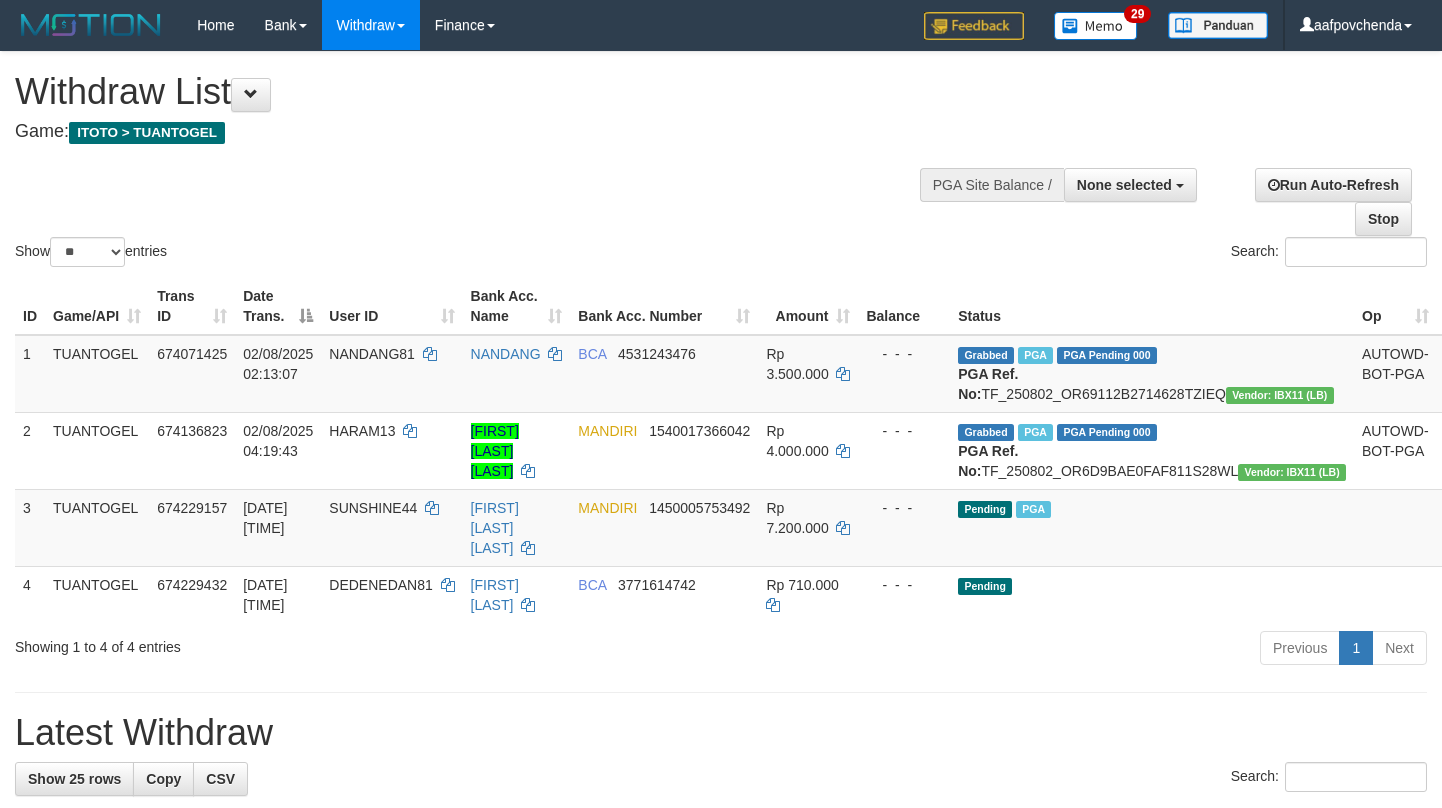 select 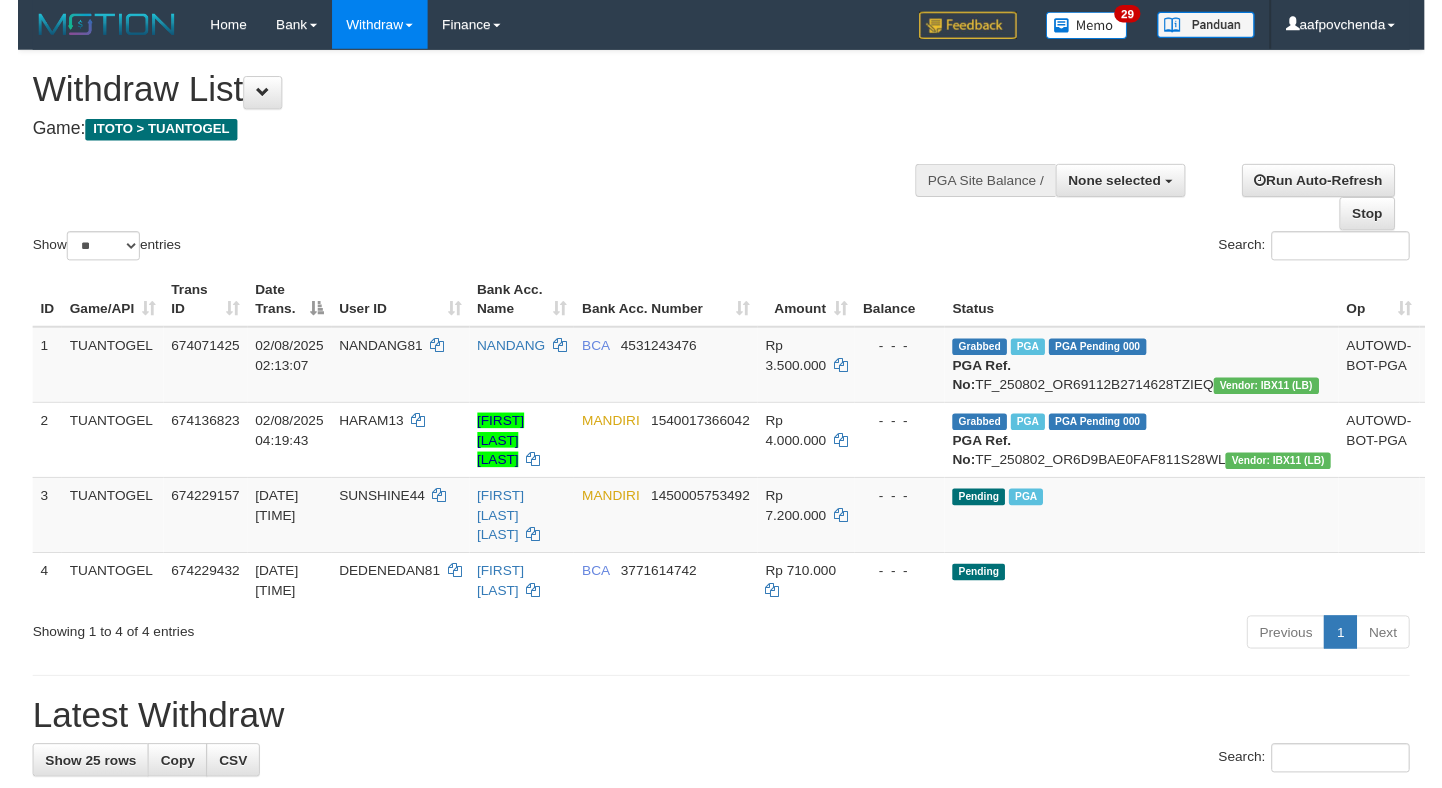 scroll, scrollTop: 0, scrollLeft: 0, axis: both 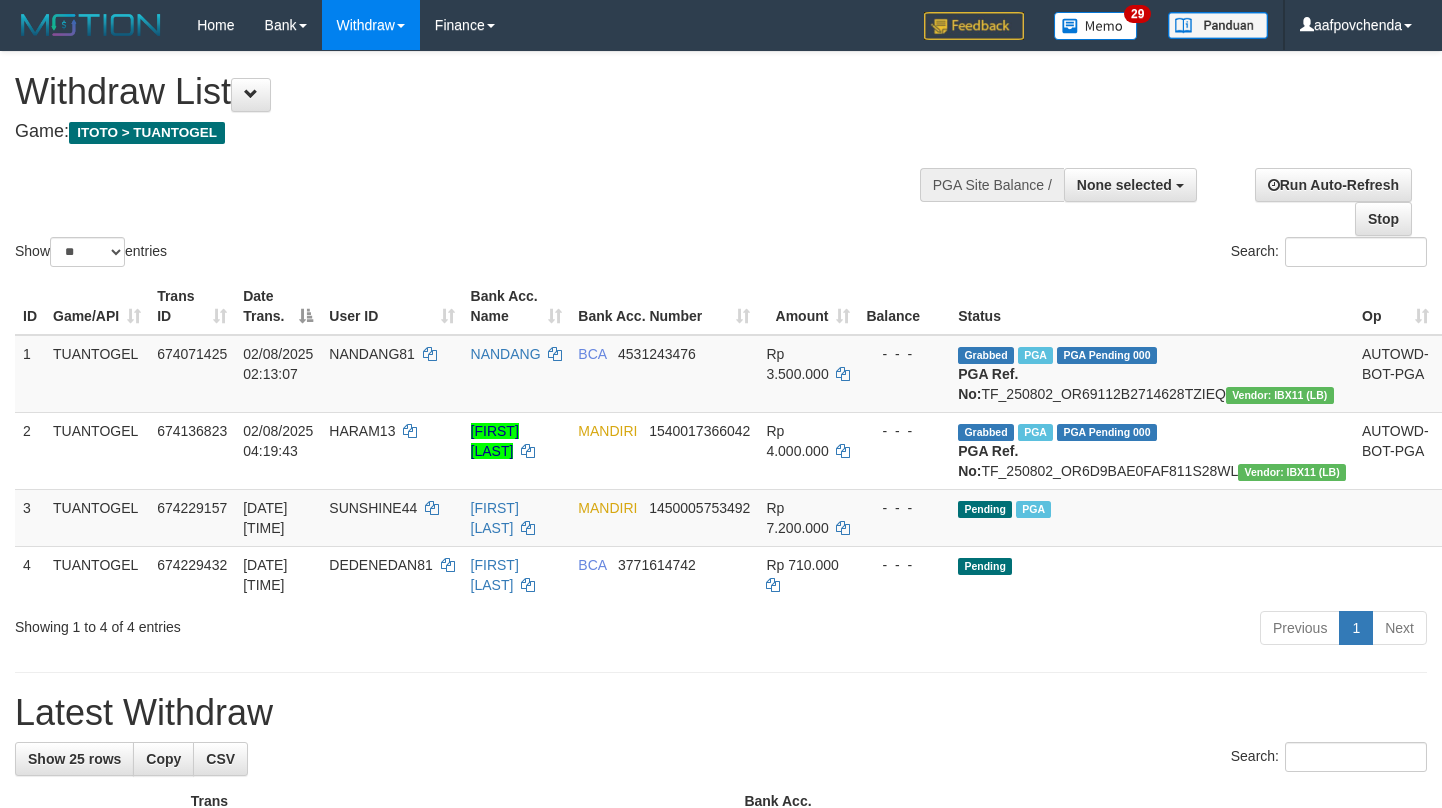 select 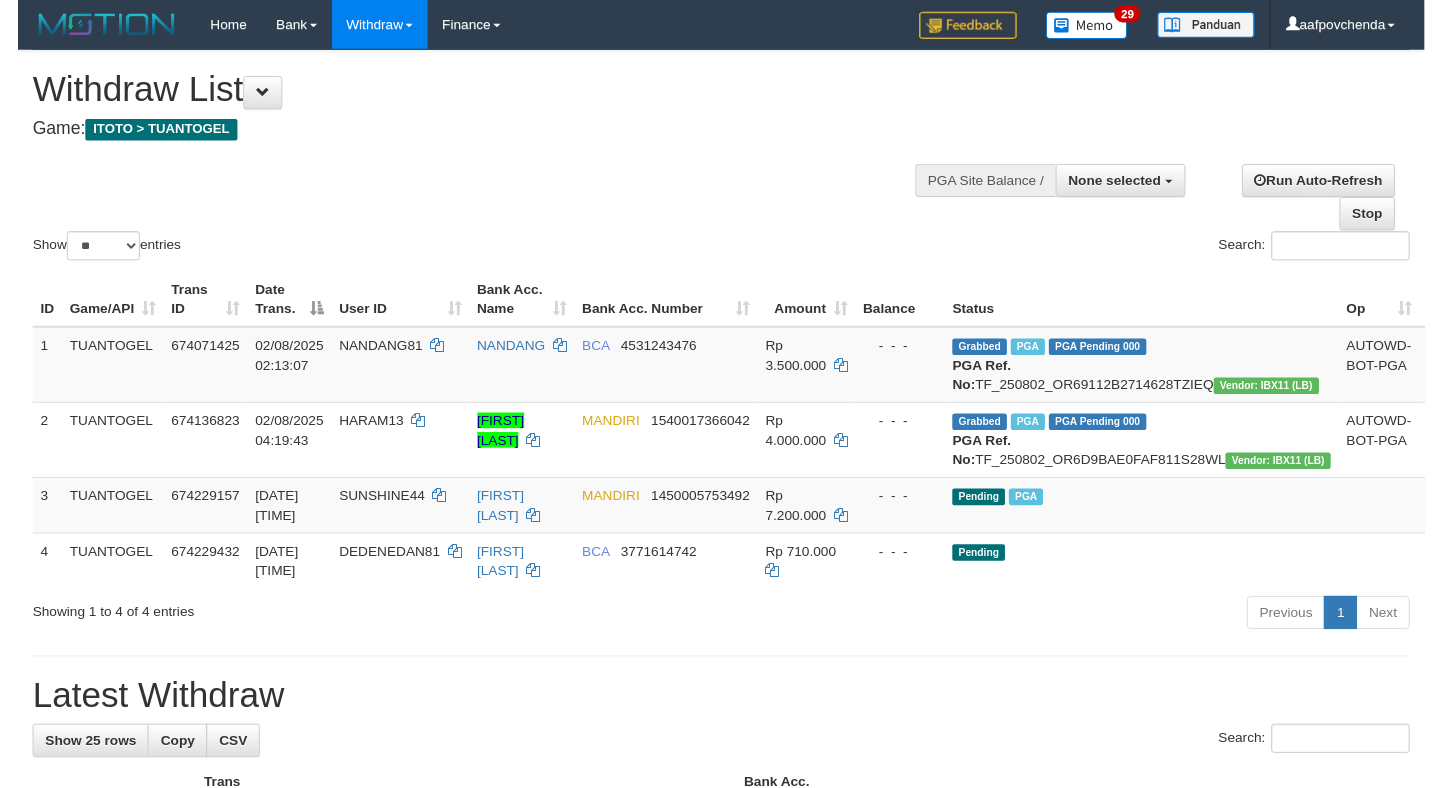 scroll, scrollTop: 0, scrollLeft: 0, axis: both 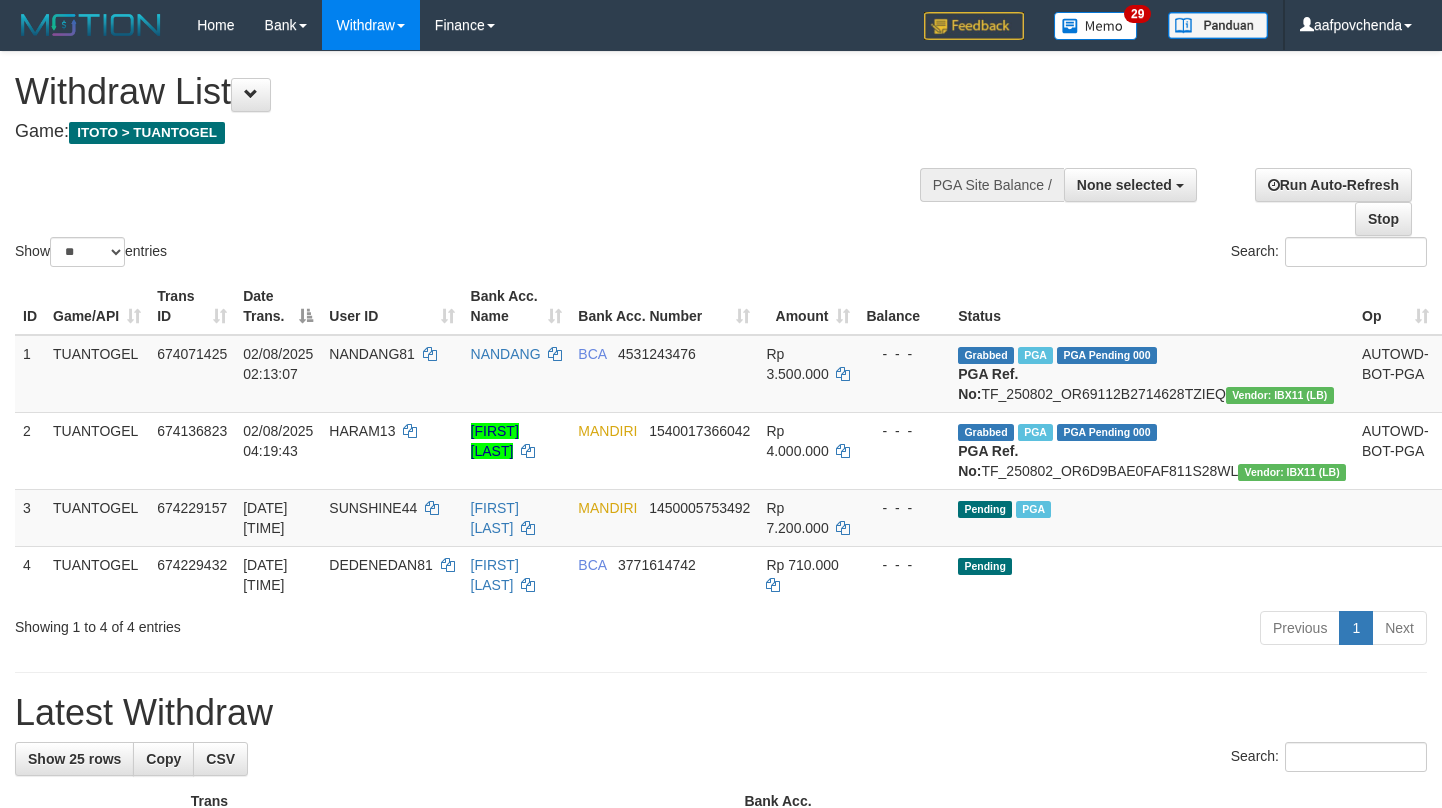select 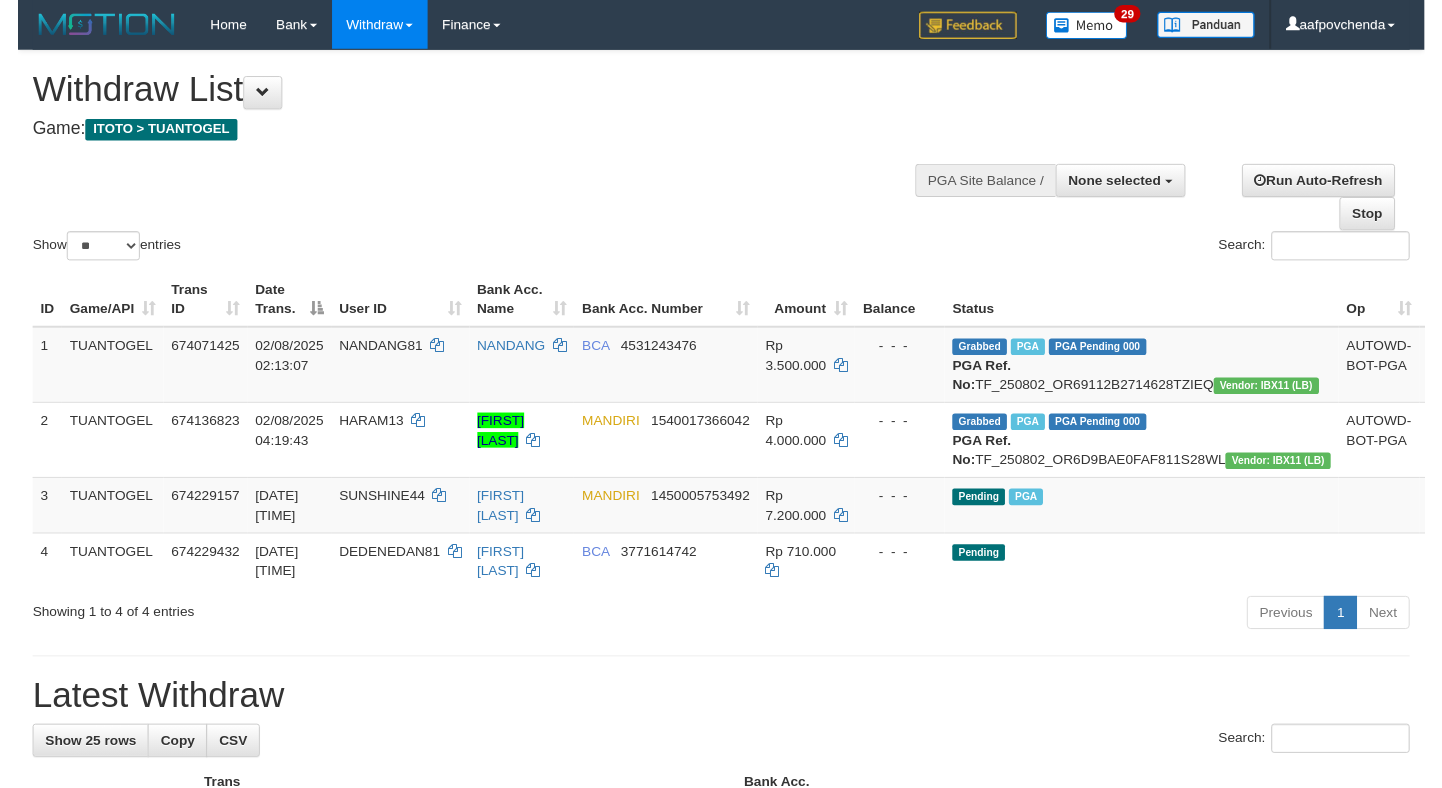 scroll, scrollTop: 0, scrollLeft: 0, axis: both 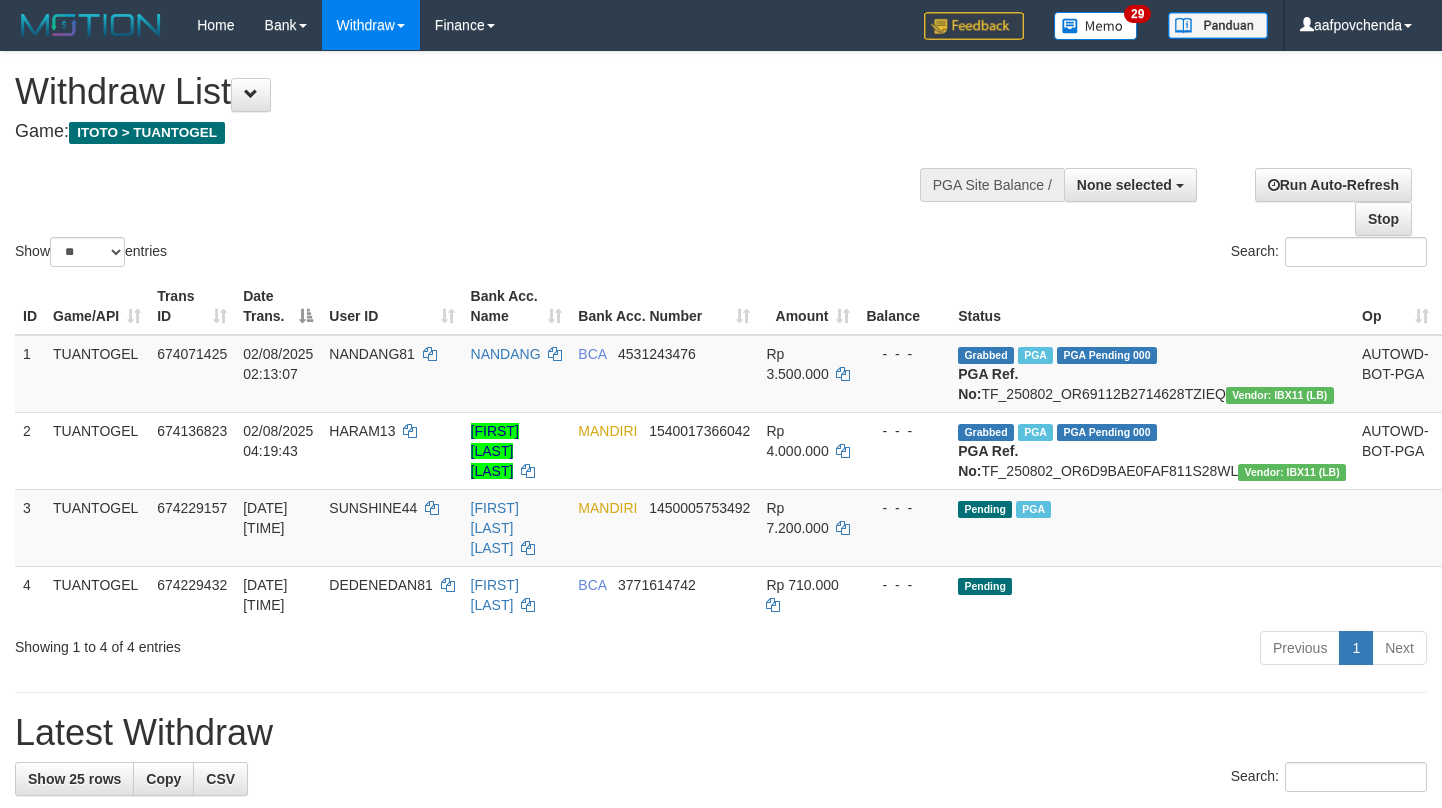 select 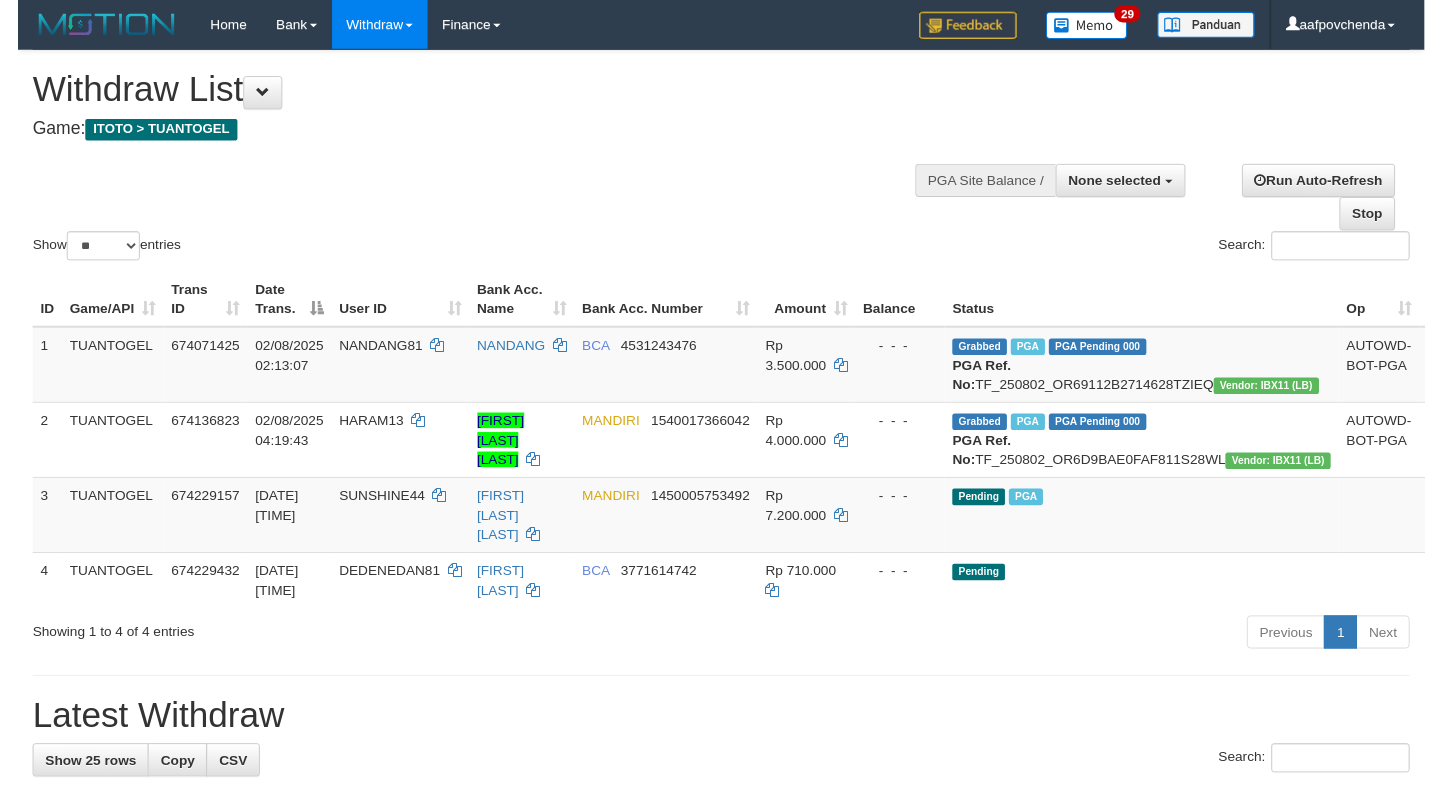 scroll, scrollTop: 0, scrollLeft: 0, axis: both 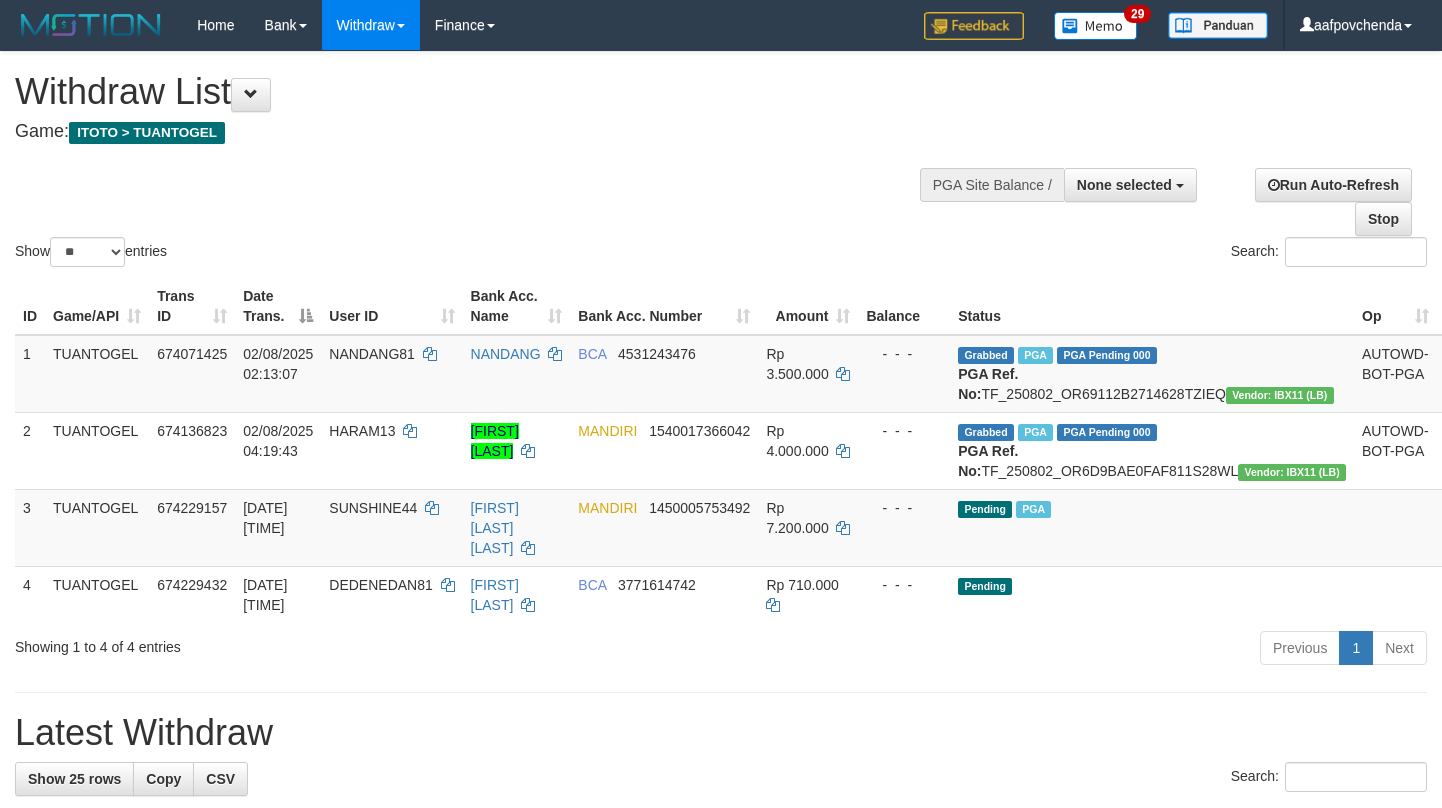 select 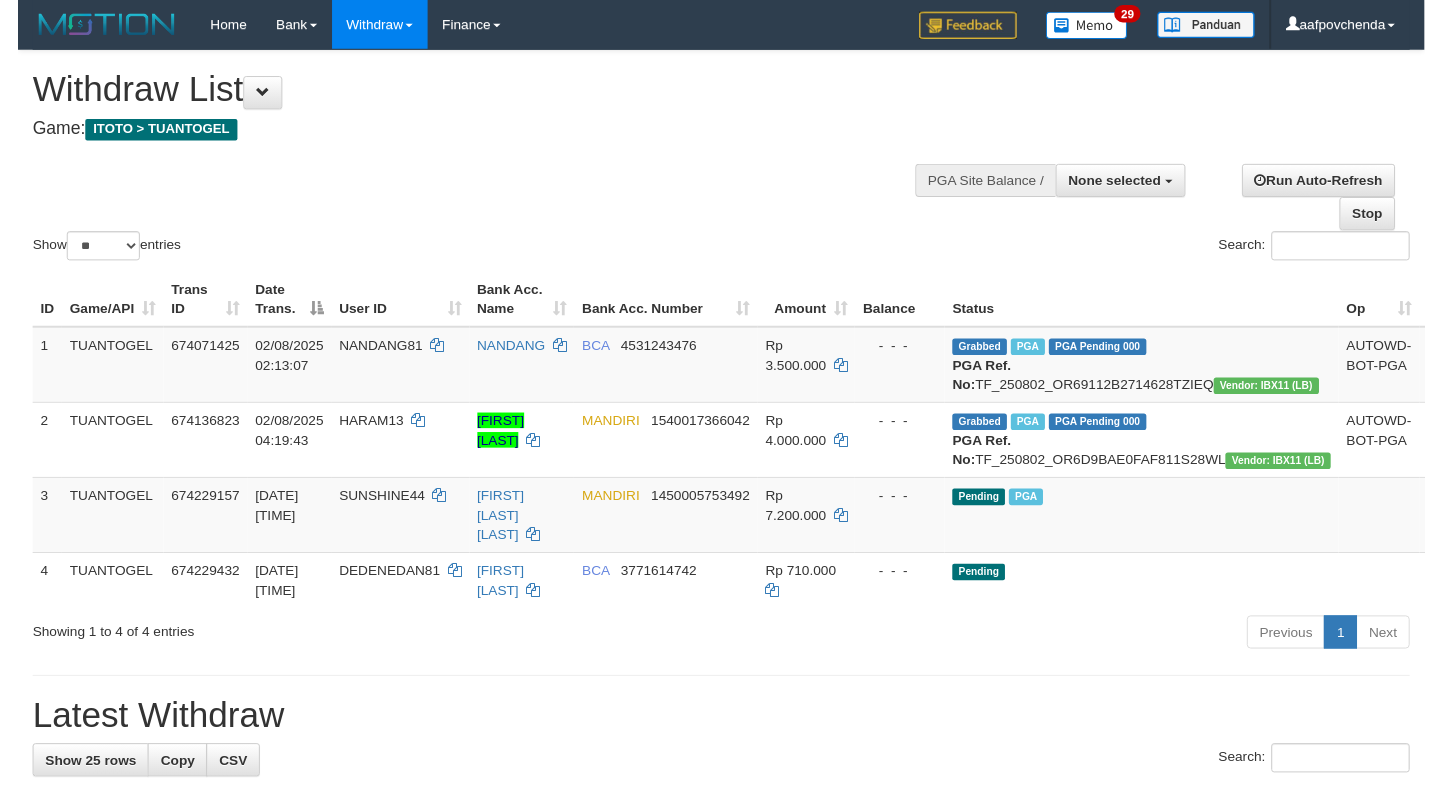scroll, scrollTop: 0, scrollLeft: 0, axis: both 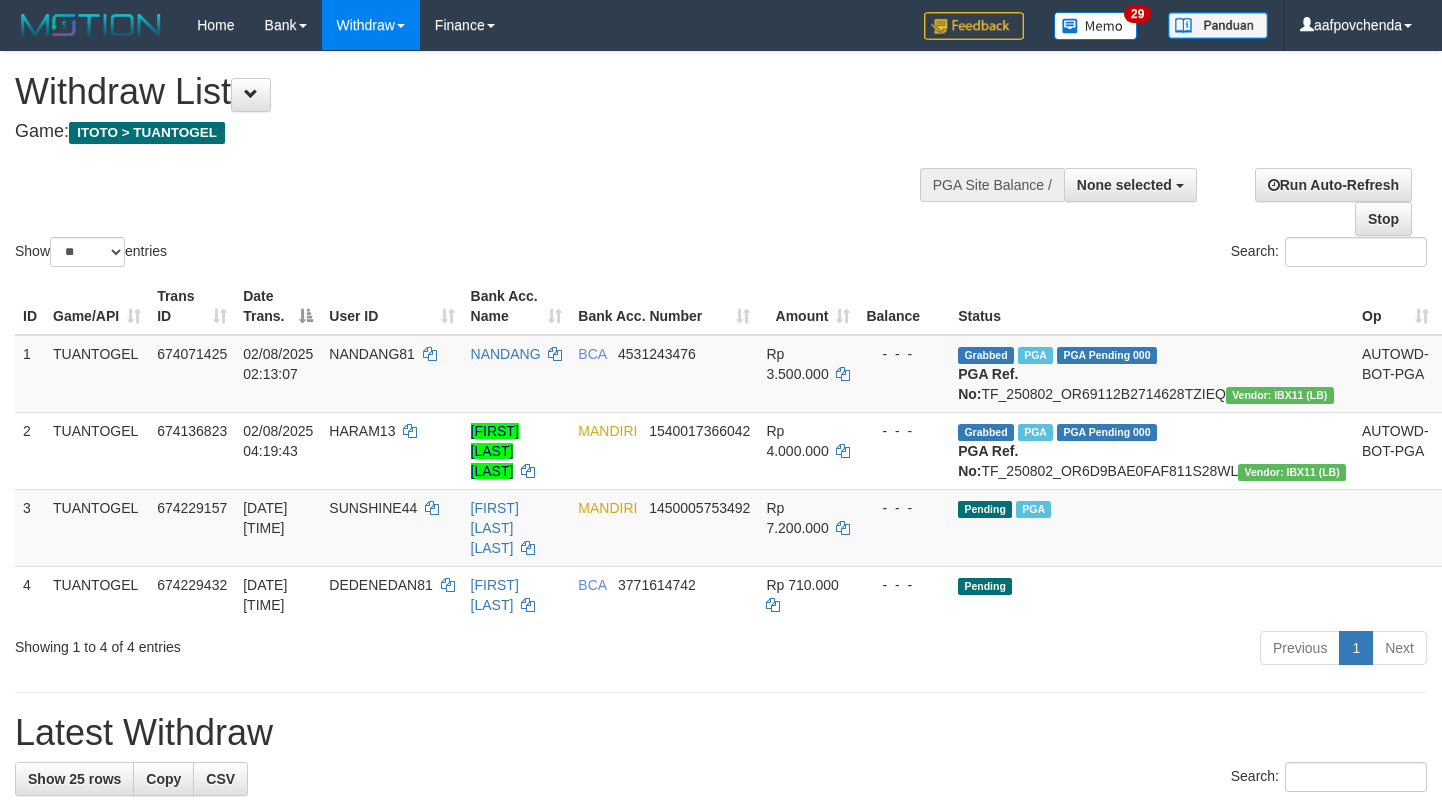 select 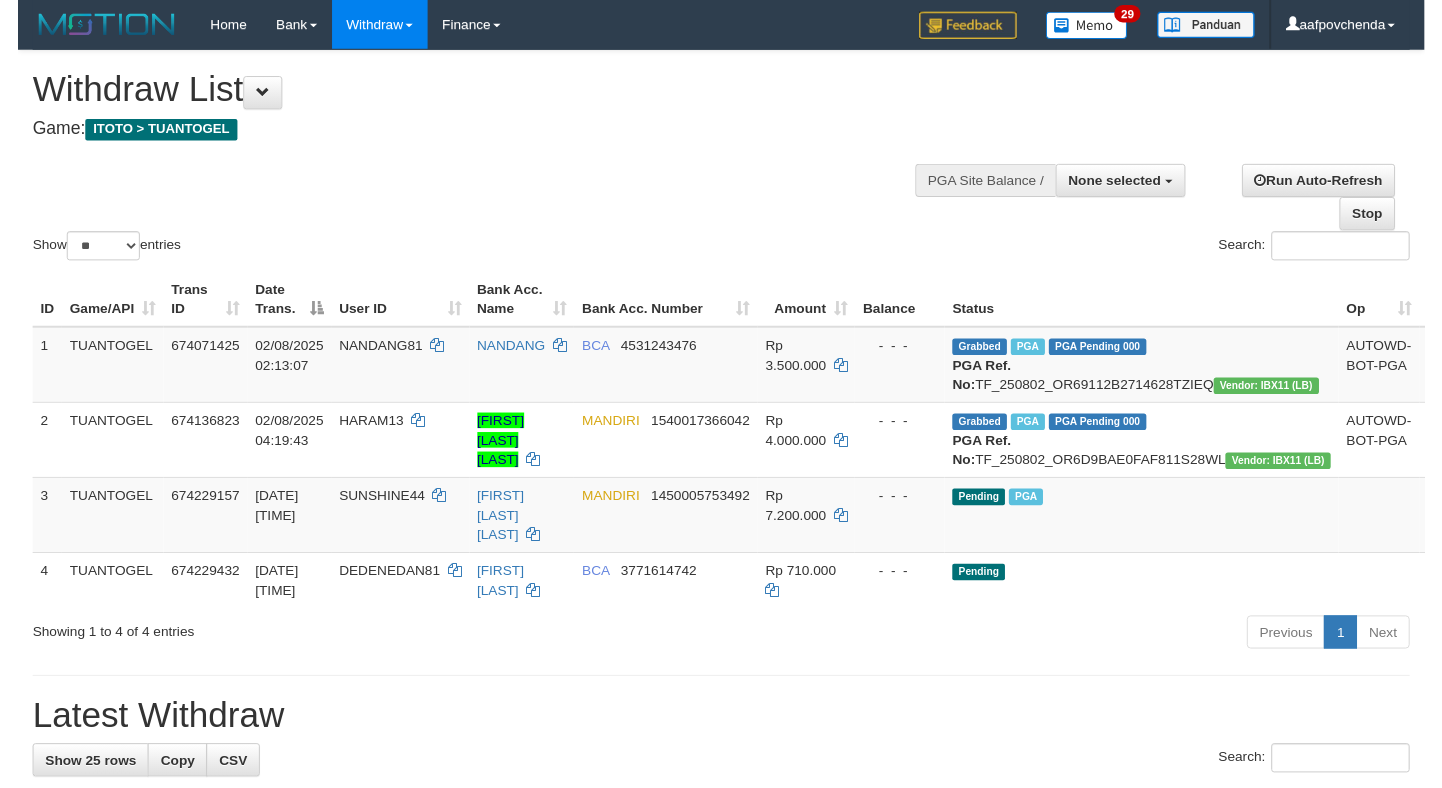 scroll, scrollTop: 0, scrollLeft: 0, axis: both 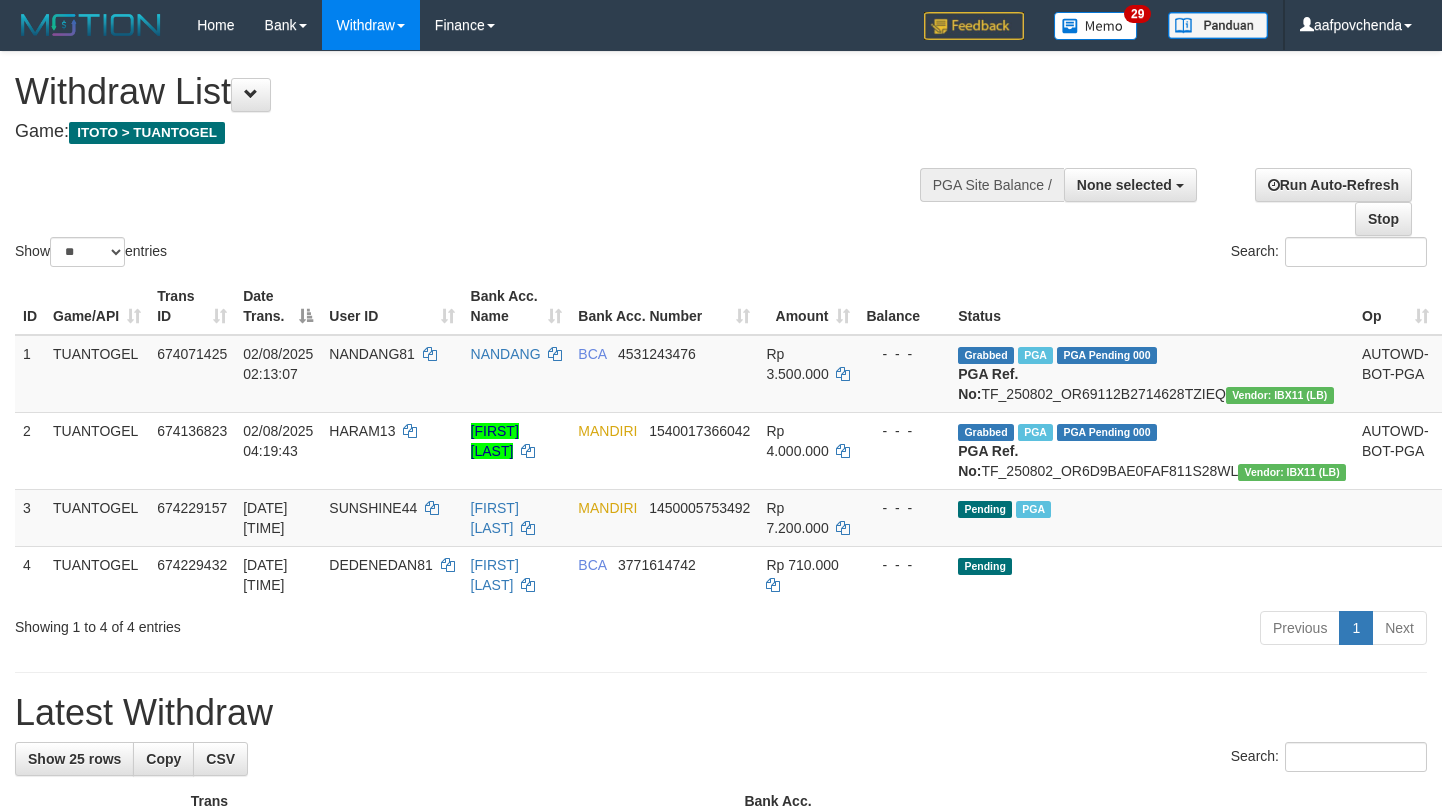 select 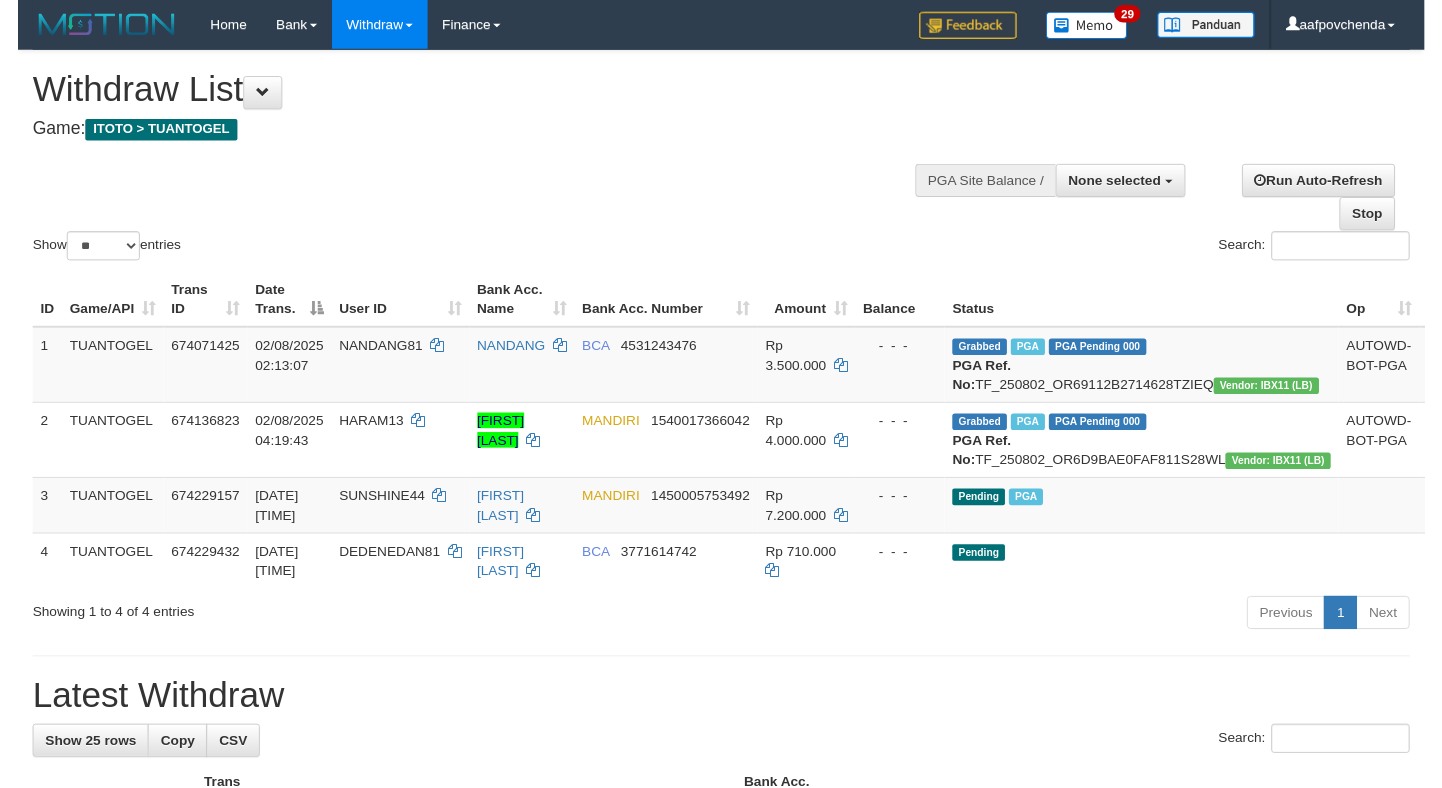 scroll, scrollTop: 0, scrollLeft: 0, axis: both 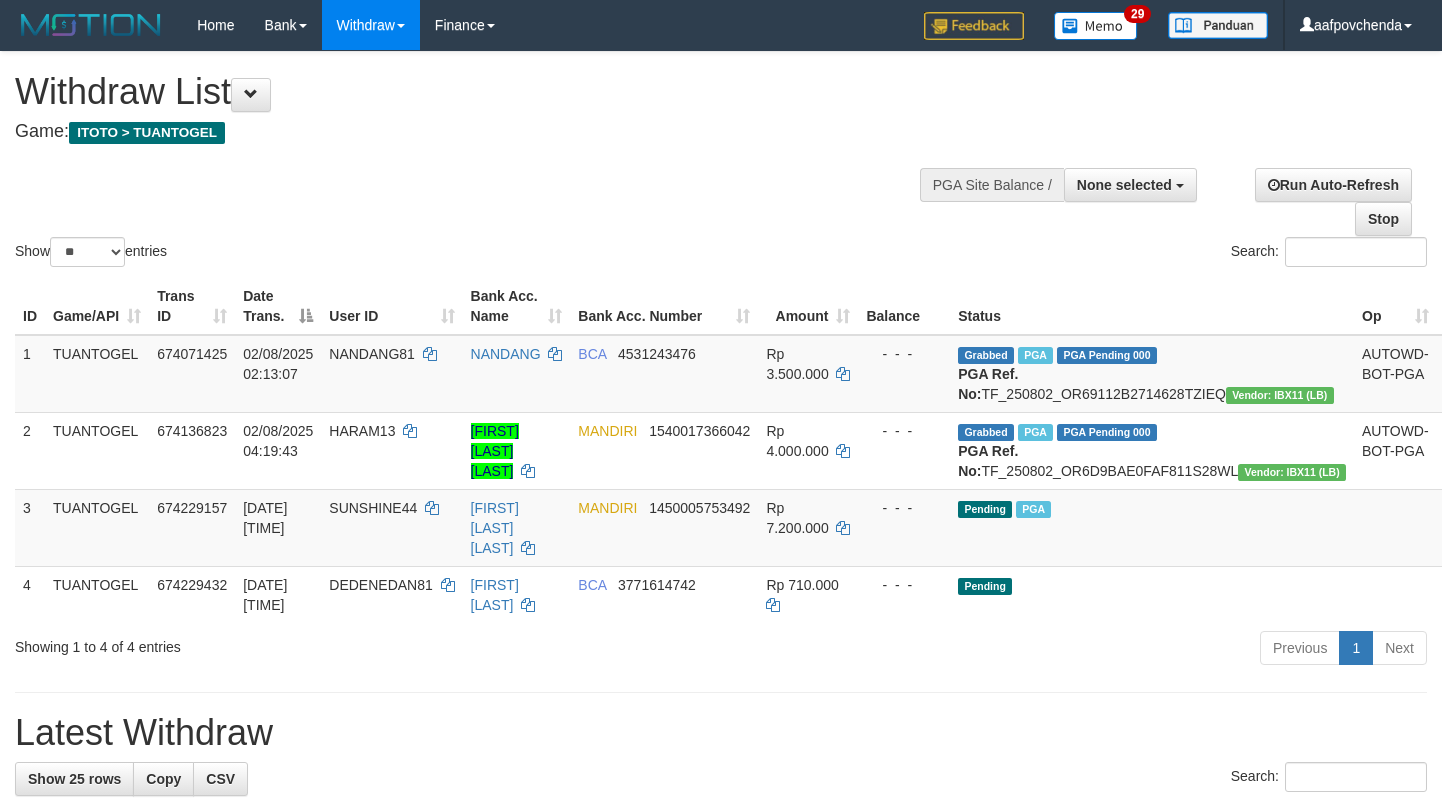 select 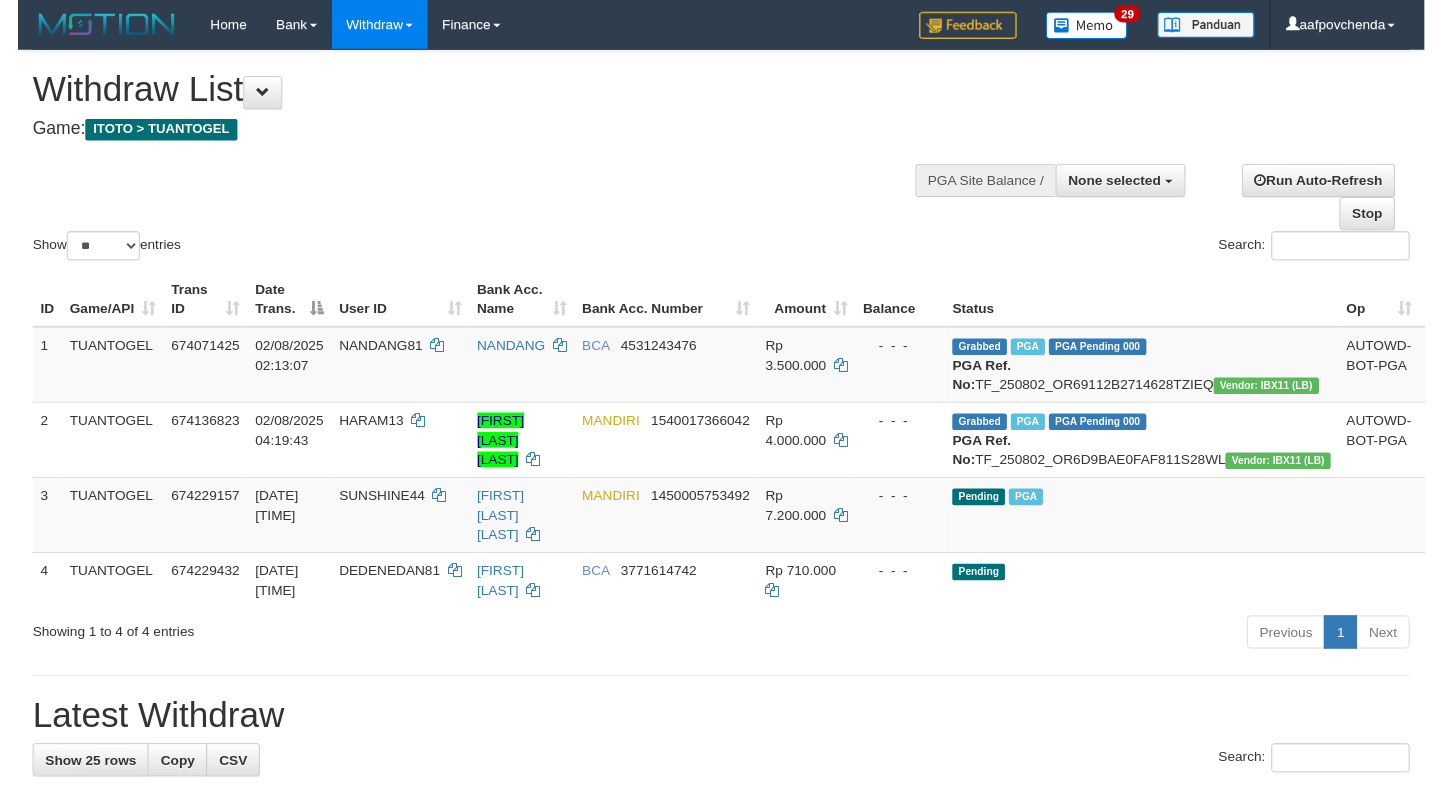 scroll, scrollTop: 0, scrollLeft: 0, axis: both 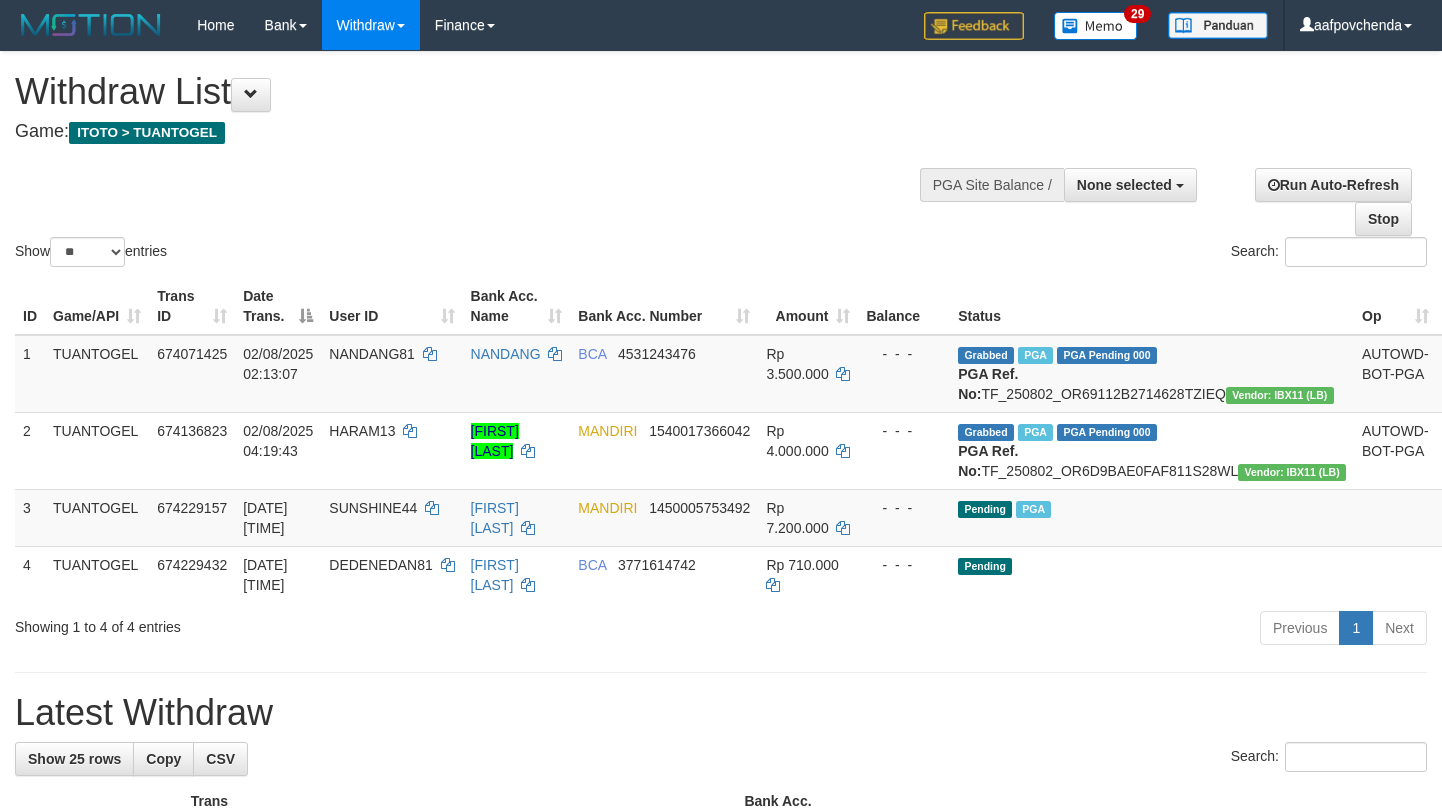 select 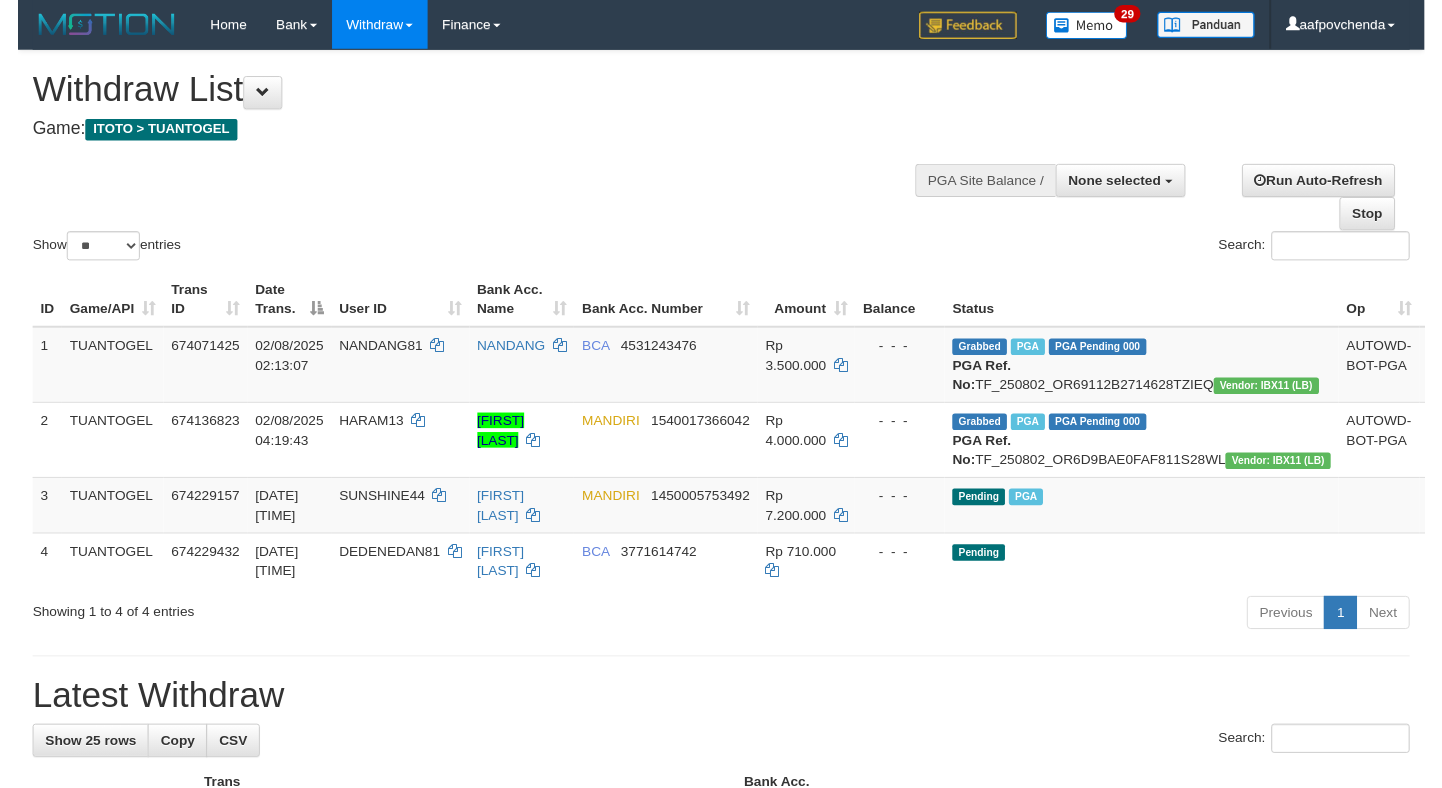 scroll, scrollTop: 0, scrollLeft: 0, axis: both 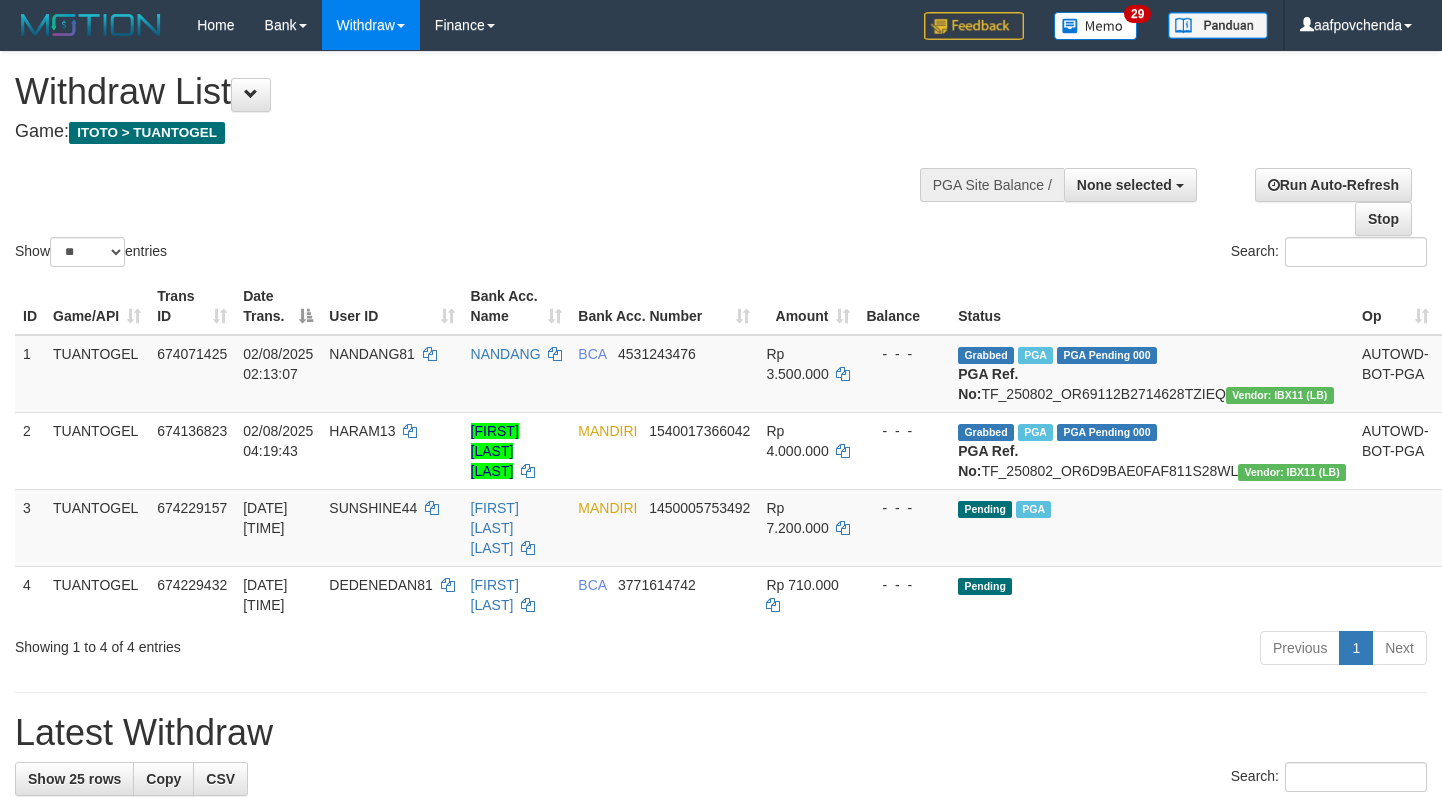 select 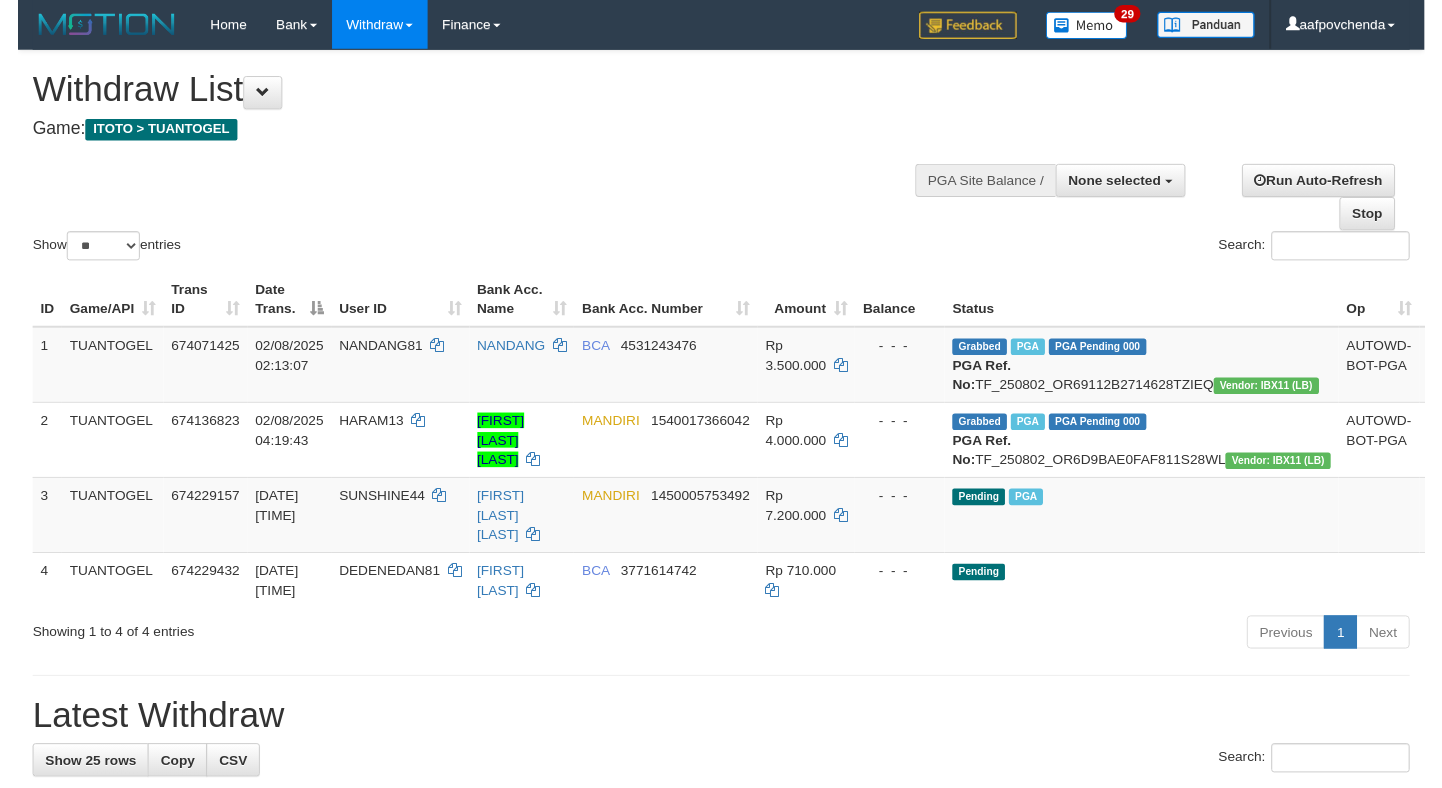 scroll, scrollTop: 0, scrollLeft: 0, axis: both 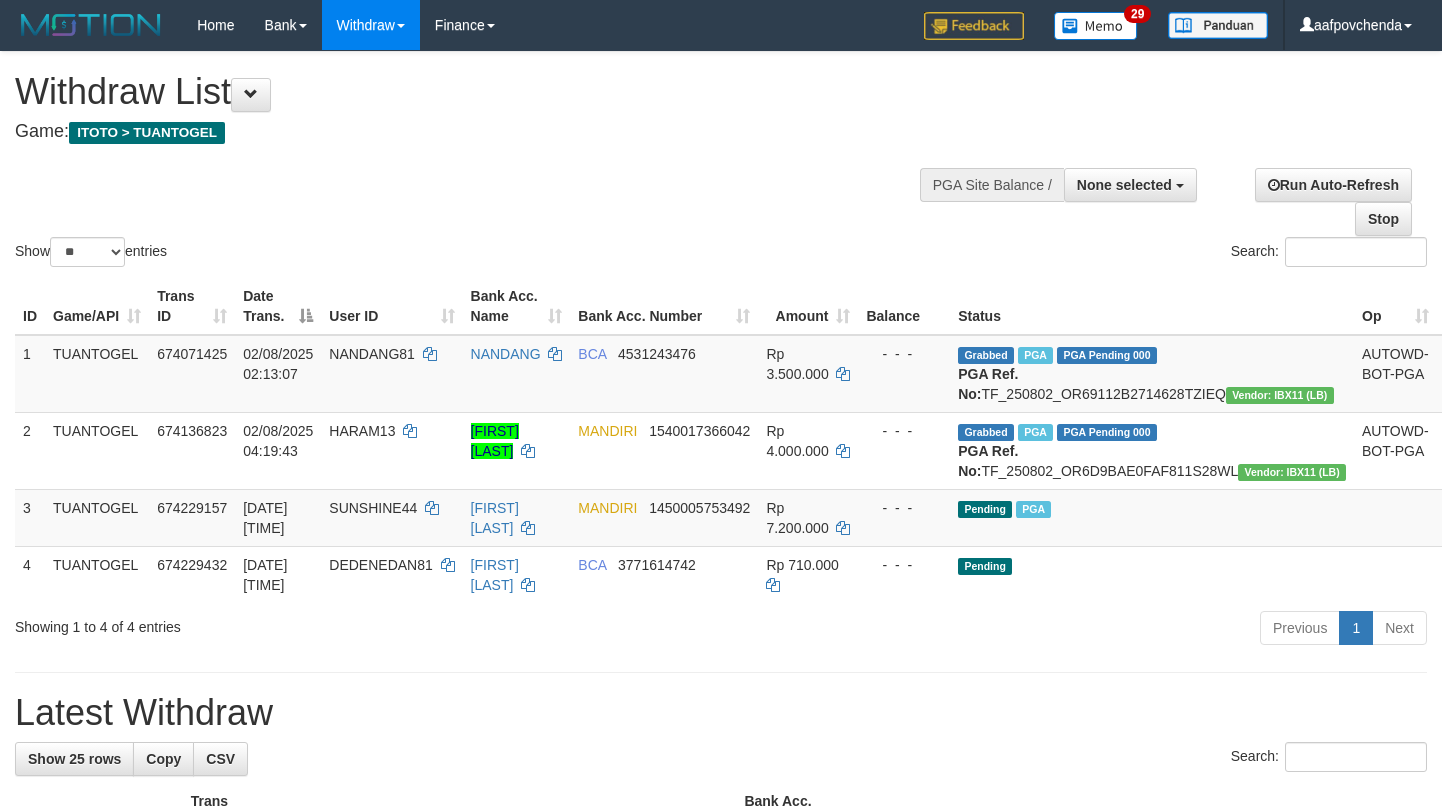 select 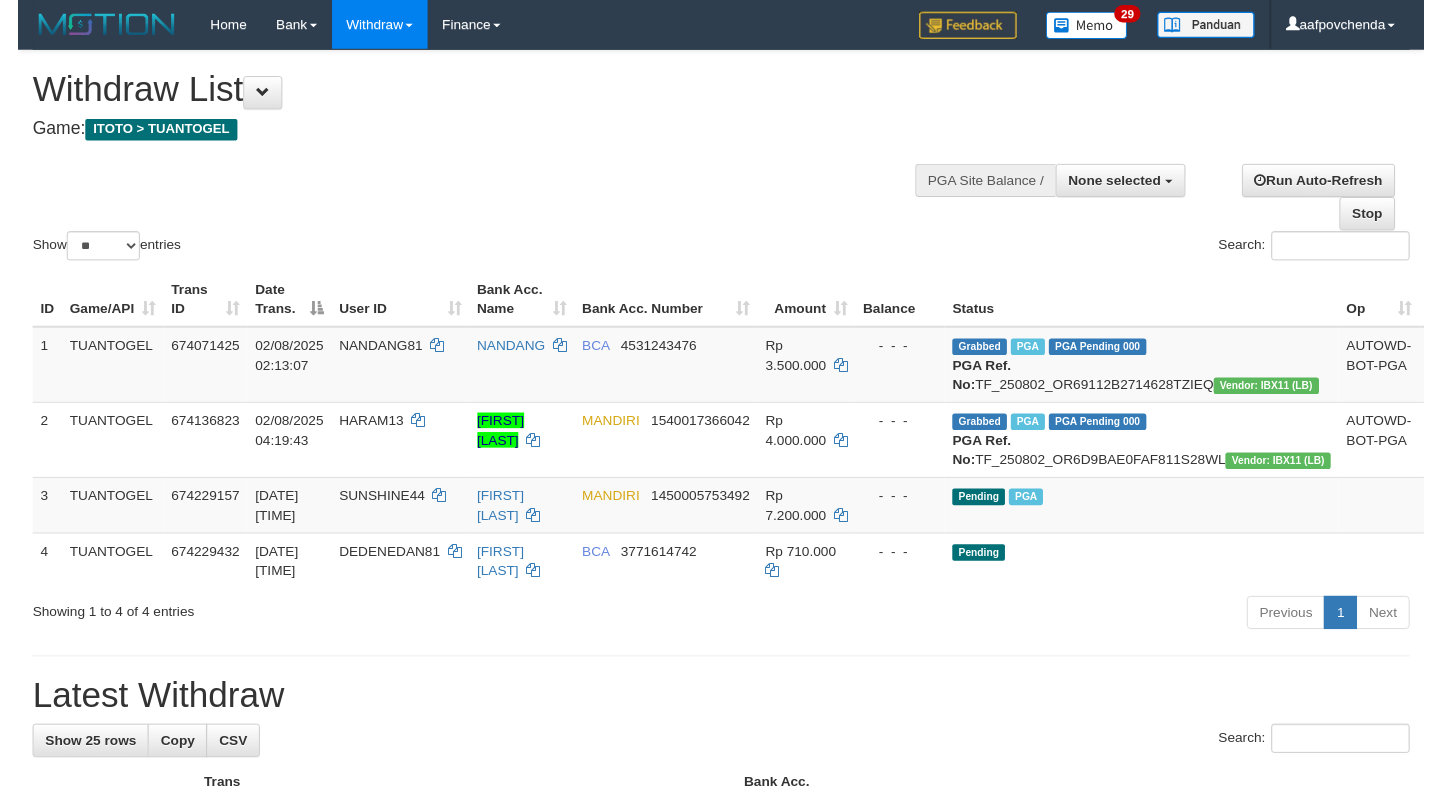 scroll, scrollTop: 0, scrollLeft: 0, axis: both 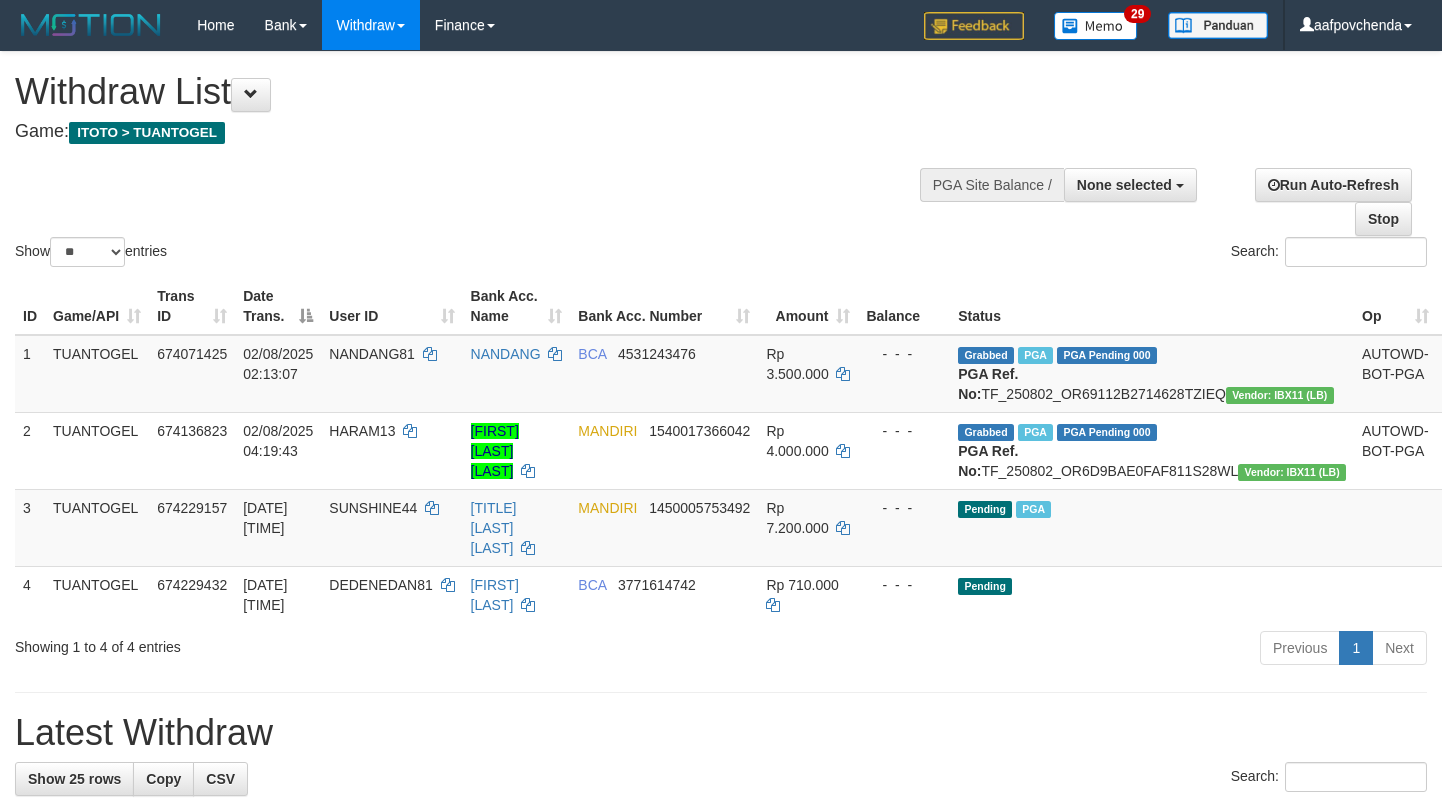 select 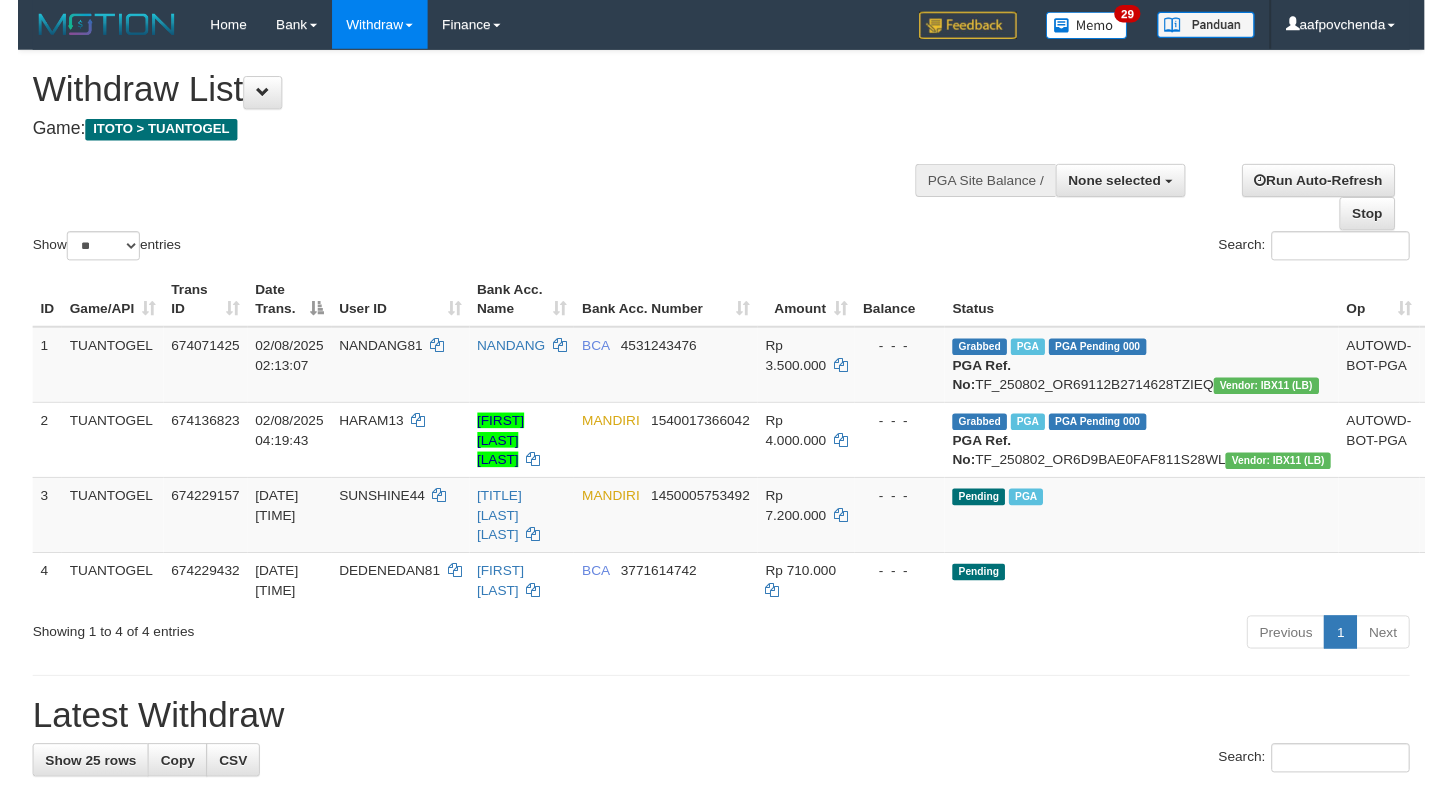 scroll, scrollTop: 0, scrollLeft: 0, axis: both 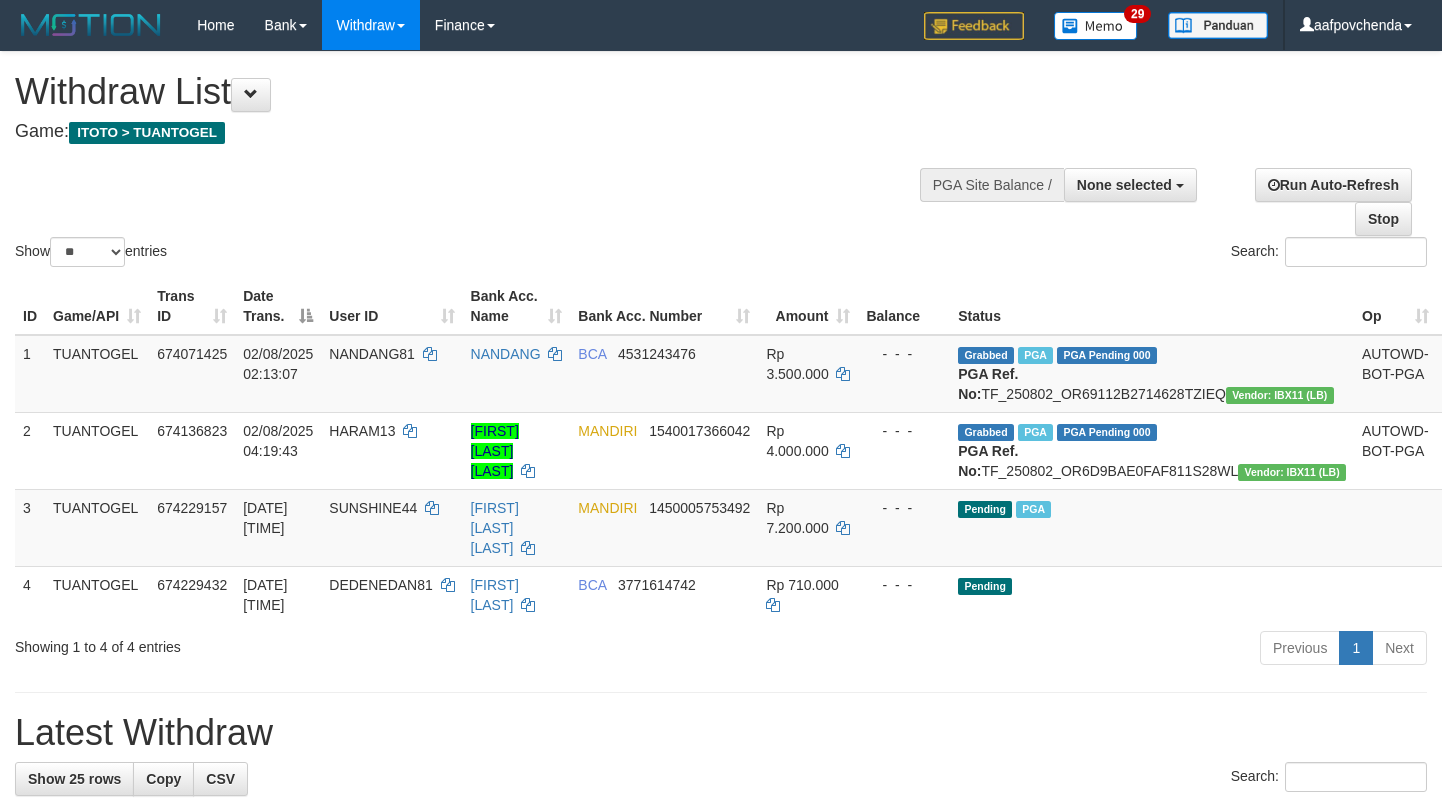 select 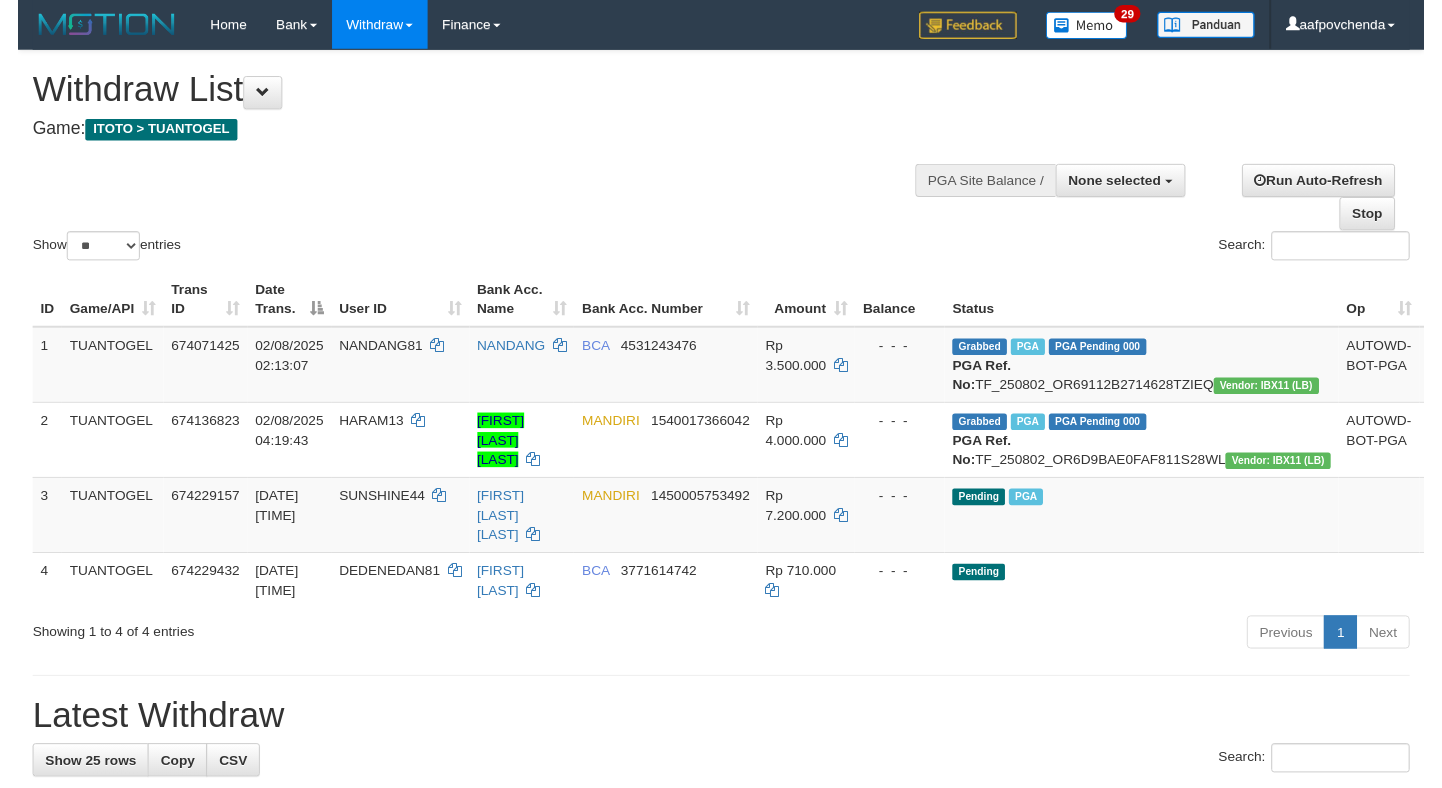 scroll, scrollTop: 0, scrollLeft: 0, axis: both 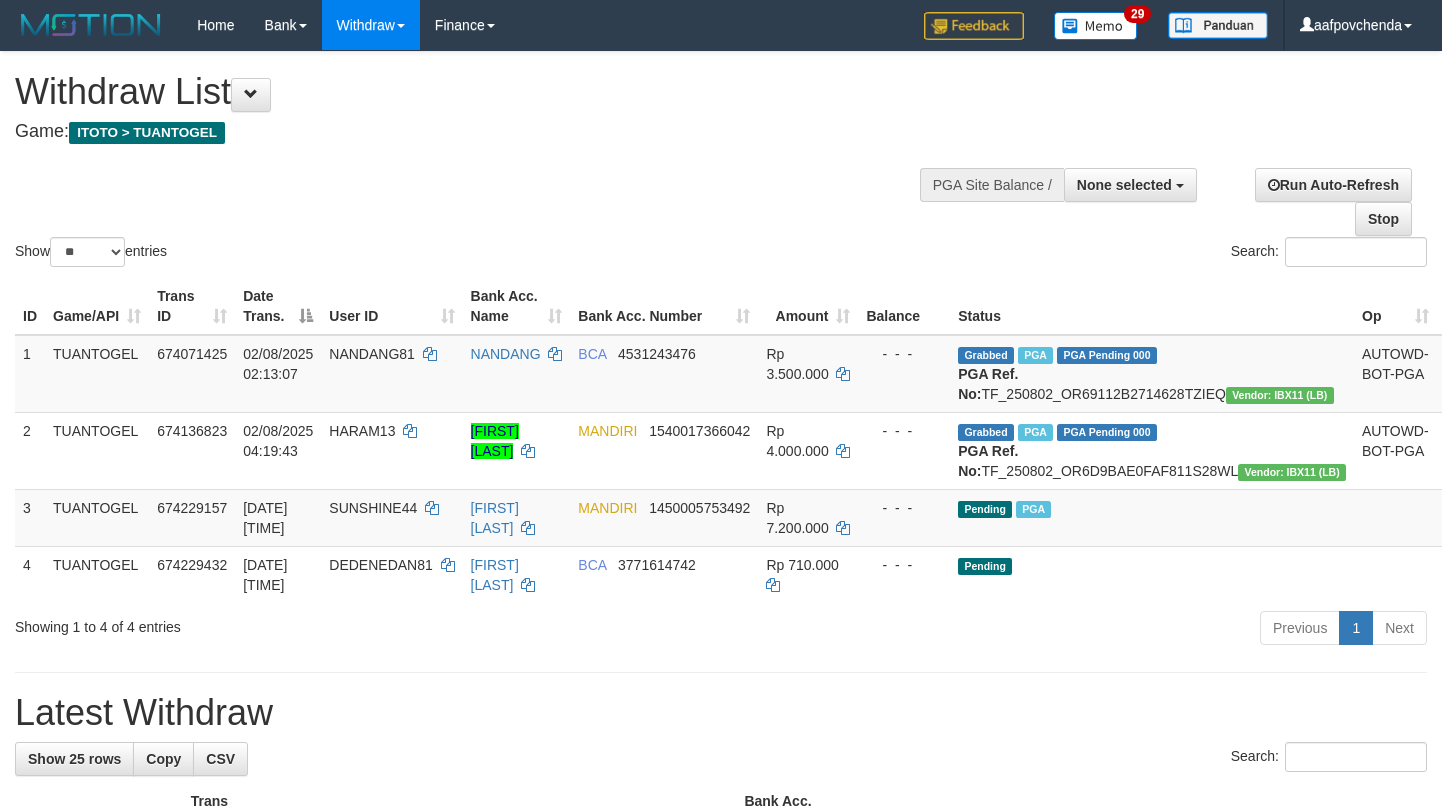 select 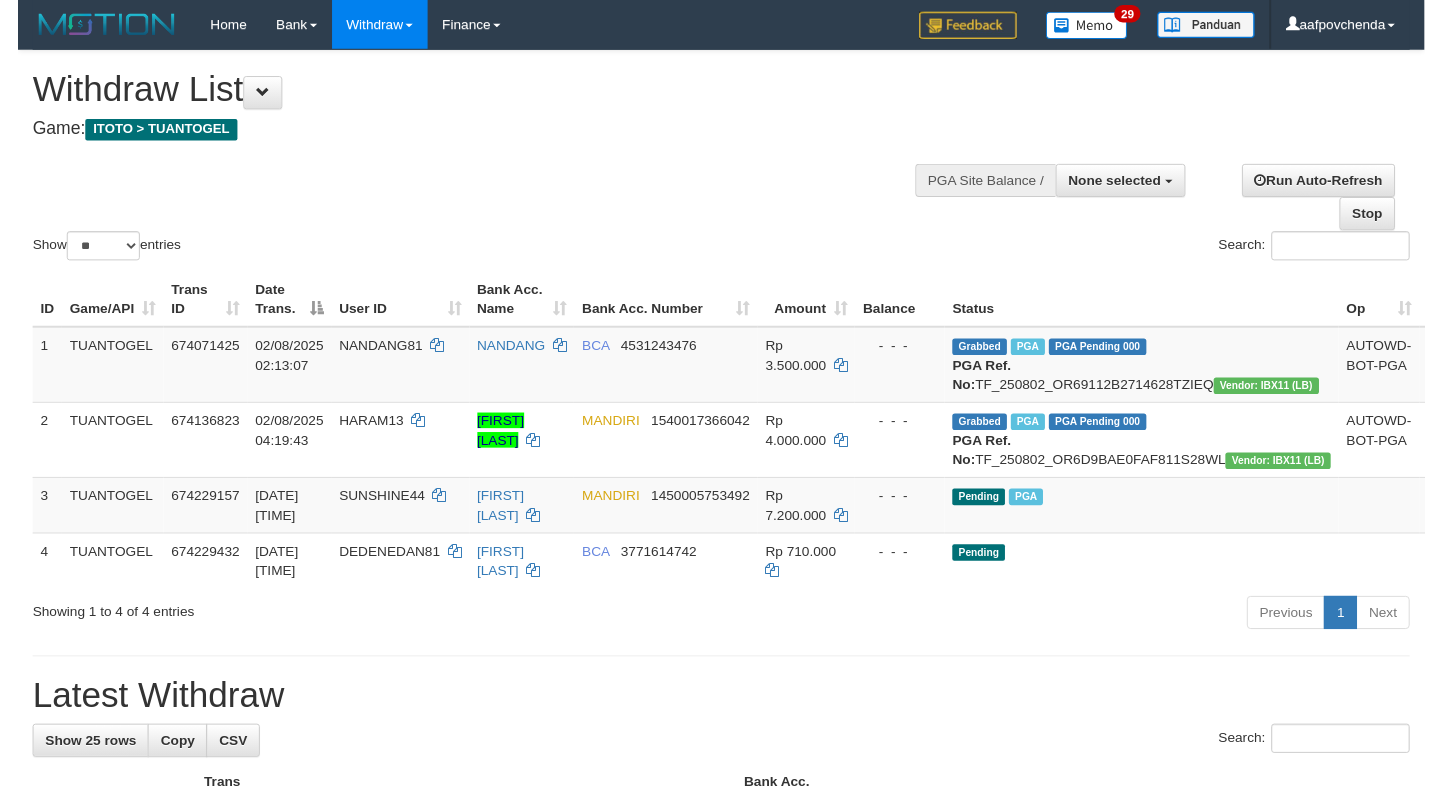 scroll, scrollTop: 0, scrollLeft: 0, axis: both 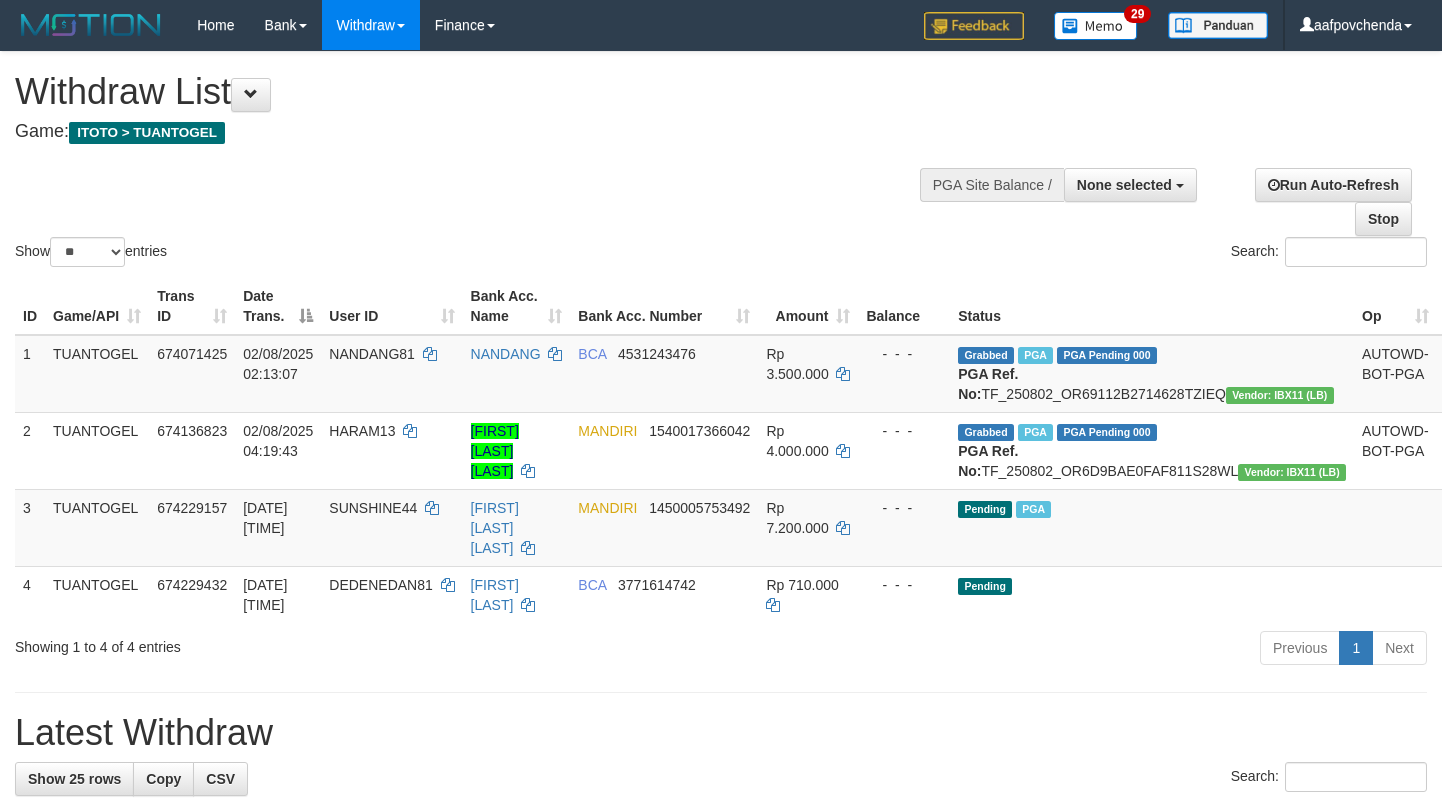 select 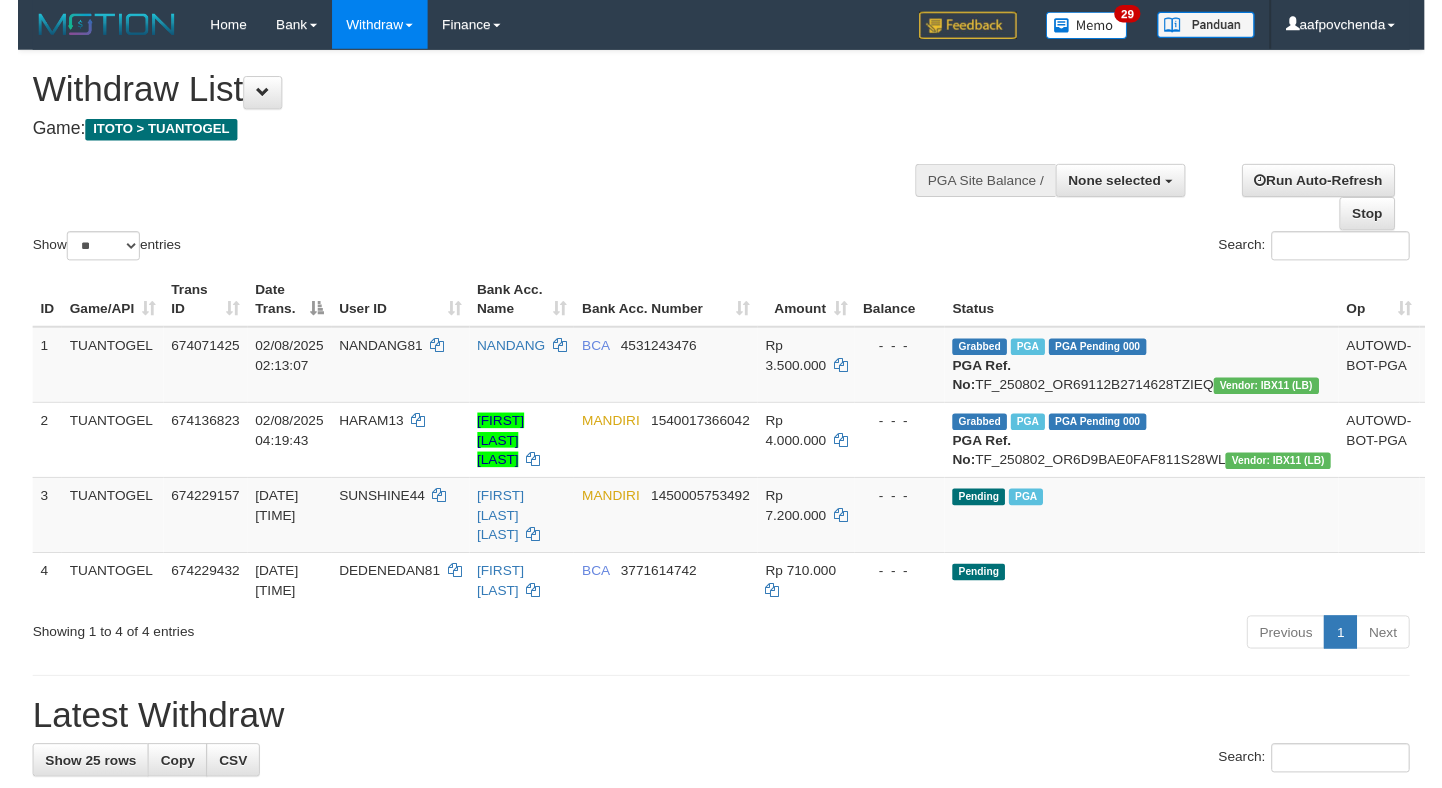 scroll, scrollTop: 0, scrollLeft: 0, axis: both 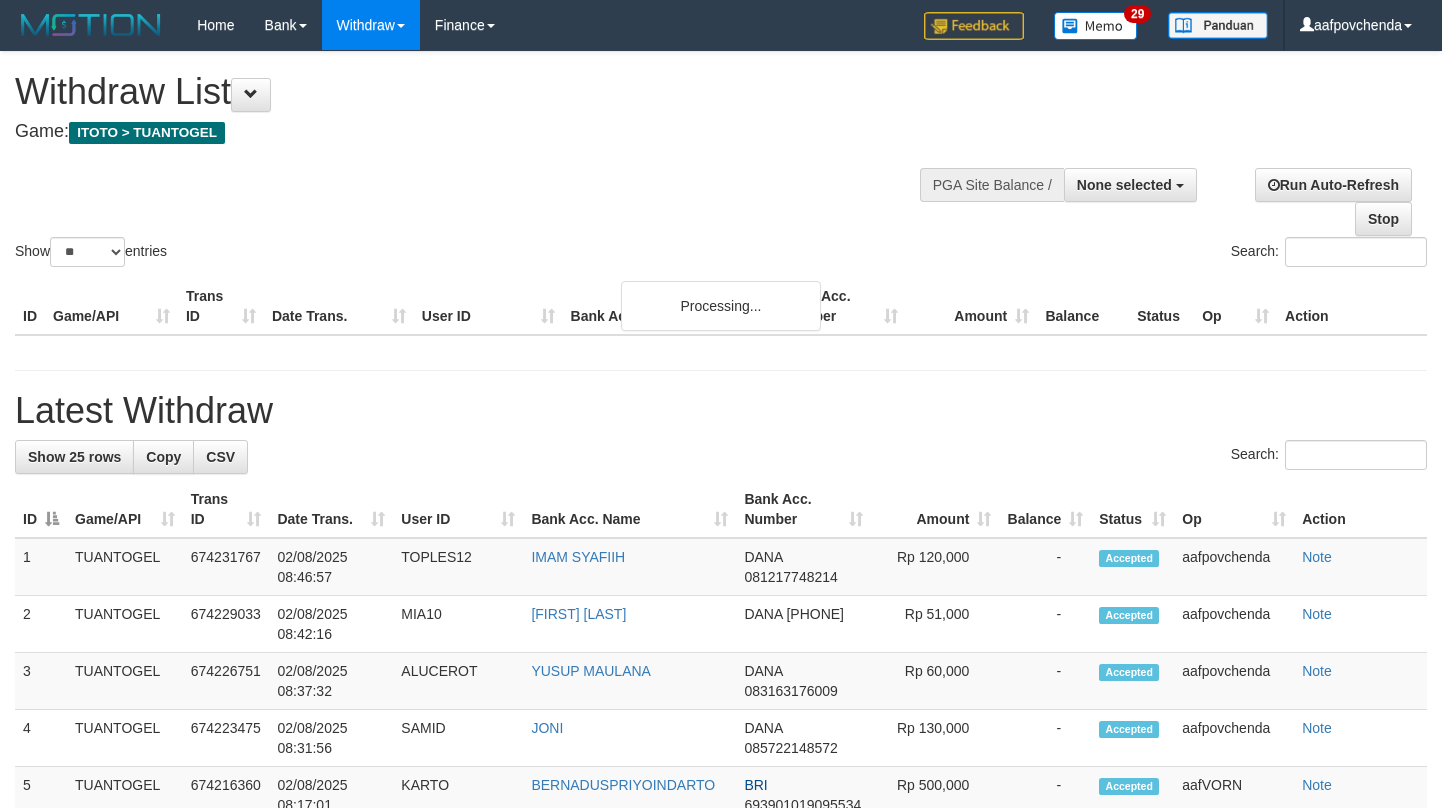 select 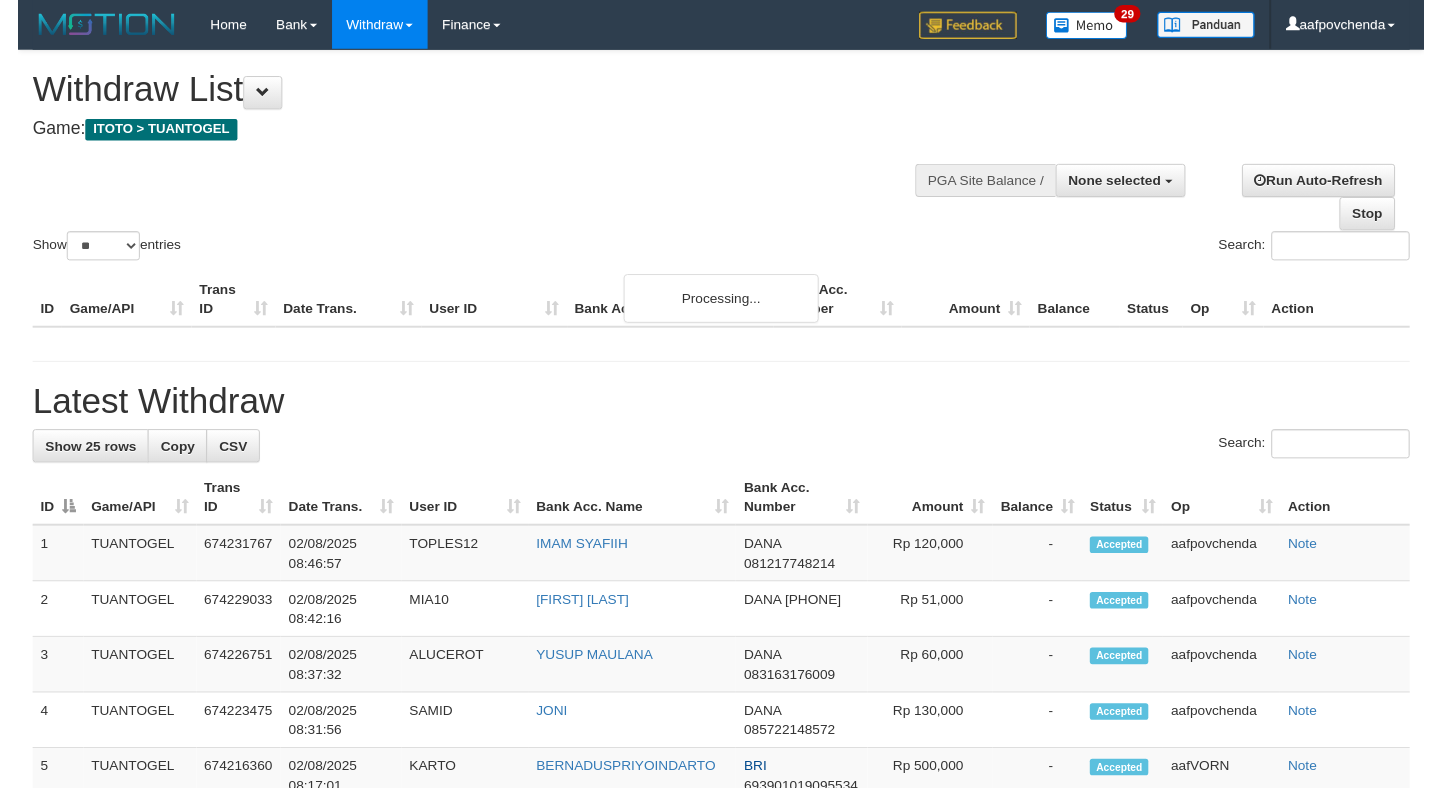 scroll, scrollTop: 0, scrollLeft: 0, axis: both 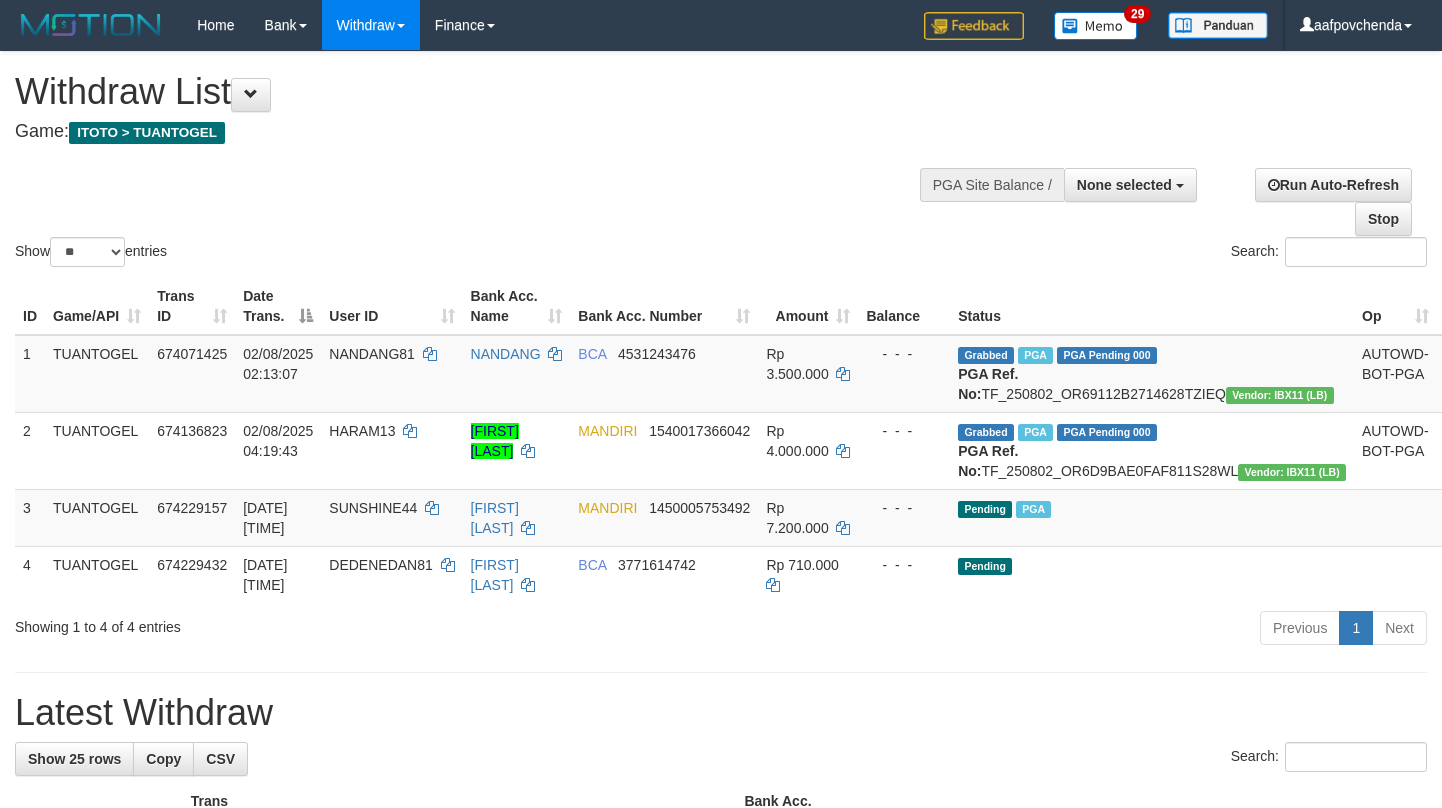 select 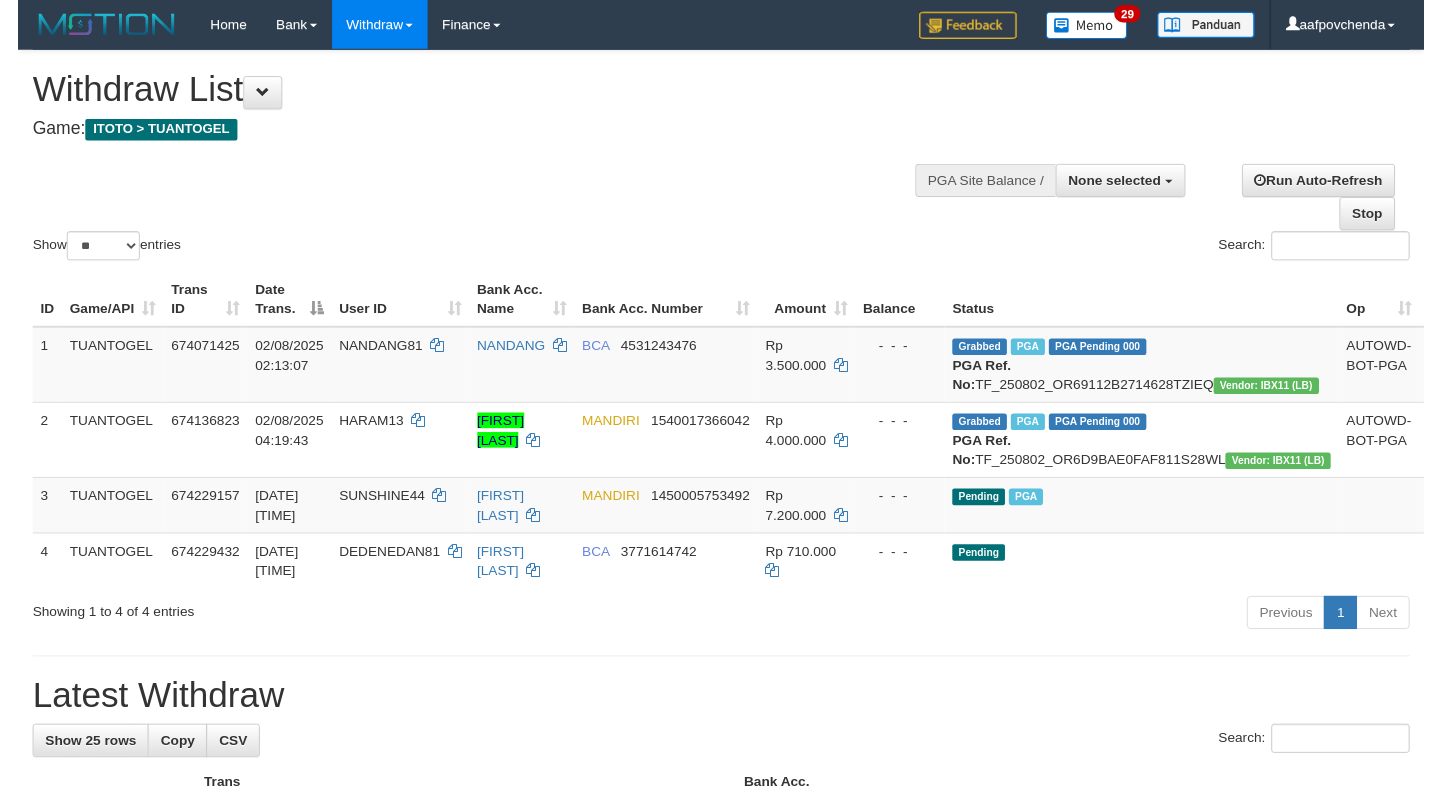 scroll, scrollTop: 0, scrollLeft: 0, axis: both 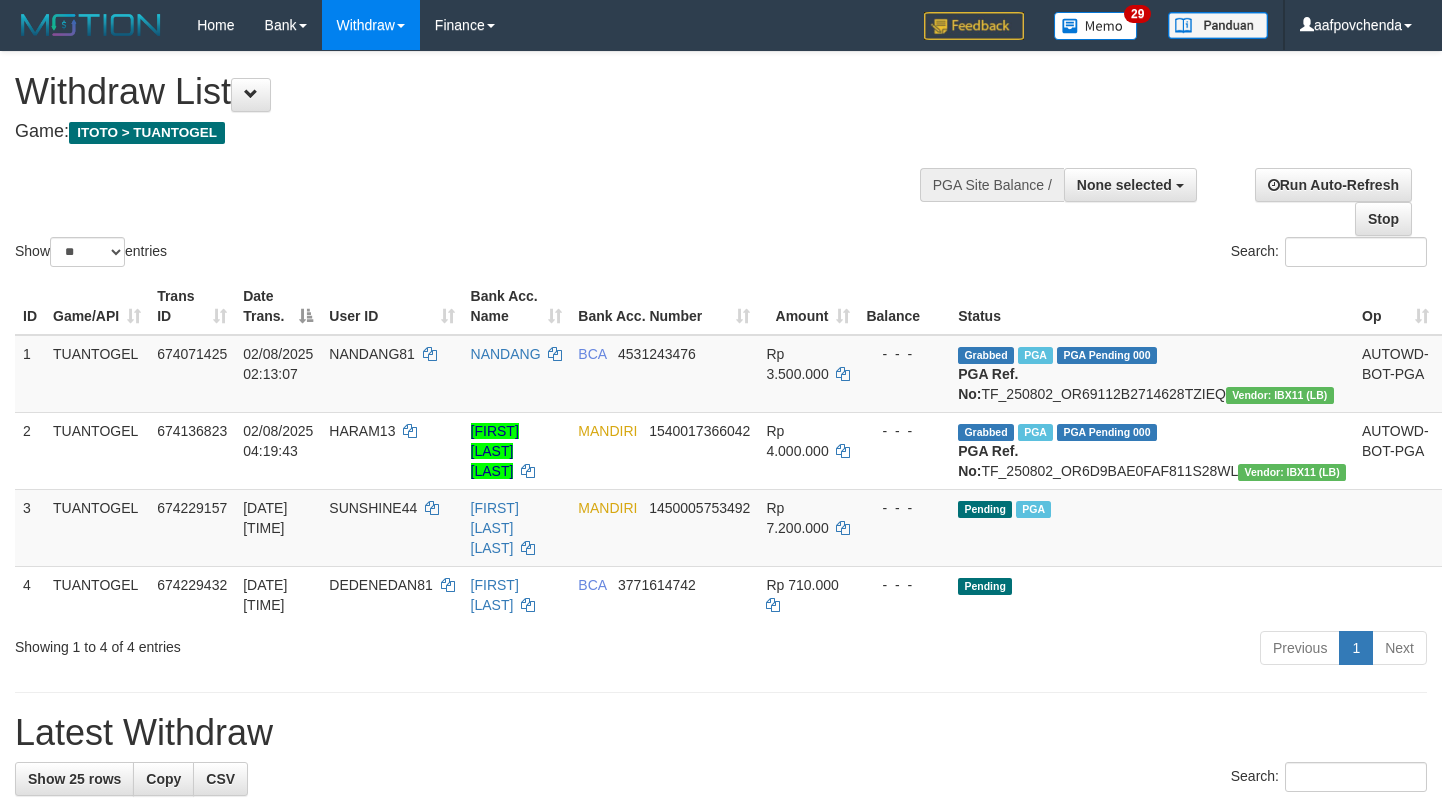 select 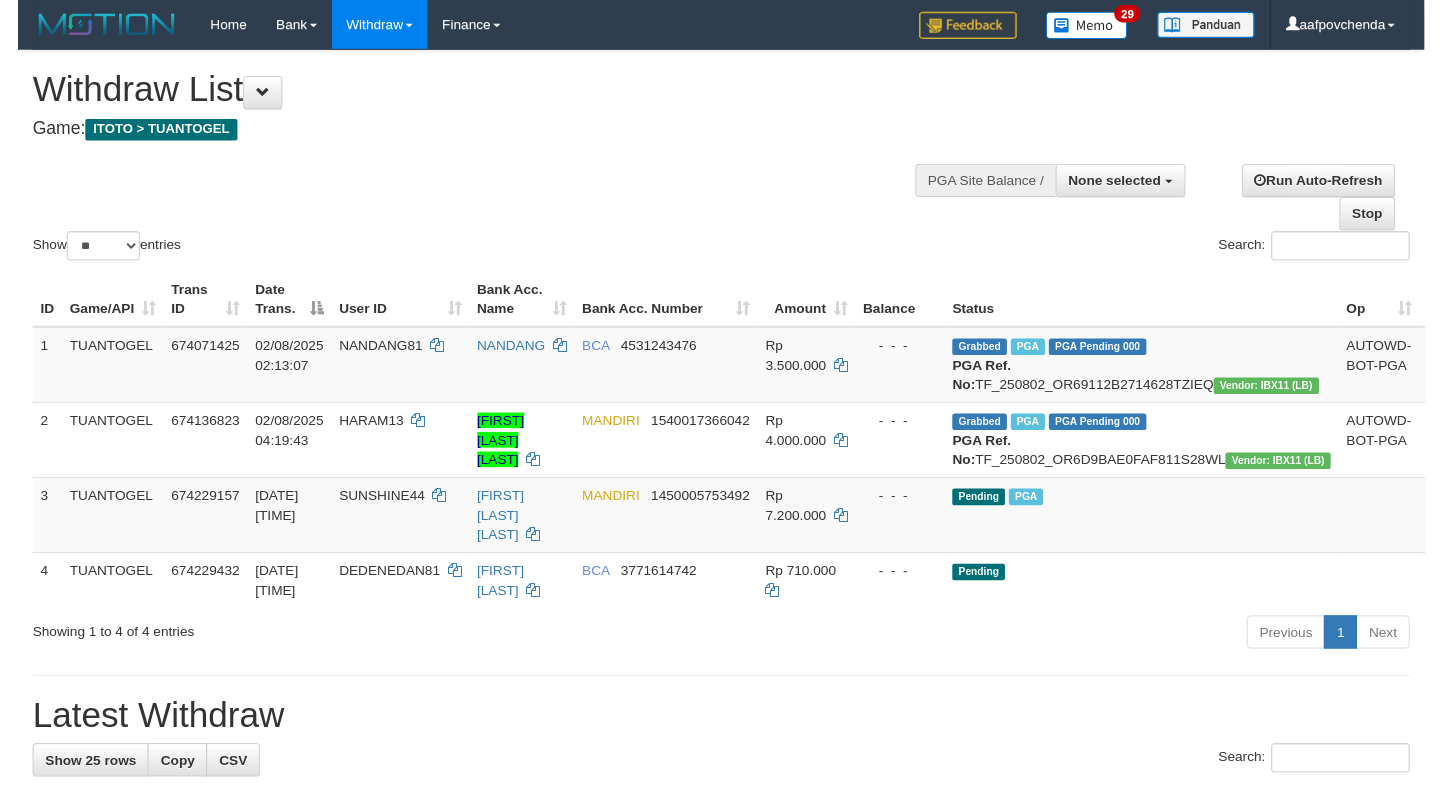 scroll, scrollTop: 0, scrollLeft: 0, axis: both 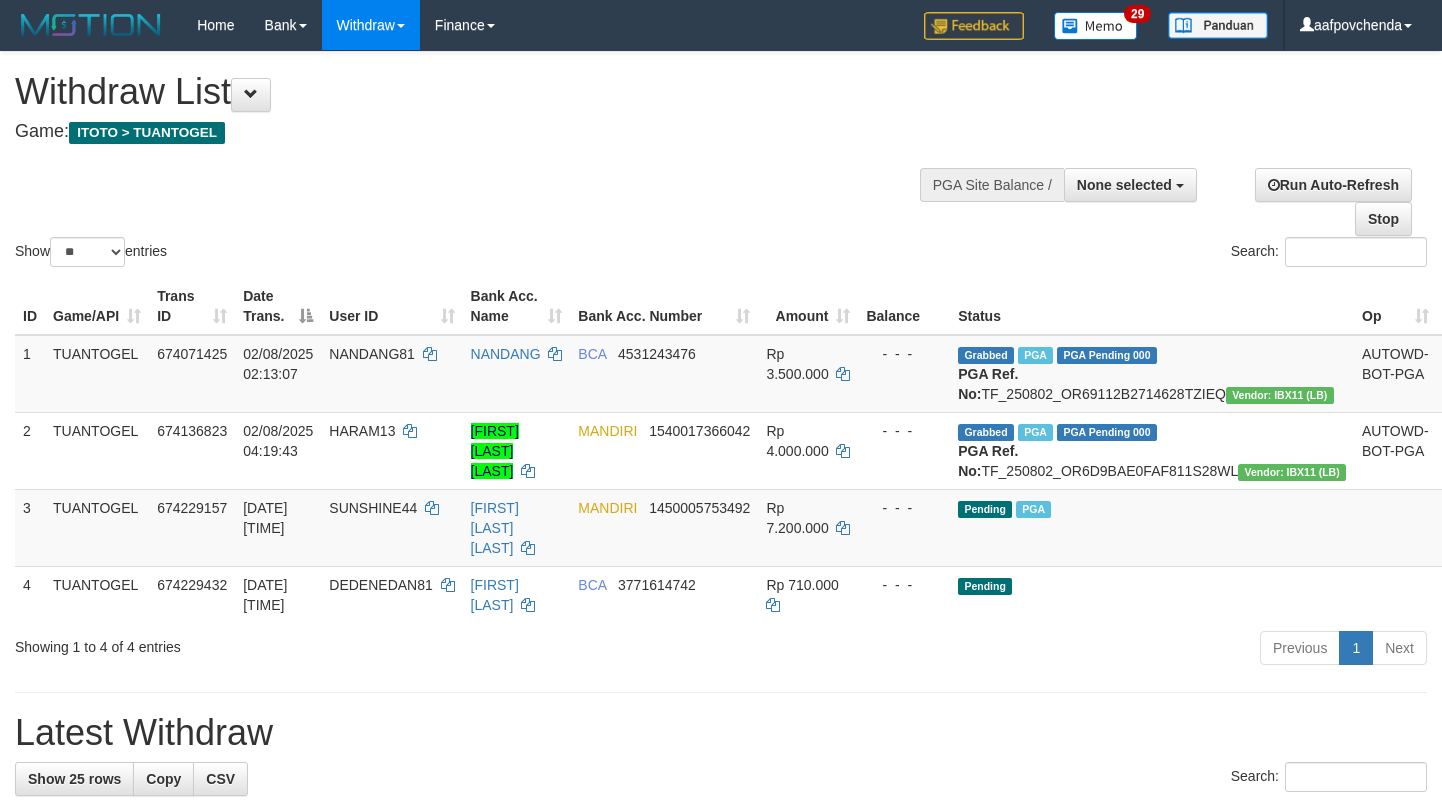 select 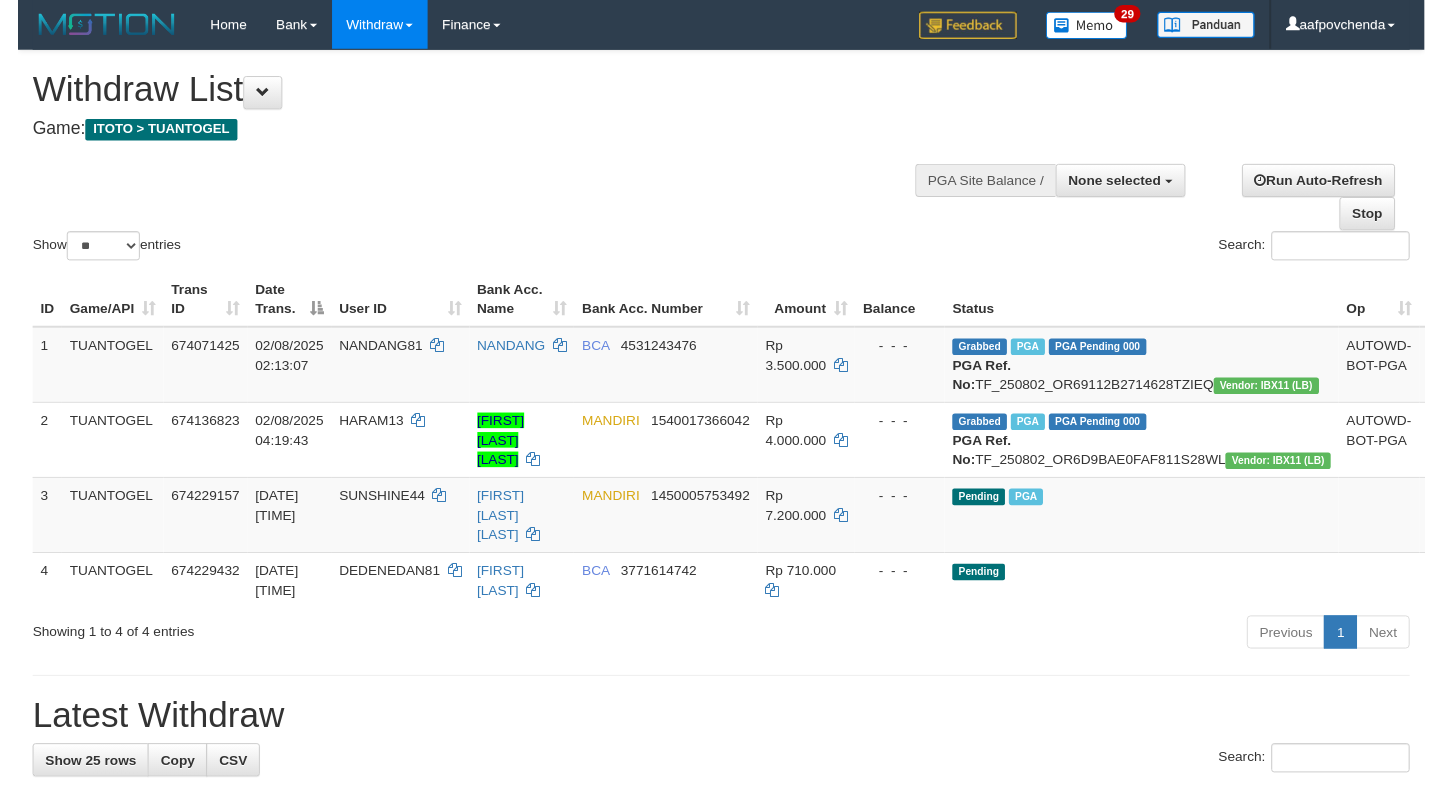 scroll, scrollTop: 0, scrollLeft: 0, axis: both 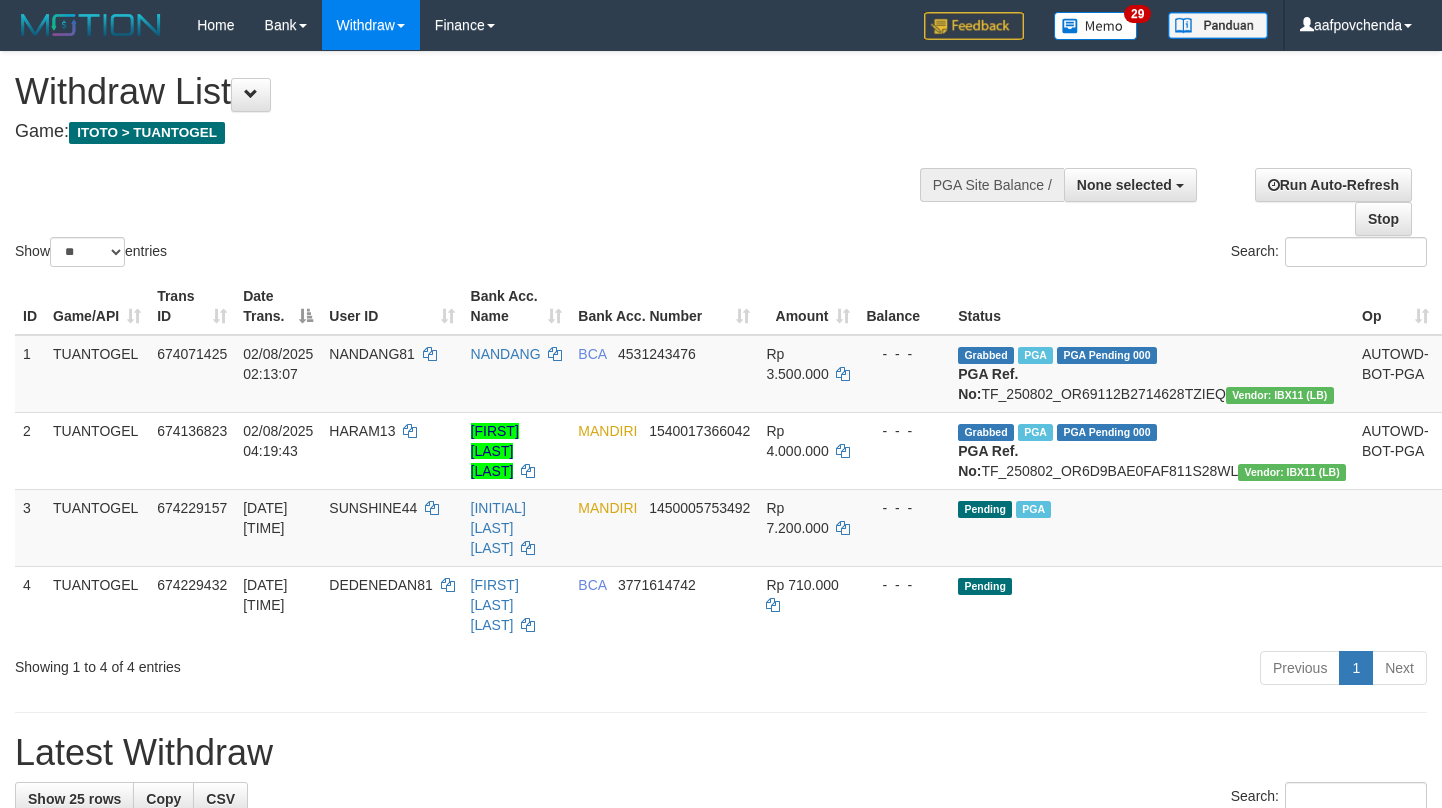 select 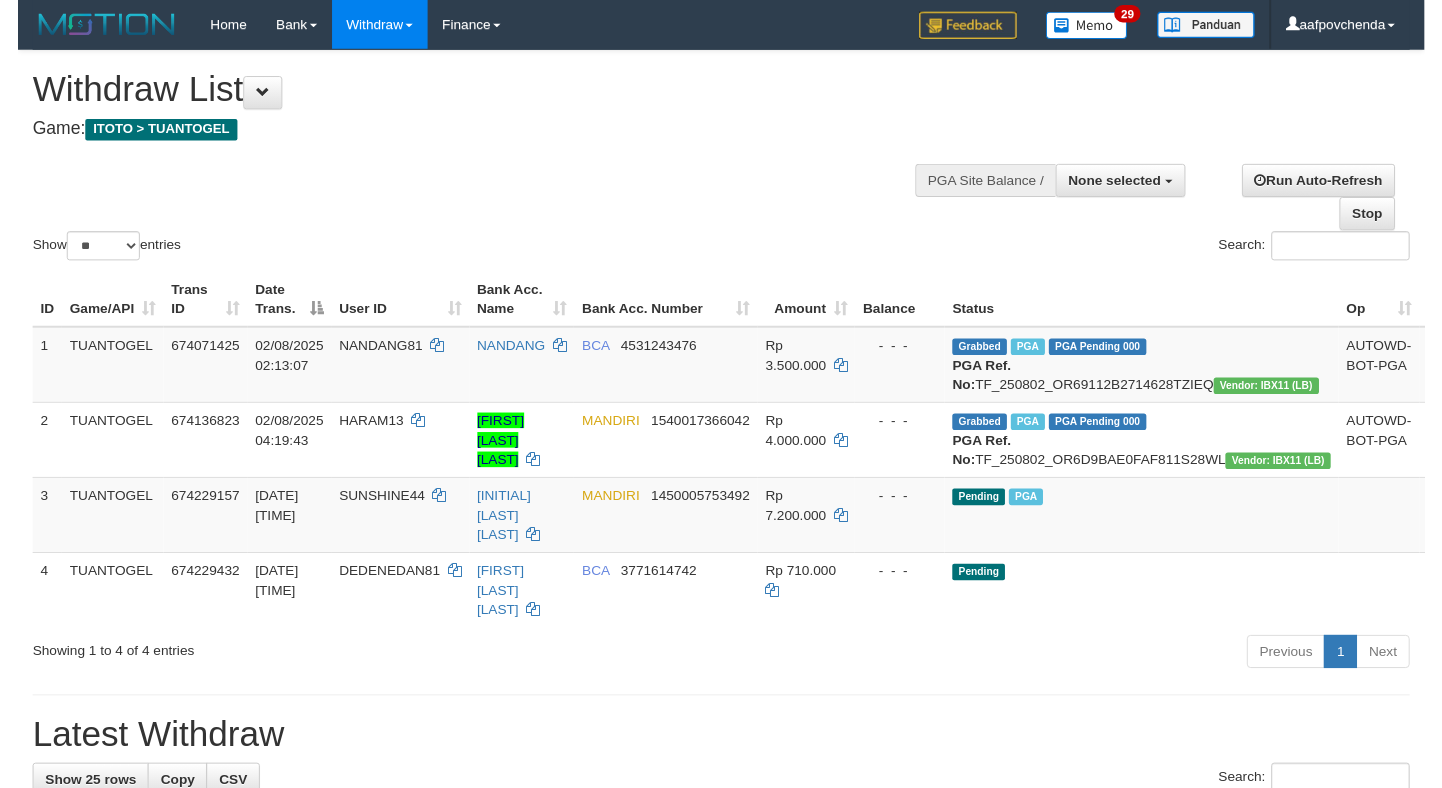 scroll, scrollTop: 0, scrollLeft: 0, axis: both 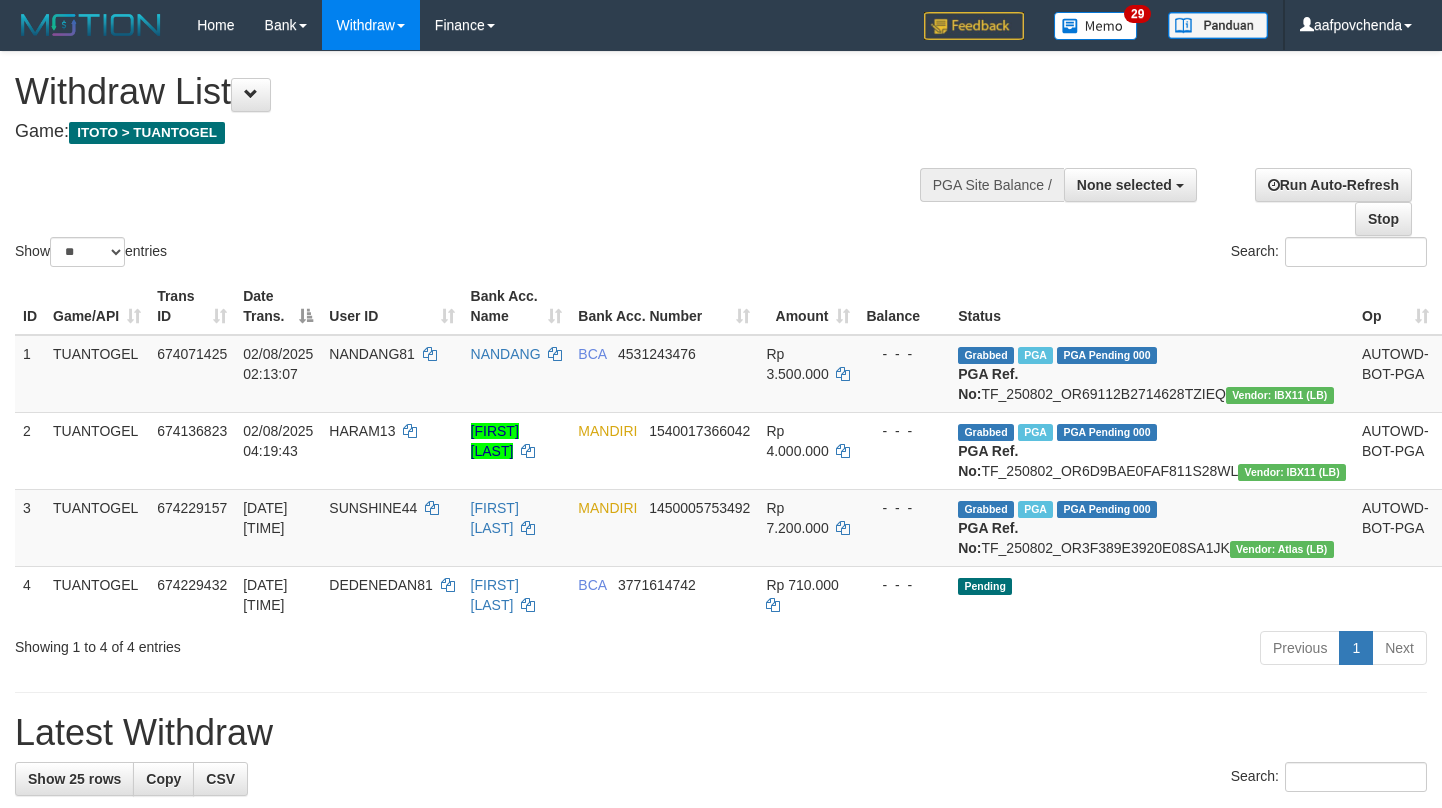 select 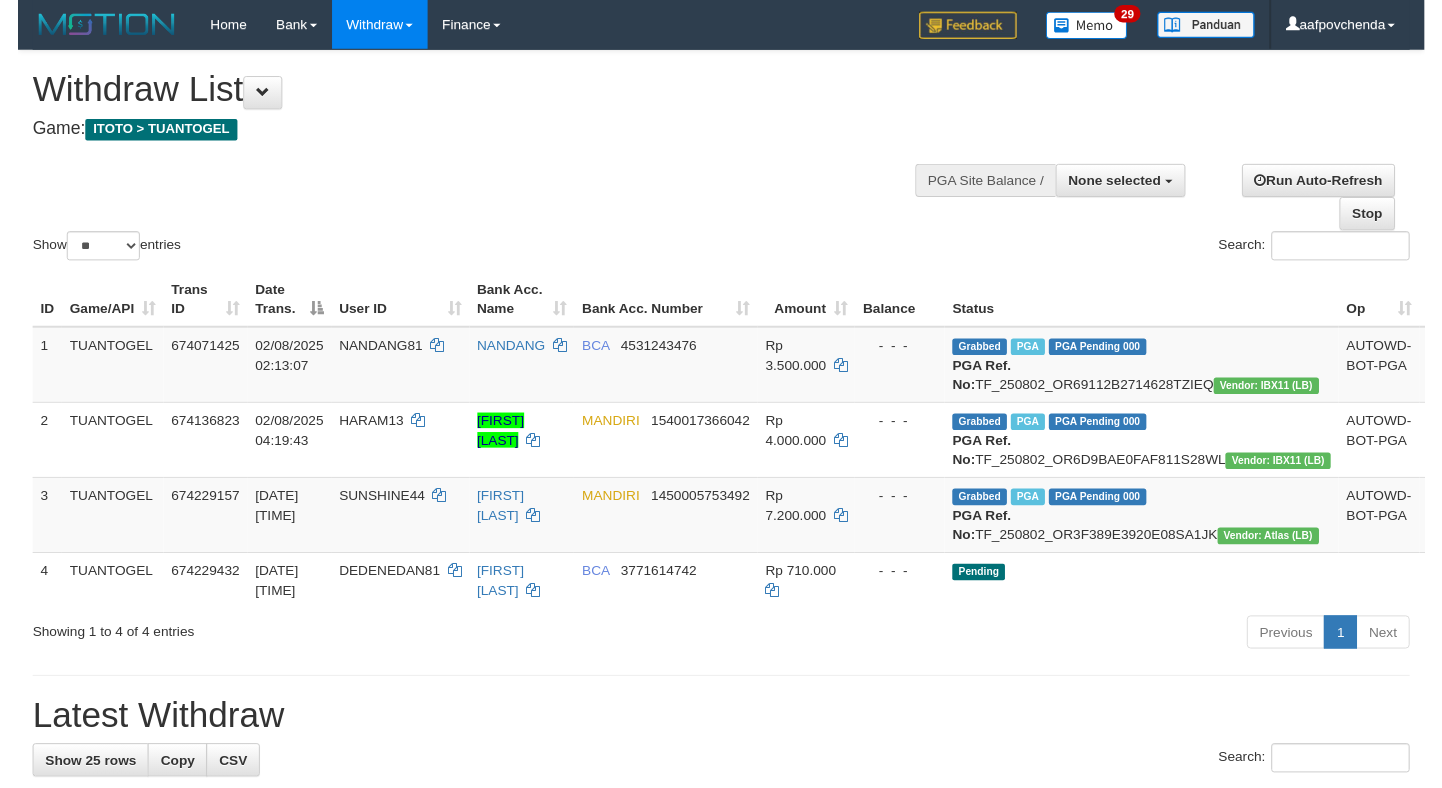 scroll, scrollTop: 0, scrollLeft: 0, axis: both 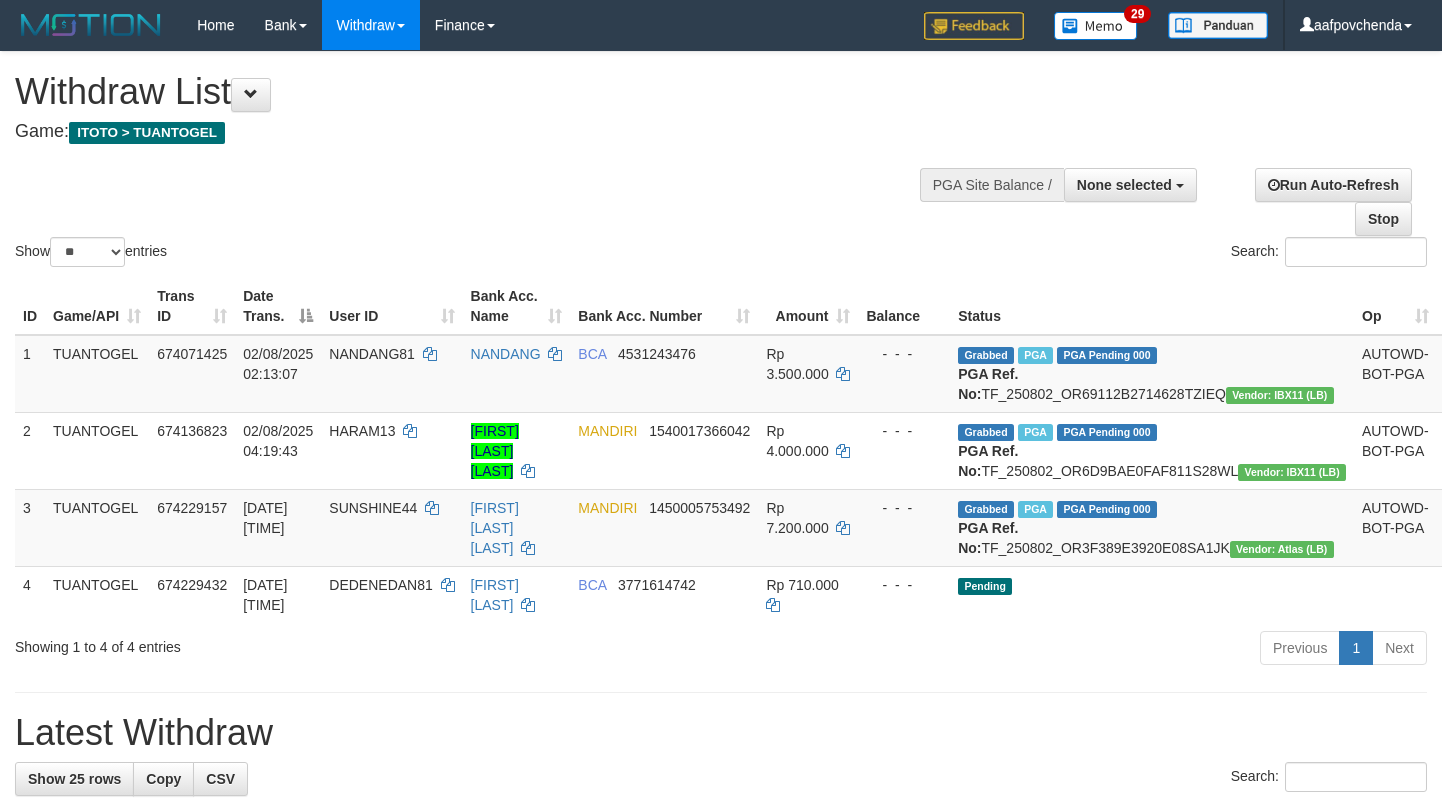 select 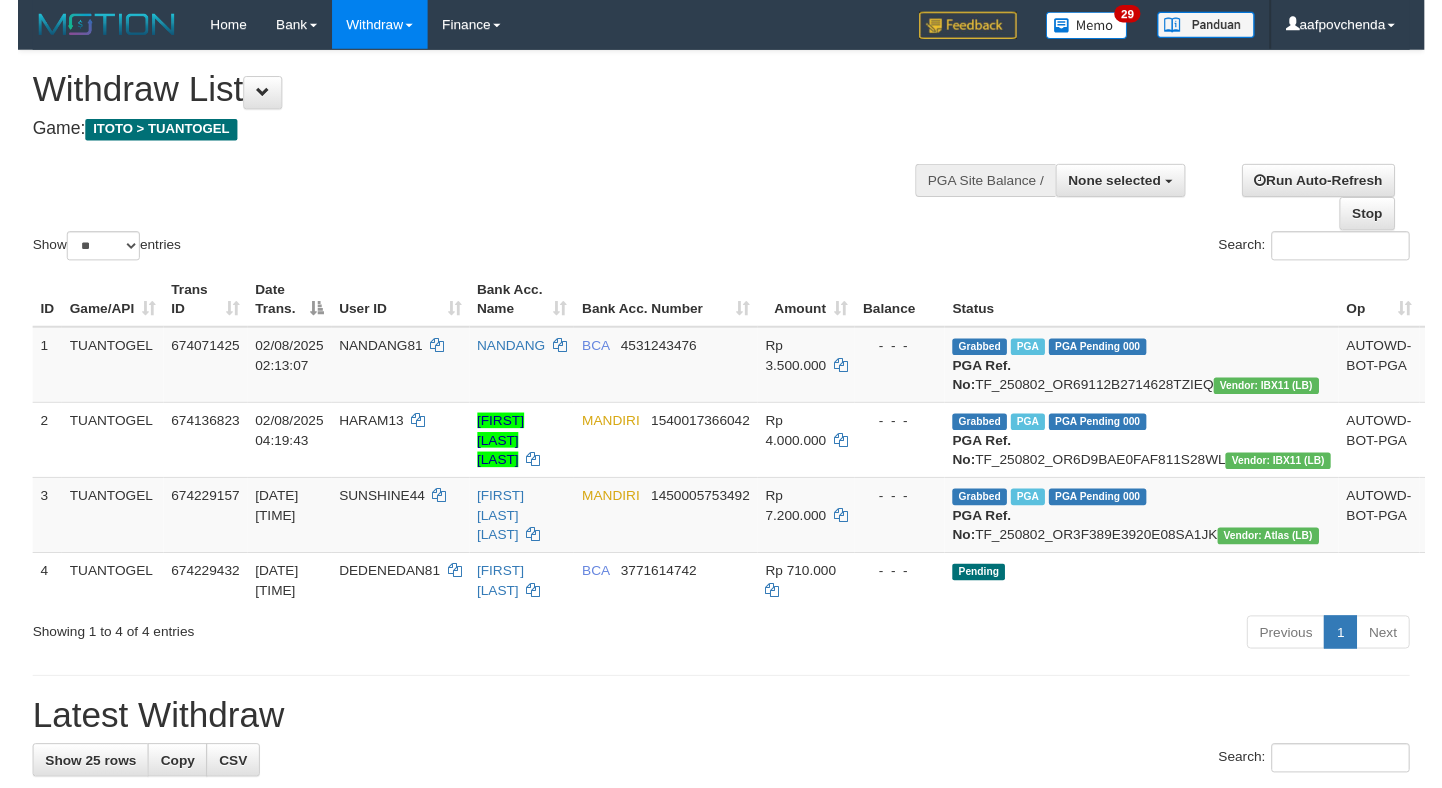 scroll, scrollTop: 0, scrollLeft: 0, axis: both 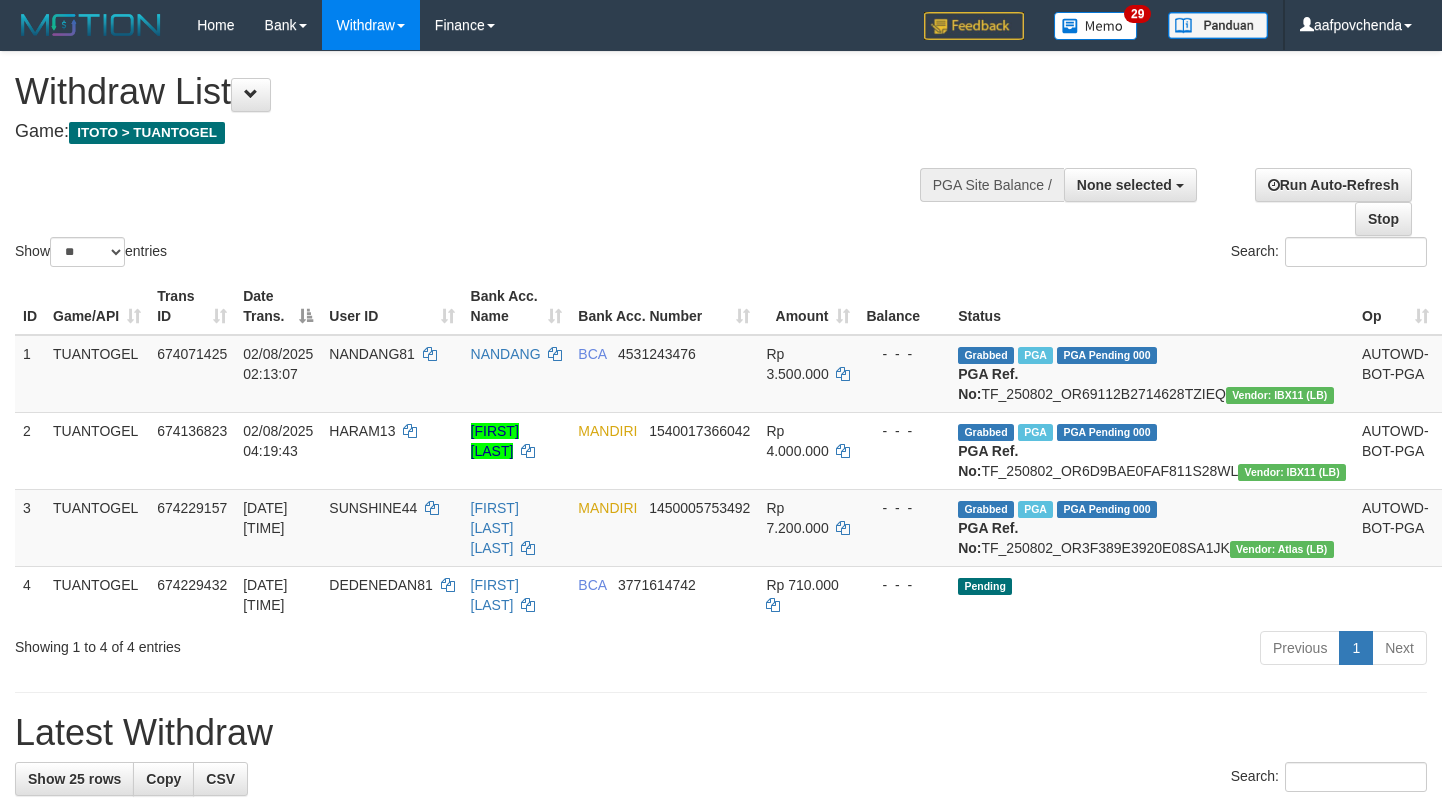 select 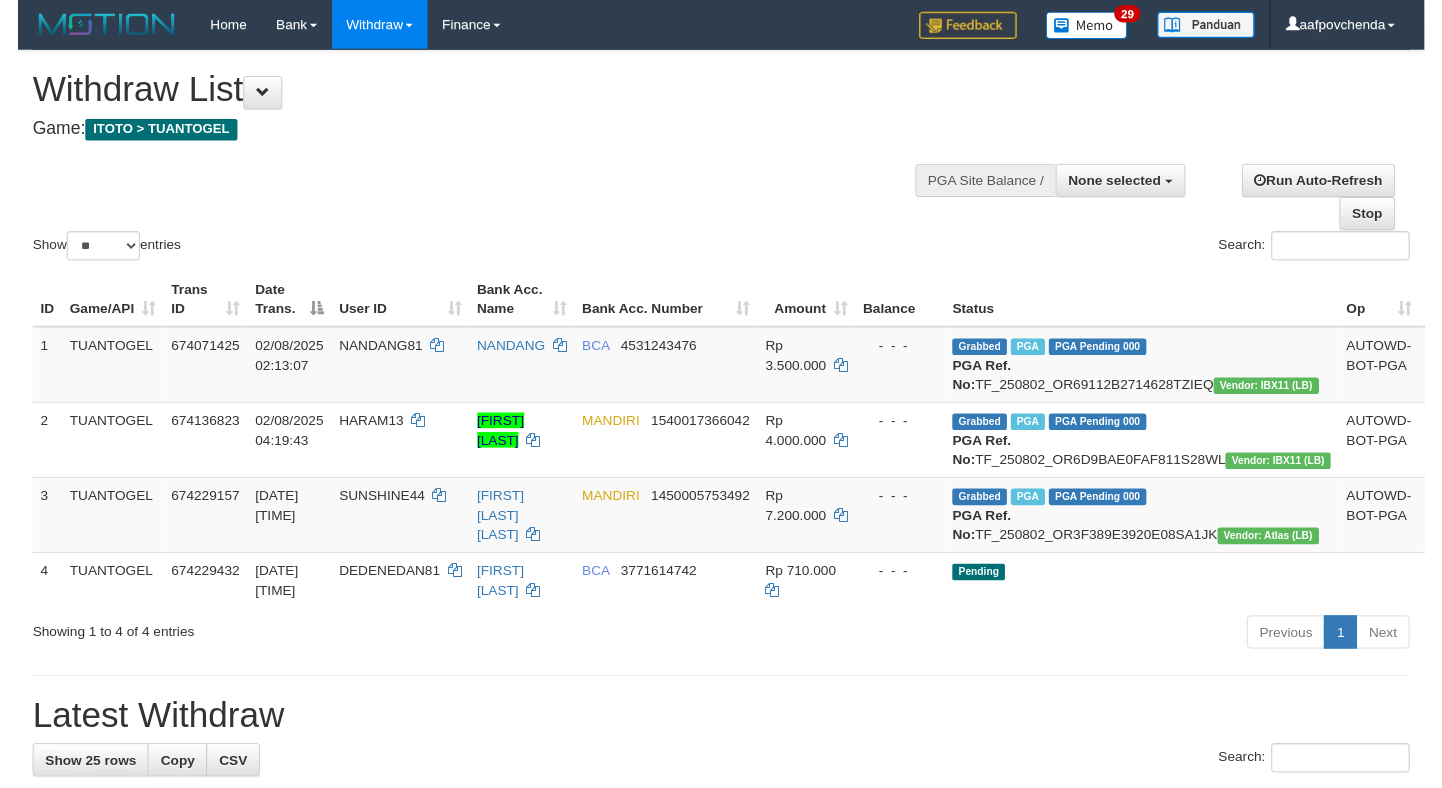scroll, scrollTop: 0, scrollLeft: 0, axis: both 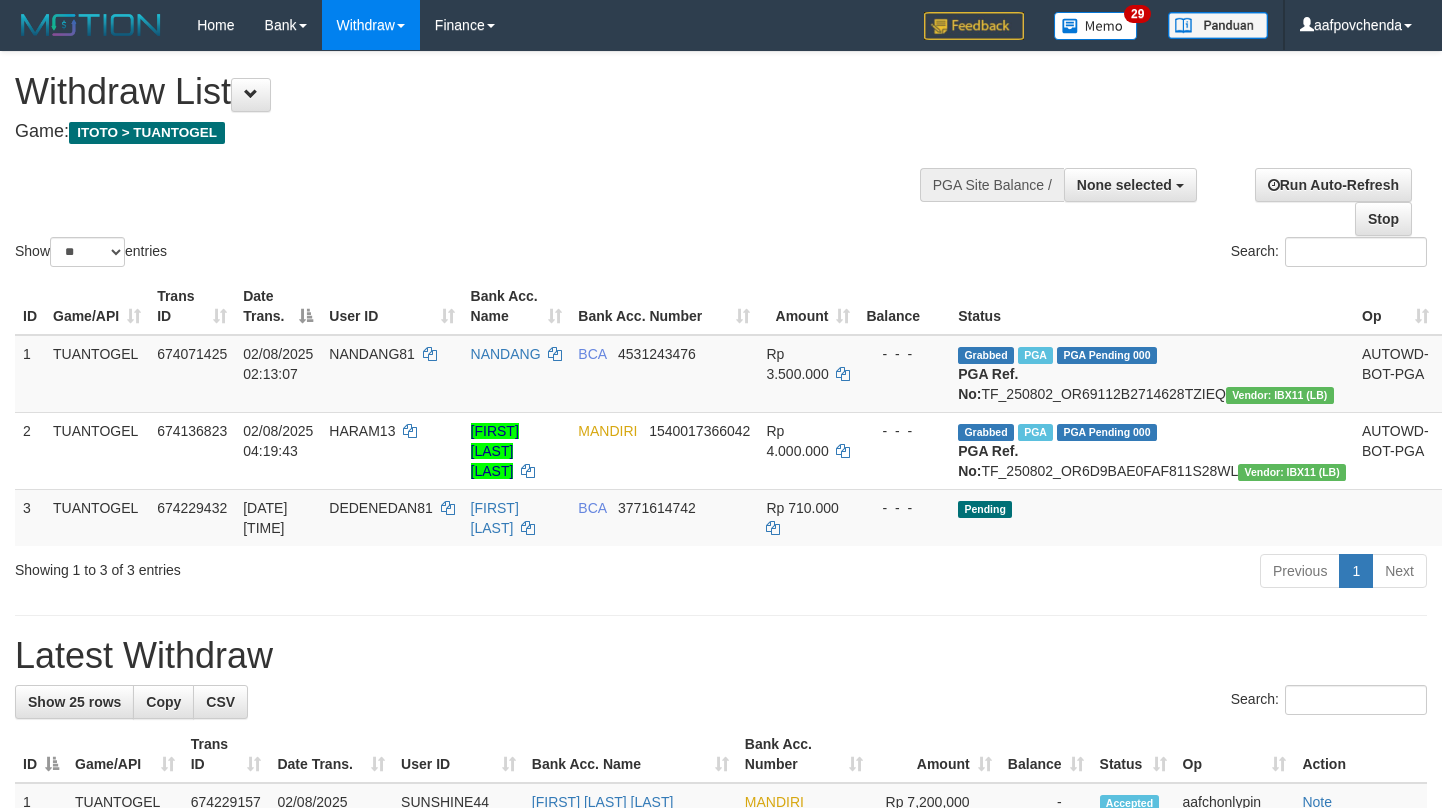 select 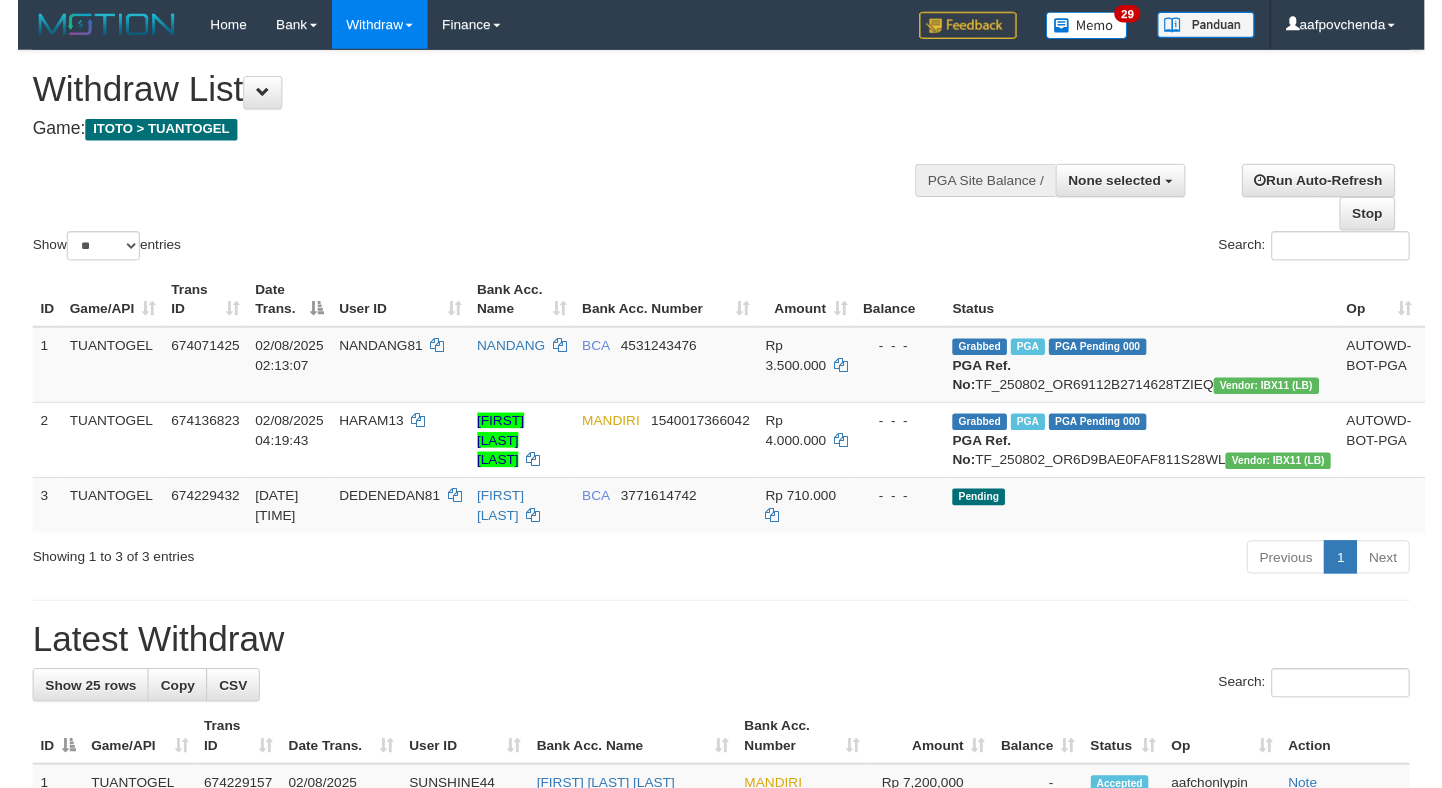 scroll, scrollTop: 0, scrollLeft: 0, axis: both 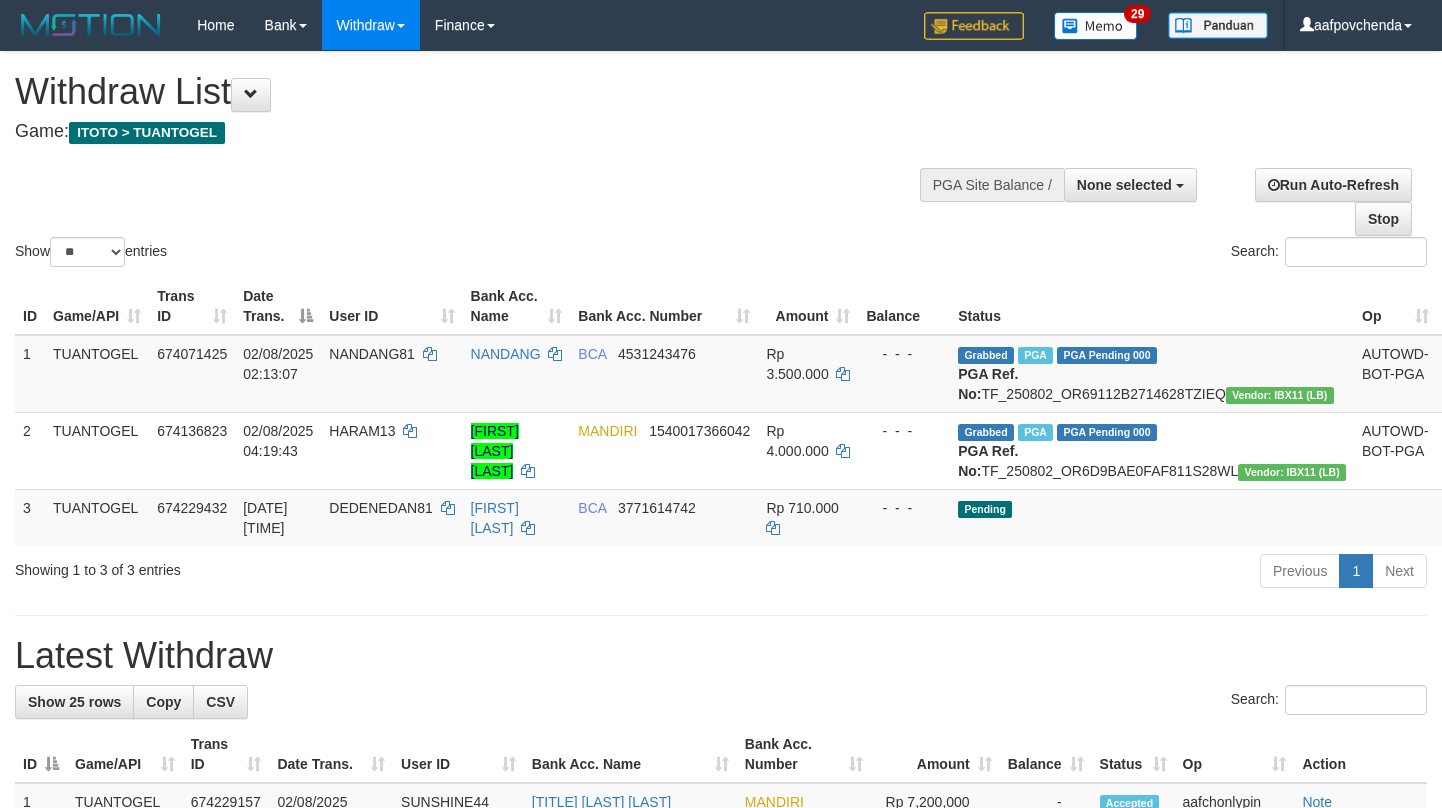 select 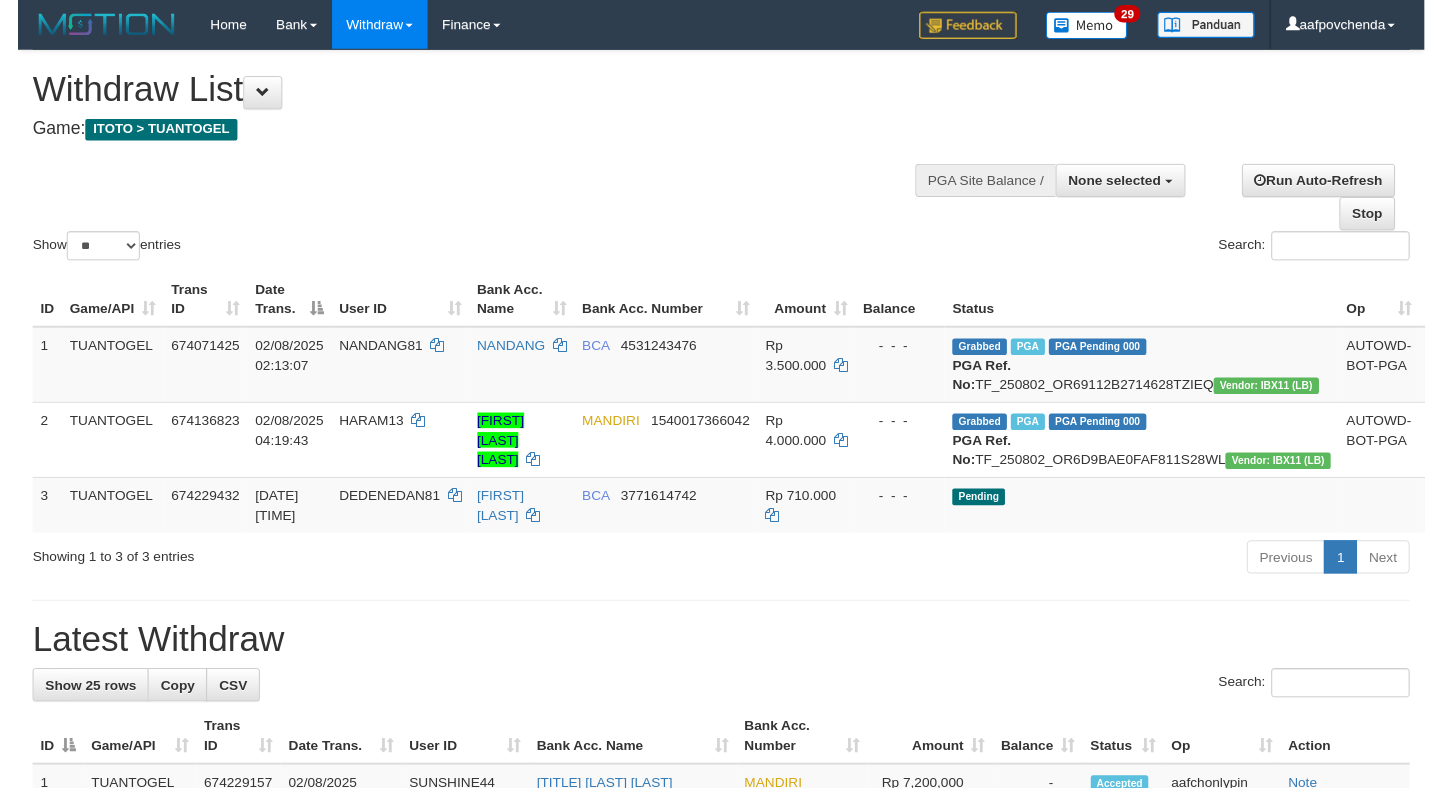 scroll, scrollTop: 0, scrollLeft: 0, axis: both 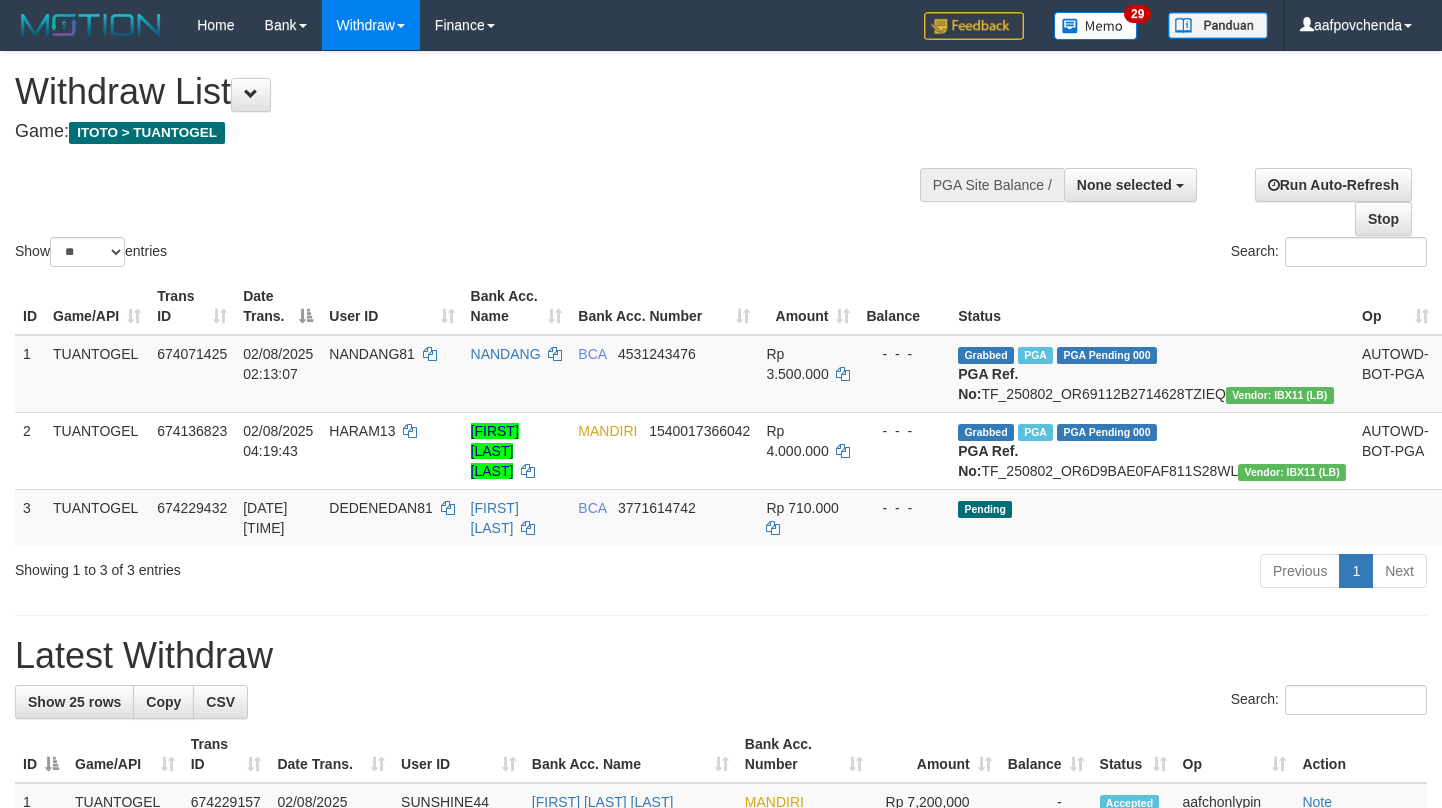 select 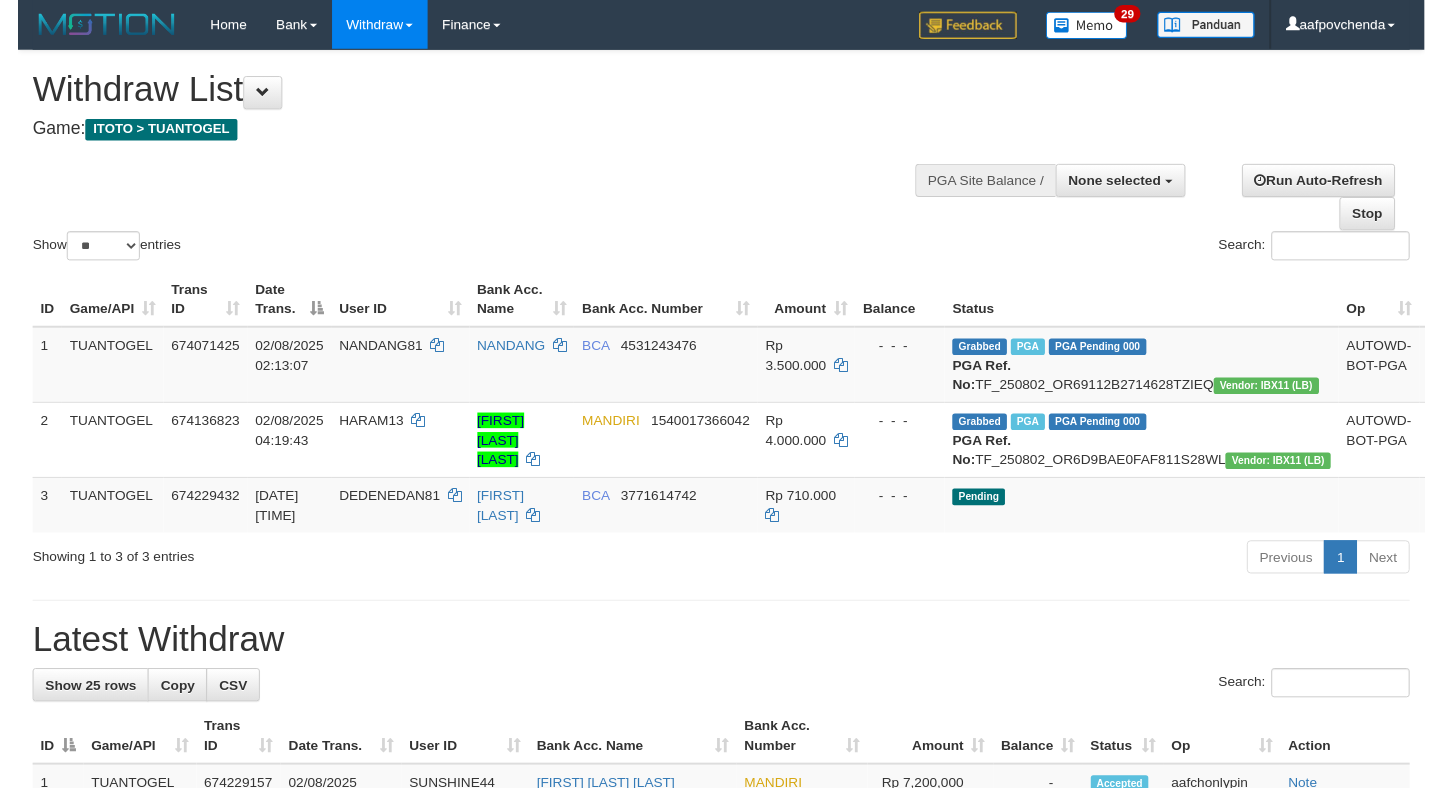 scroll, scrollTop: 0, scrollLeft: 0, axis: both 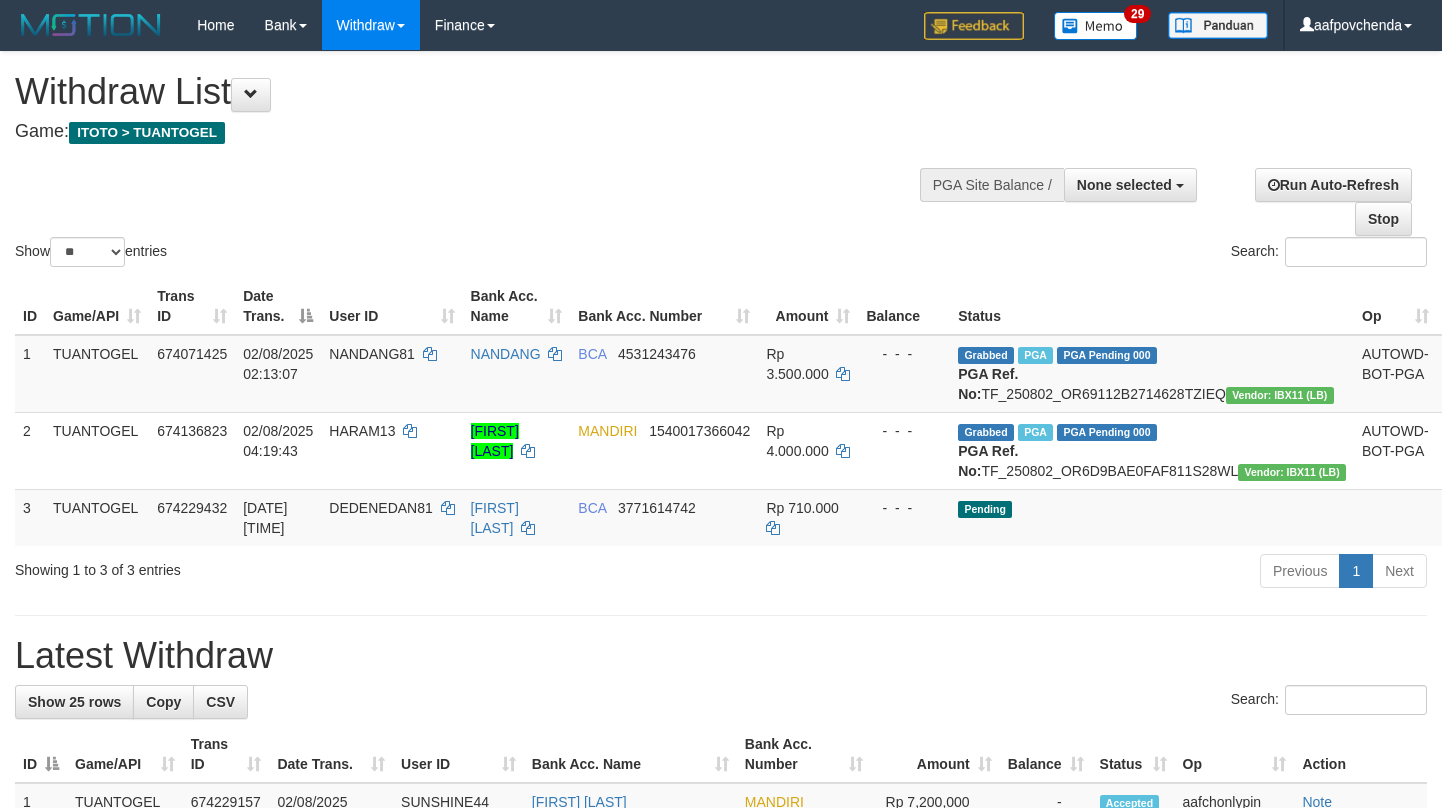 select 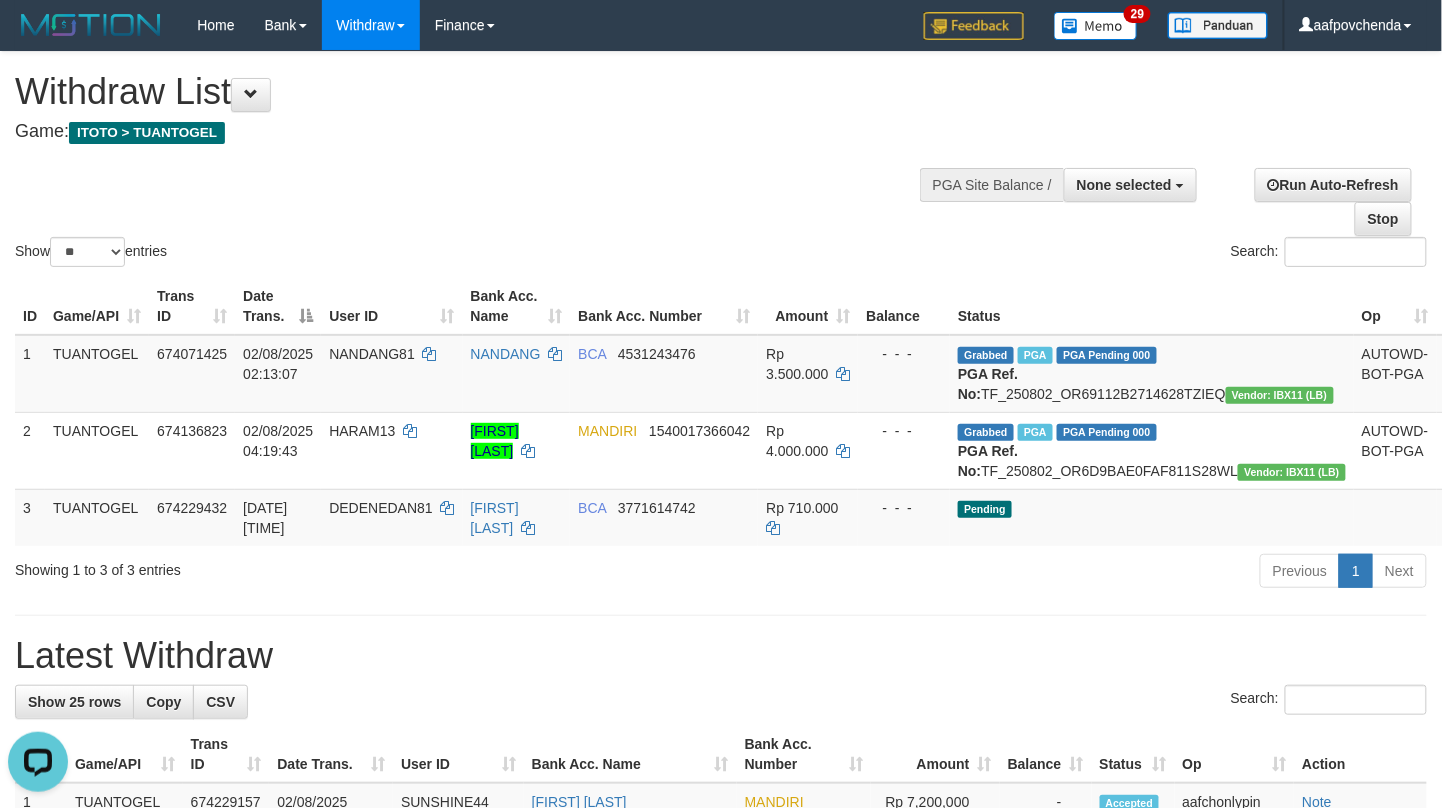 scroll, scrollTop: 0, scrollLeft: 0, axis: both 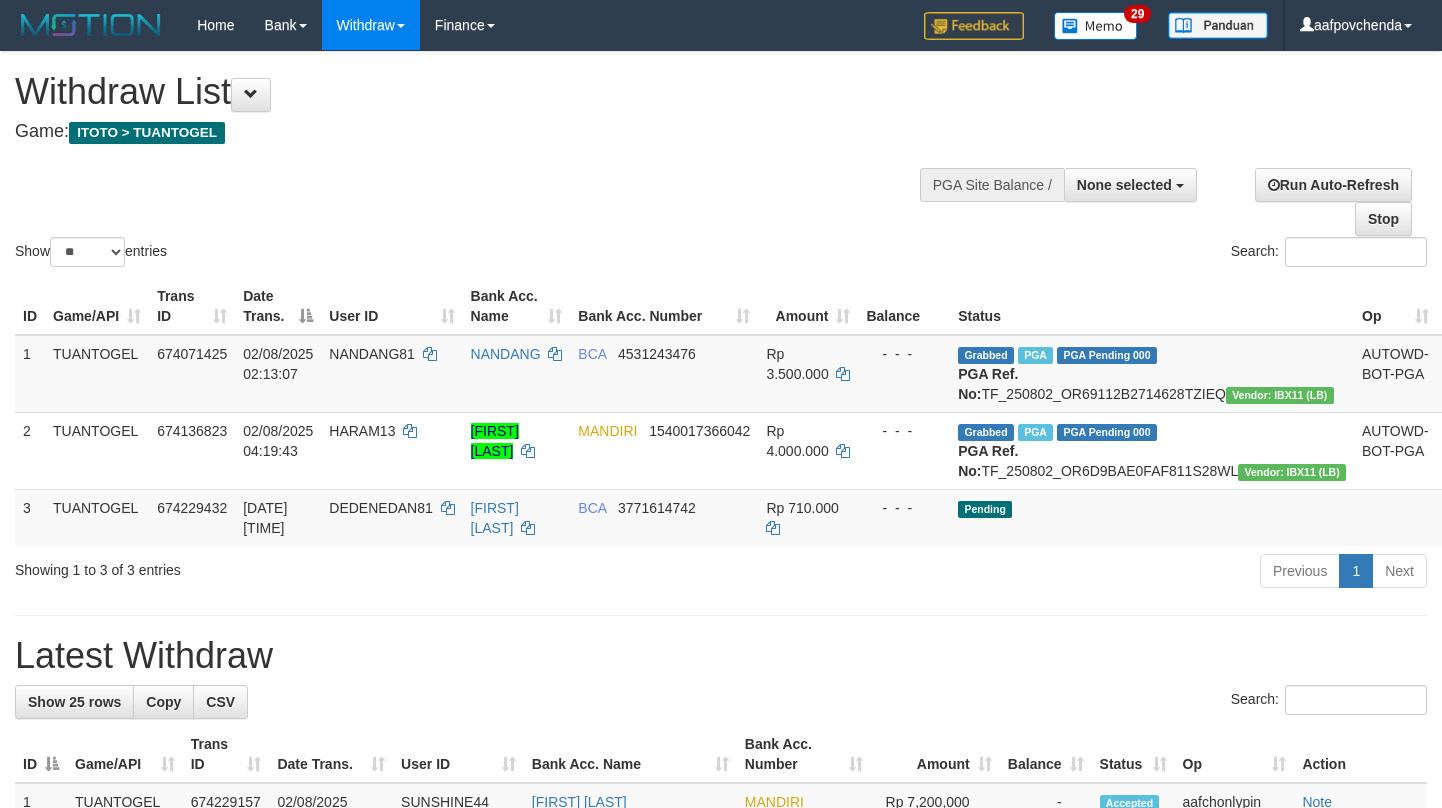 select 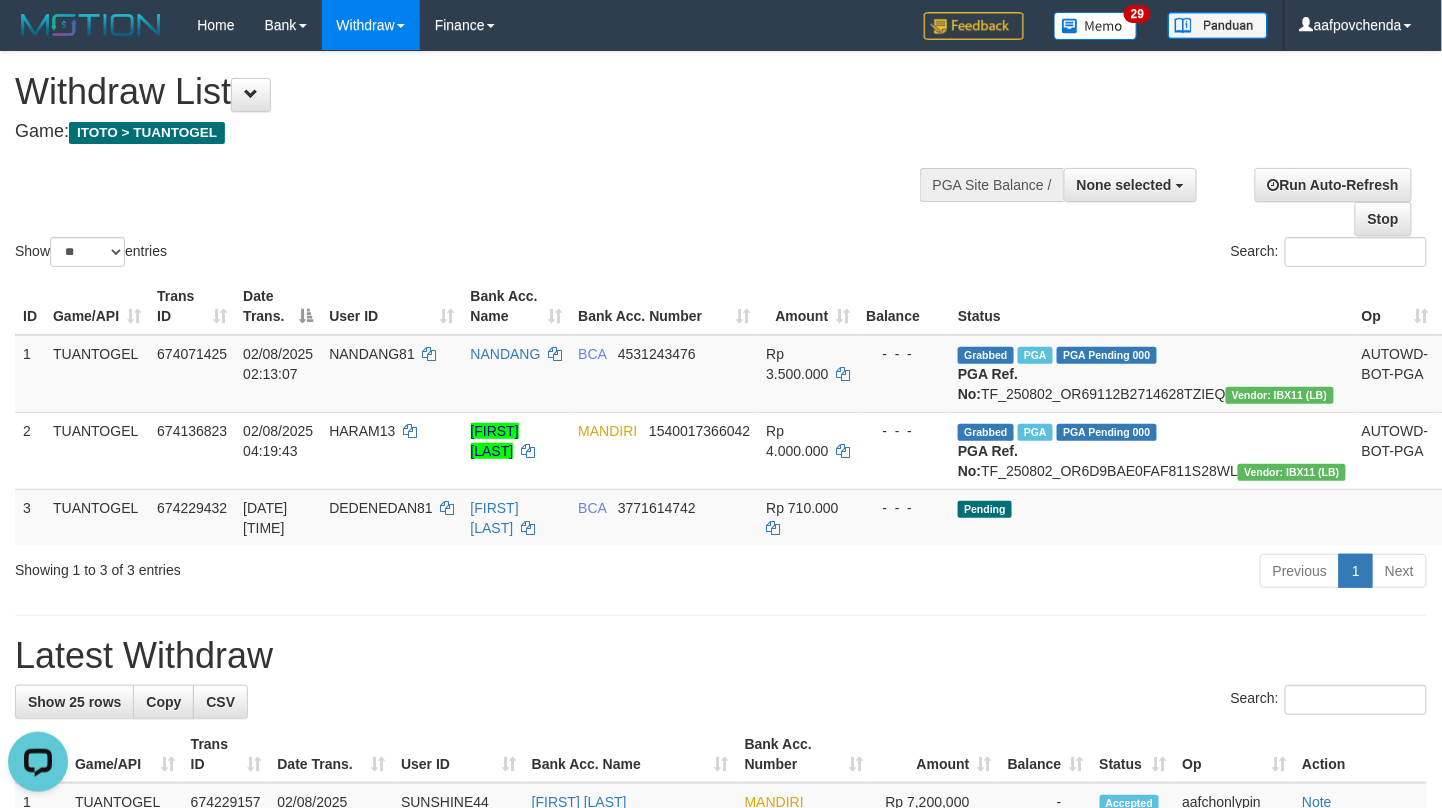 scroll, scrollTop: 0, scrollLeft: 0, axis: both 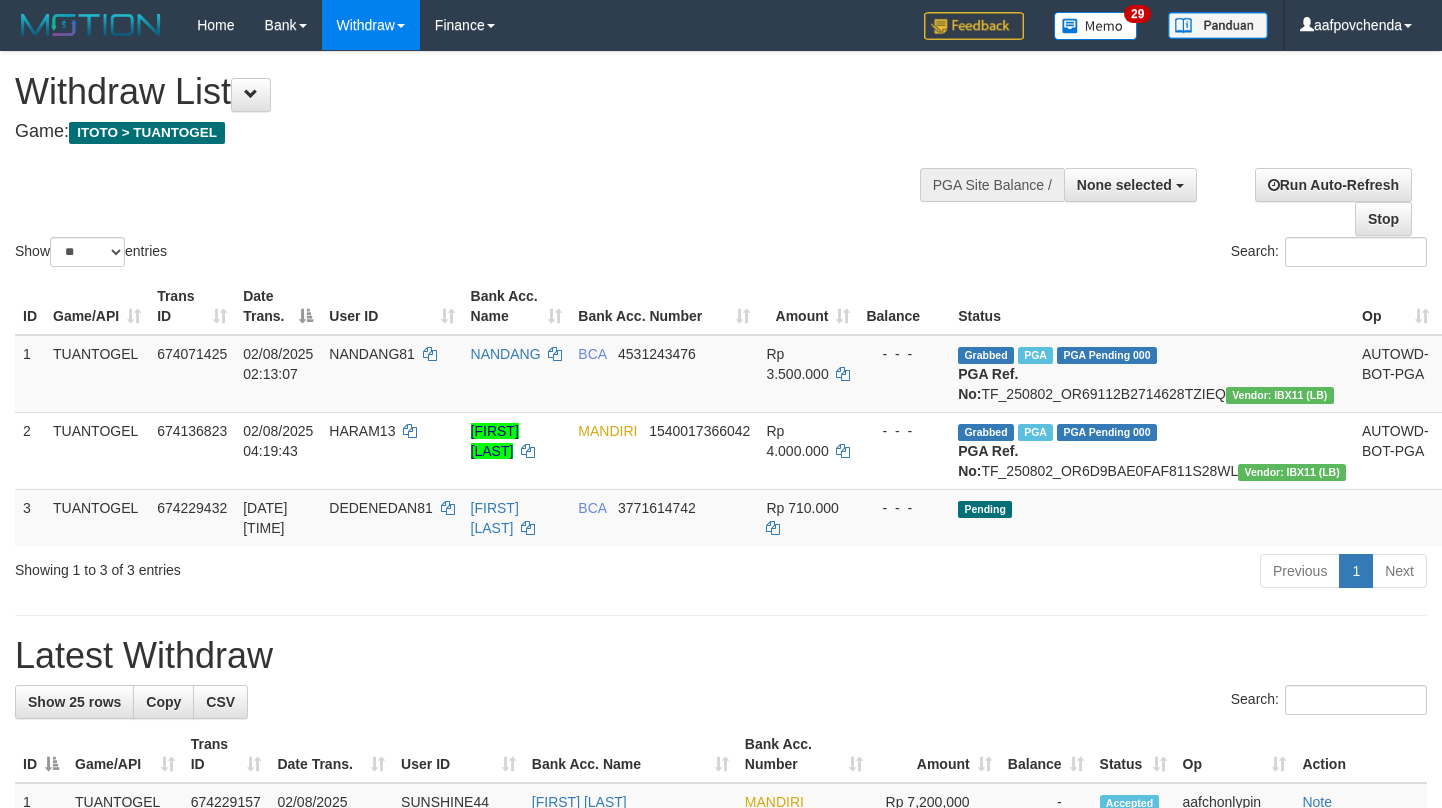 select 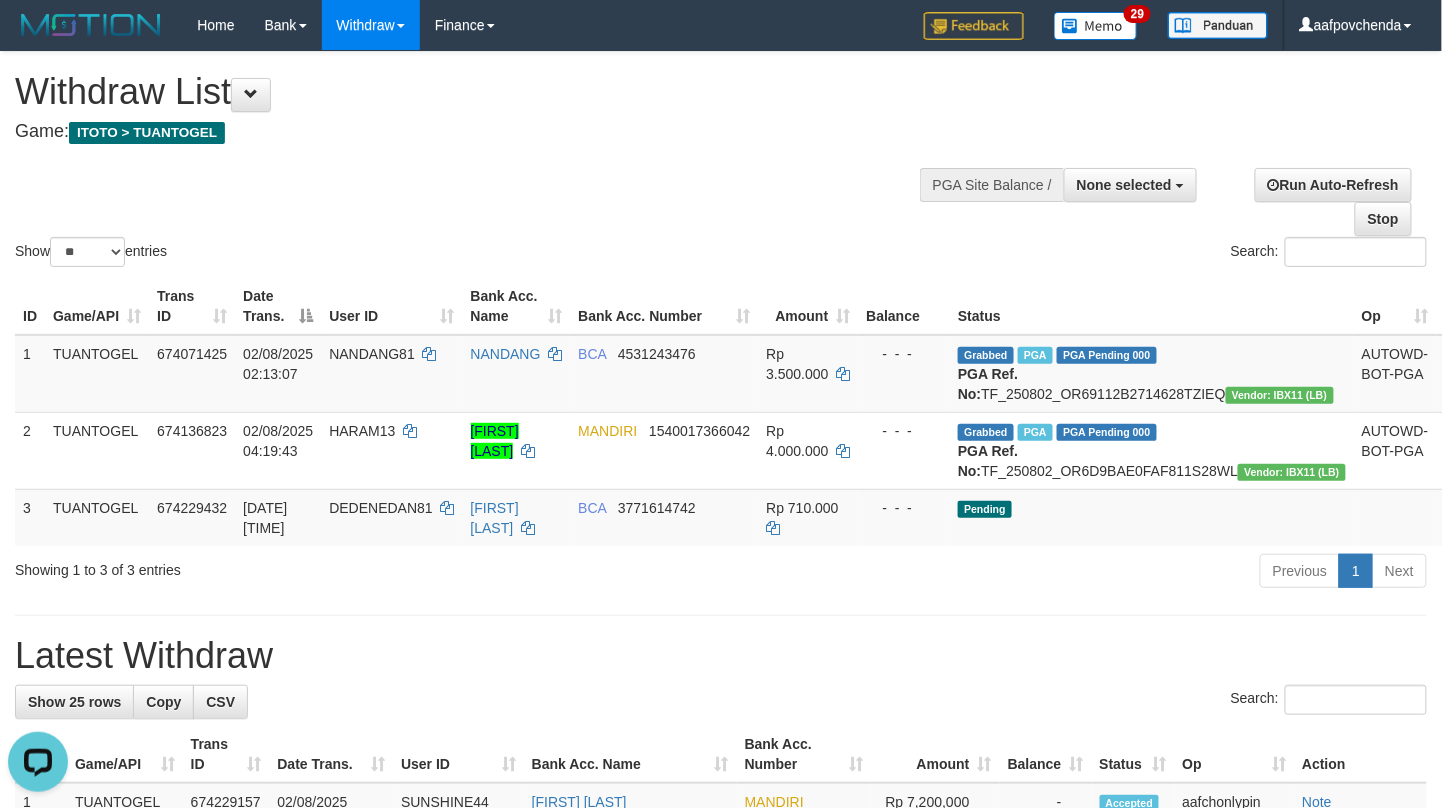 scroll, scrollTop: 0, scrollLeft: 0, axis: both 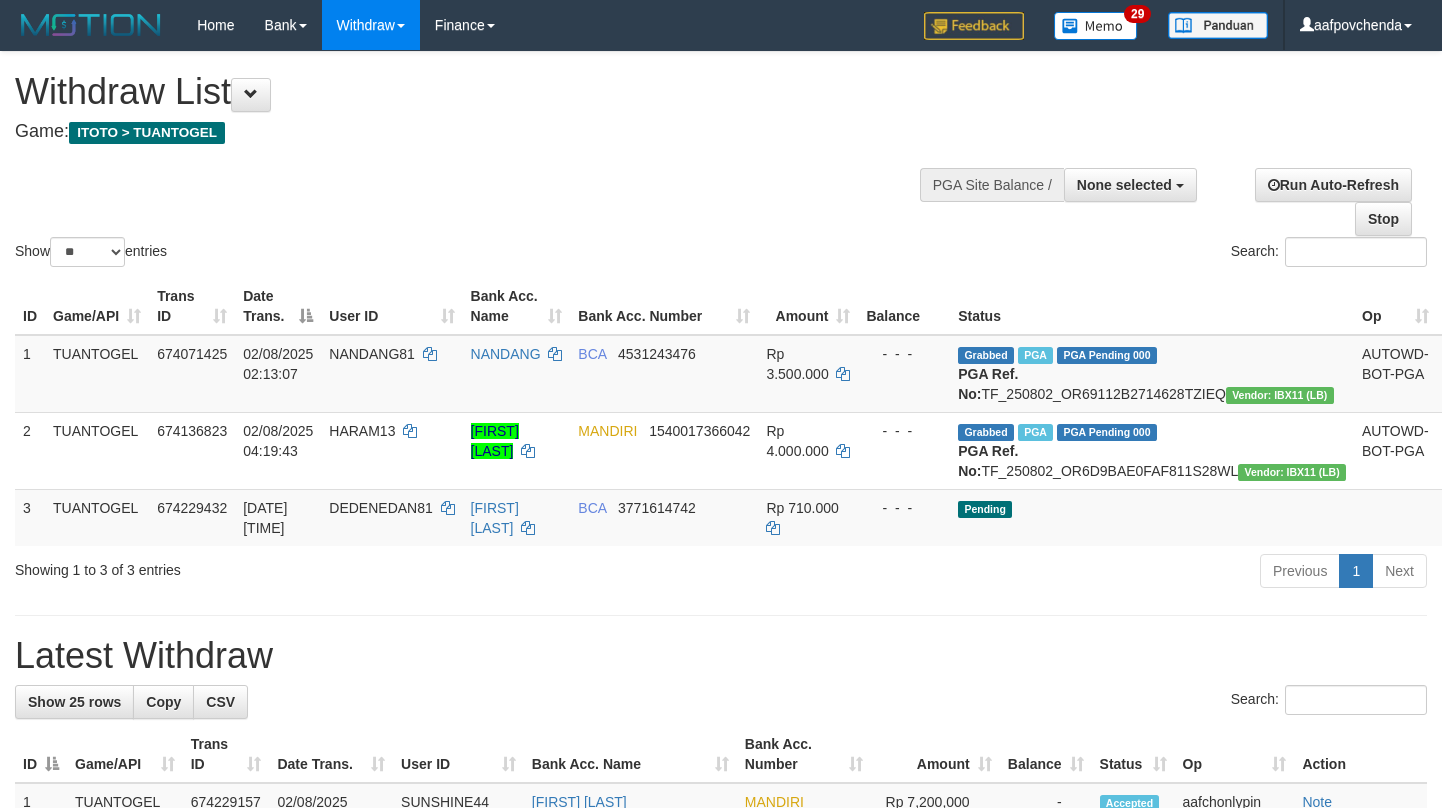 select 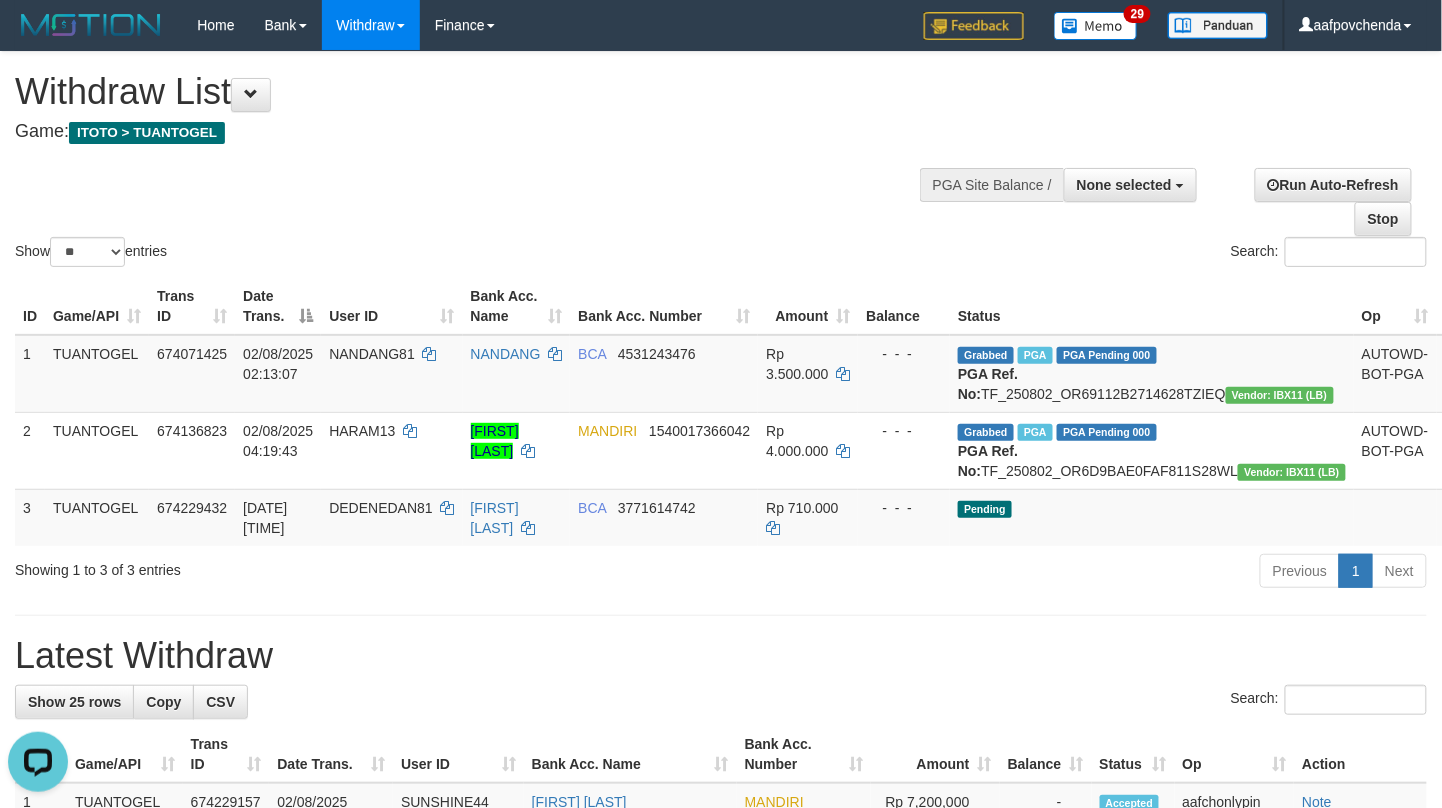 scroll, scrollTop: 0, scrollLeft: 0, axis: both 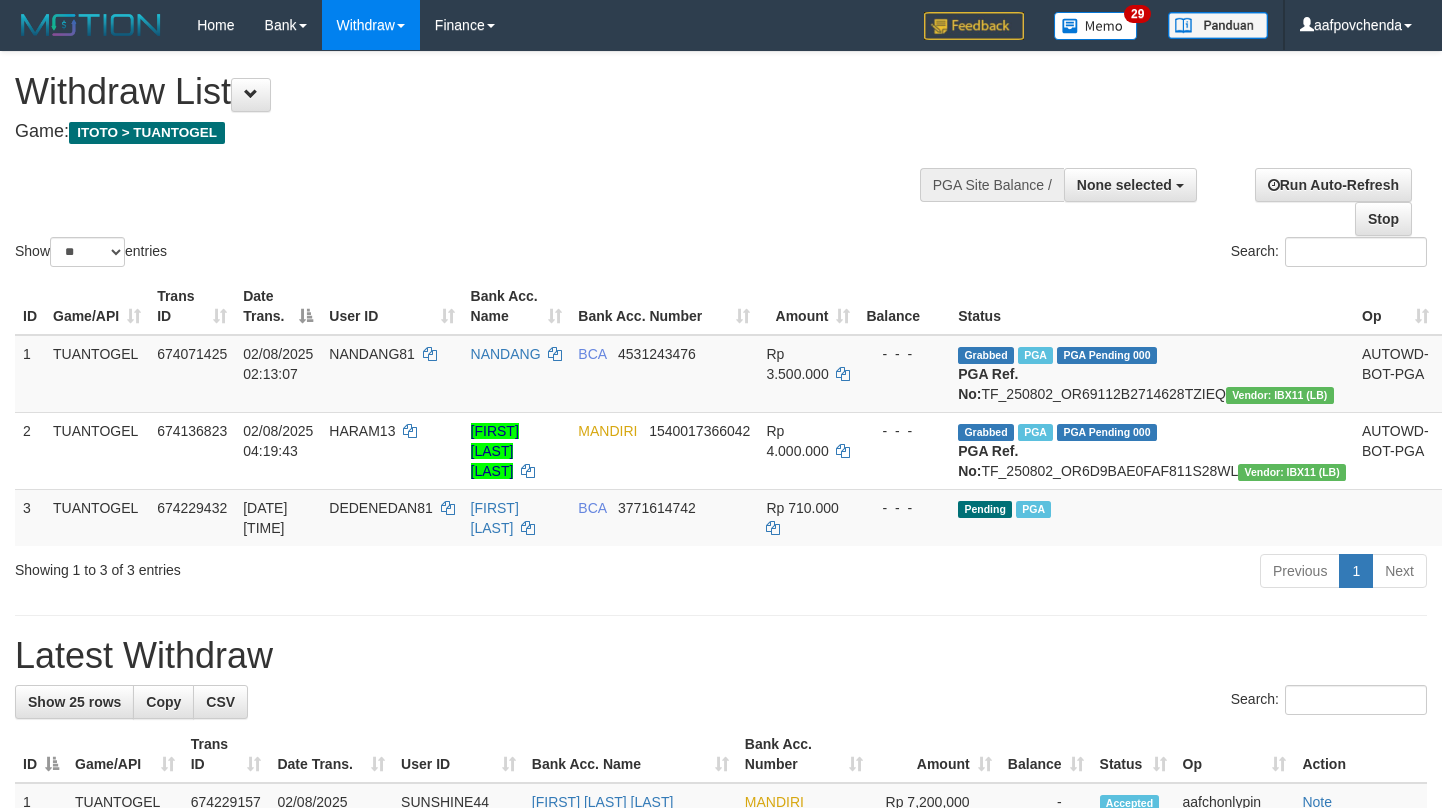 select 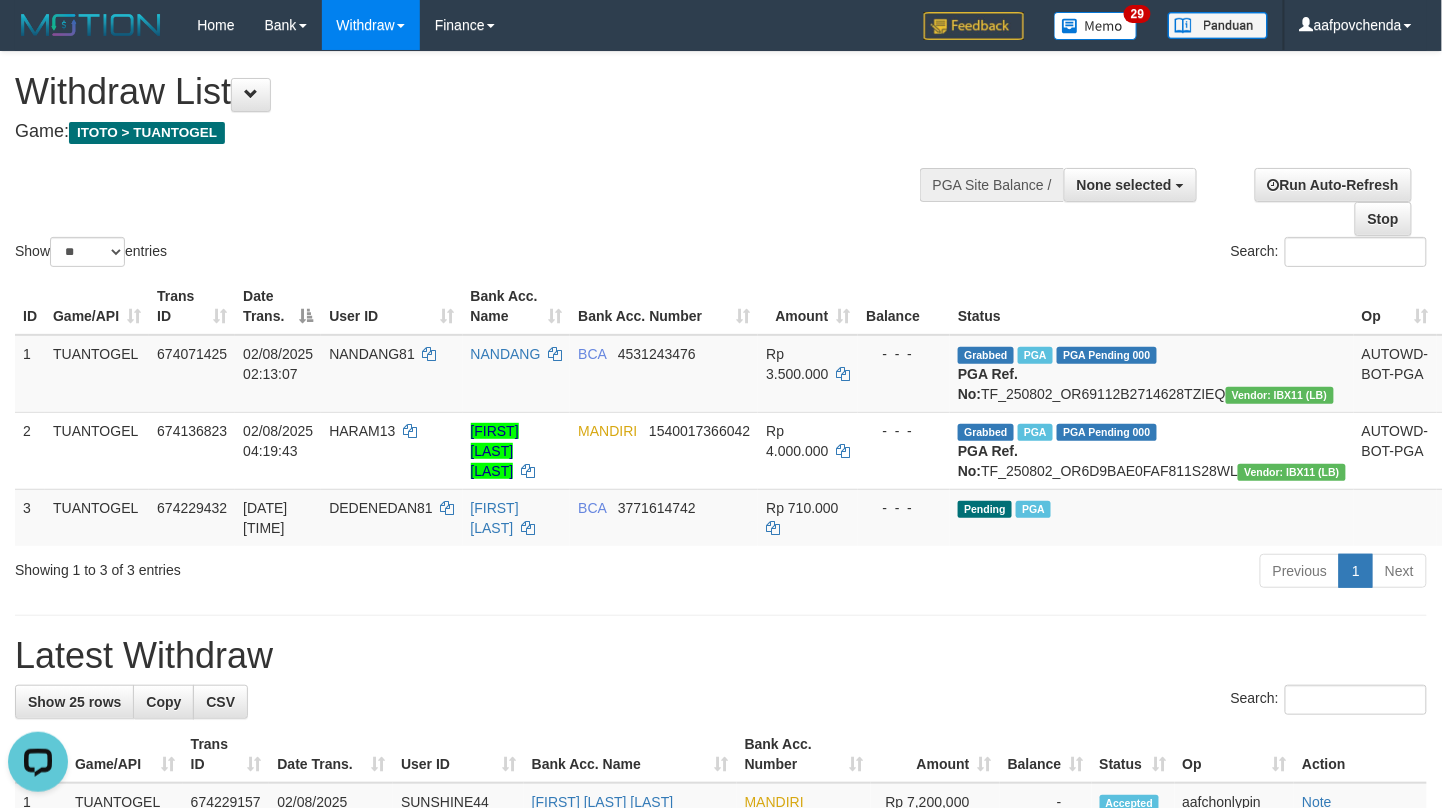 scroll, scrollTop: 0, scrollLeft: 0, axis: both 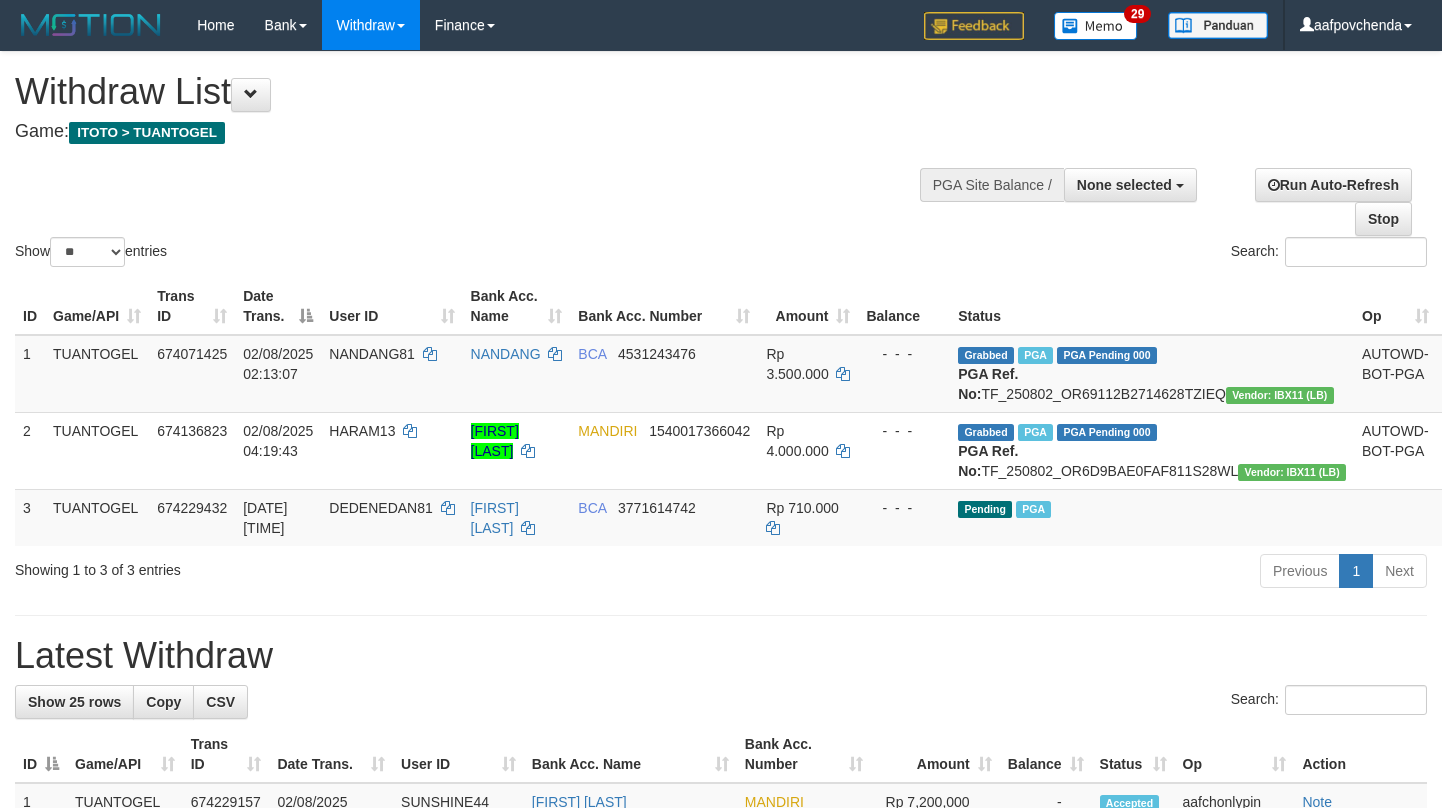 select 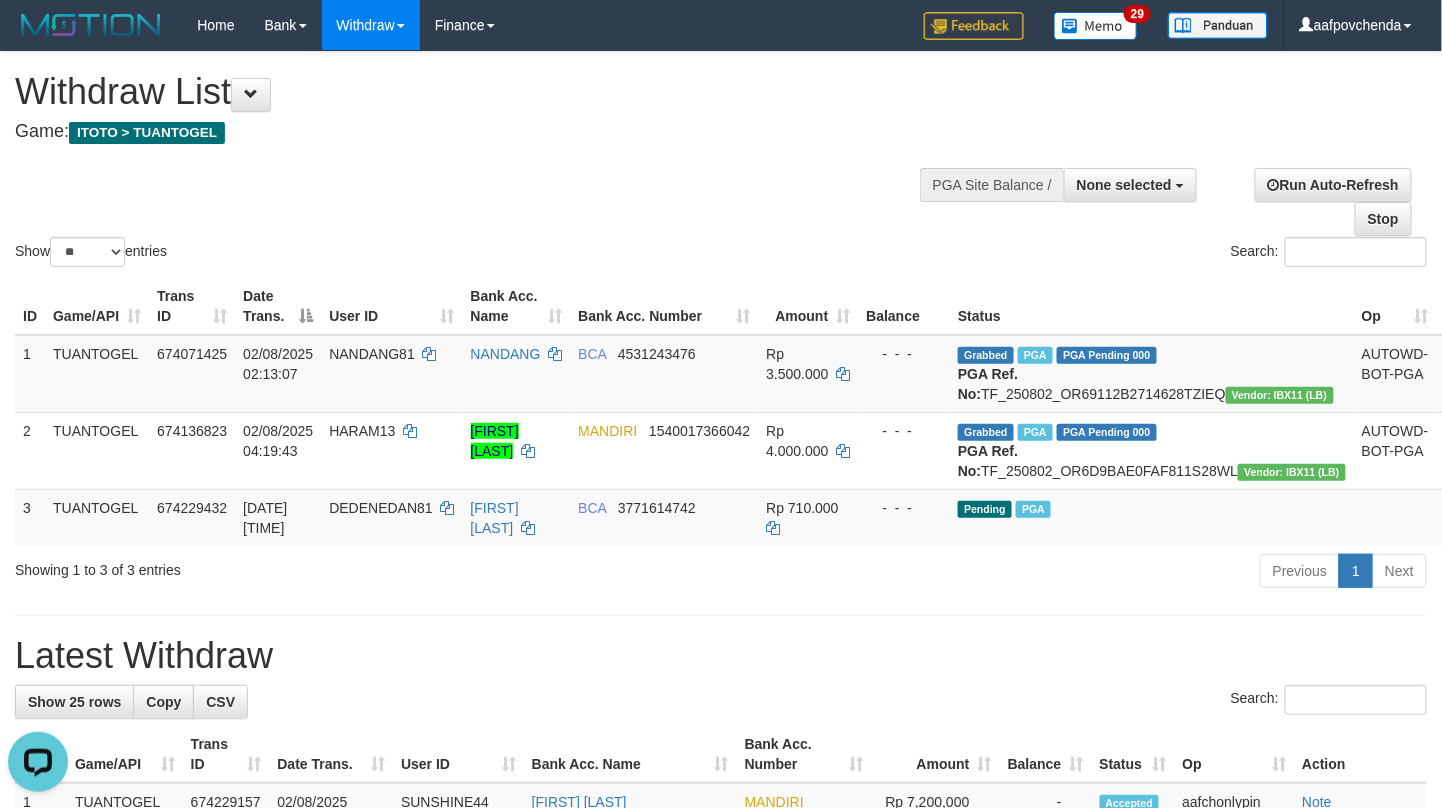 scroll, scrollTop: 0, scrollLeft: 0, axis: both 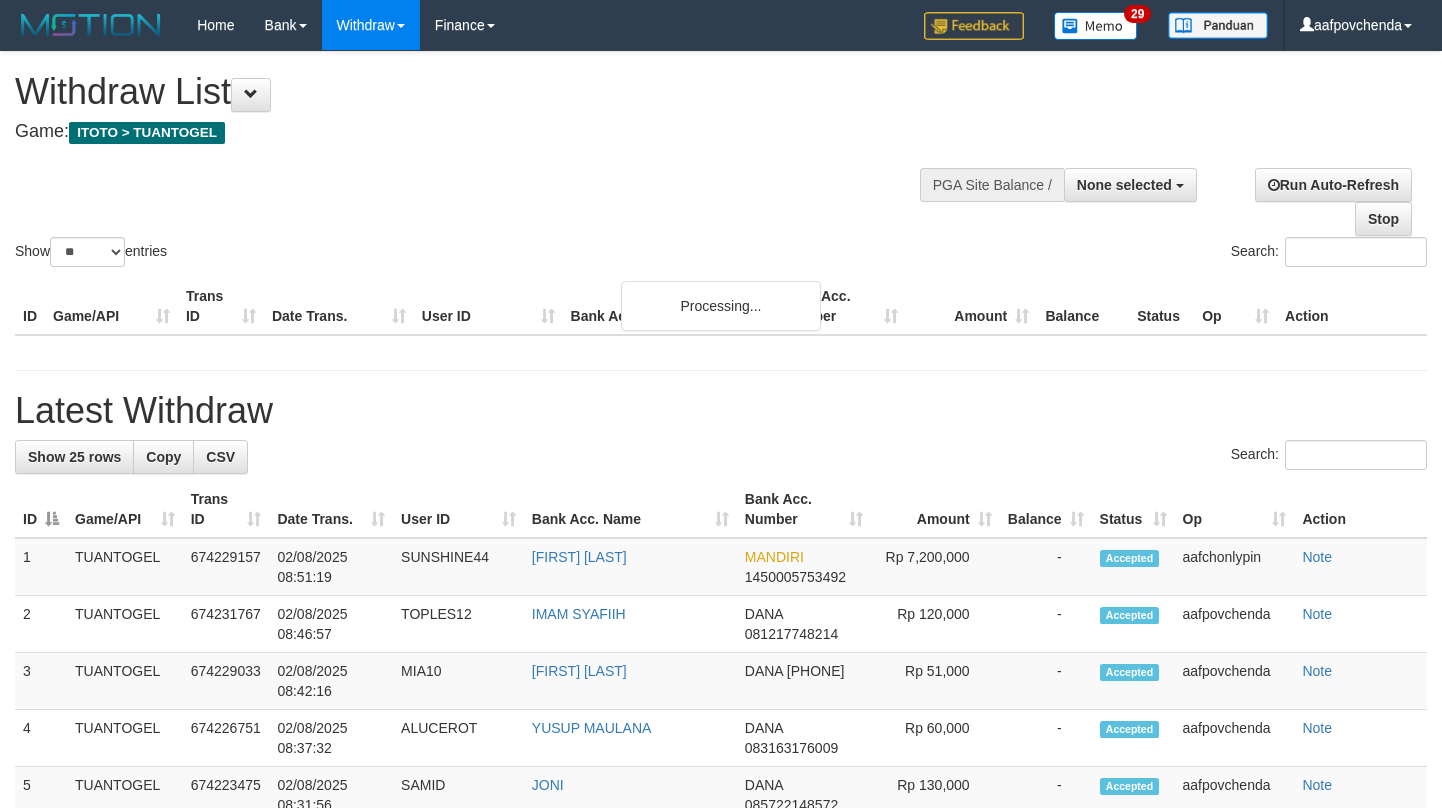 select 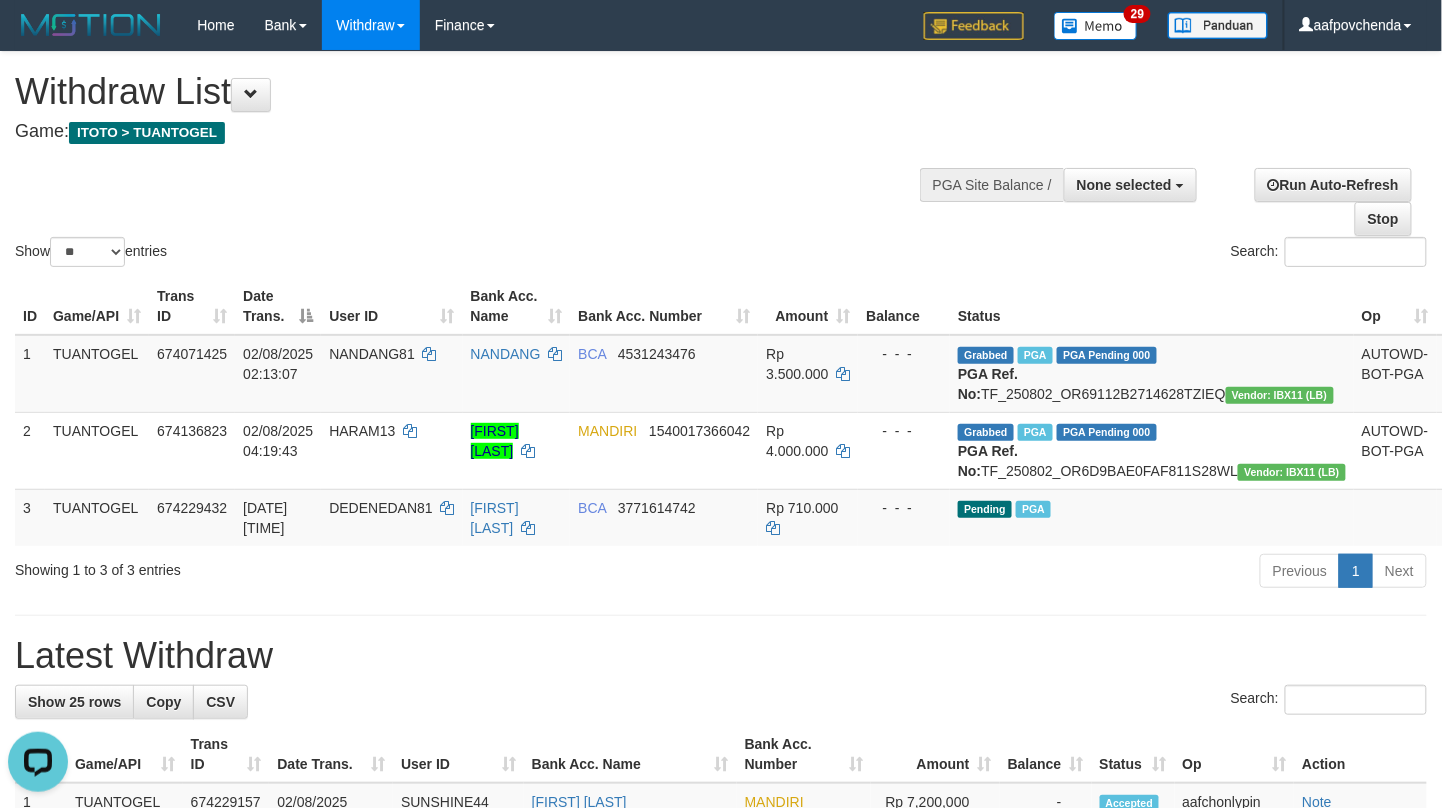 scroll, scrollTop: 0, scrollLeft: 0, axis: both 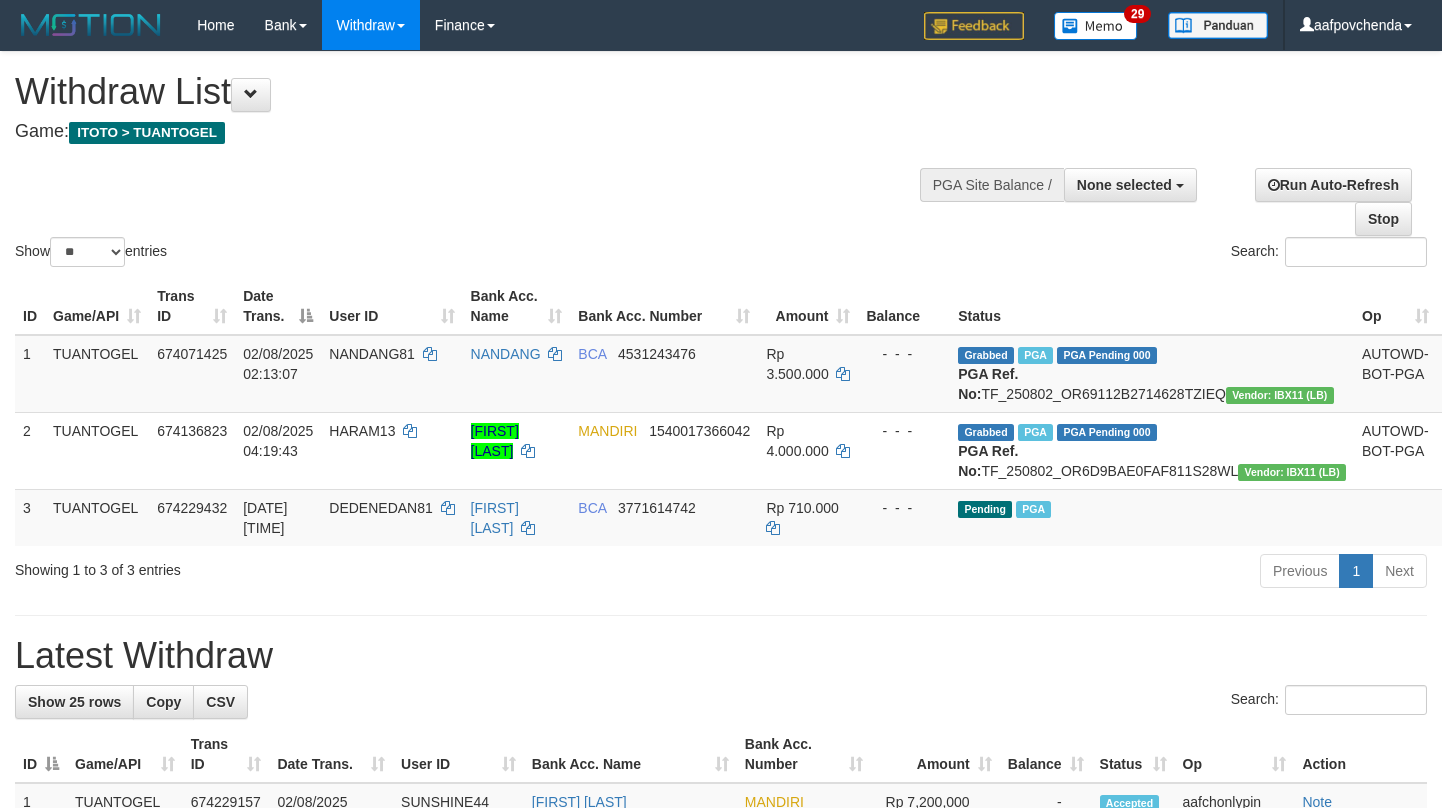 select 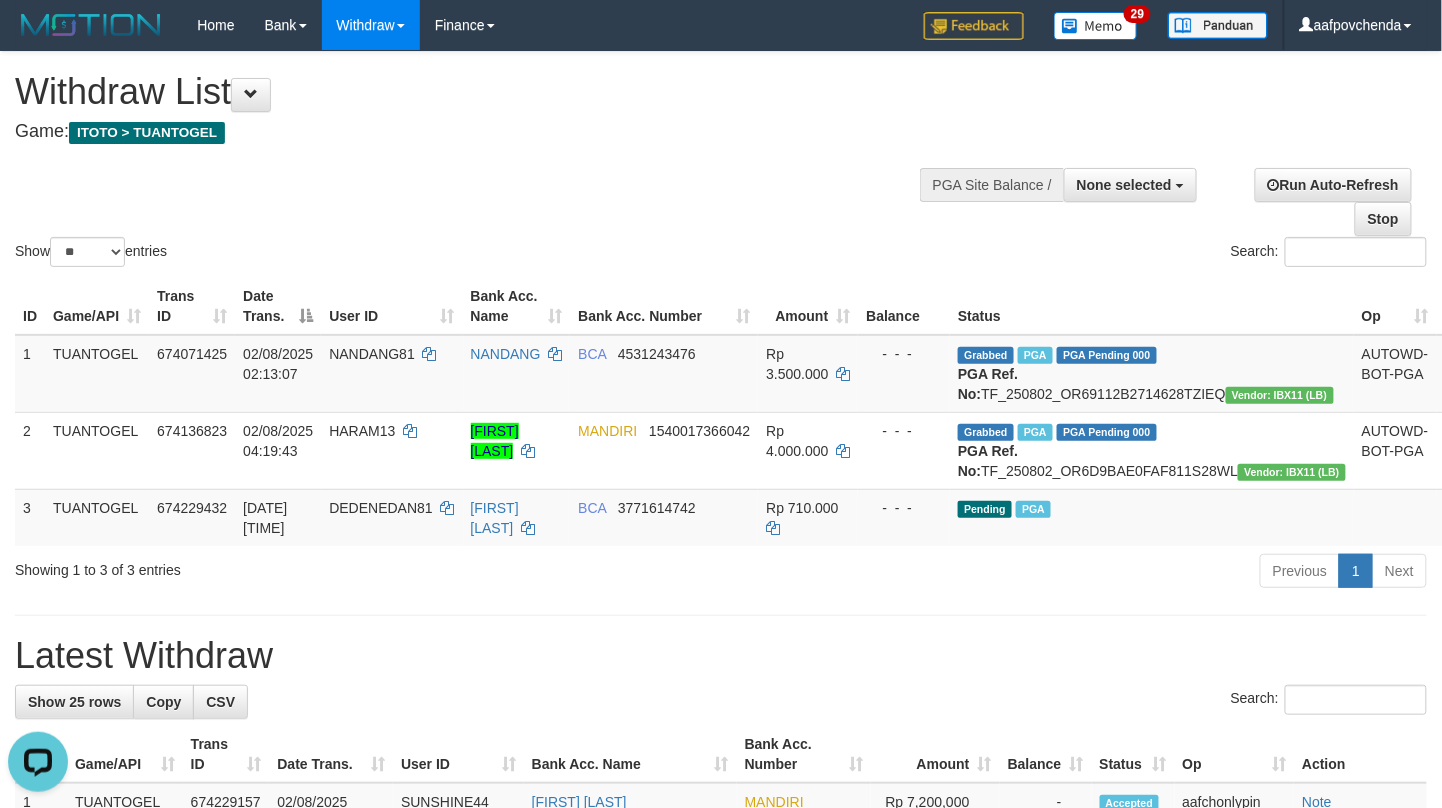 scroll, scrollTop: 0, scrollLeft: 0, axis: both 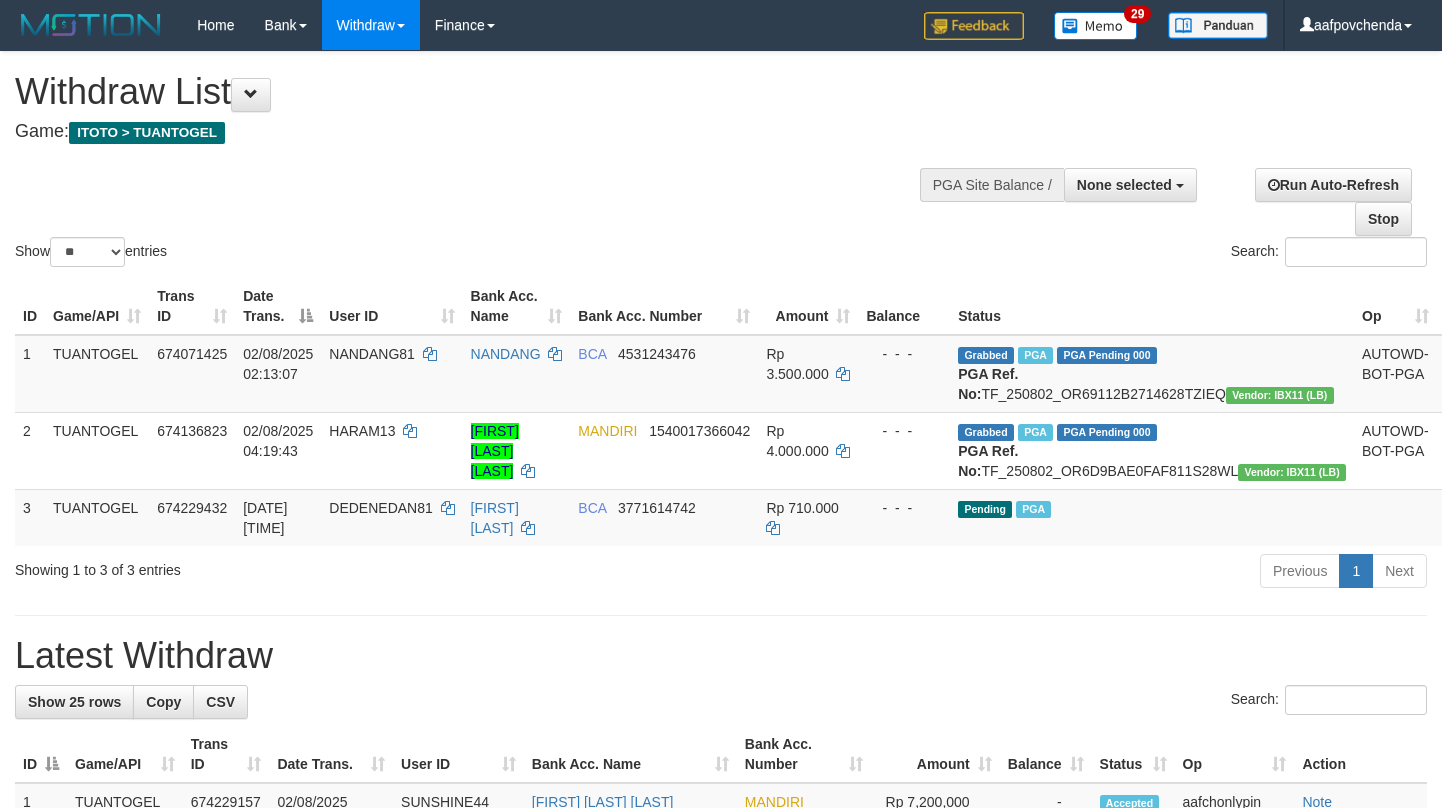 select 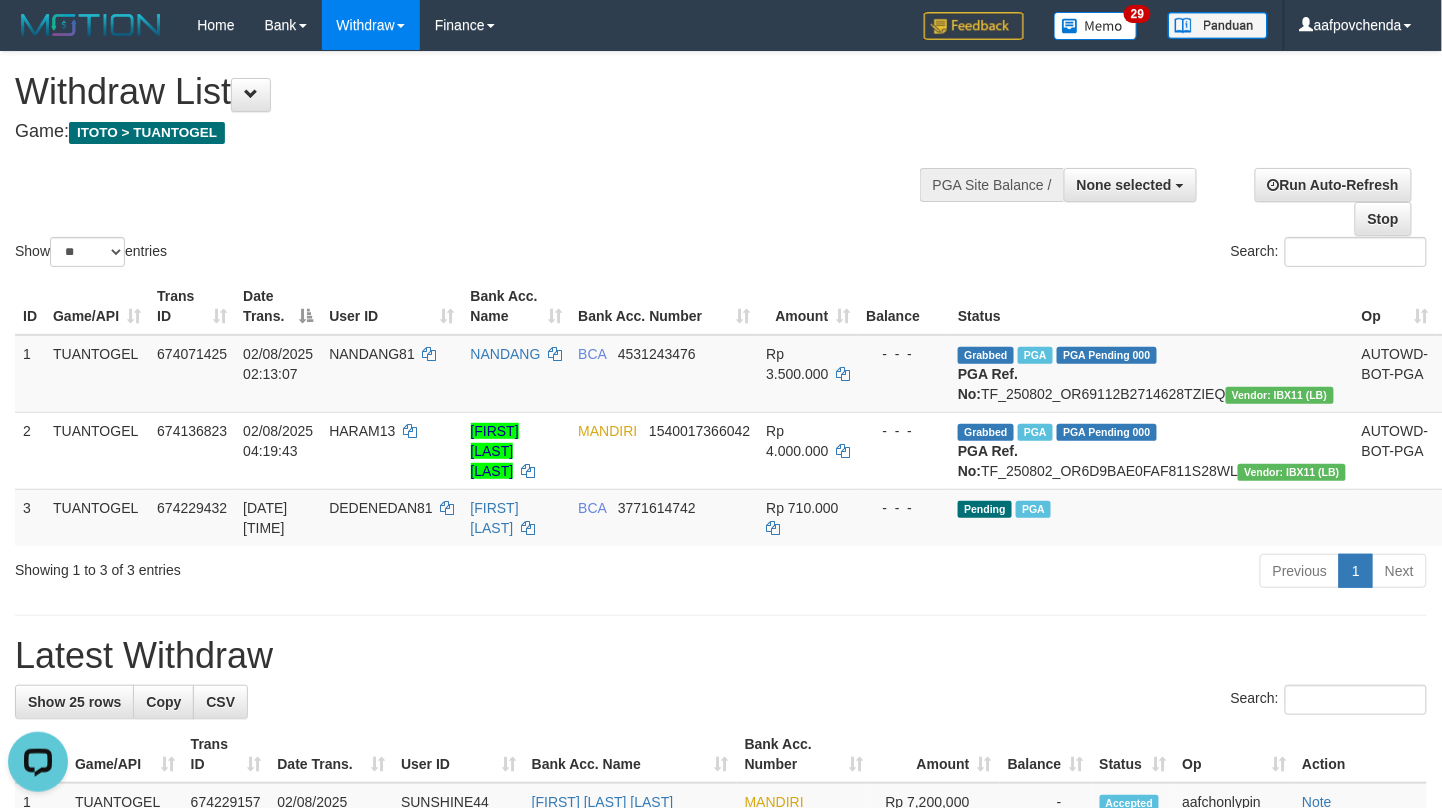 scroll, scrollTop: 0, scrollLeft: 0, axis: both 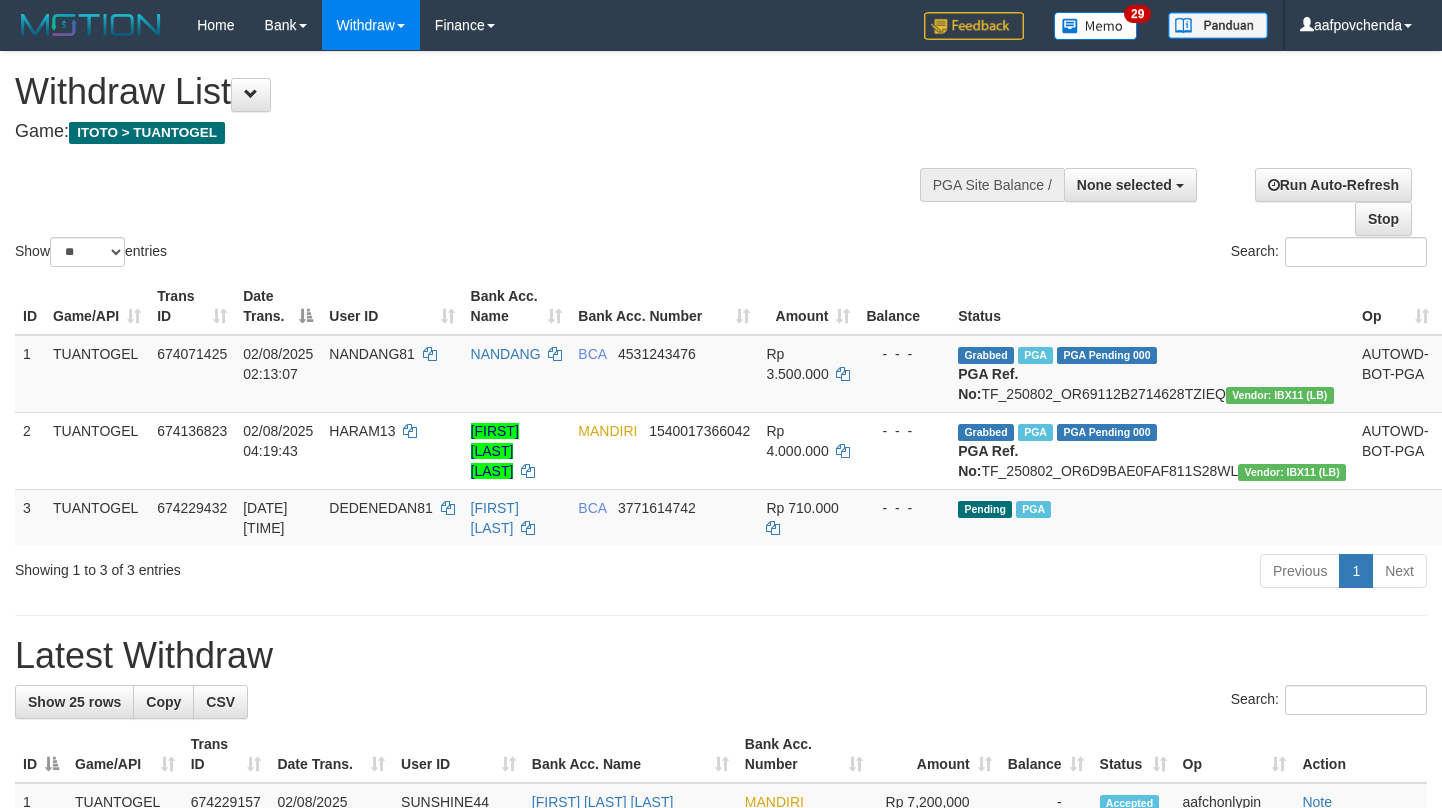 select 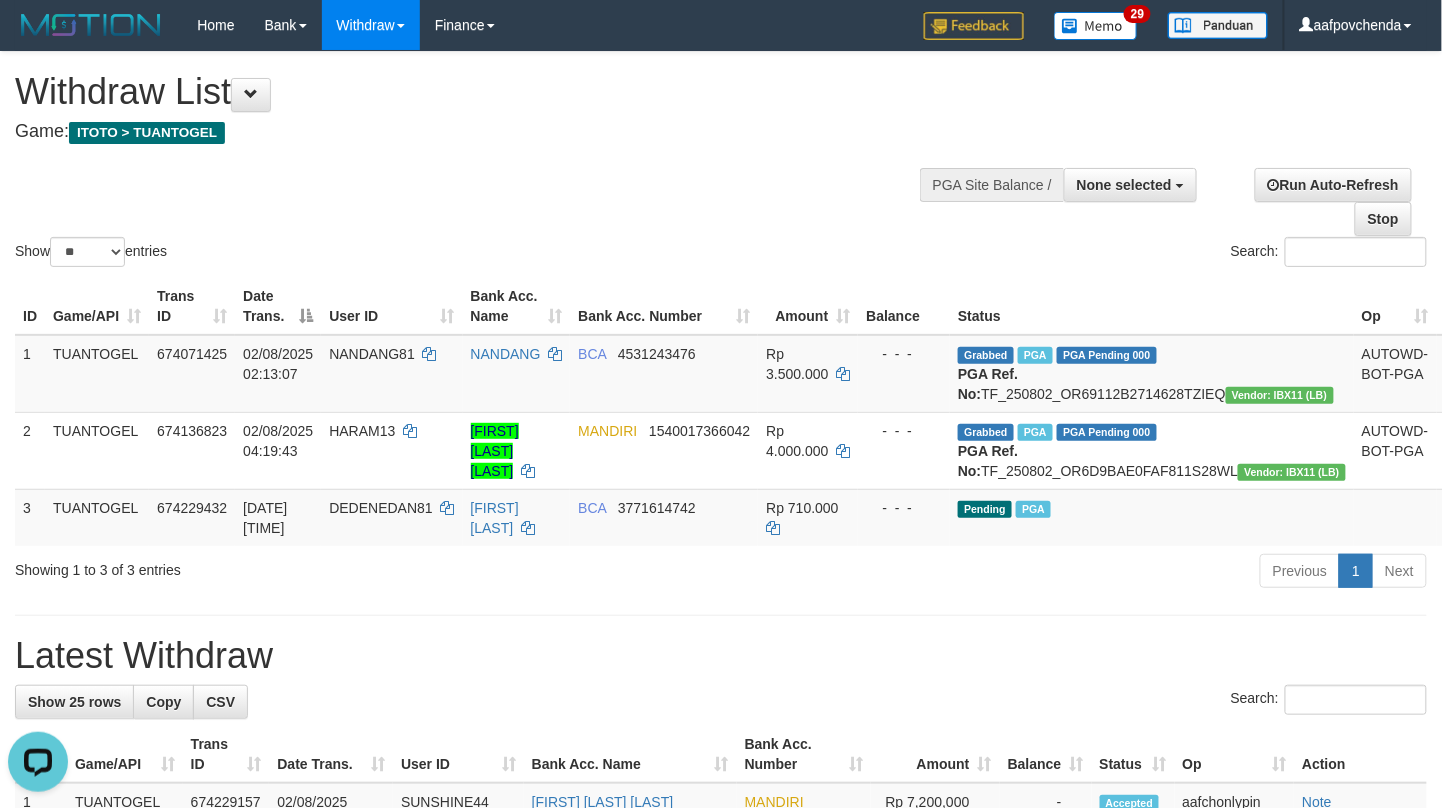 scroll, scrollTop: 0, scrollLeft: 0, axis: both 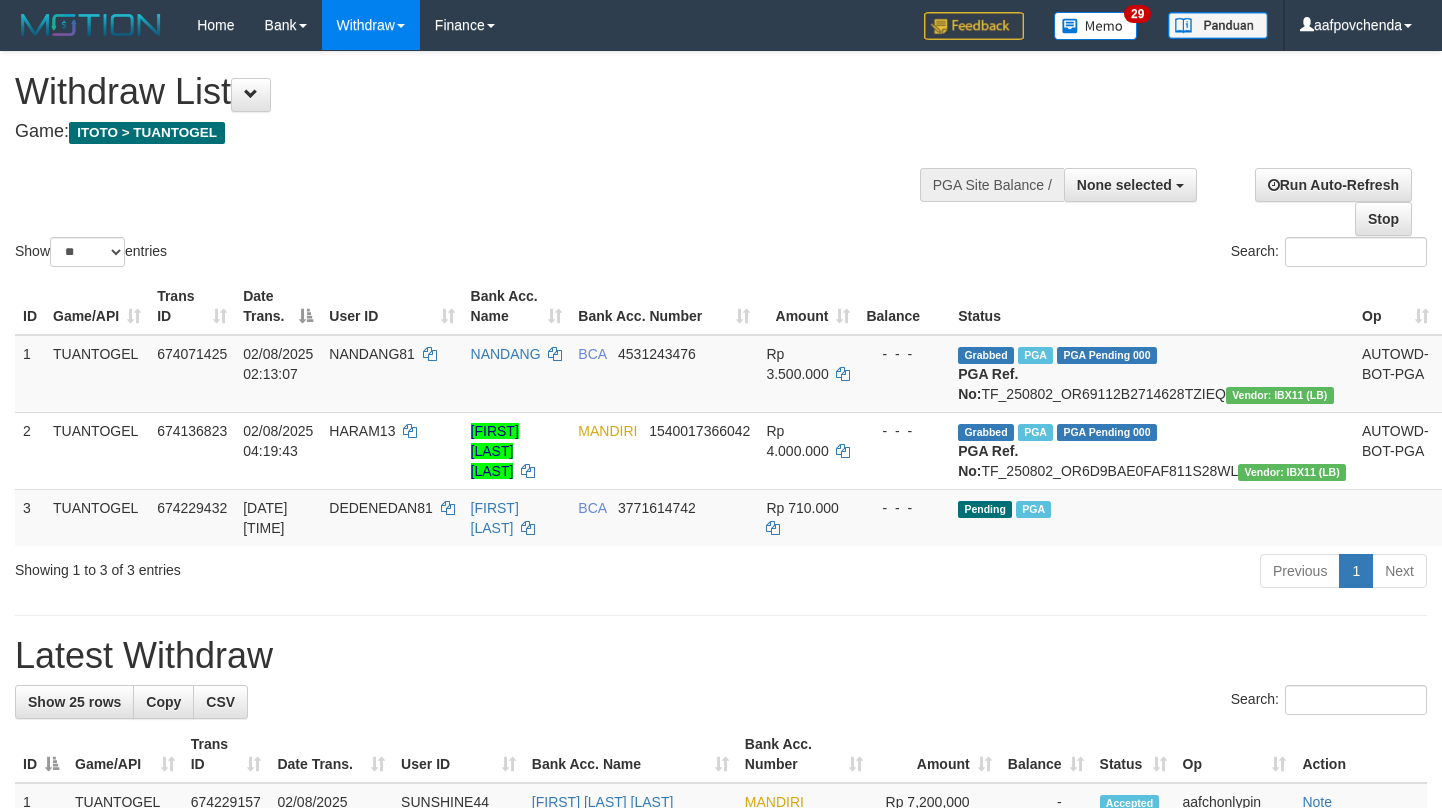select 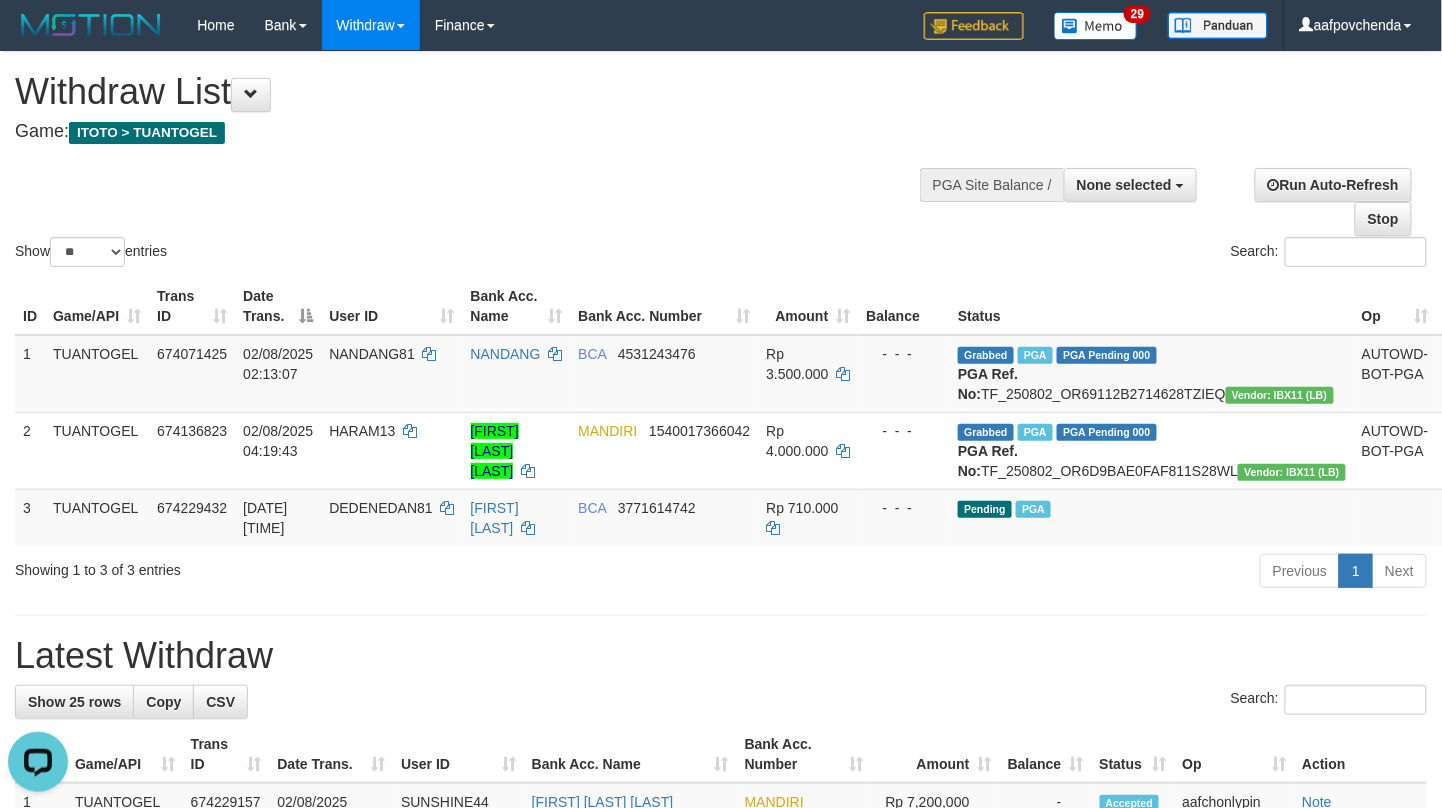 scroll, scrollTop: 0, scrollLeft: 0, axis: both 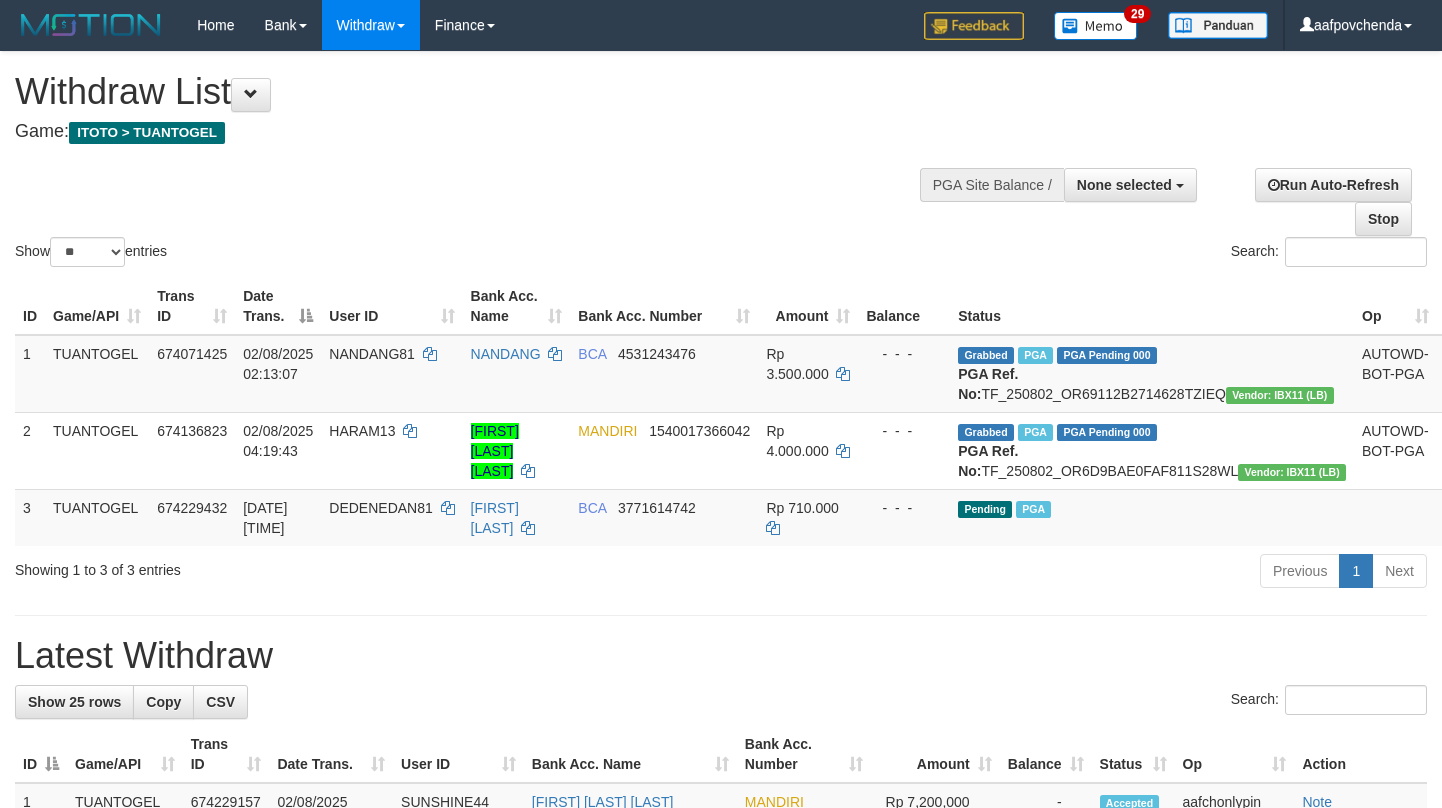 select 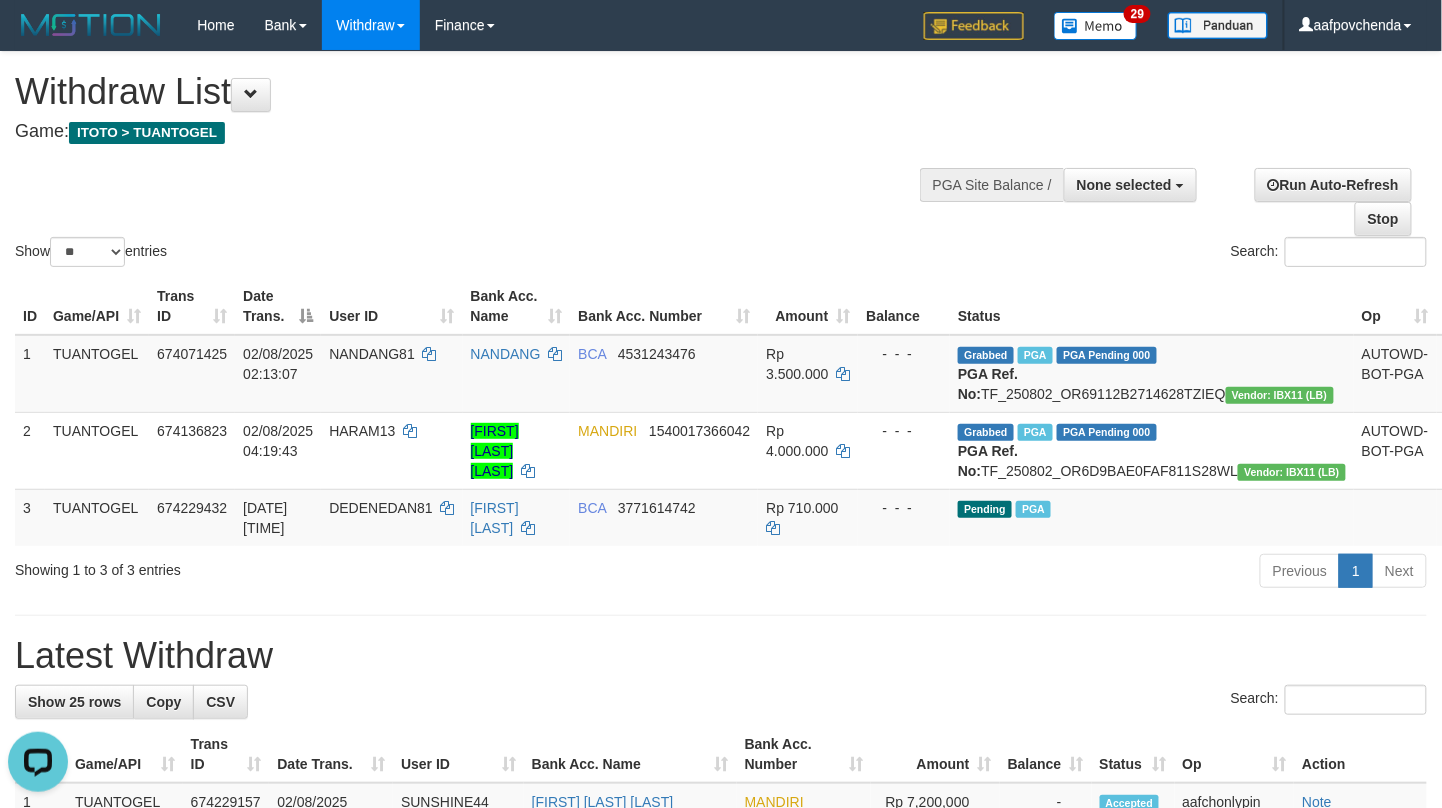 scroll, scrollTop: 0, scrollLeft: 0, axis: both 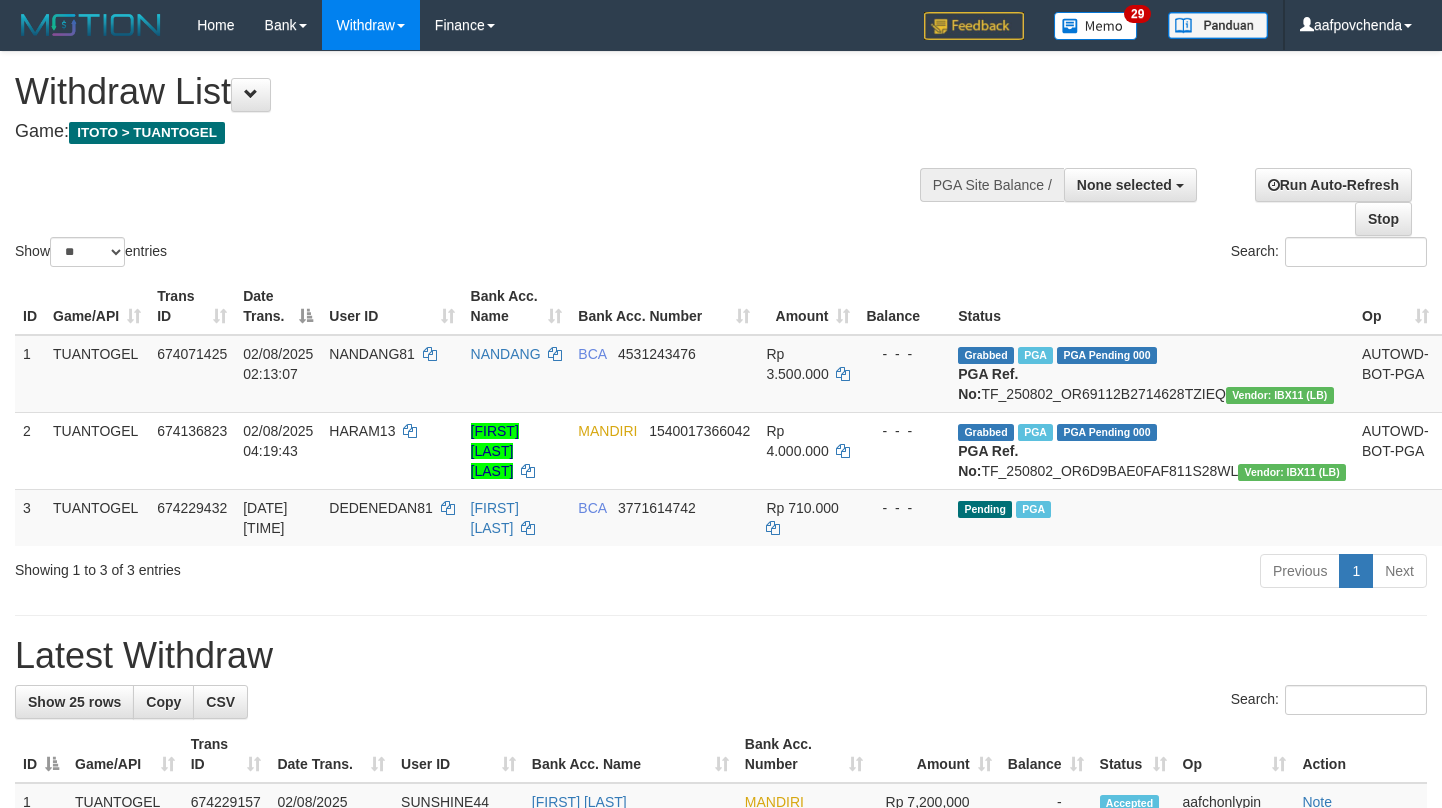 select 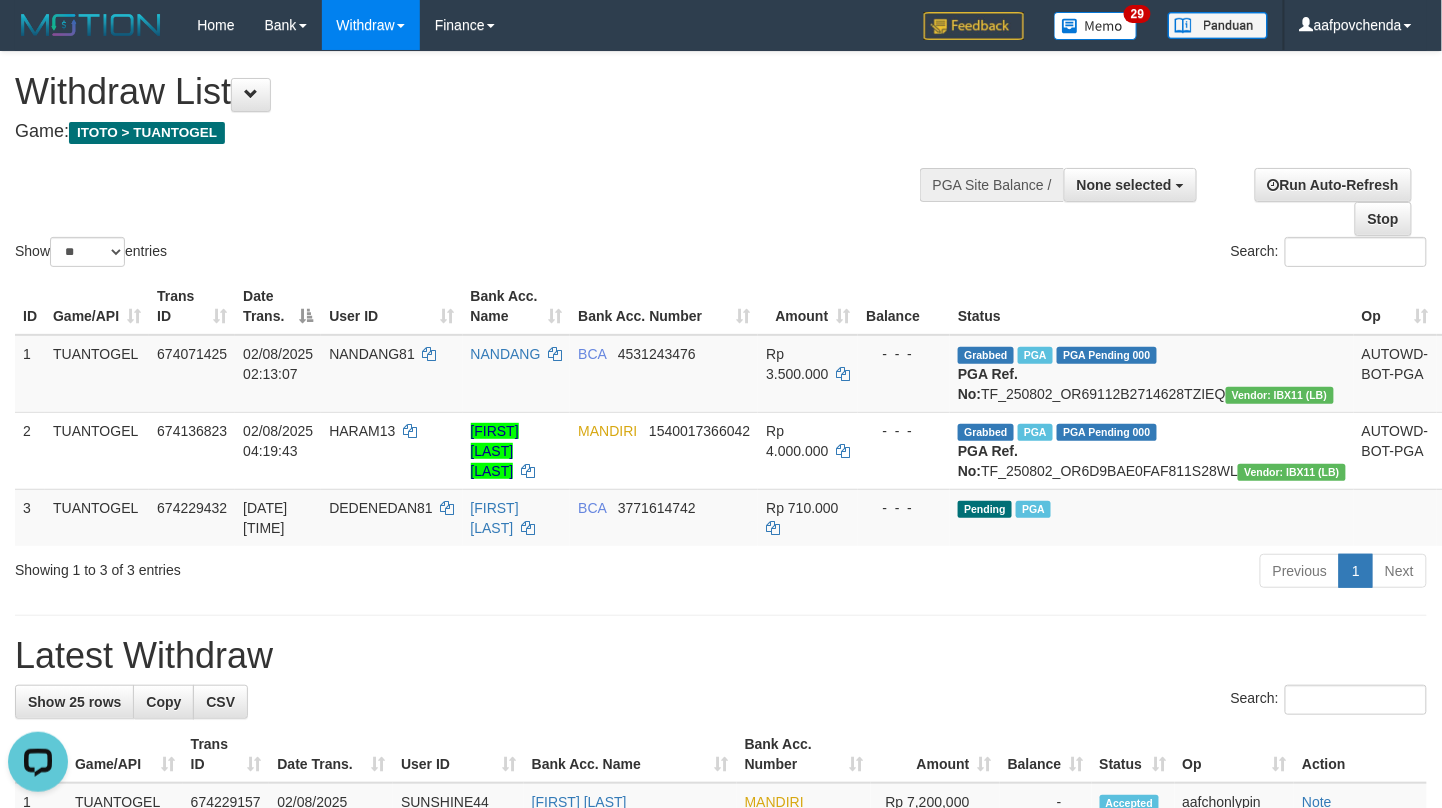 scroll, scrollTop: 0, scrollLeft: 0, axis: both 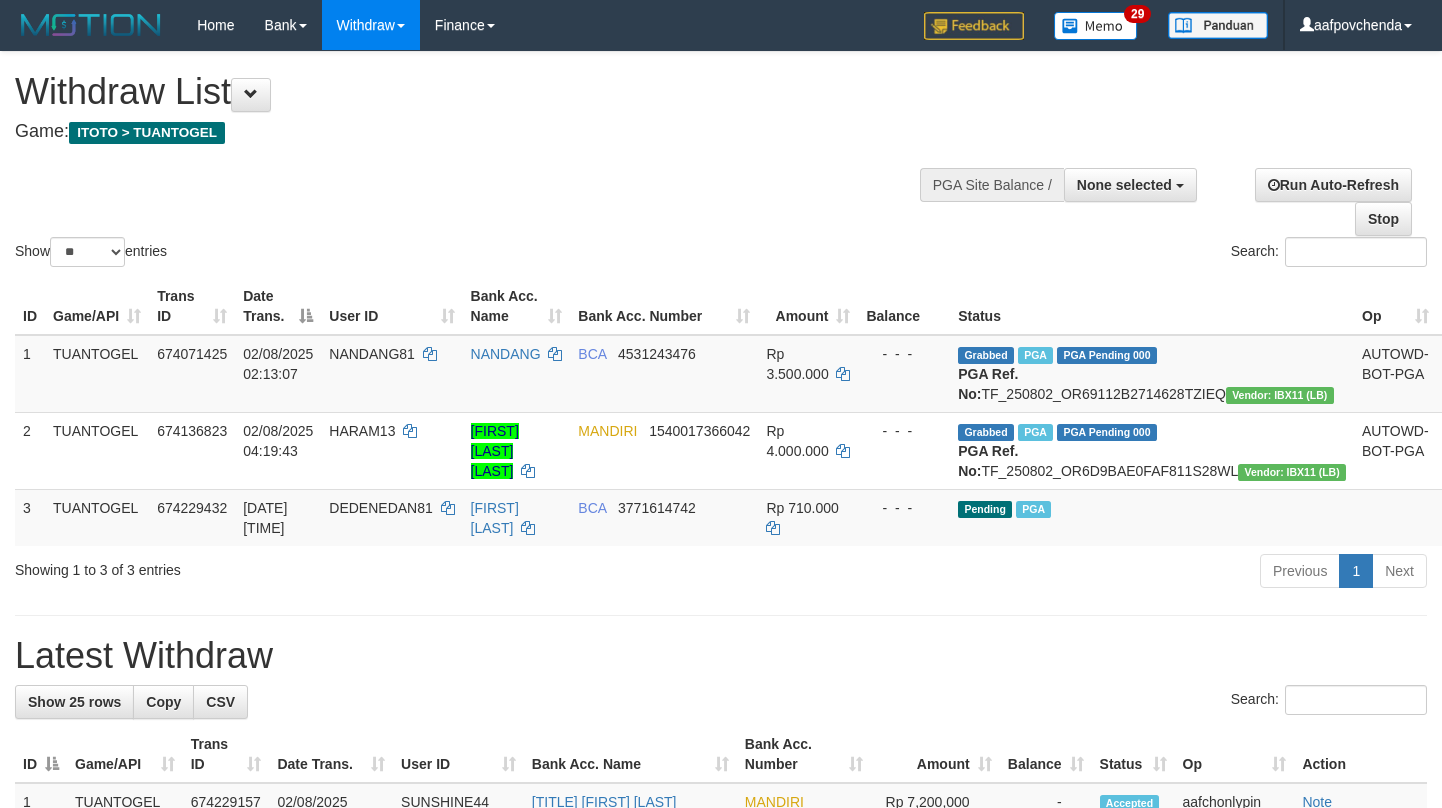 select 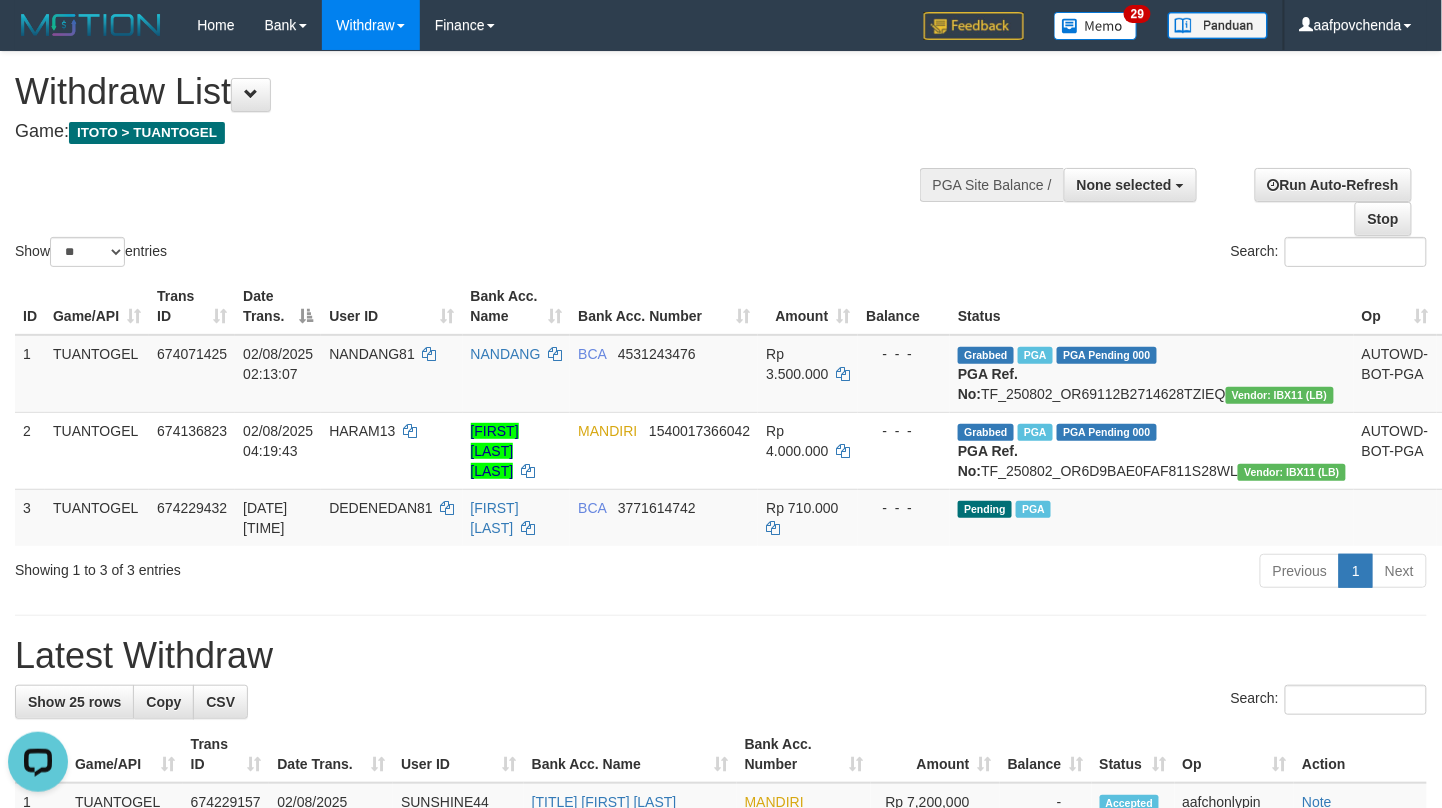 scroll, scrollTop: 0, scrollLeft: 0, axis: both 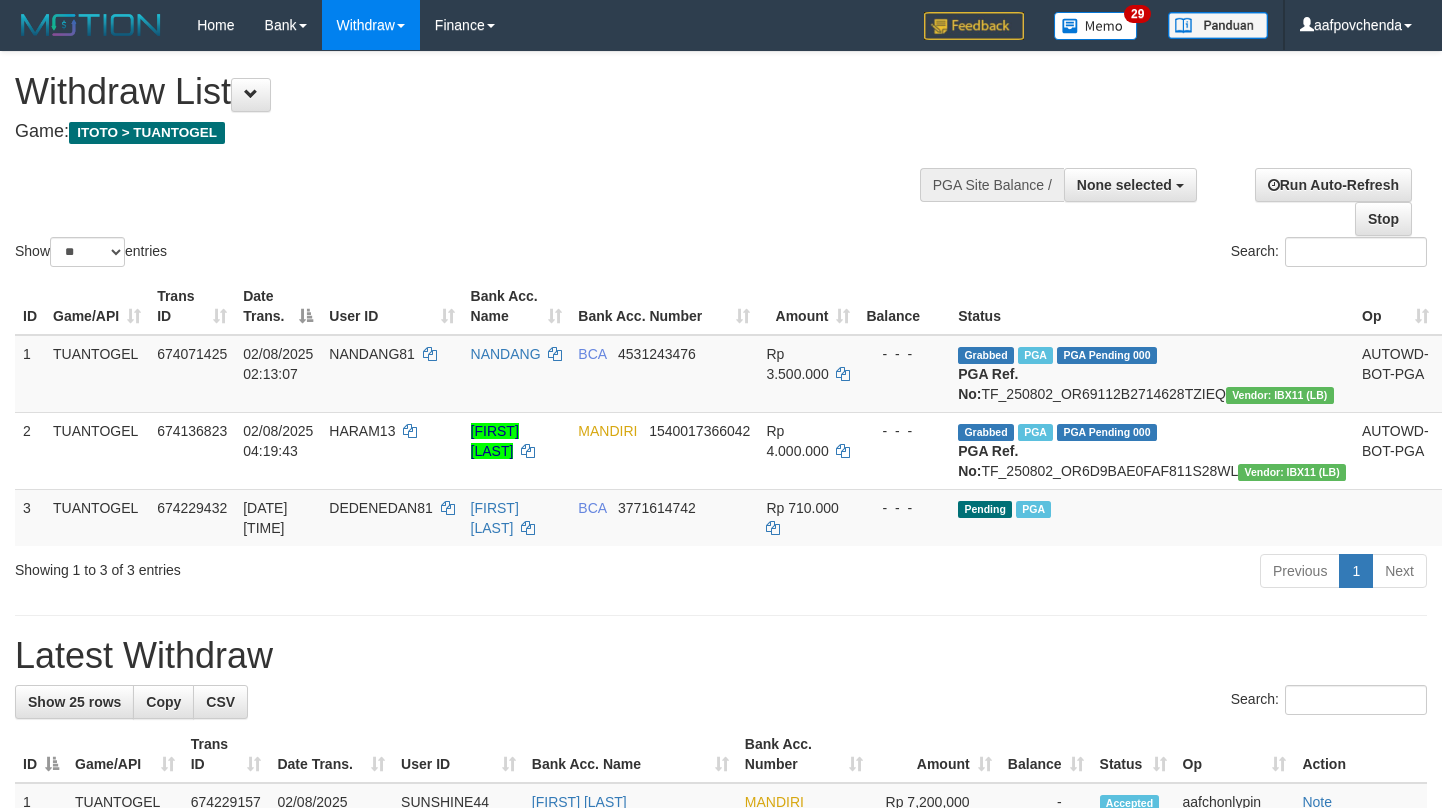 select 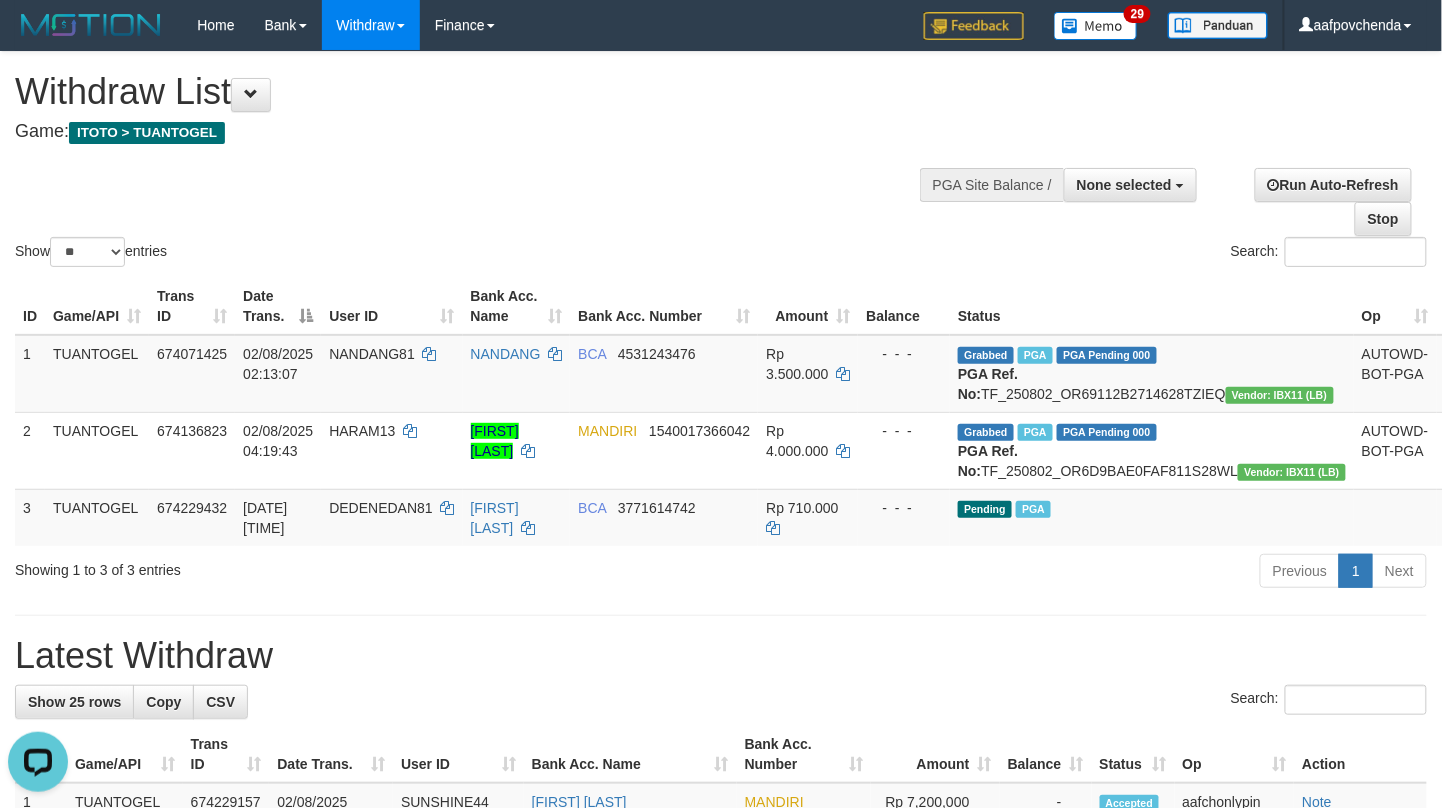 scroll, scrollTop: 0, scrollLeft: 0, axis: both 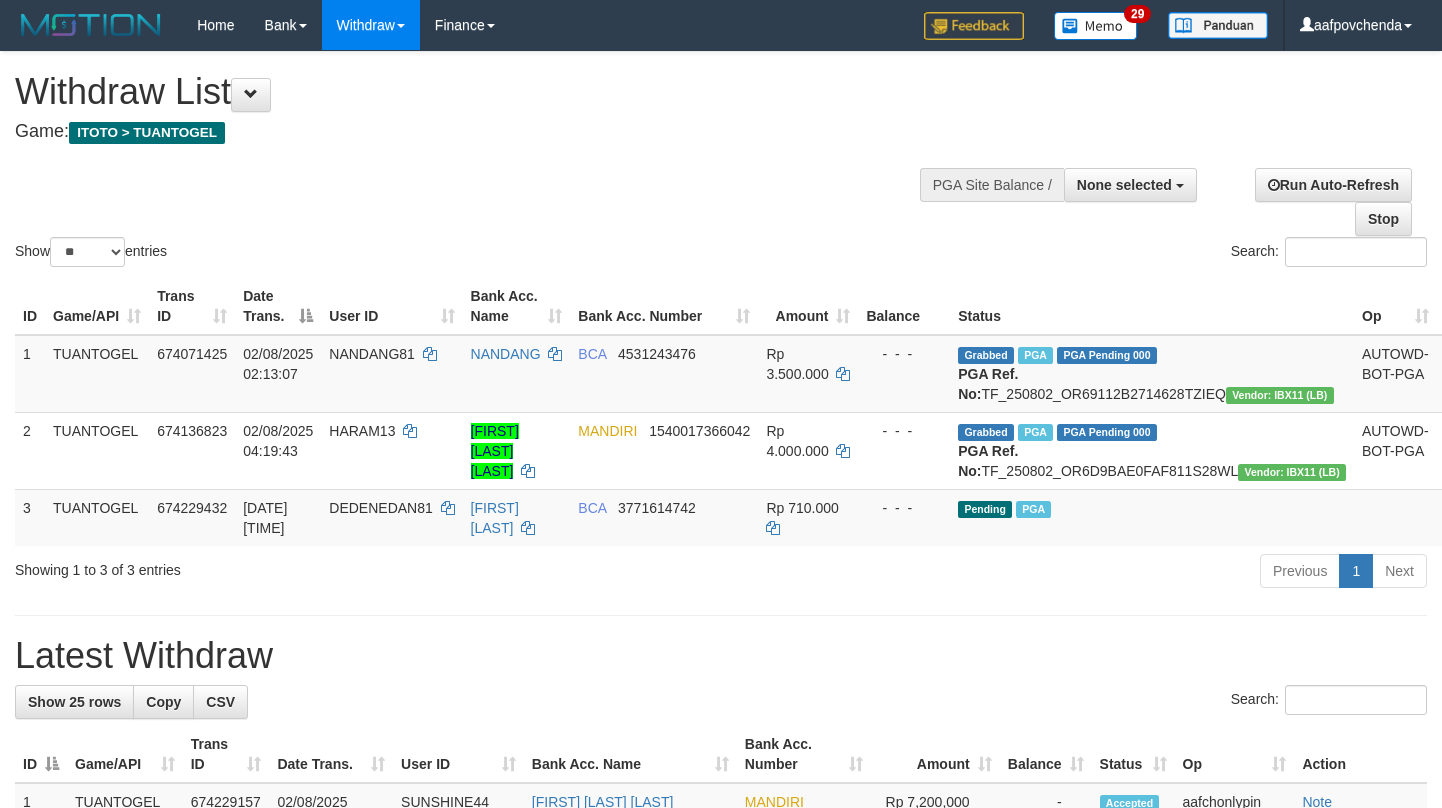 select 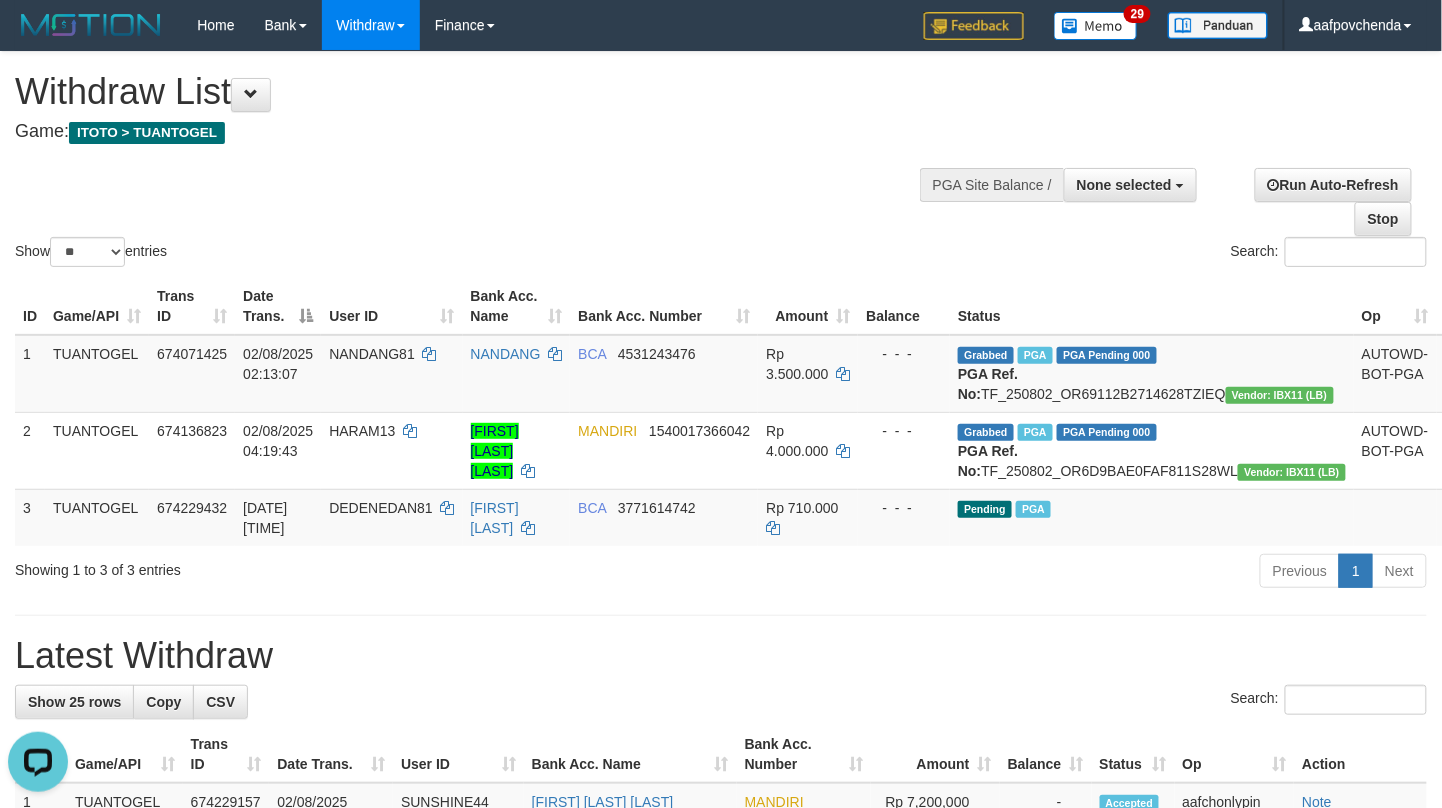 scroll, scrollTop: 0, scrollLeft: 0, axis: both 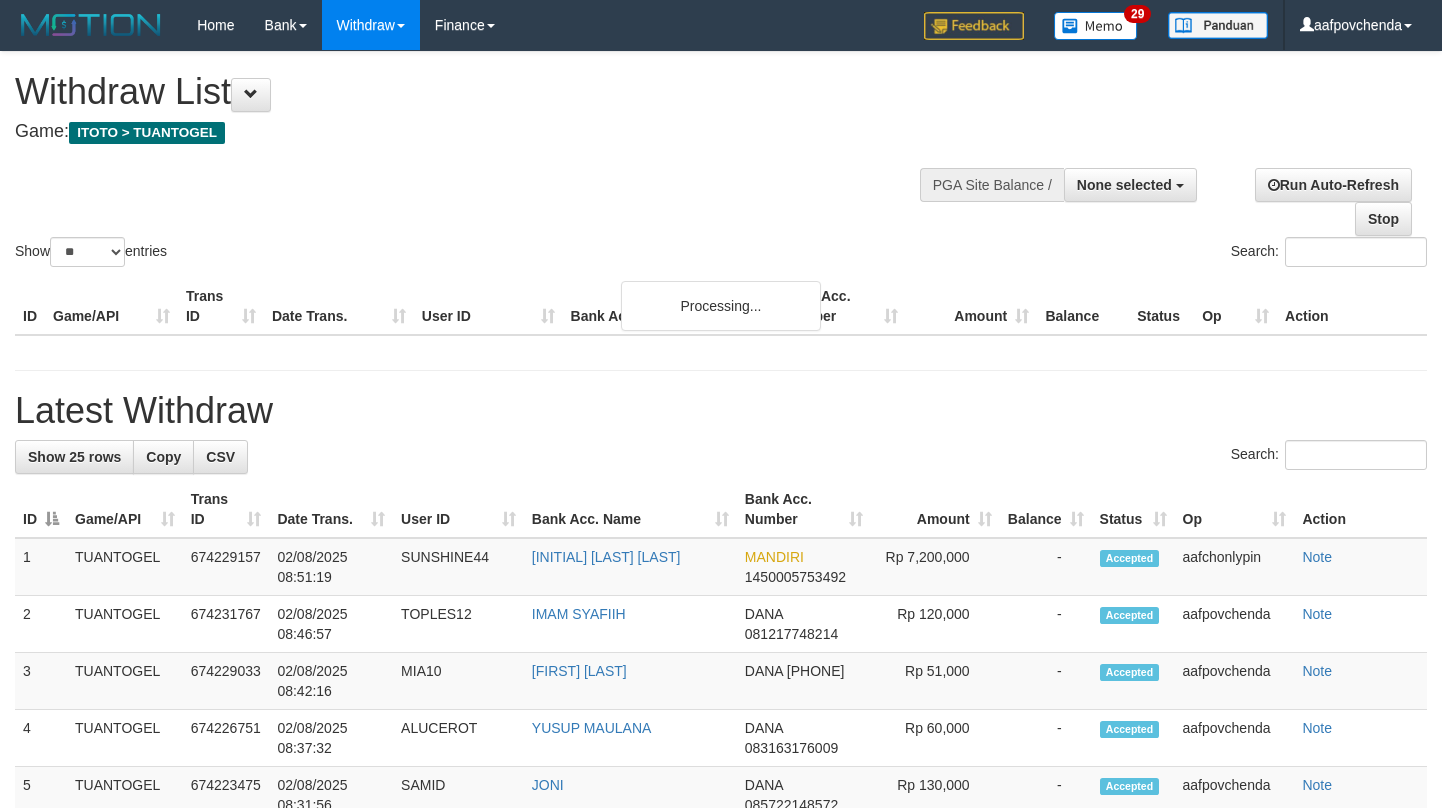 select 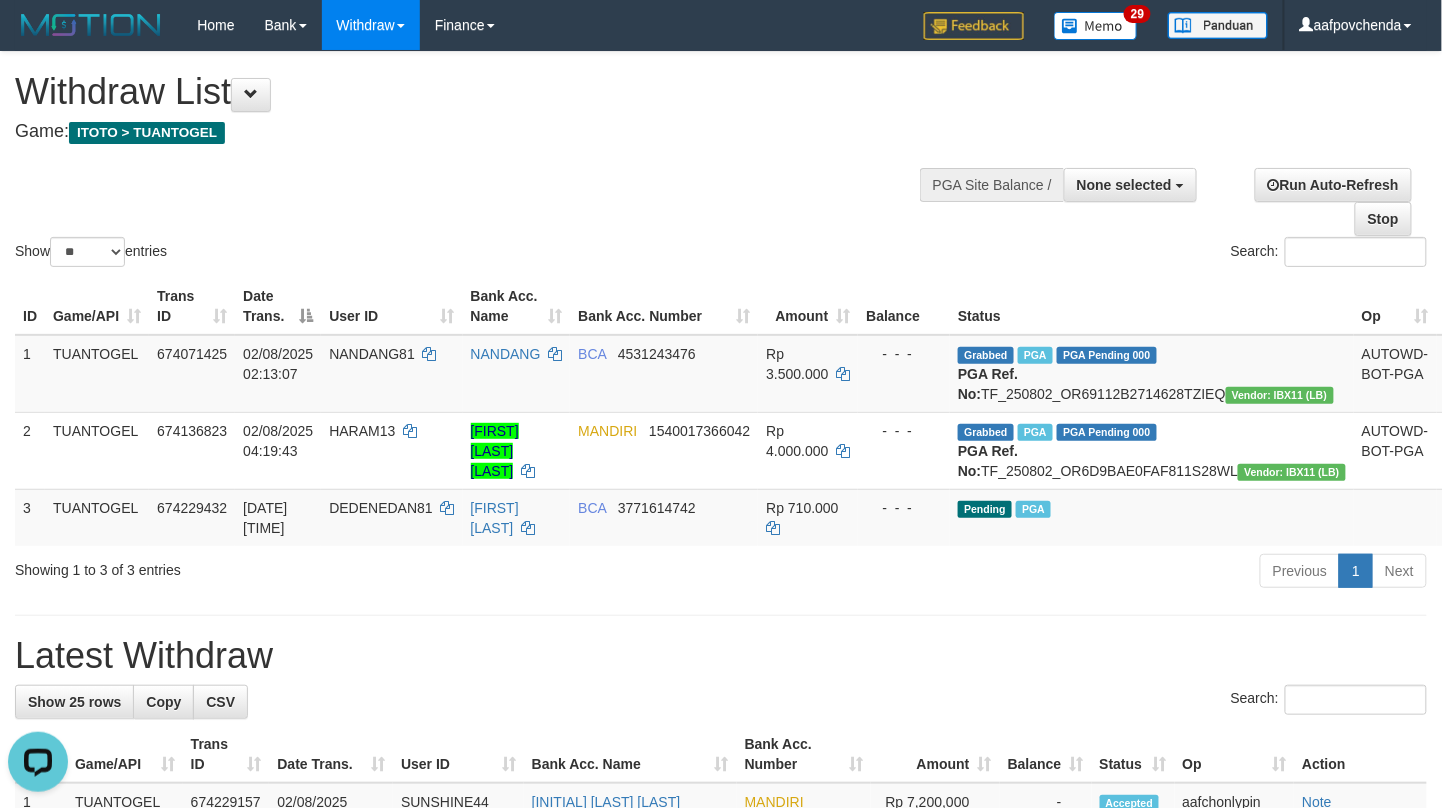 scroll, scrollTop: 0, scrollLeft: 0, axis: both 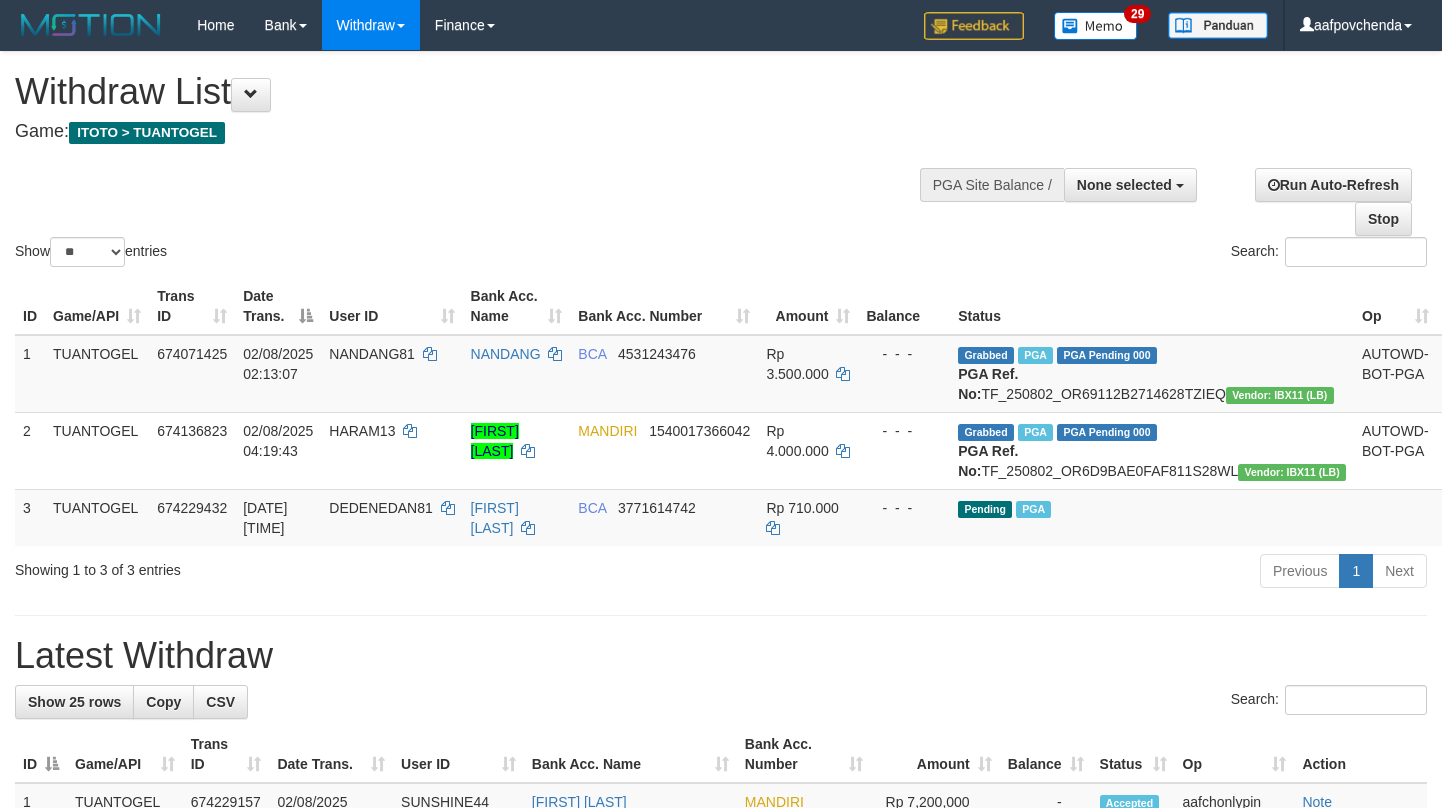 select 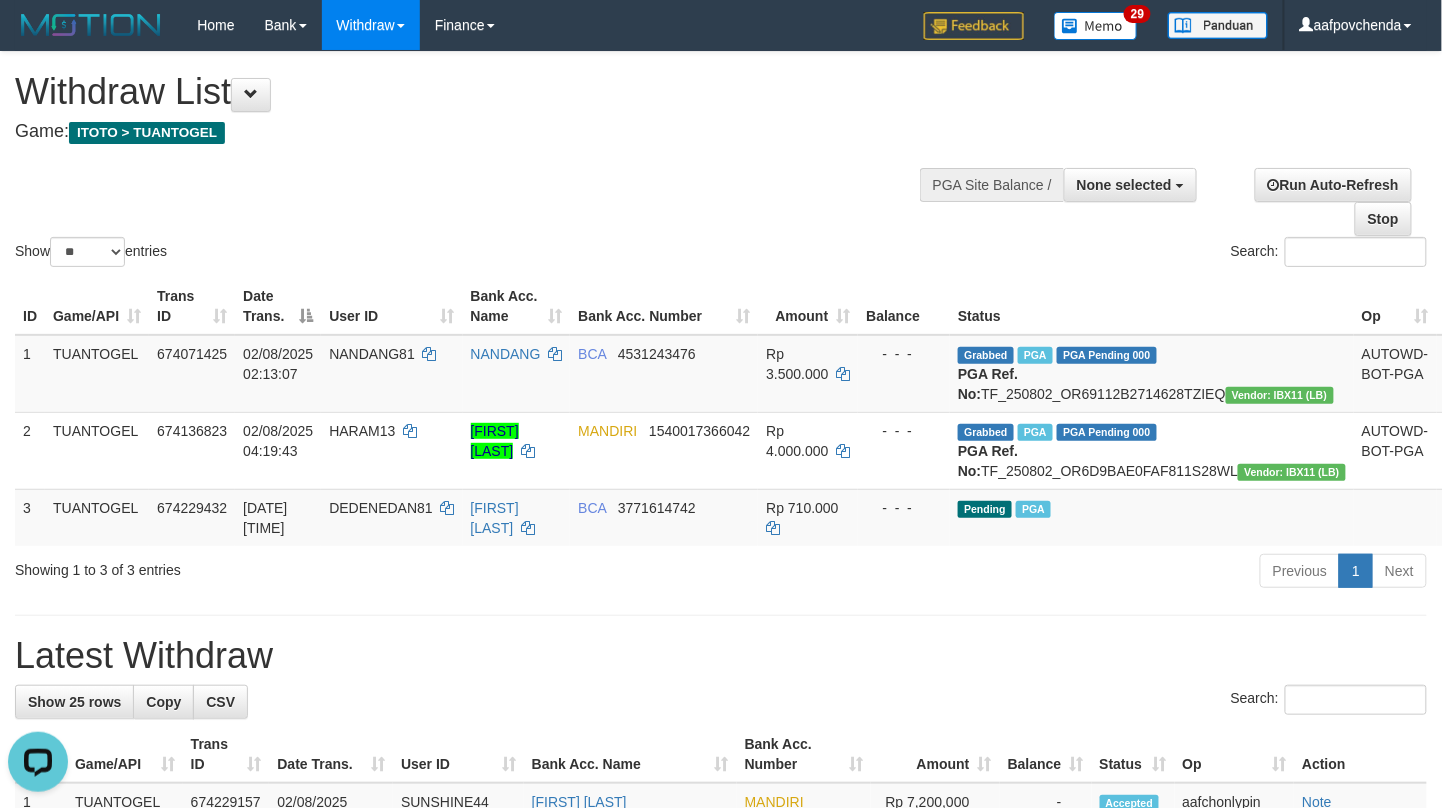 scroll, scrollTop: 0, scrollLeft: 0, axis: both 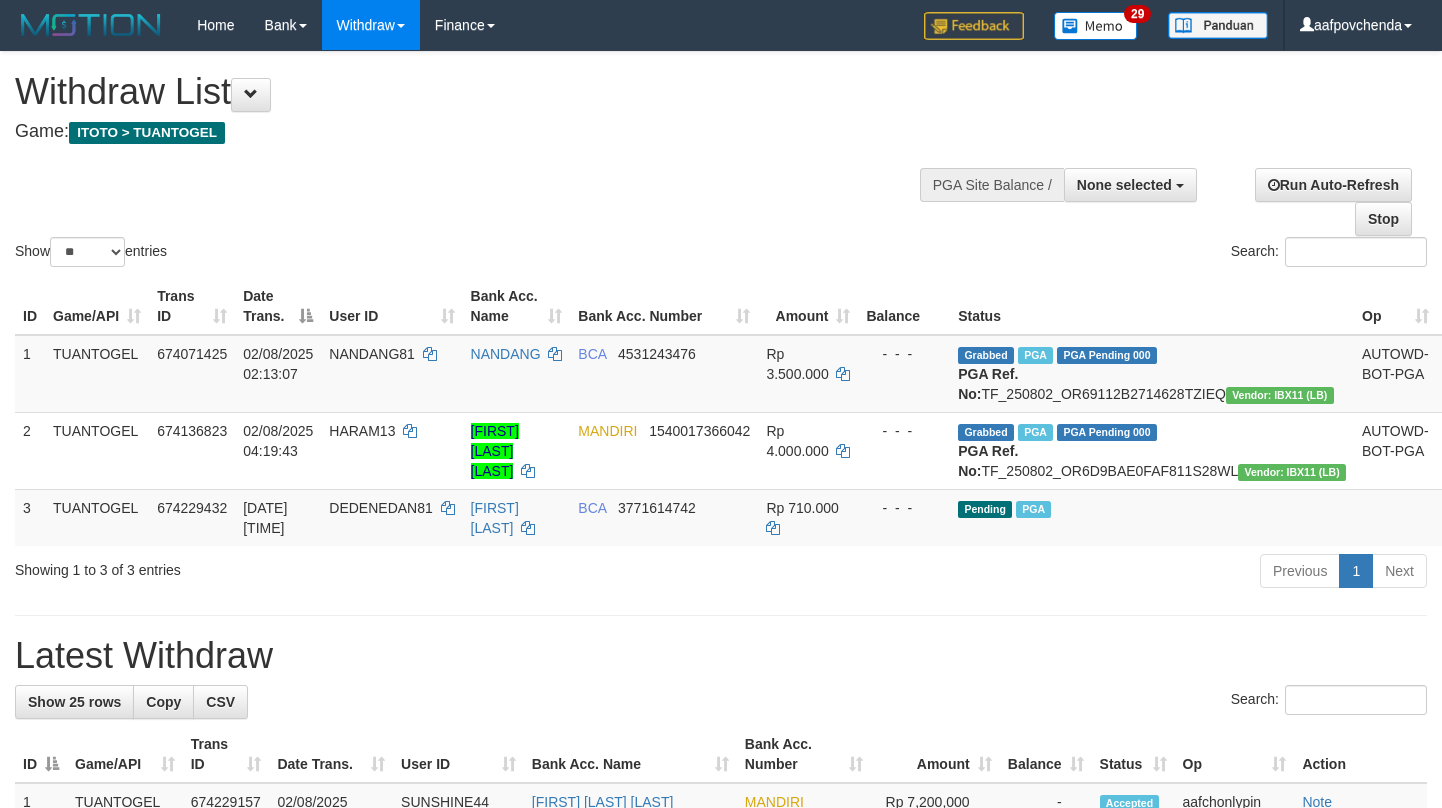 select 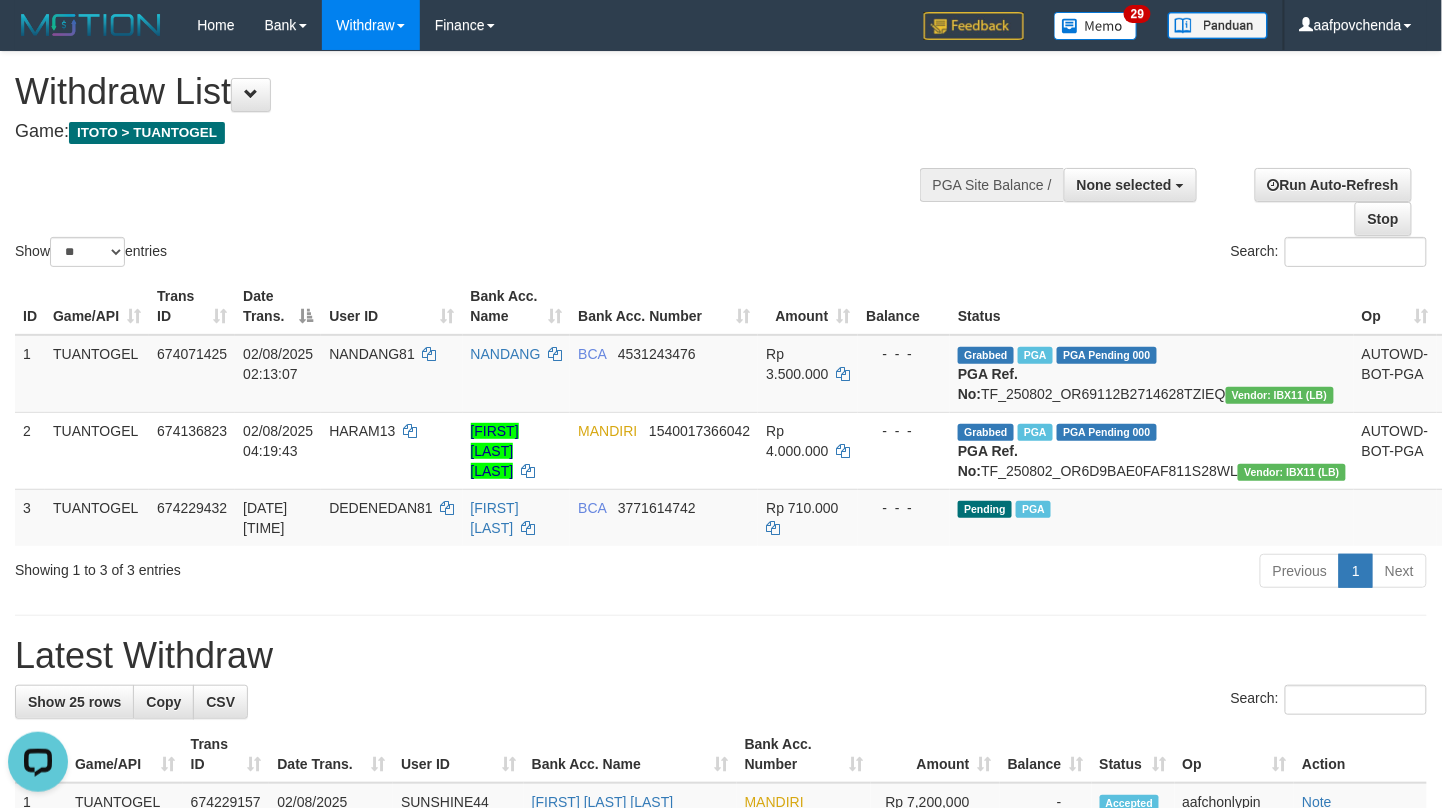 scroll, scrollTop: 0, scrollLeft: 0, axis: both 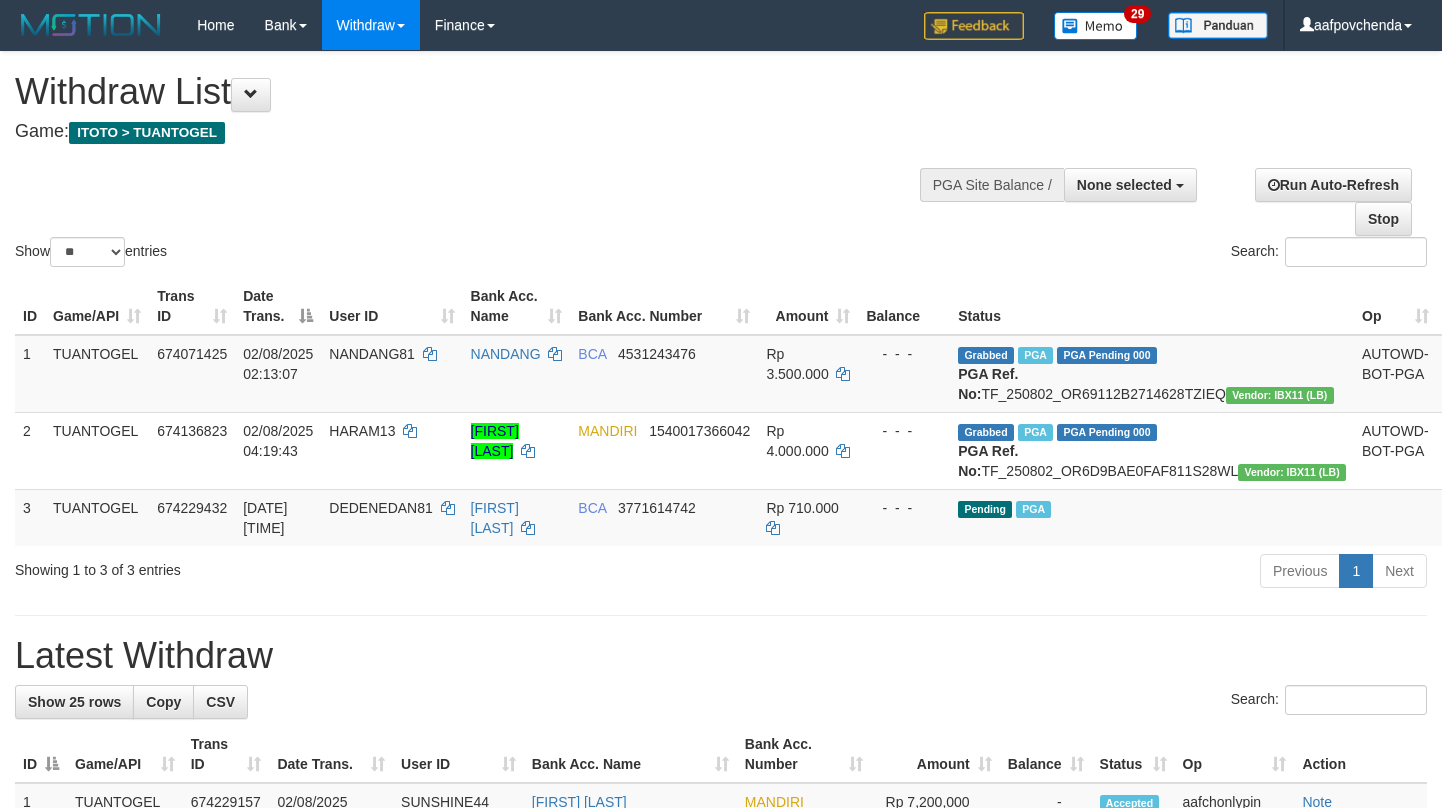 select 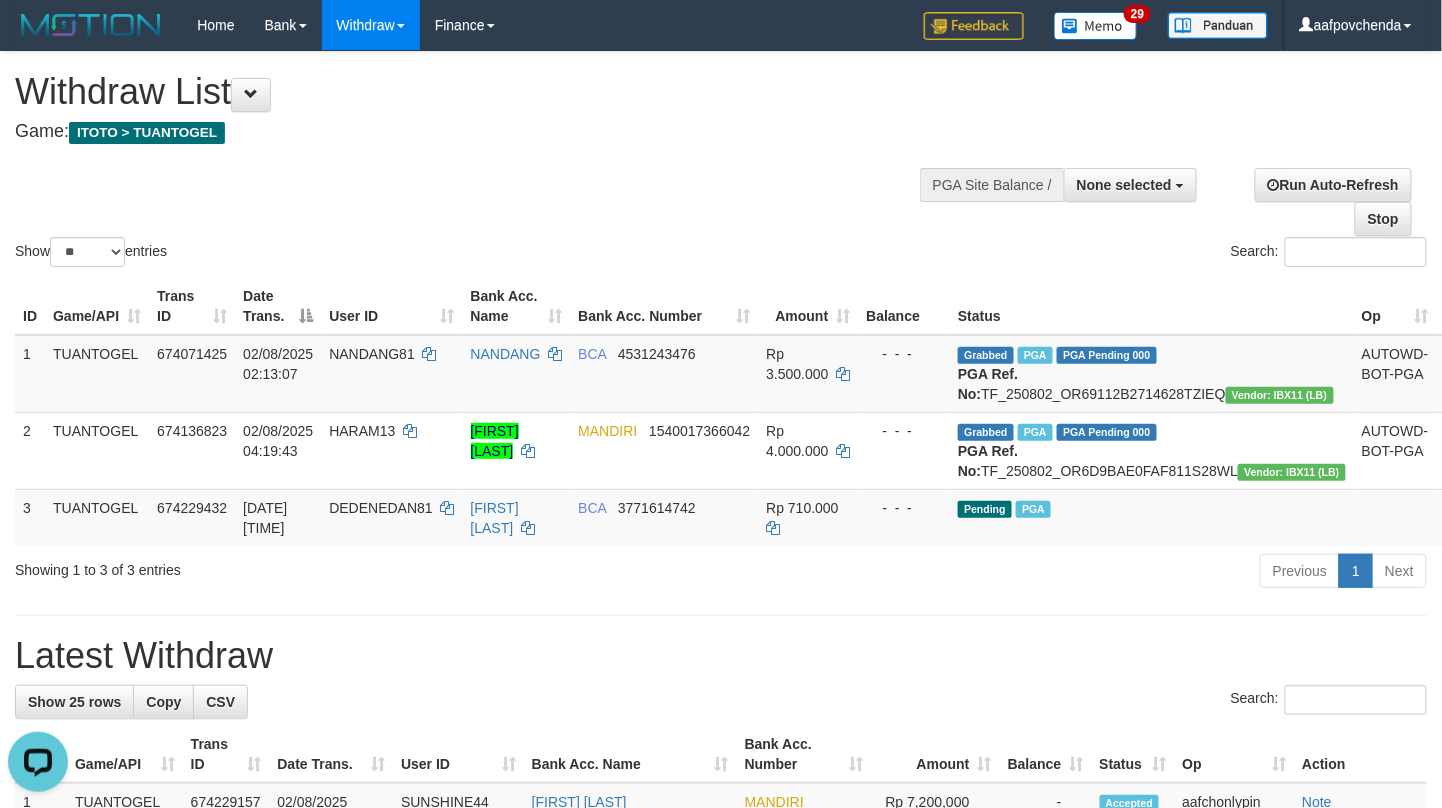 scroll, scrollTop: 0, scrollLeft: 0, axis: both 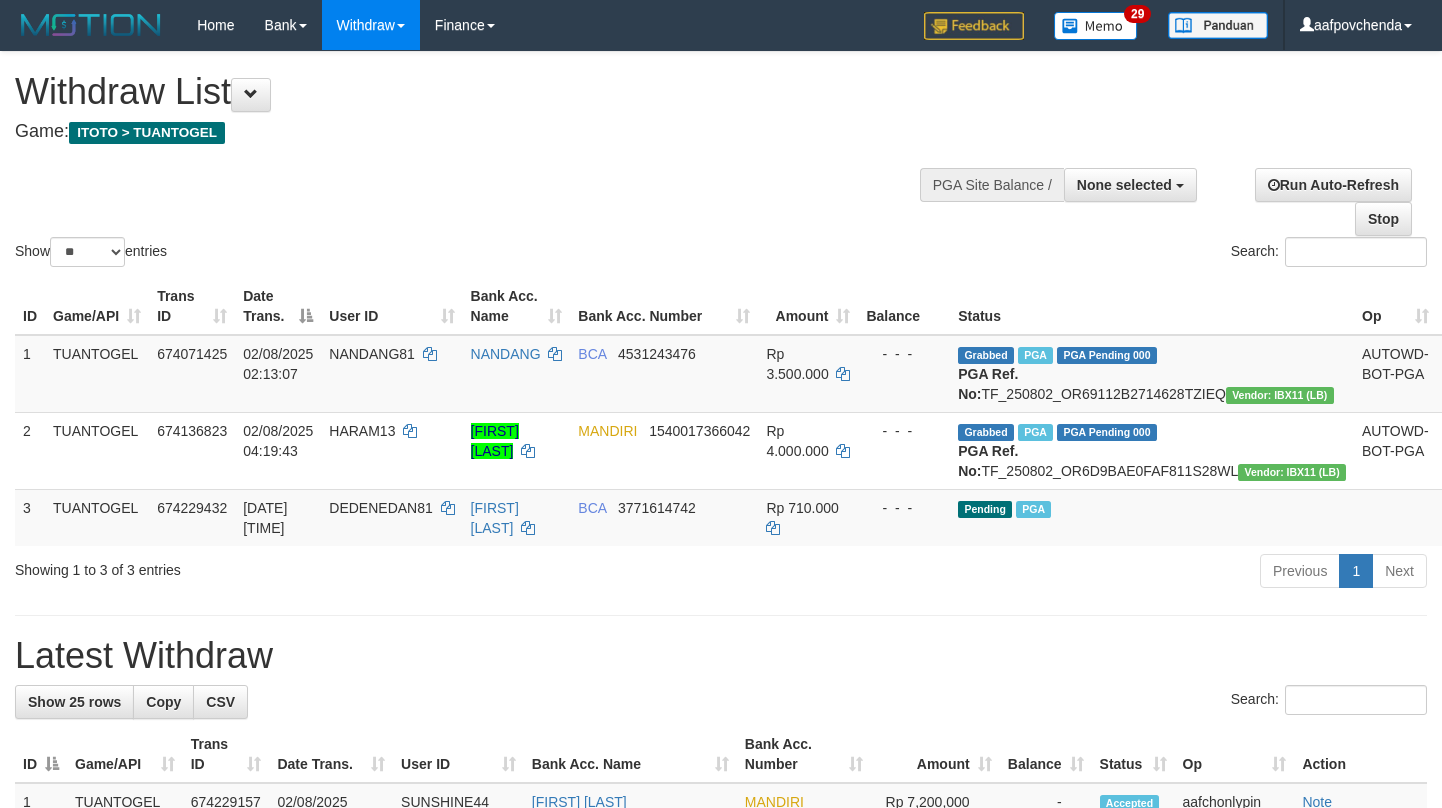 select 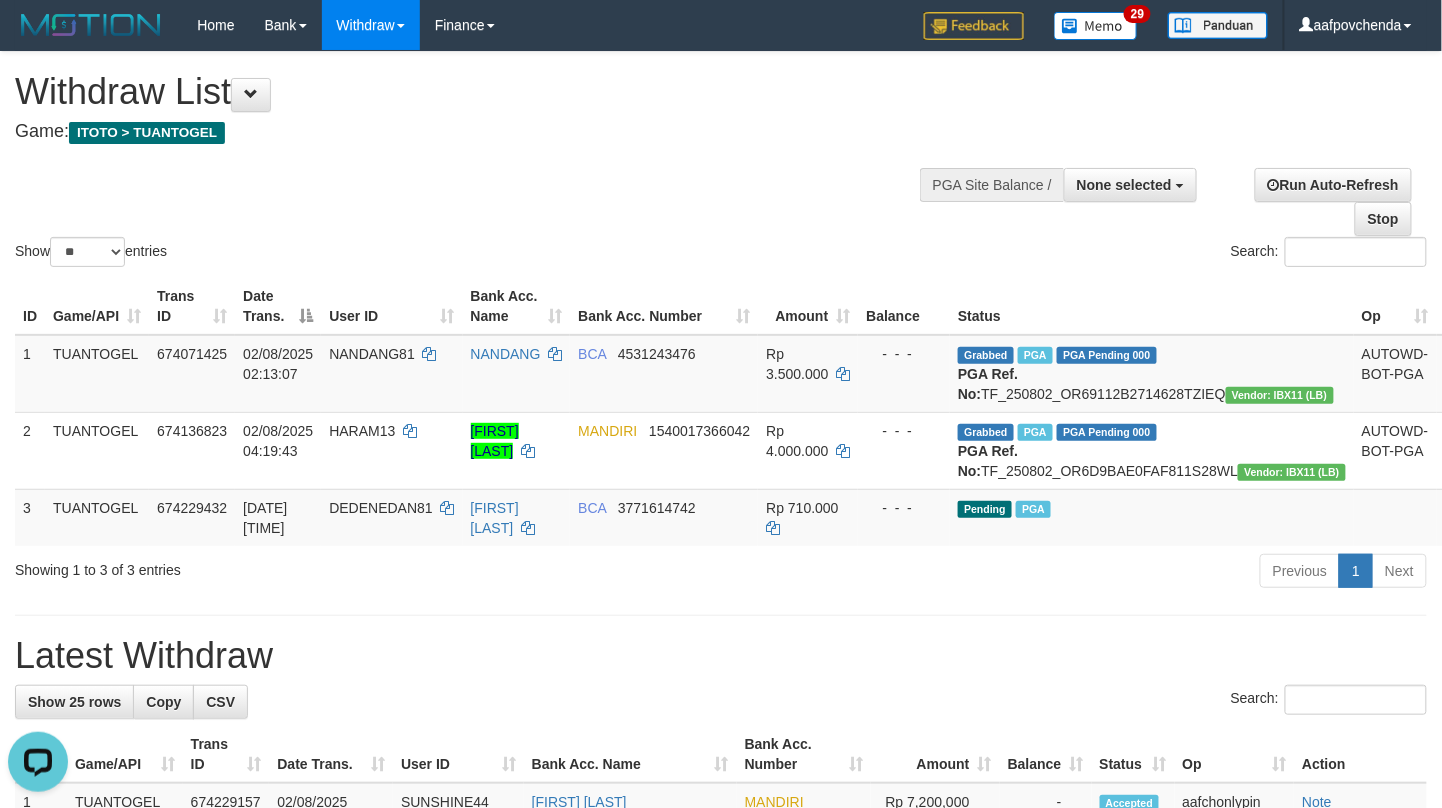 scroll, scrollTop: 0, scrollLeft: 0, axis: both 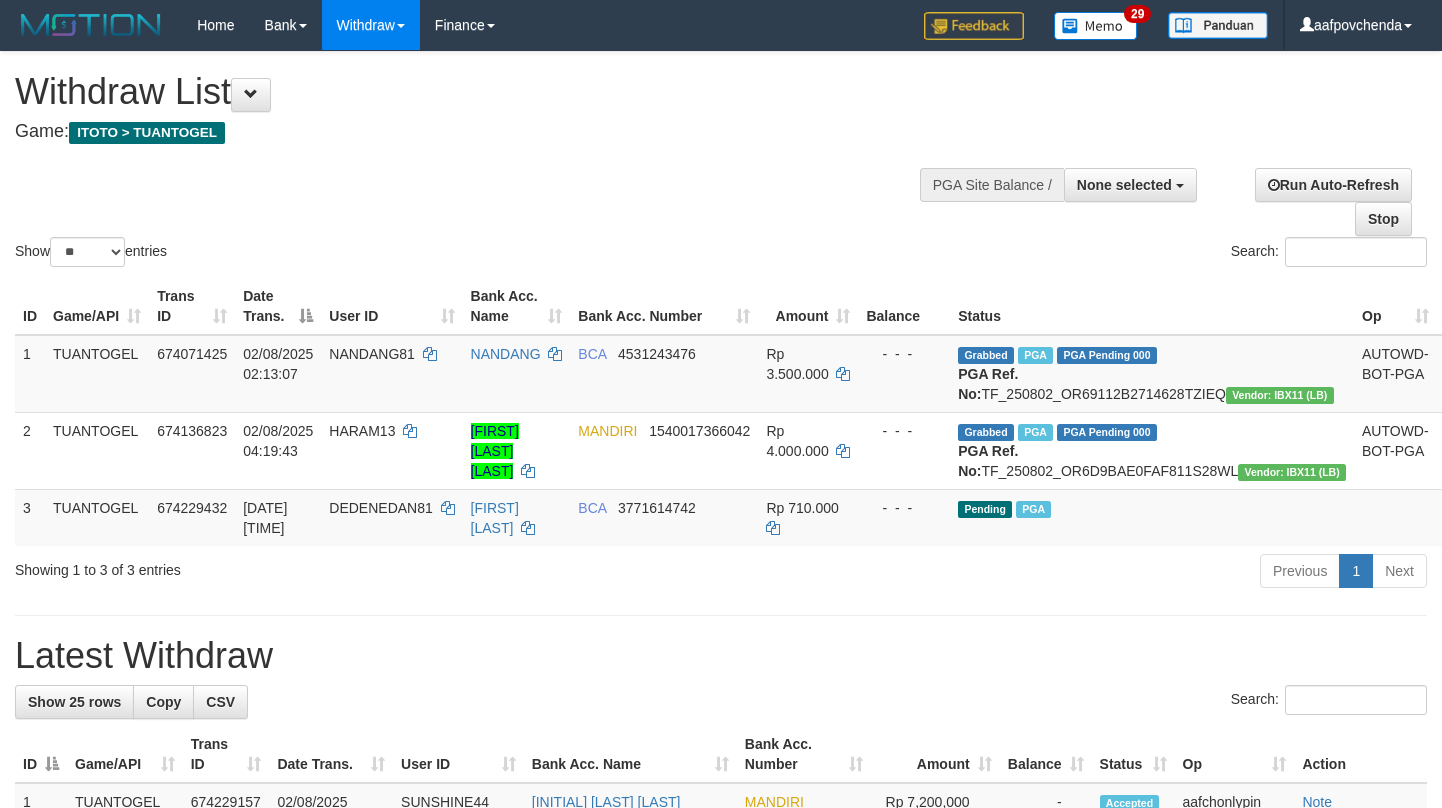 select 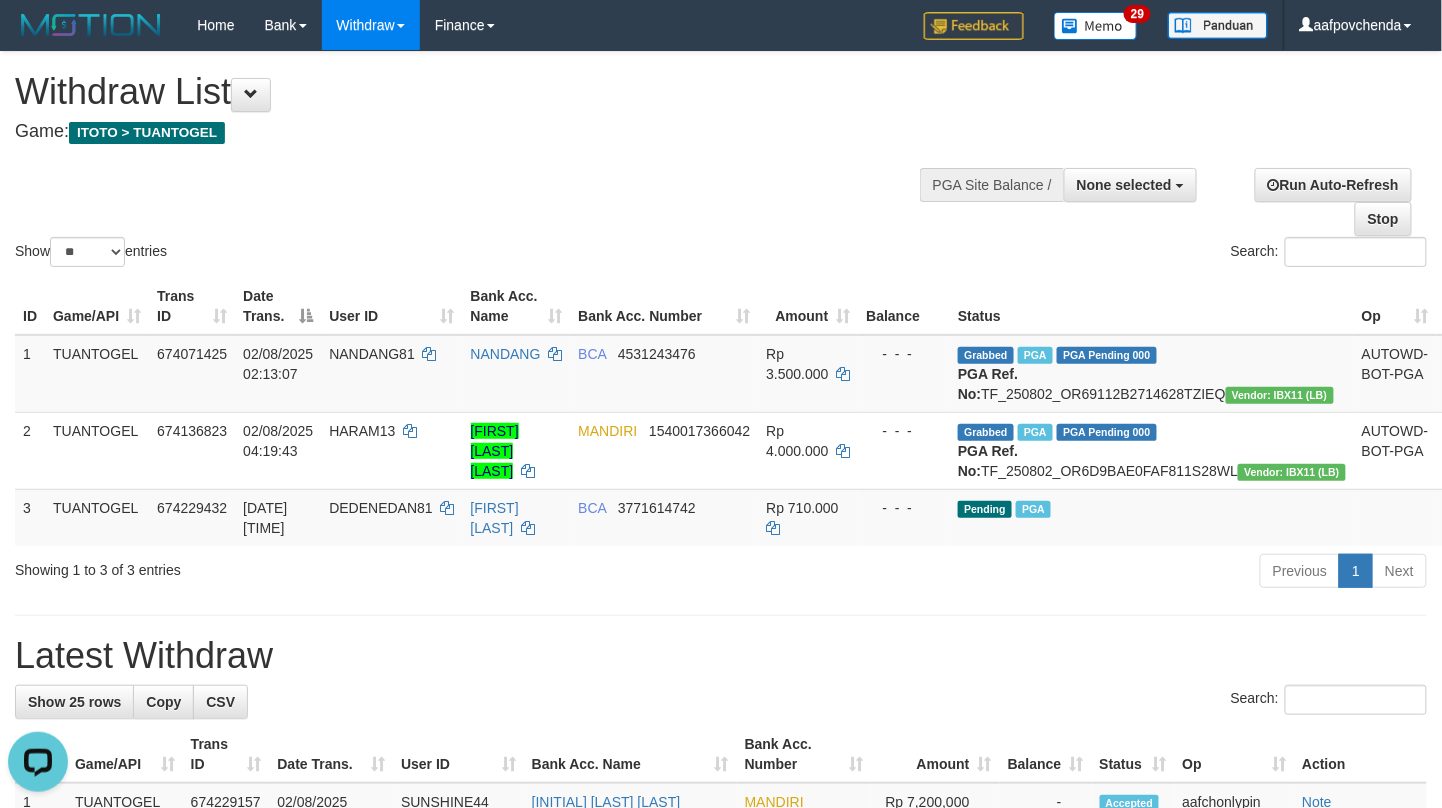 scroll, scrollTop: 0, scrollLeft: 0, axis: both 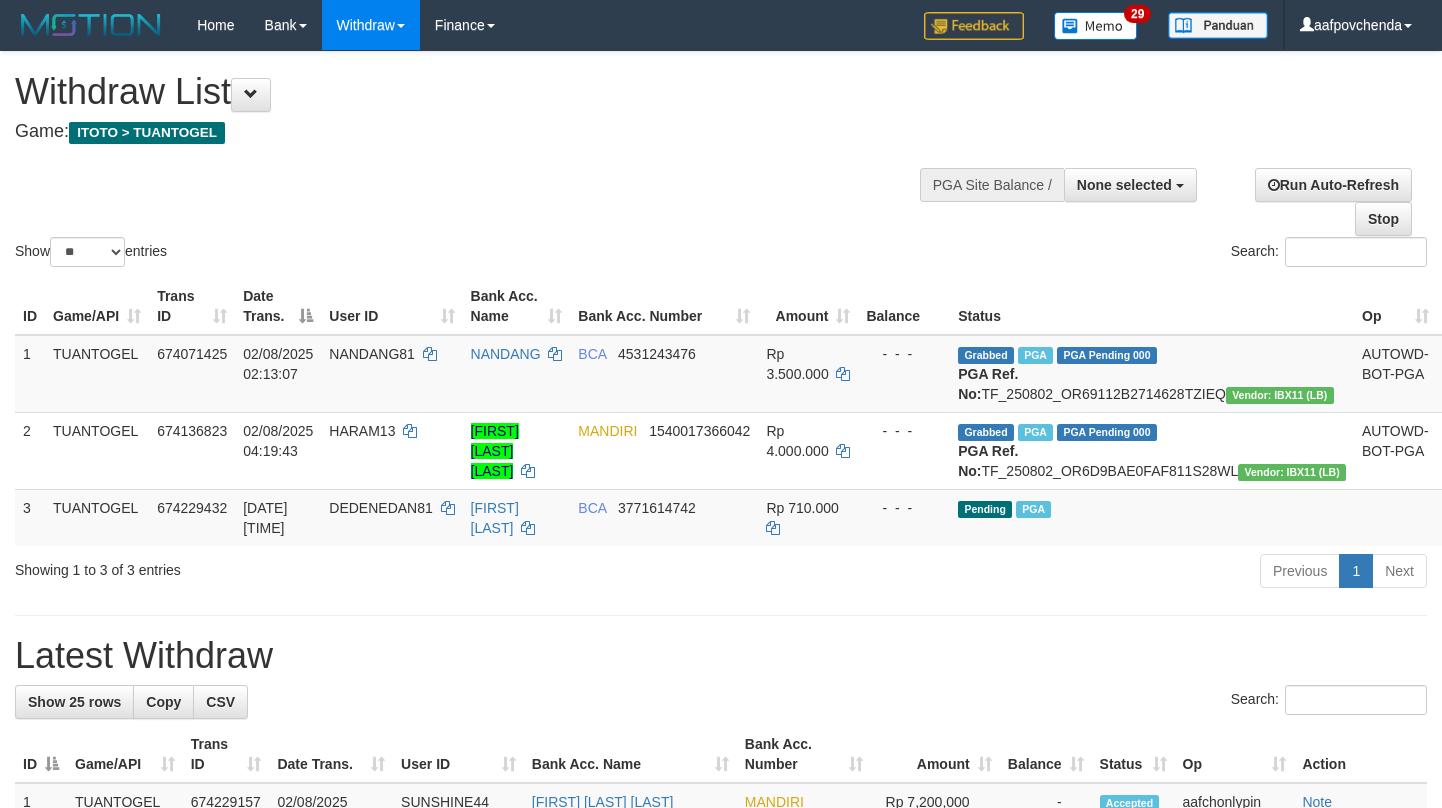 select 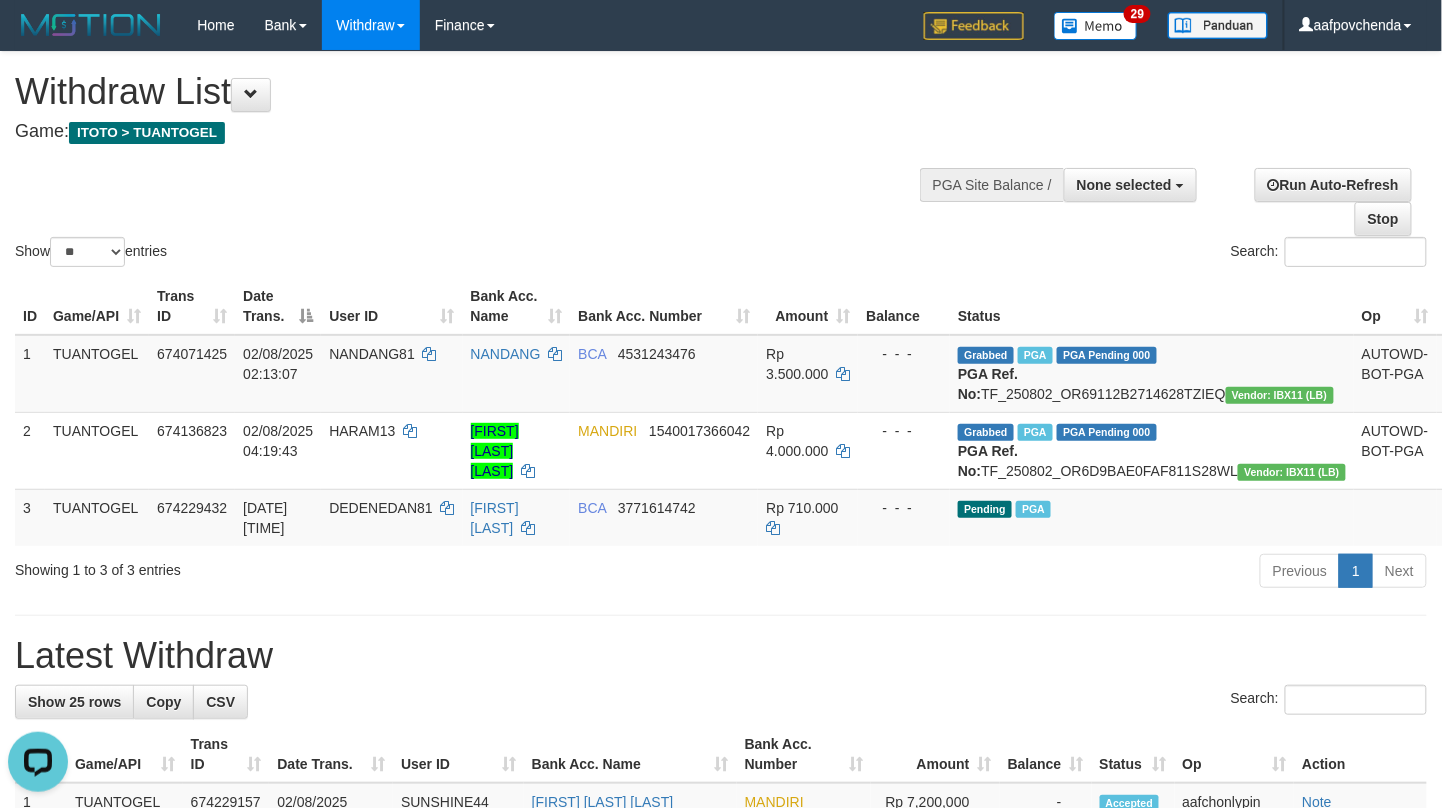 scroll, scrollTop: 0, scrollLeft: 0, axis: both 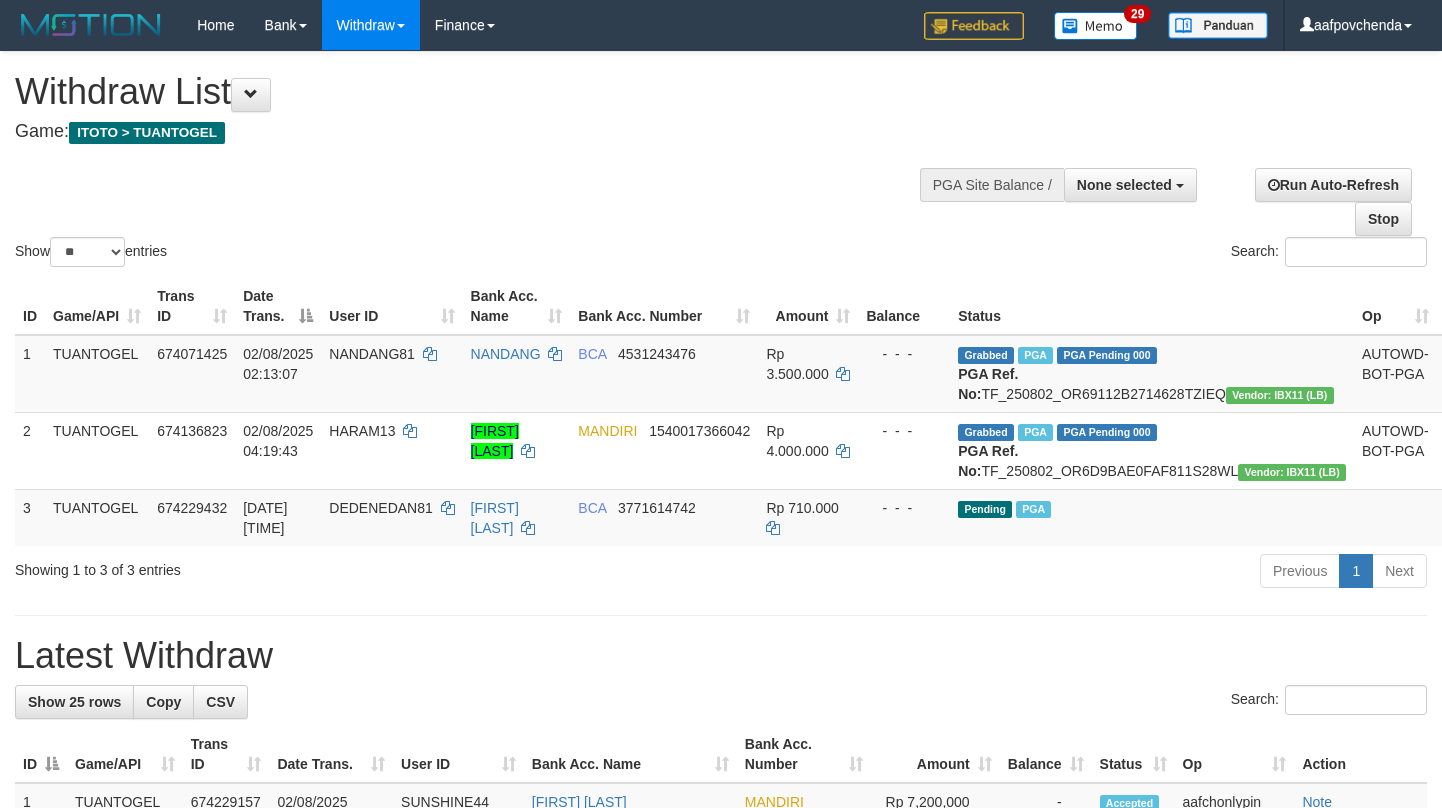 select 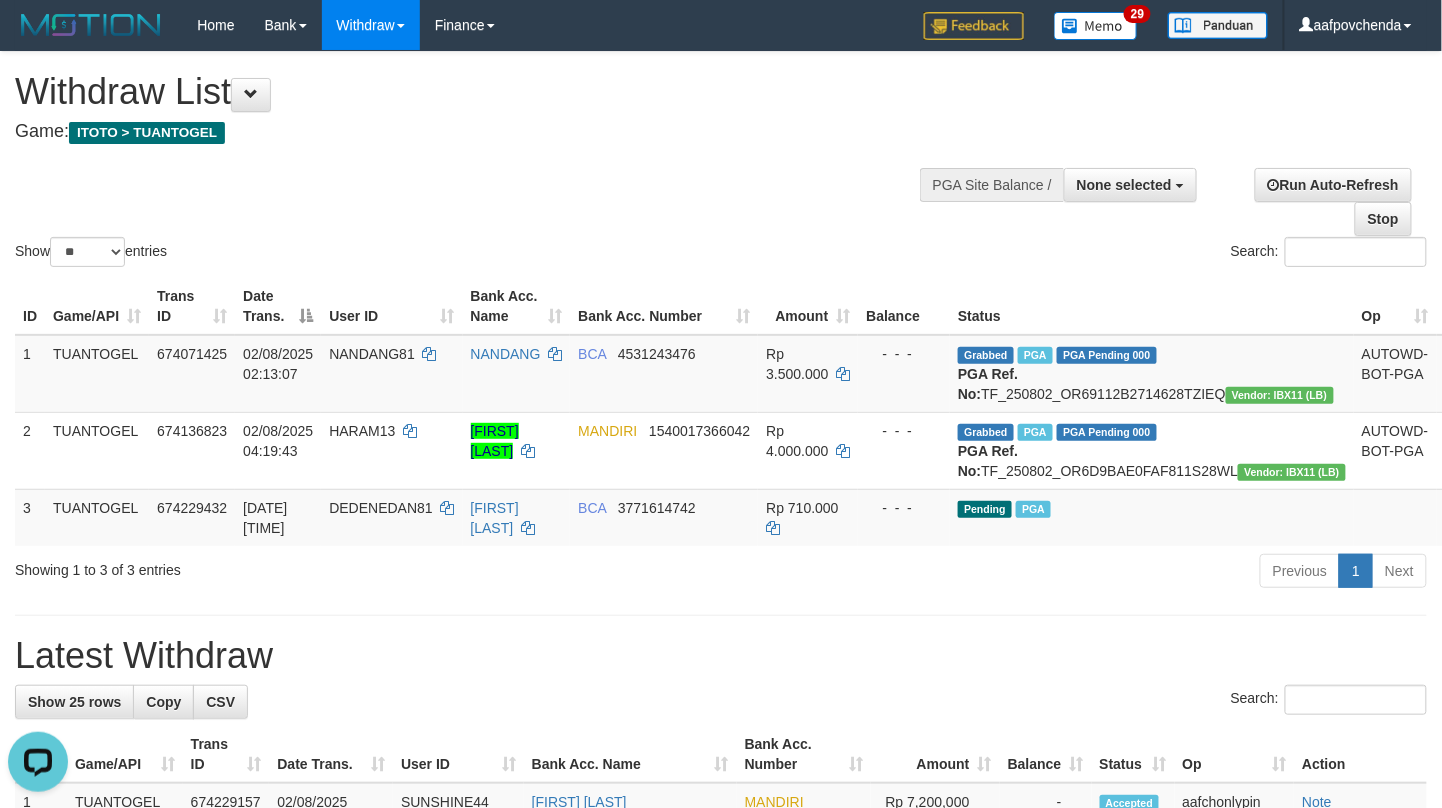 scroll, scrollTop: 0, scrollLeft: 0, axis: both 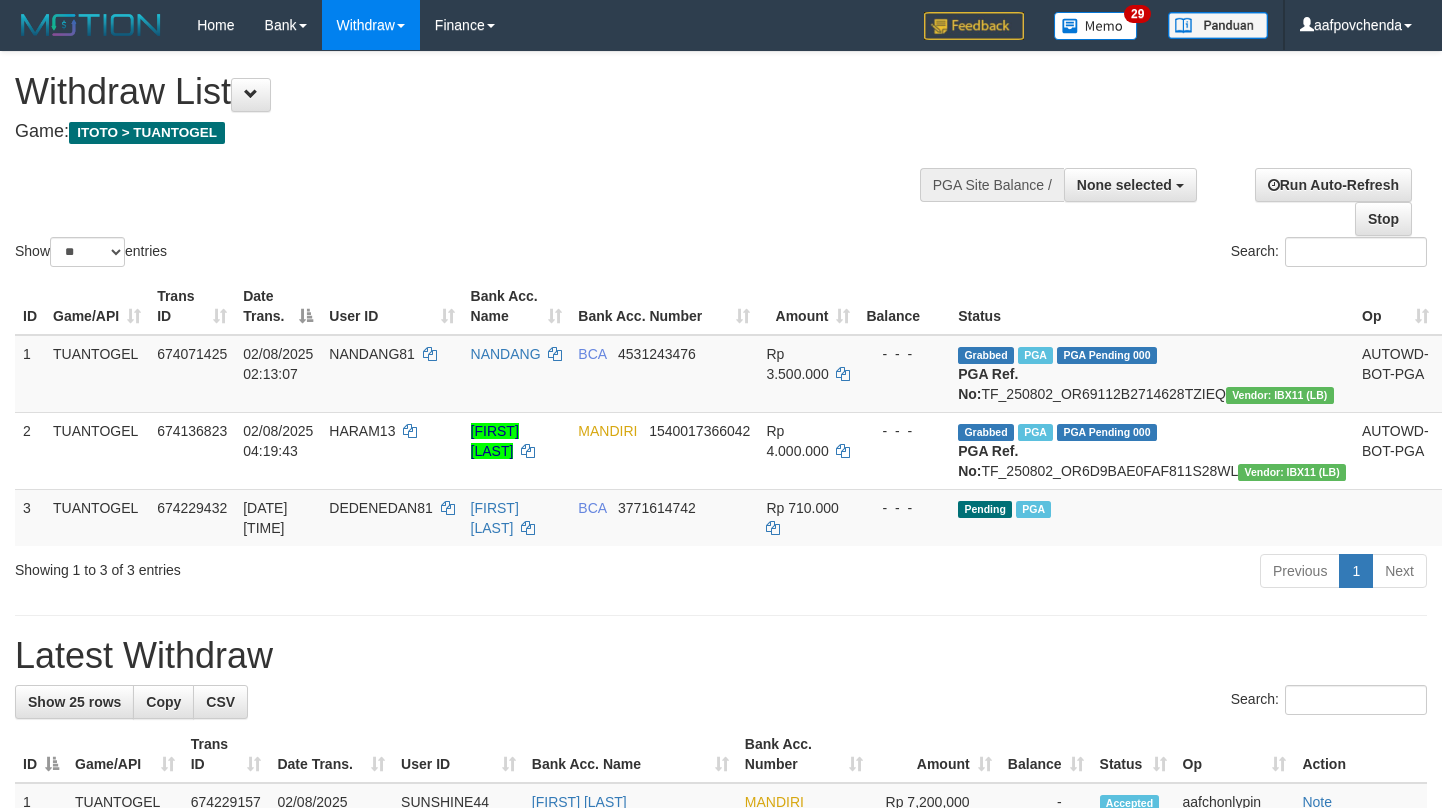 select 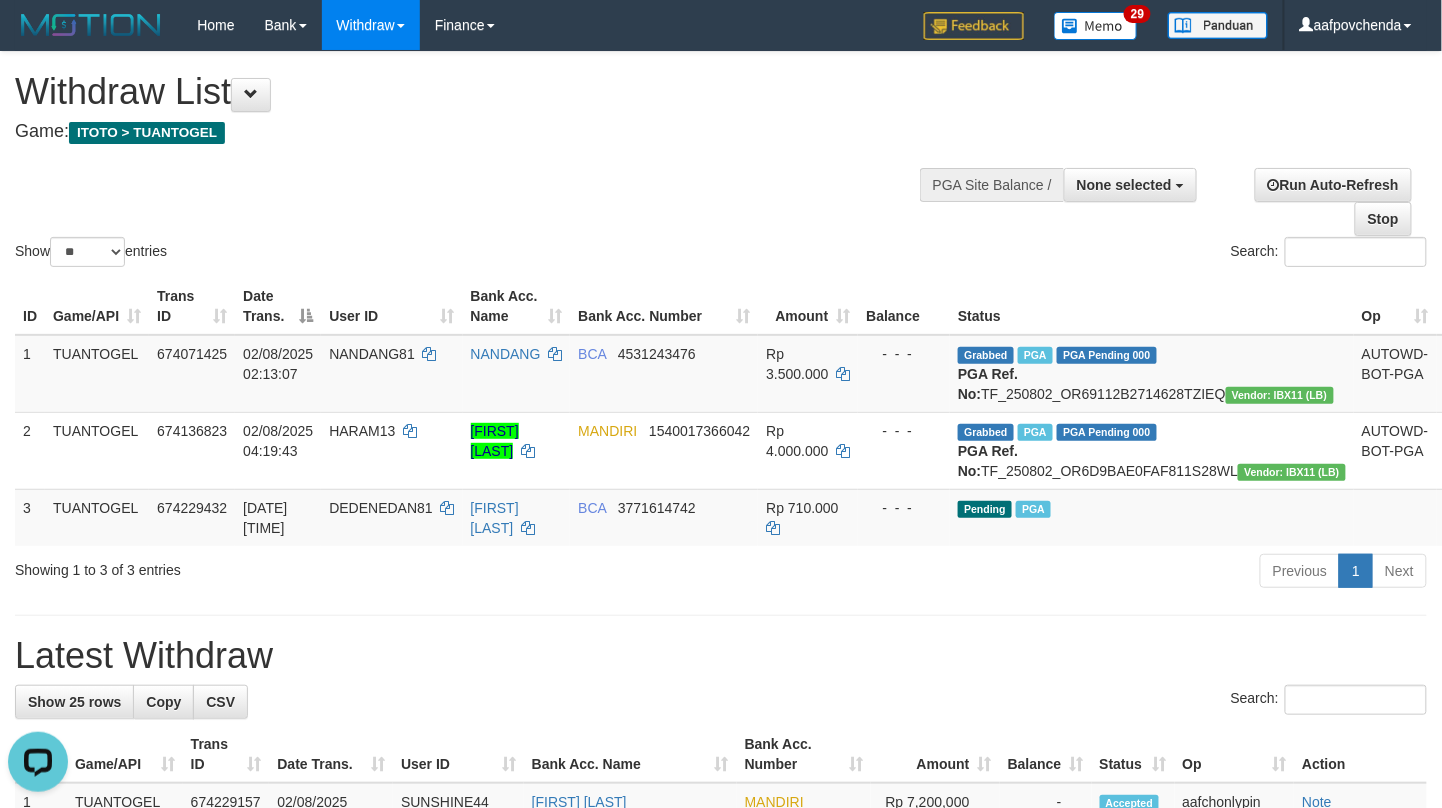 scroll, scrollTop: 0, scrollLeft: 0, axis: both 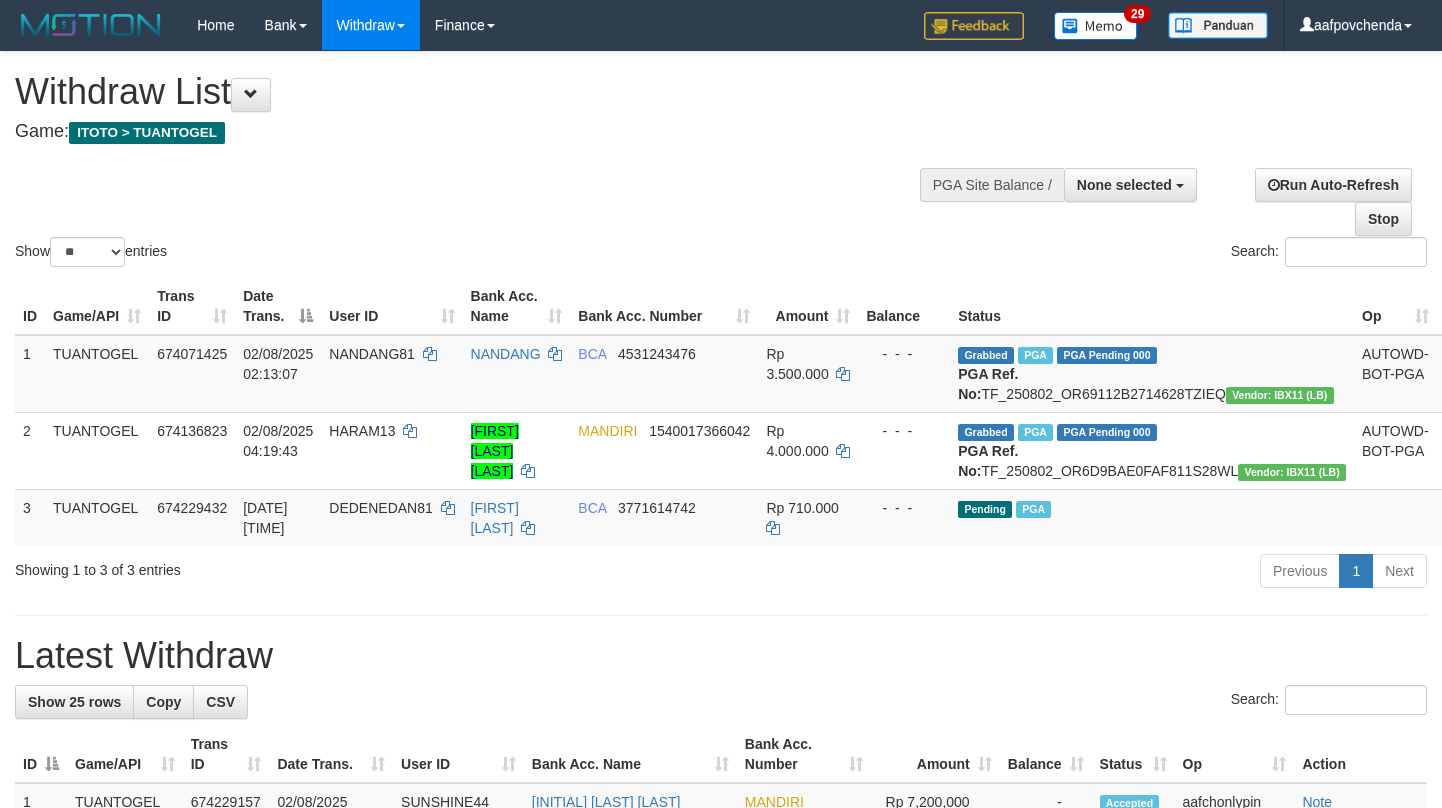 select 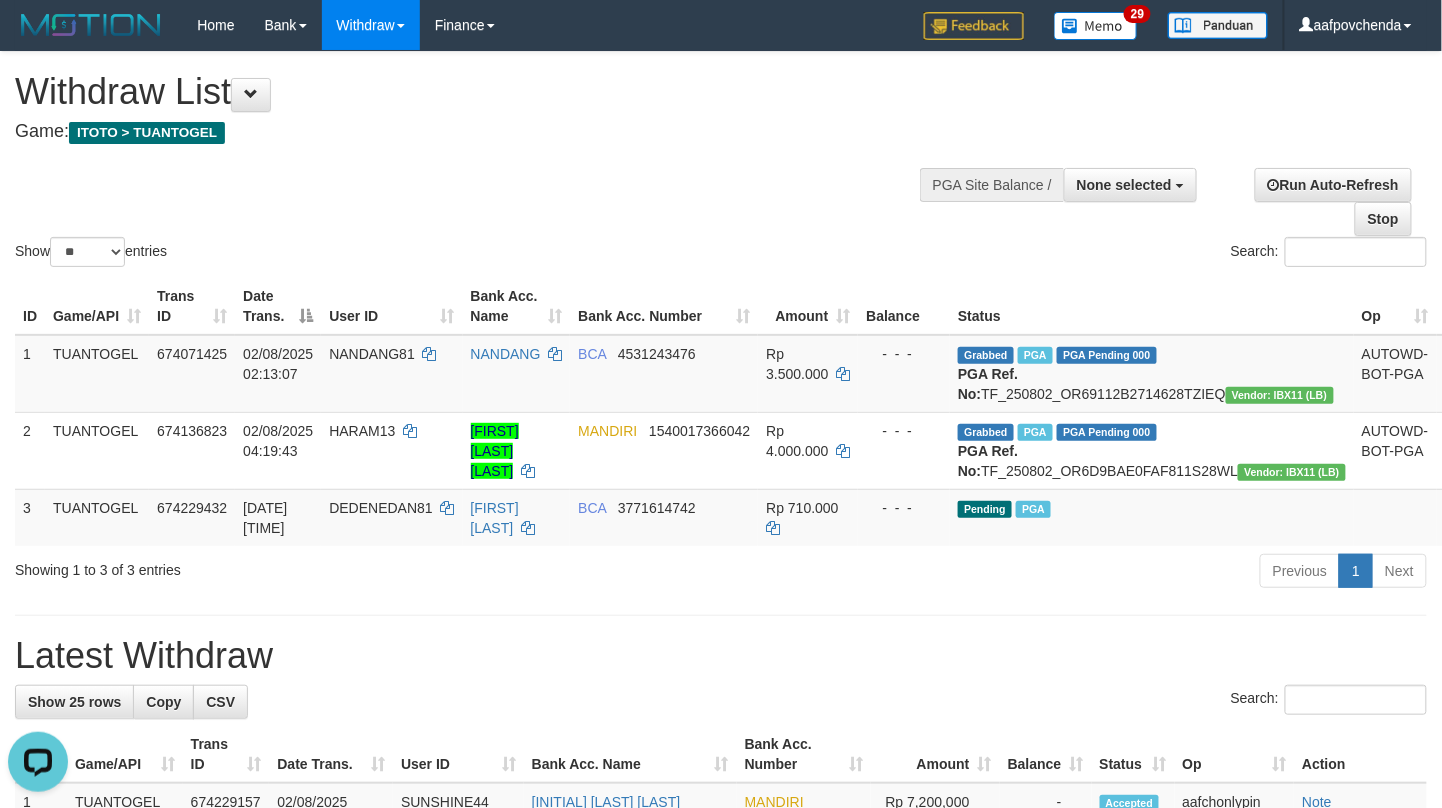 scroll, scrollTop: 0, scrollLeft: 0, axis: both 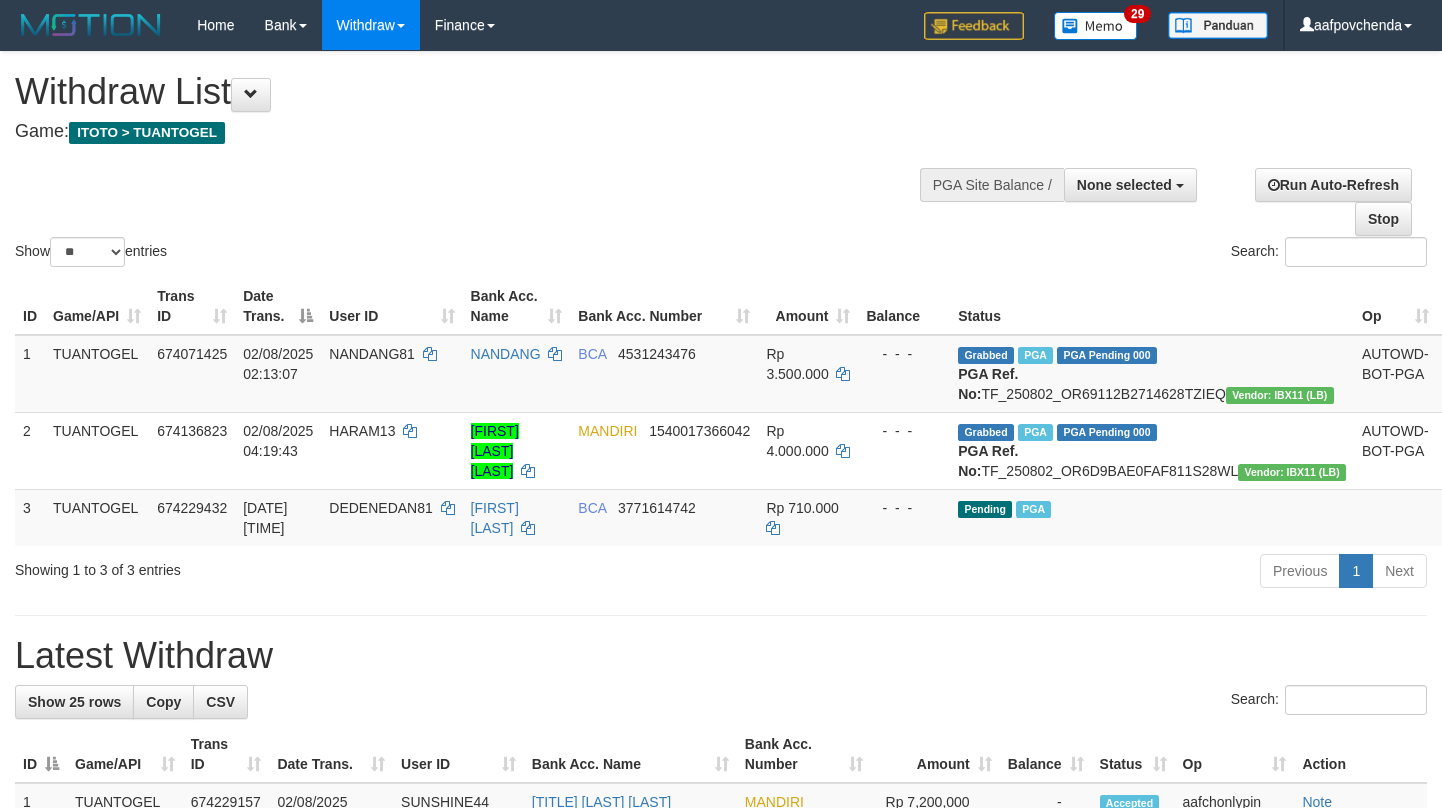 select 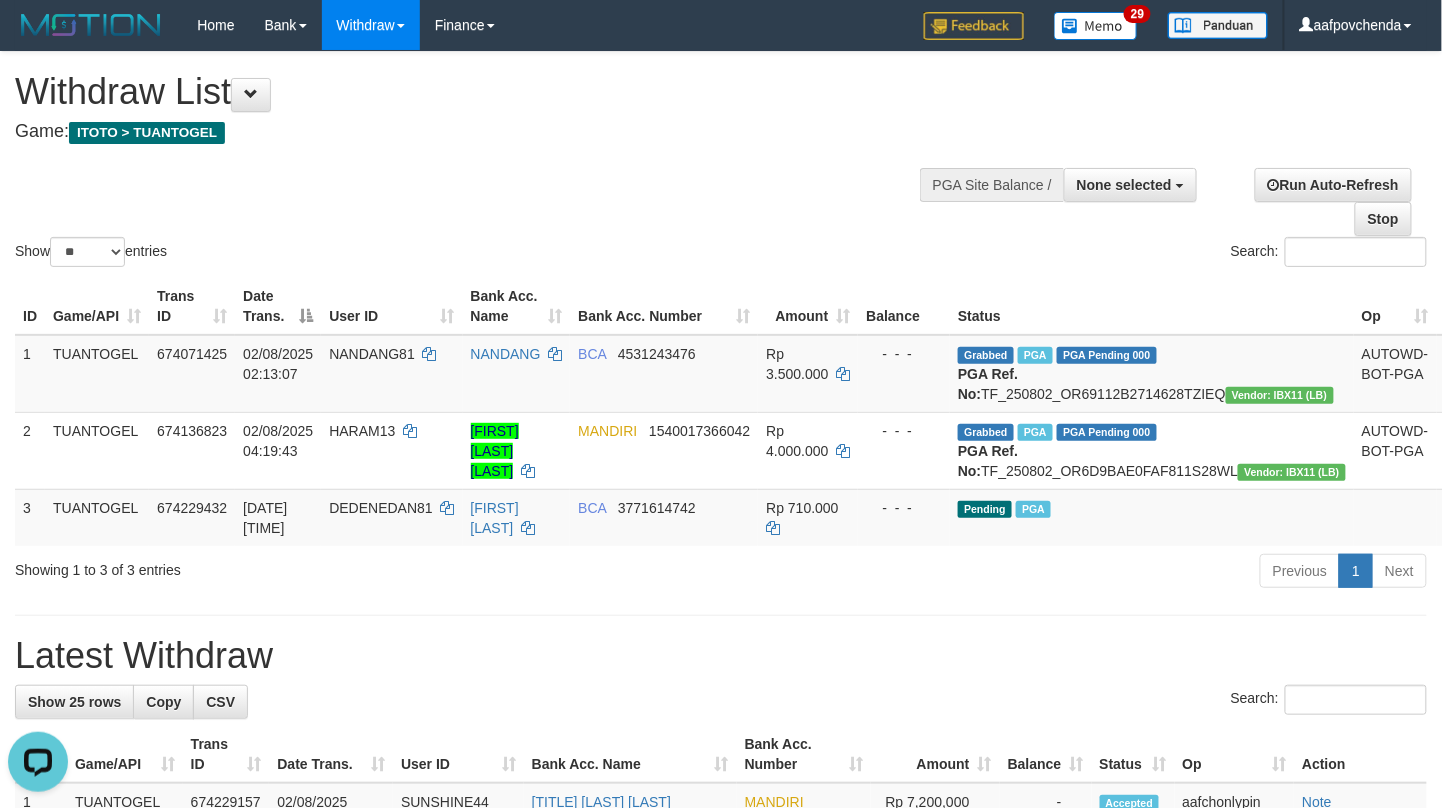 scroll, scrollTop: 0, scrollLeft: 0, axis: both 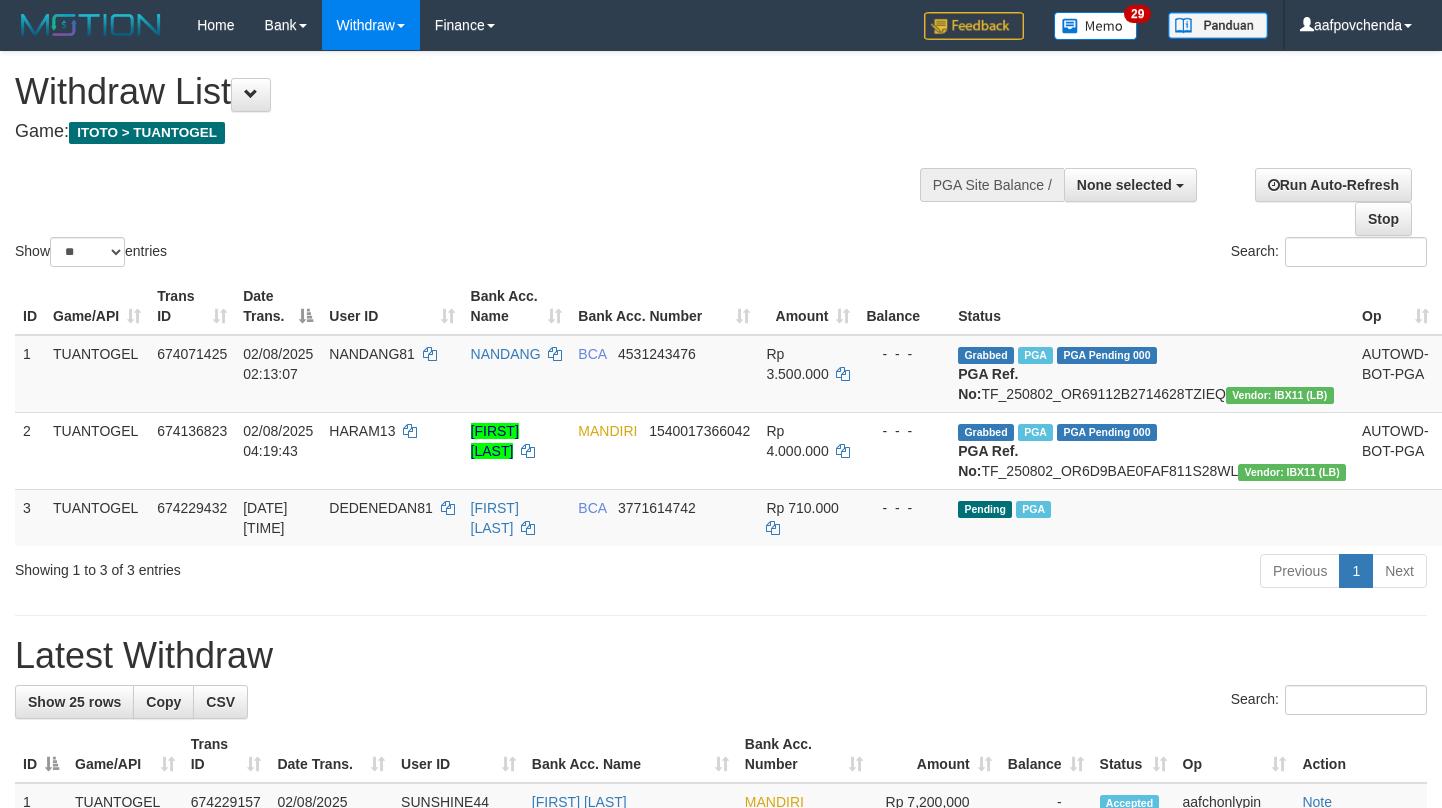select 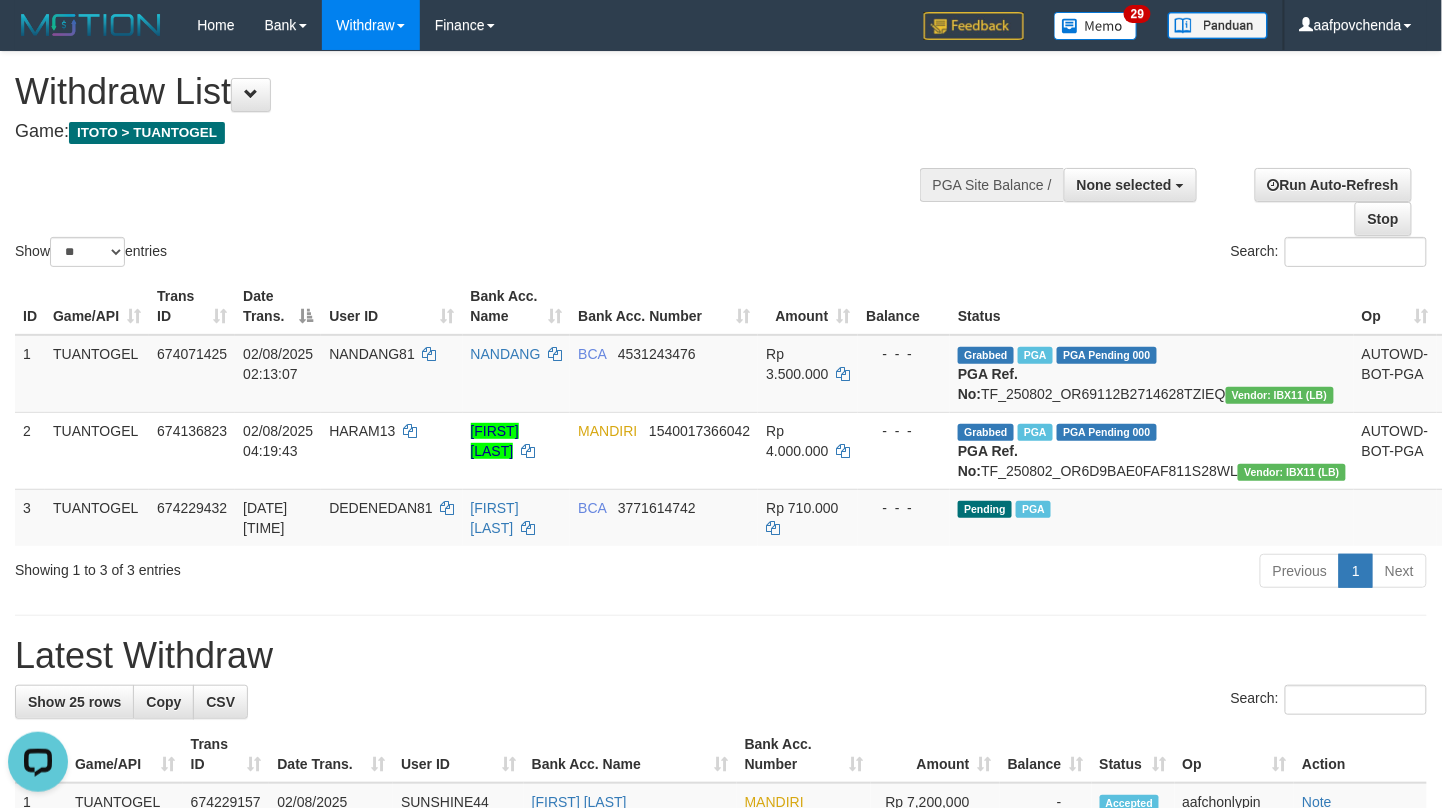 scroll, scrollTop: 0, scrollLeft: 0, axis: both 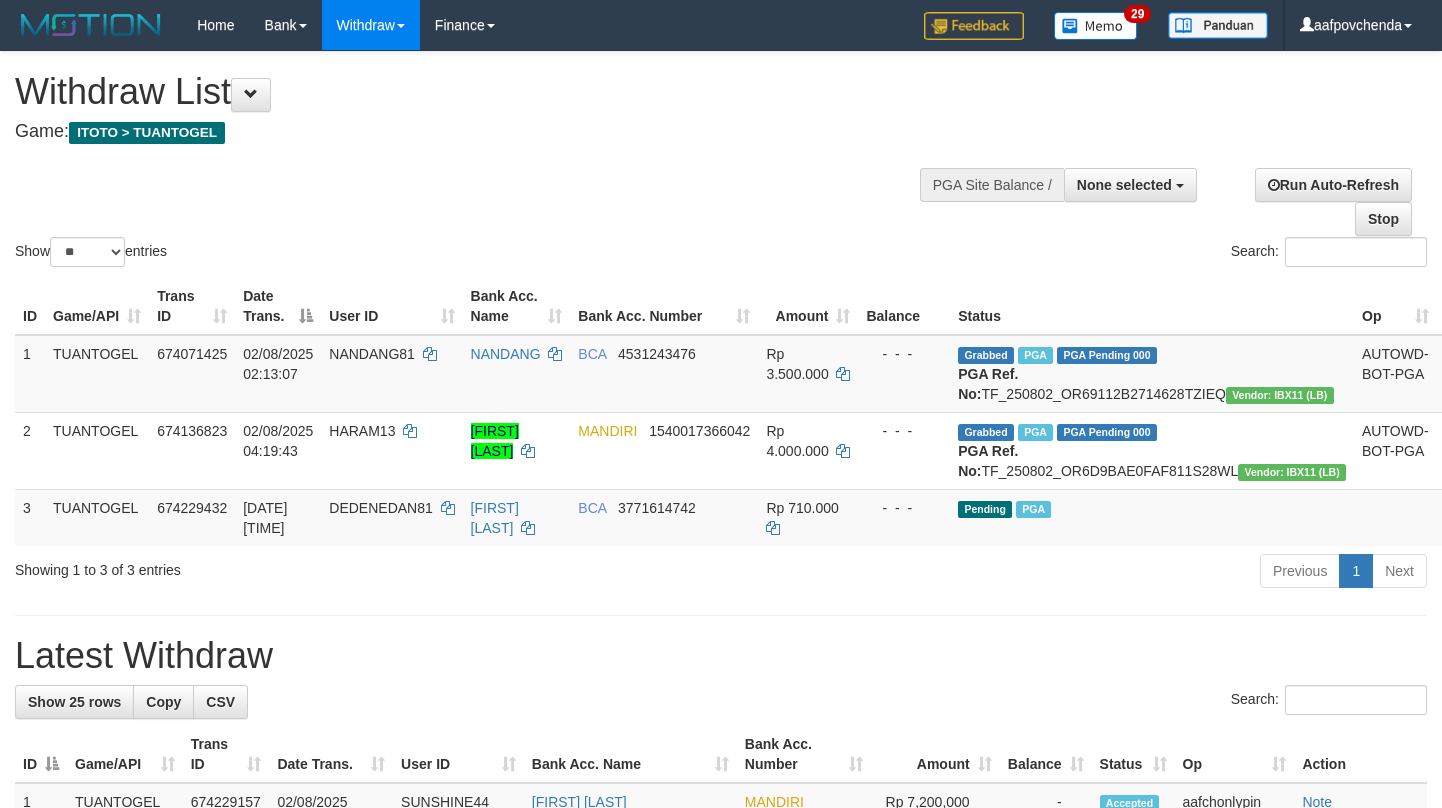 select 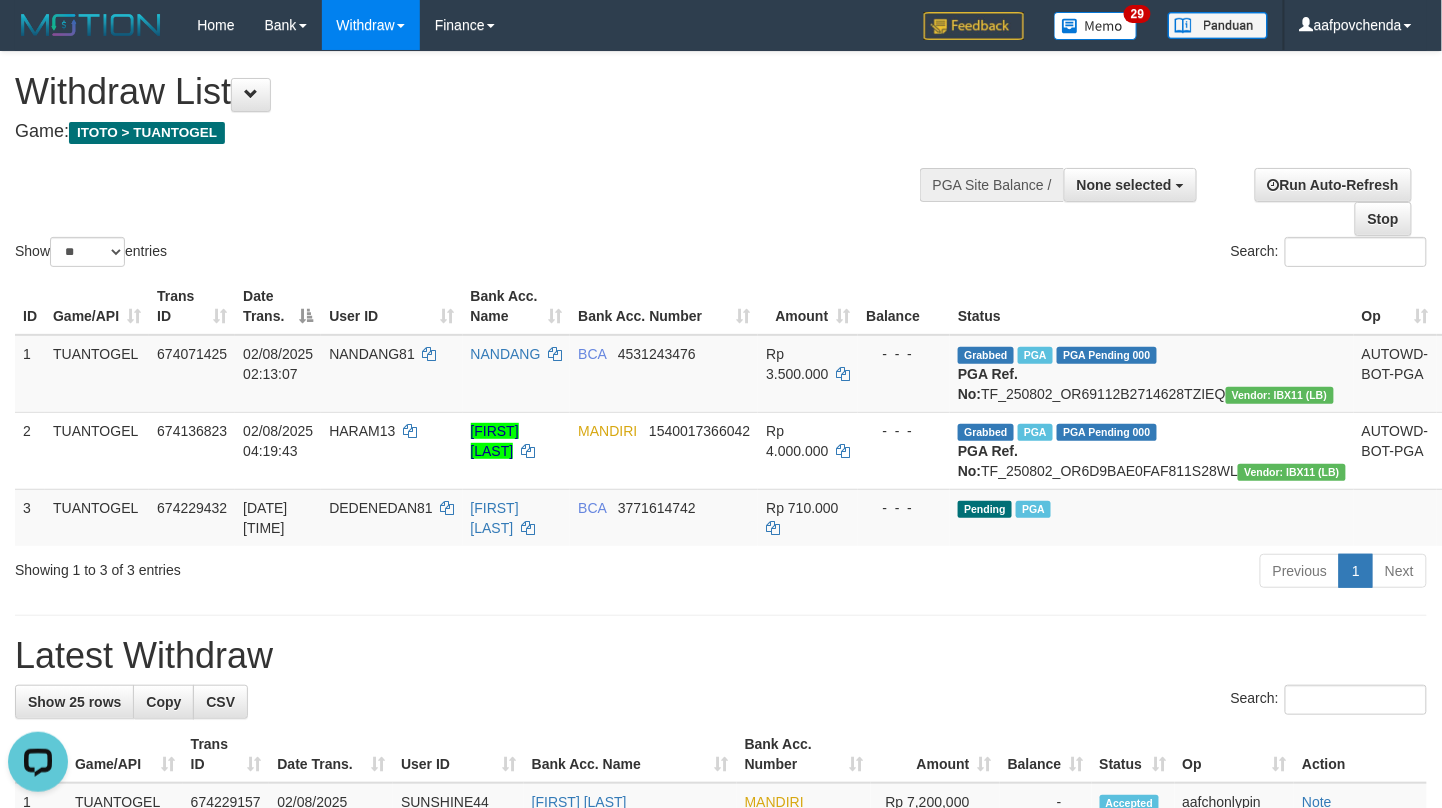 scroll, scrollTop: 0, scrollLeft: 0, axis: both 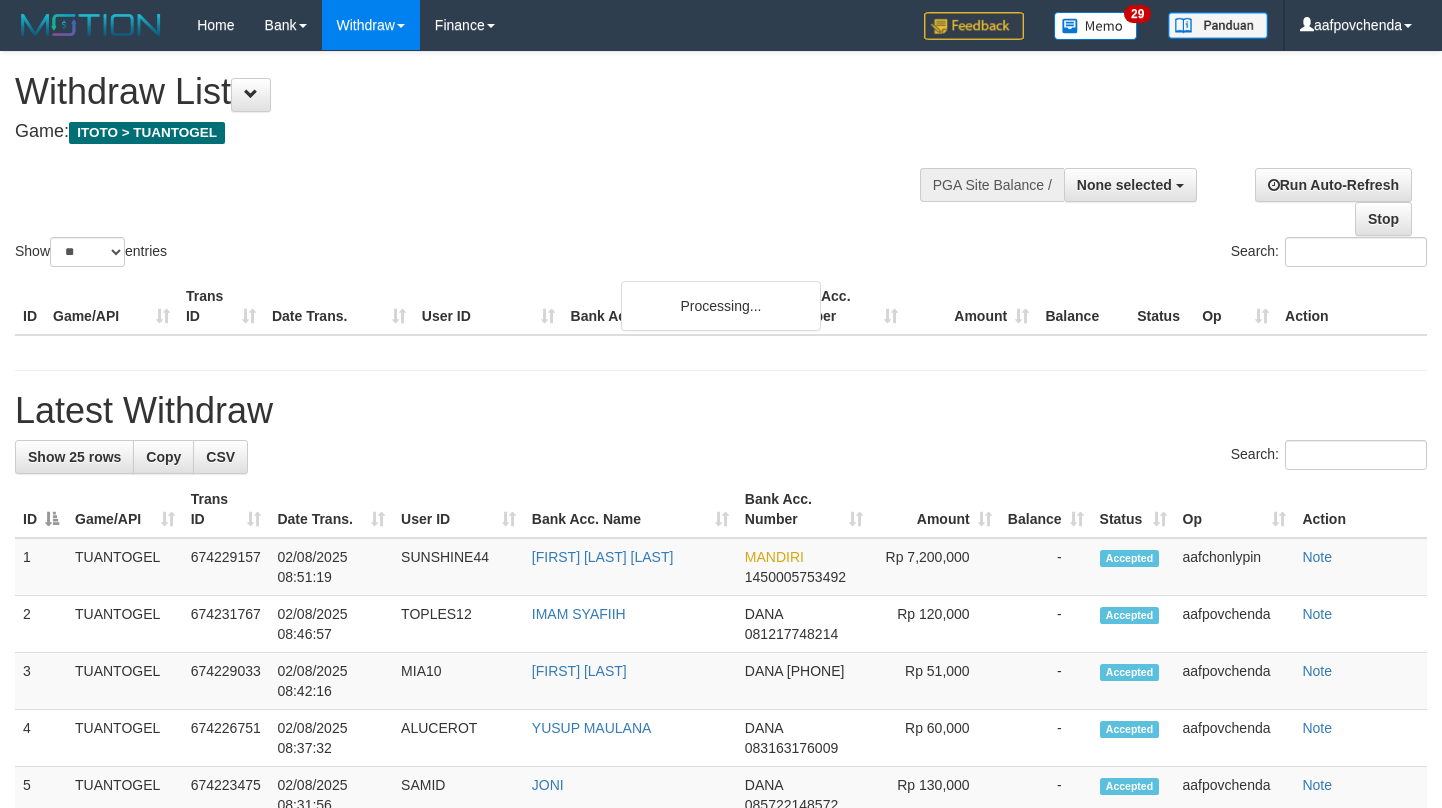 select 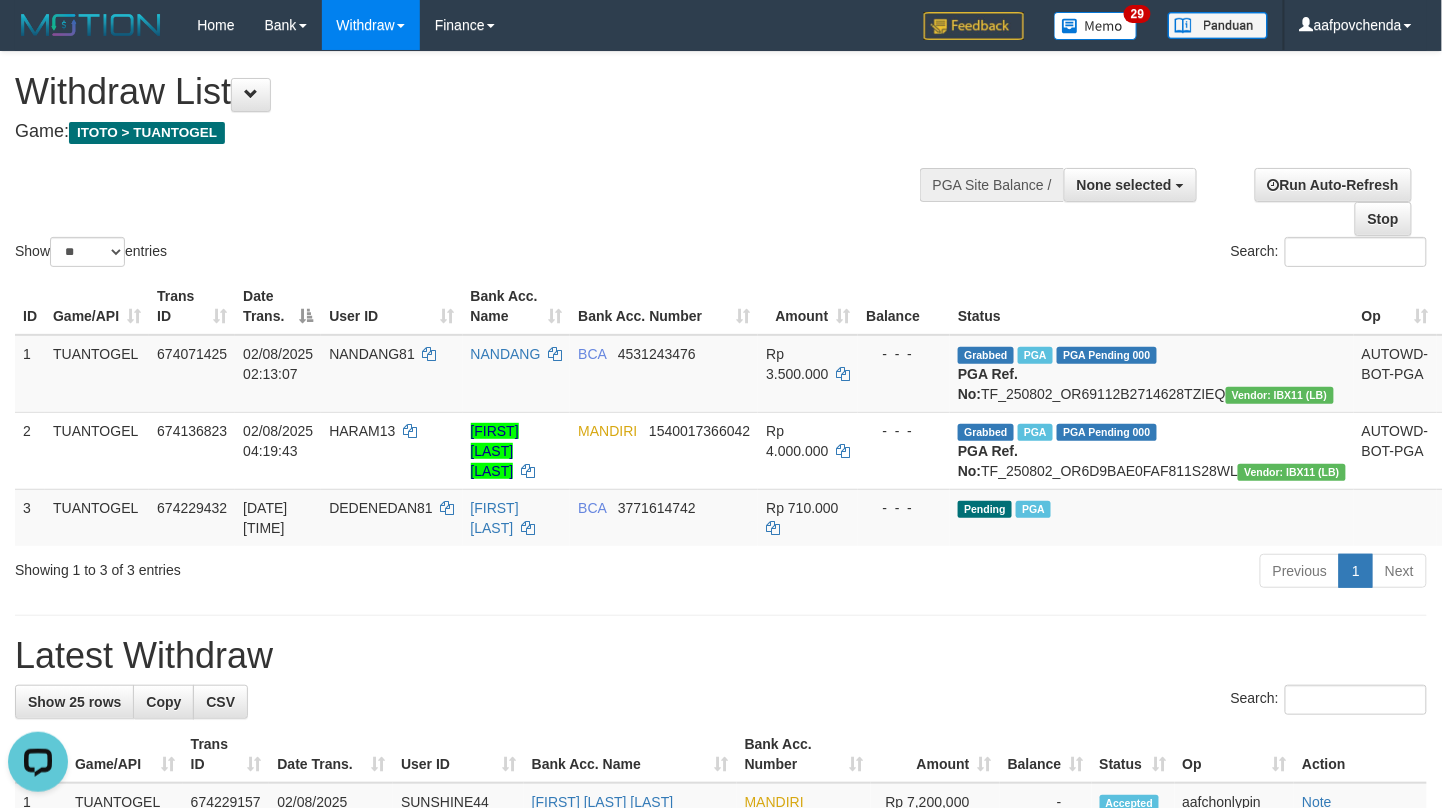 scroll, scrollTop: 0, scrollLeft: 0, axis: both 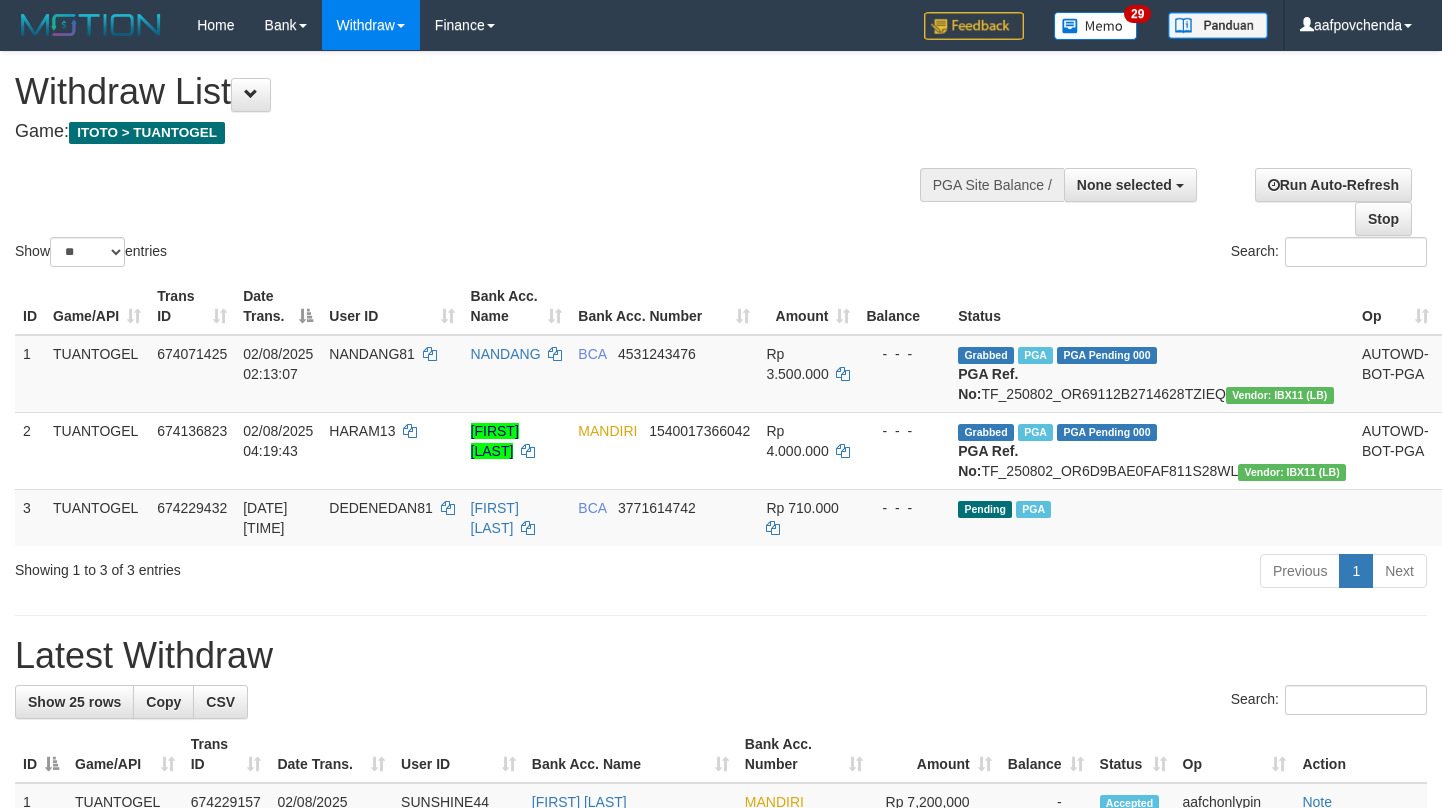 select 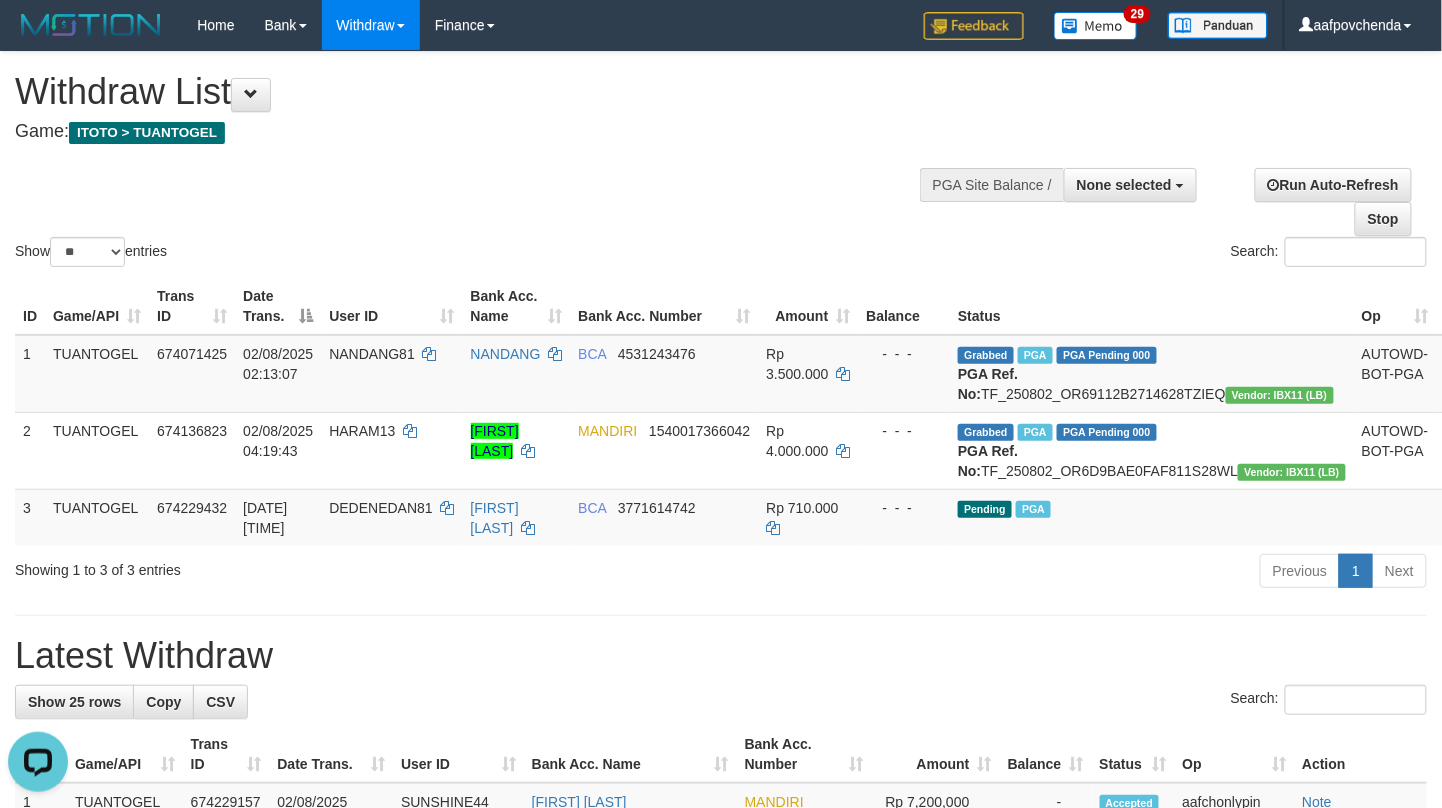 scroll, scrollTop: 0, scrollLeft: 0, axis: both 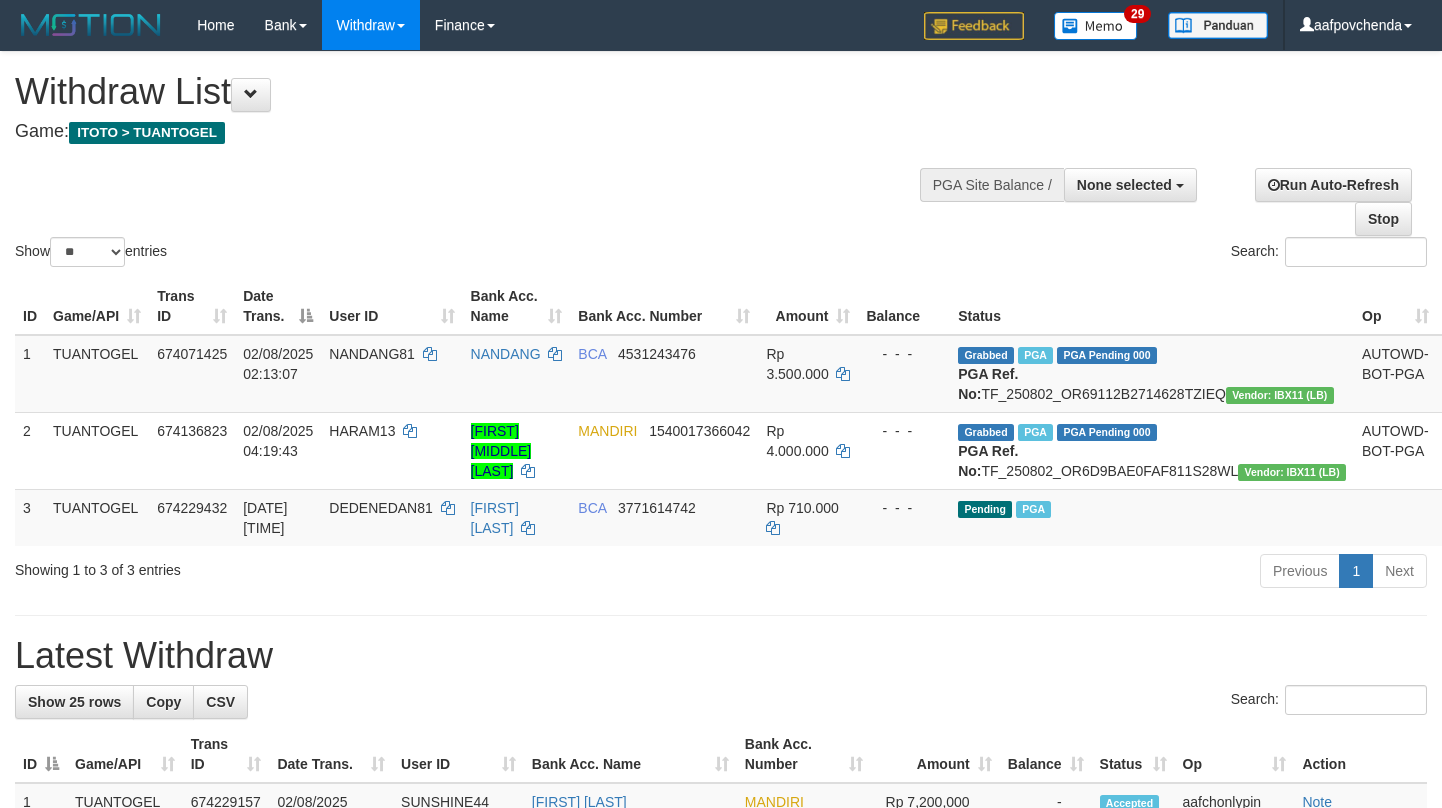 select 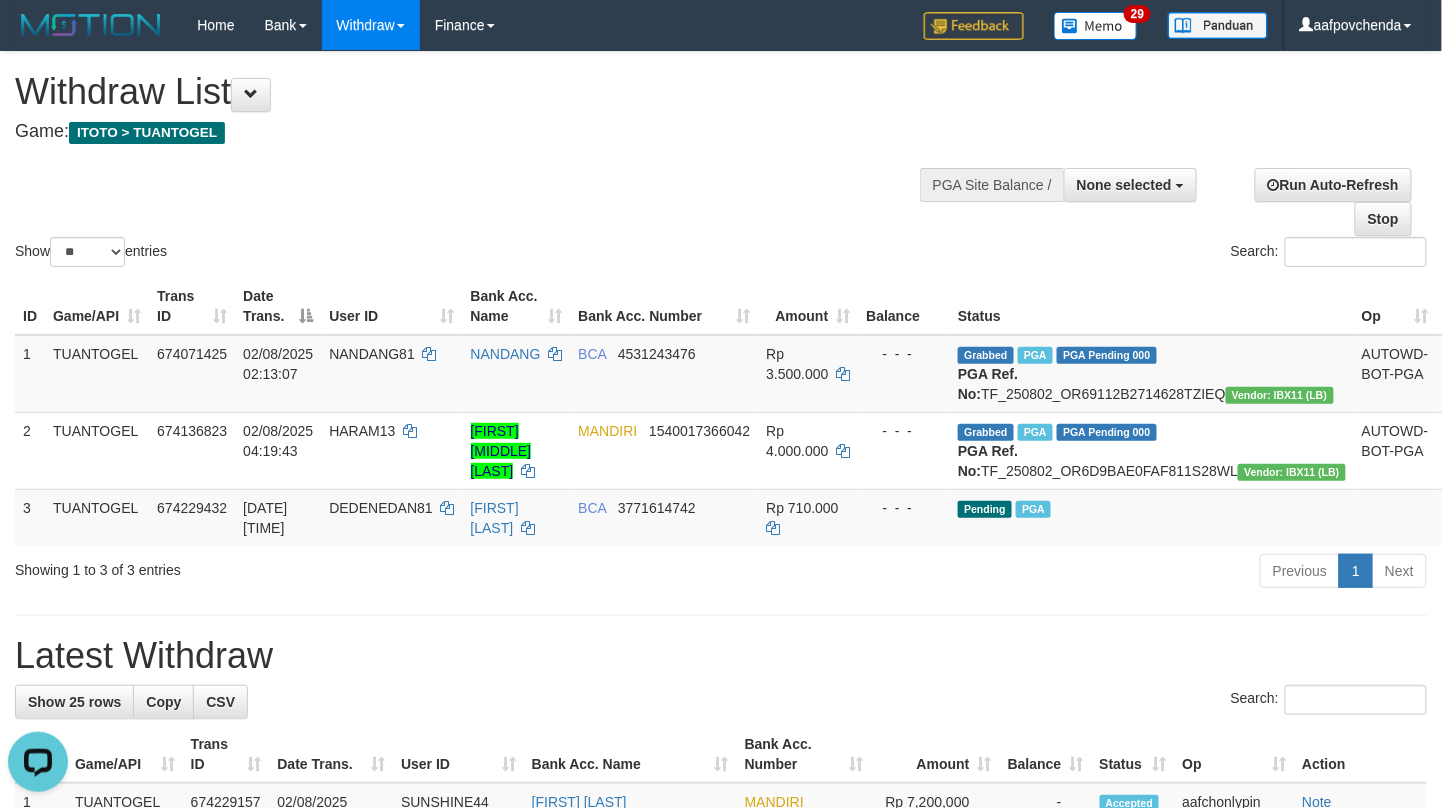 scroll, scrollTop: 0, scrollLeft: 0, axis: both 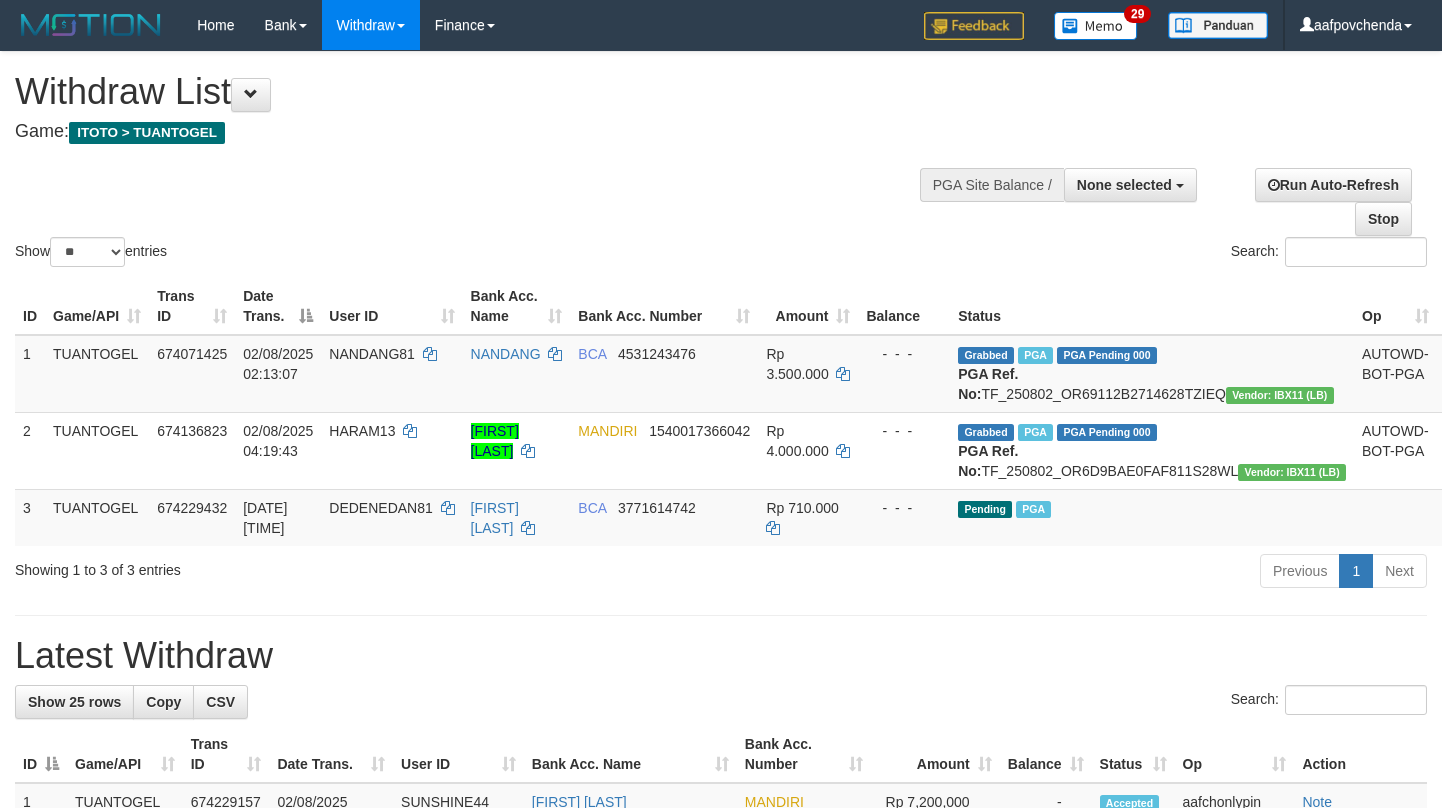 select 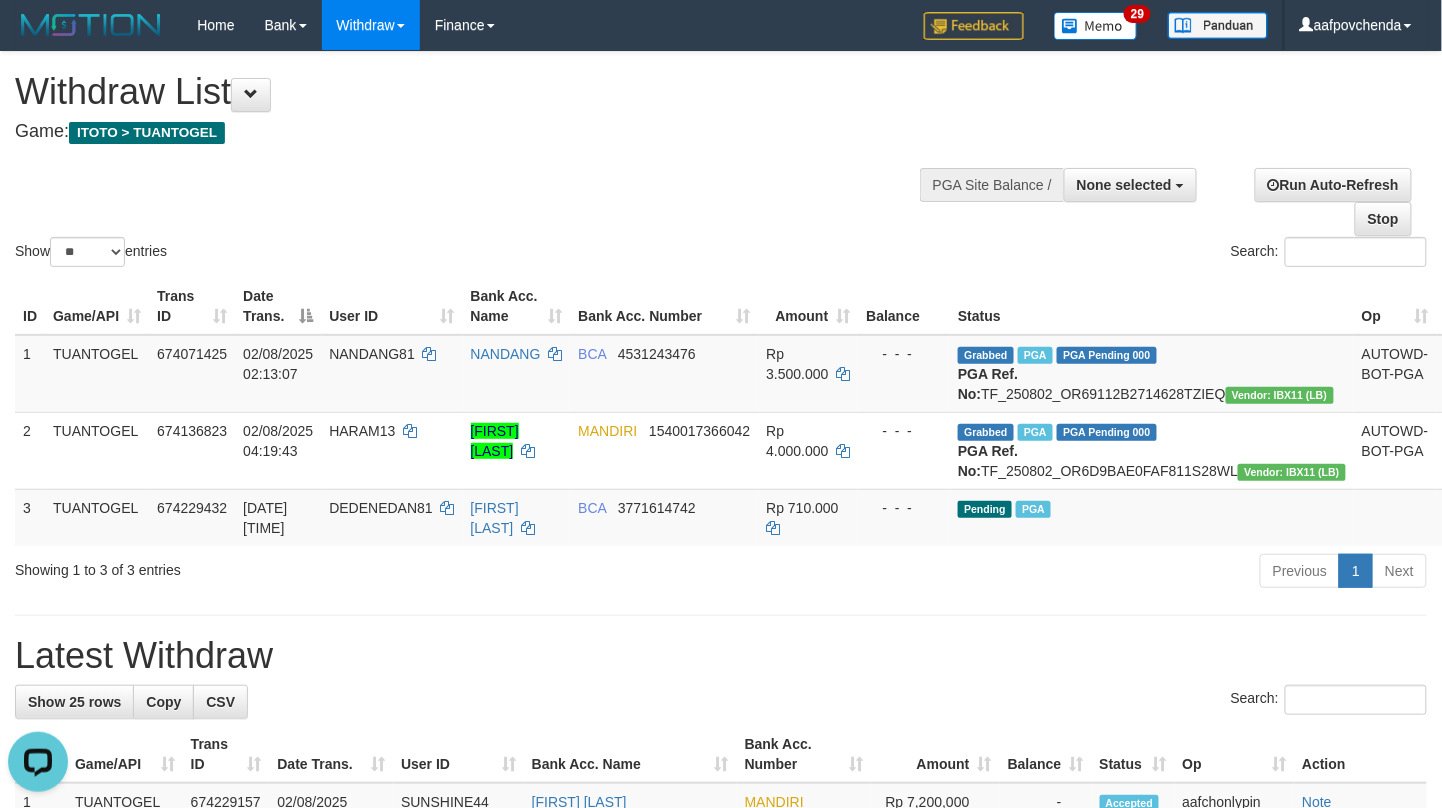 scroll, scrollTop: 0, scrollLeft: 0, axis: both 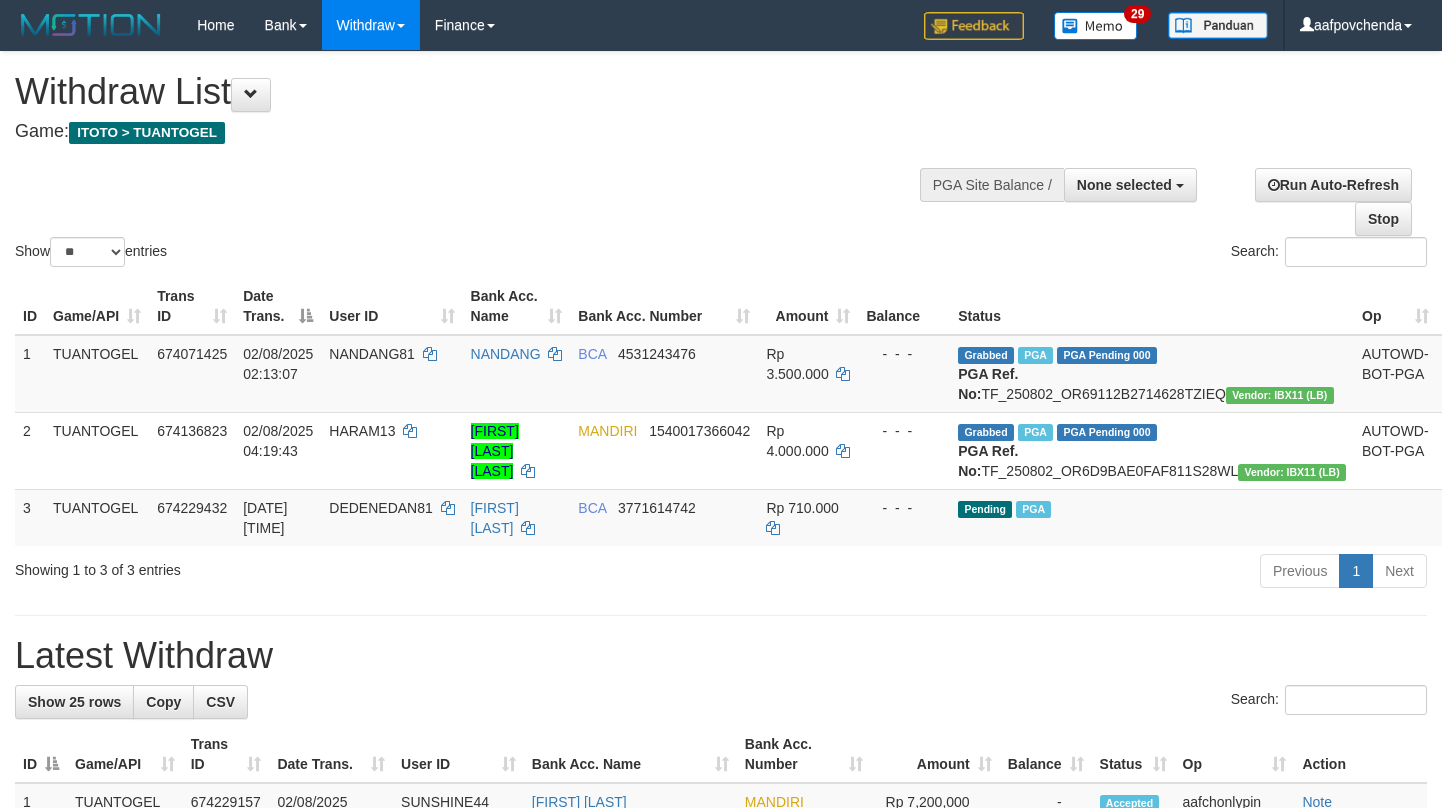 select 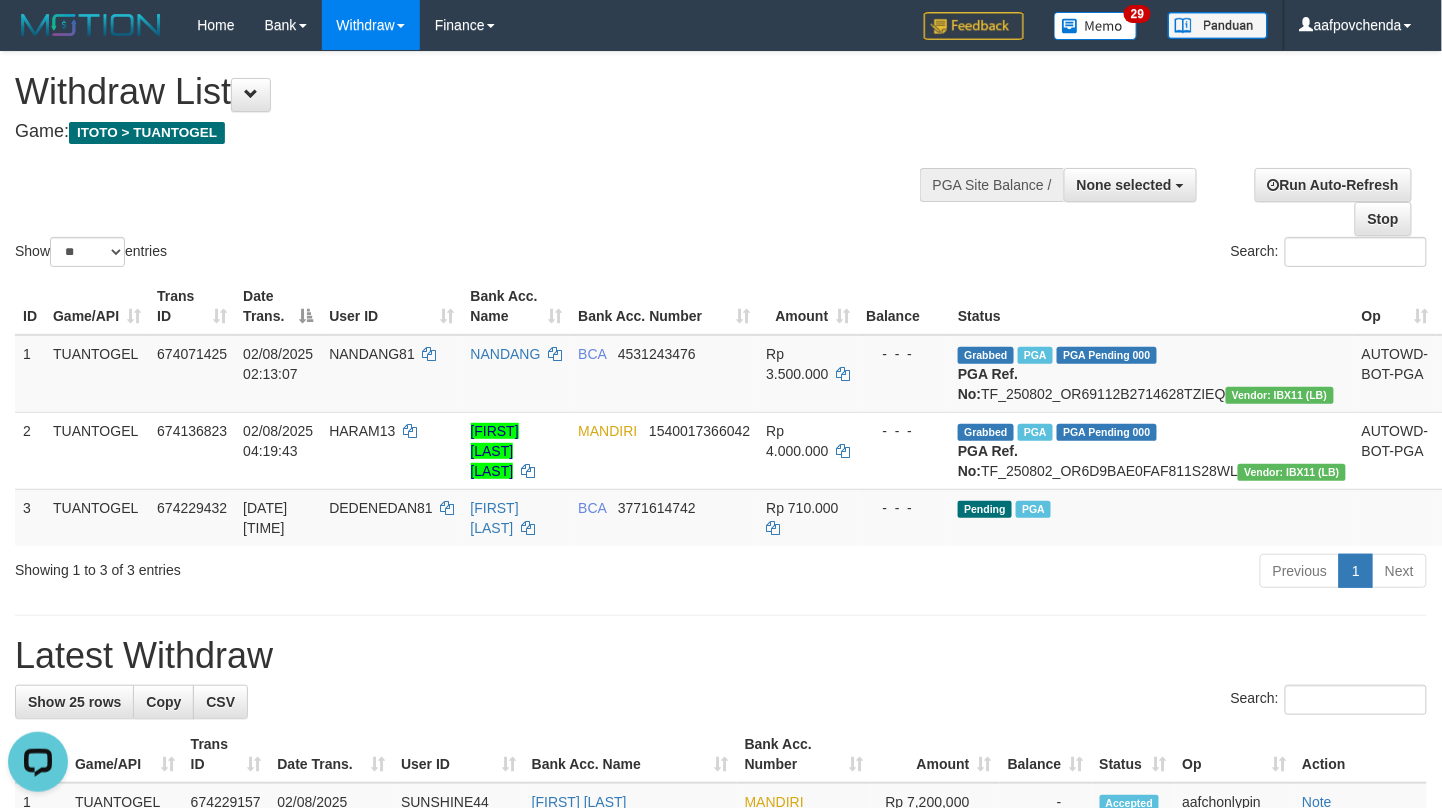 scroll, scrollTop: 0, scrollLeft: 0, axis: both 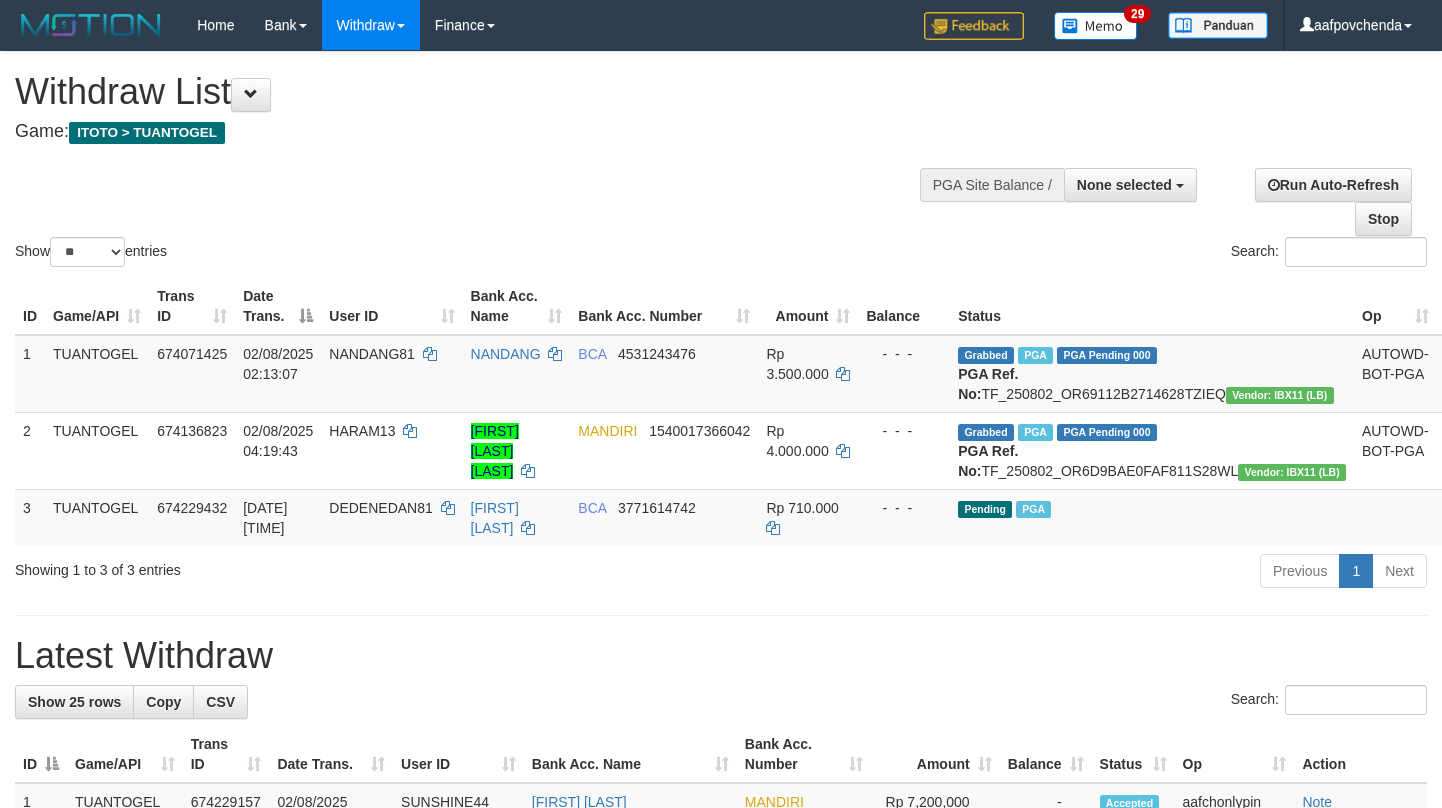 select 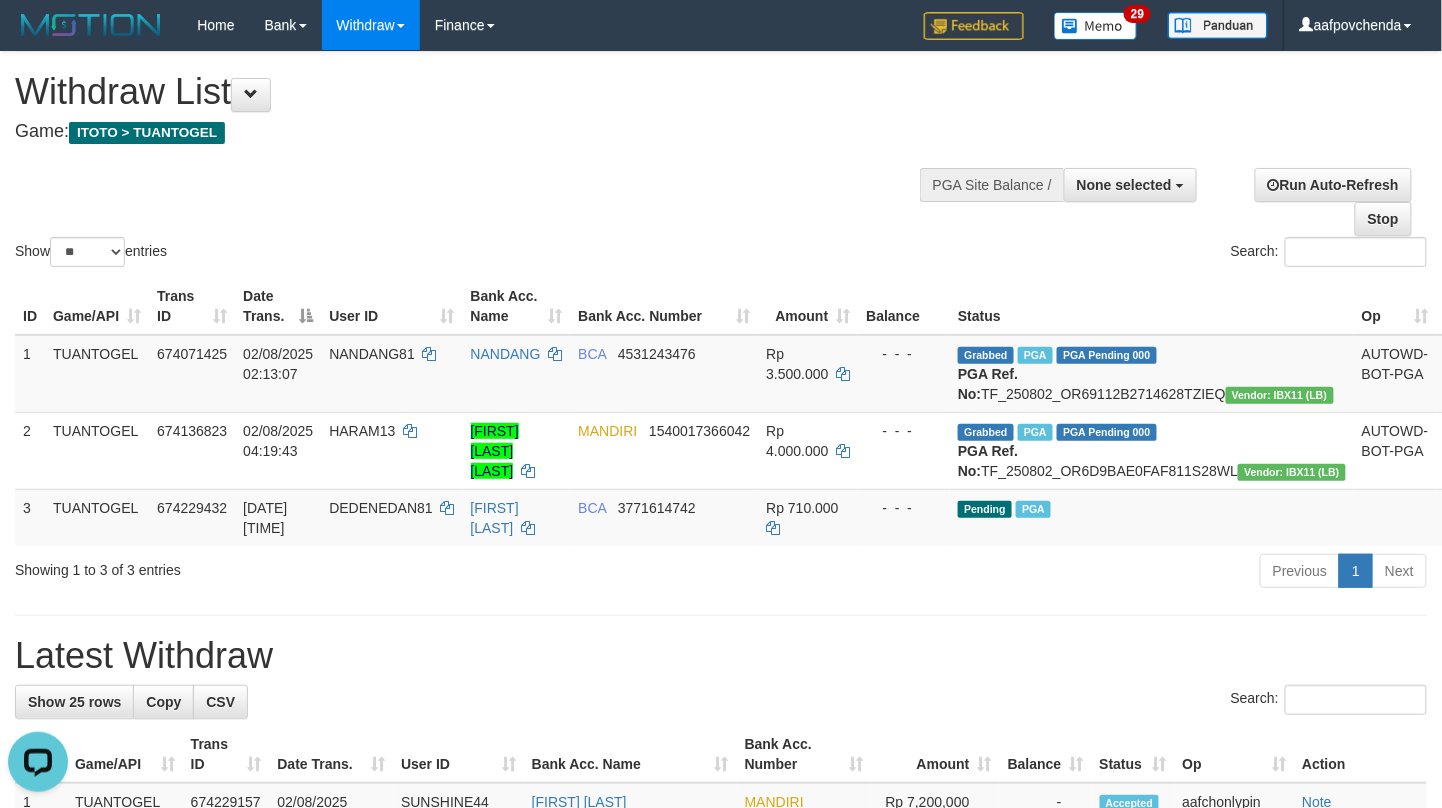 scroll, scrollTop: 0, scrollLeft: 0, axis: both 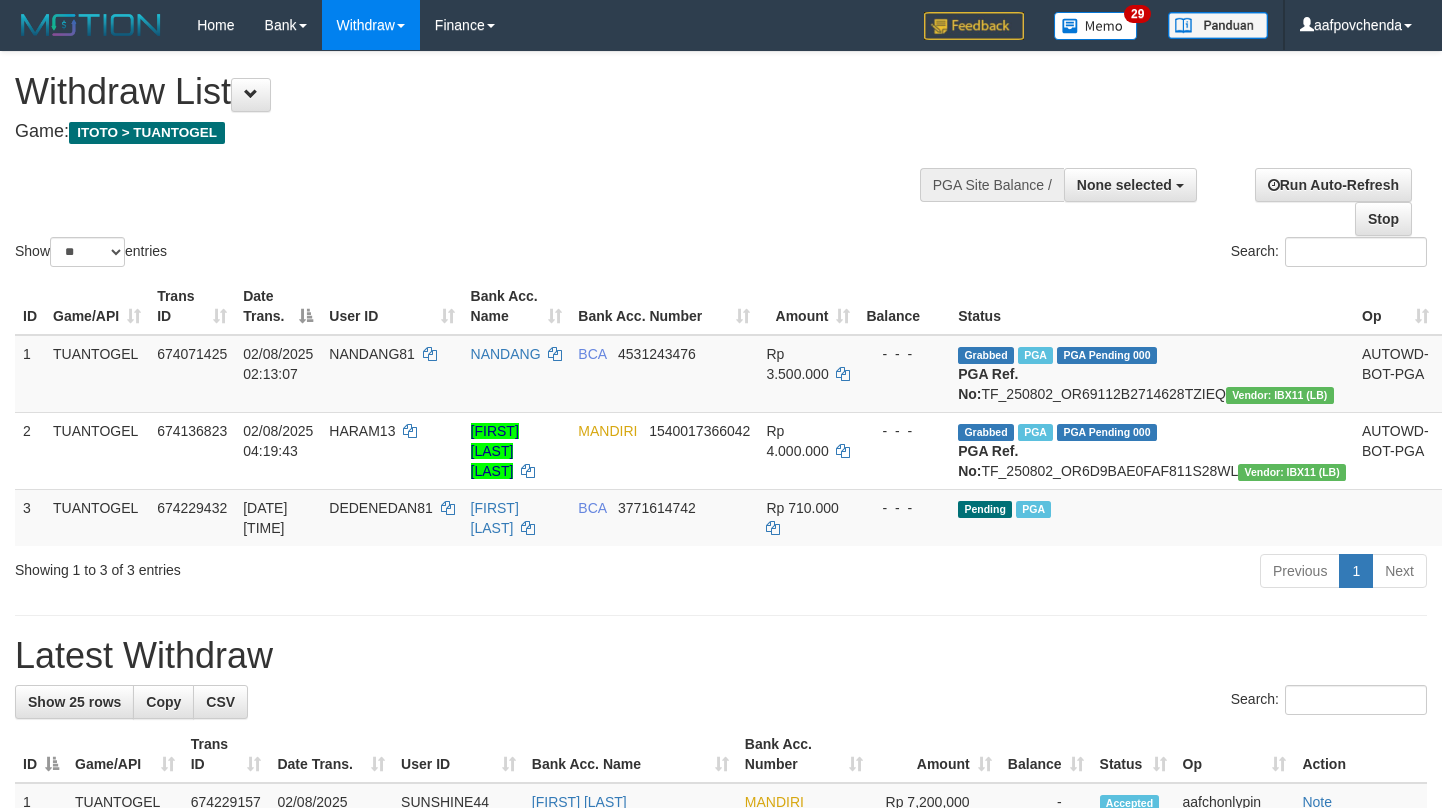 select 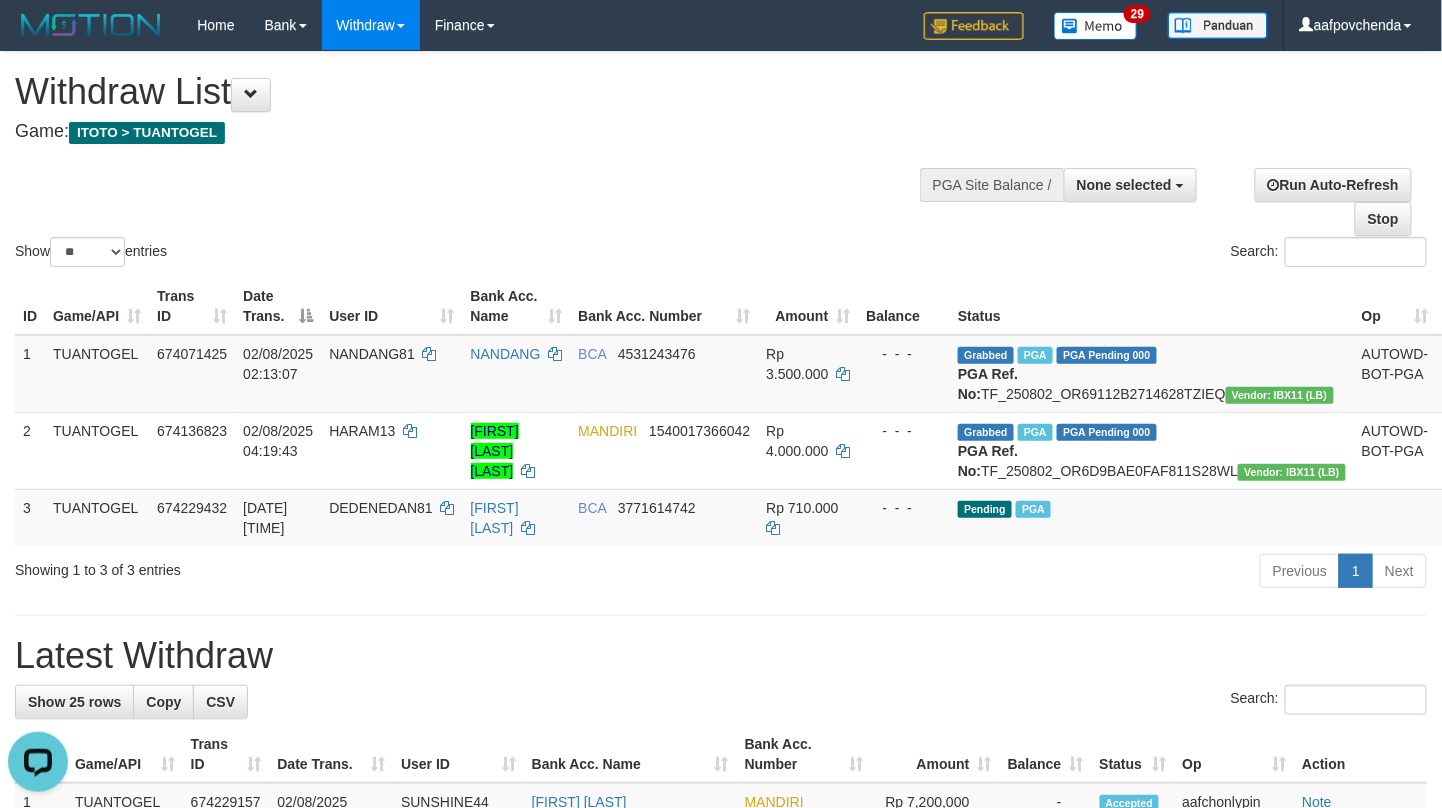 scroll, scrollTop: 0, scrollLeft: 0, axis: both 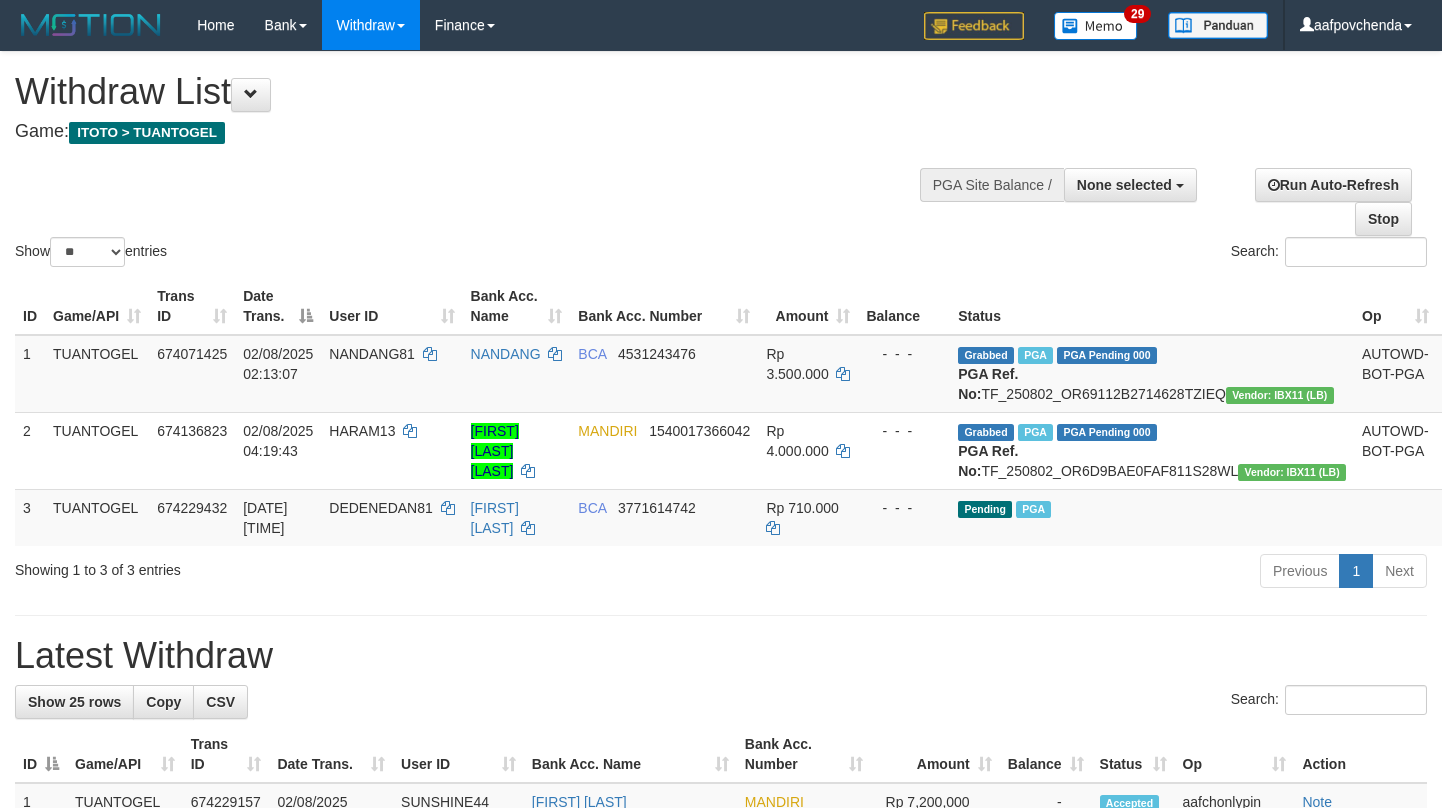 select 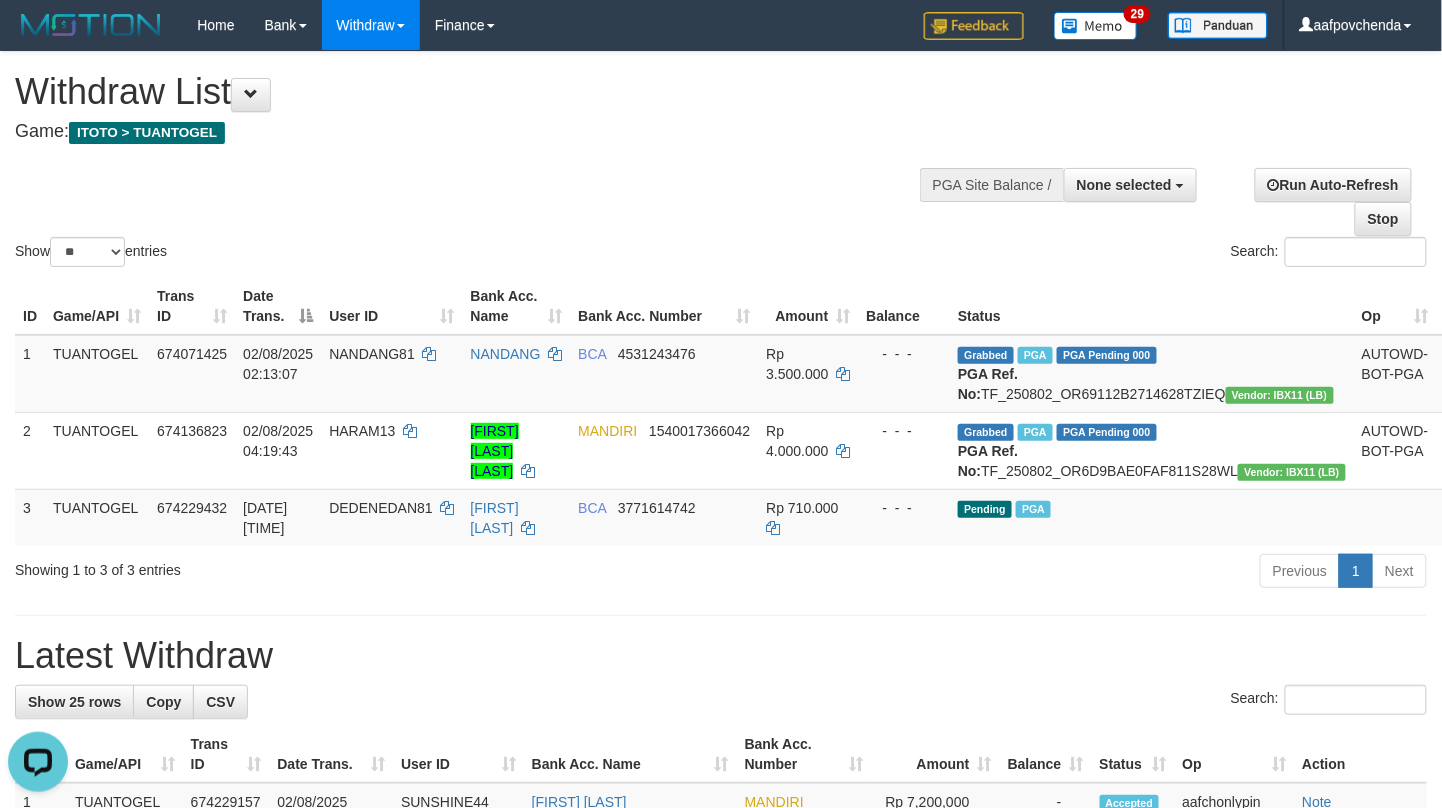 scroll, scrollTop: 0, scrollLeft: 0, axis: both 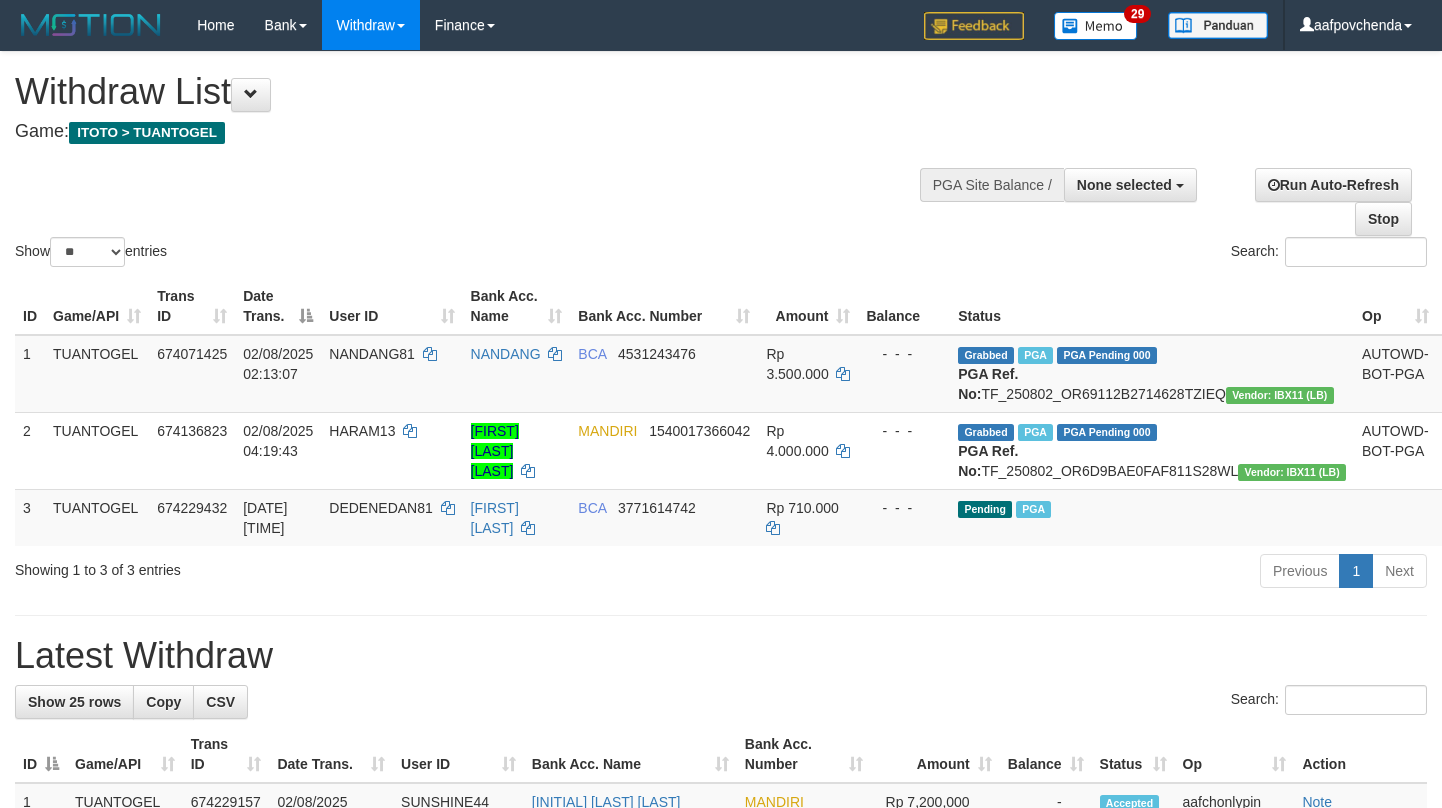 select 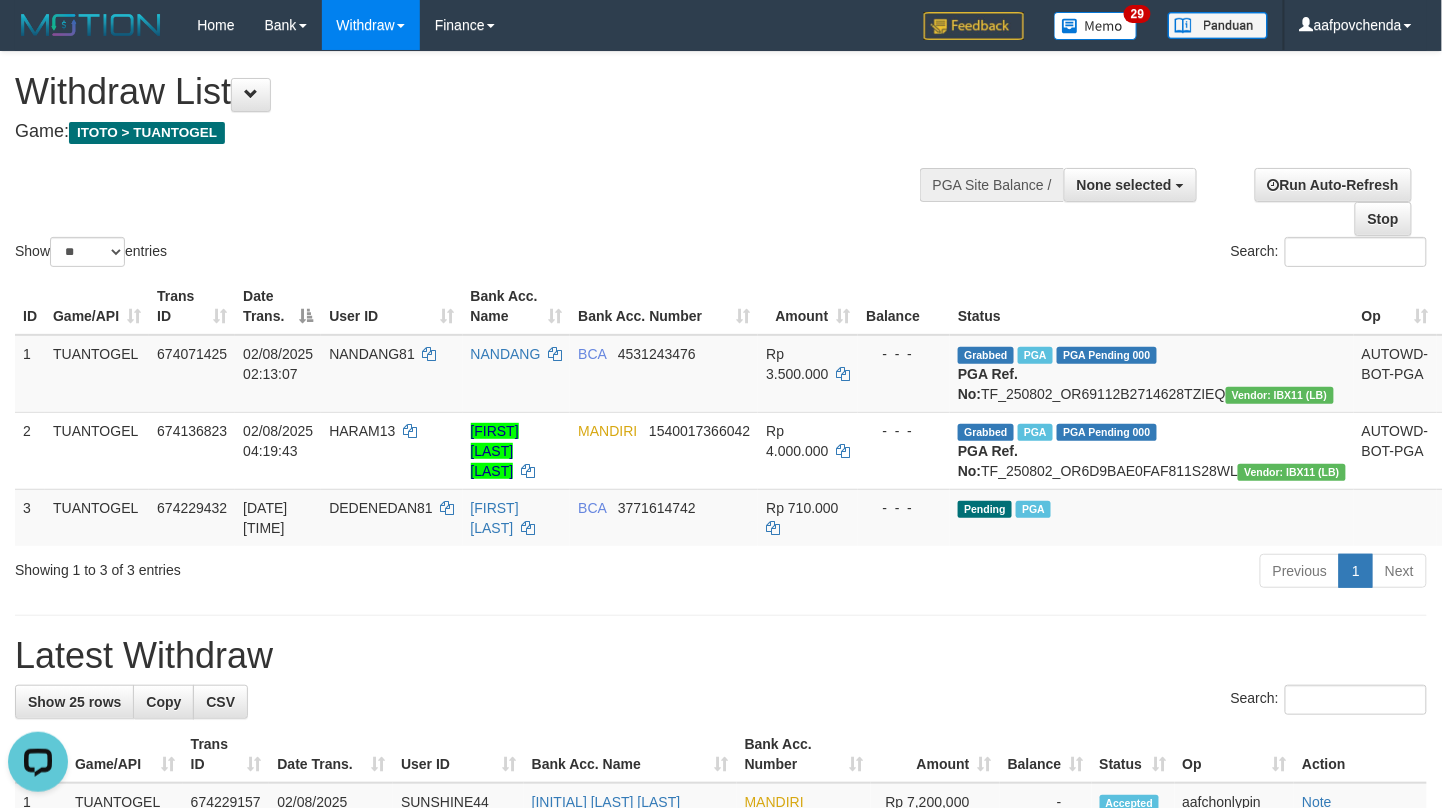 scroll, scrollTop: 0, scrollLeft: 0, axis: both 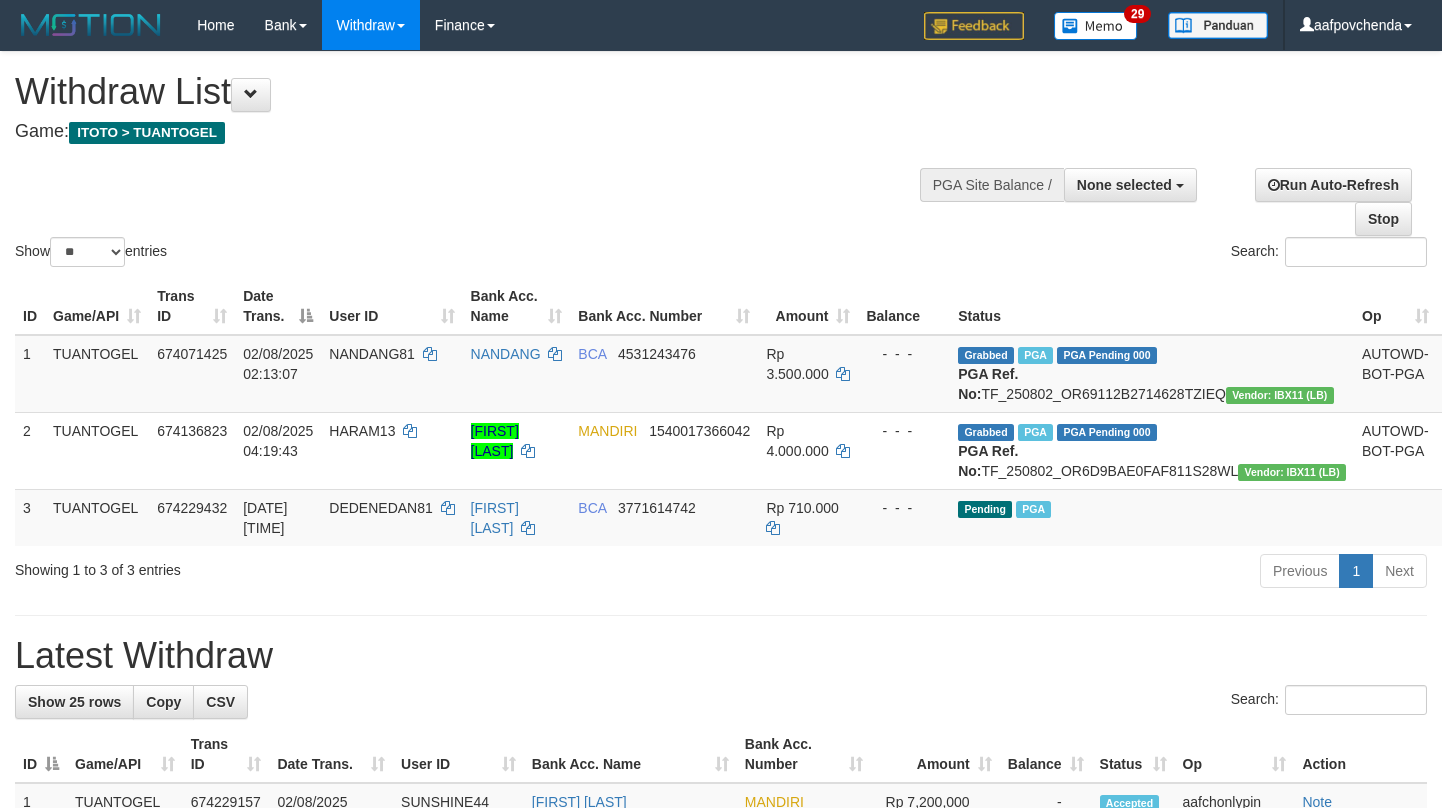 select 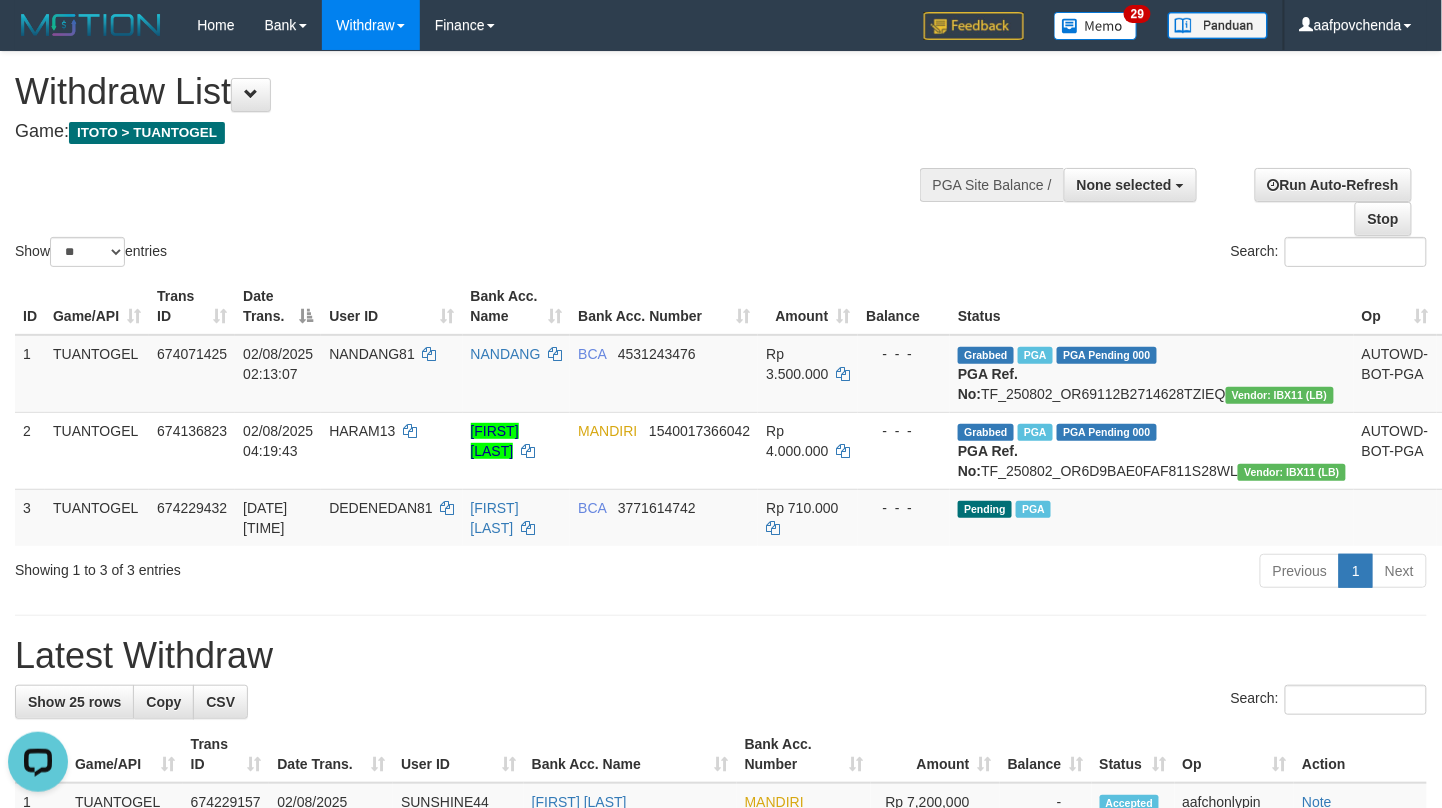 scroll, scrollTop: 0, scrollLeft: 0, axis: both 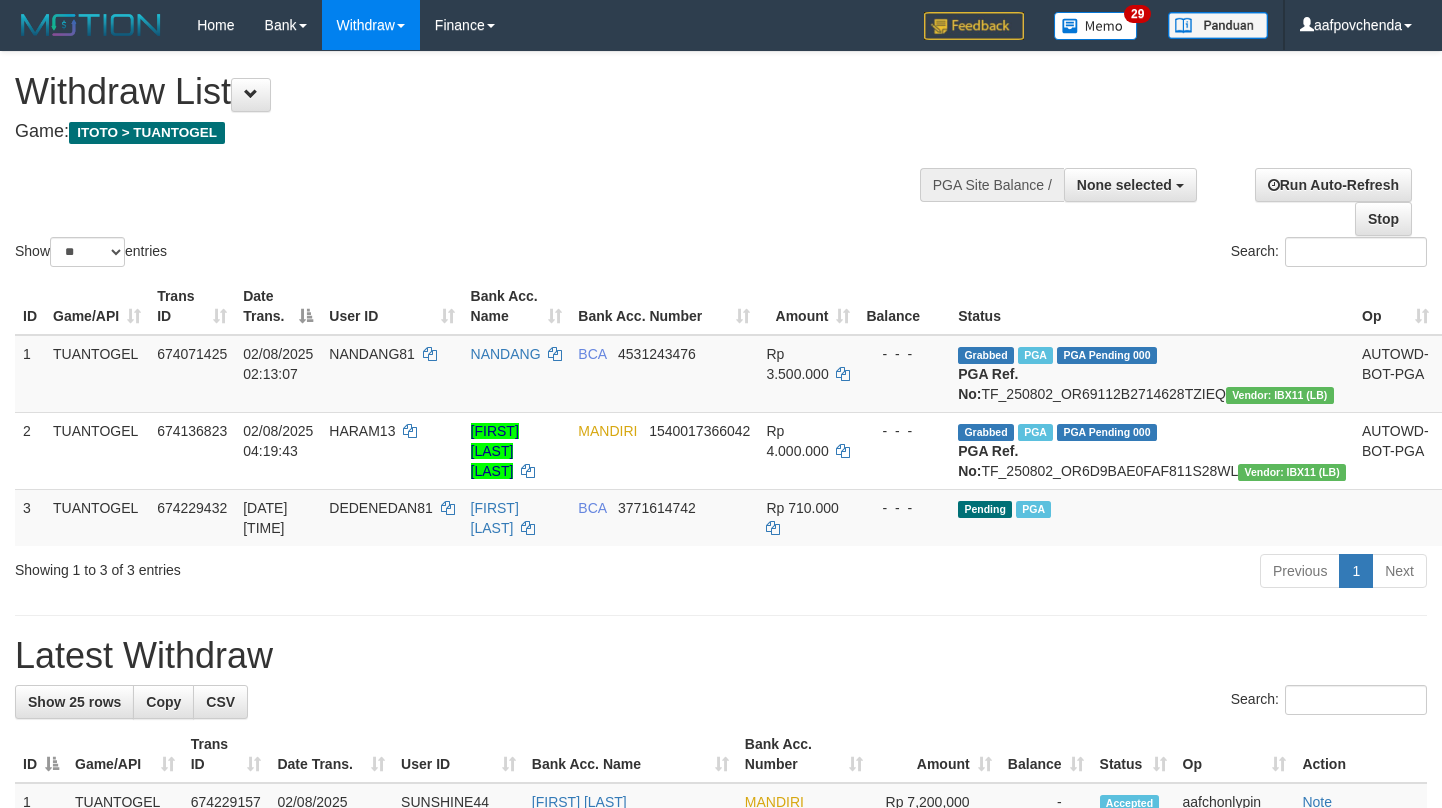 select 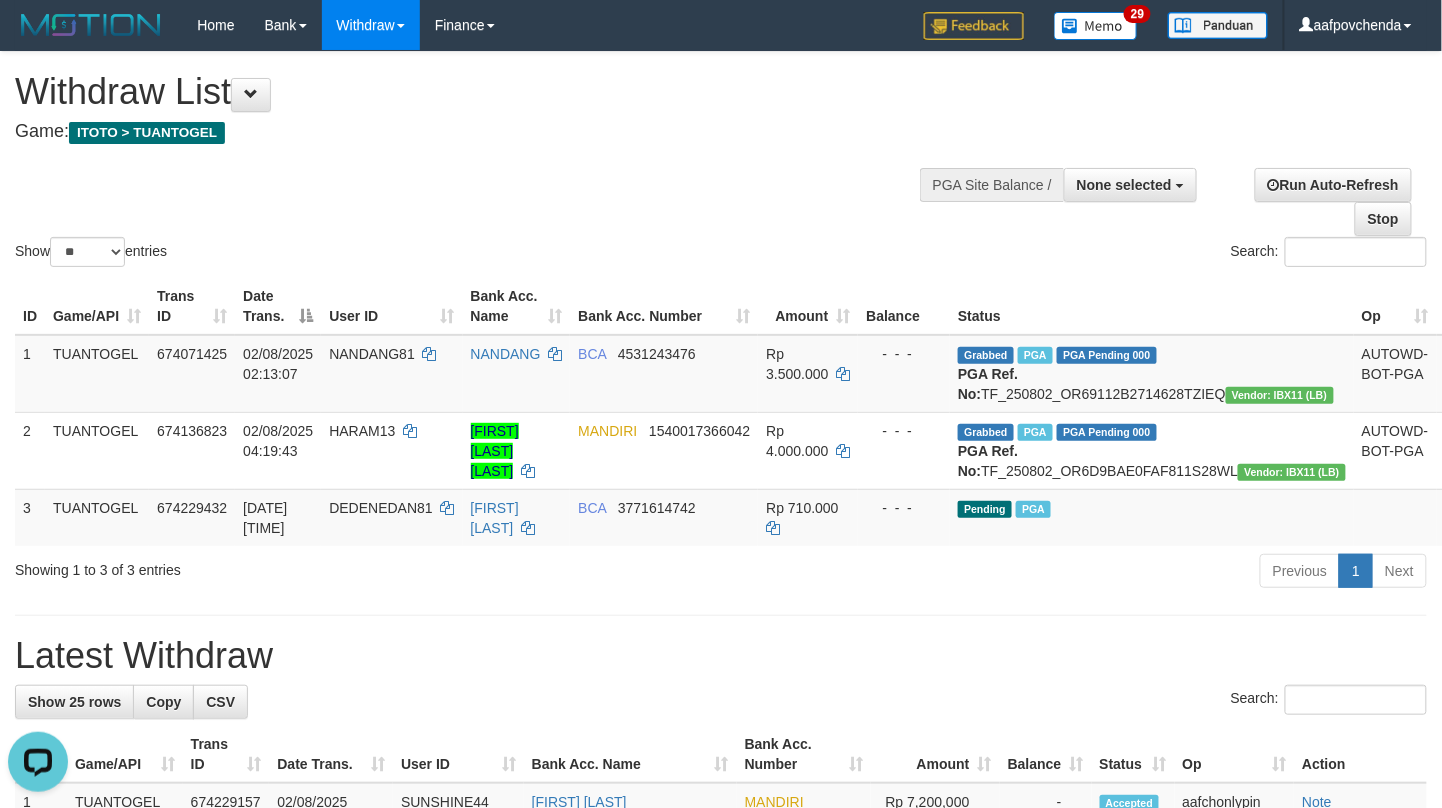 scroll, scrollTop: 0, scrollLeft: 0, axis: both 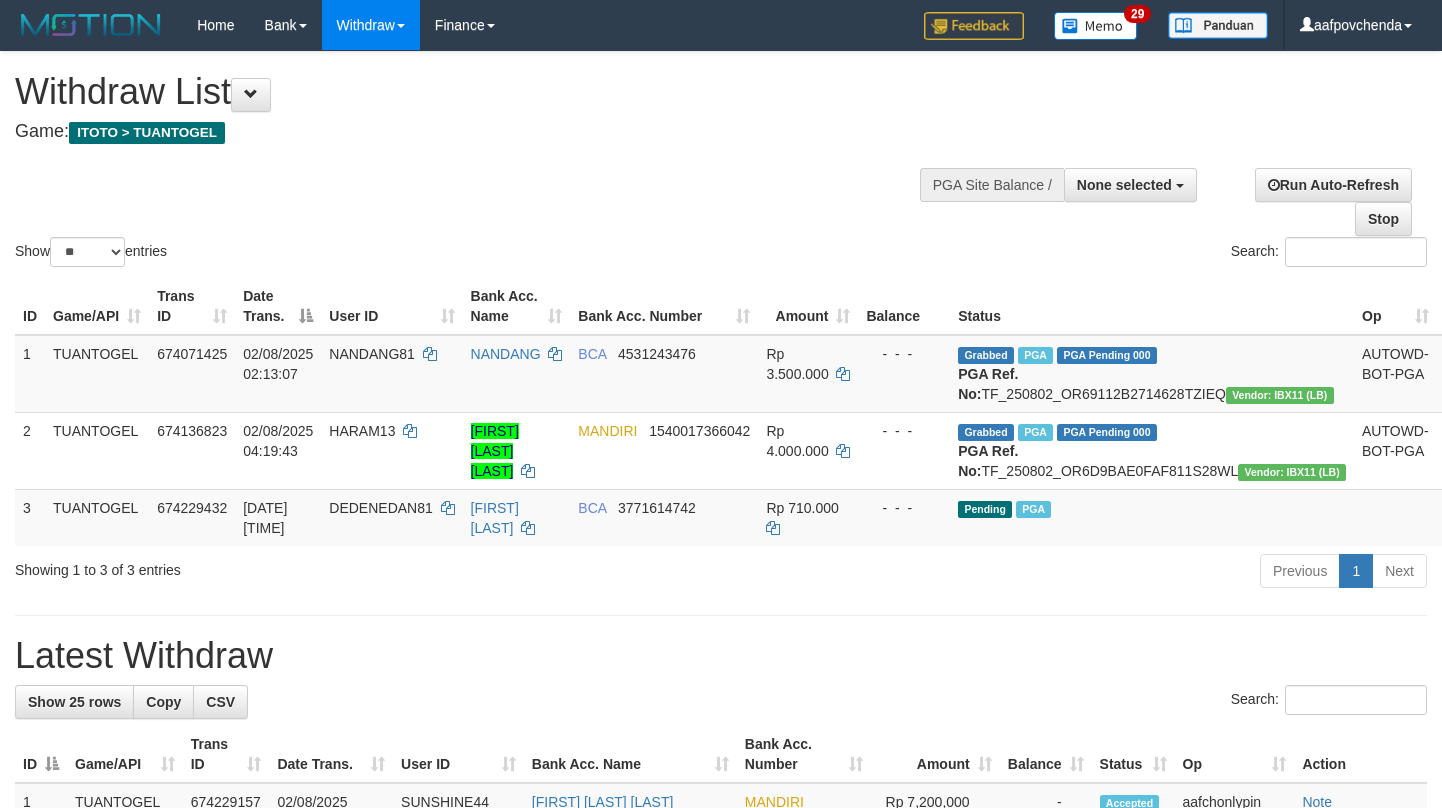 select 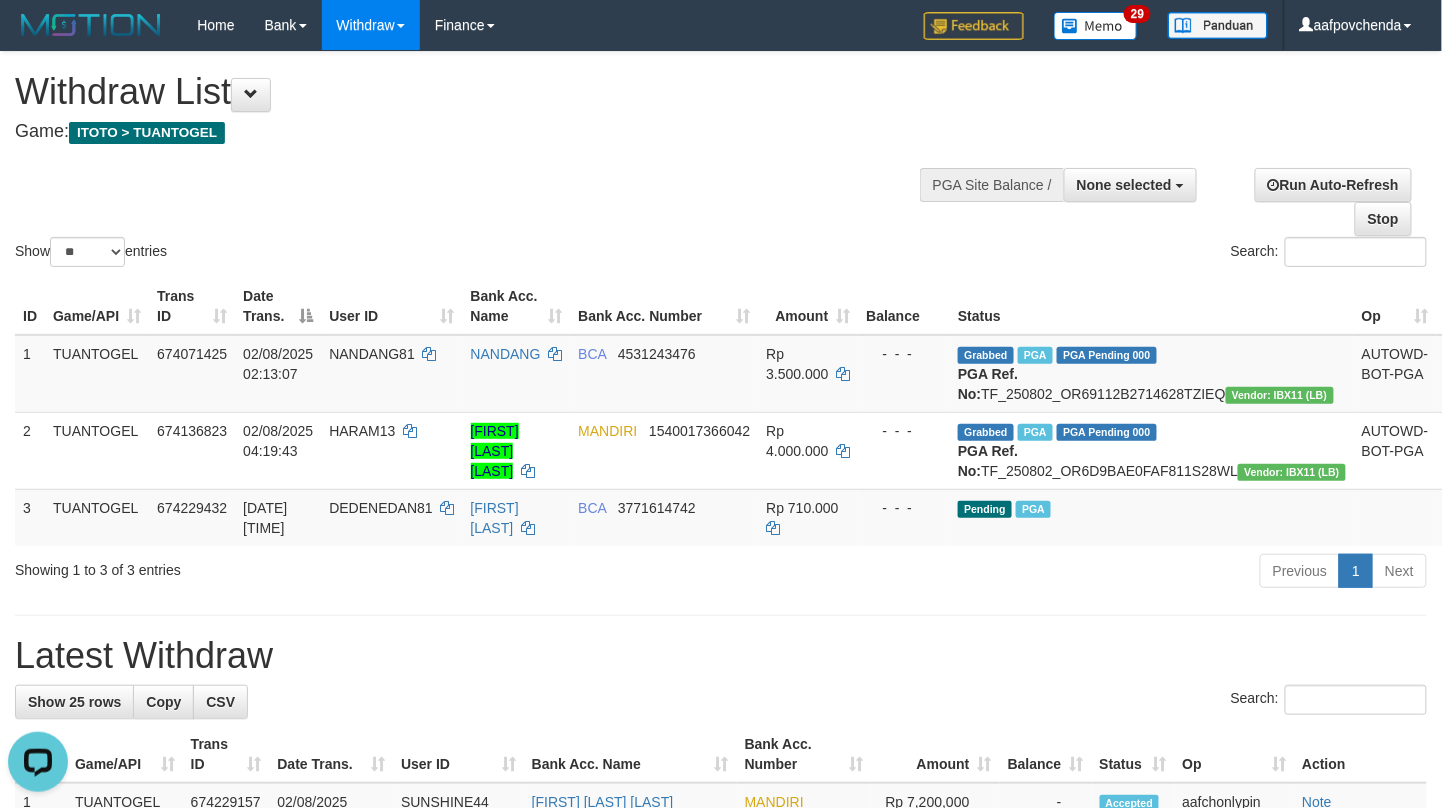 scroll, scrollTop: 0, scrollLeft: 0, axis: both 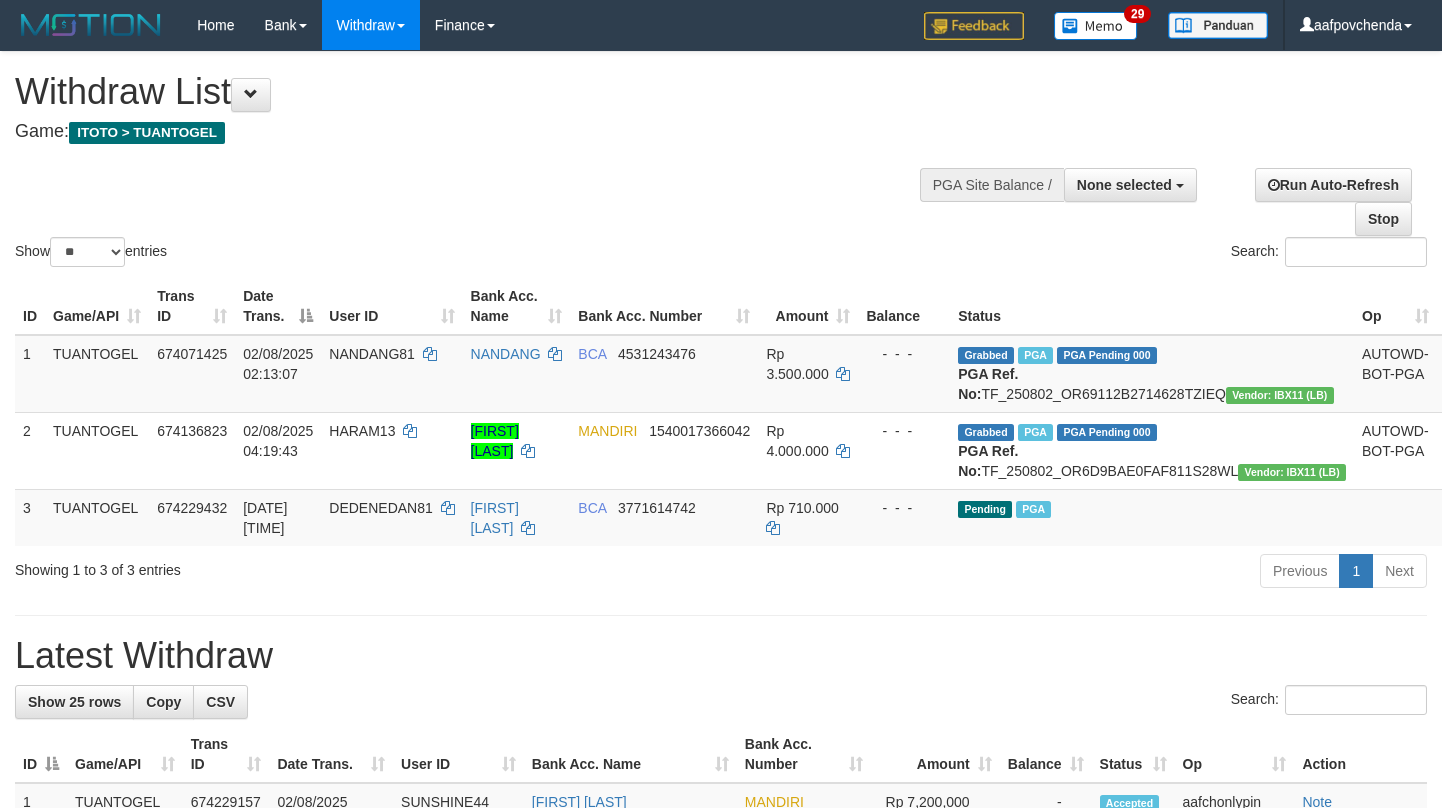select 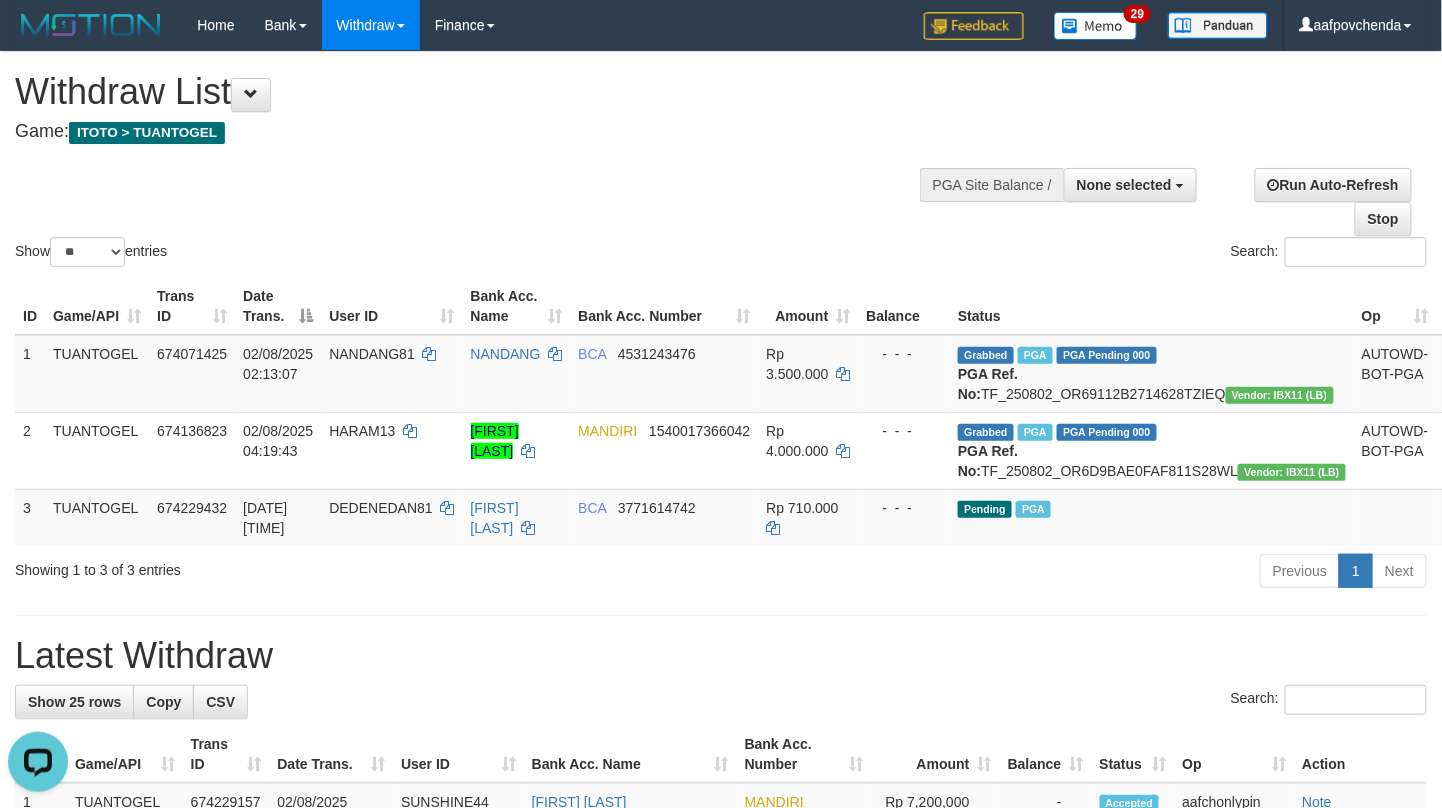 scroll, scrollTop: 0, scrollLeft: 0, axis: both 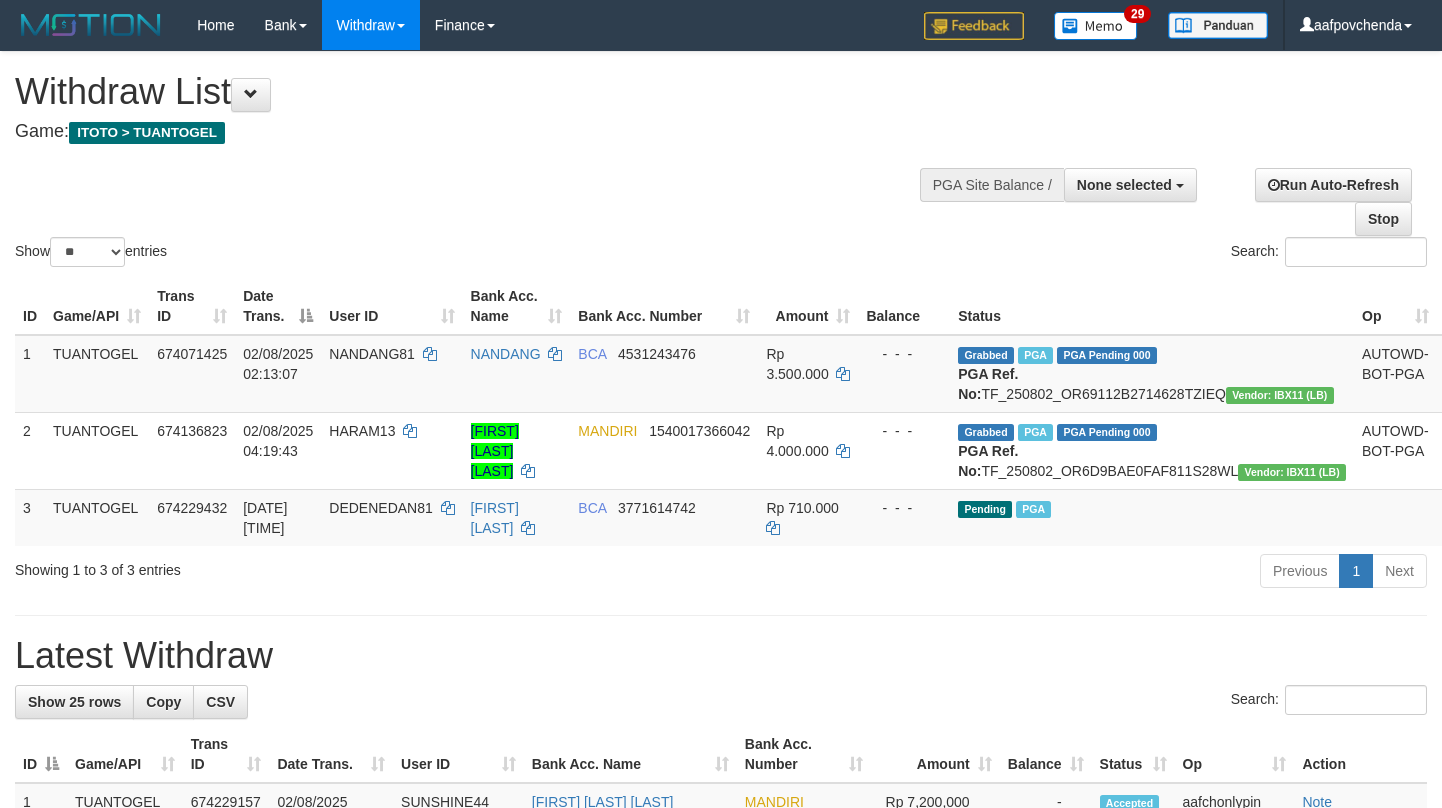 select 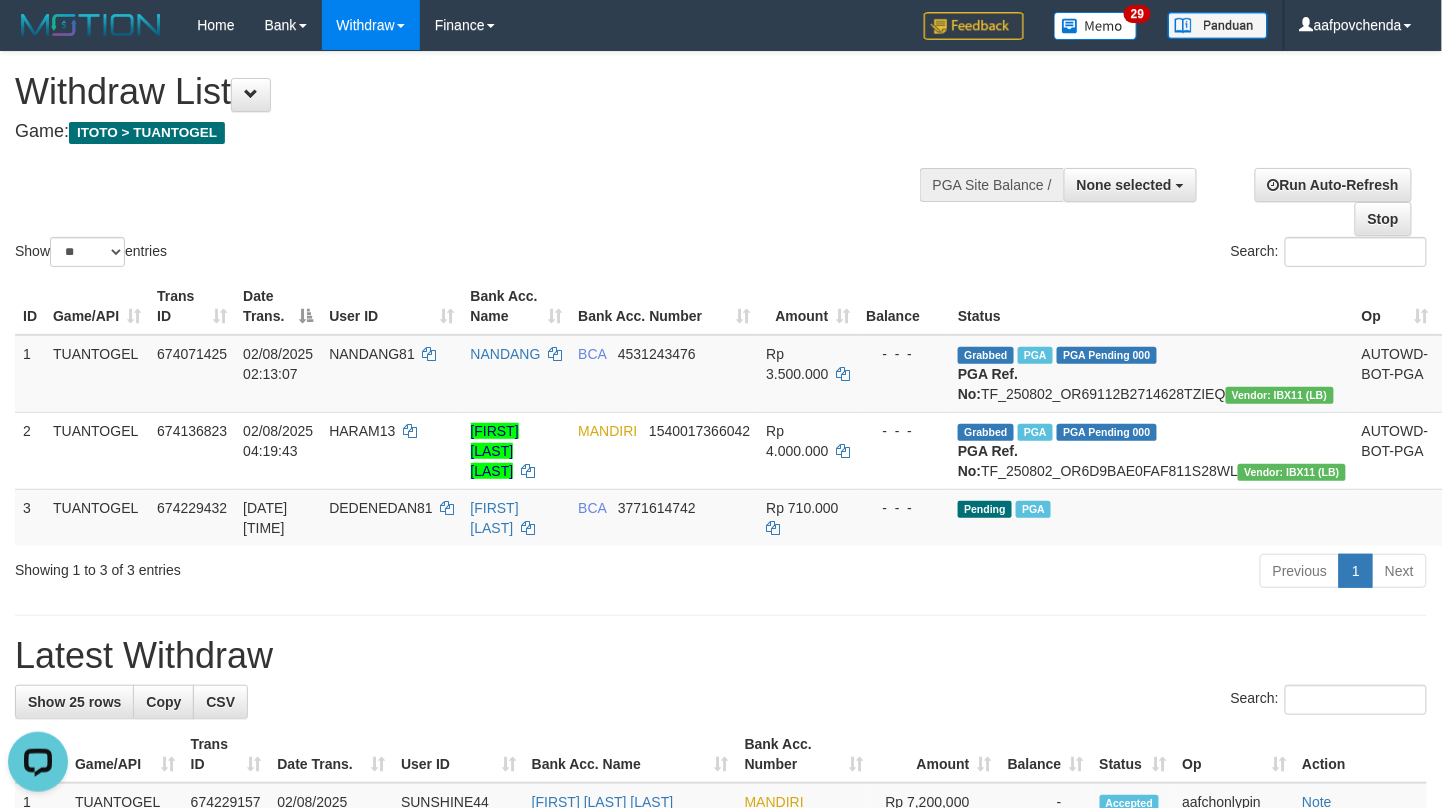 scroll, scrollTop: 0, scrollLeft: 0, axis: both 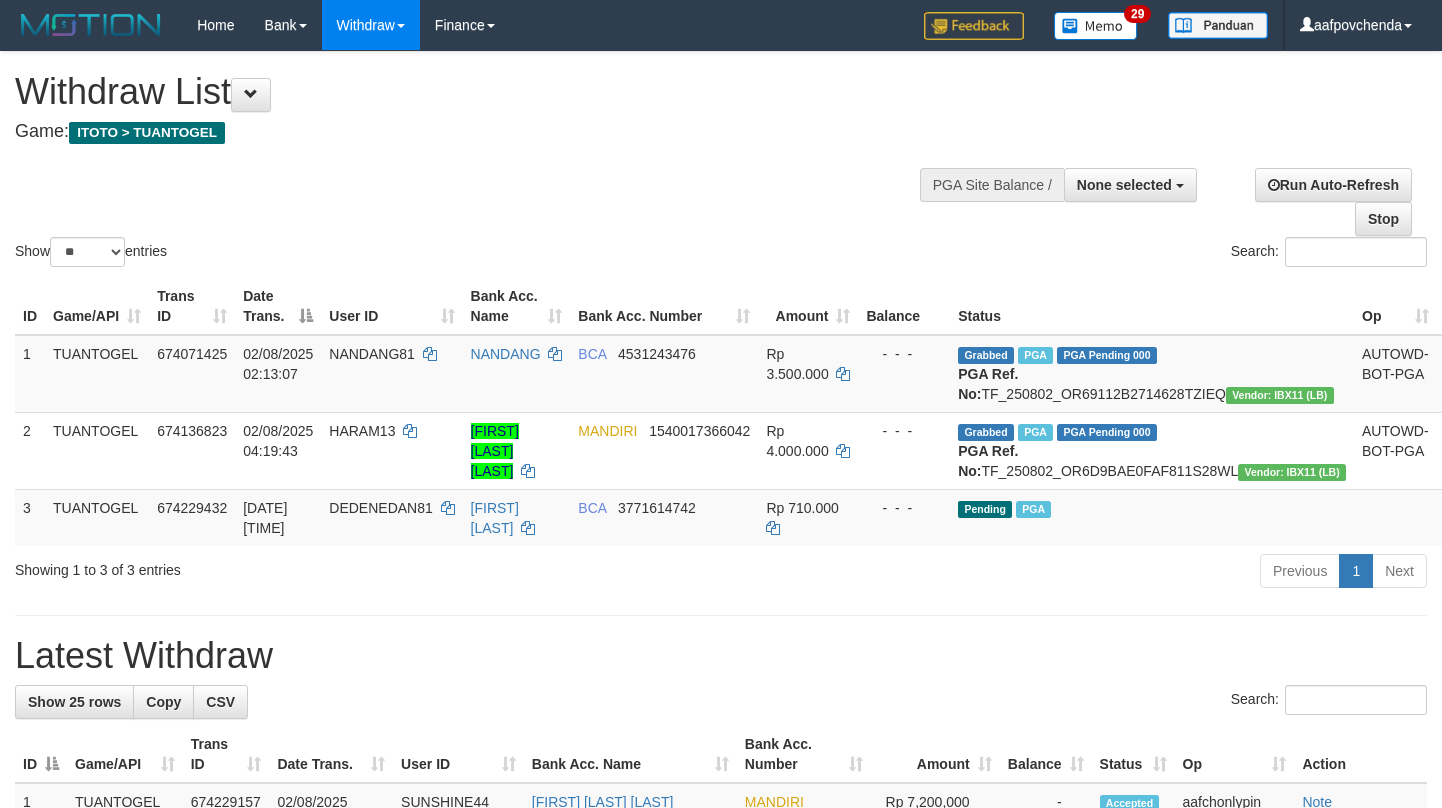 select 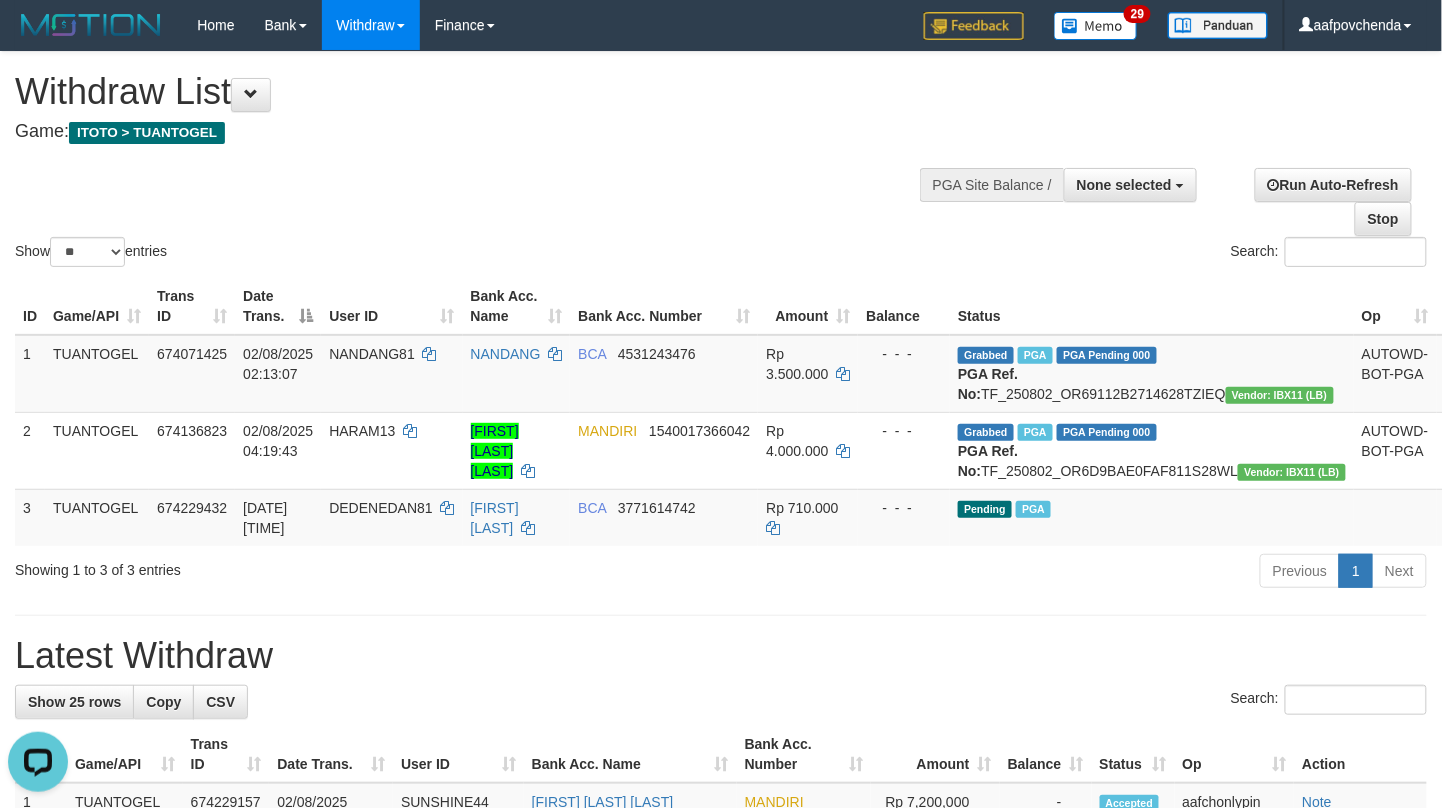 scroll, scrollTop: 0, scrollLeft: 0, axis: both 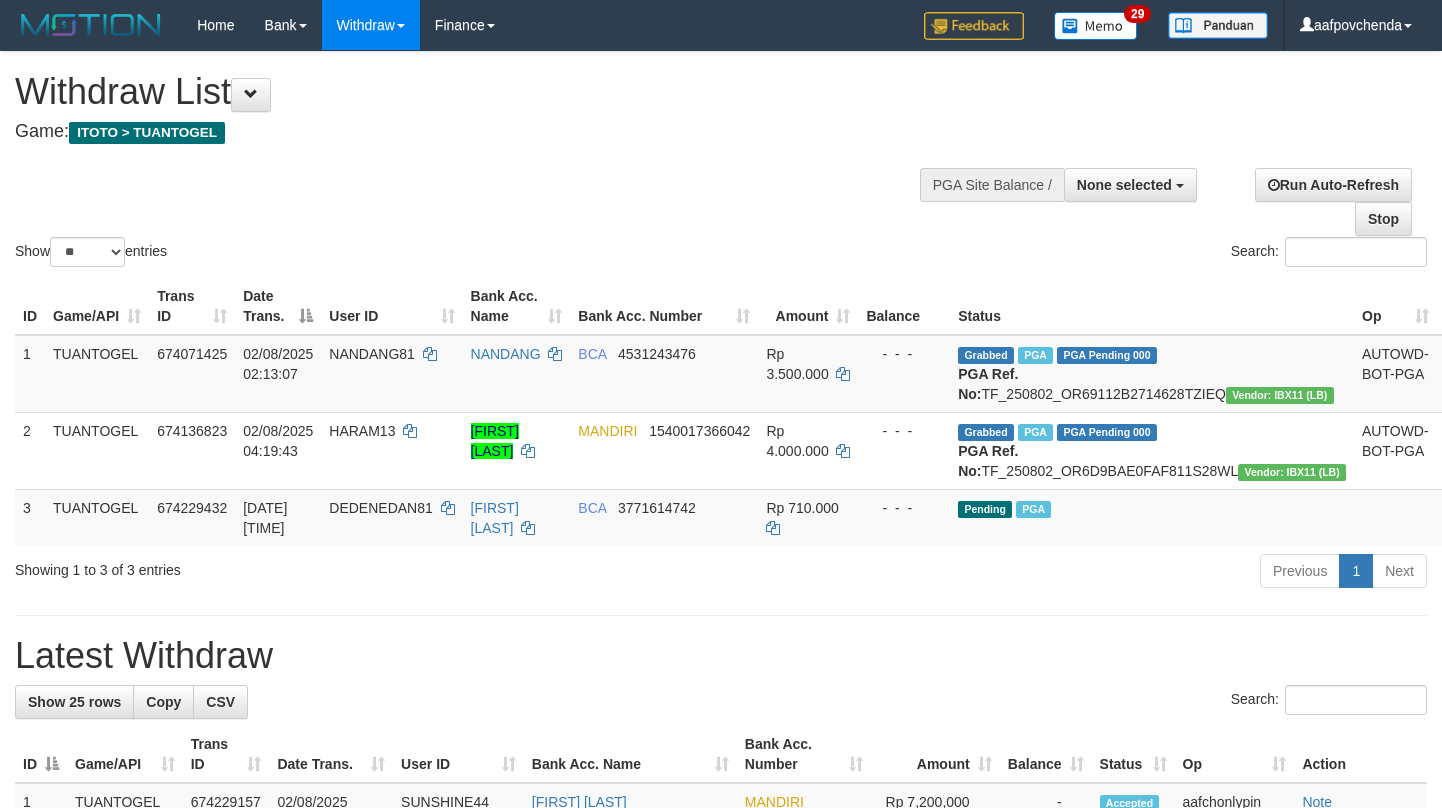 select 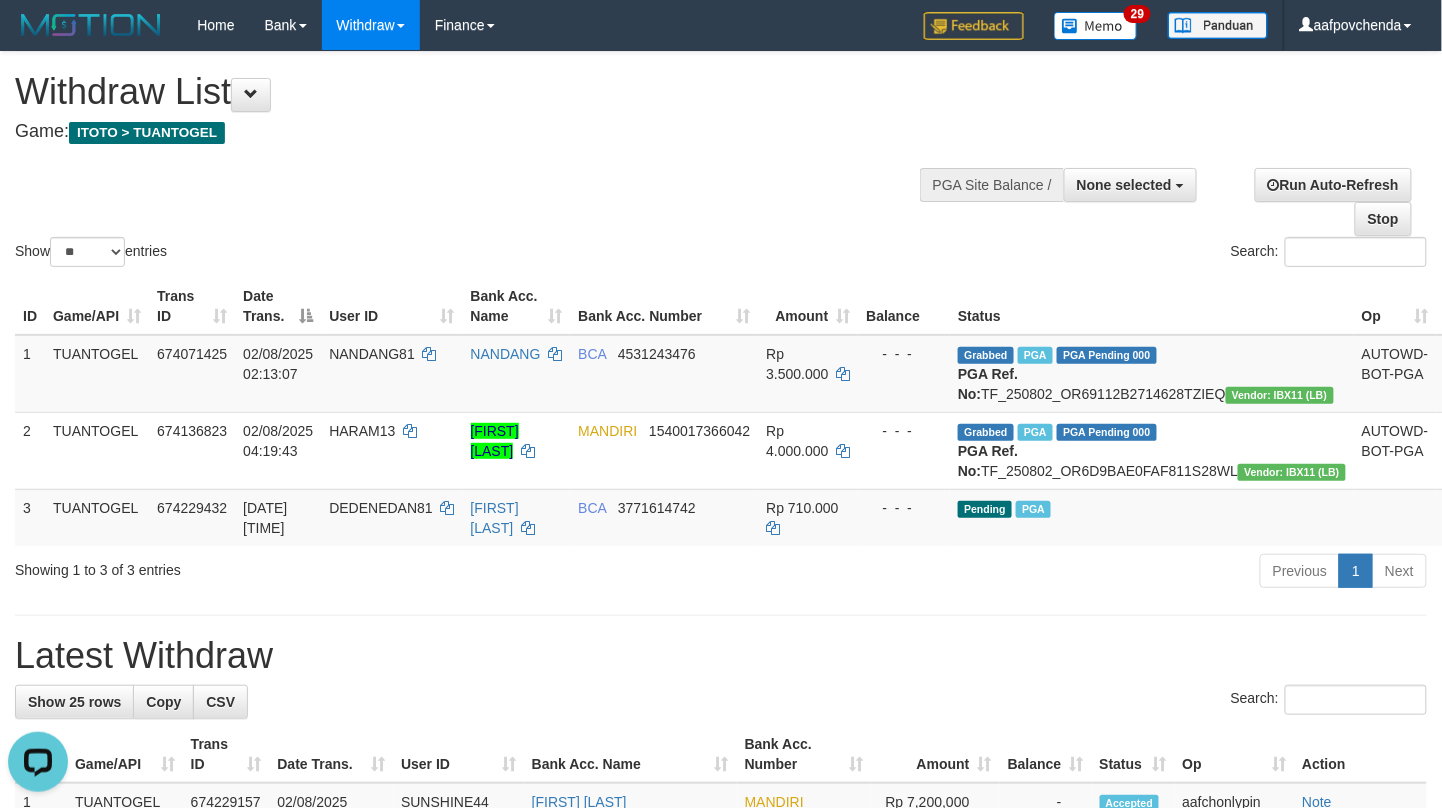 scroll, scrollTop: 0, scrollLeft: 0, axis: both 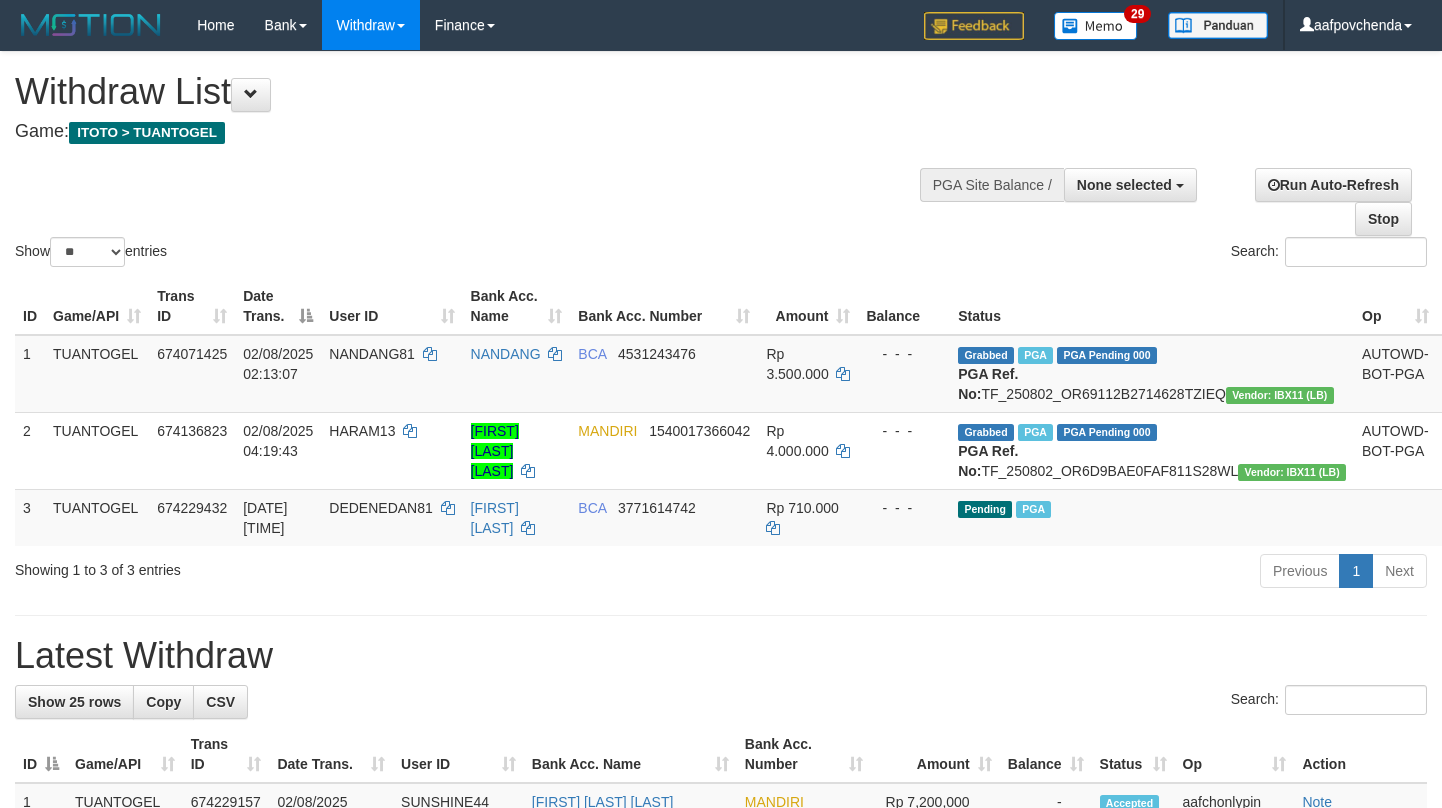 select 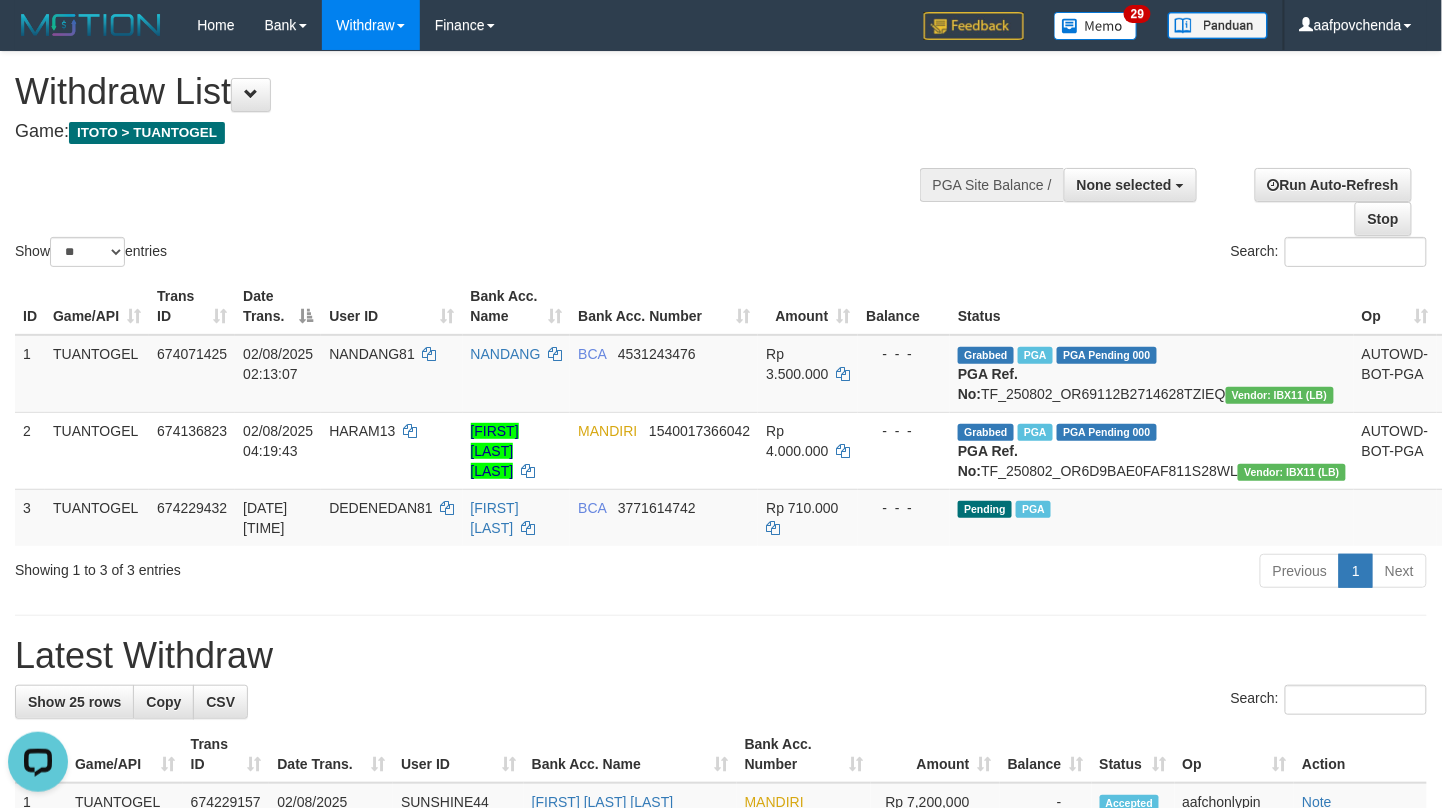 scroll, scrollTop: 0, scrollLeft: 0, axis: both 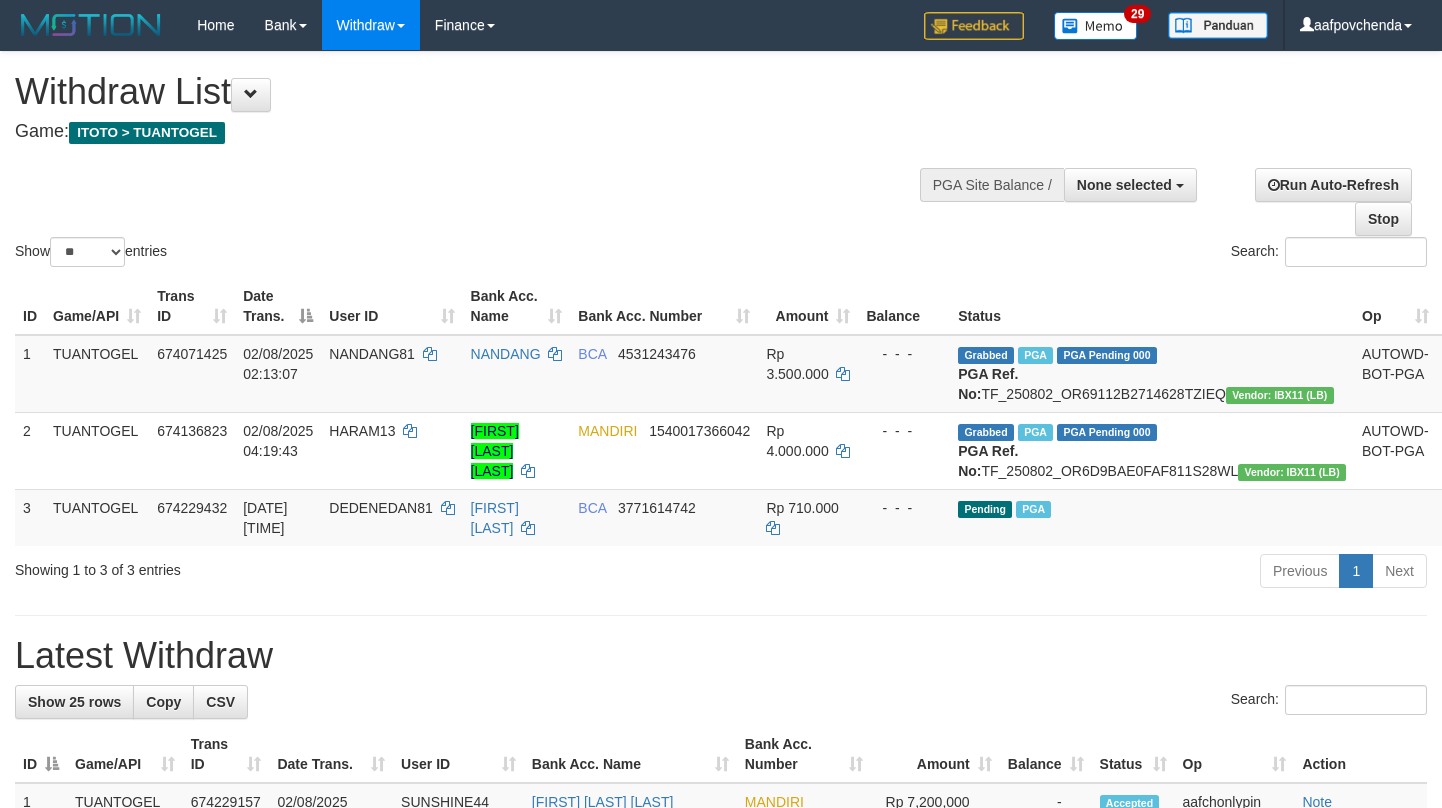 select 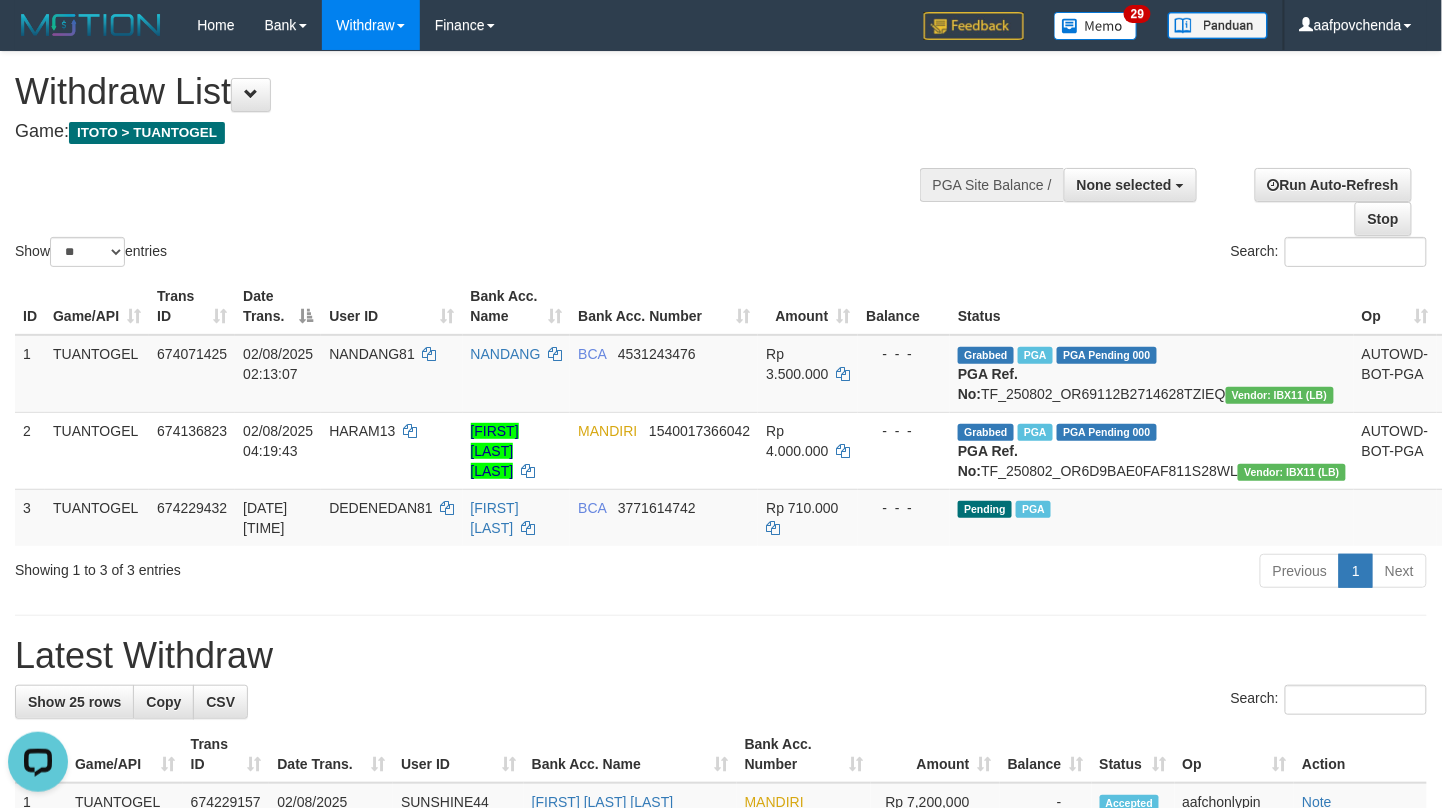 scroll, scrollTop: 0, scrollLeft: 0, axis: both 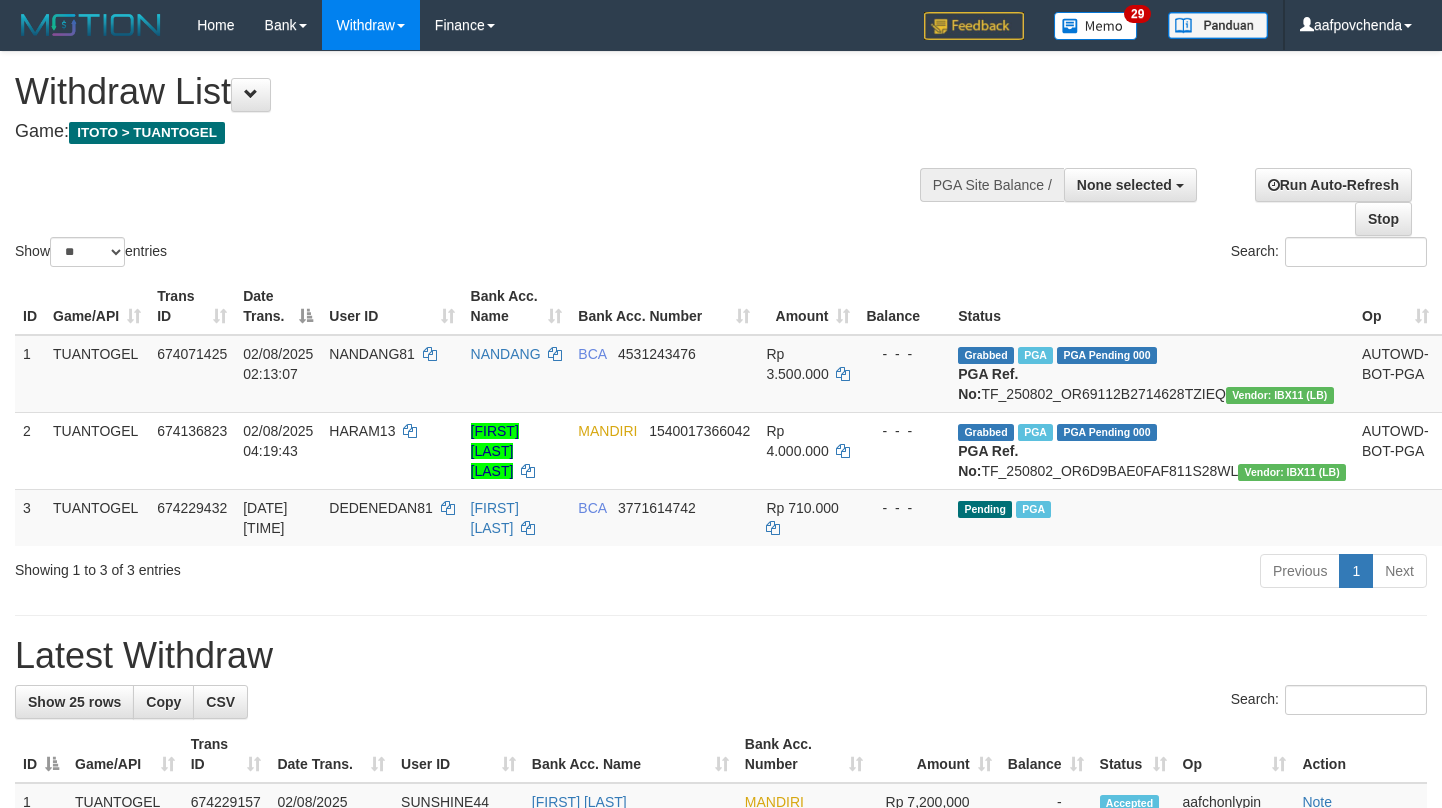 select 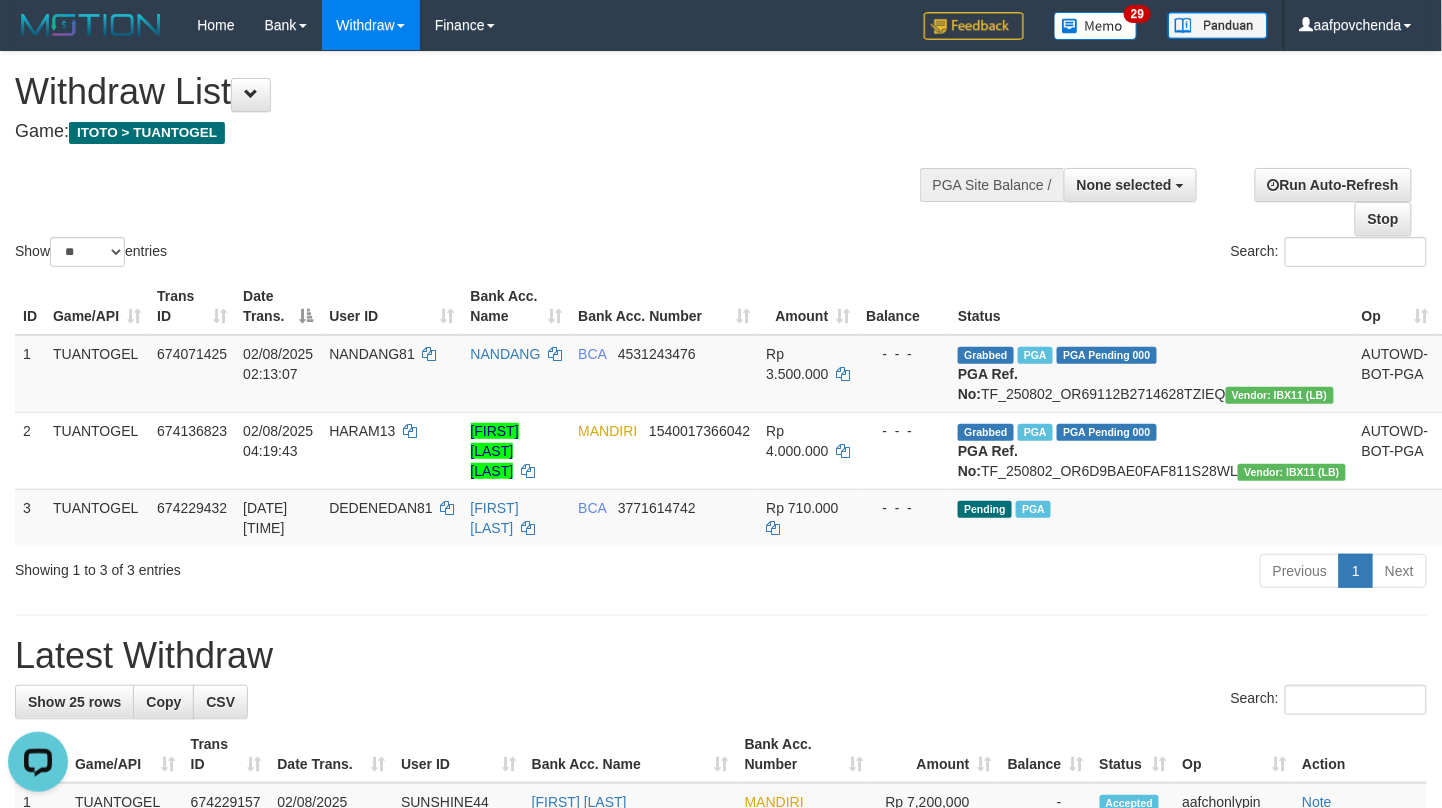scroll, scrollTop: 0, scrollLeft: 0, axis: both 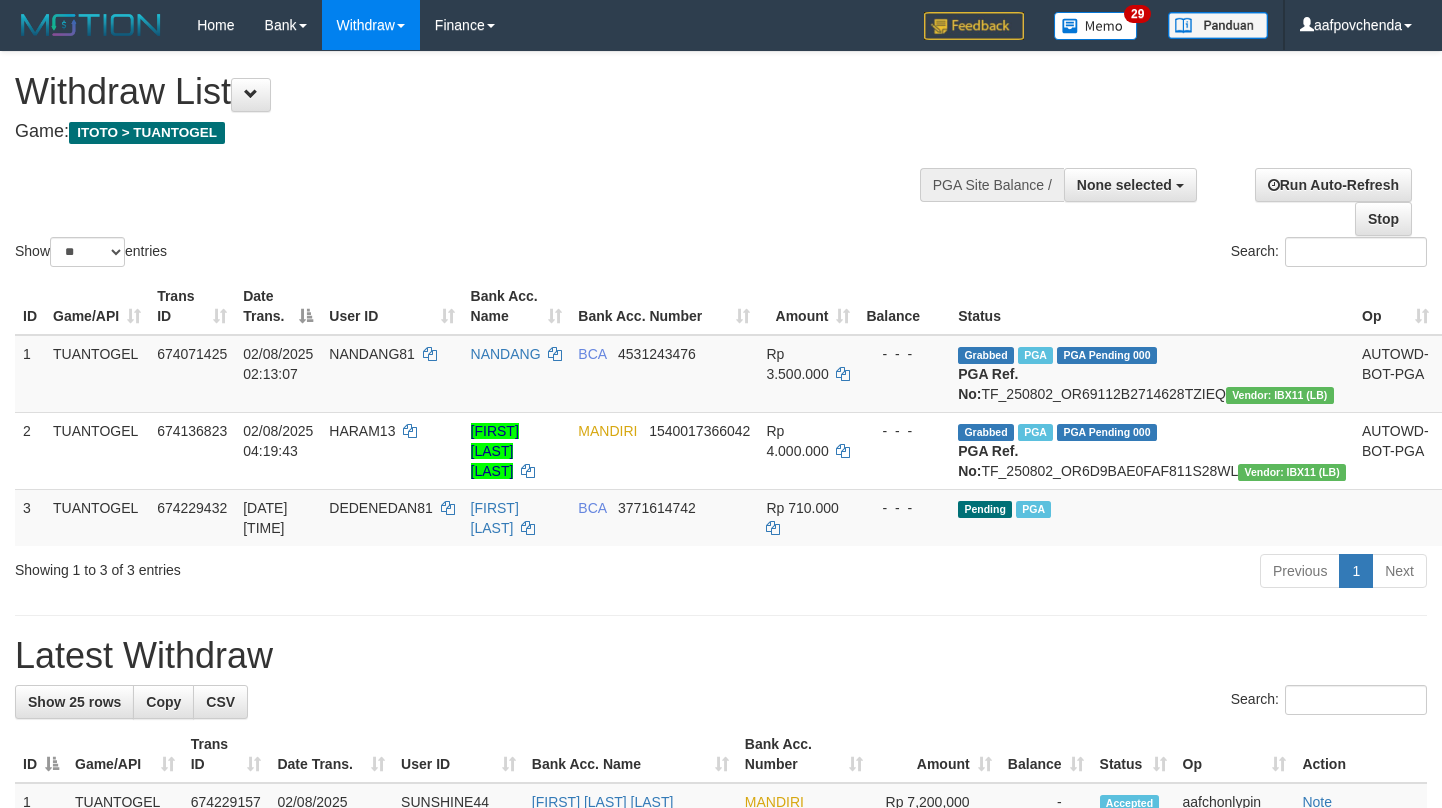 select 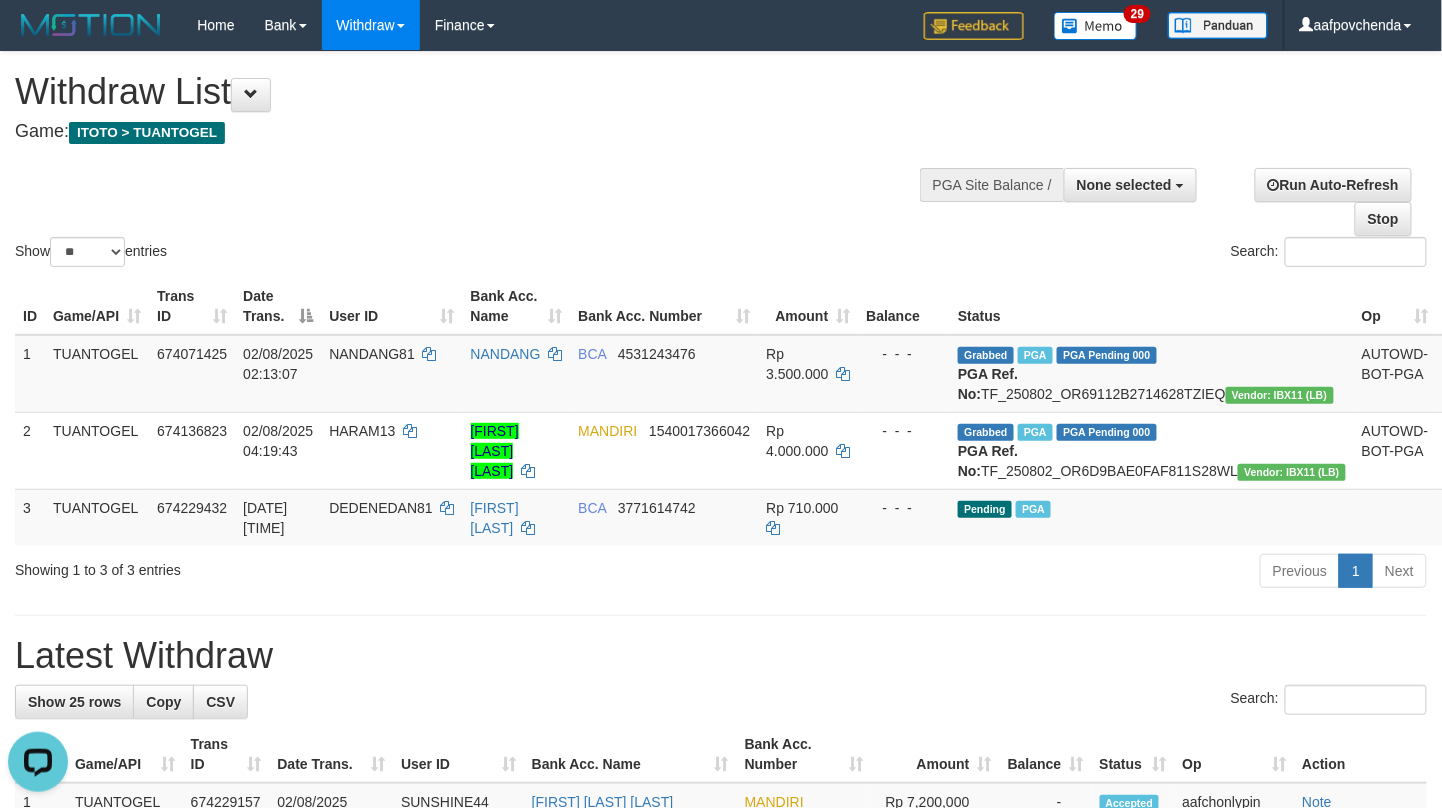 scroll, scrollTop: 0, scrollLeft: 0, axis: both 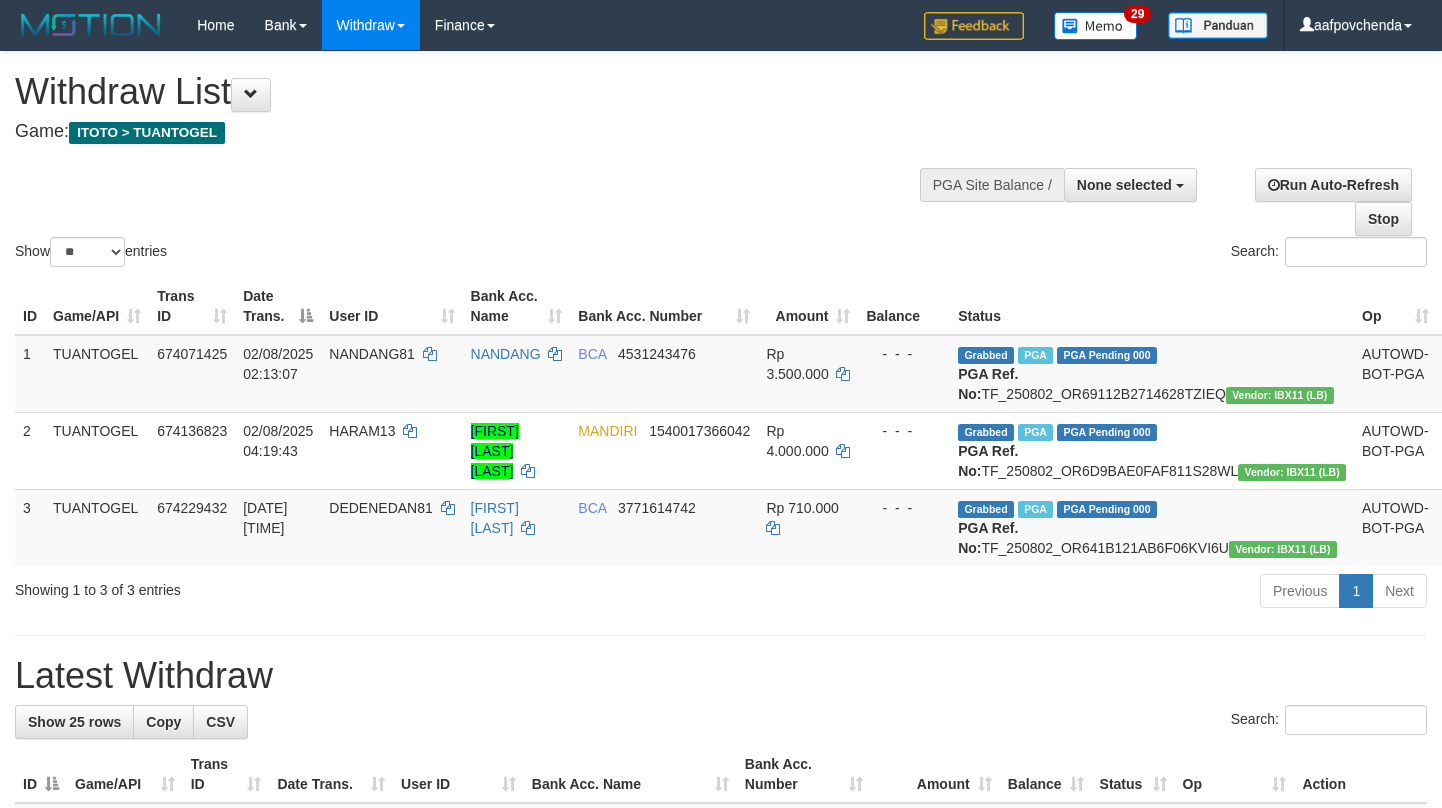 select 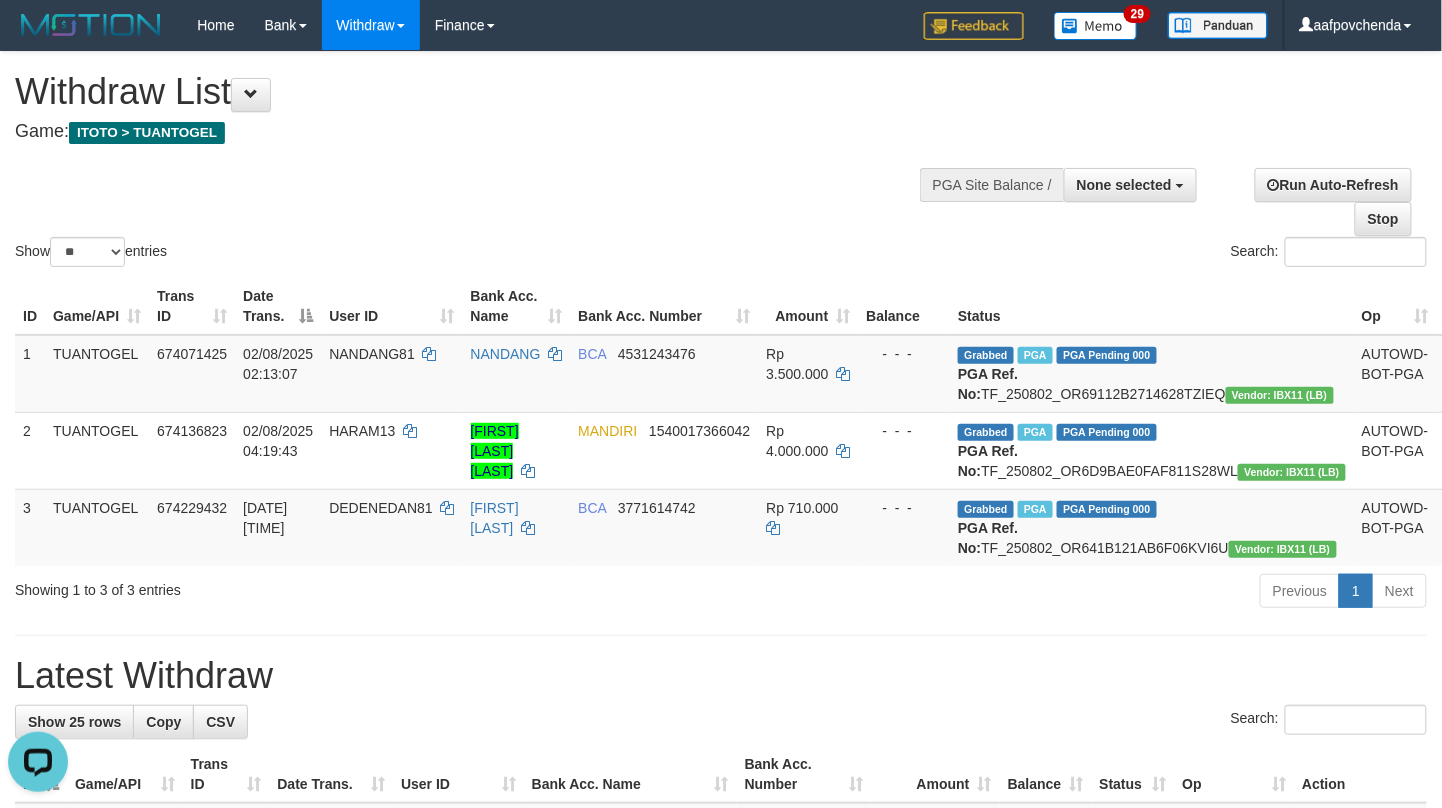 scroll, scrollTop: 0, scrollLeft: 0, axis: both 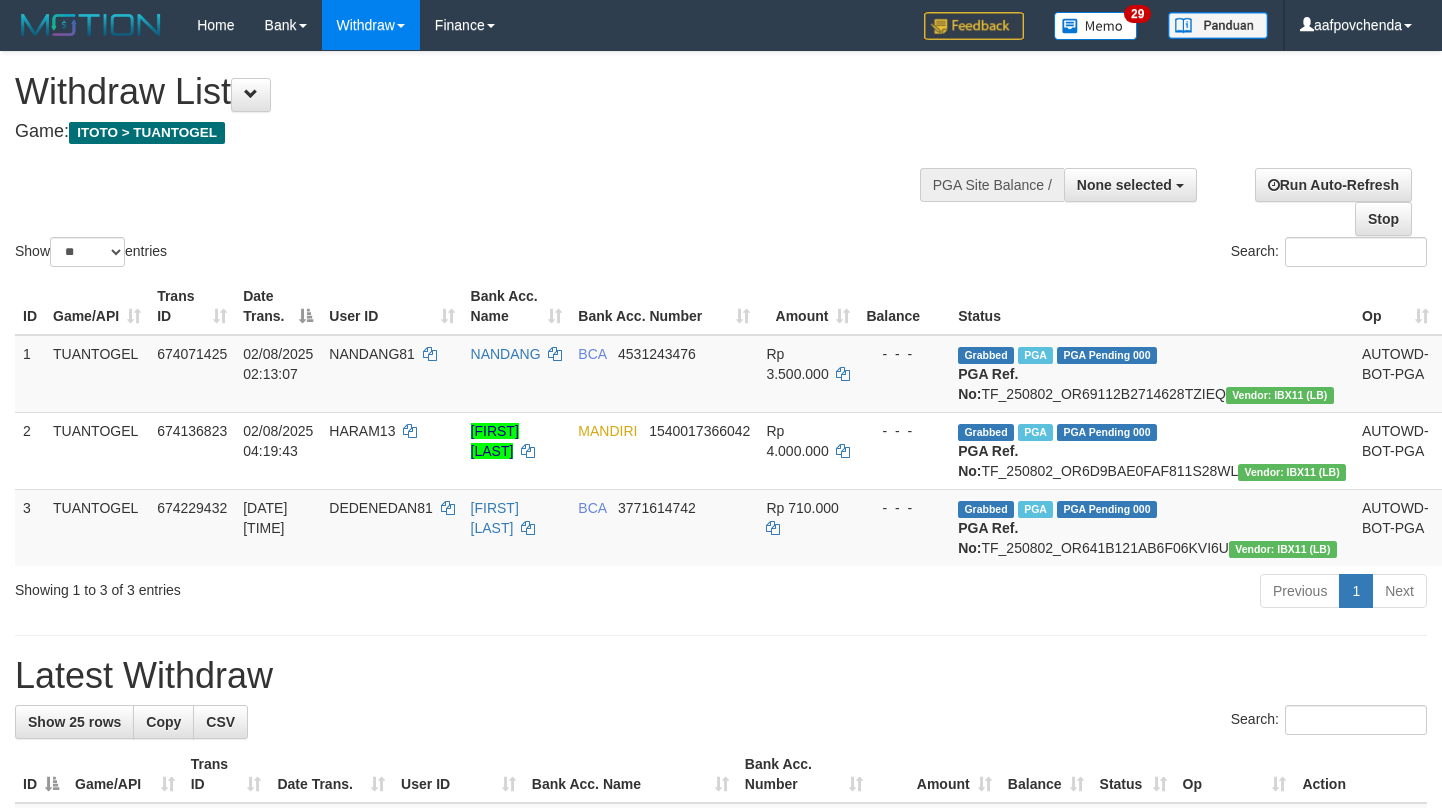 select 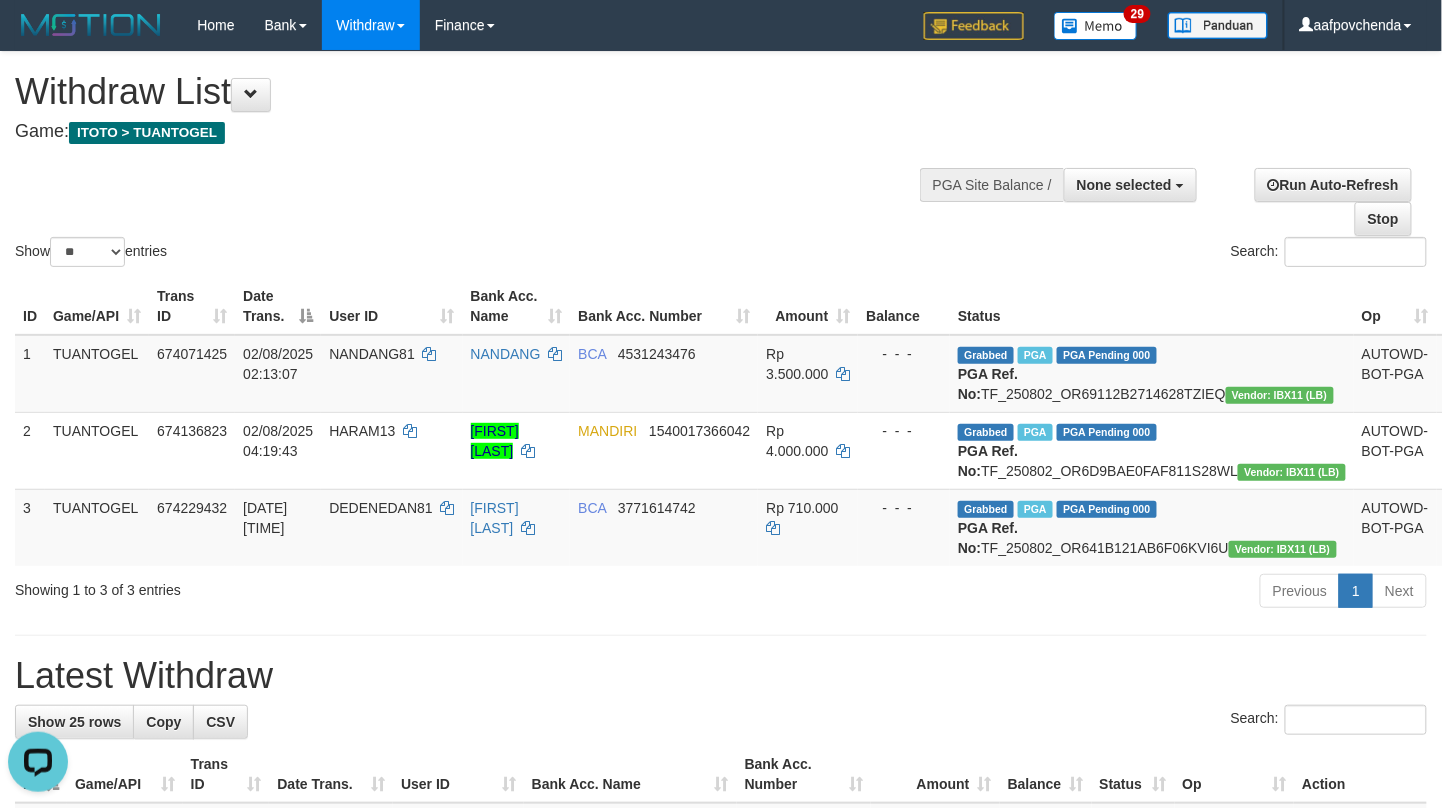 scroll, scrollTop: 0, scrollLeft: 0, axis: both 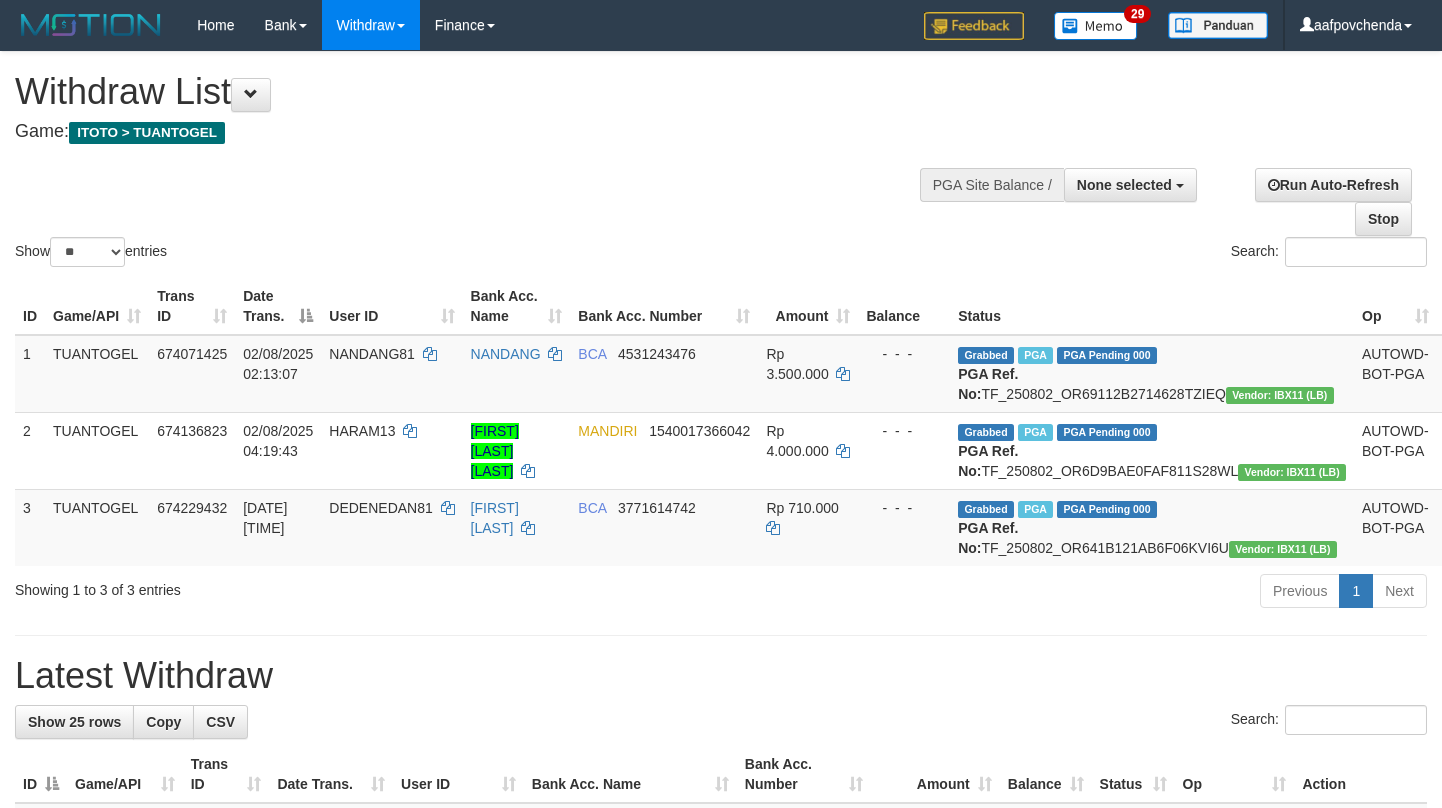 select 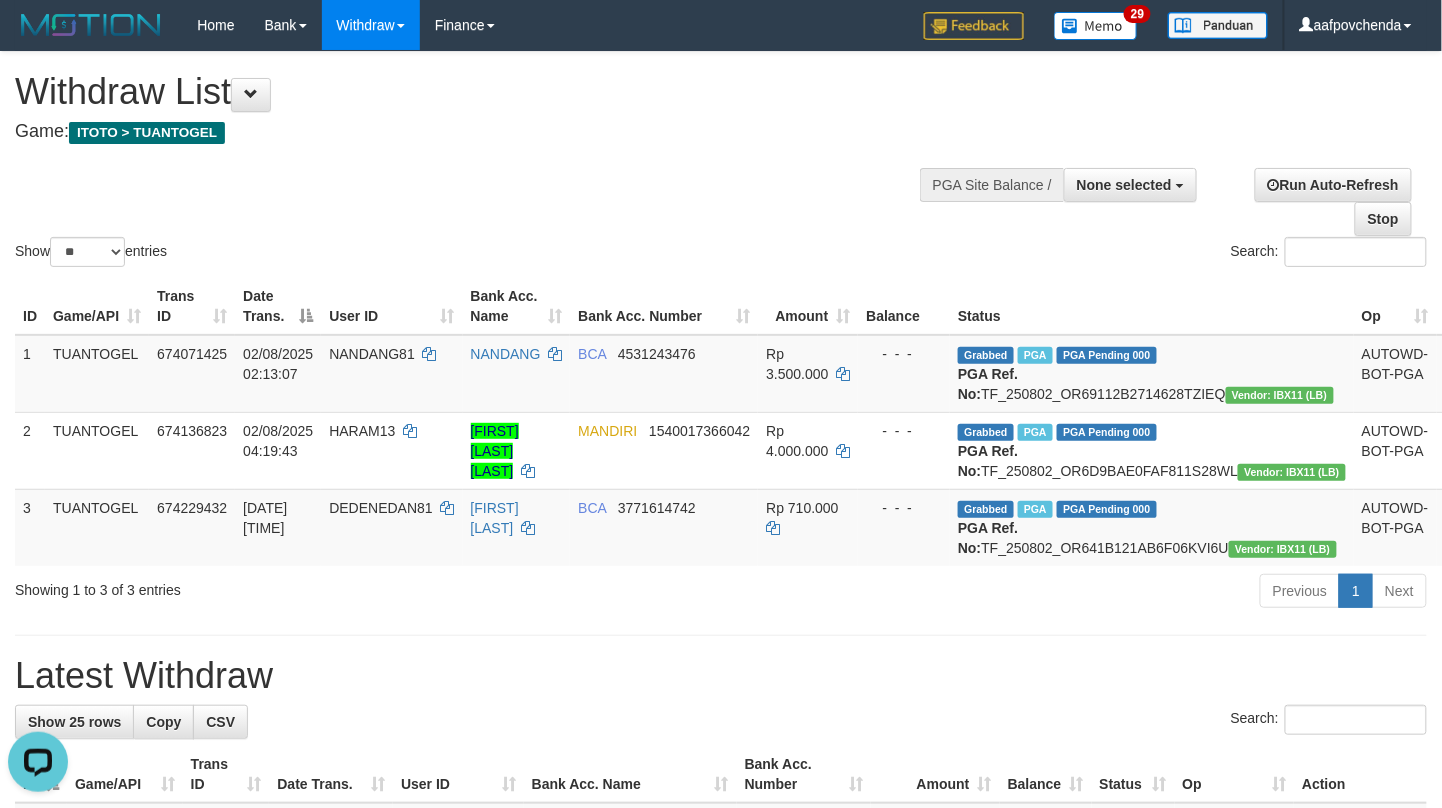 scroll, scrollTop: 0, scrollLeft: 0, axis: both 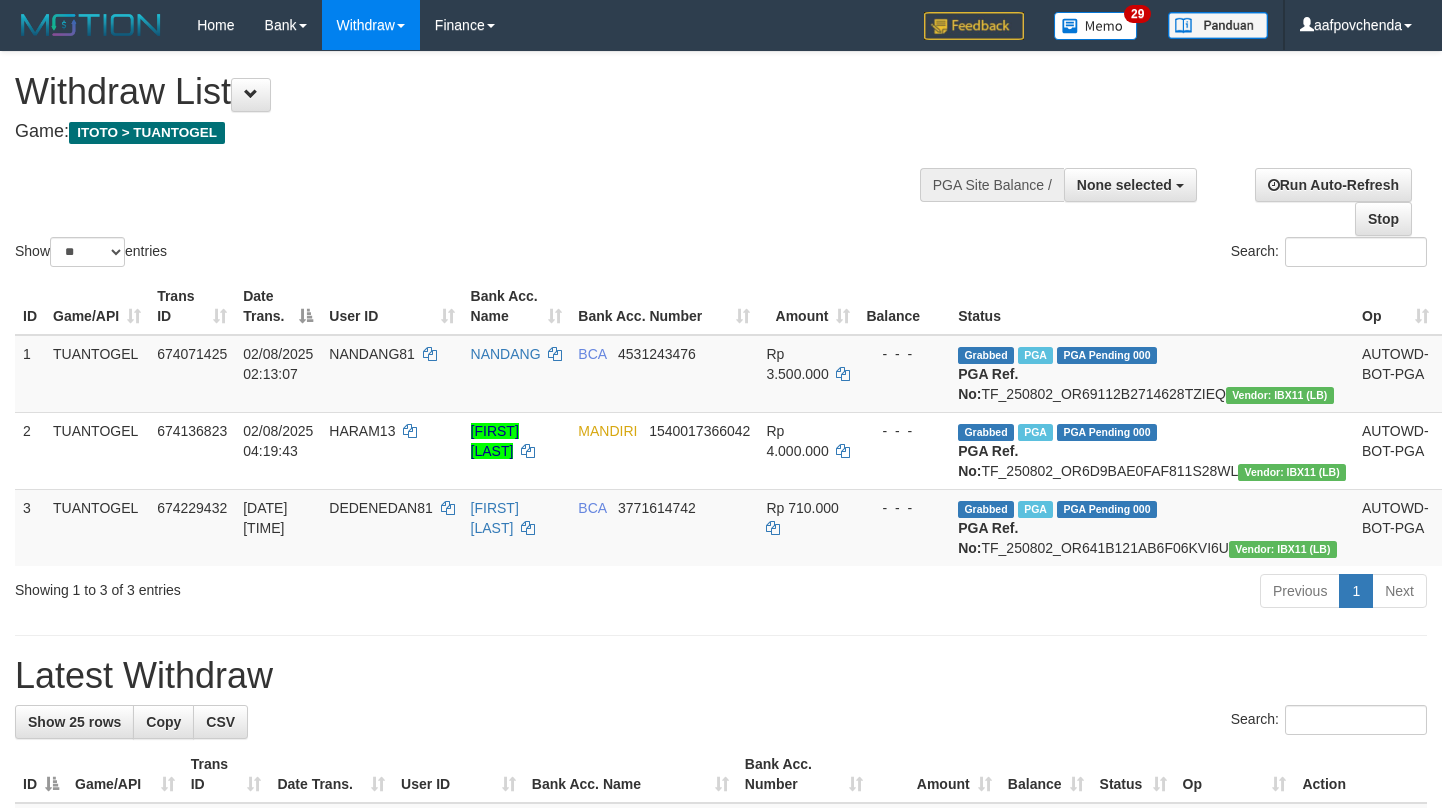 select 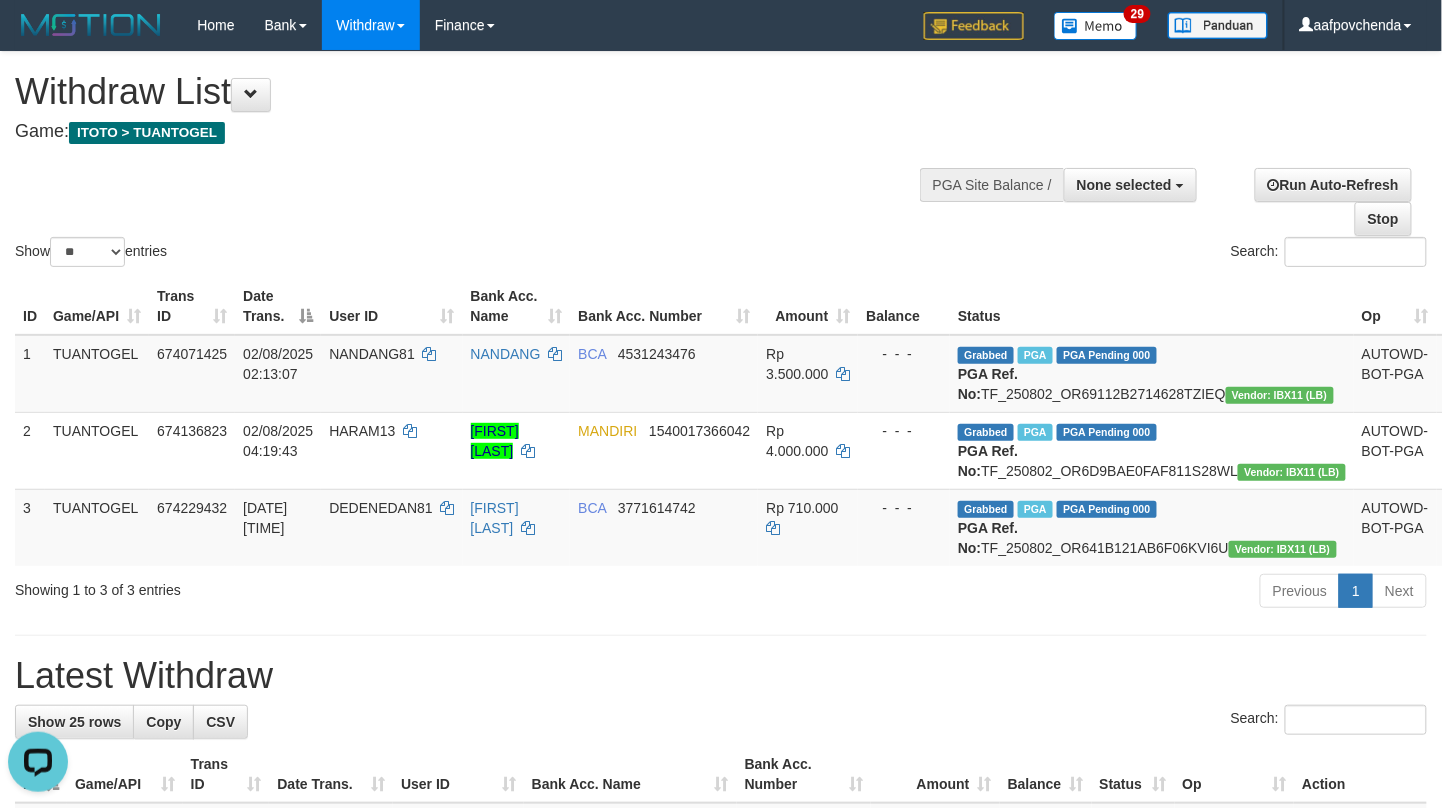 scroll, scrollTop: 0, scrollLeft: 0, axis: both 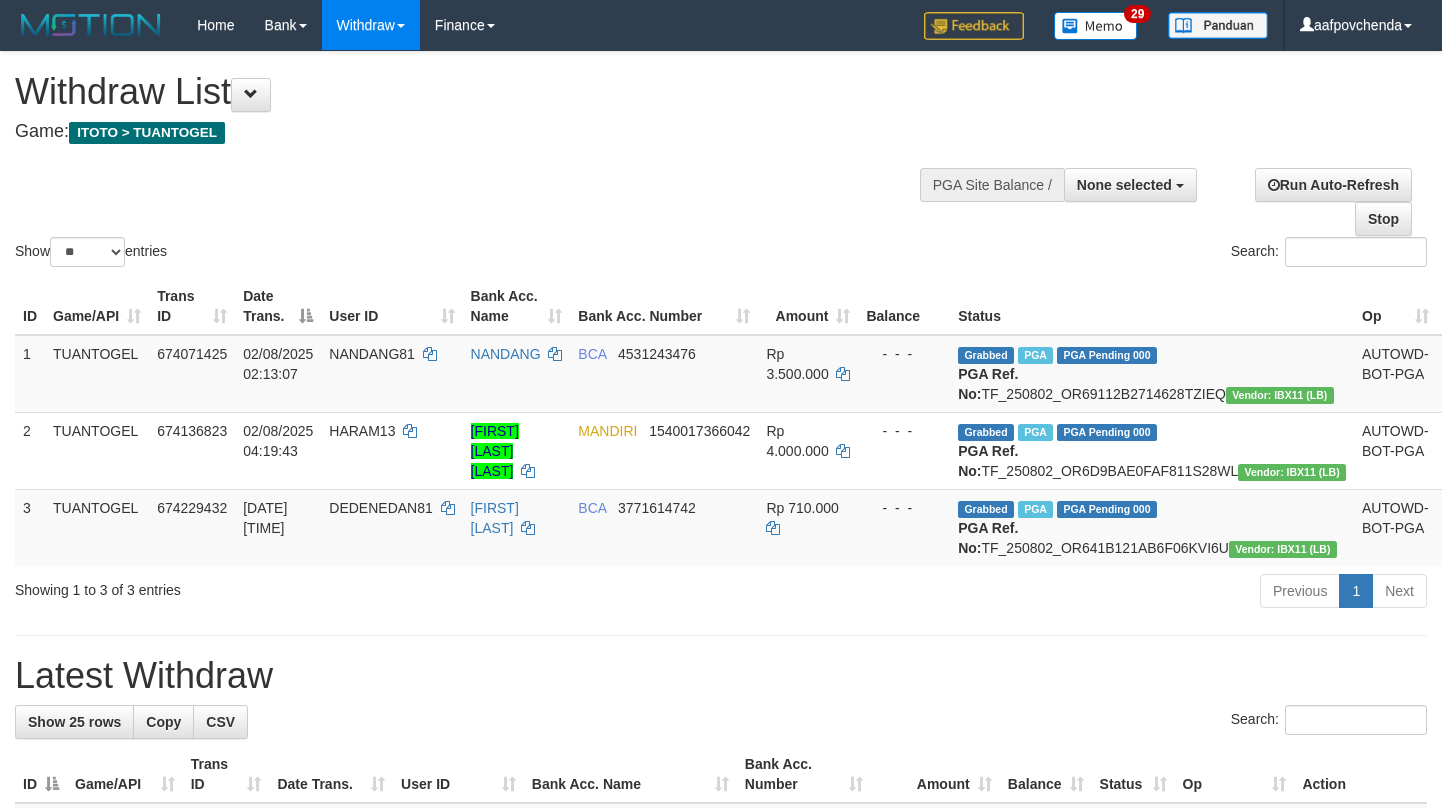 select 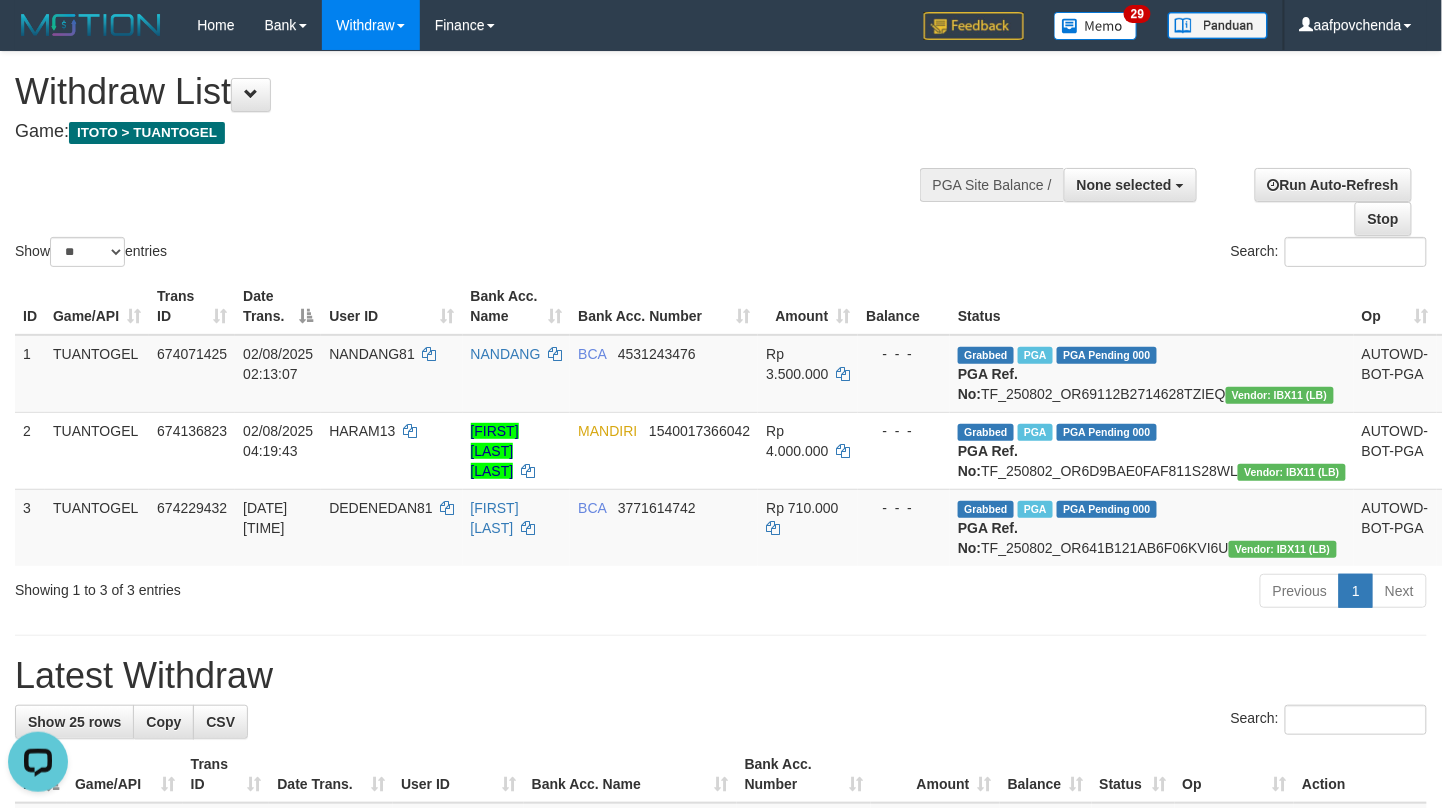 scroll, scrollTop: 0, scrollLeft: 0, axis: both 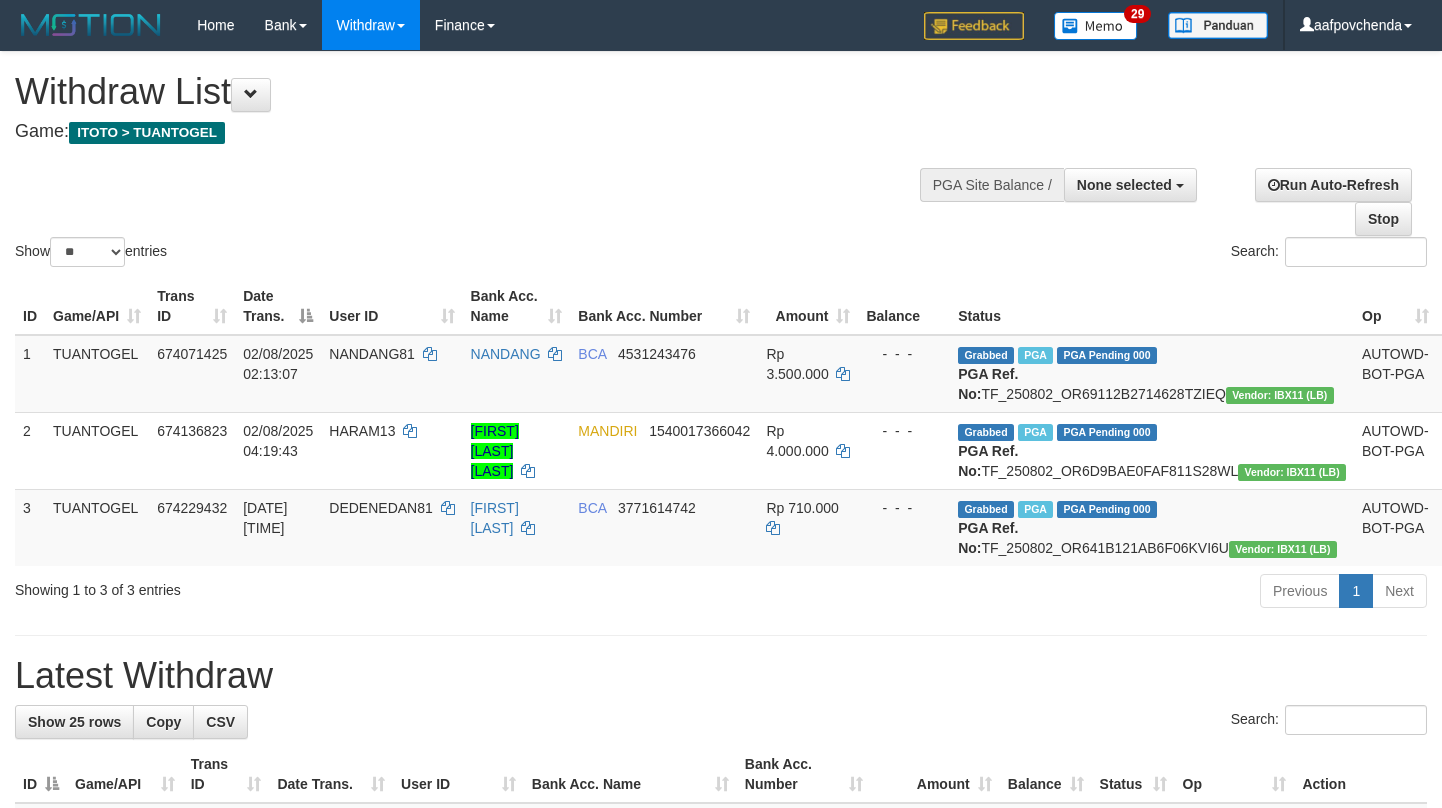 select 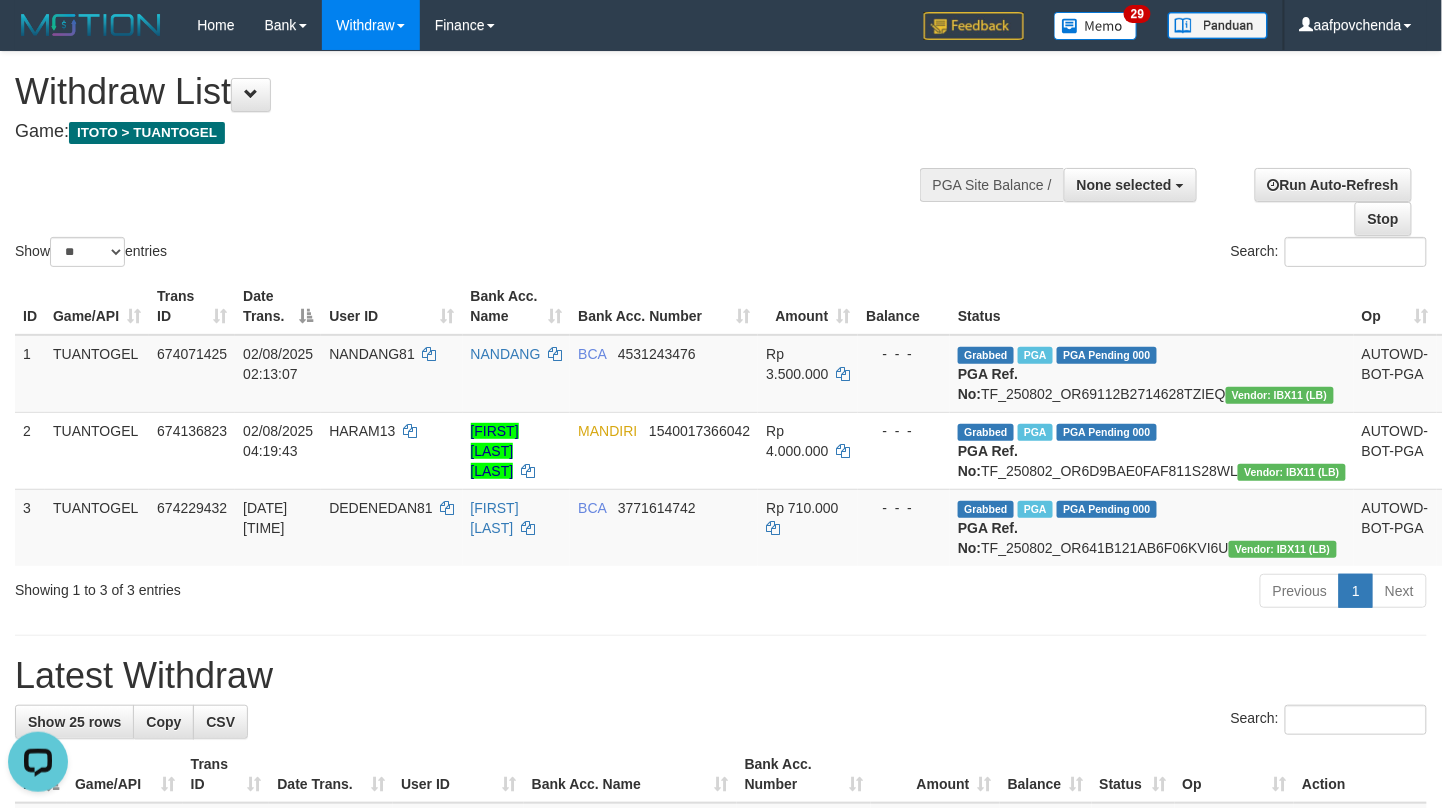 scroll, scrollTop: 0, scrollLeft: 0, axis: both 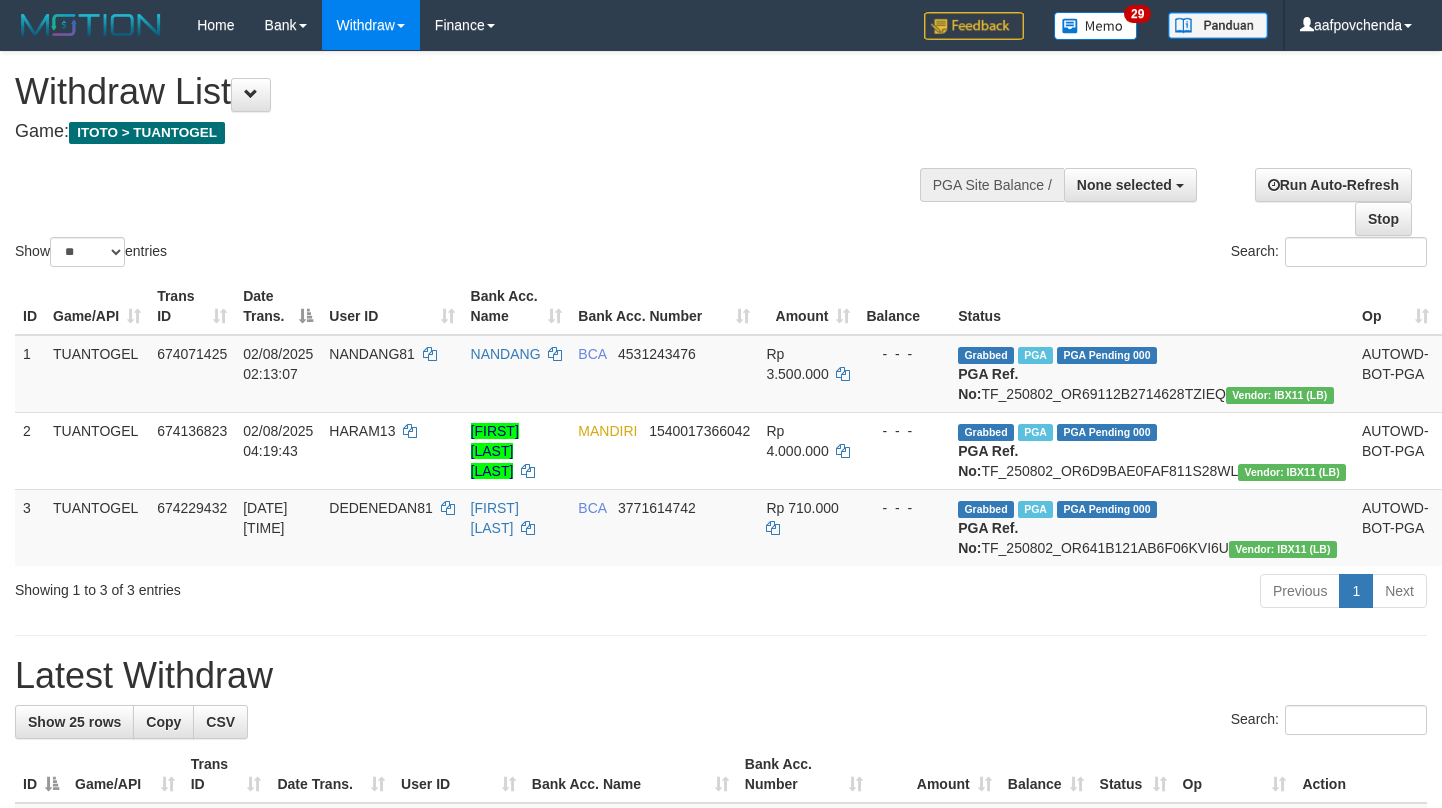 select 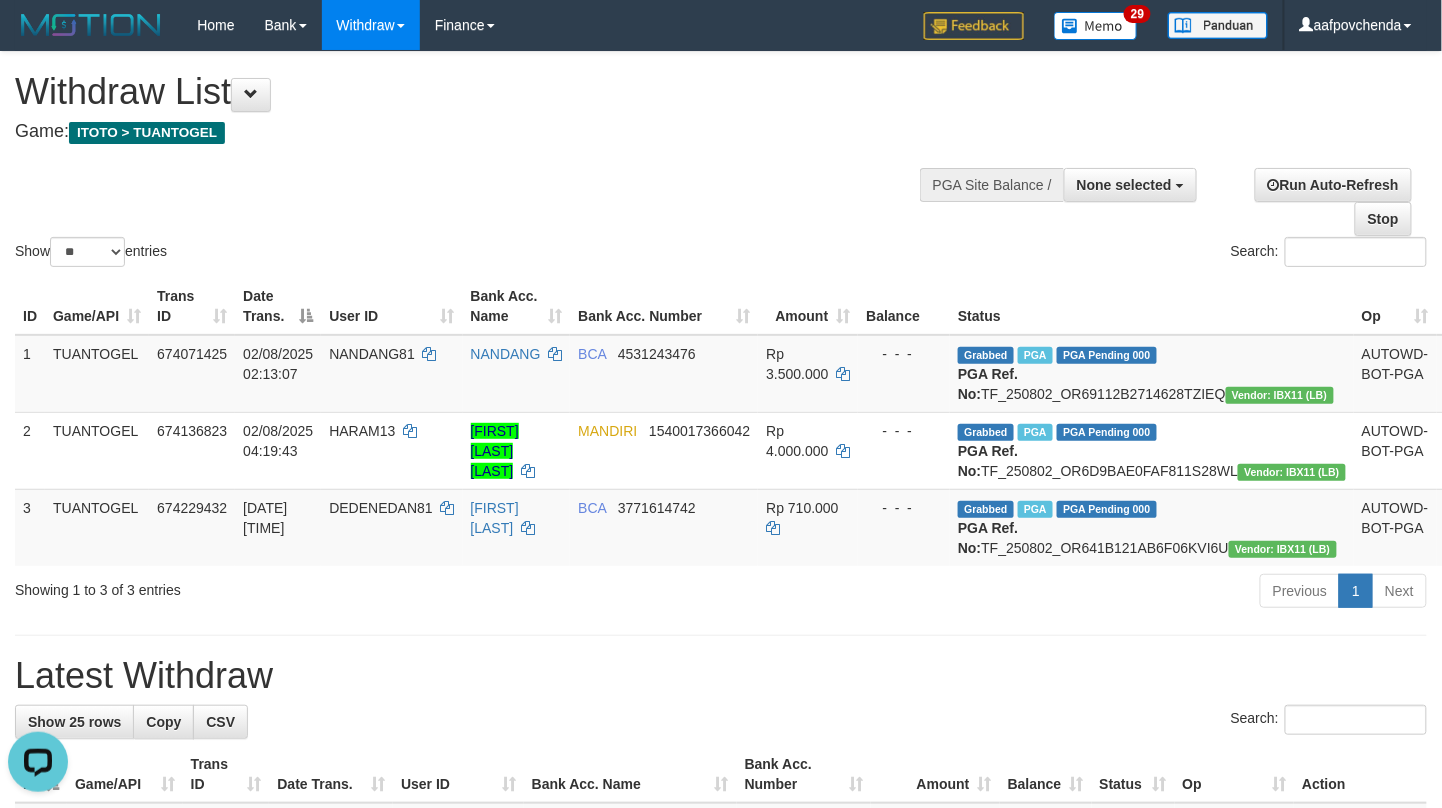 scroll, scrollTop: 0, scrollLeft: 0, axis: both 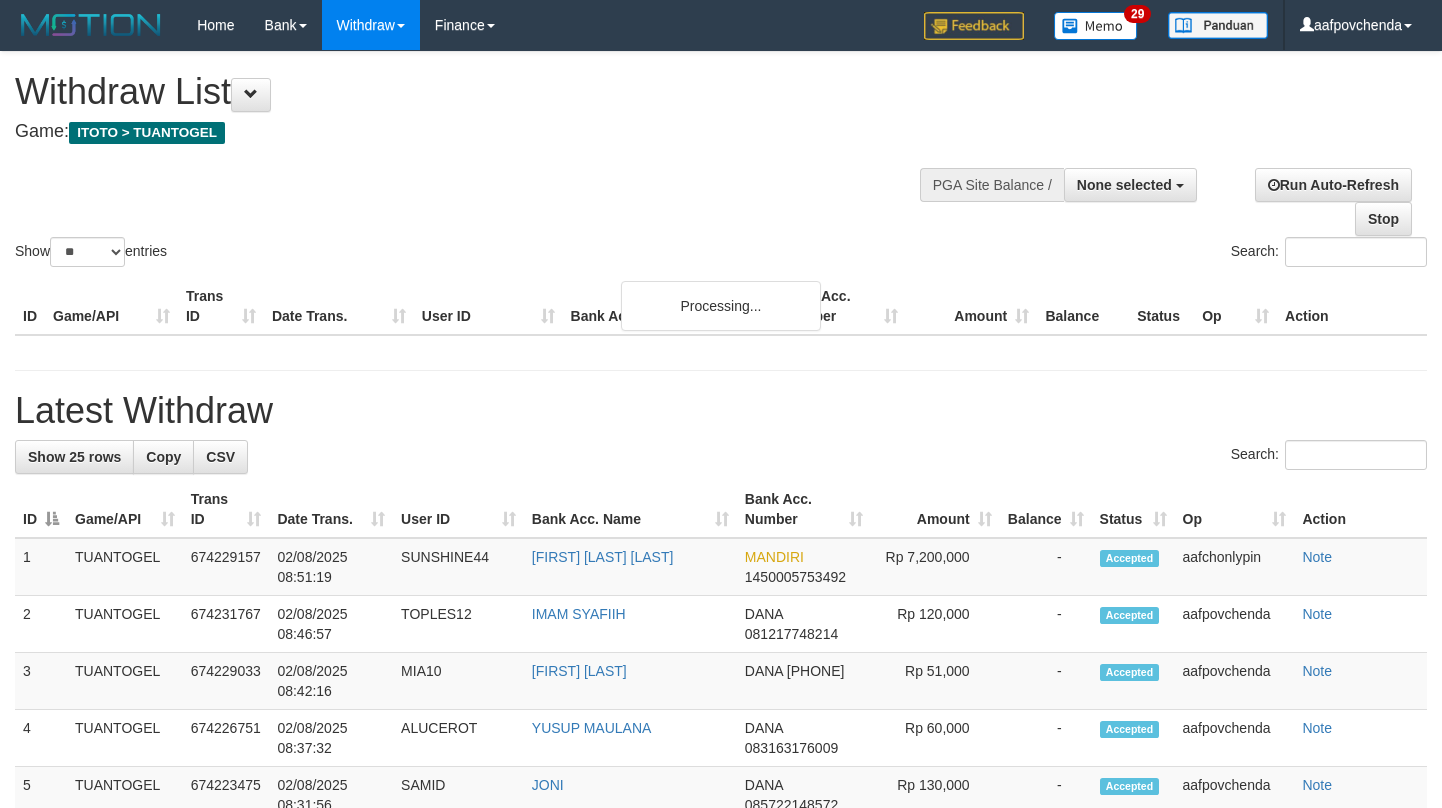select 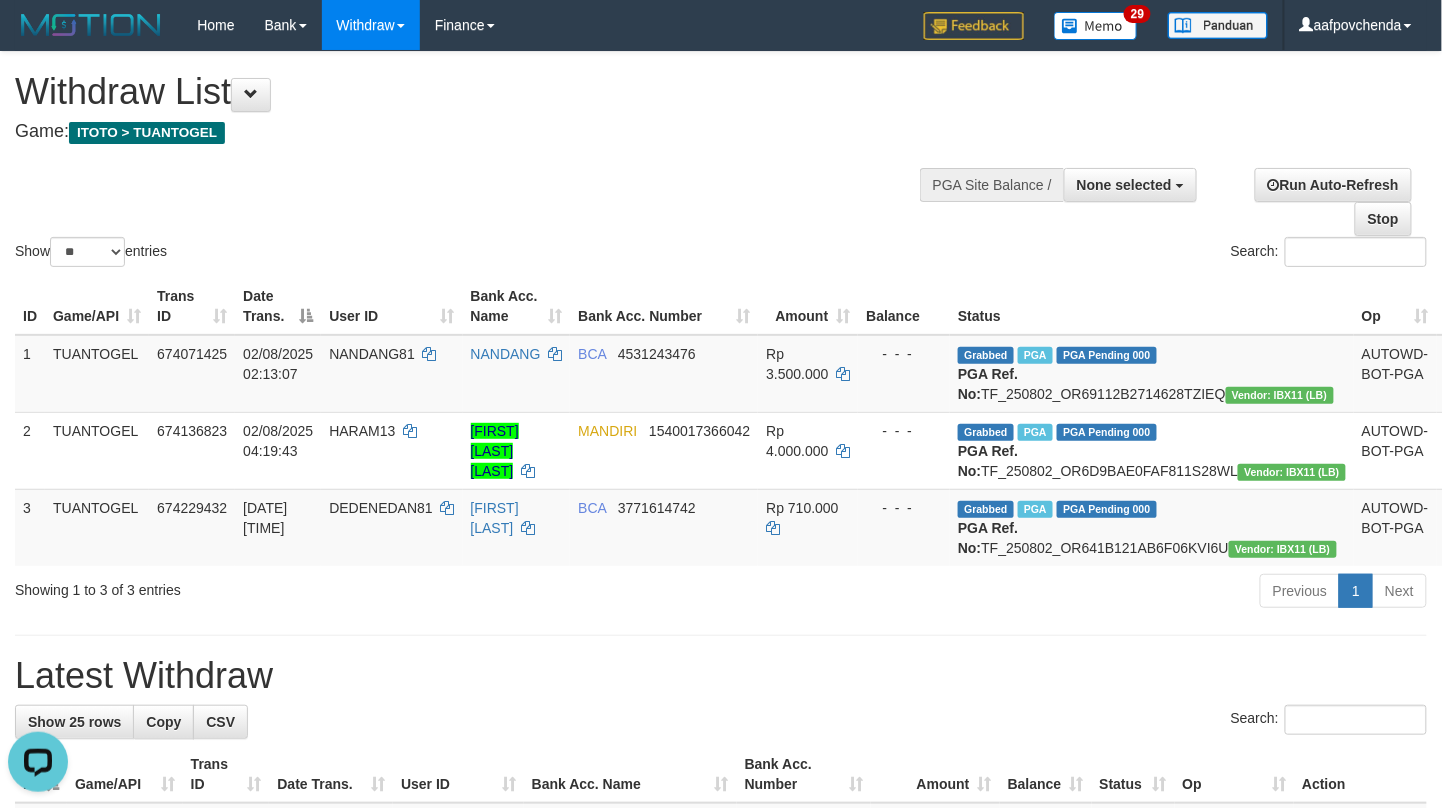 scroll, scrollTop: 0, scrollLeft: 0, axis: both 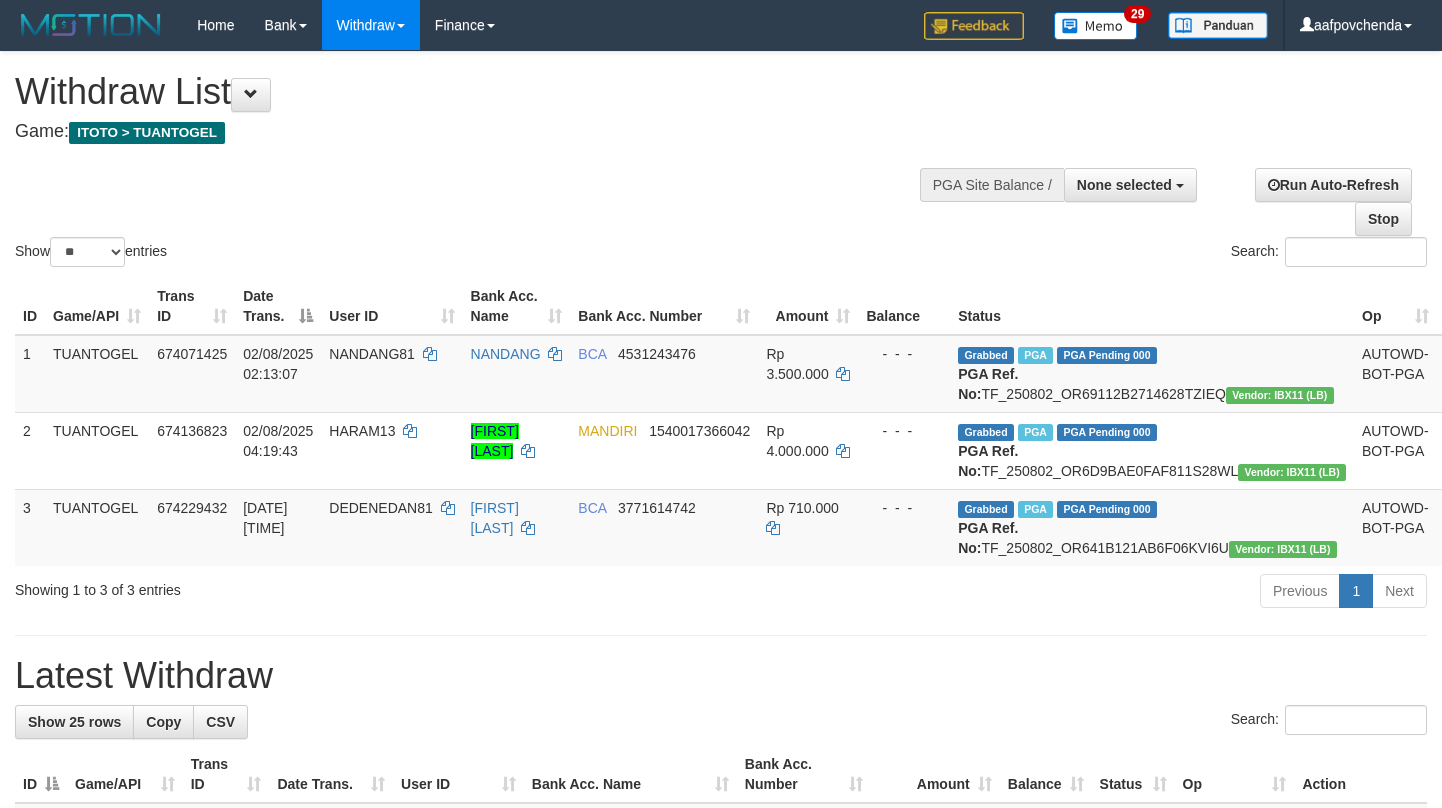 select 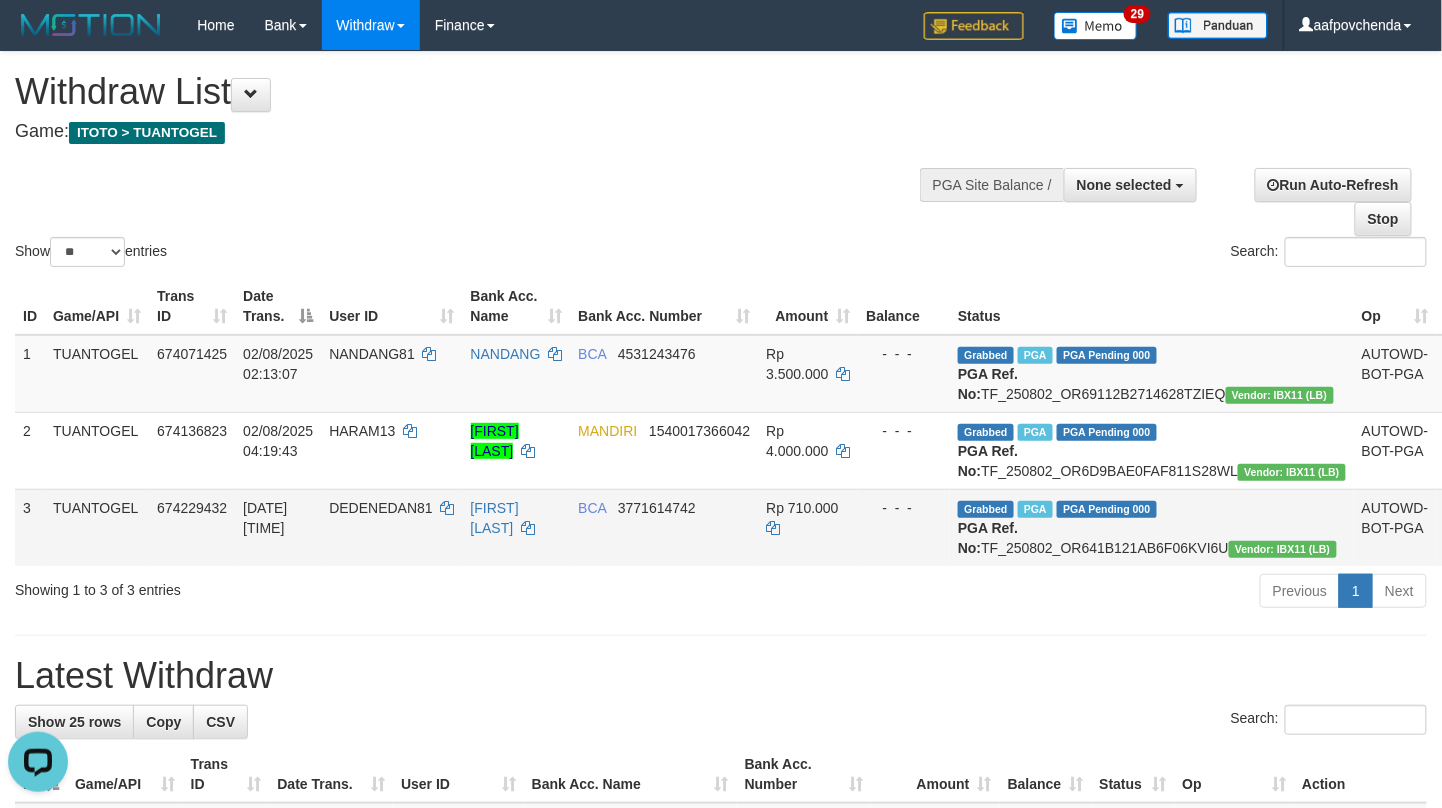 scroll, scrollTop: 0, scrollLeft: 0, axis: both 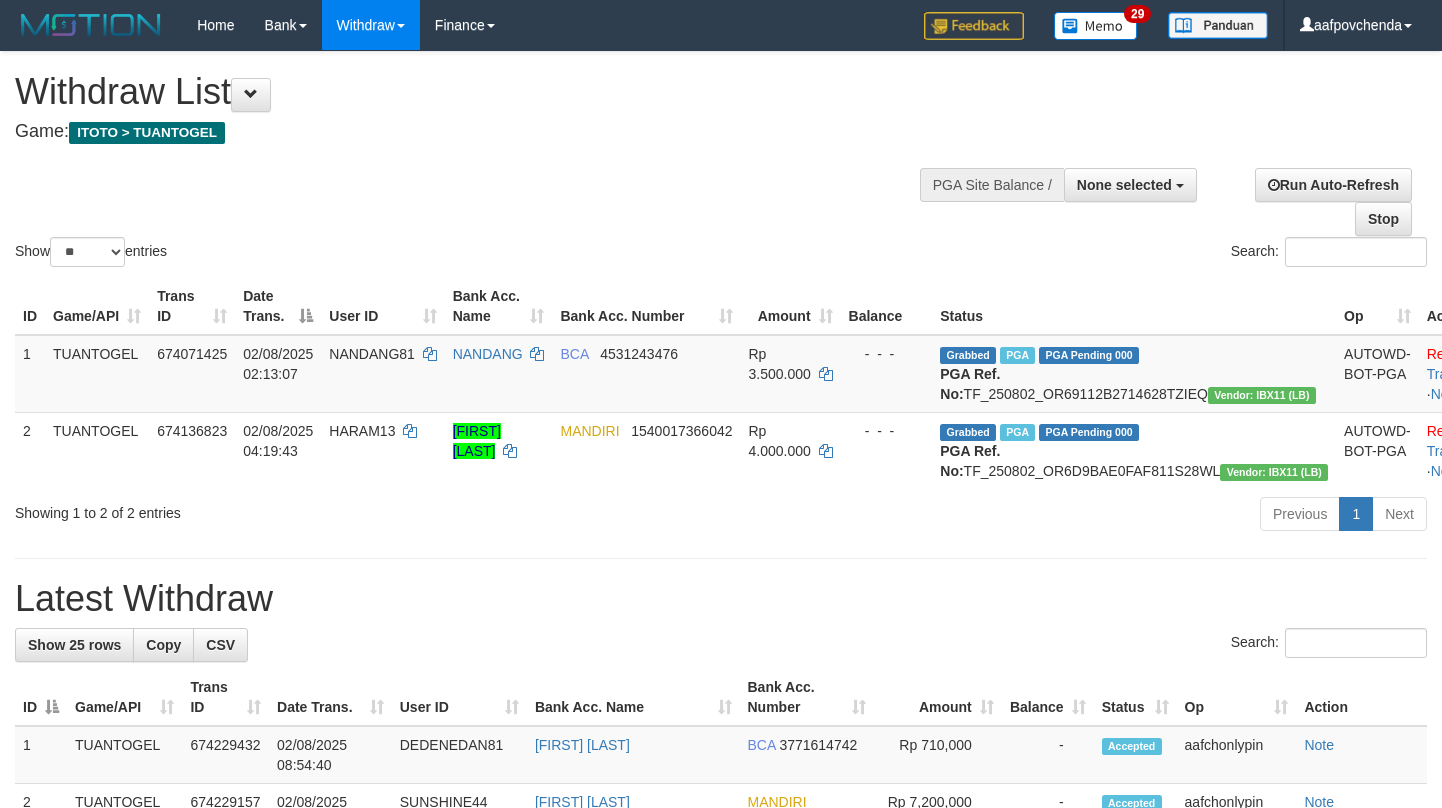 select 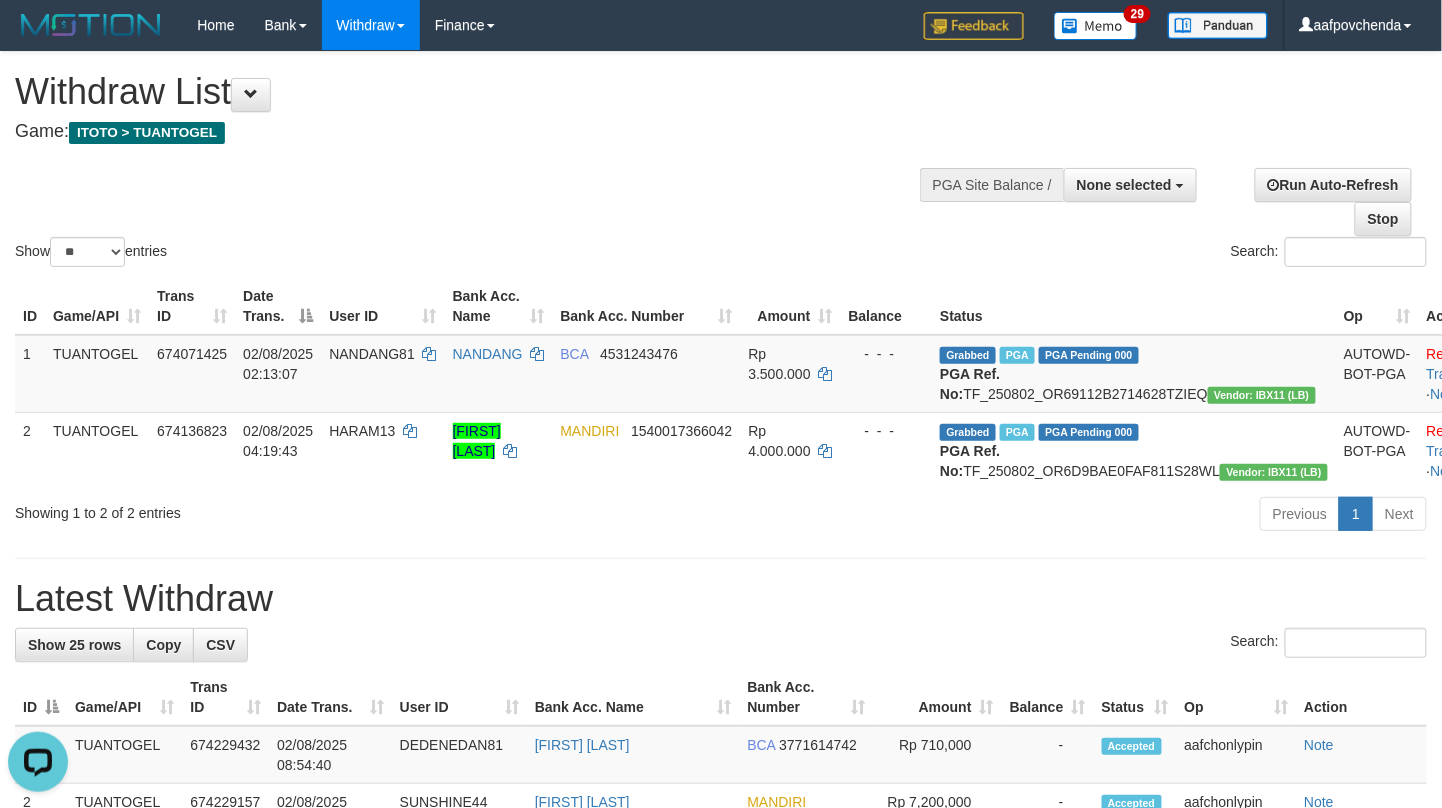 scroll, scrollTop: 0, scrollLeft: 0, axis: both 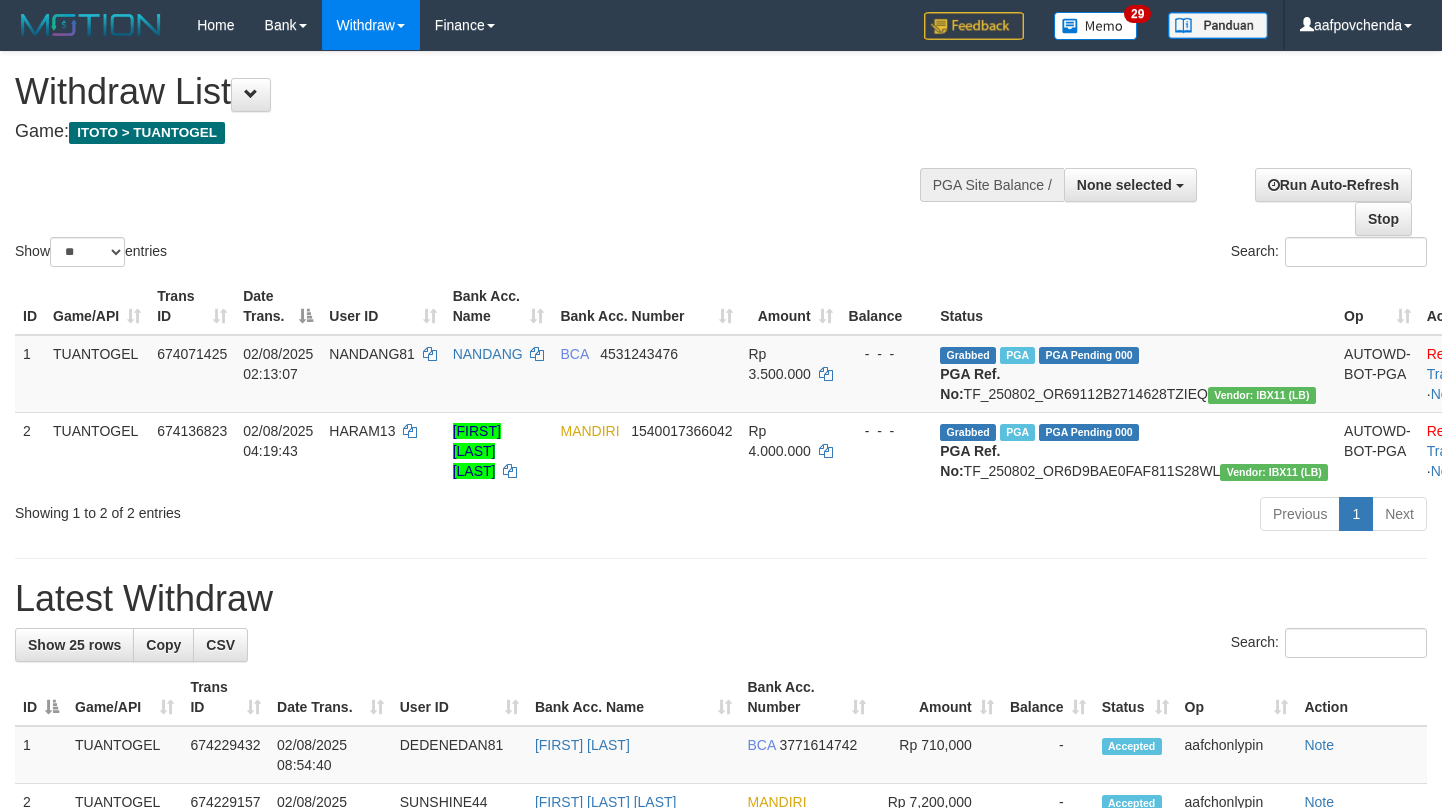 select 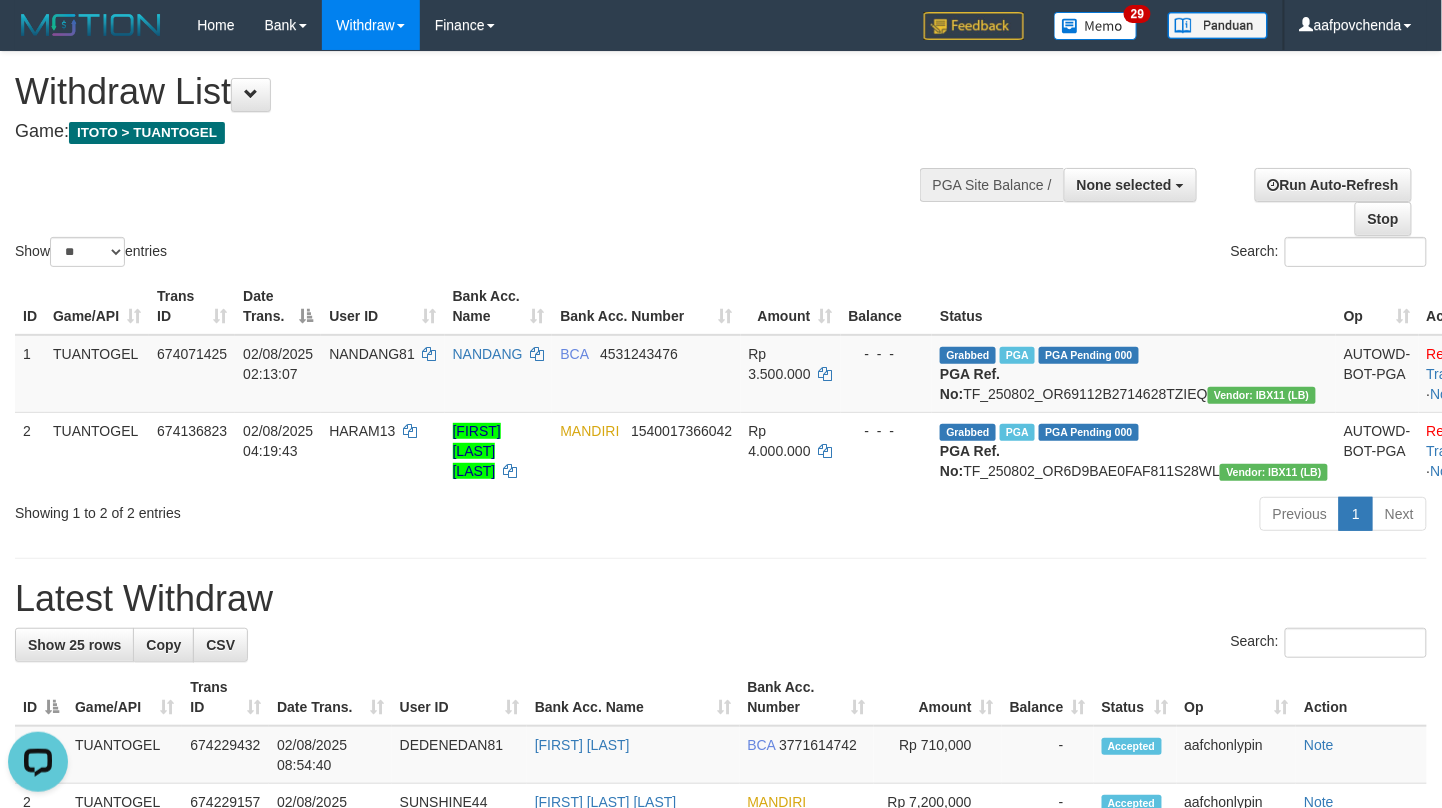 scroll, scrollTop: 0, scrollLeft: 0, axis: both 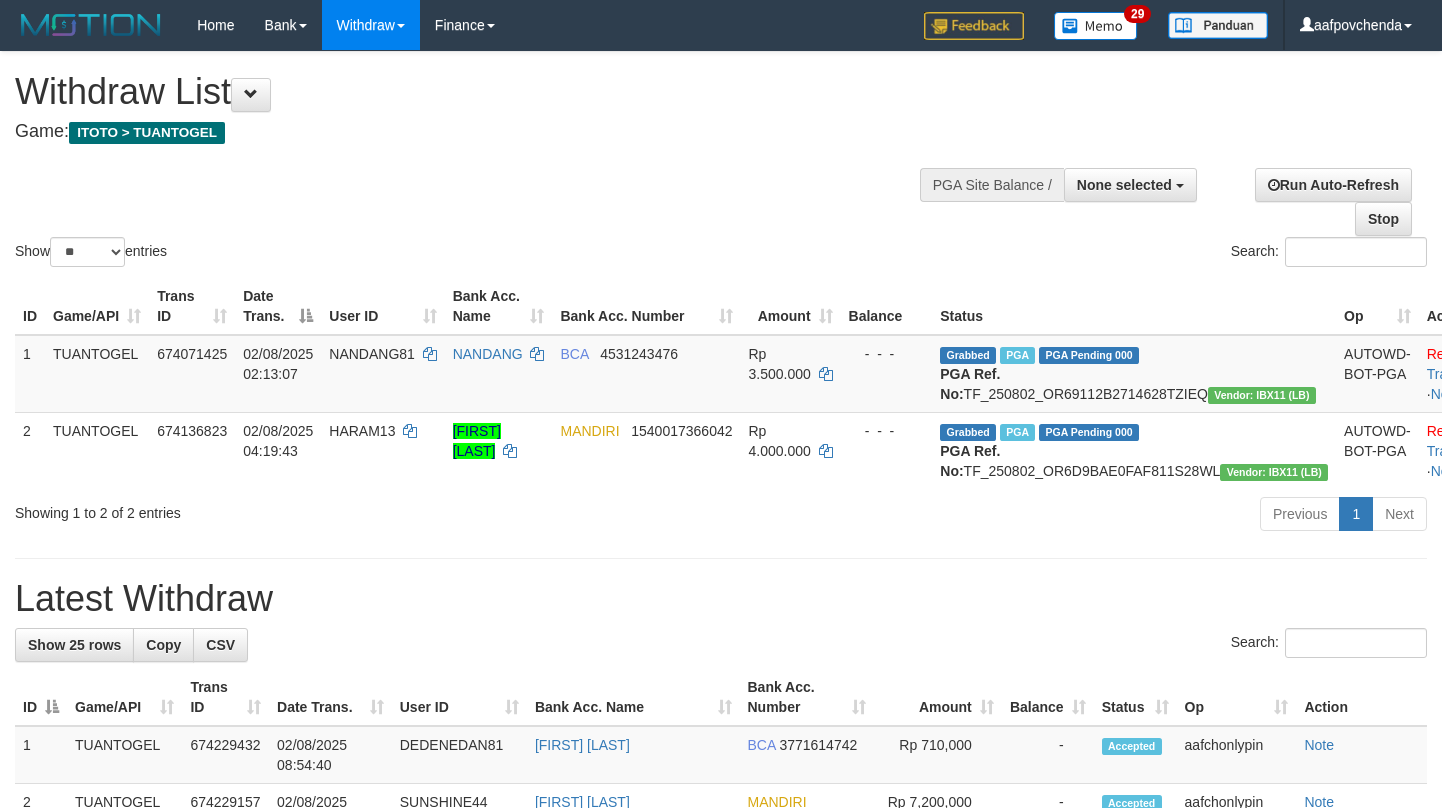 select 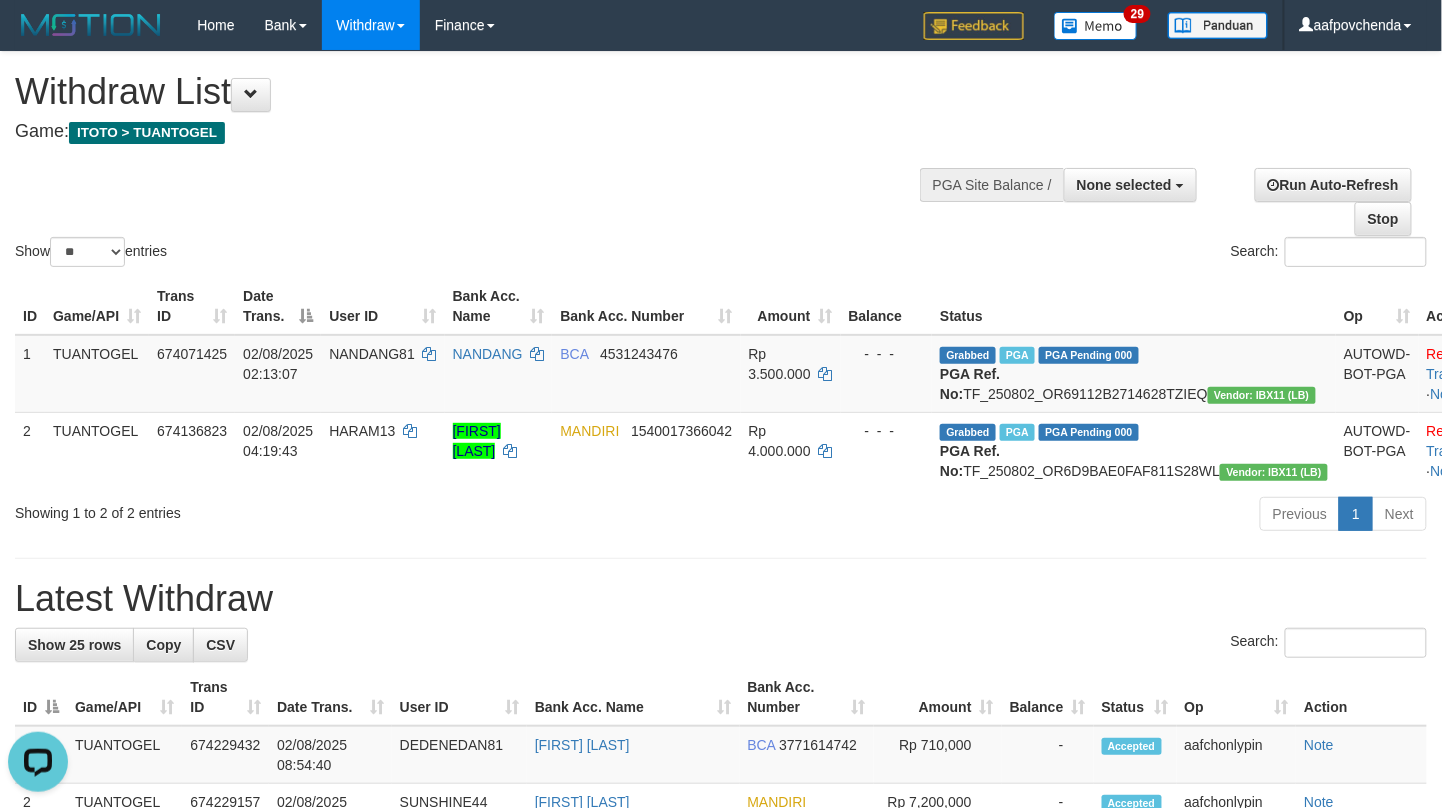 scroll, scrollTop: 0, scrollLeft: 0, axis: both 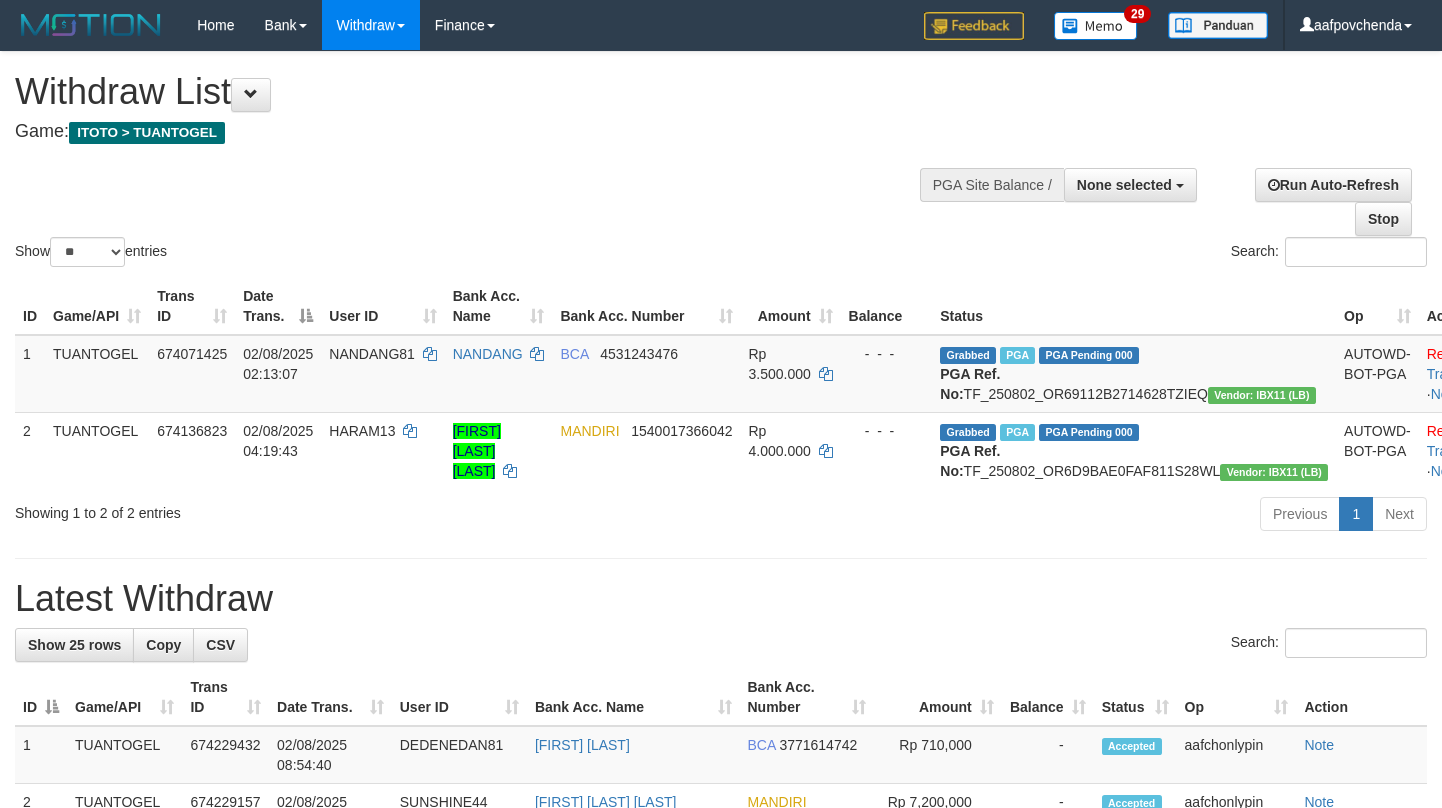 select 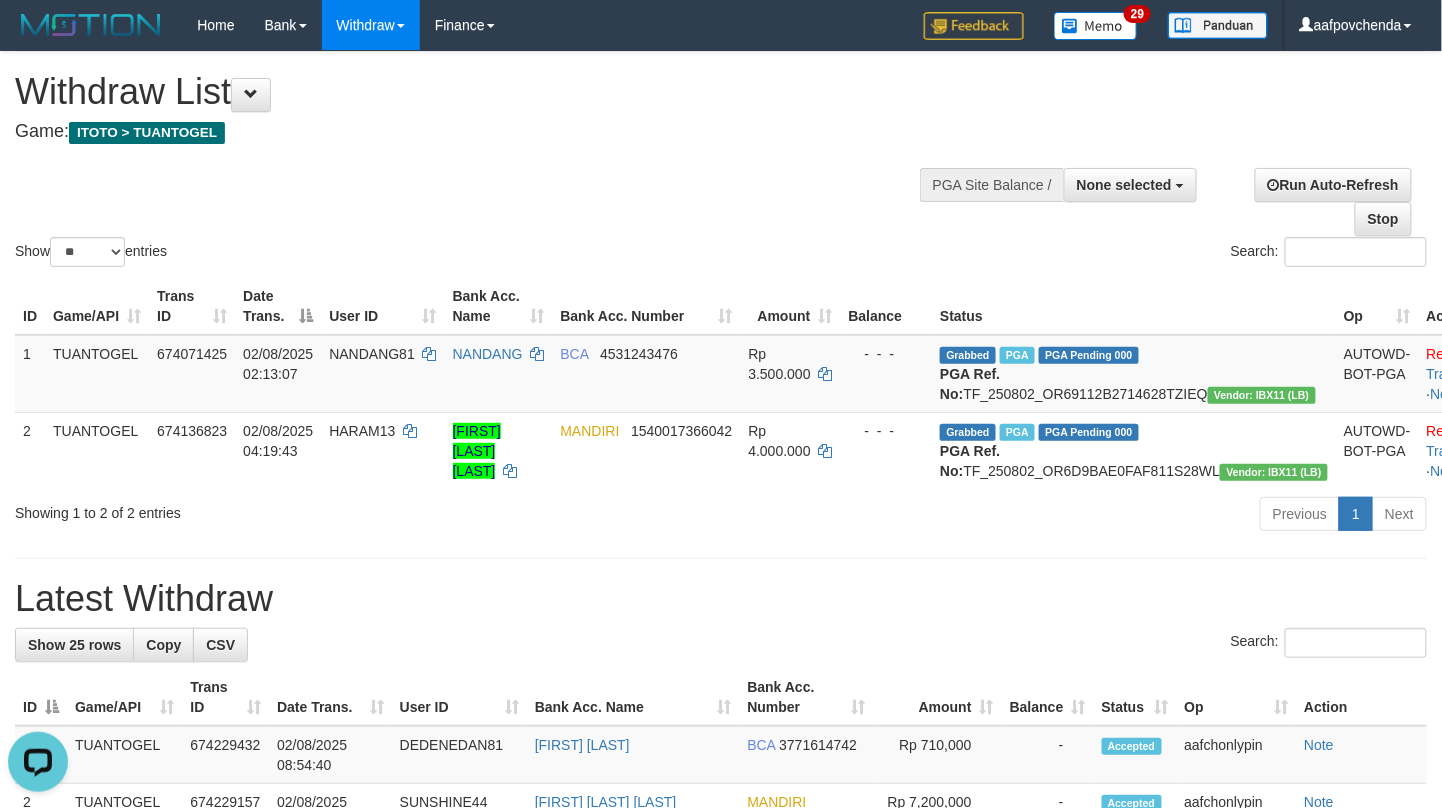 scroll, scrollTop: 0, scrollLeft: 0, axis: both 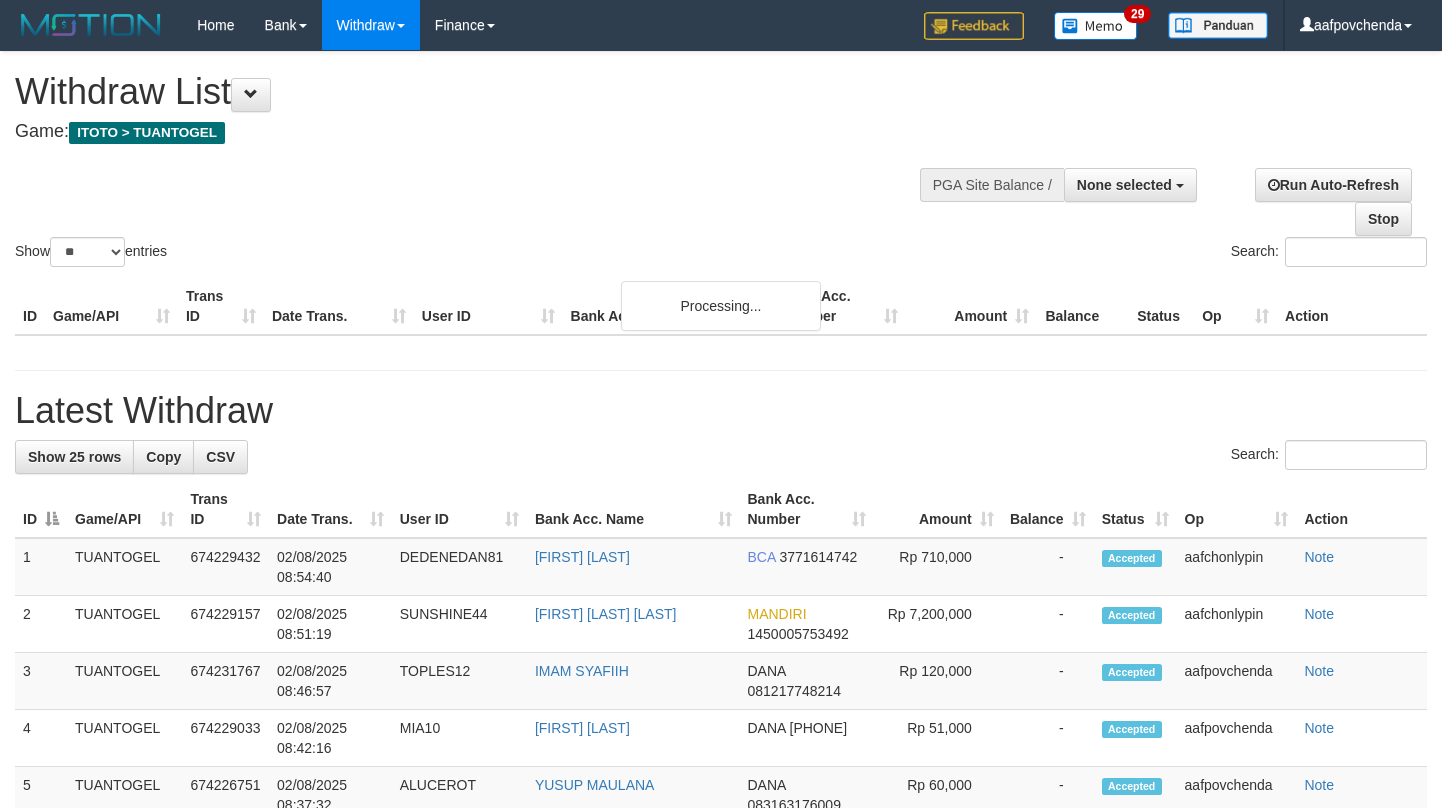 select 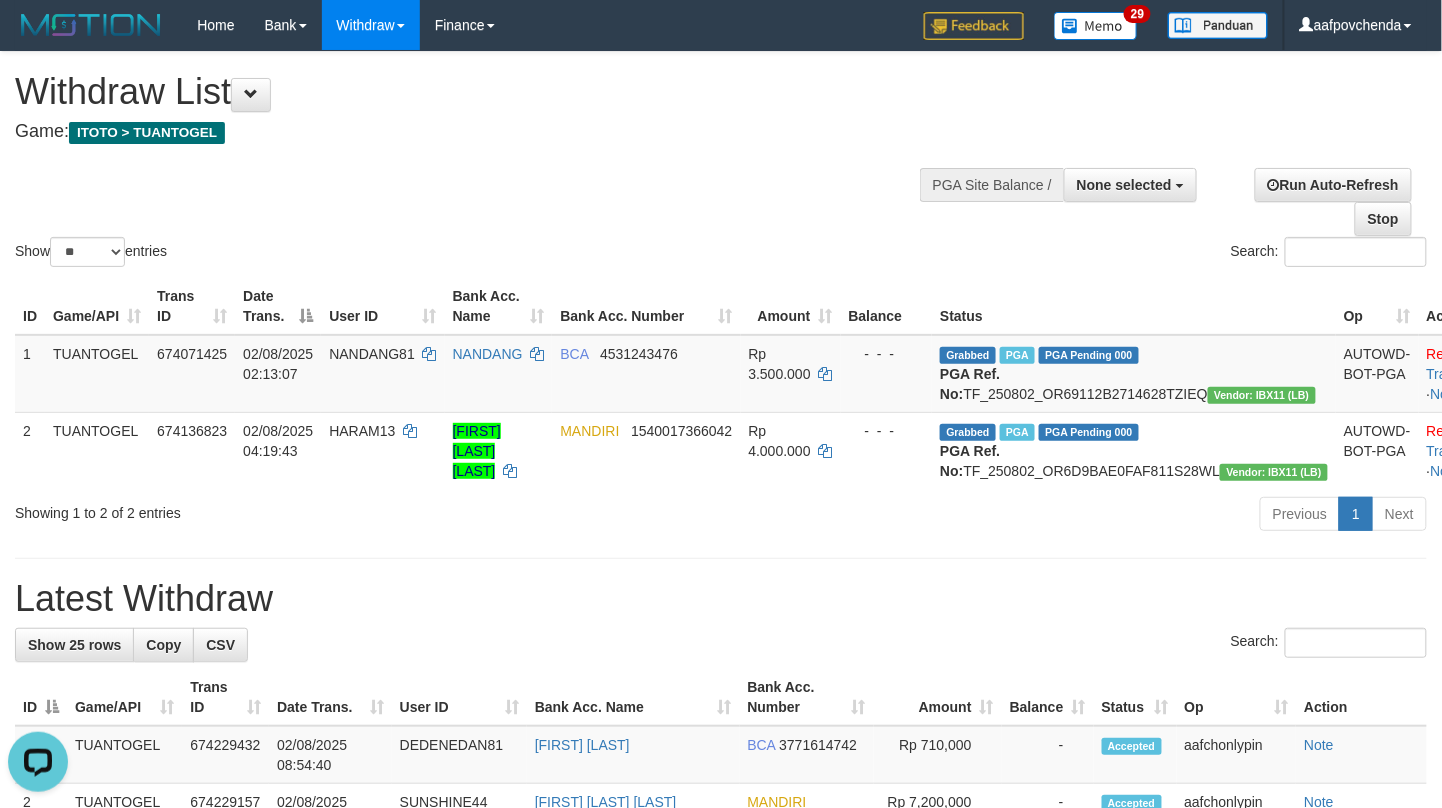 scroll, scrollTop: 0, scrollLeft: 0, axis: both 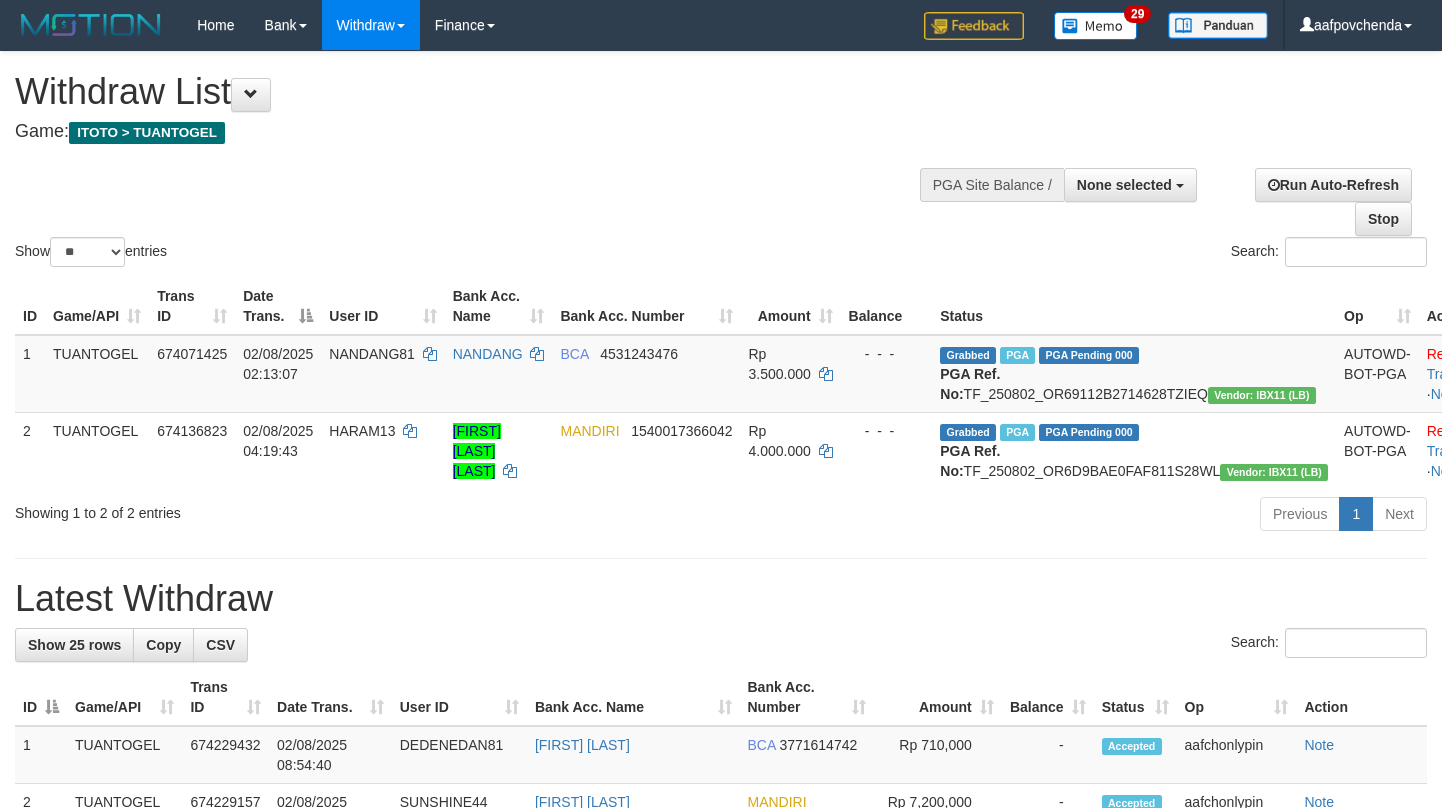 select 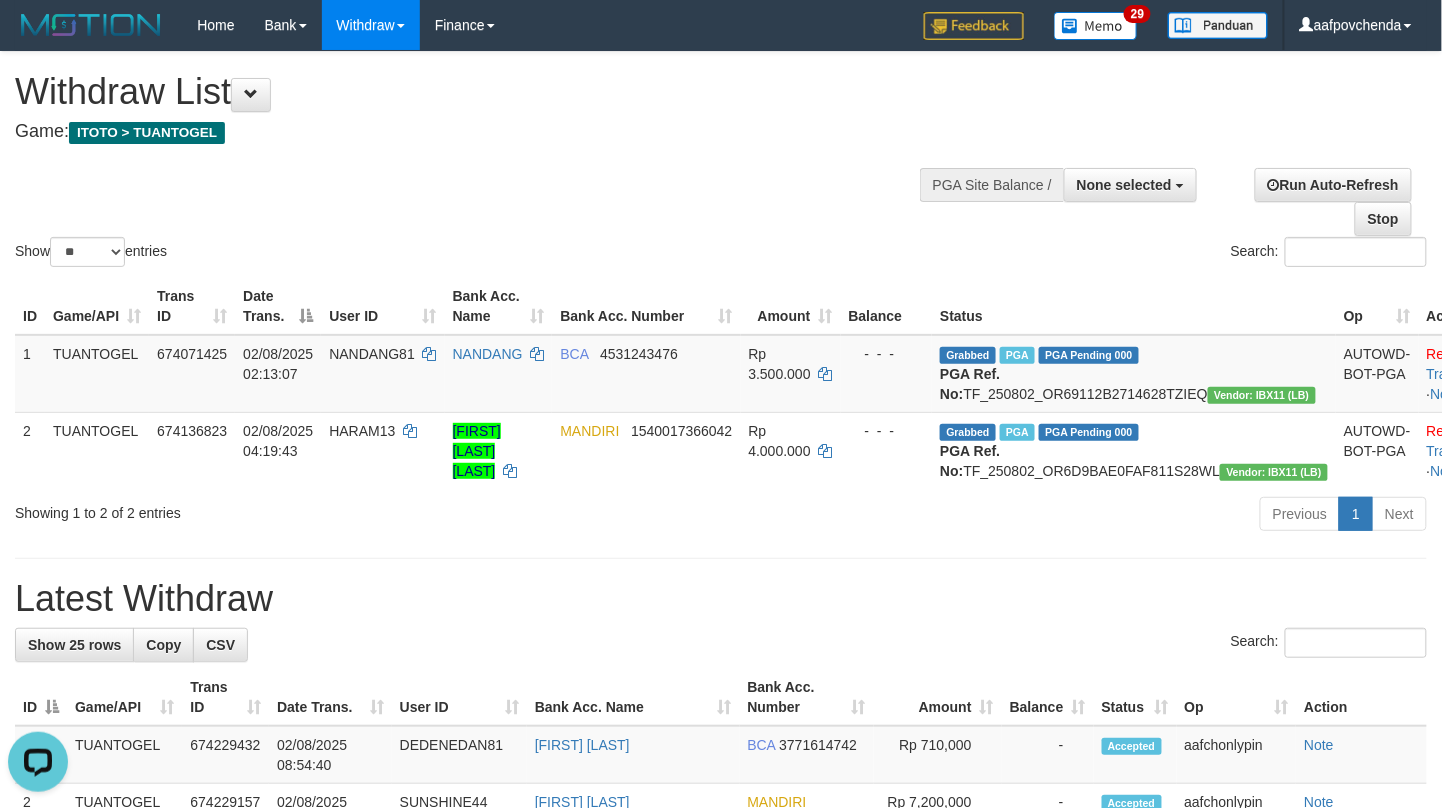 scroll, scrollTop: 0, scrollLeft: 0, axis: both 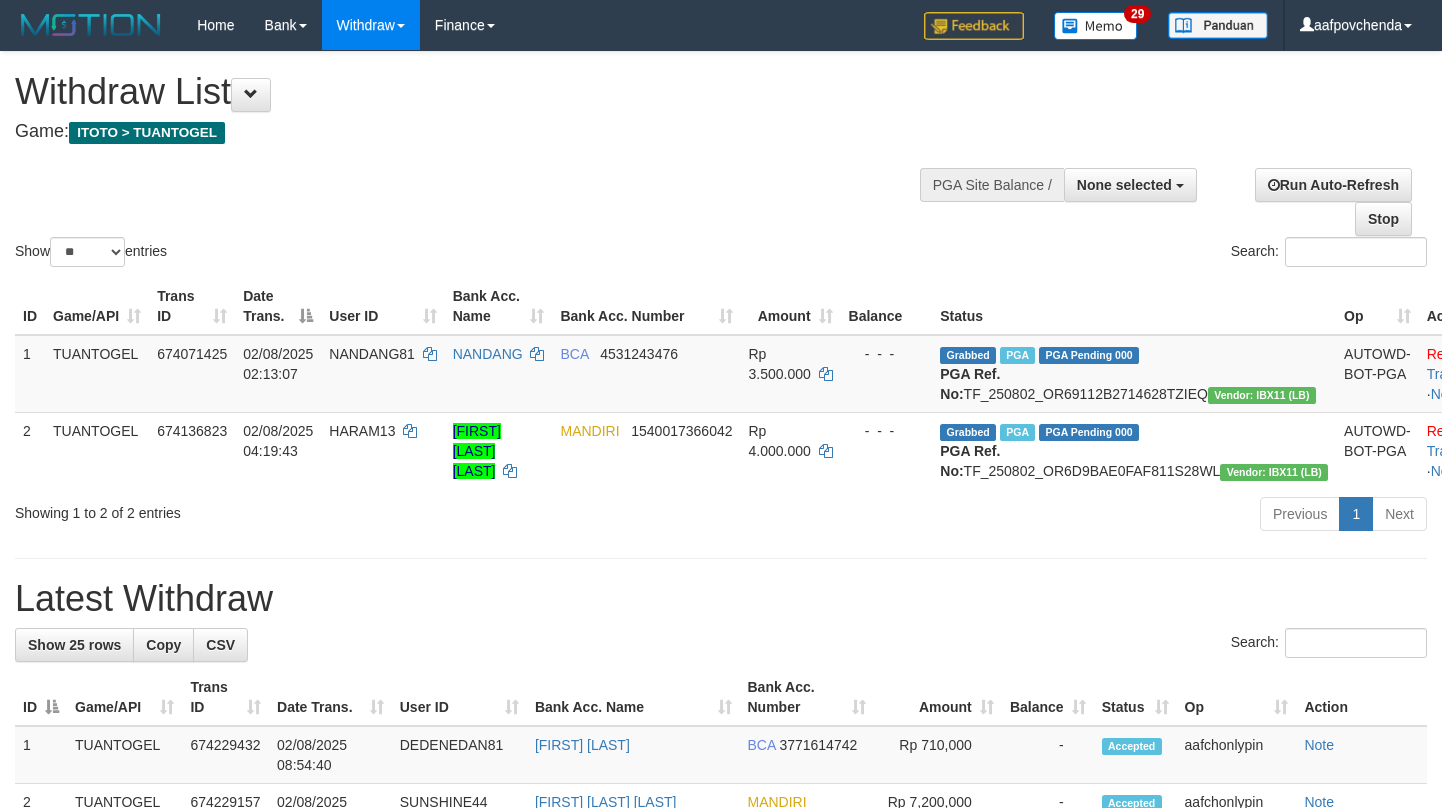 select 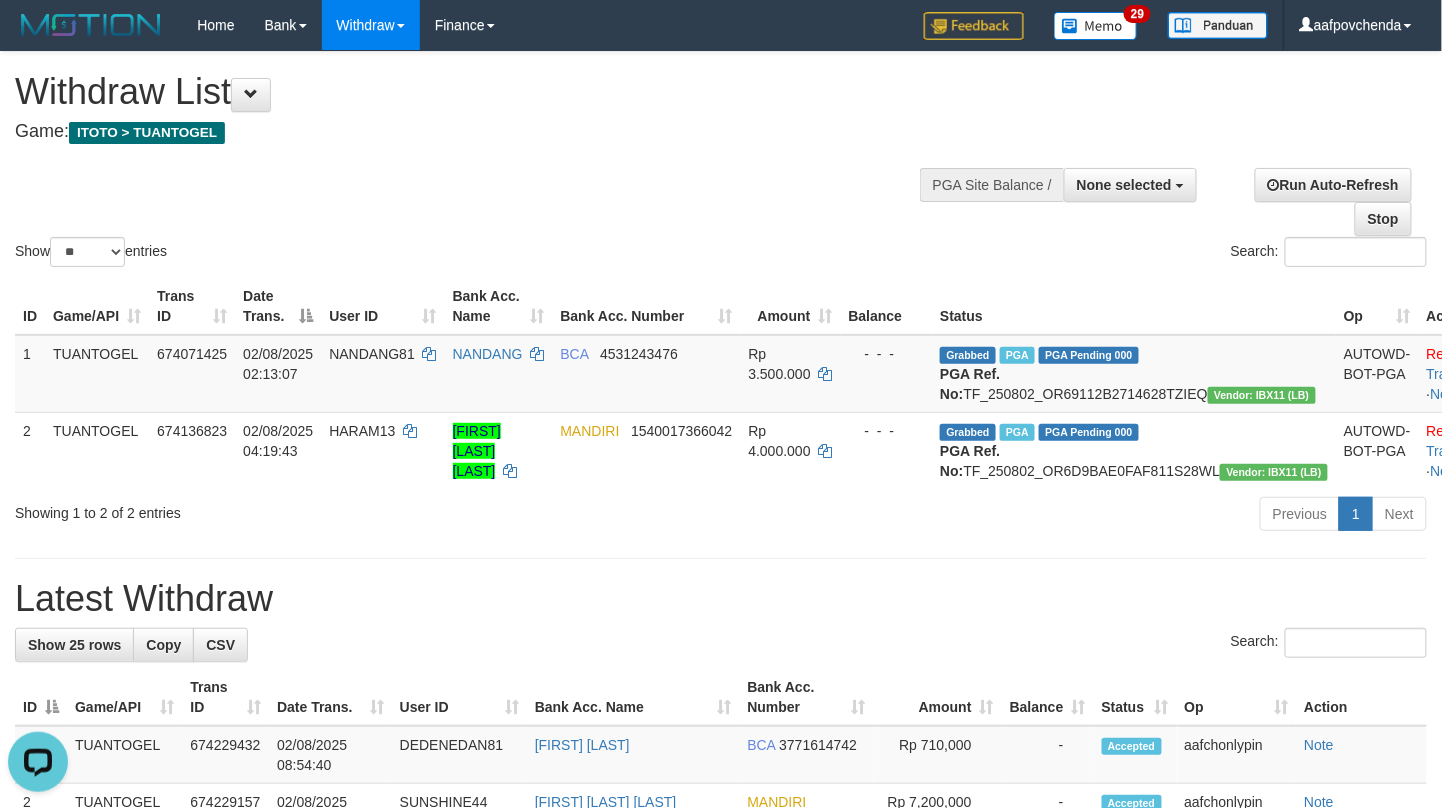 scroll, scrollTop: 0, scrollLeft: 0, axis: both 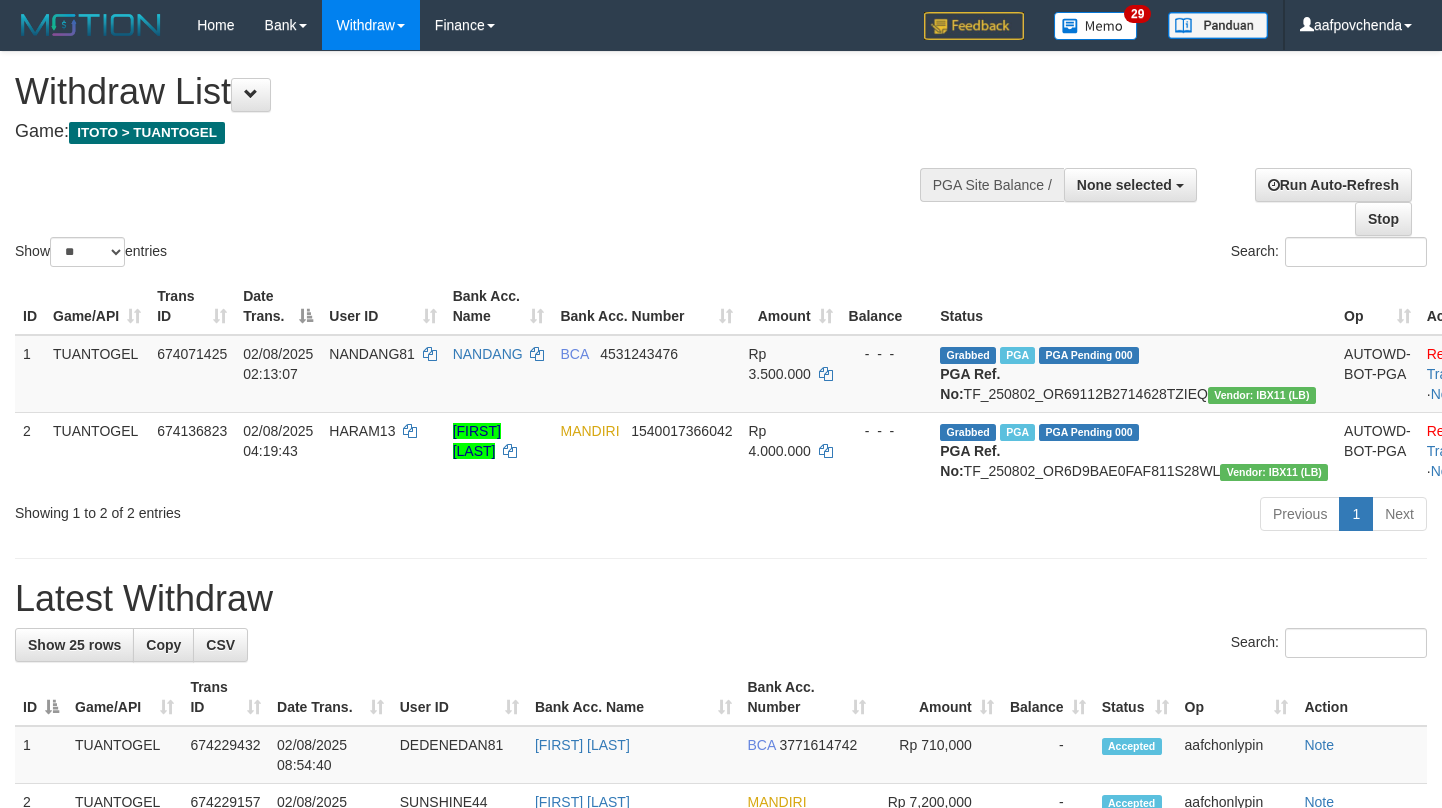 select 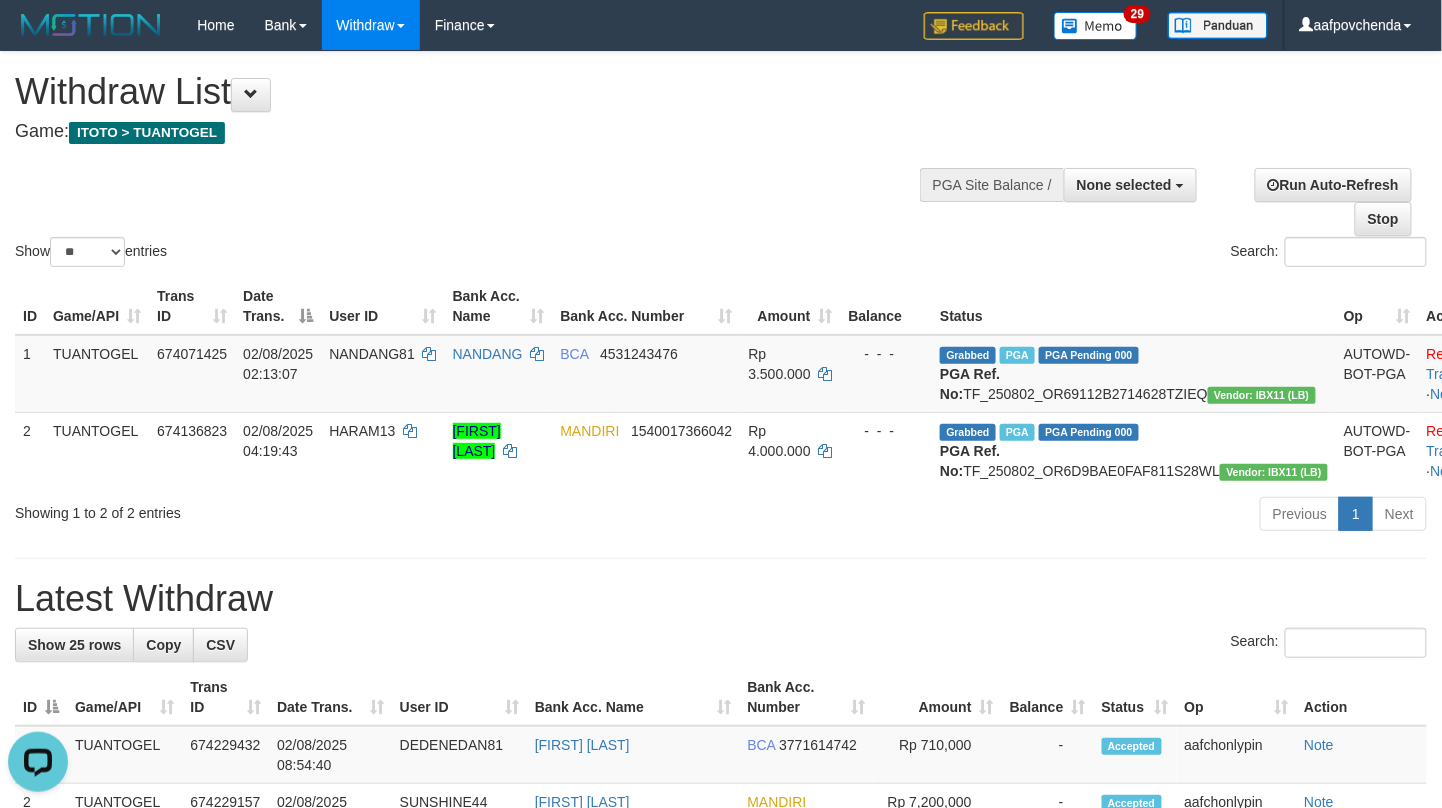 scroll, scrollTop: 0, scrollLeft: 0, axis: both 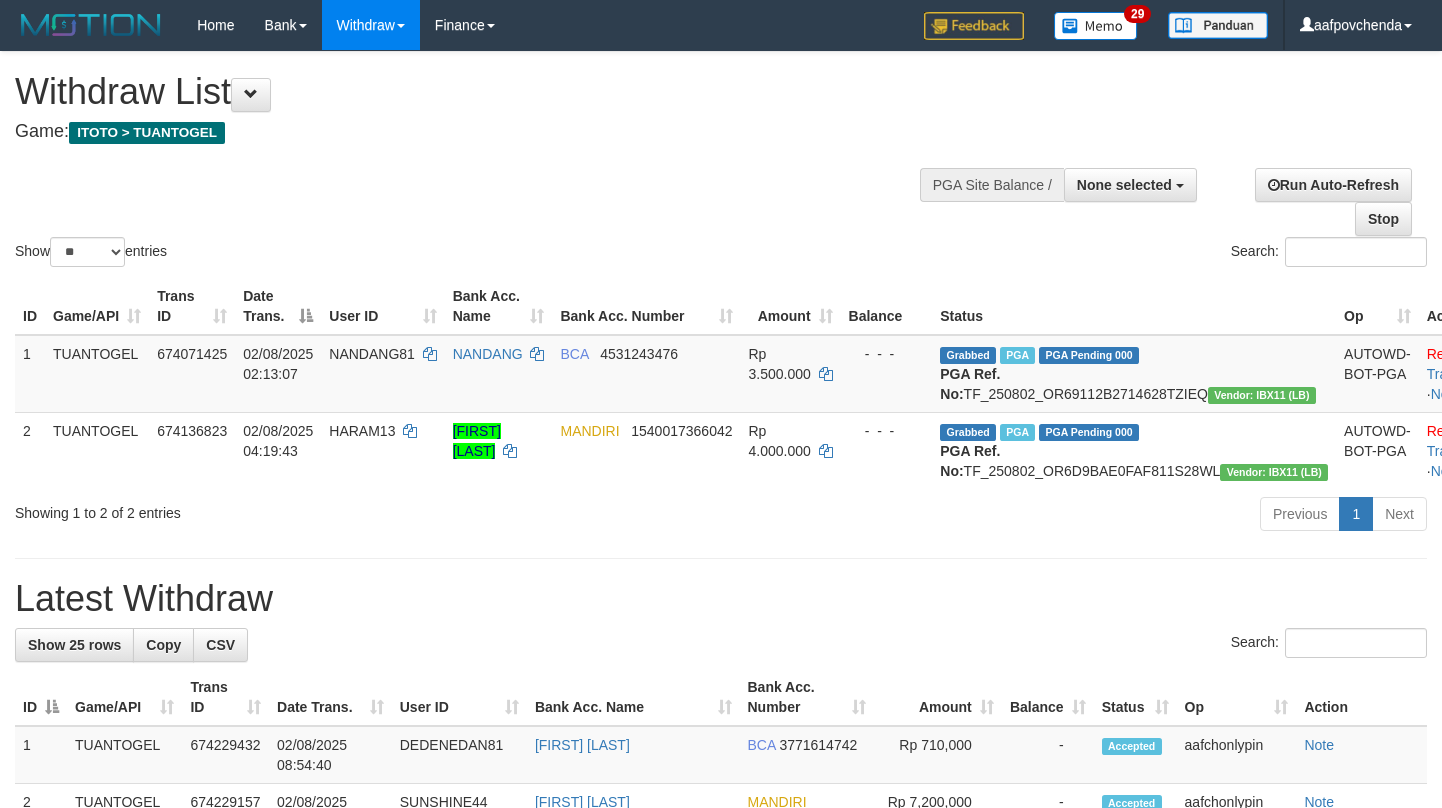 select 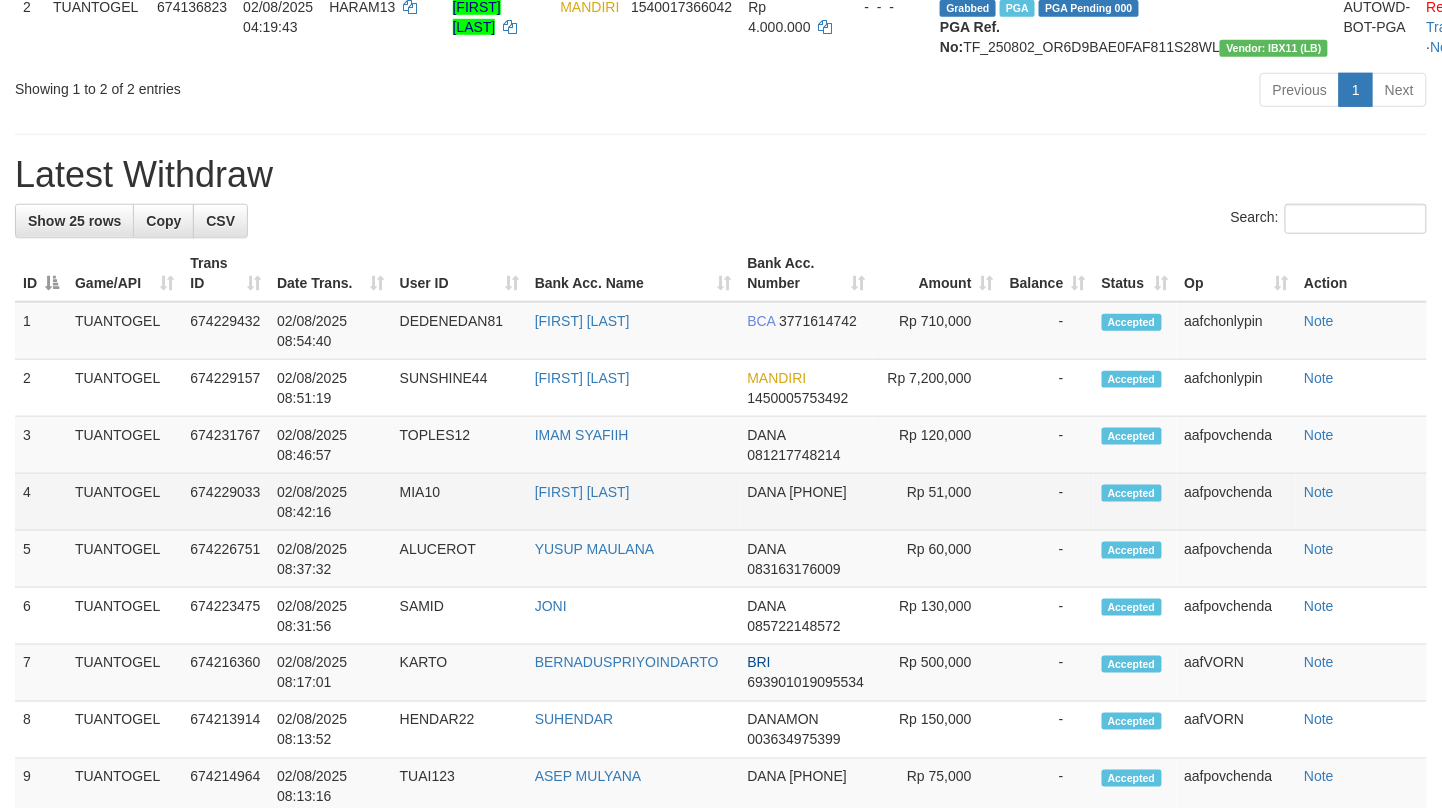 scroll, scrollTop: 489, scrollLeft: 0, axis: vertical 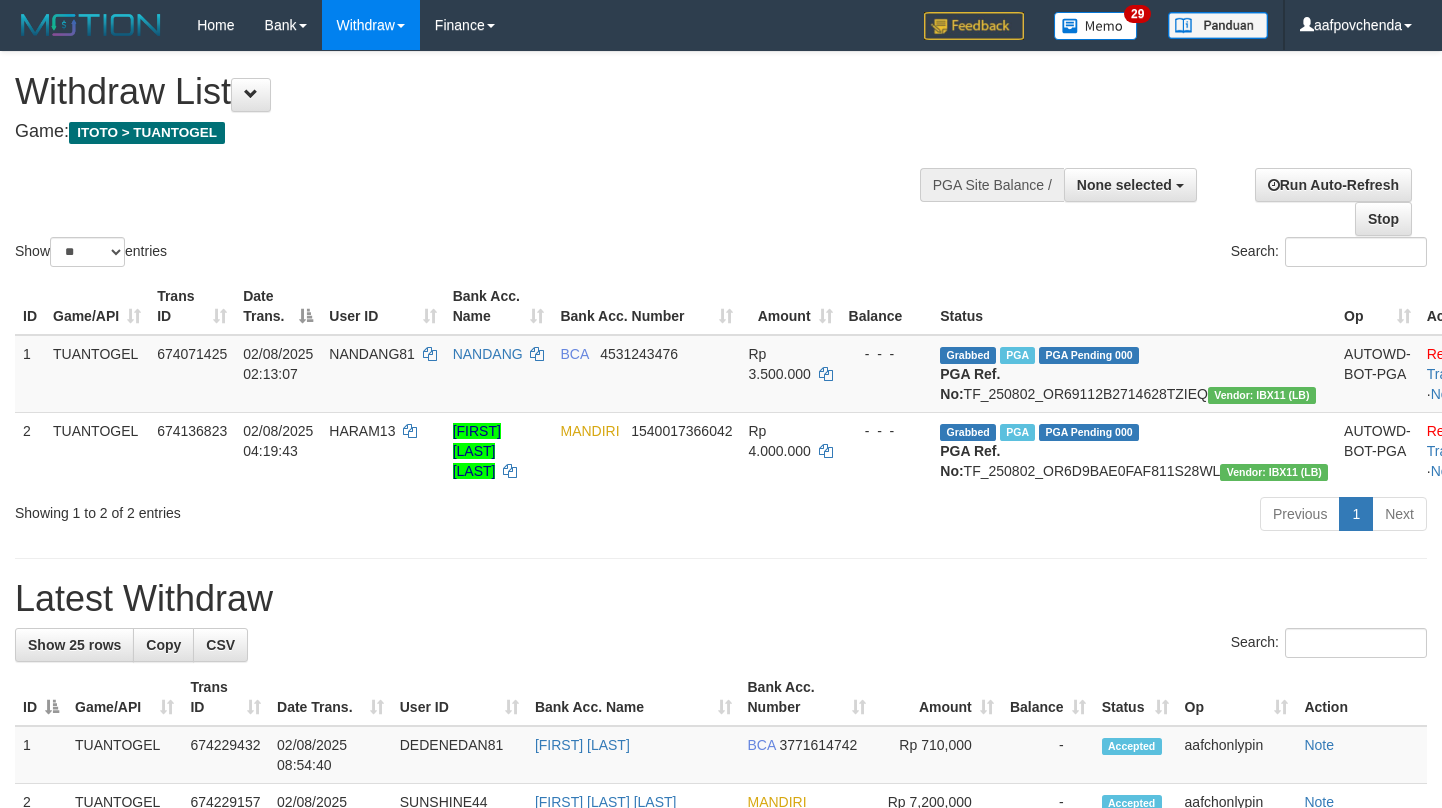 select 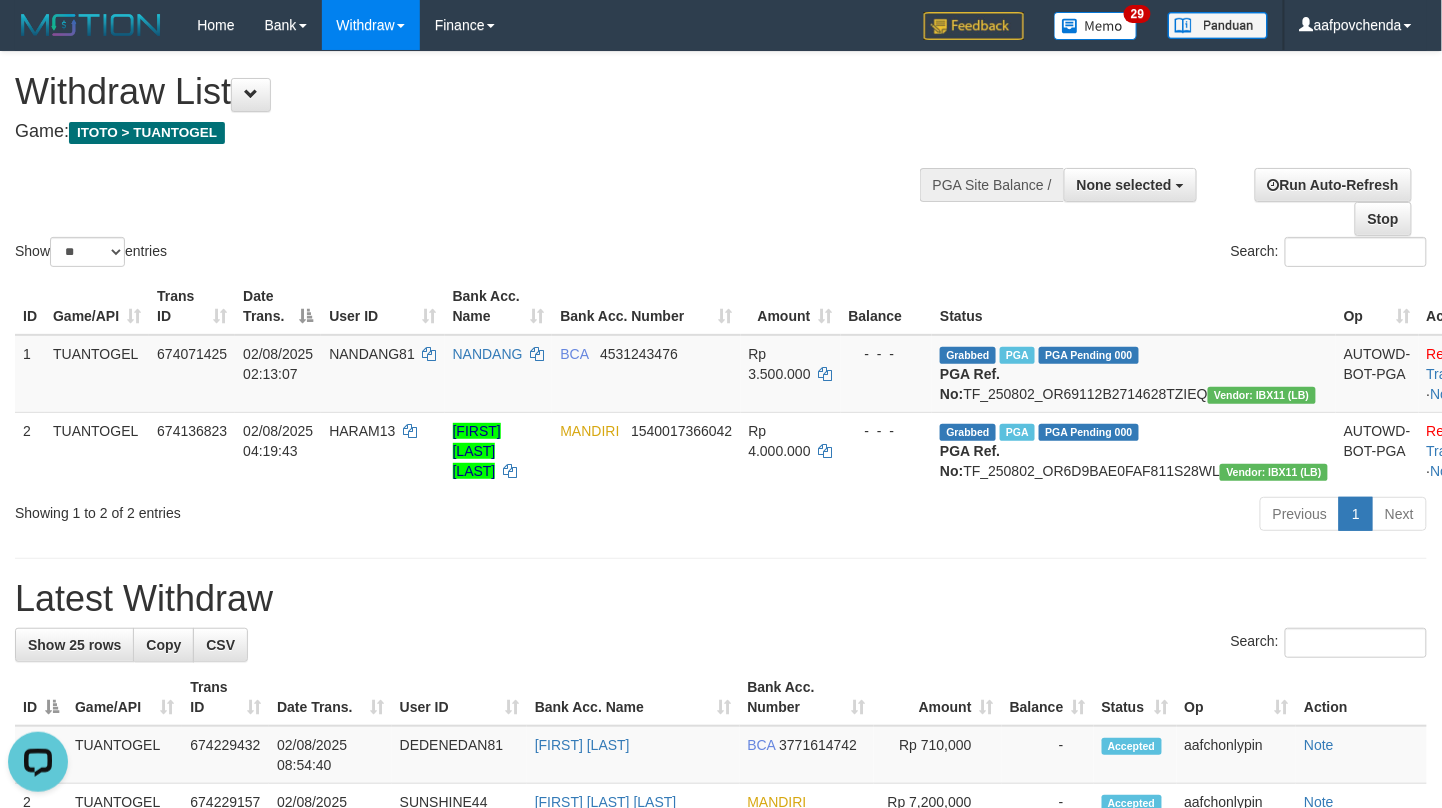 scroll, scrollTop: 0, scrollLeft: 0, axis: both 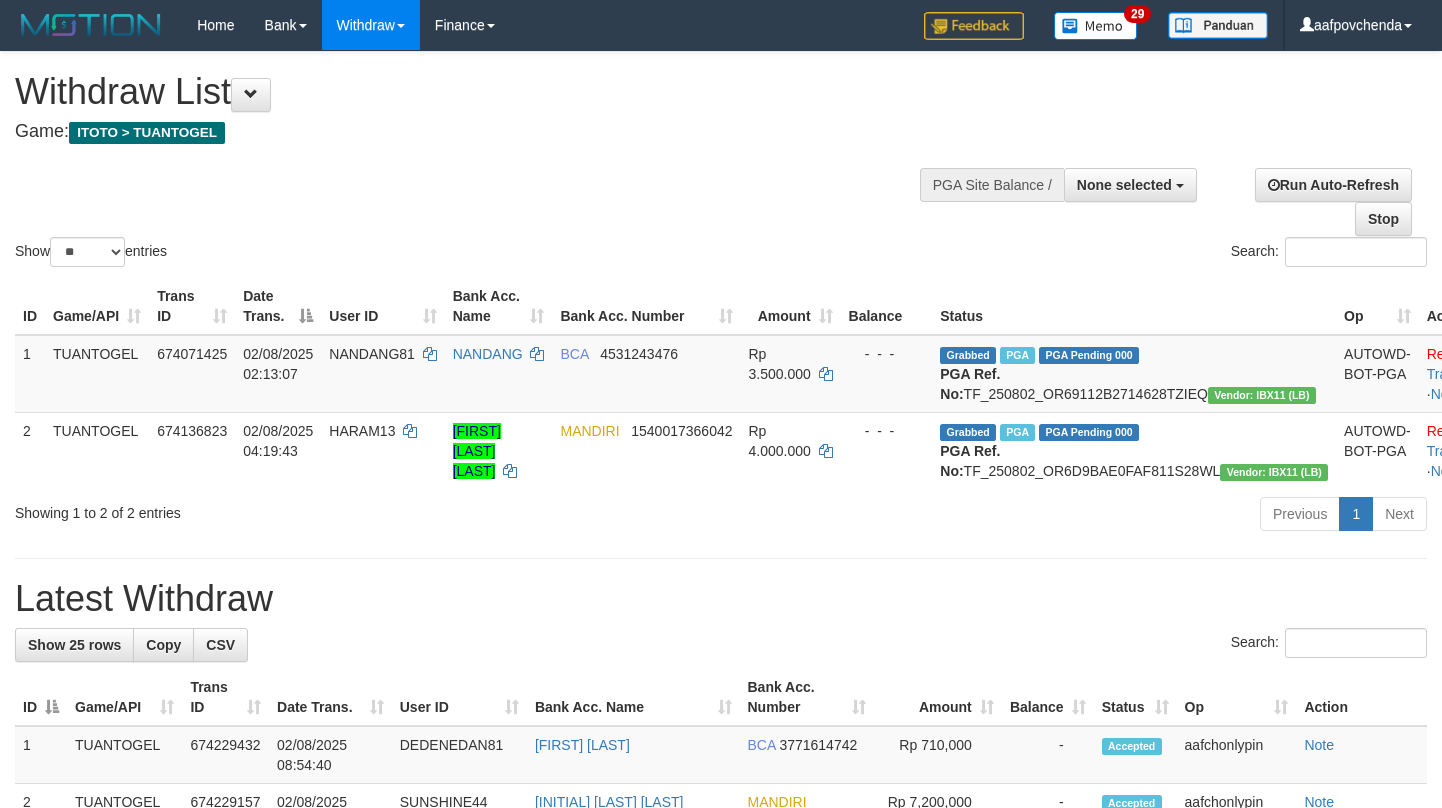 select 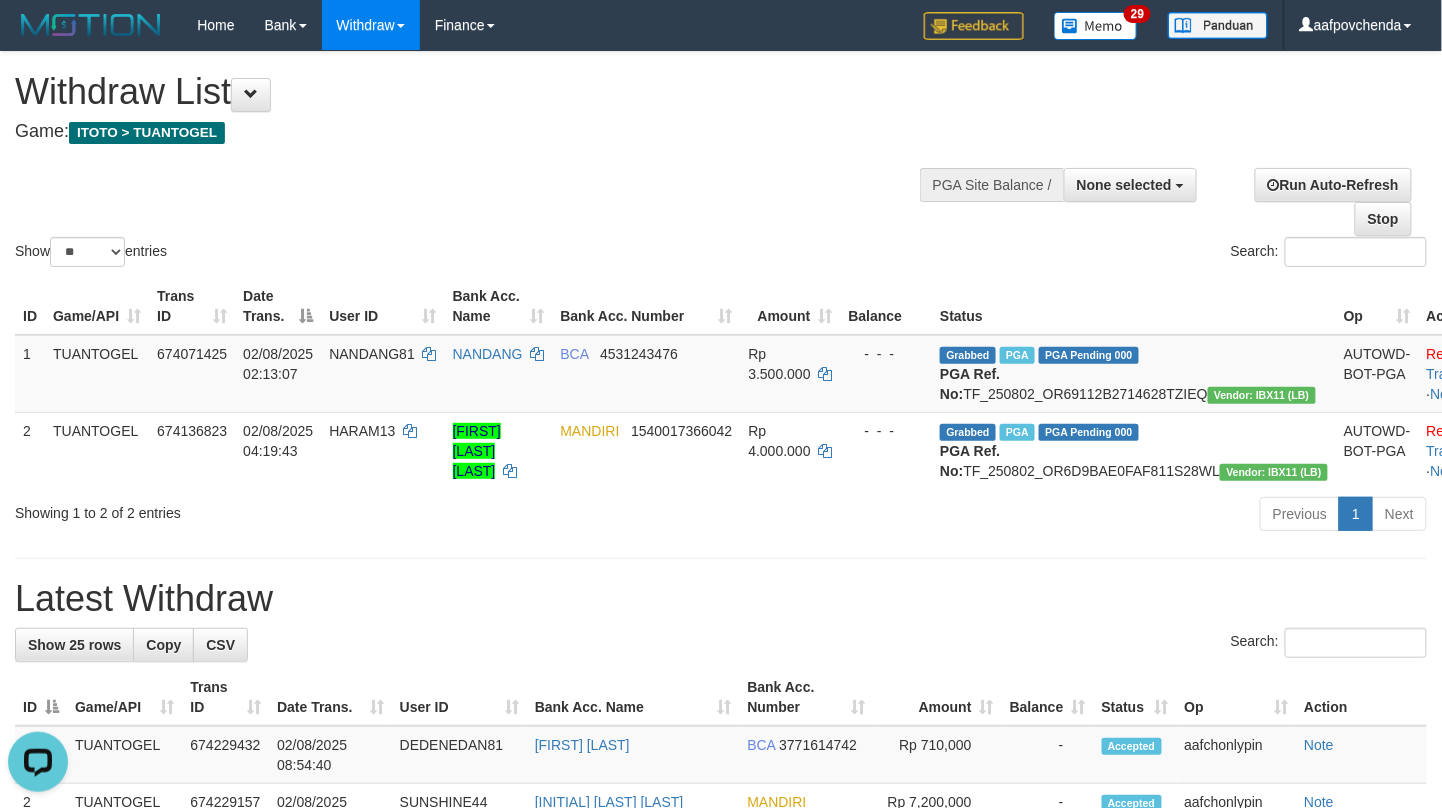scroll, scrollTop: 0, scrollLeft: 0, axis: both 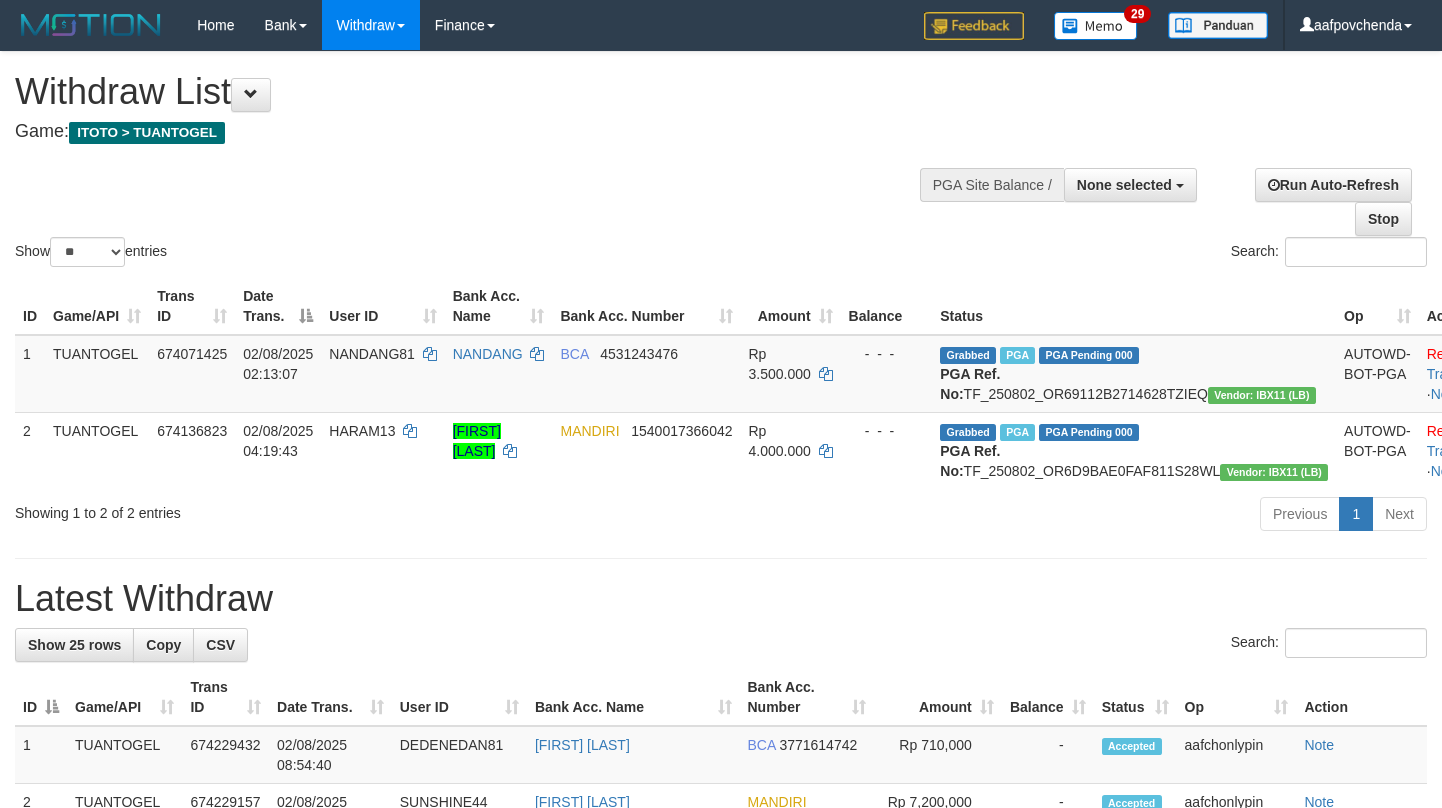 select 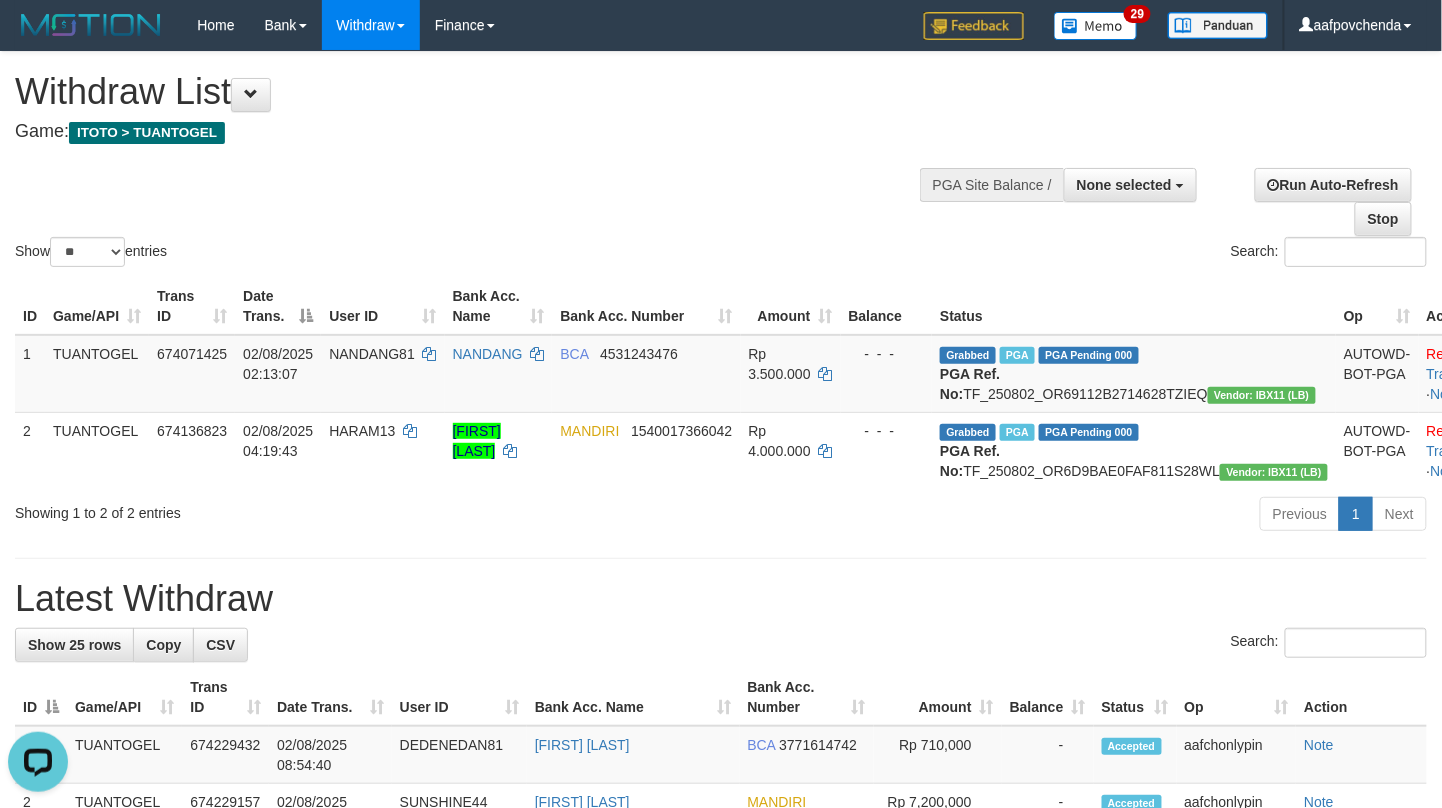 scroll, scrollTop: 0, scrollLeft: 0, axis: both 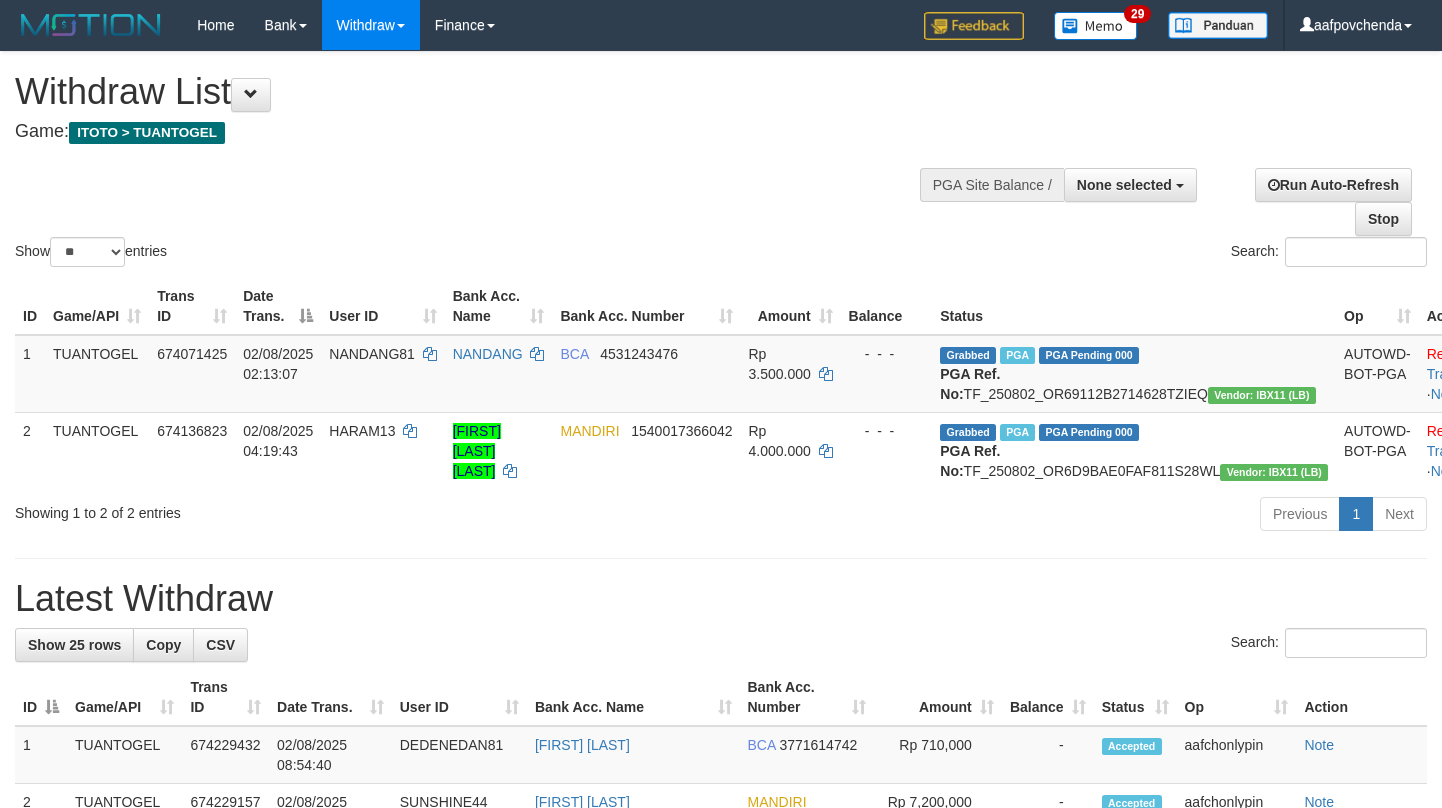 select 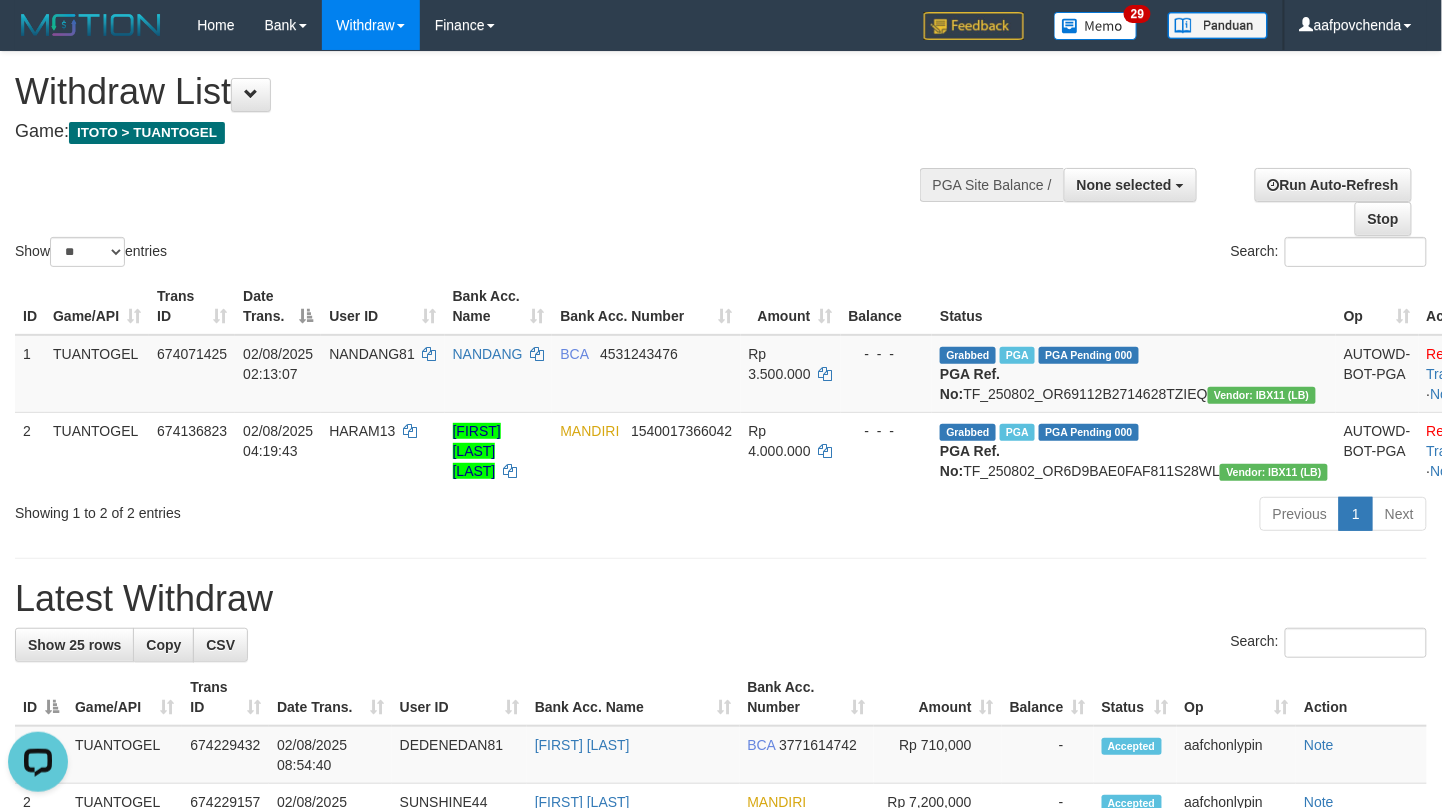 scroll, scrollTop: 0, scrollLeft: 0, axis: both 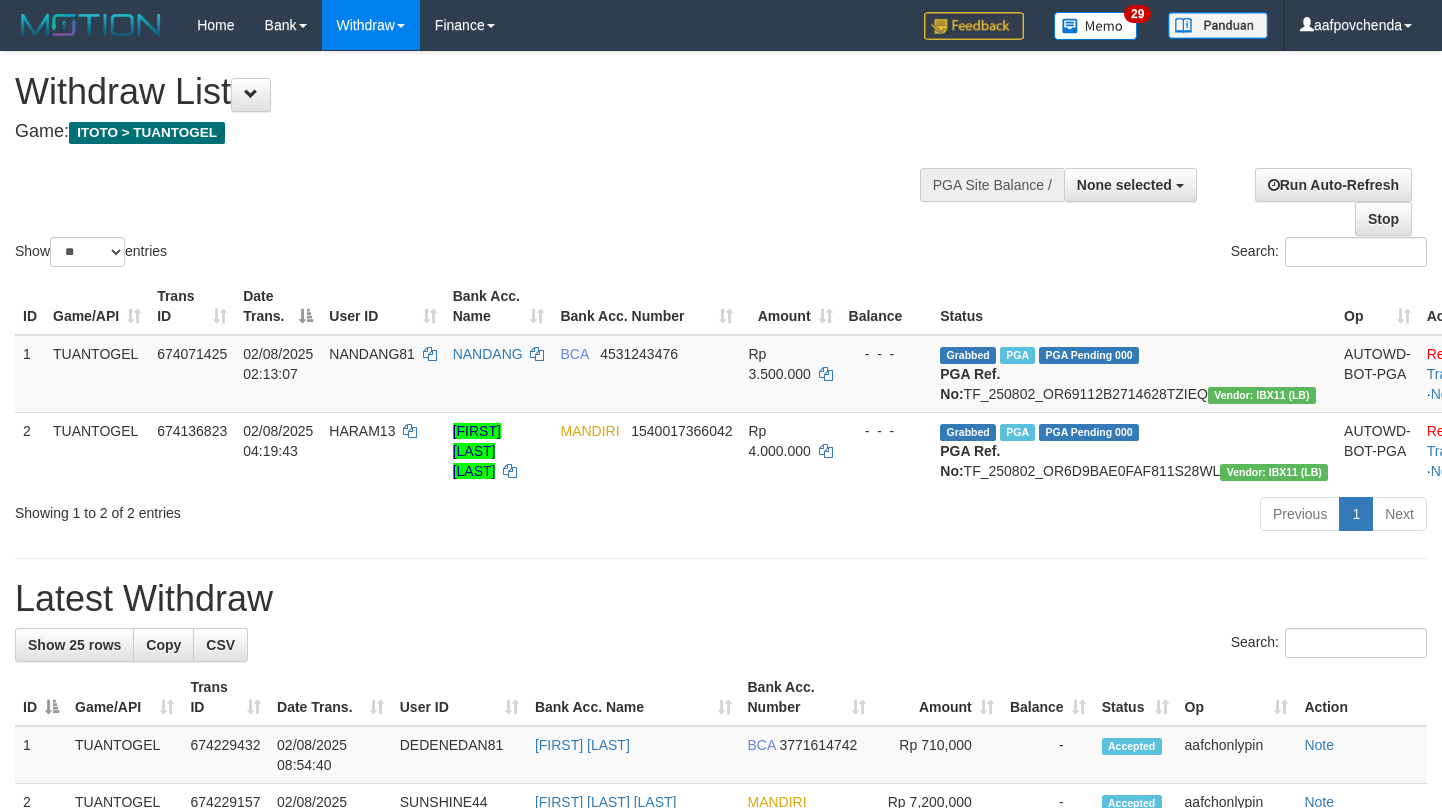select 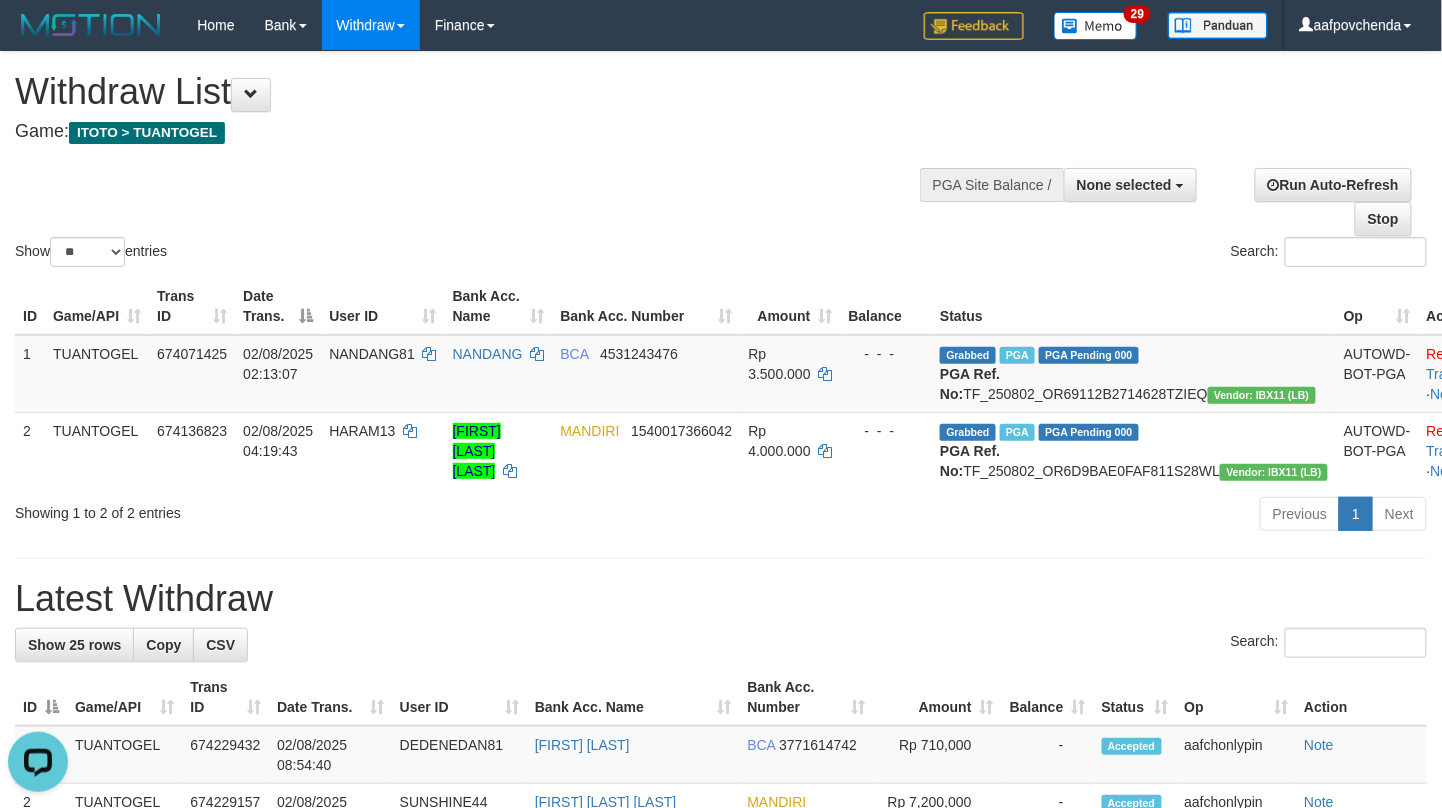 scroll, scrollTop: 0, scrollLeft: 0, axis: both 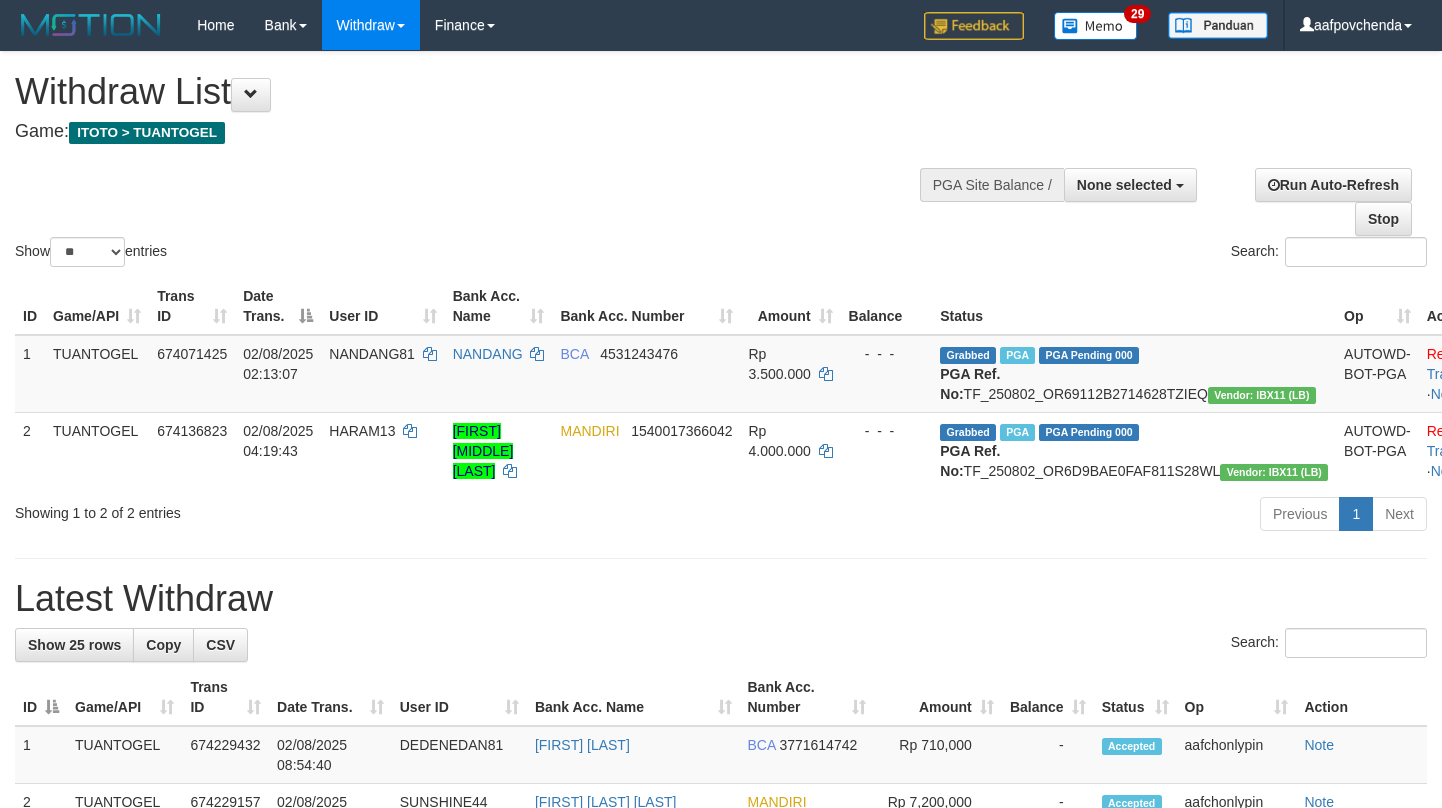 select 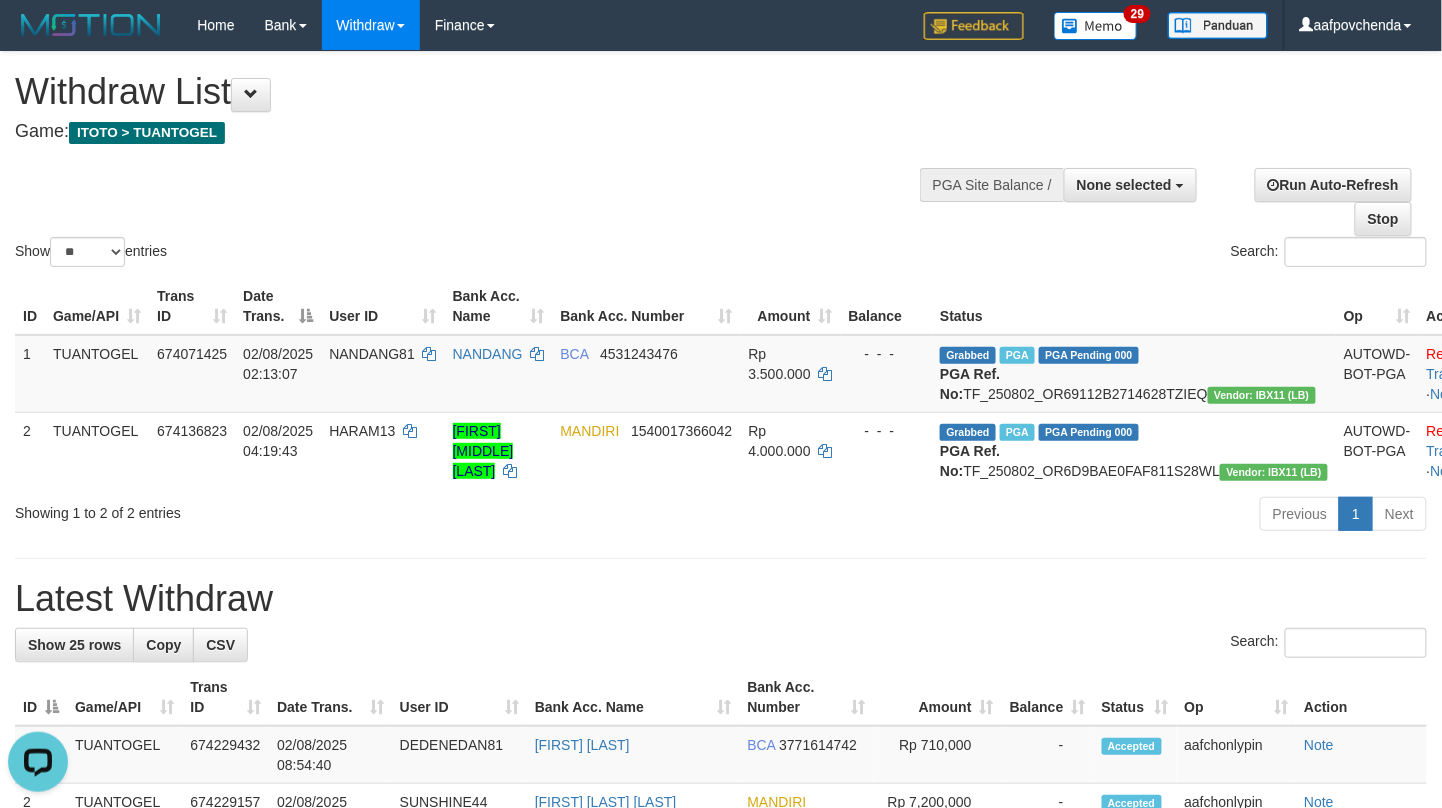 scroll, scrollTop: 0, scrollLeft: 0, axis: both 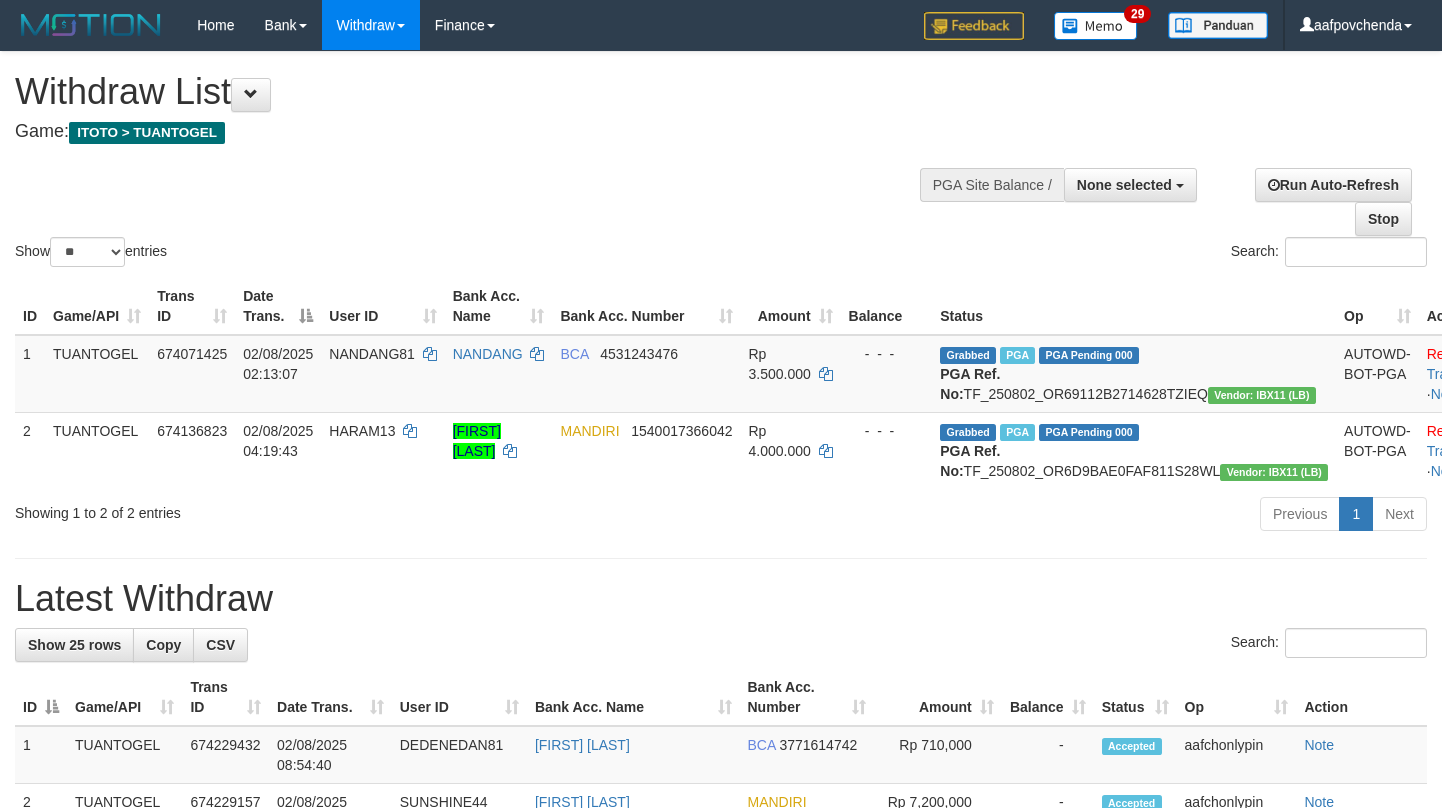 select 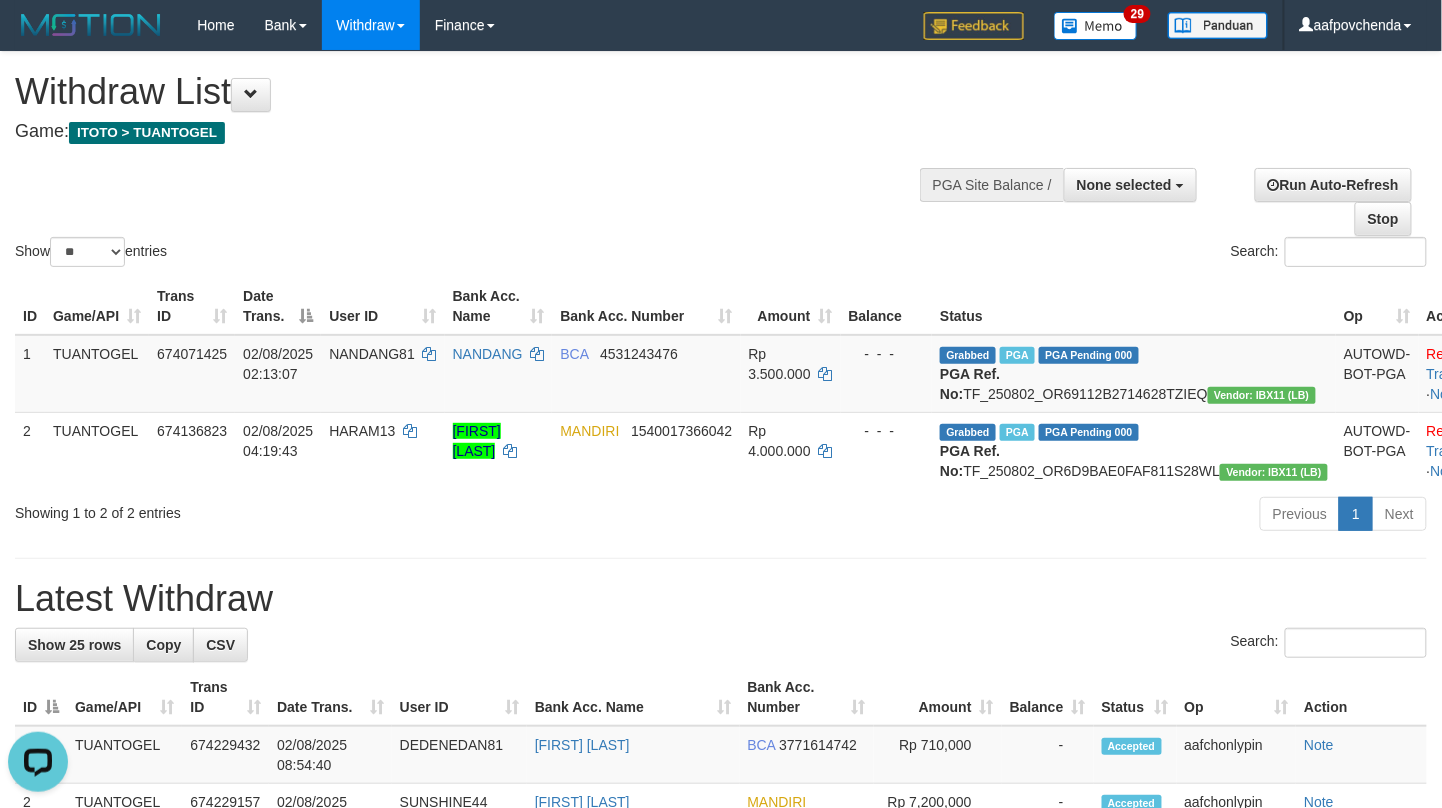 scroll, scrollTop: 0, scrollLeft: 0, axis: both 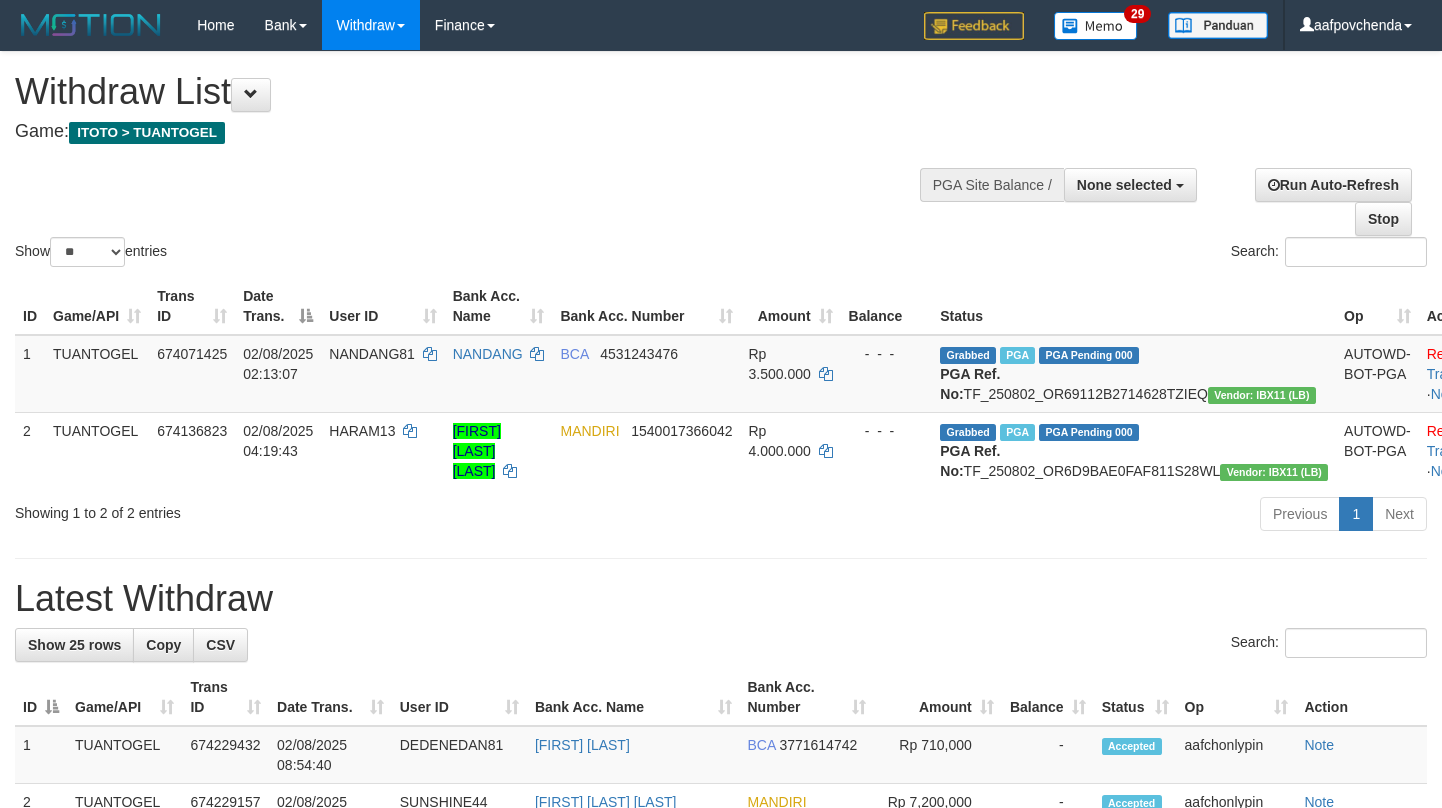 select 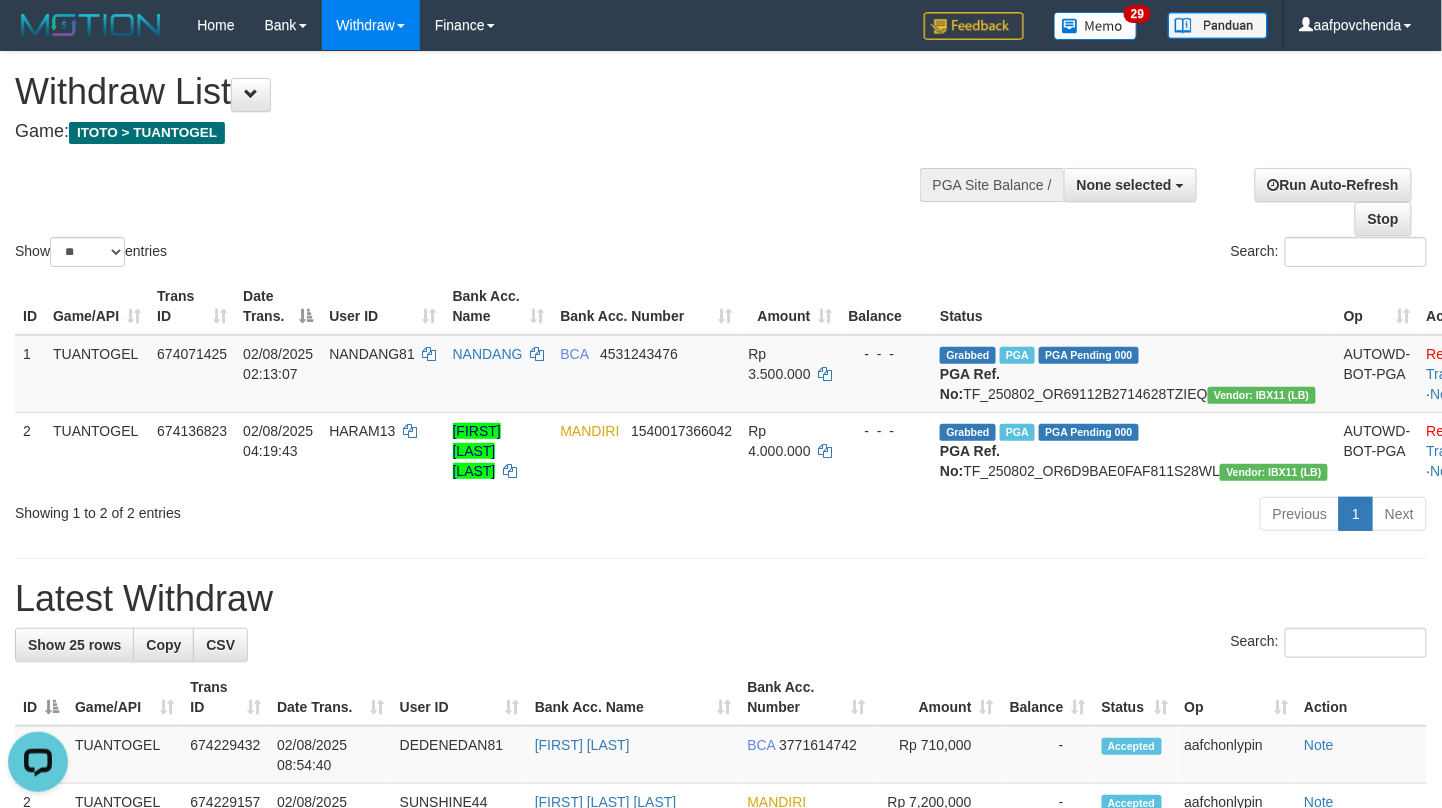 scroll, scrollTop: 0, scrollLeft: 0, axis: both 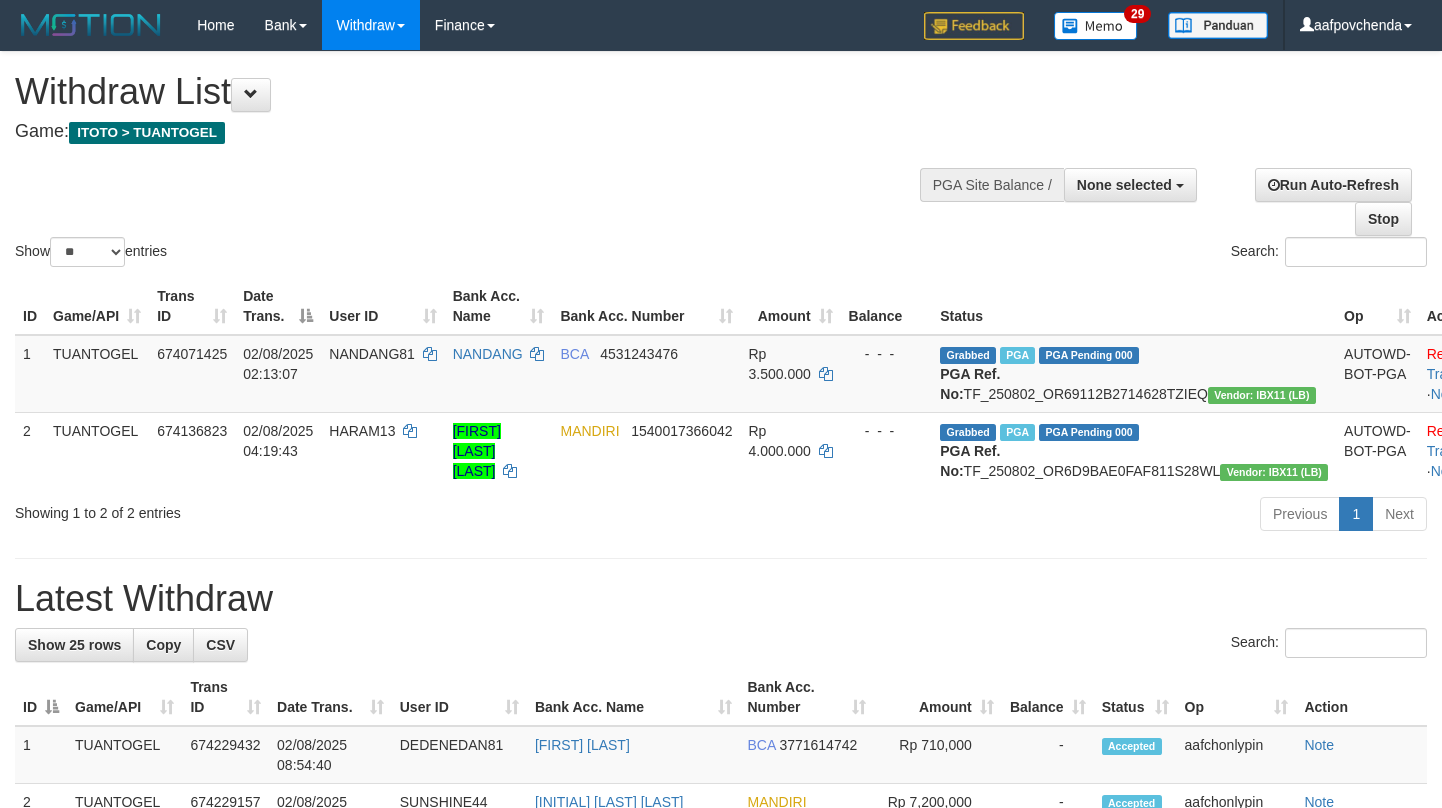 select 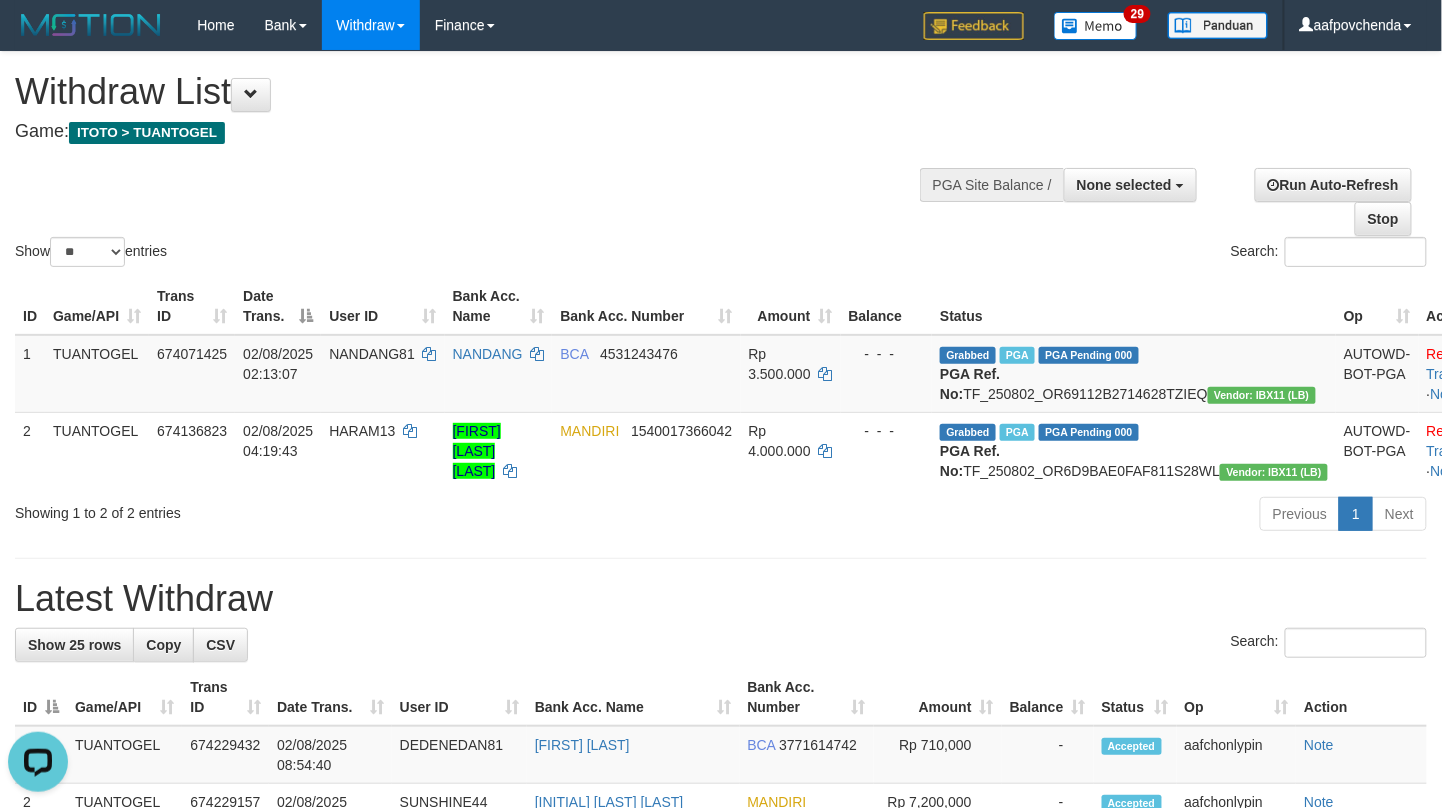 scroll, scrollTop: 0, scrollLeft: 0, axis: both 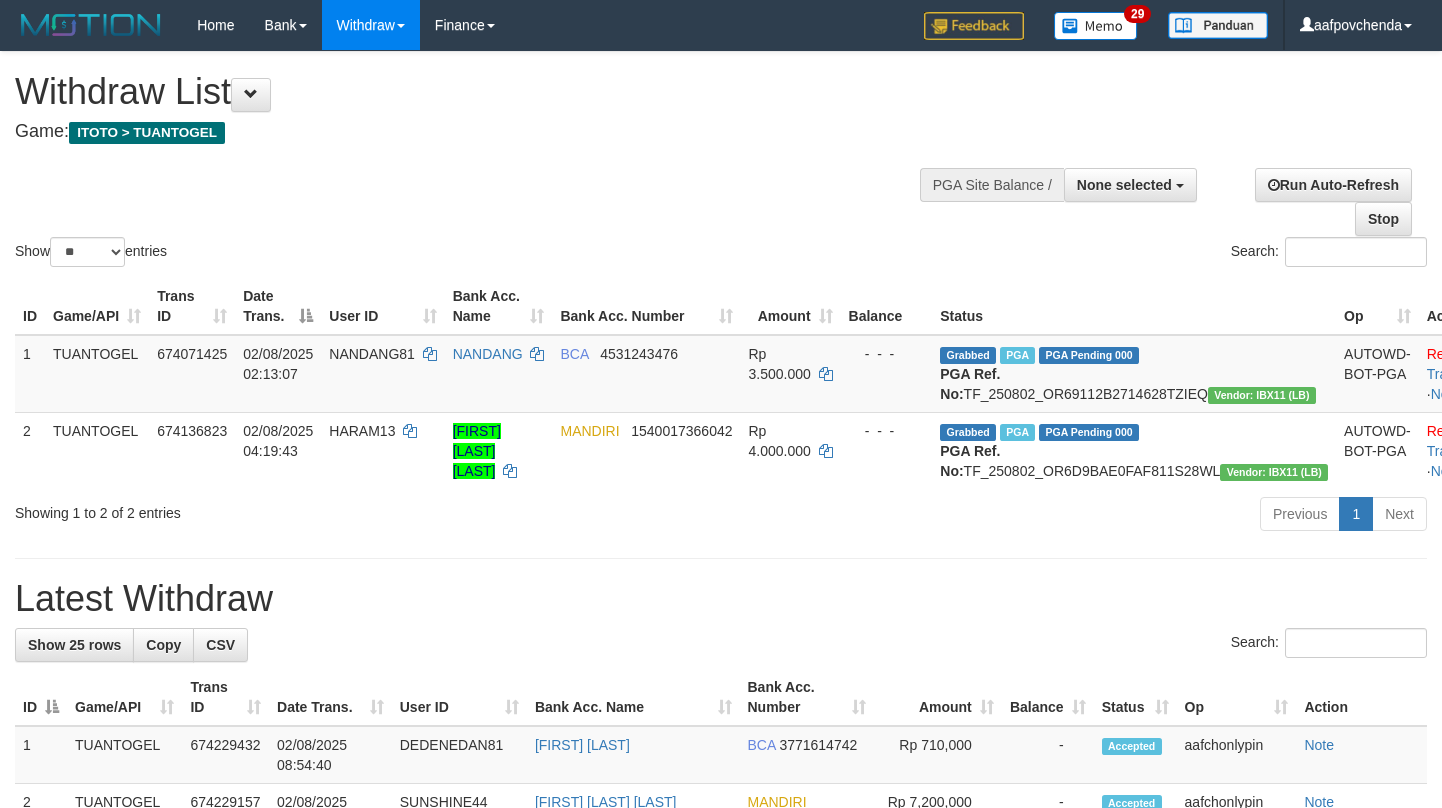 select 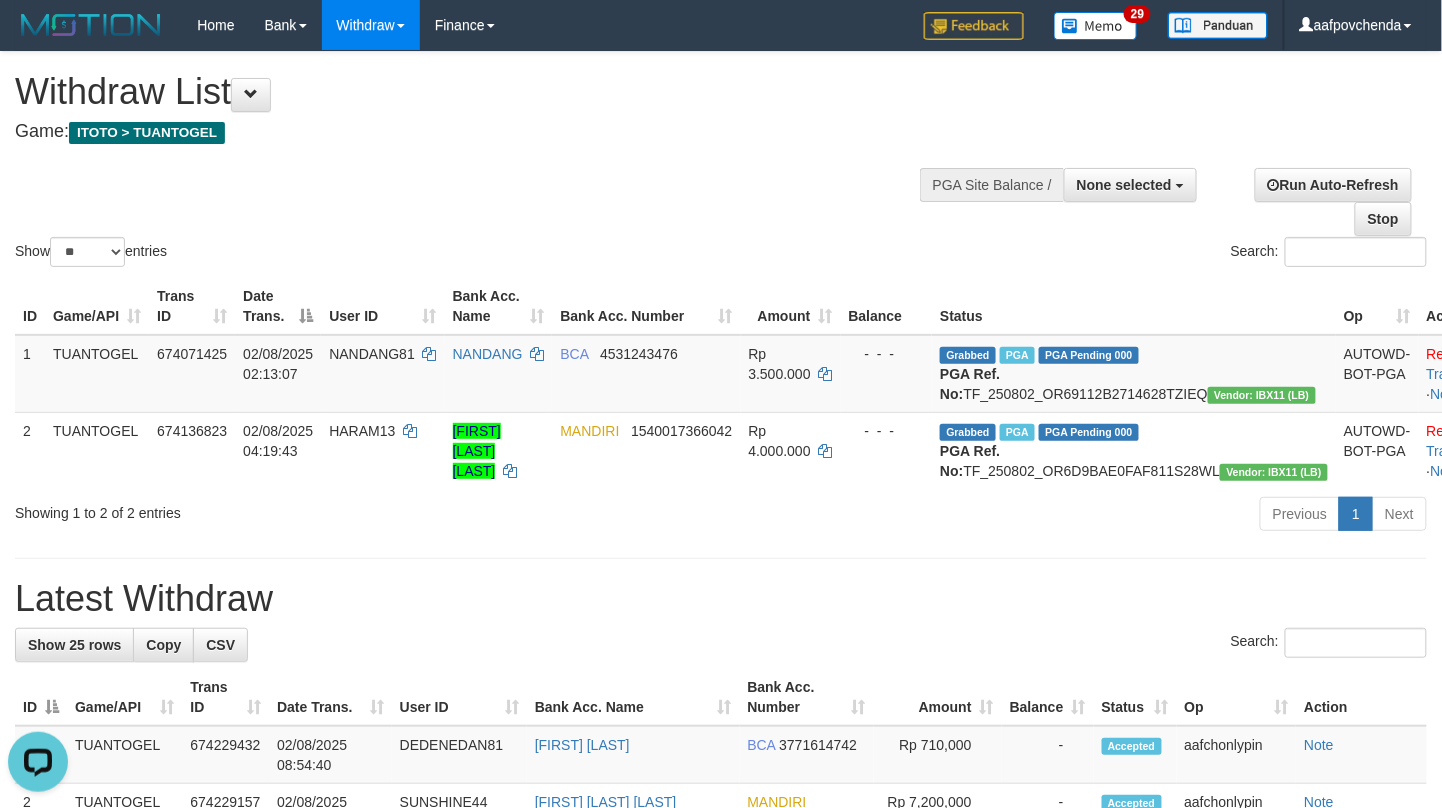 scroll, scrollTop: 0, scrollLeft: 0, axis: both 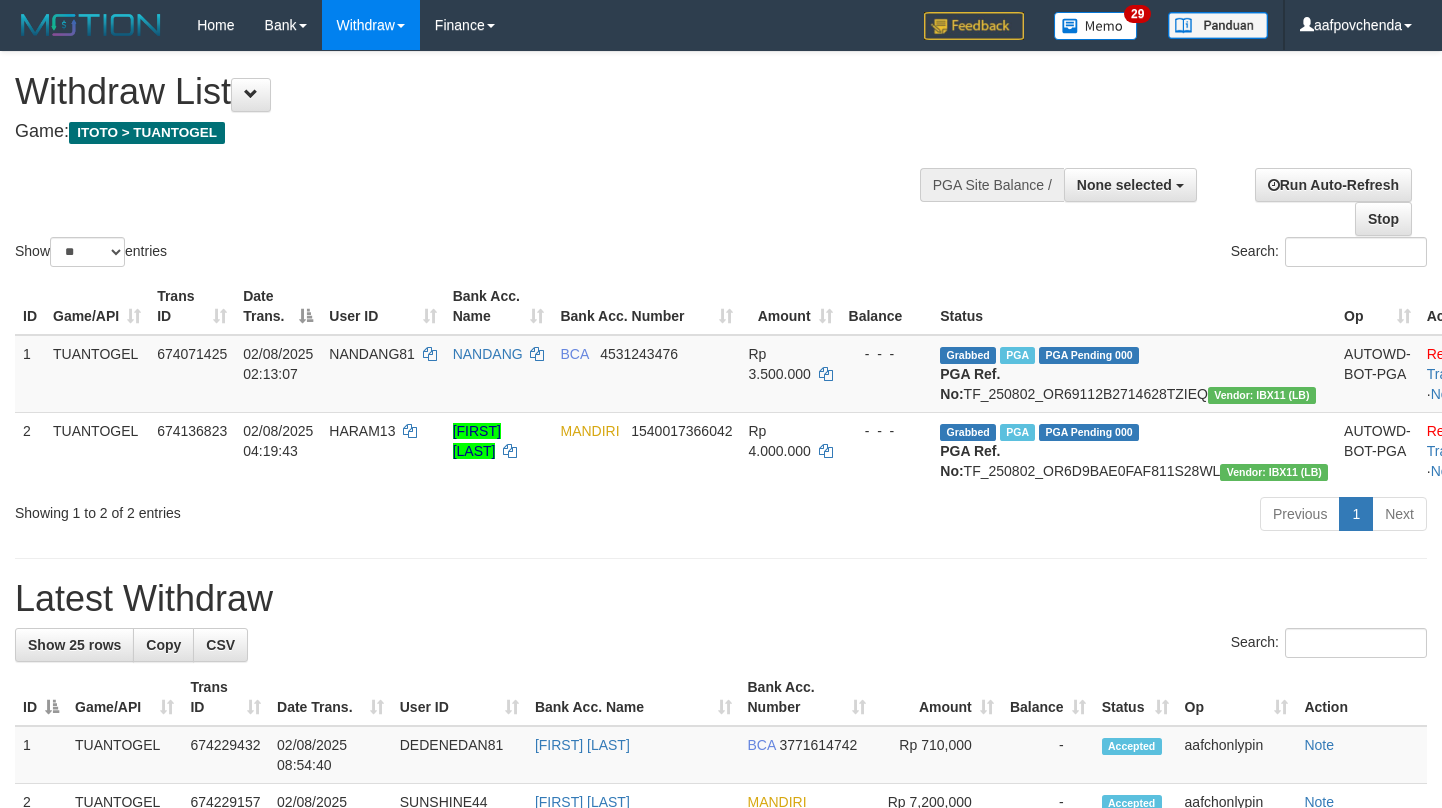 select 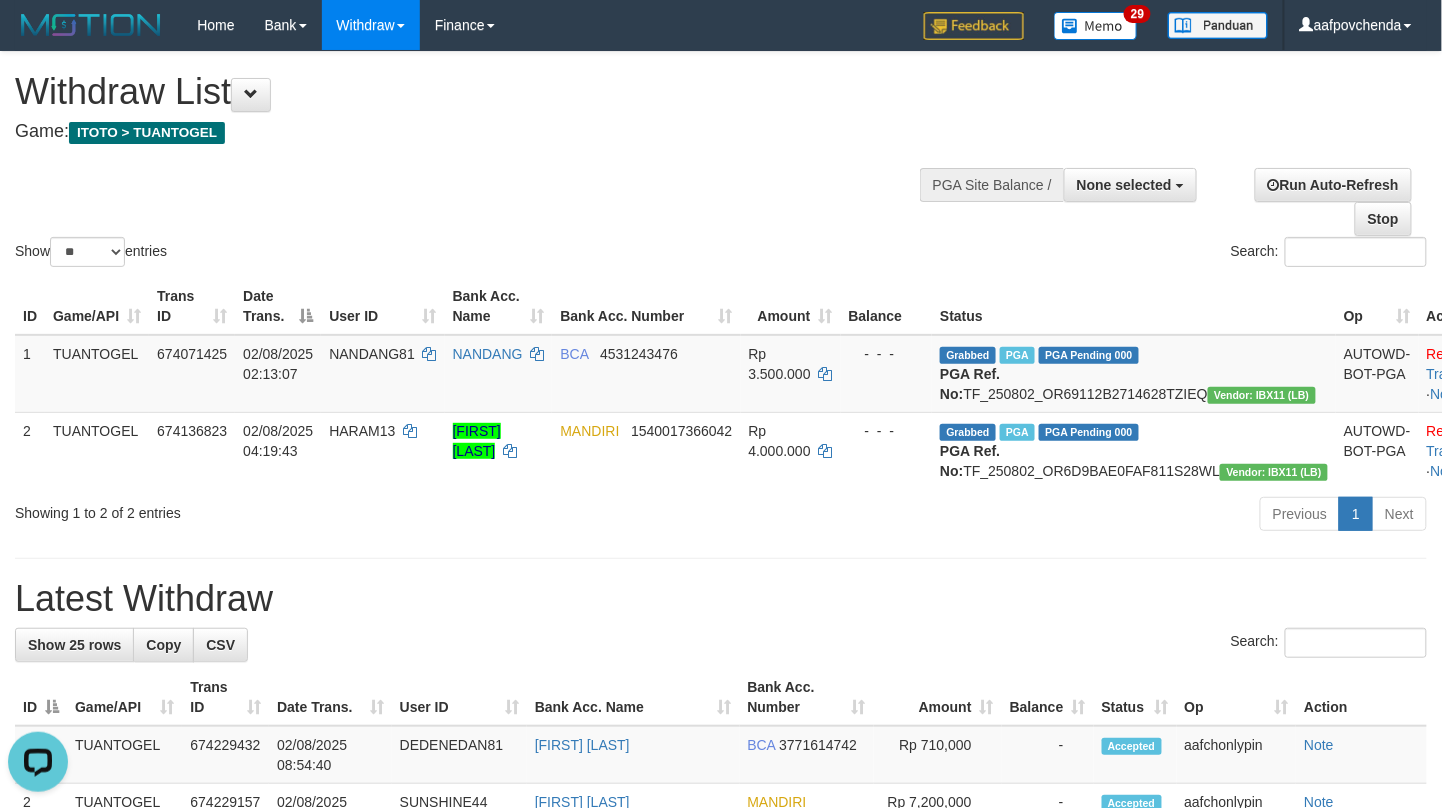 scroll, scrollTop: 0, scrollLeft: 0, axis: both 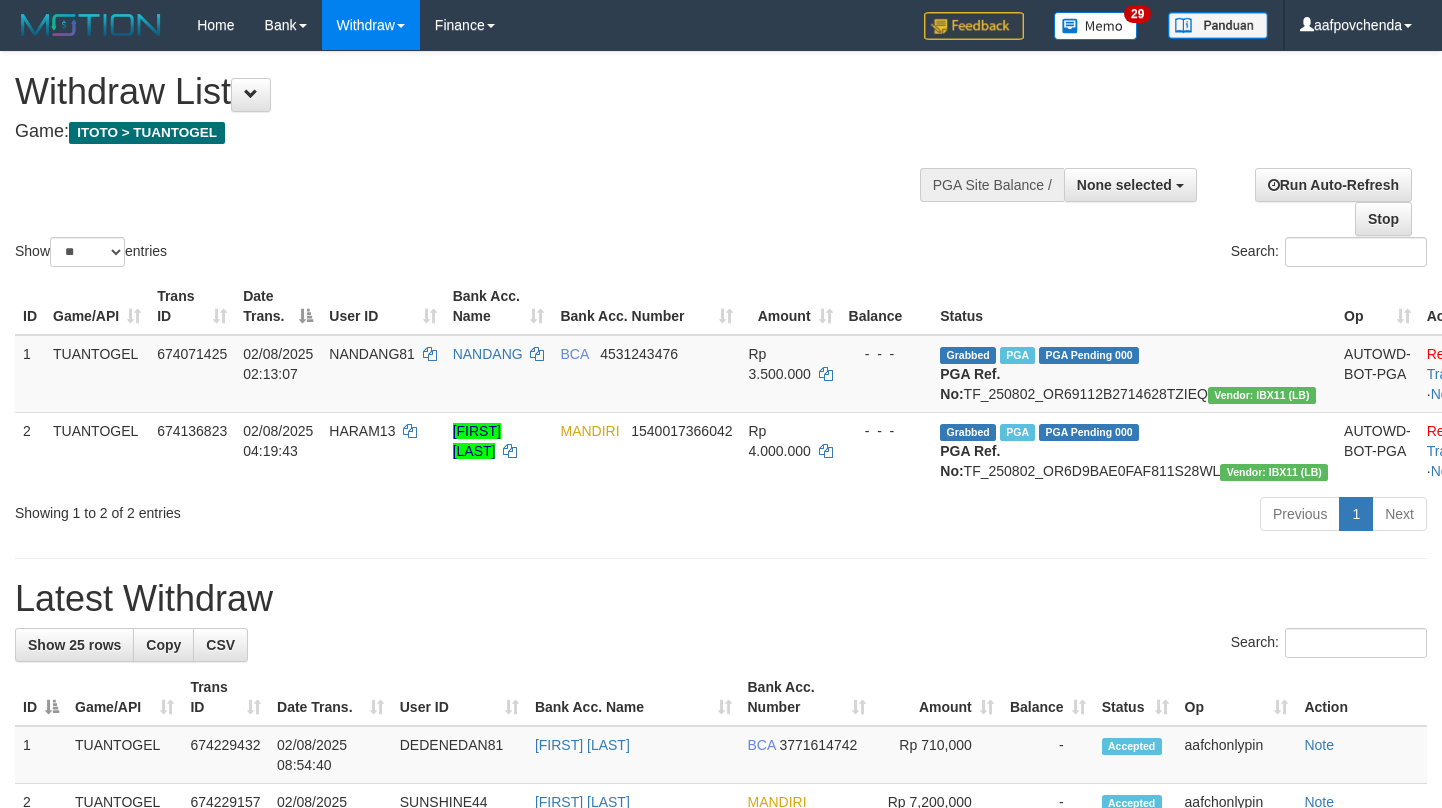 select 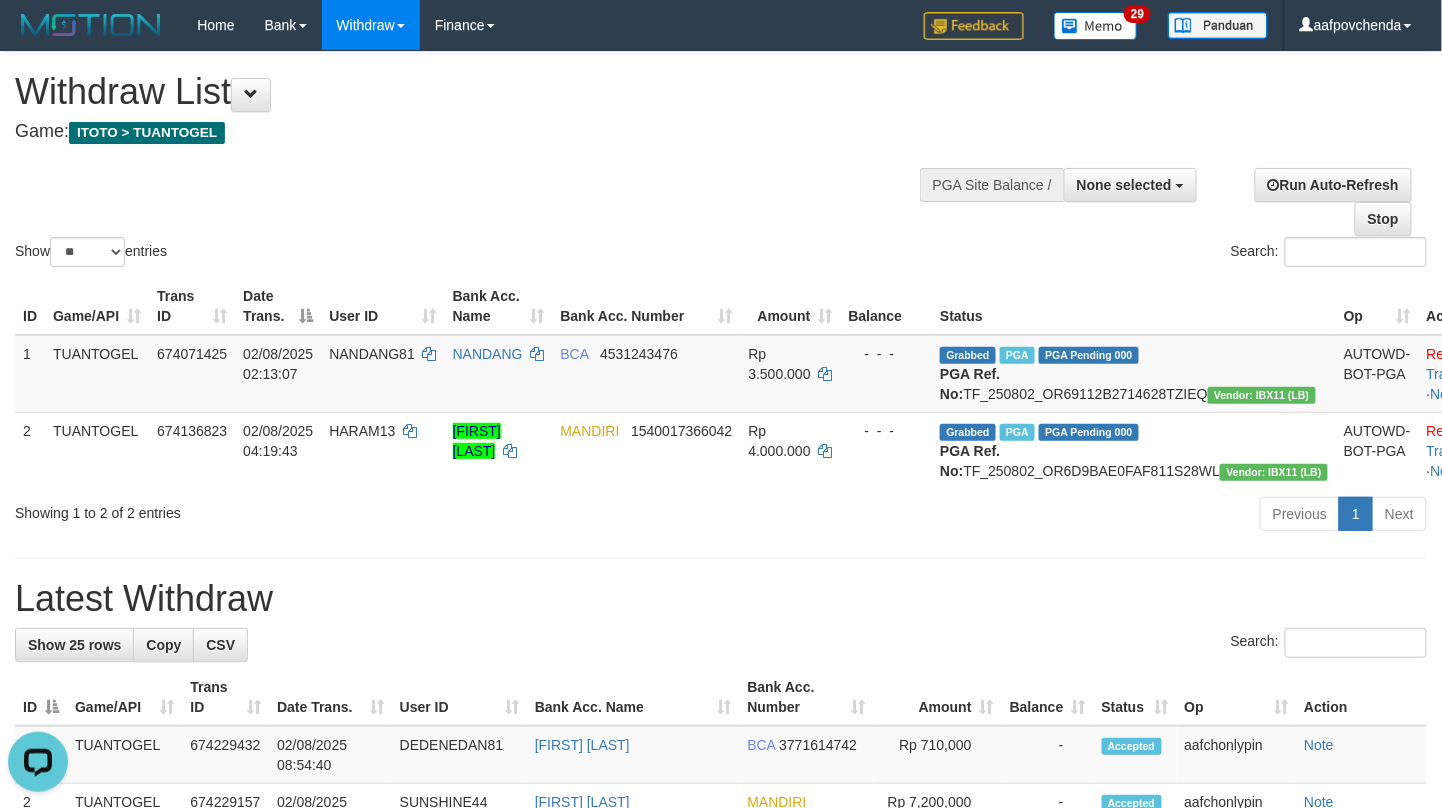 scroll, scrollTop: 0, scrollLeft: 0, axis: both 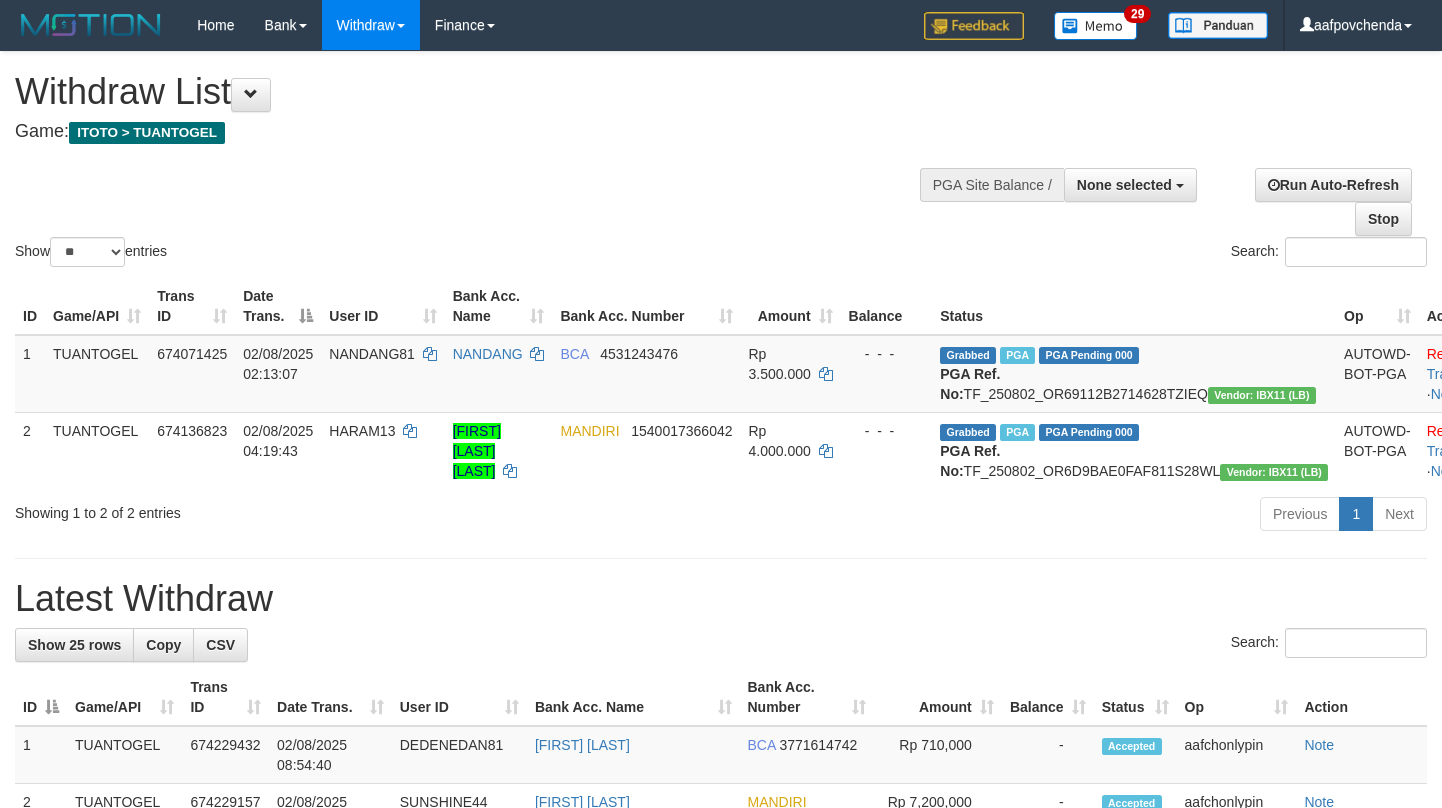 select 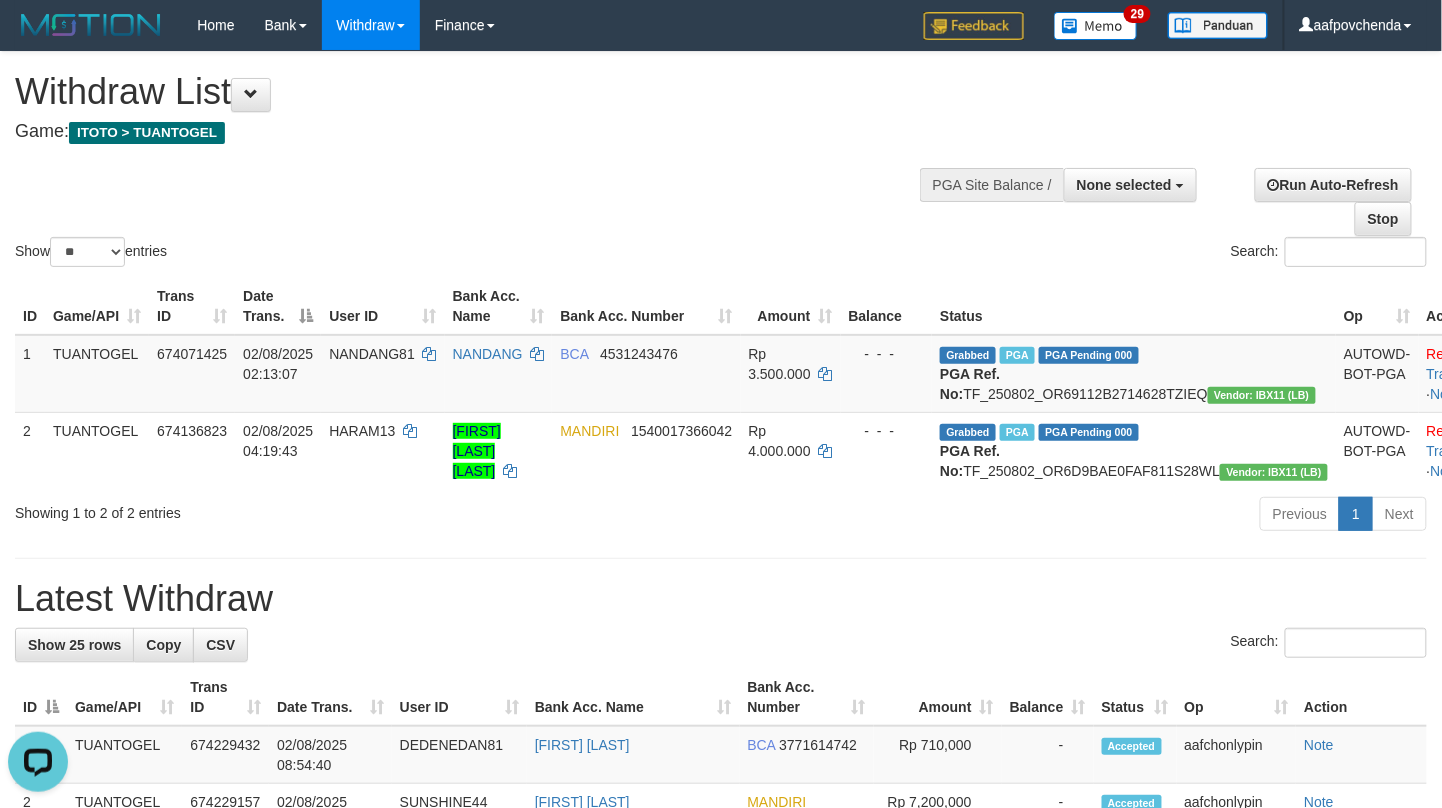 scroll, scrollTop: 0, scrollLeft: 0, axis: both 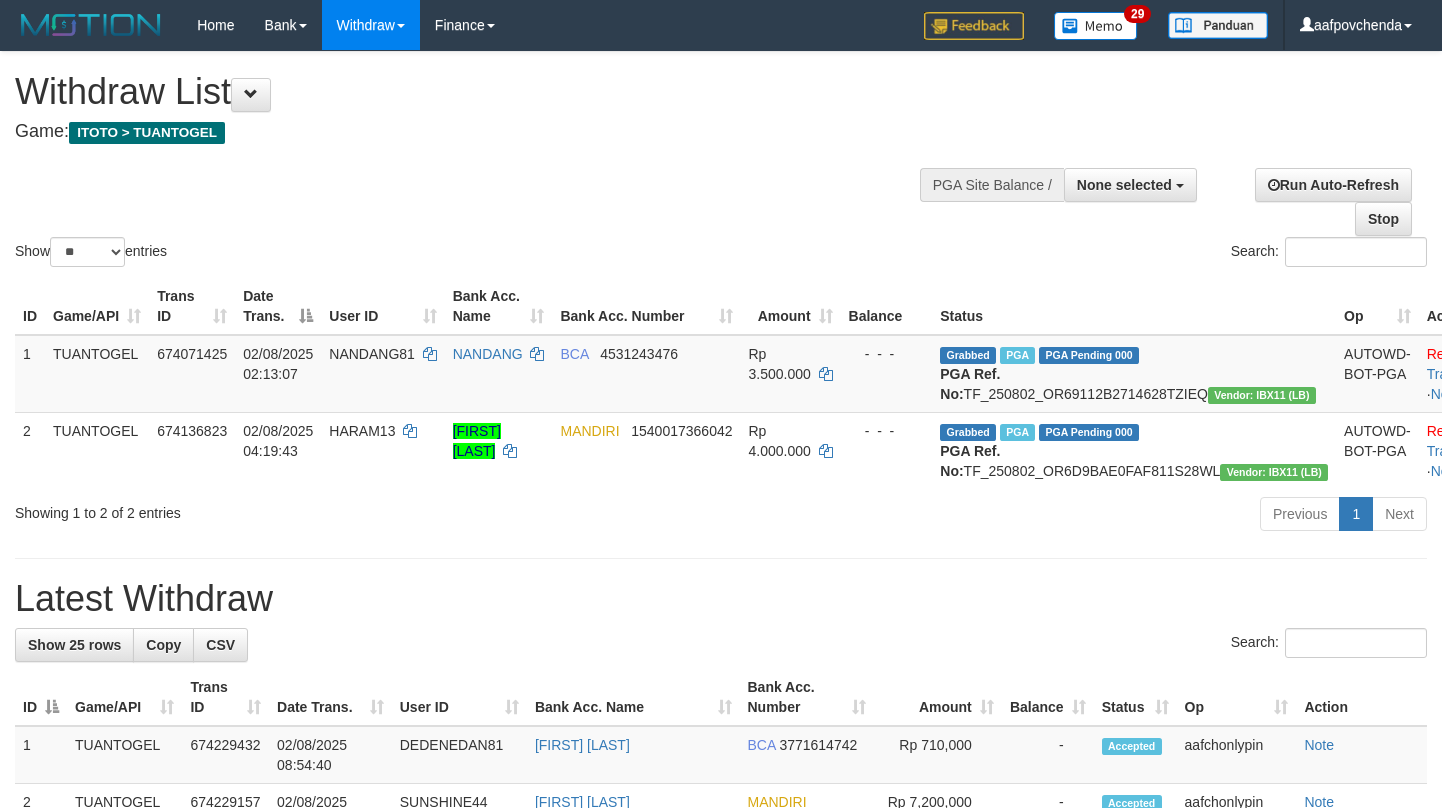 select 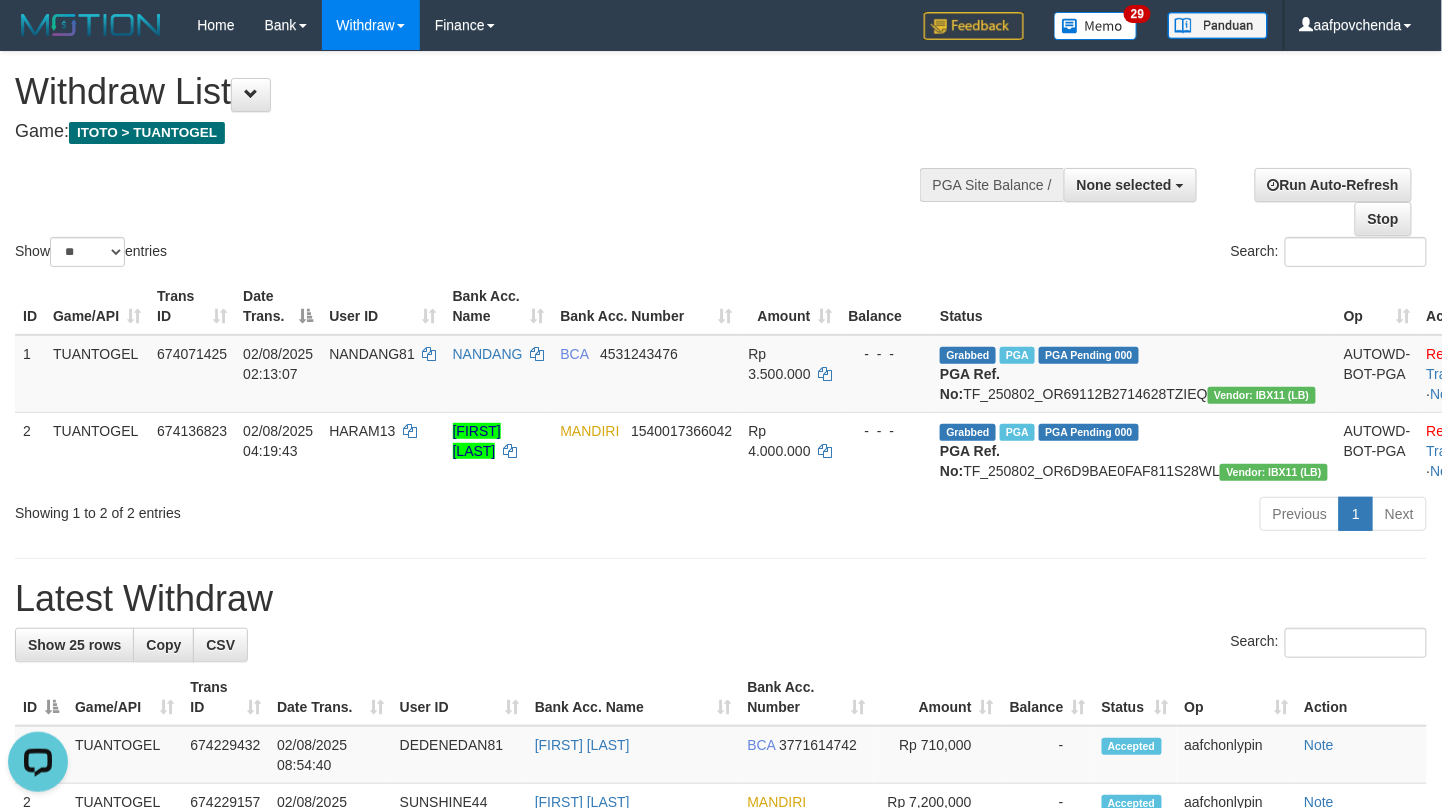 scroll, scrollTop: 0, scrollLeft: 0, axis: both 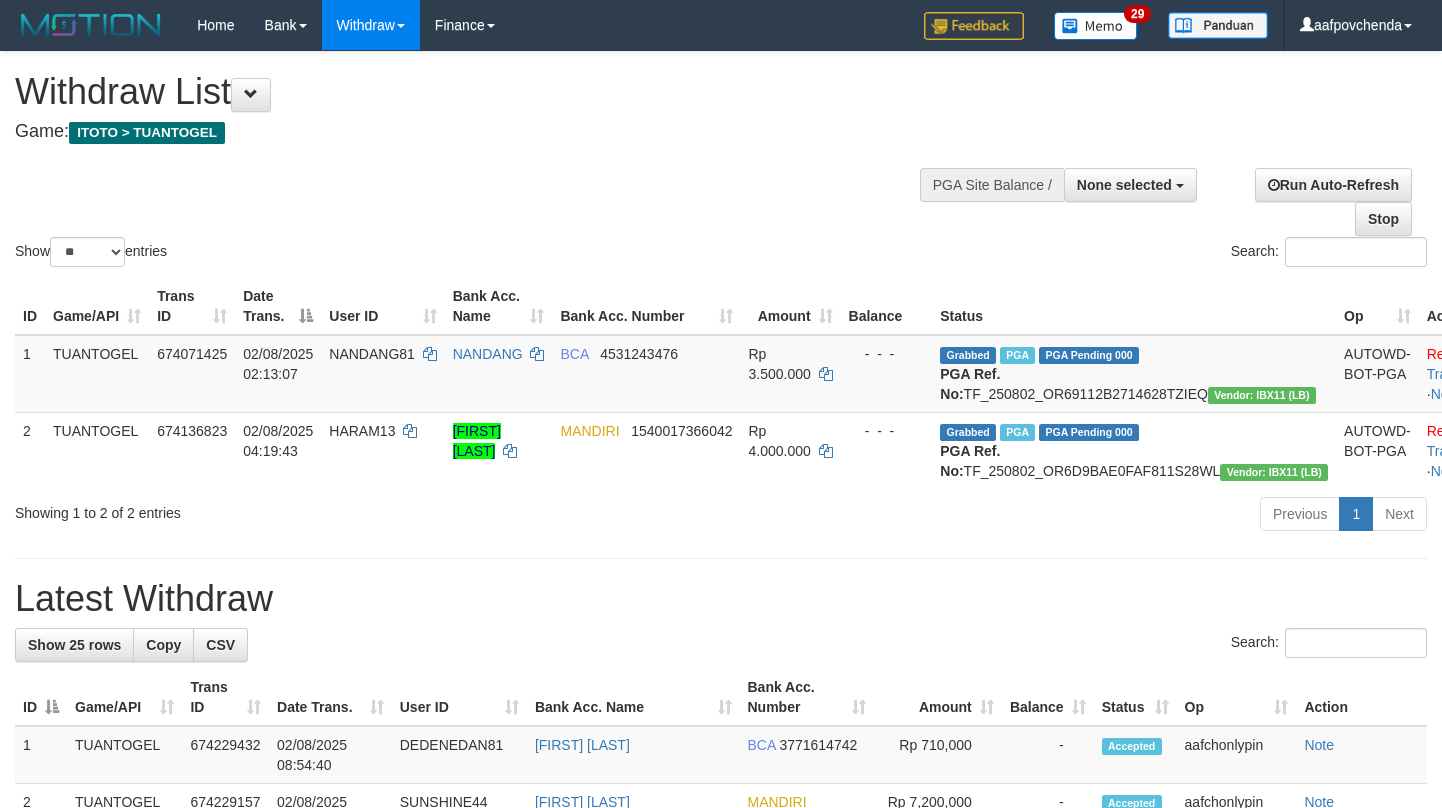 select 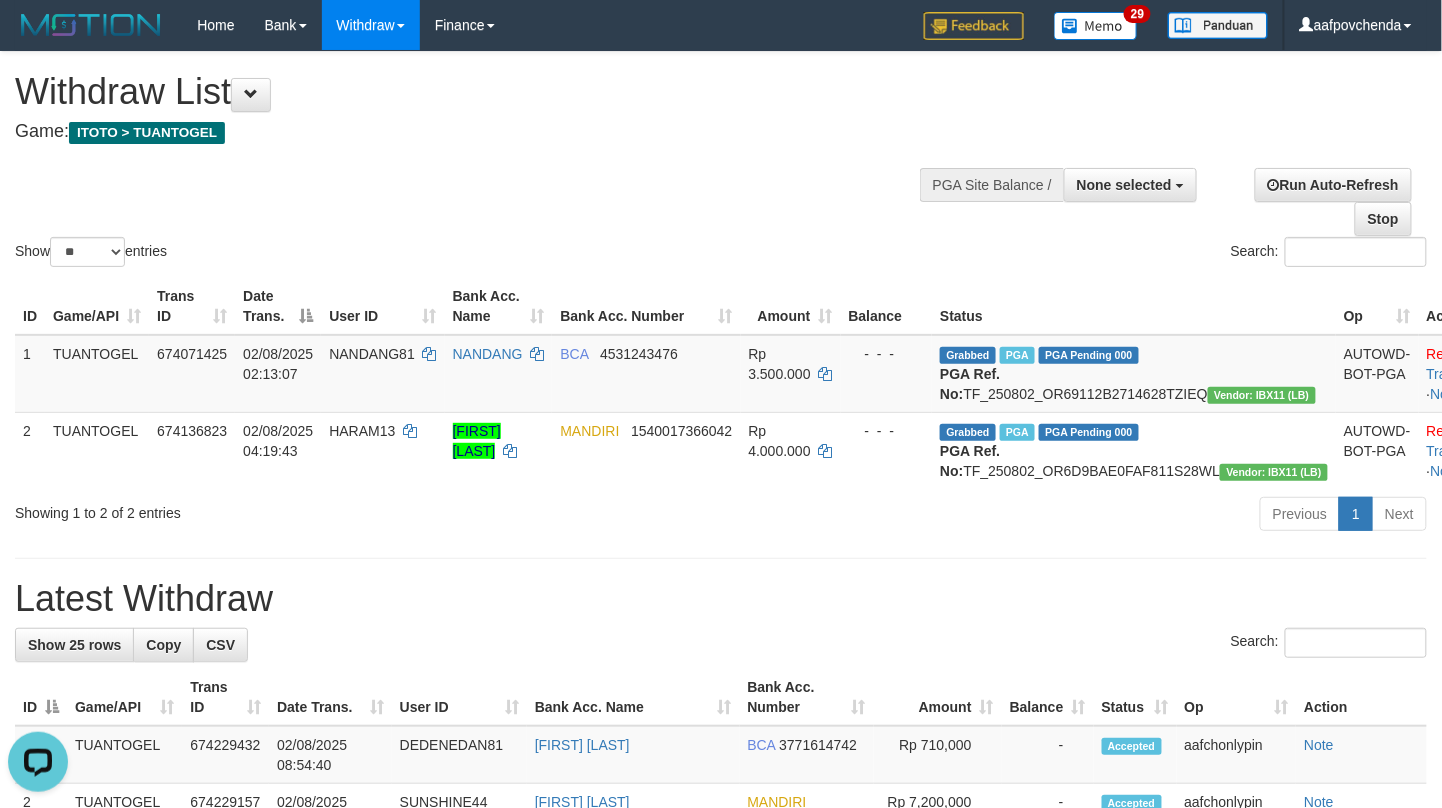 scroll, scrollTop: 0, scrollLeft: 0, axis: both 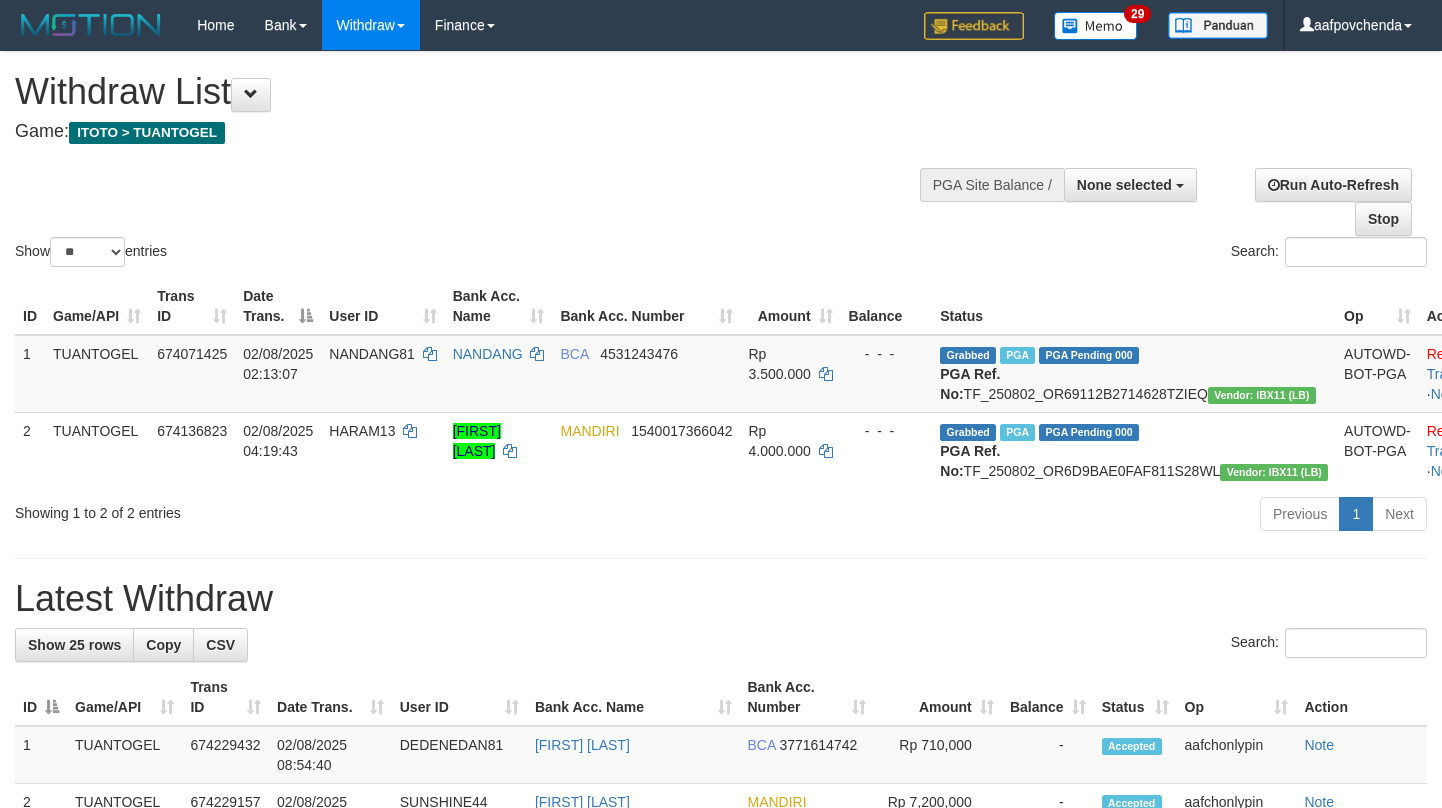select 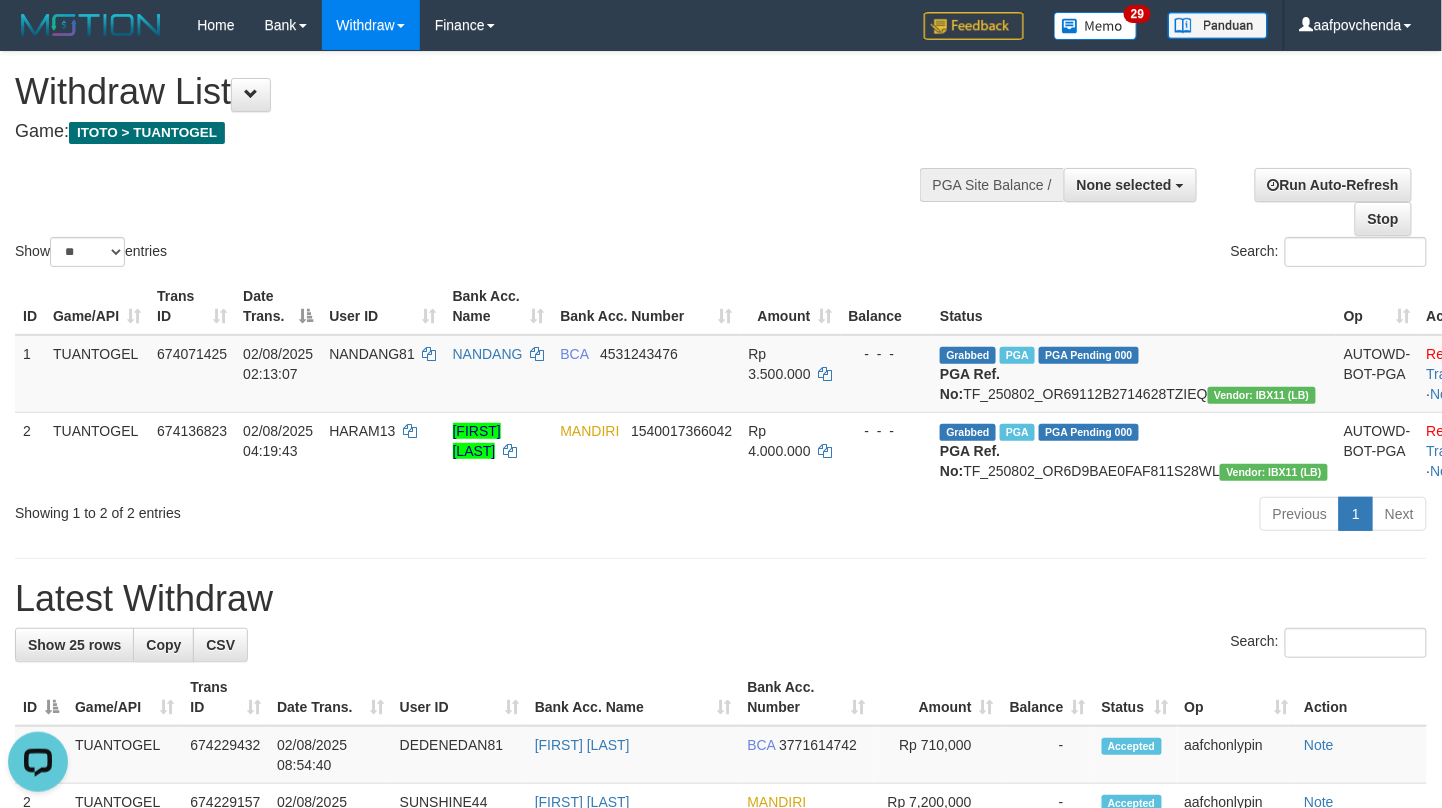 scroll, scrollTop: 0, scrollLeft: 0, axis: both 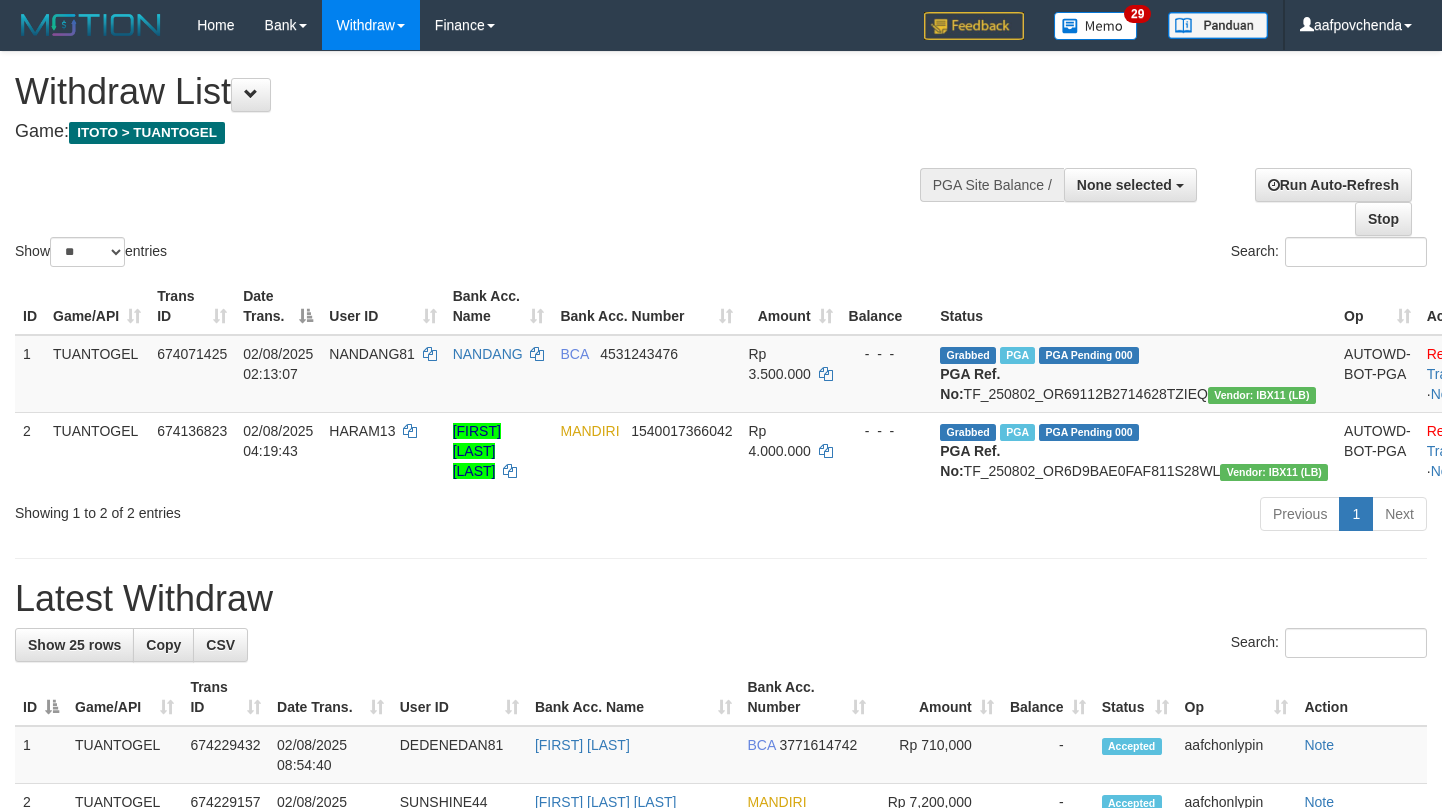 select 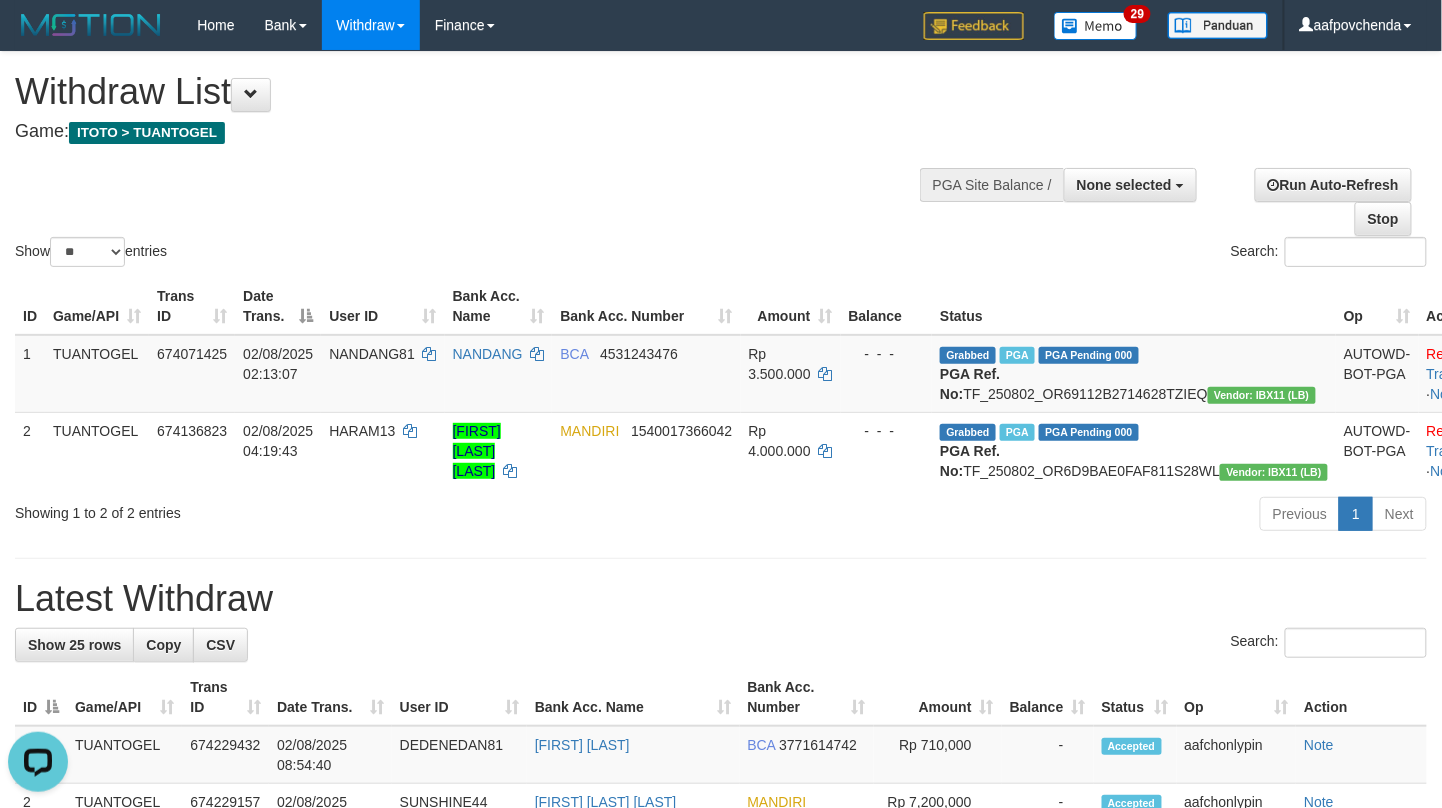 scroll, scrollTop: 0, scrollLeft: 0, axis: both 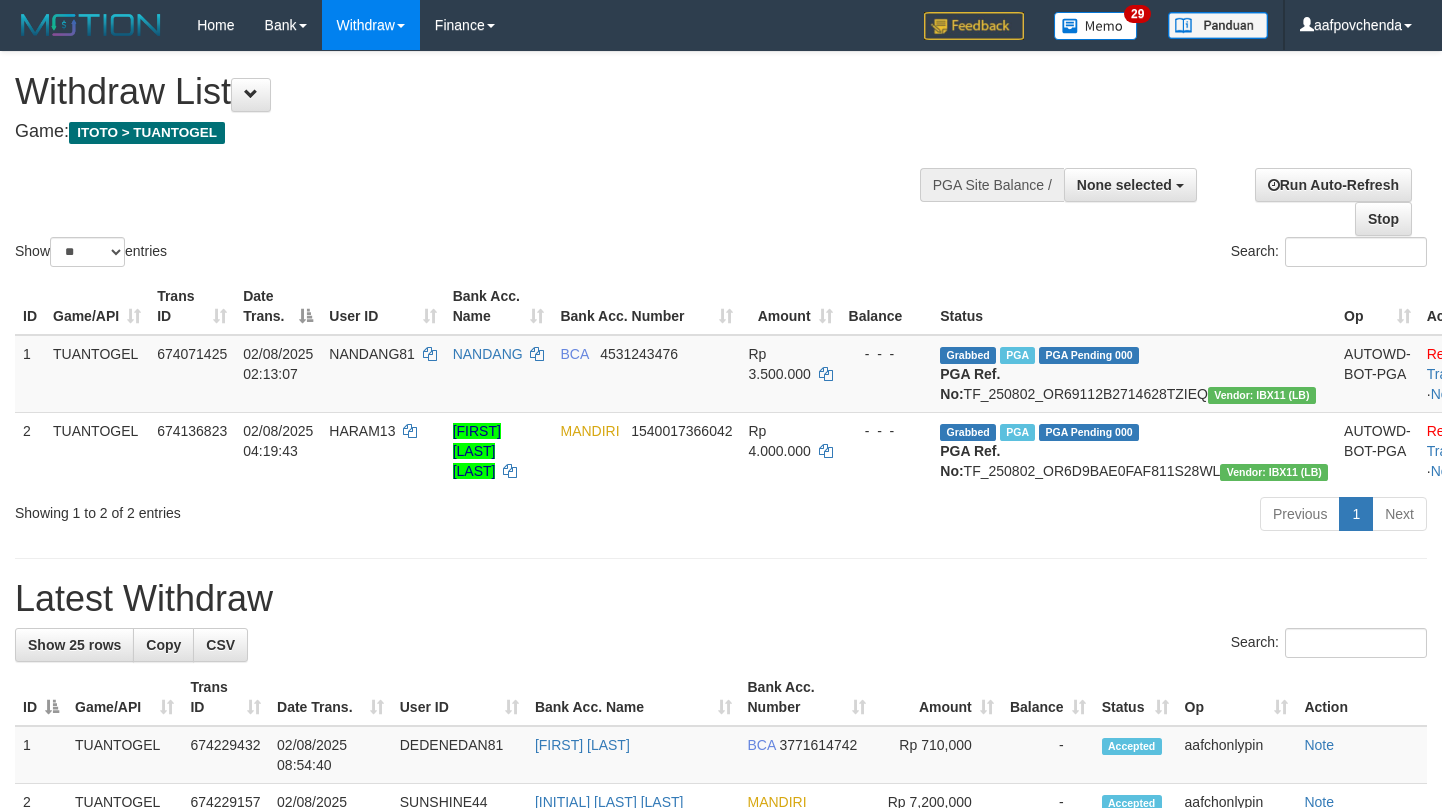select 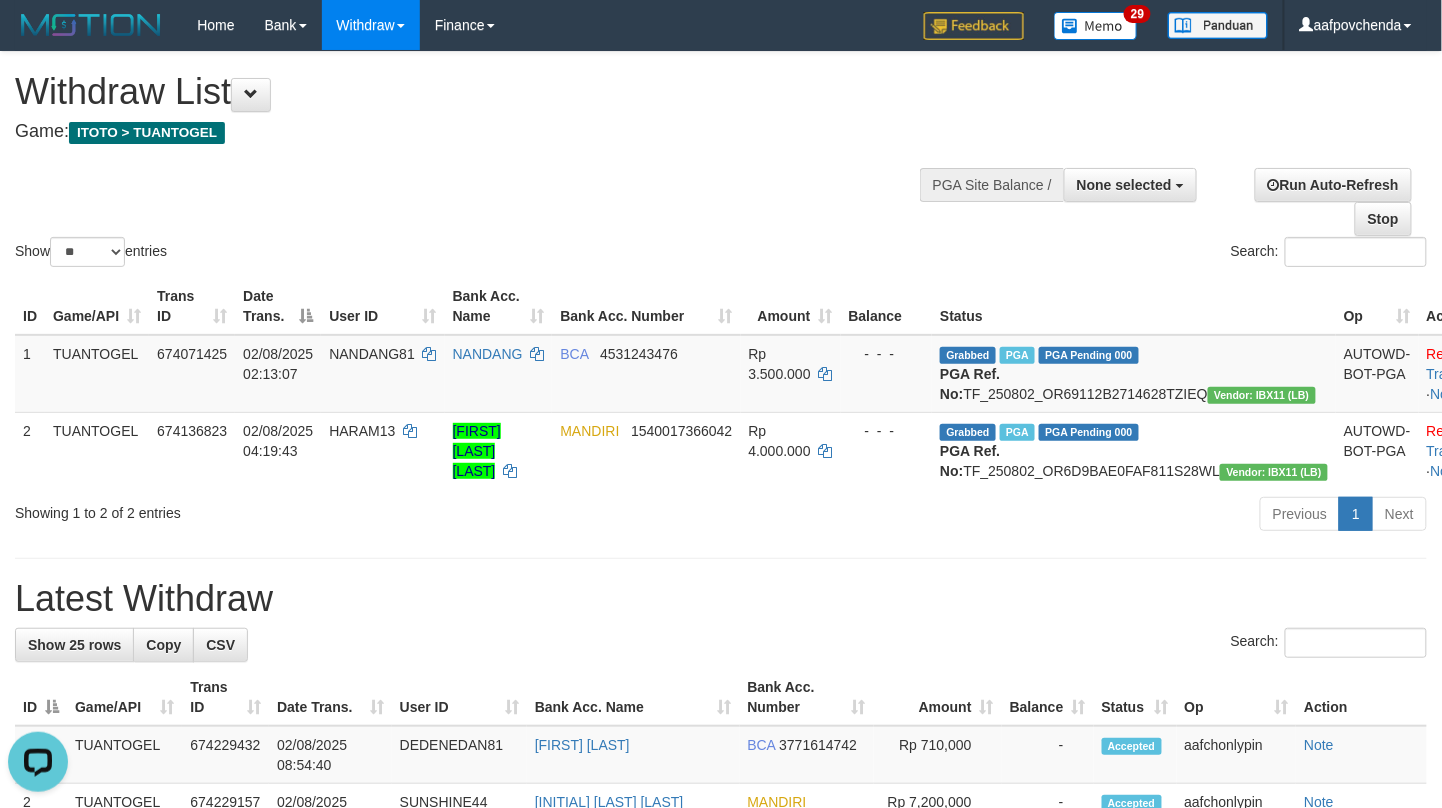 scroll, scrollTop: 0, scrollLeft: 0, axis: both 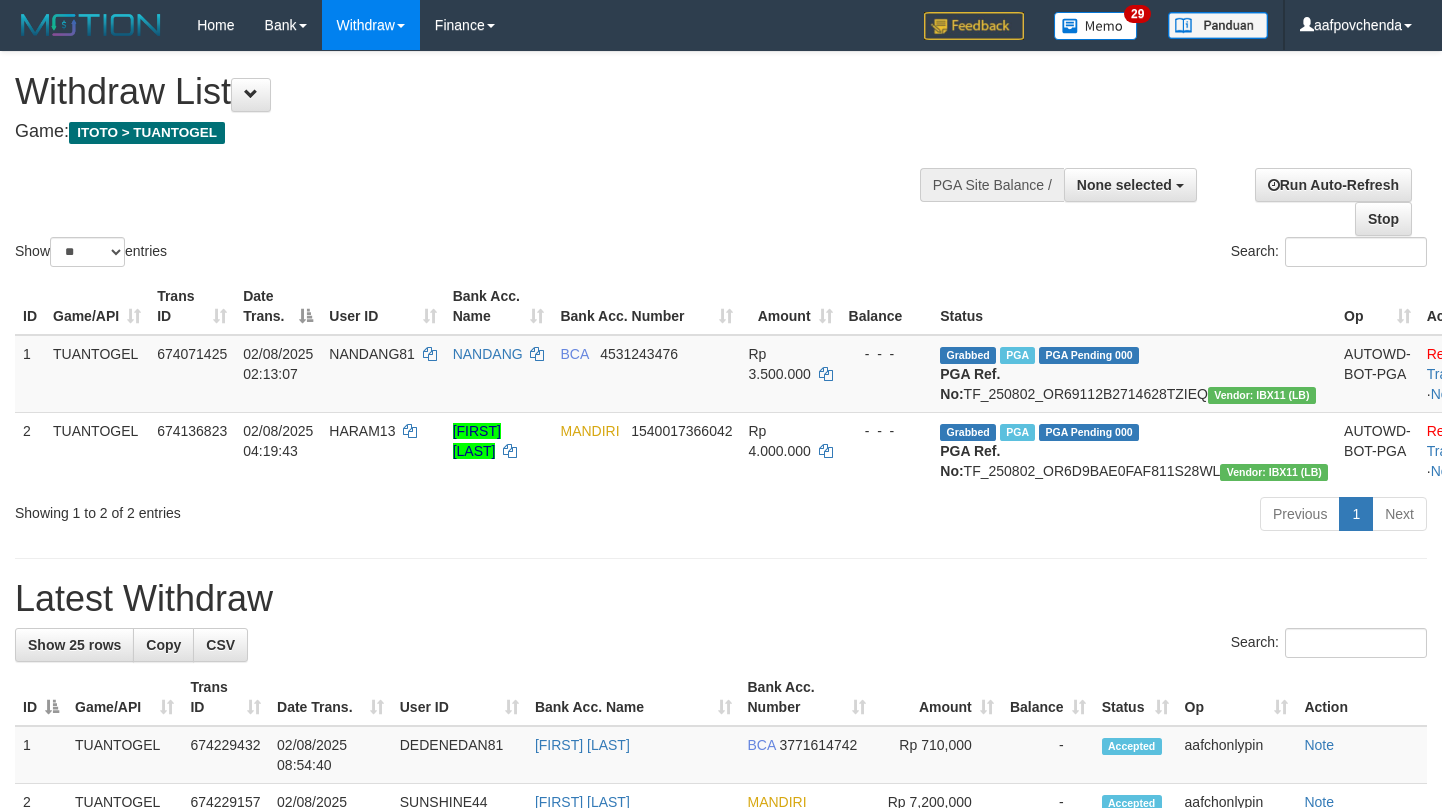 select 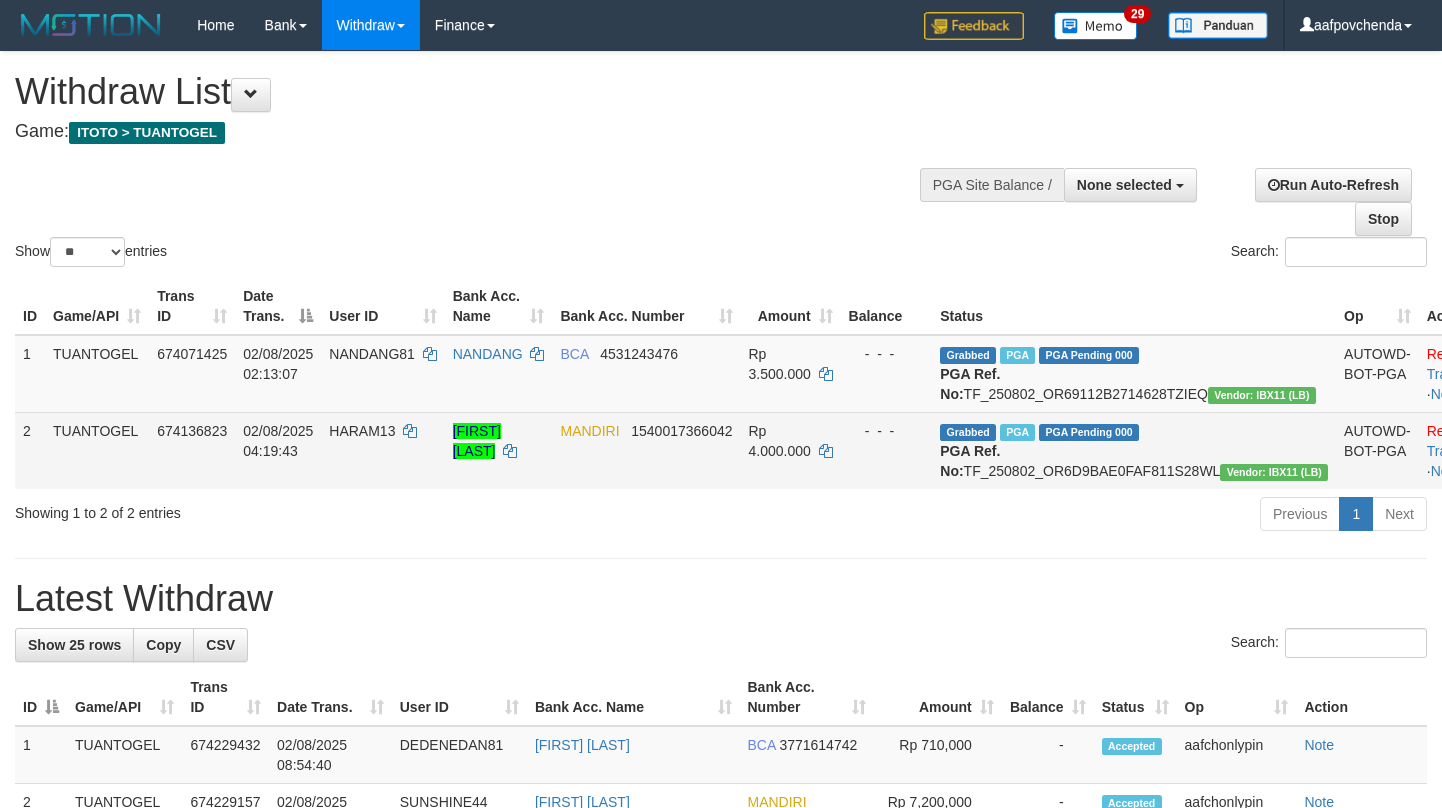 scroll, scrollTop: 0, scrollLeft: 0, axis: both 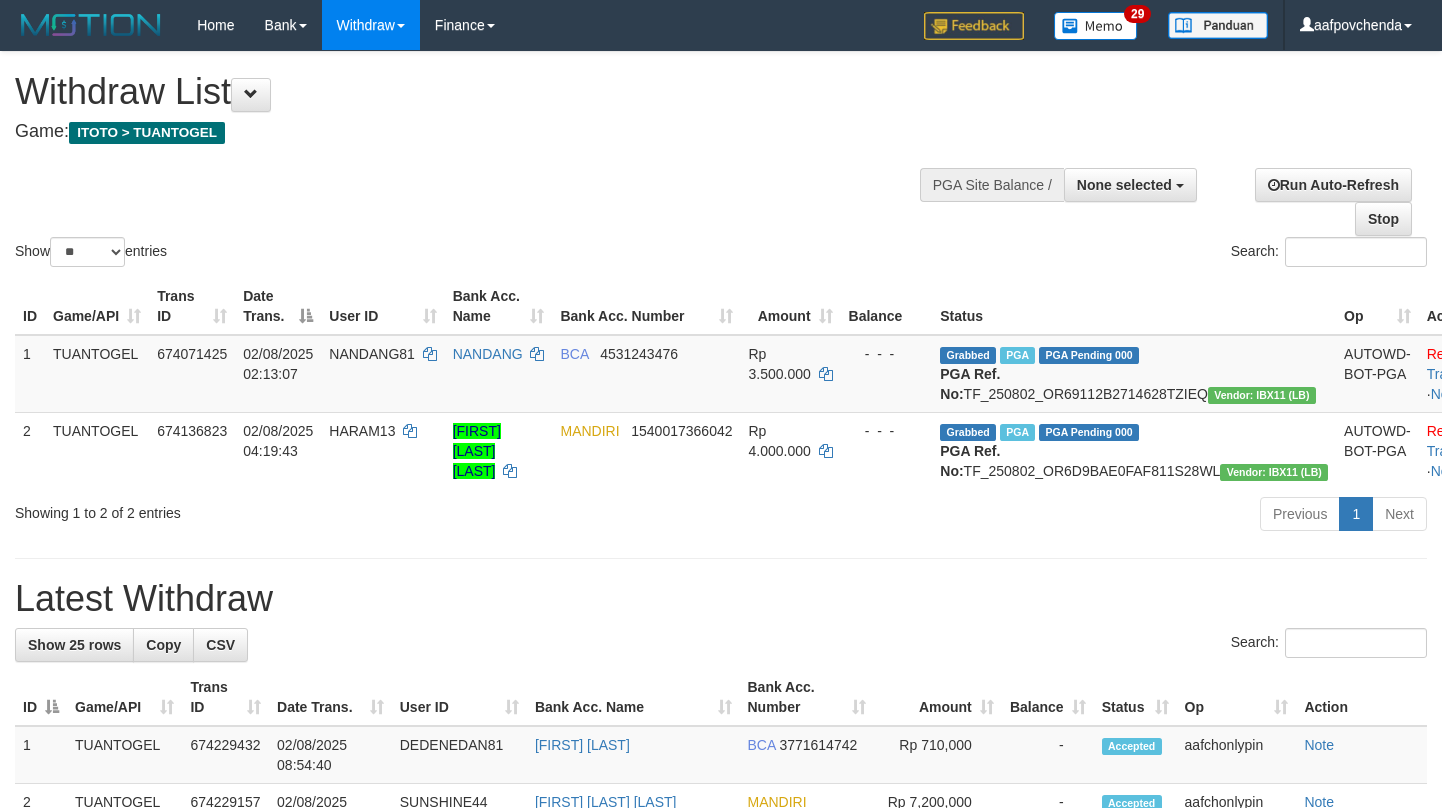 select 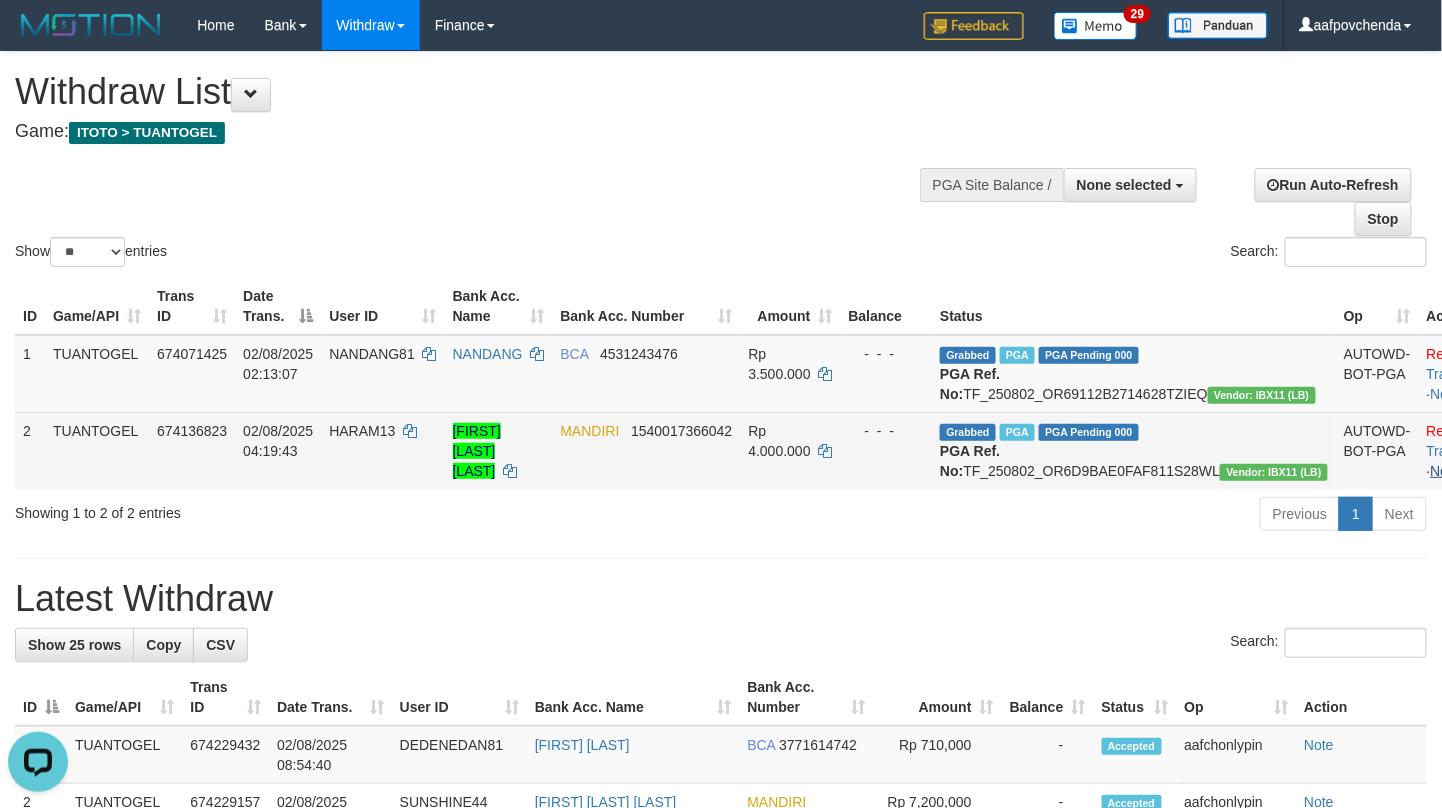 scroll, scrollTop: 0, scrollLeft: 0, axis: both 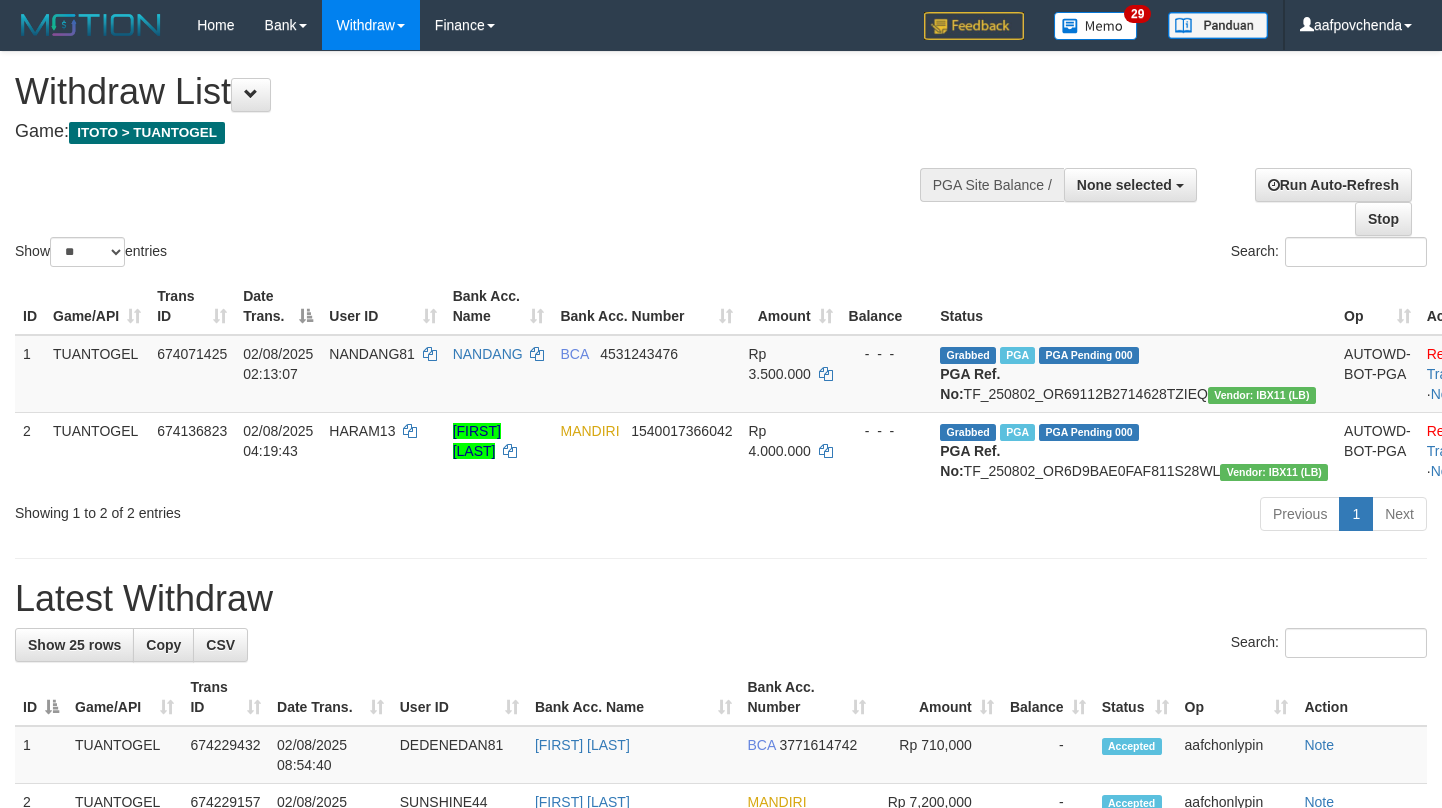 select 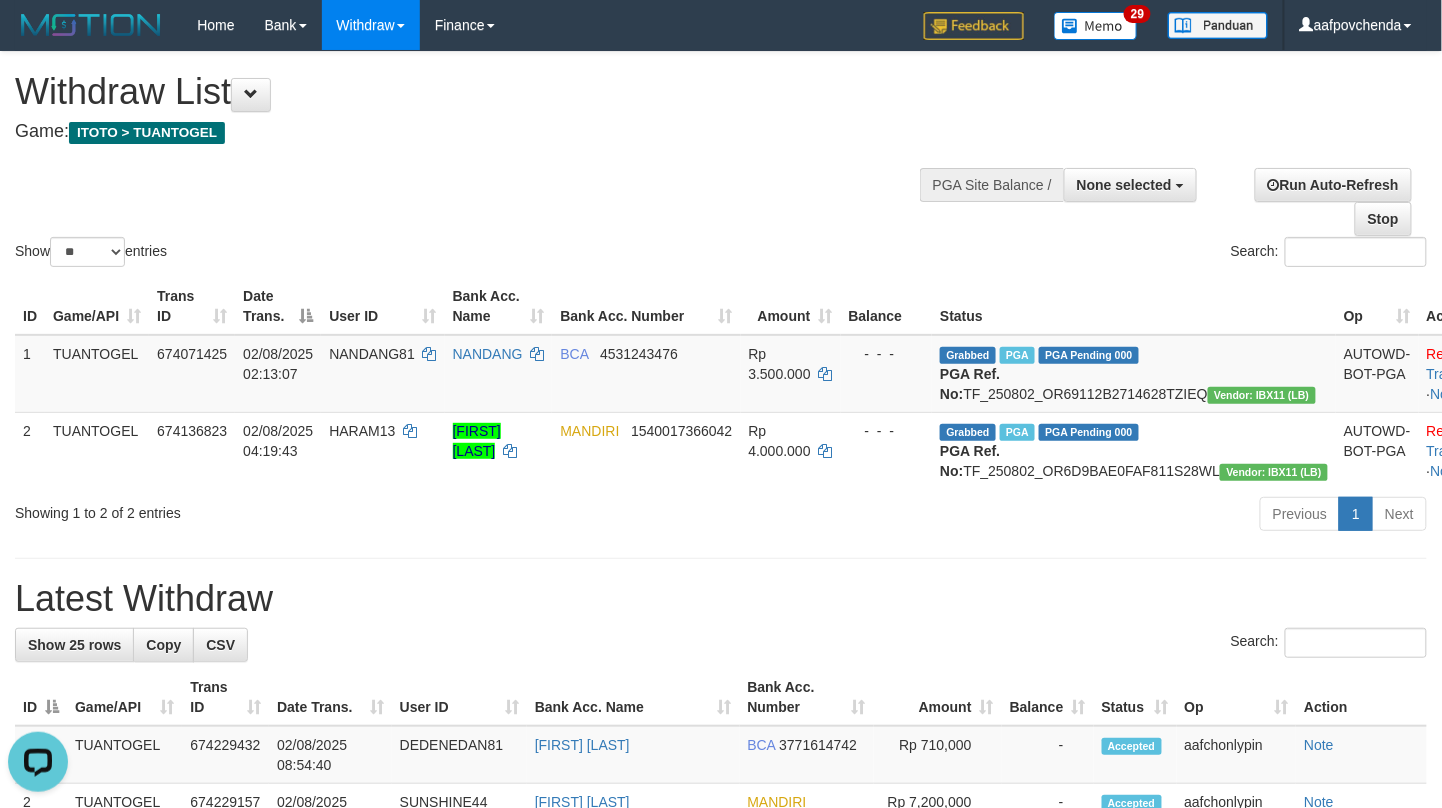 scroll, scrollTop: 0, scrollLeft: 0, axis: both 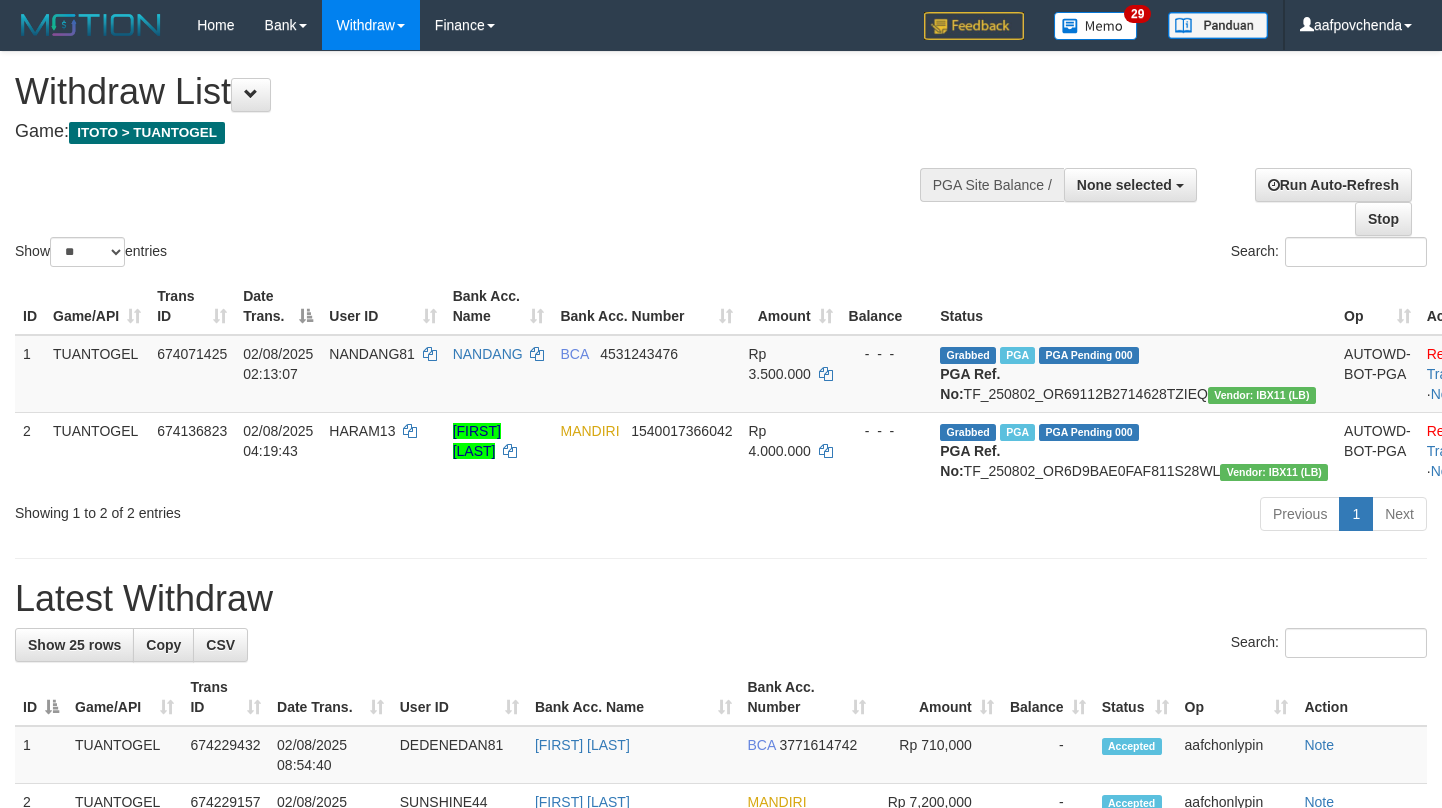 select 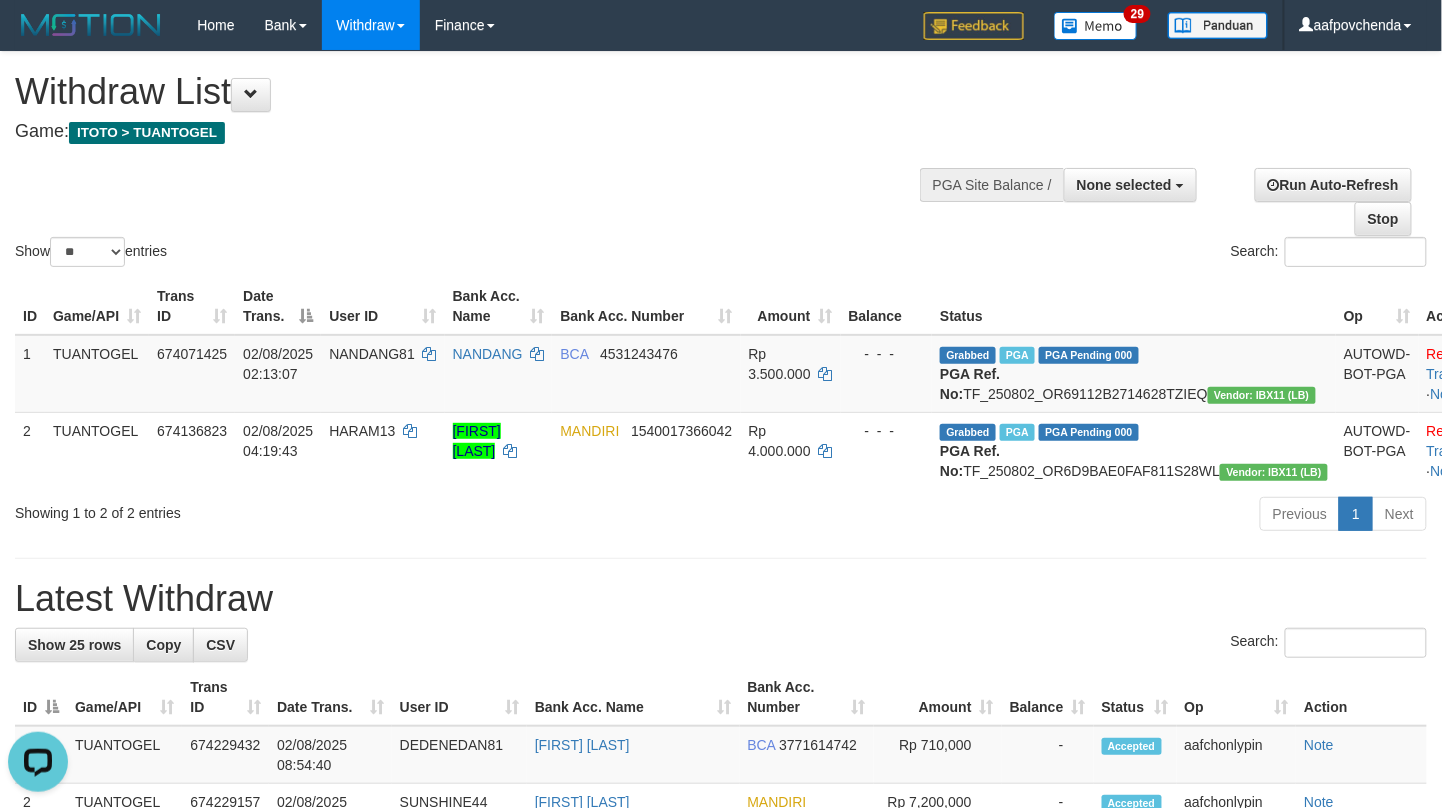 scroll, scrollTop: 0, scrollLeft: 0, axis: both 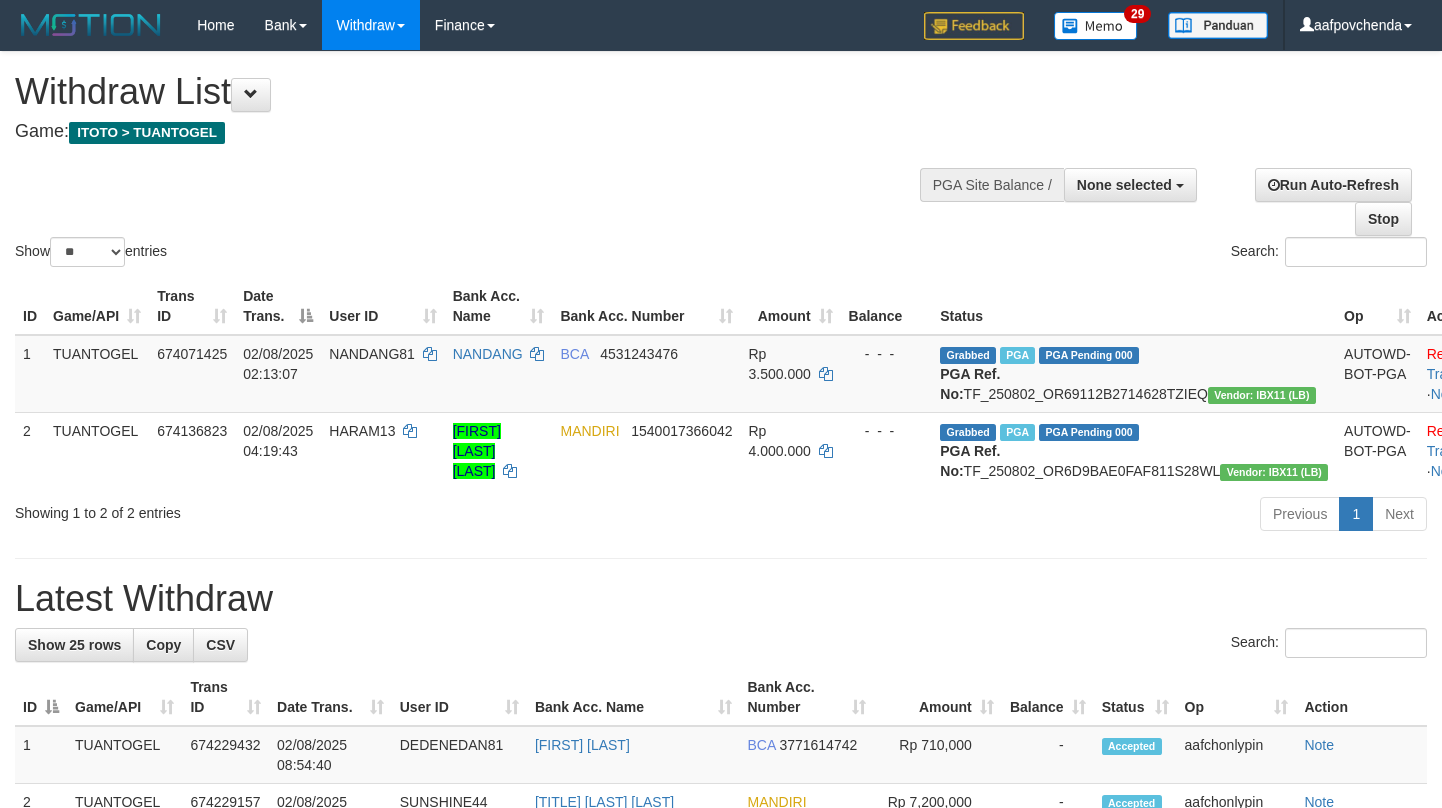 select 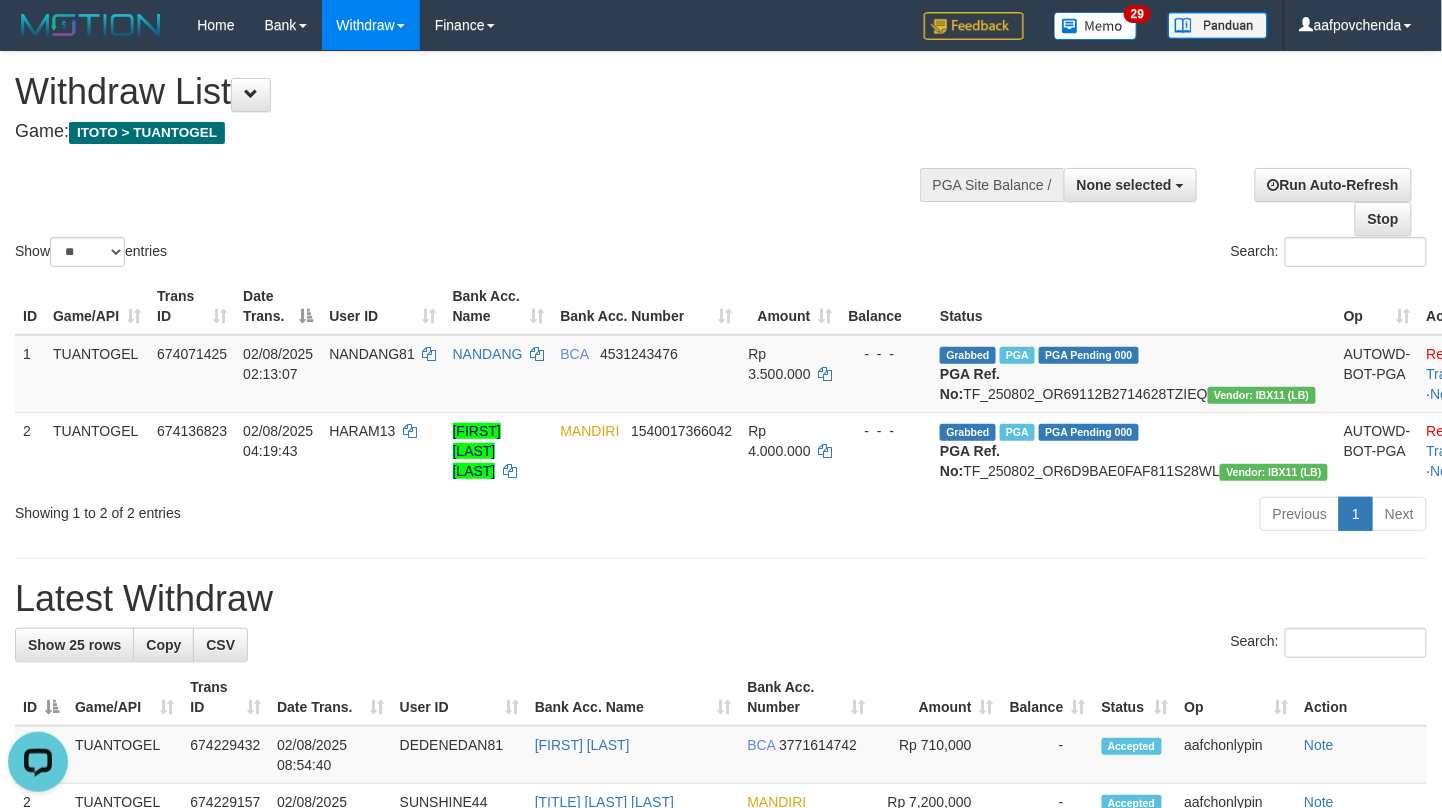 scroll, scrollTop: 0, scrollLeft: 0, axis: both 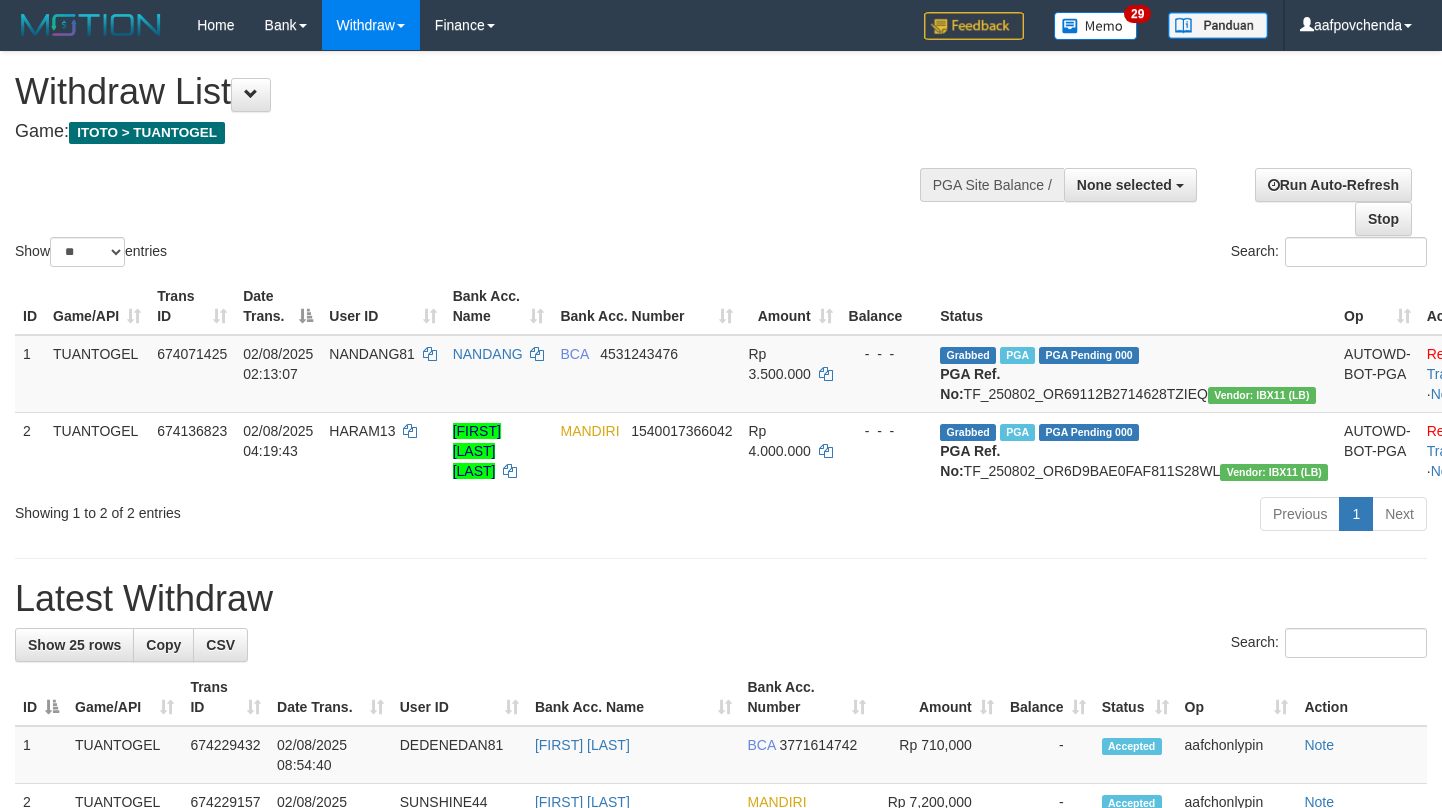 select 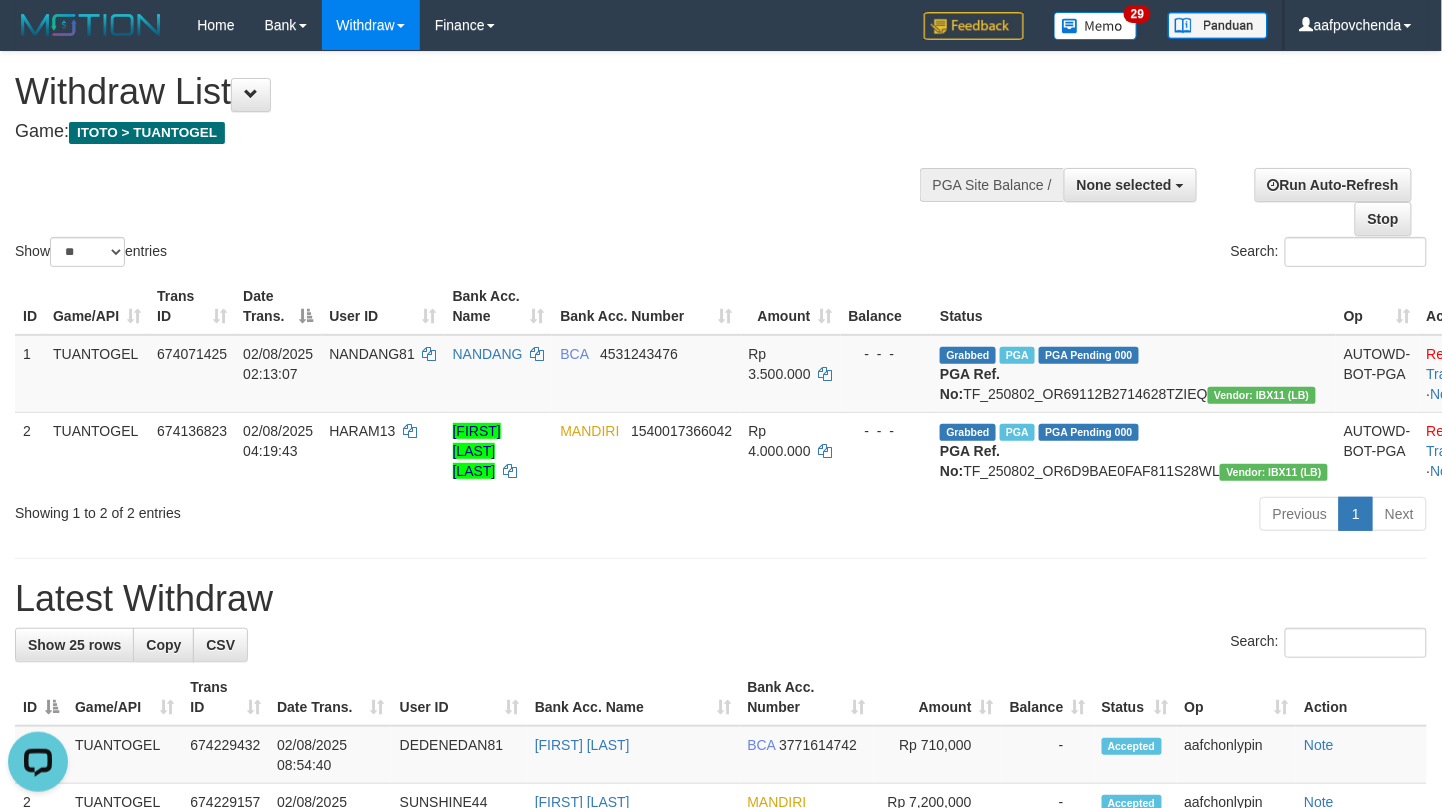 scroll, scrollTop: 0, scrollLeft: 0, axis: both 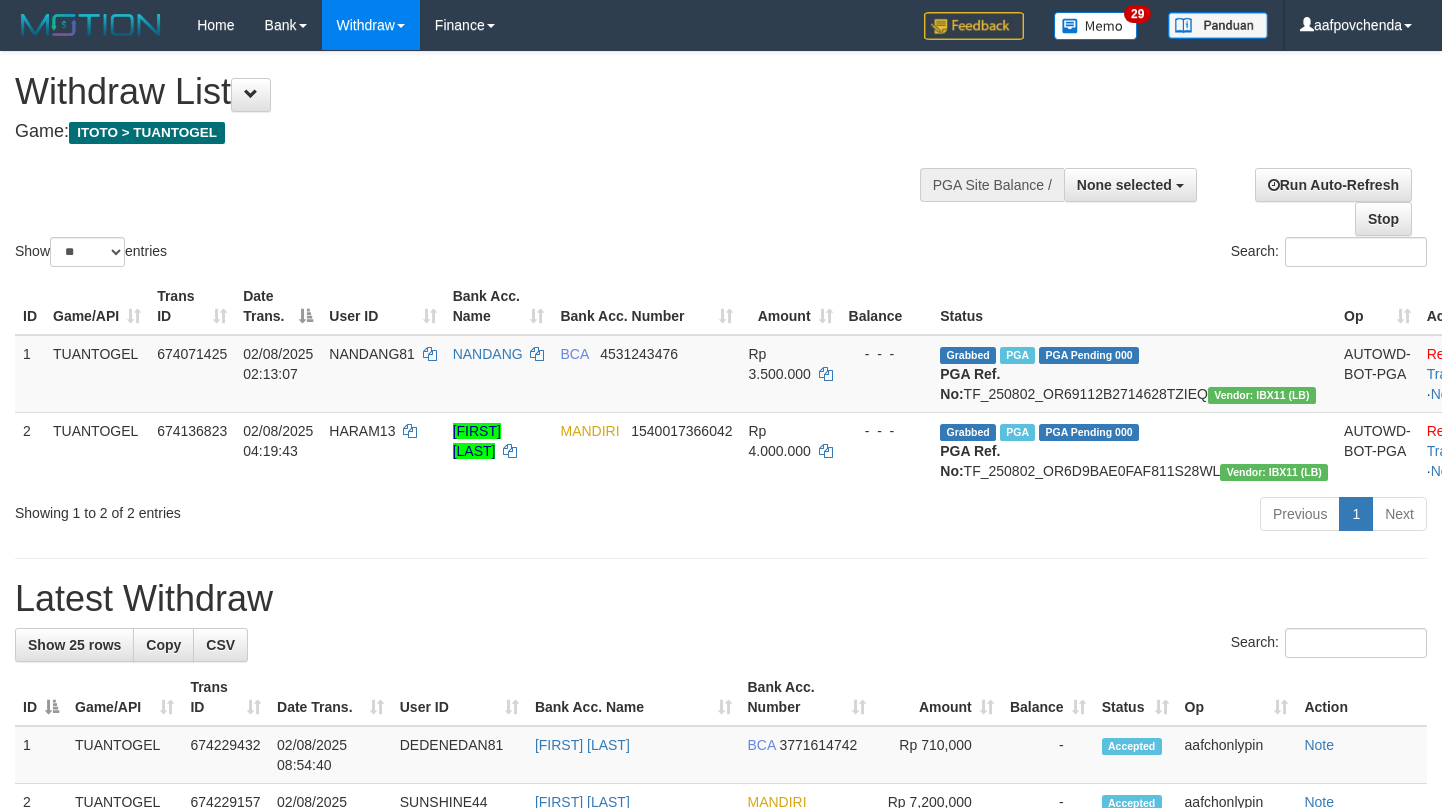 select 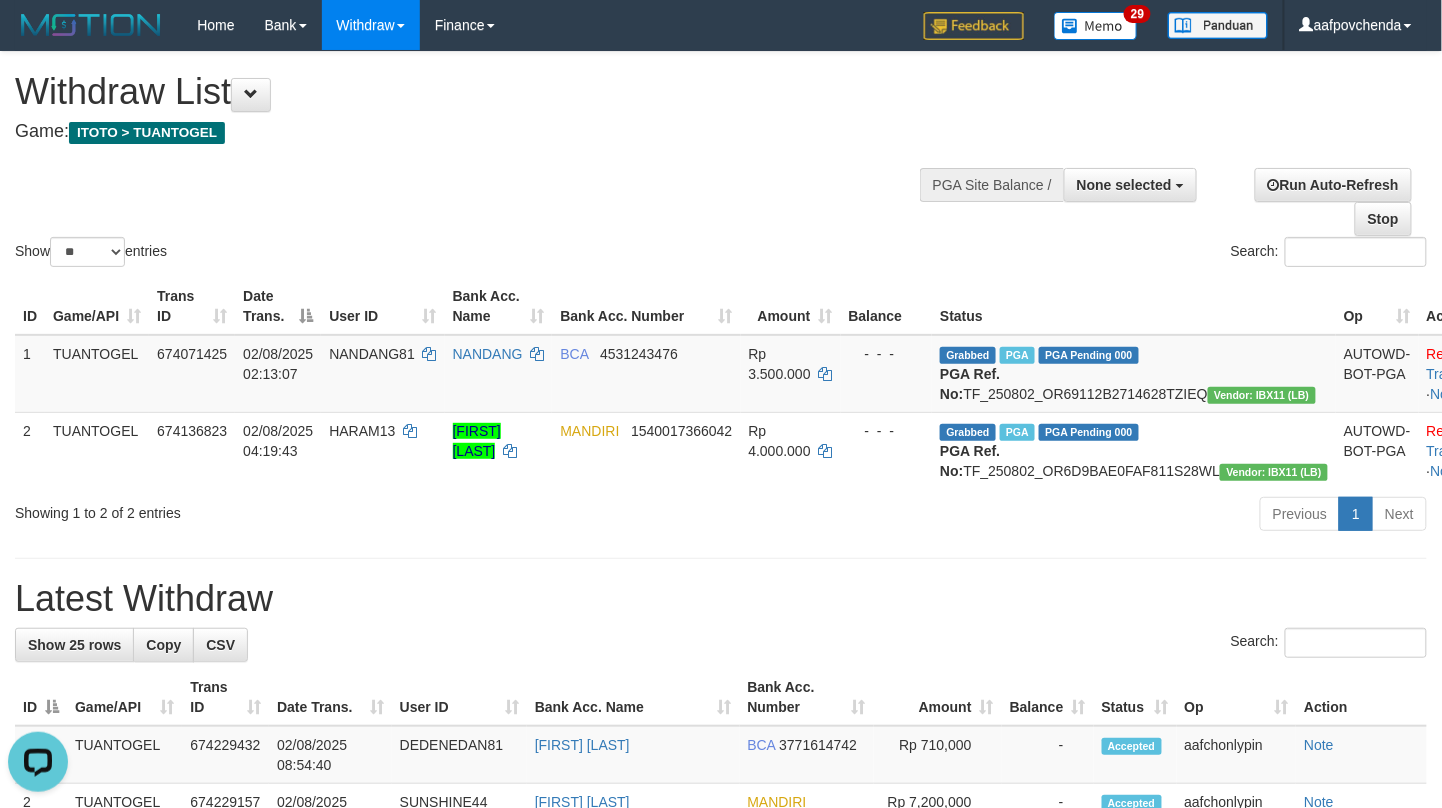 scroll, scrollTop: 0, scrollLeft: 0, axis: both 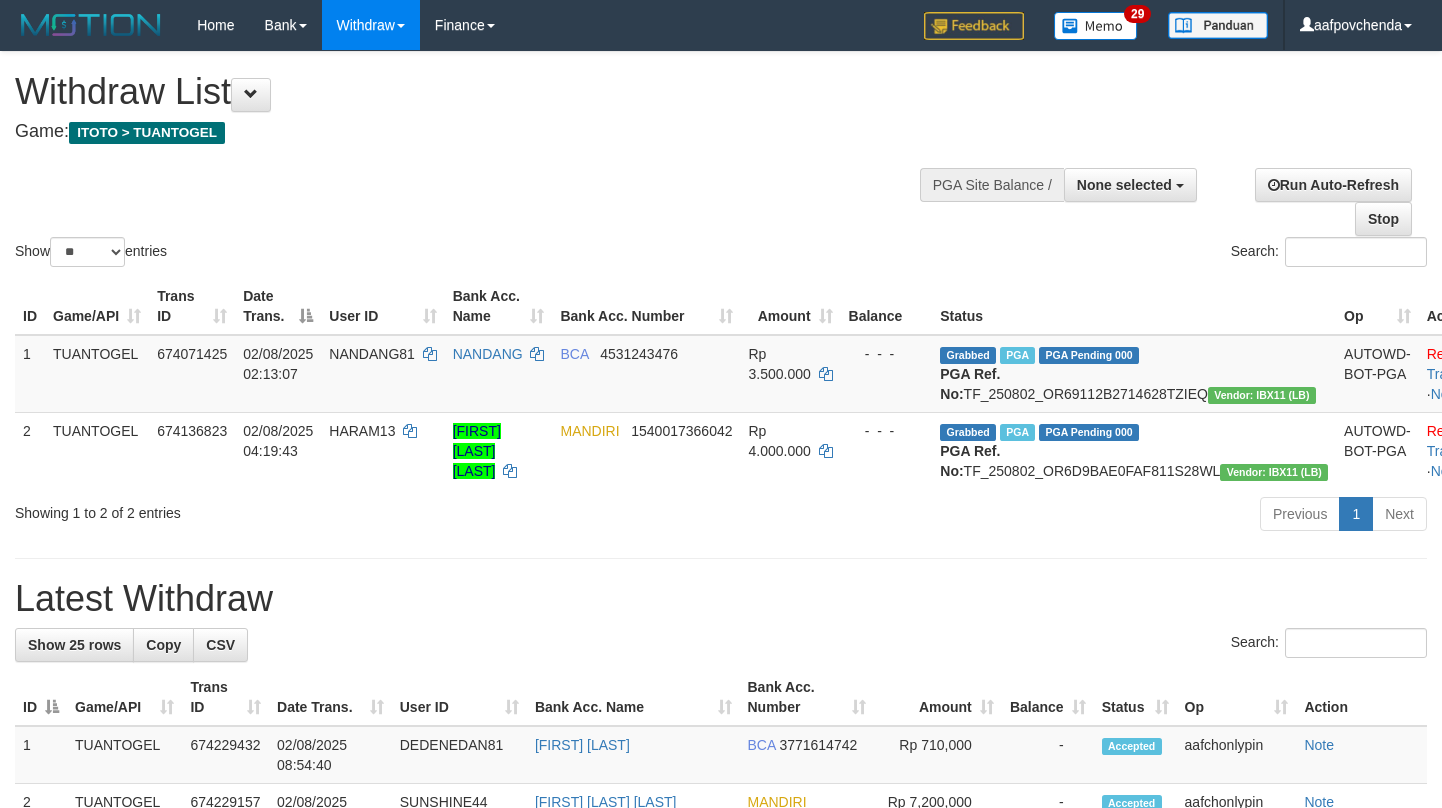 select 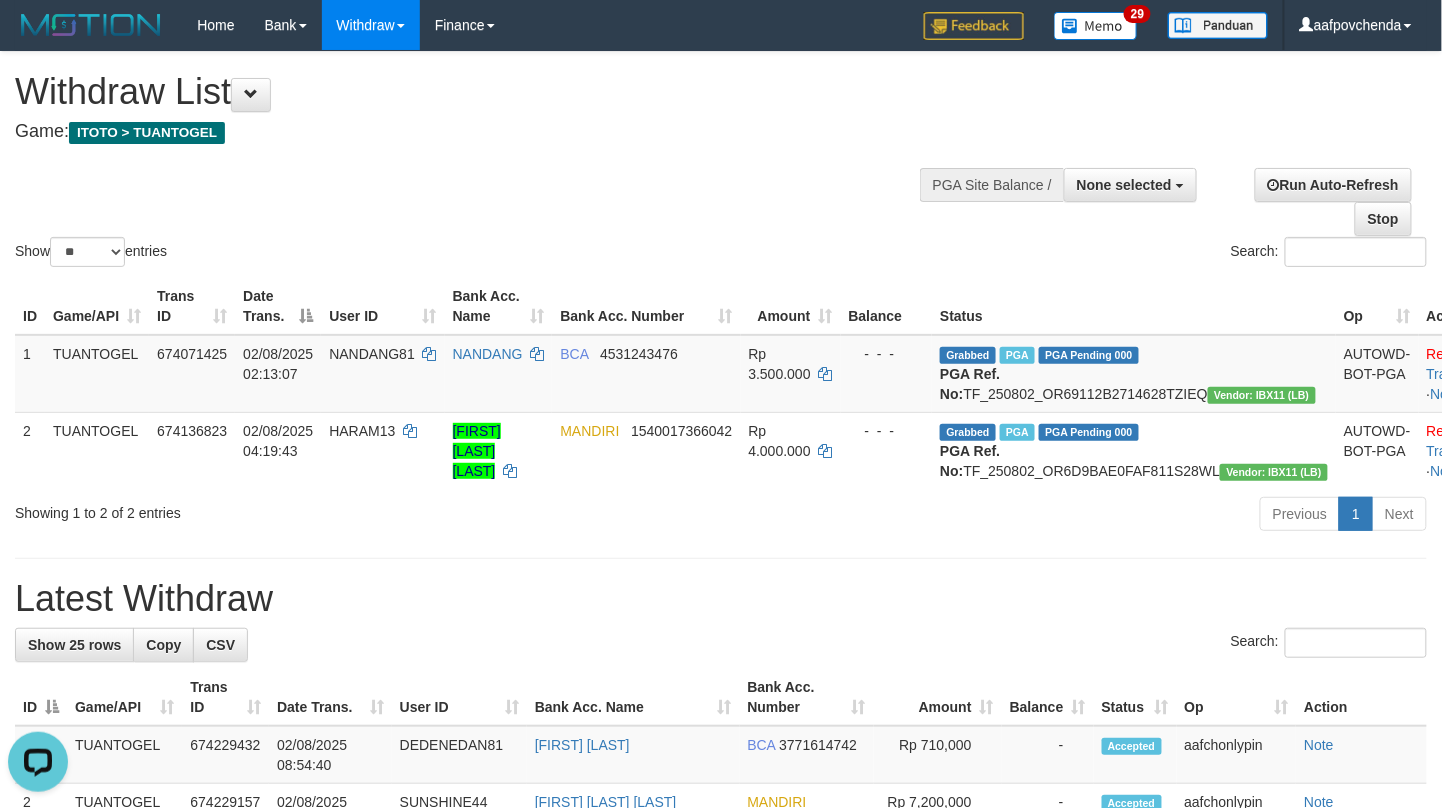 scroll, scrollTop: 0, scrollLeft: 0, axis: both 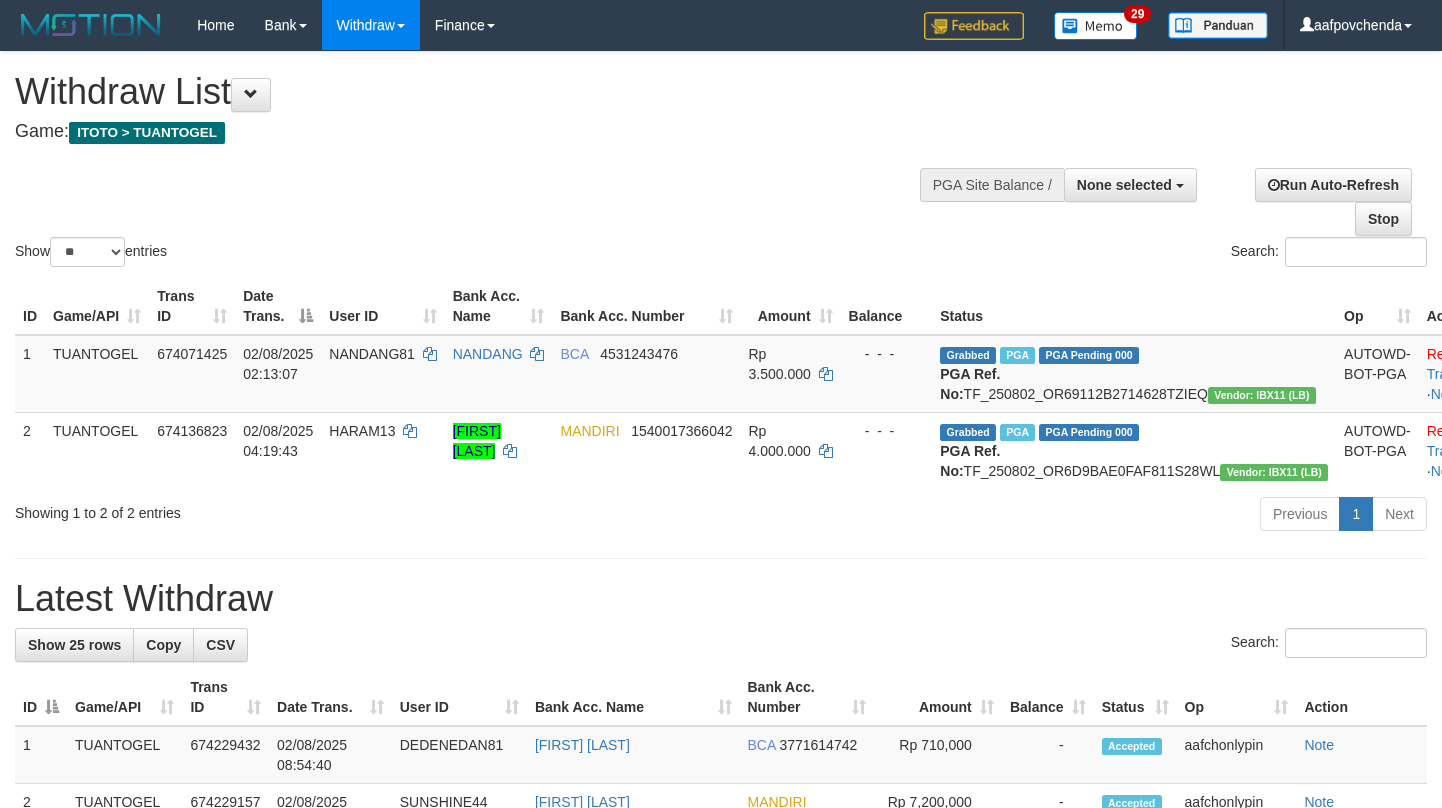 select 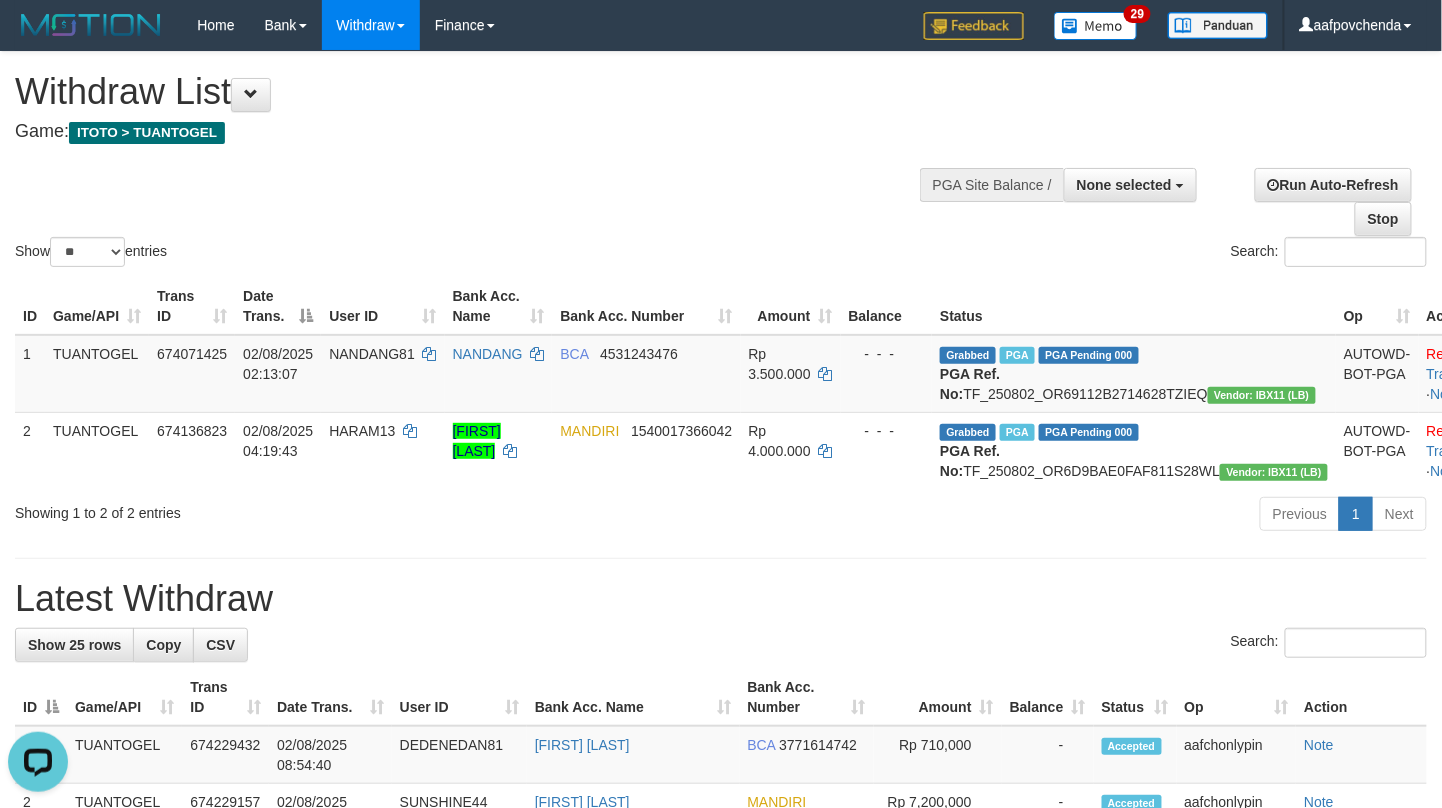 scroll, scrollTop: 0, scrollLeft: 0, axis: both 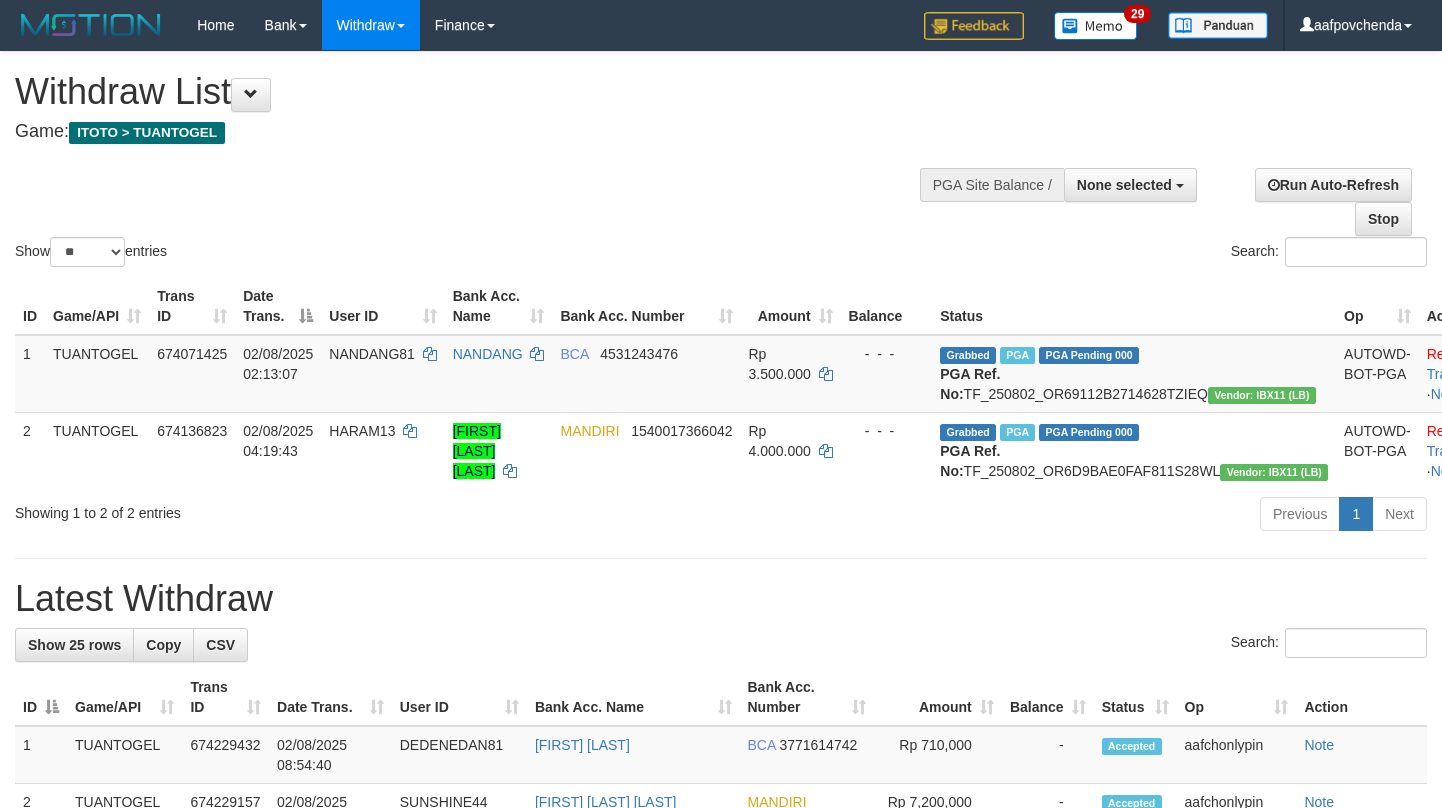 select 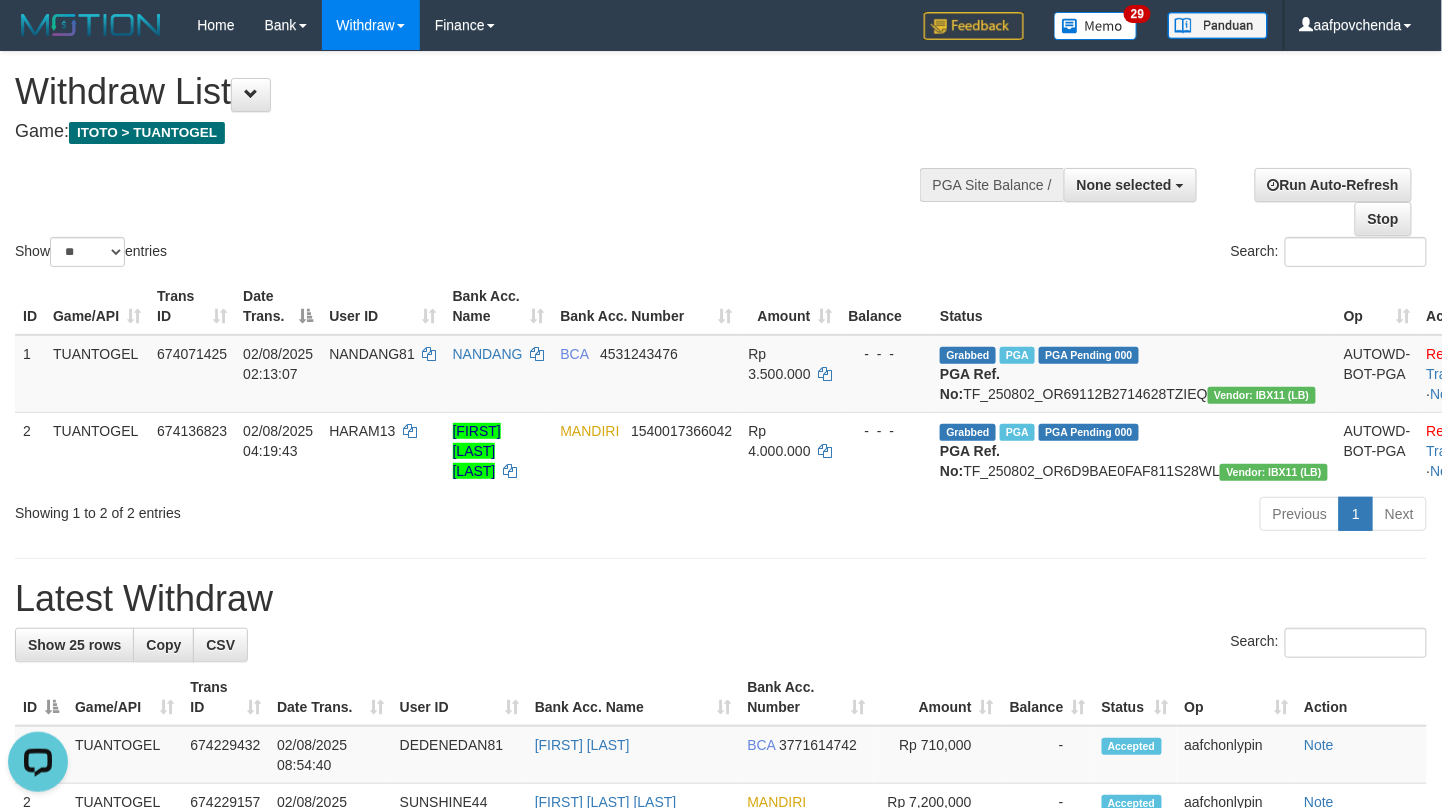 scroll, scrollTop: 0, scrollLeft: 0, axis: both 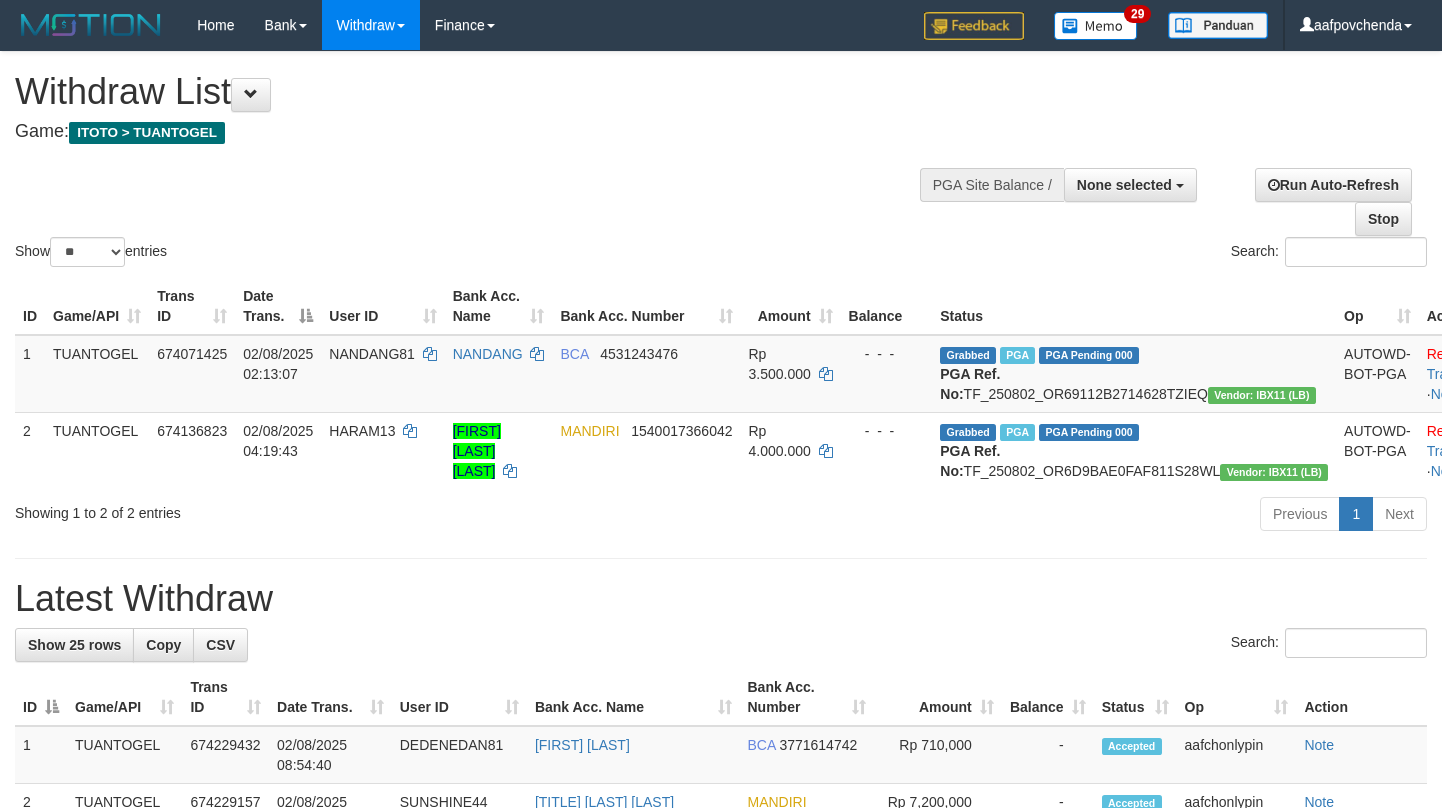 select 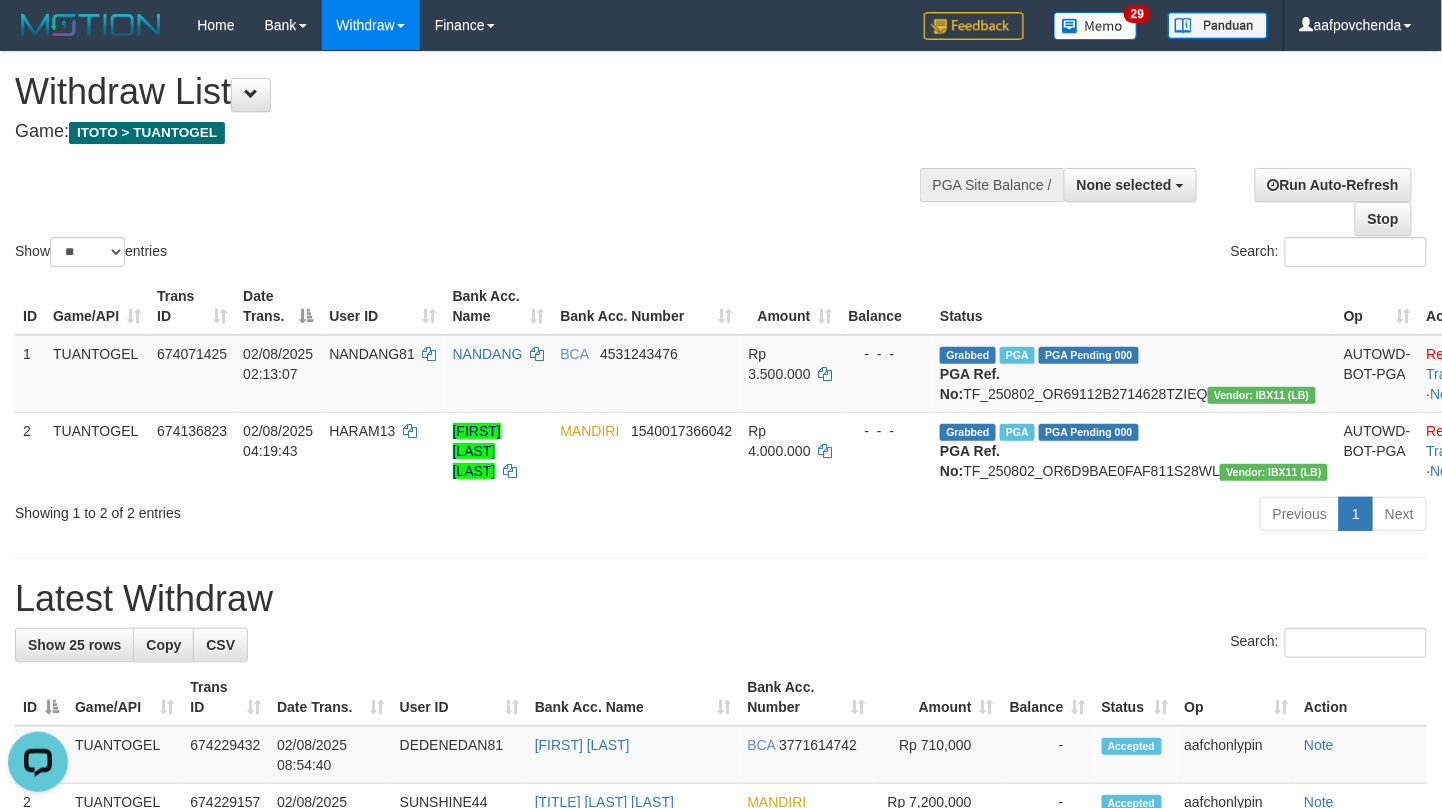 scroll, scrollTop: 0, scrollLeft: 0, axis: both 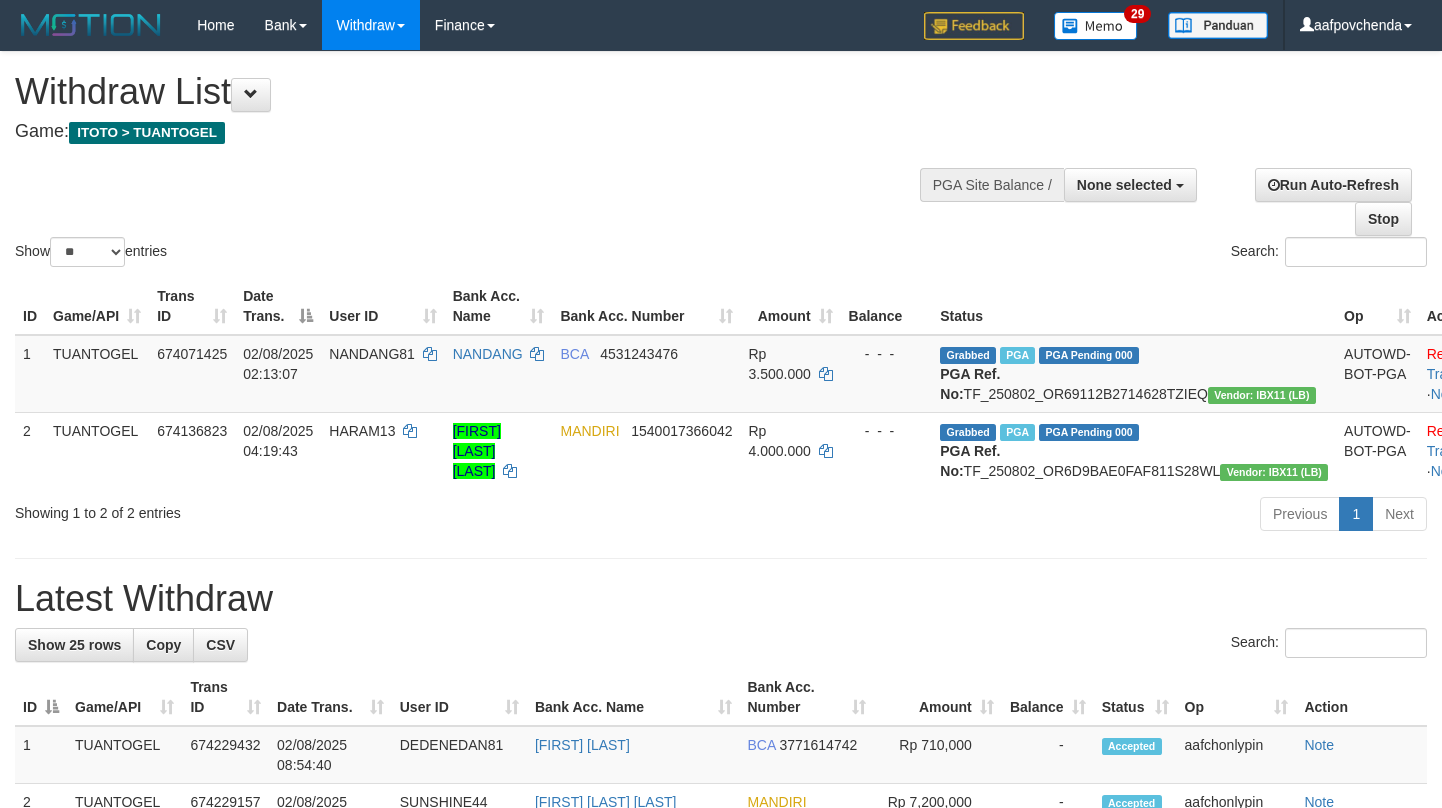 select 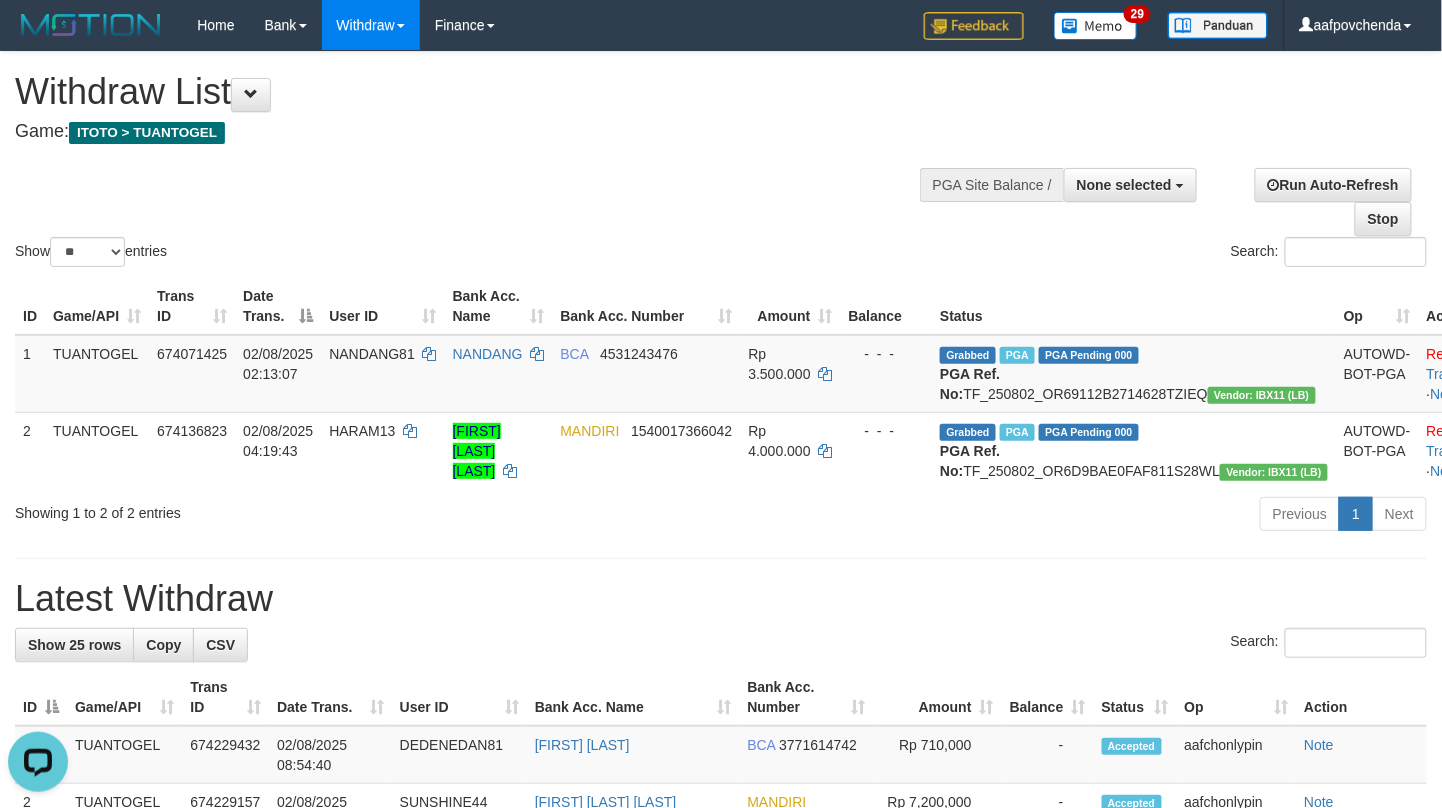 scroll, scrollTop: 0, scrollLeft: 0, axis: both 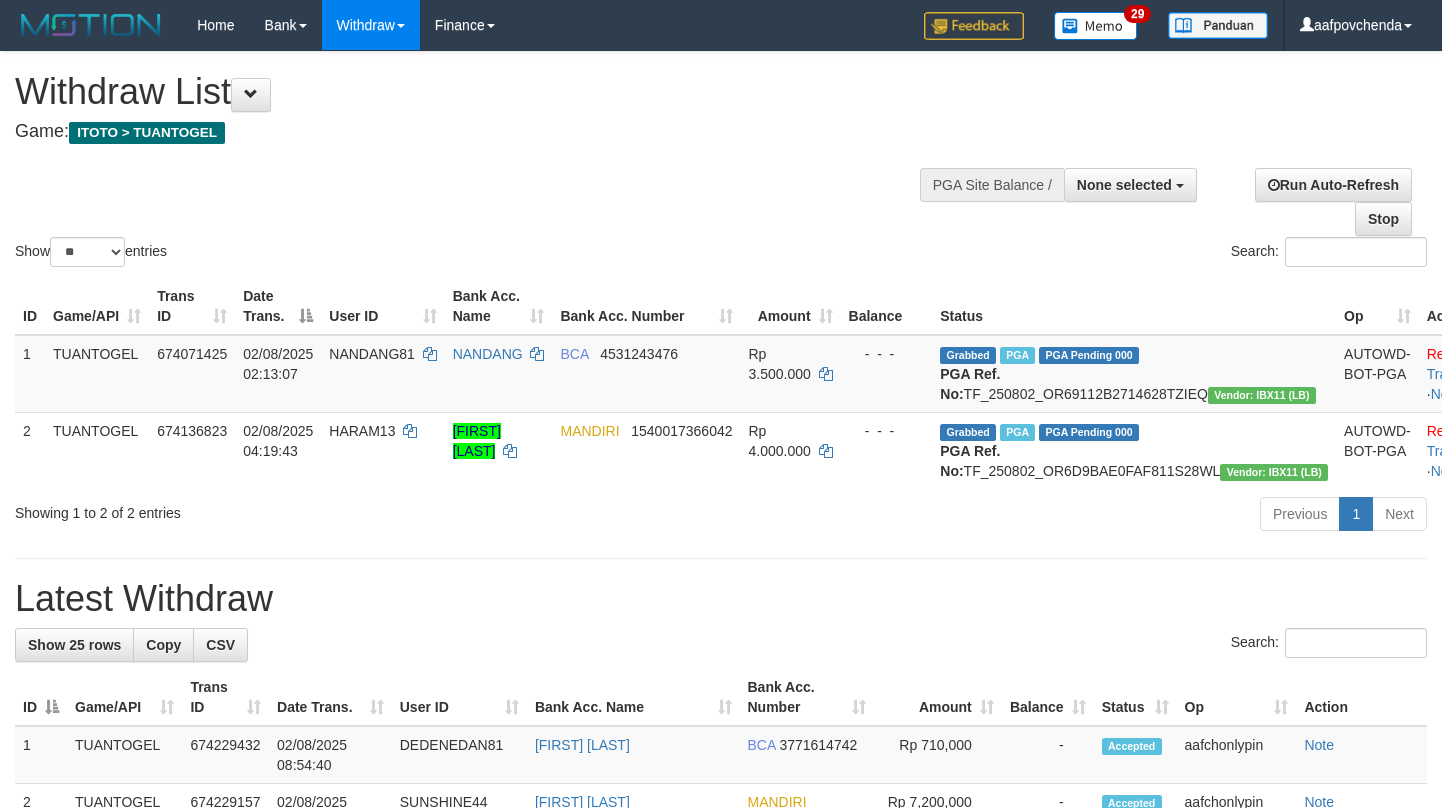 select 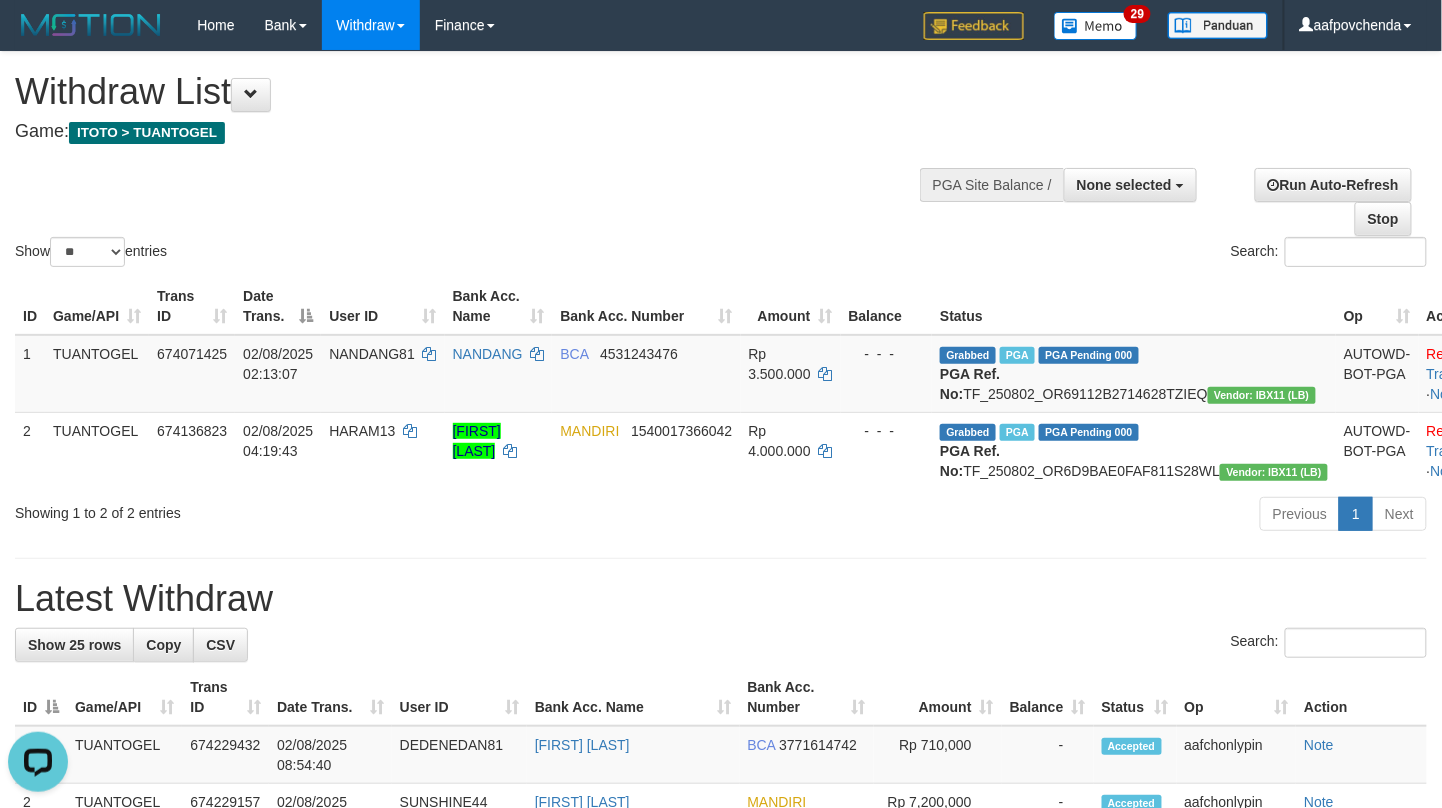 scroll, scrollTop: 0, scrollLeft: 0, axis: both 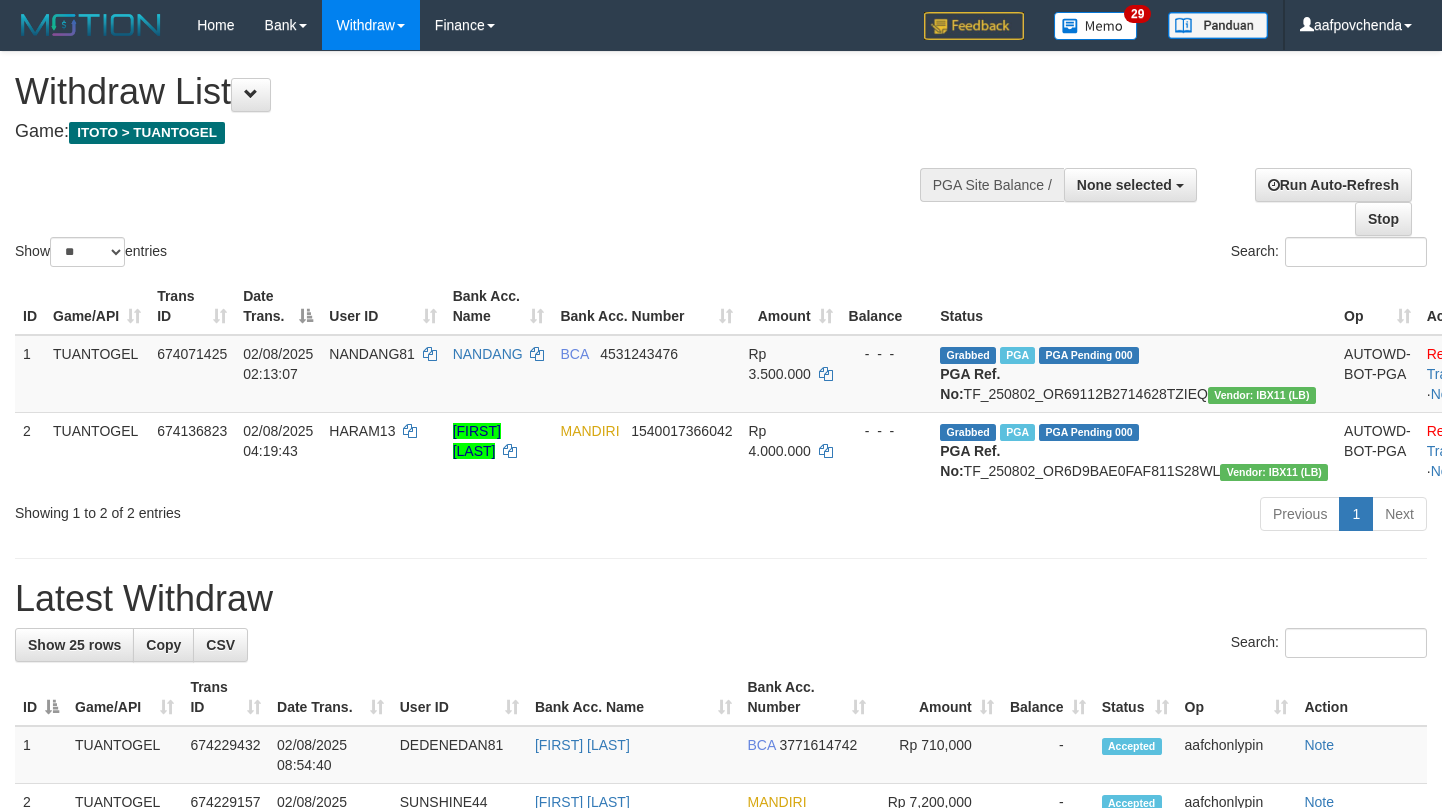 select 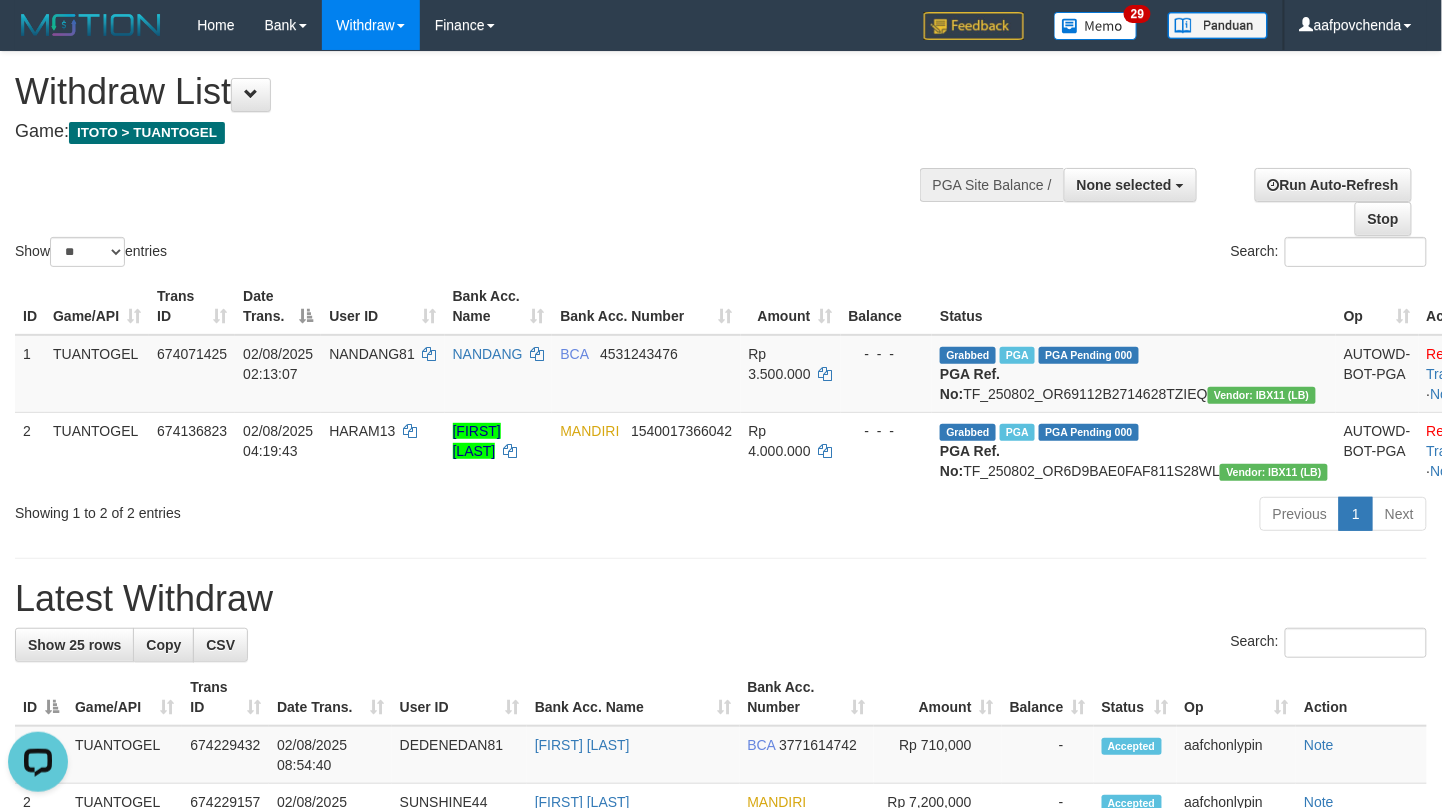 scroll, scrollTop: 0, scrollLeft: 0, axis: both 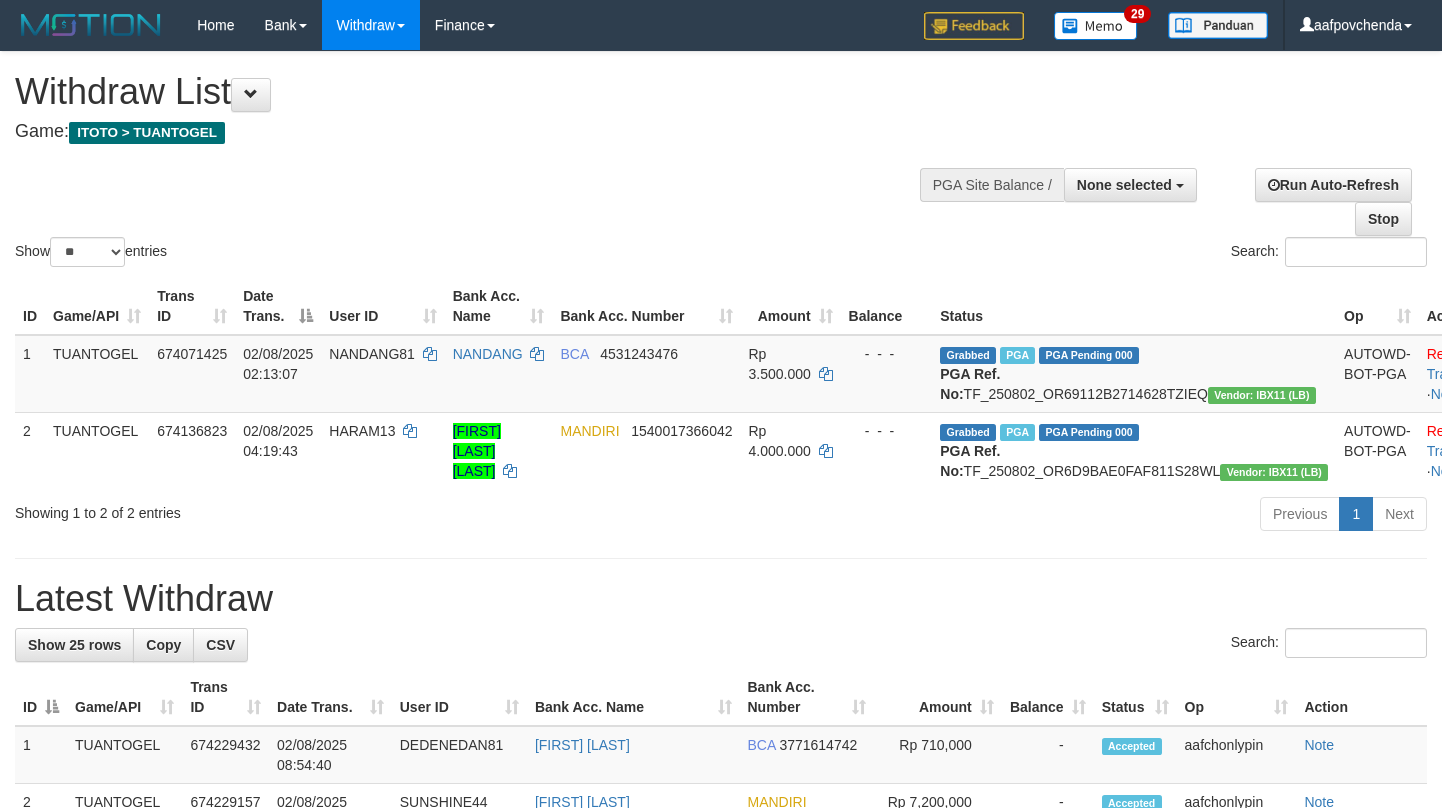 select 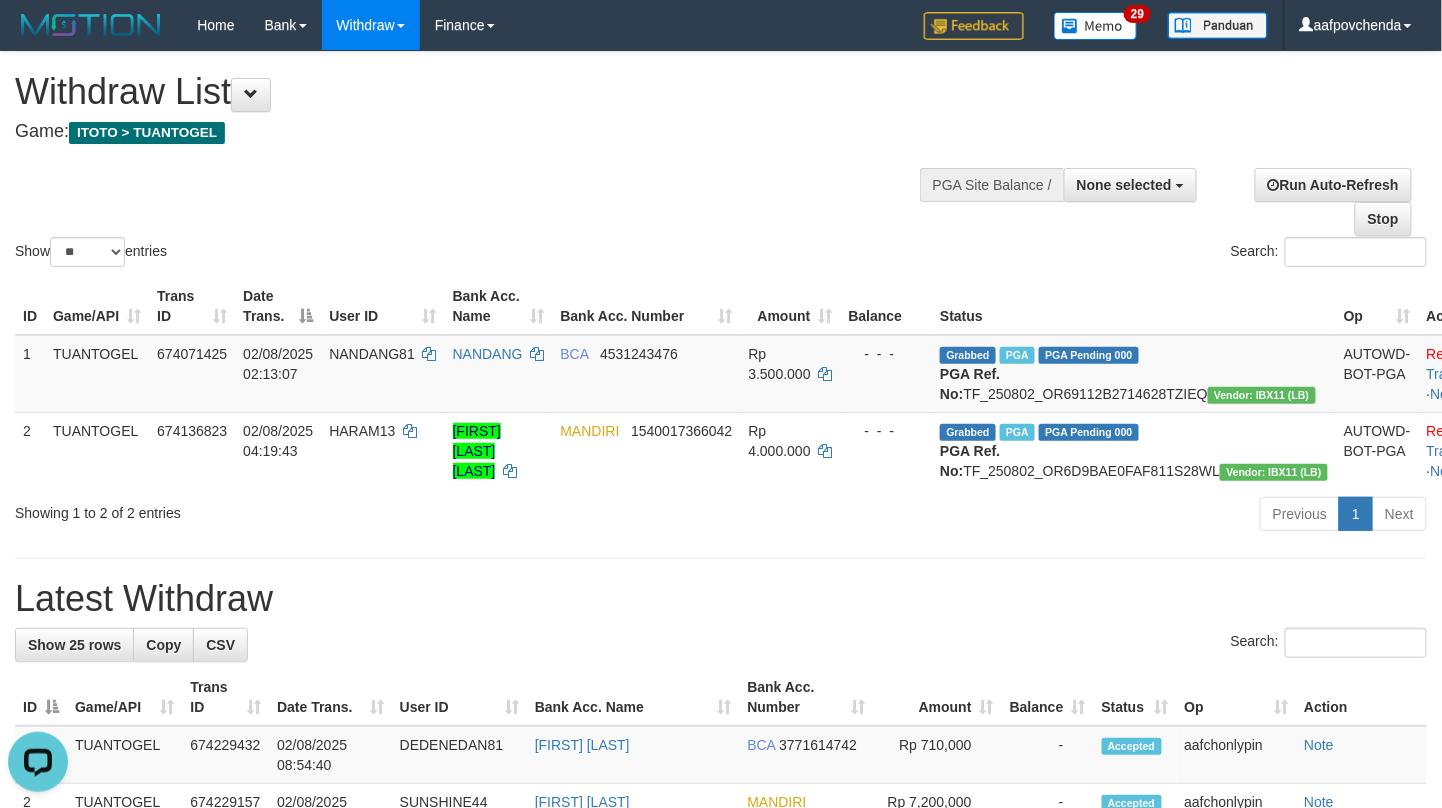 scroll, scrollTop: 0, scrollLeft: 0, axis: both 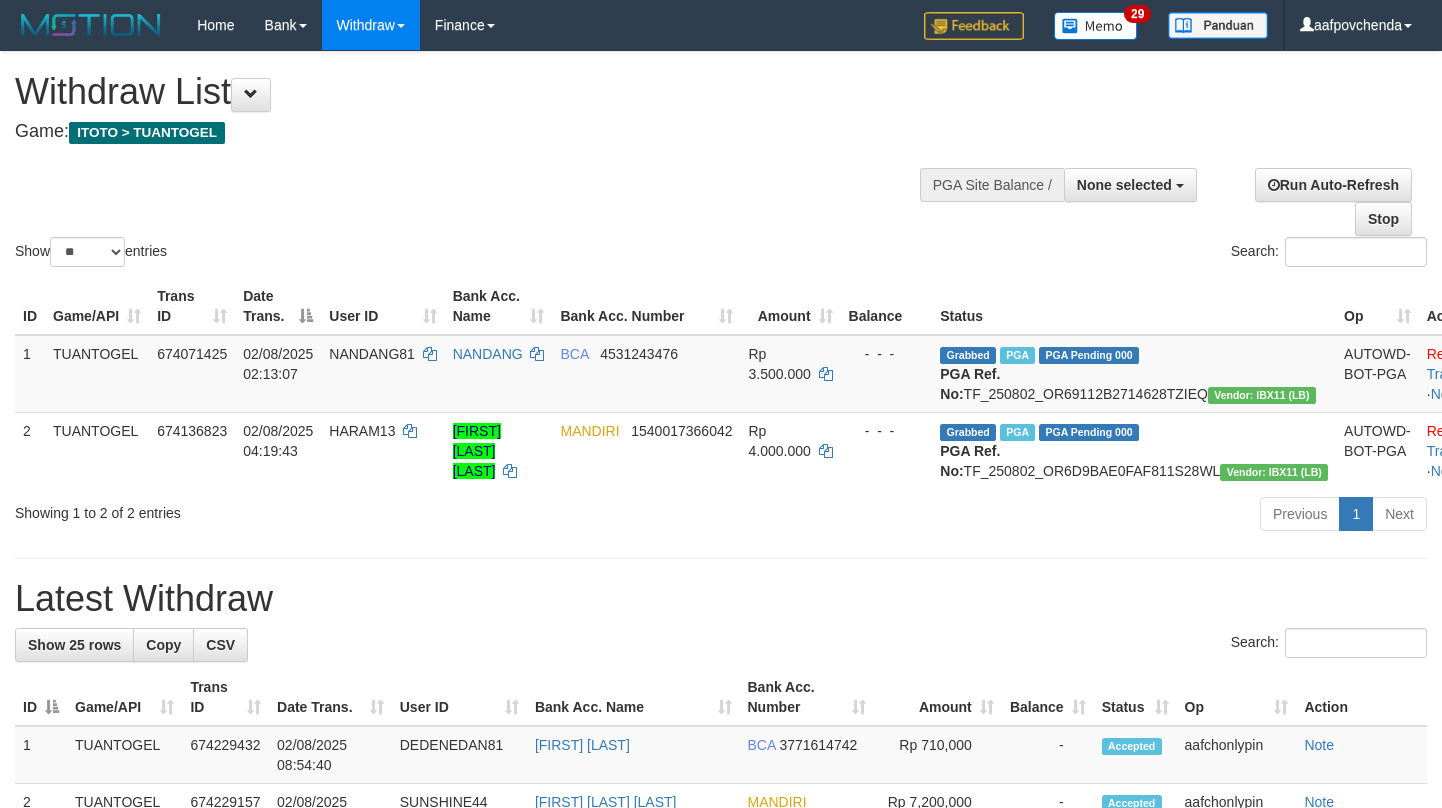 select 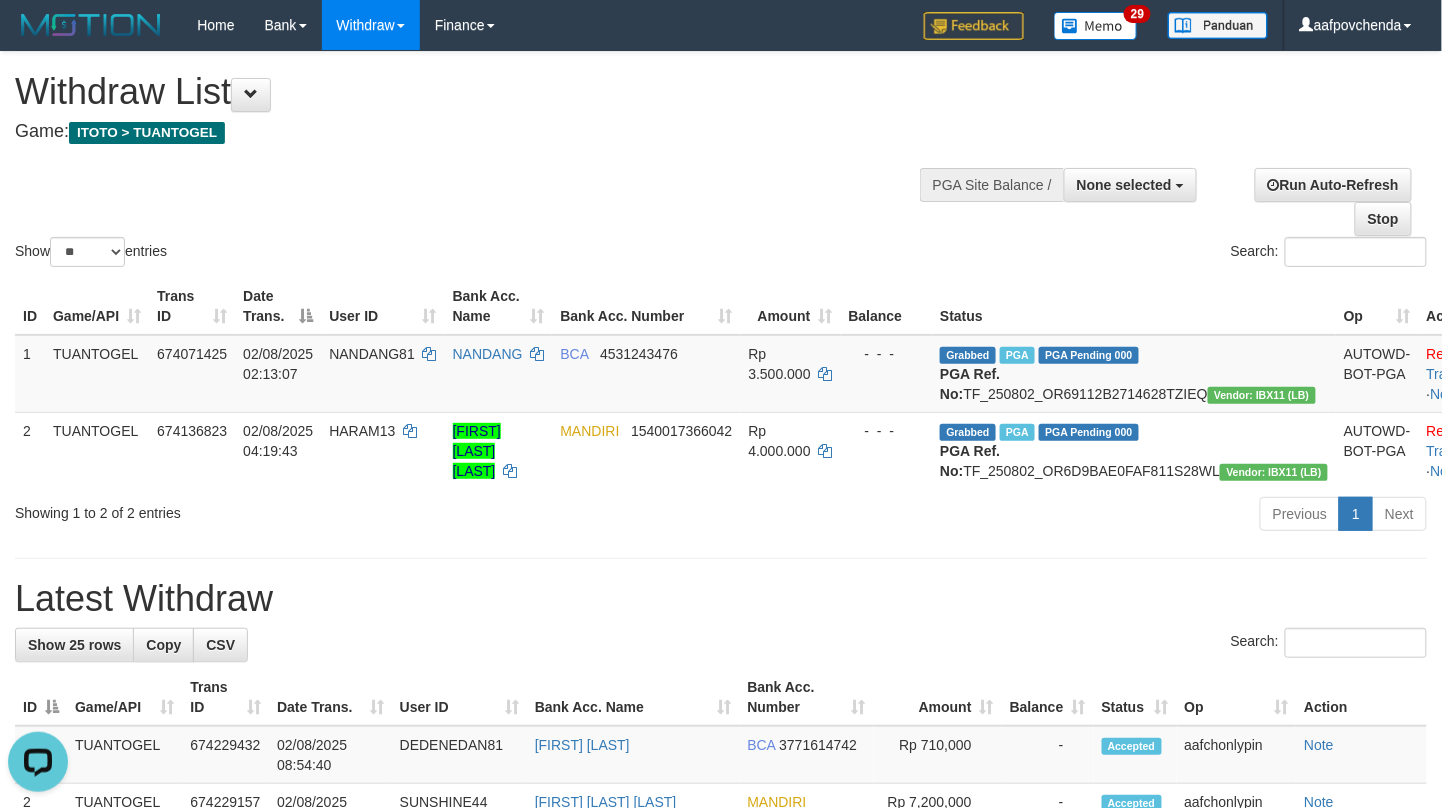 scroll, scrollTop: 0, scrollLeft: 0, axis: both 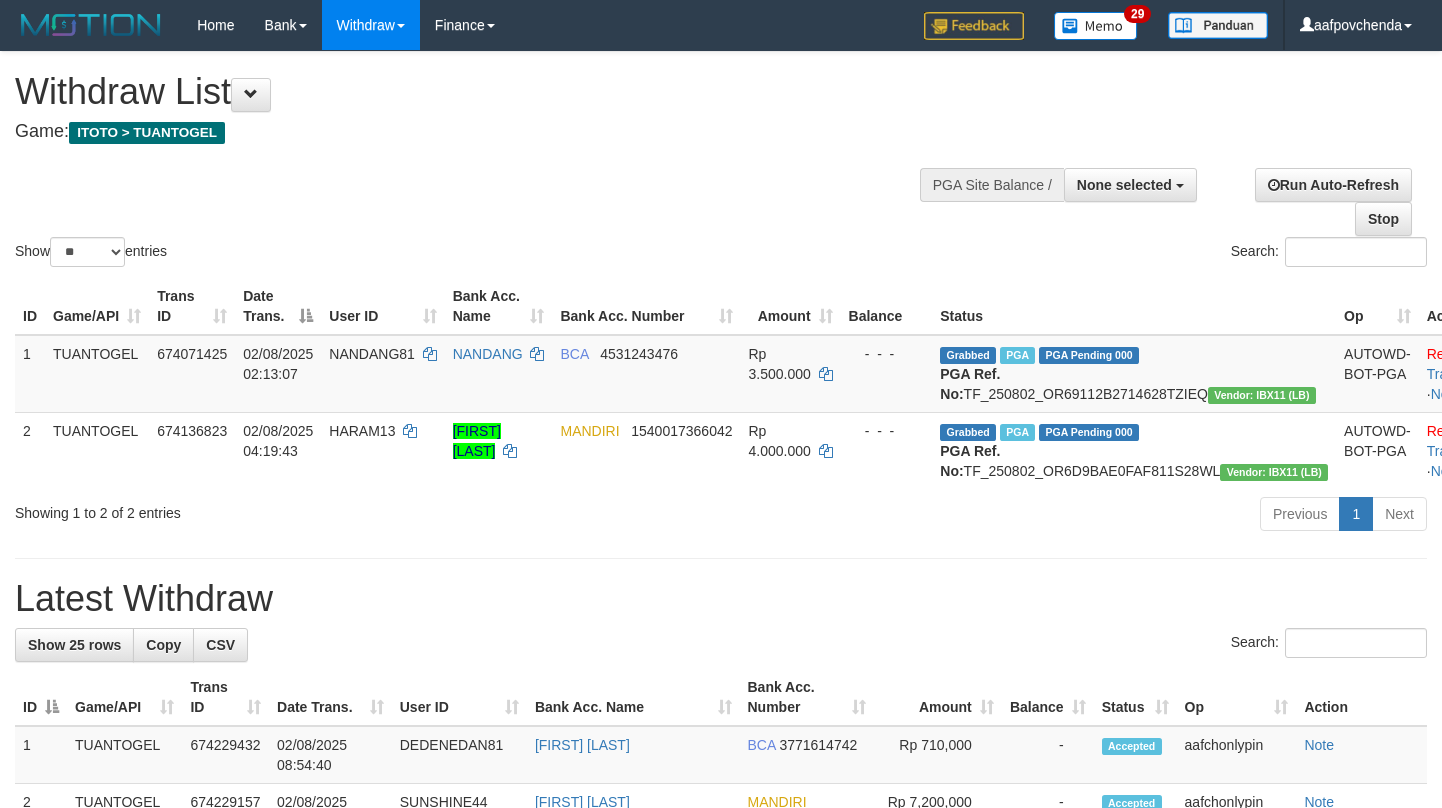 select 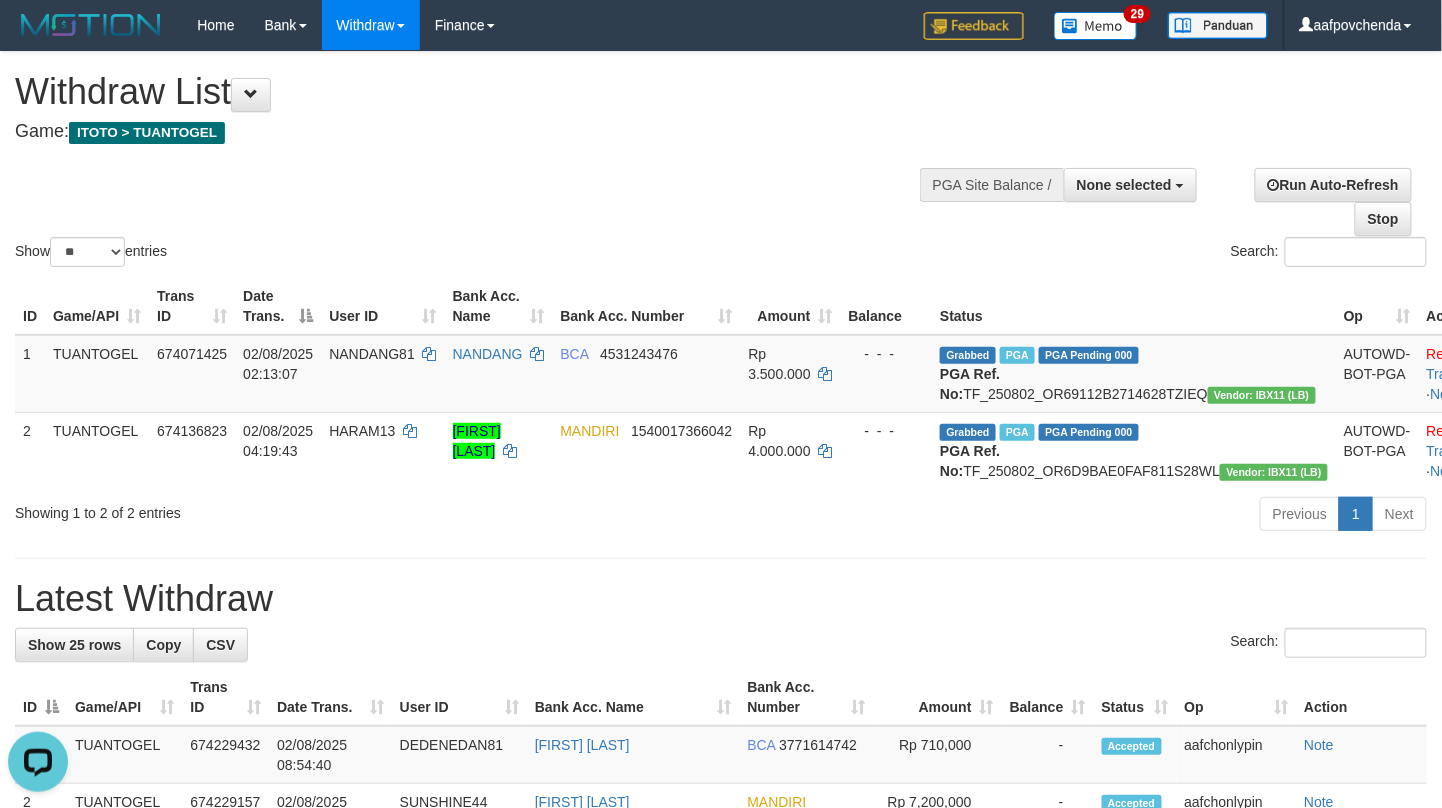 scroll, scrollTop: 0, scrollLeft: 0, axis: both 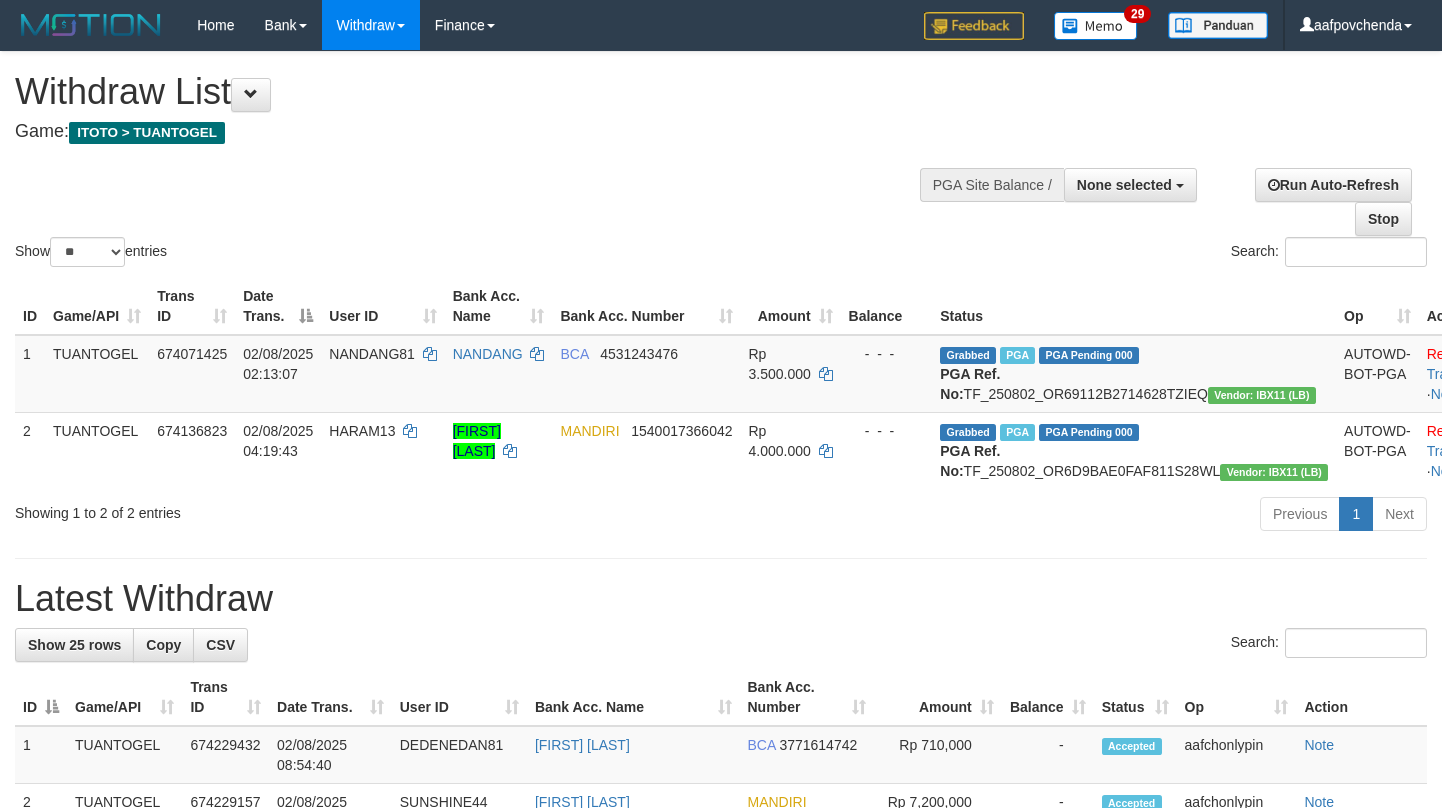 select 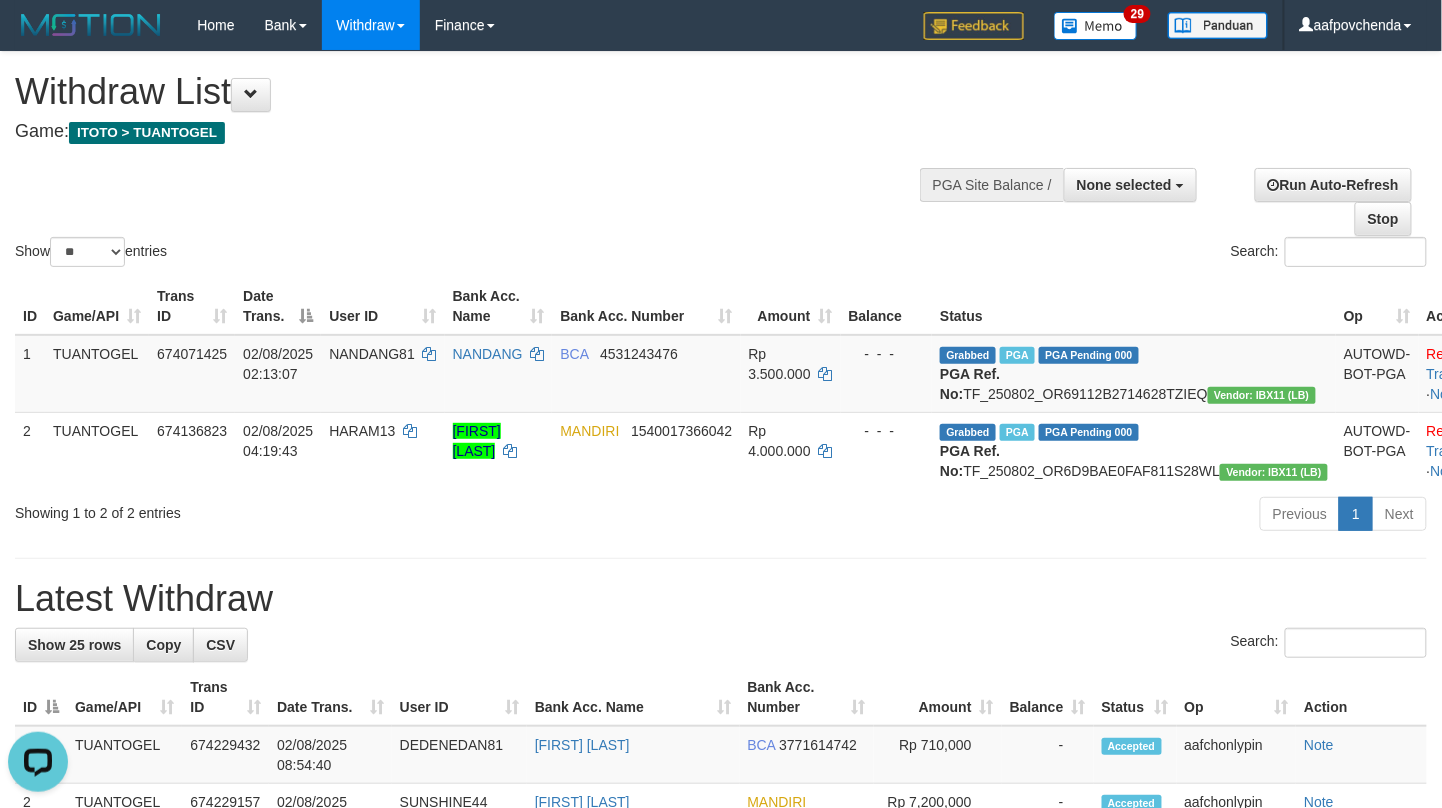 scroll, scrollTop: 0, scrollLeft: 0, axis: both 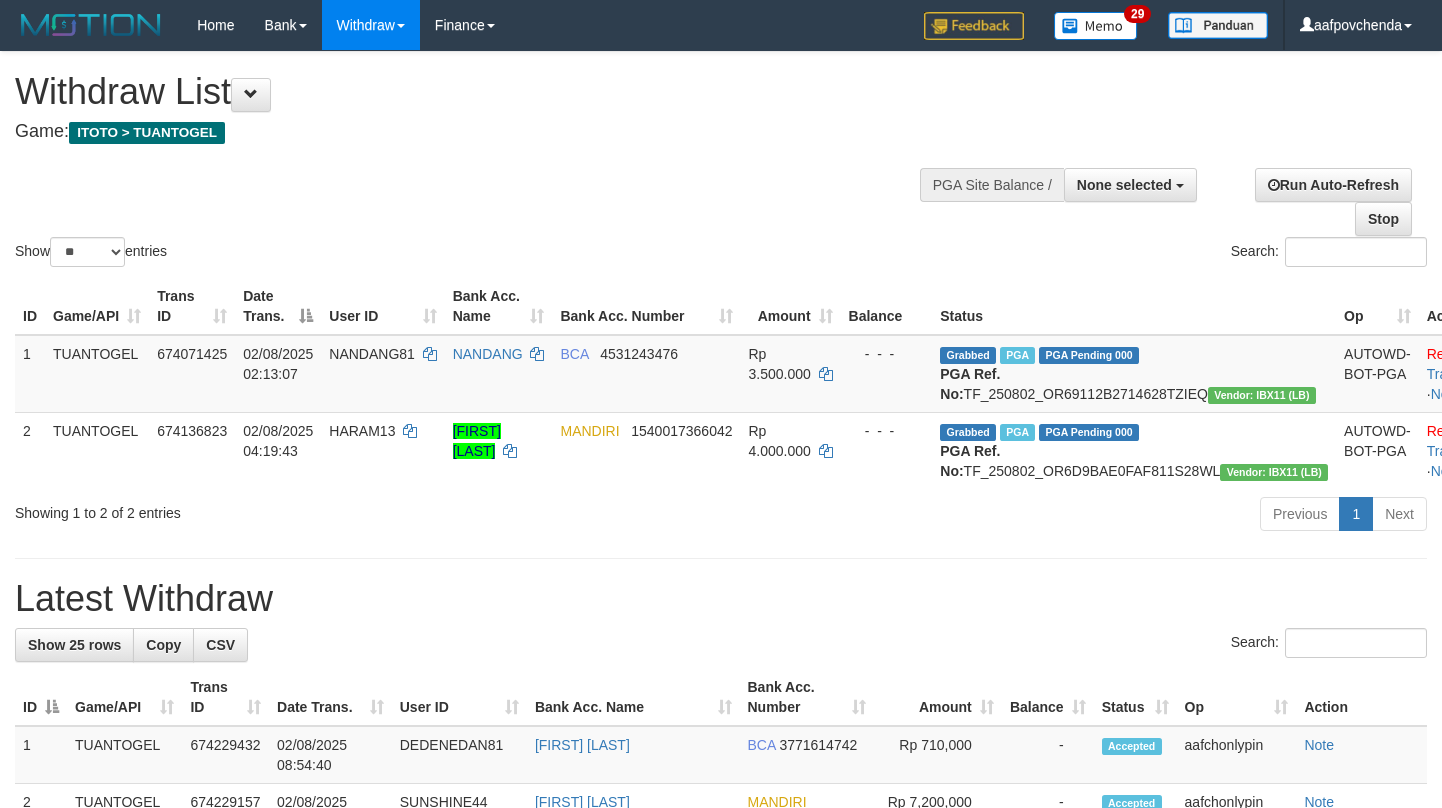 select 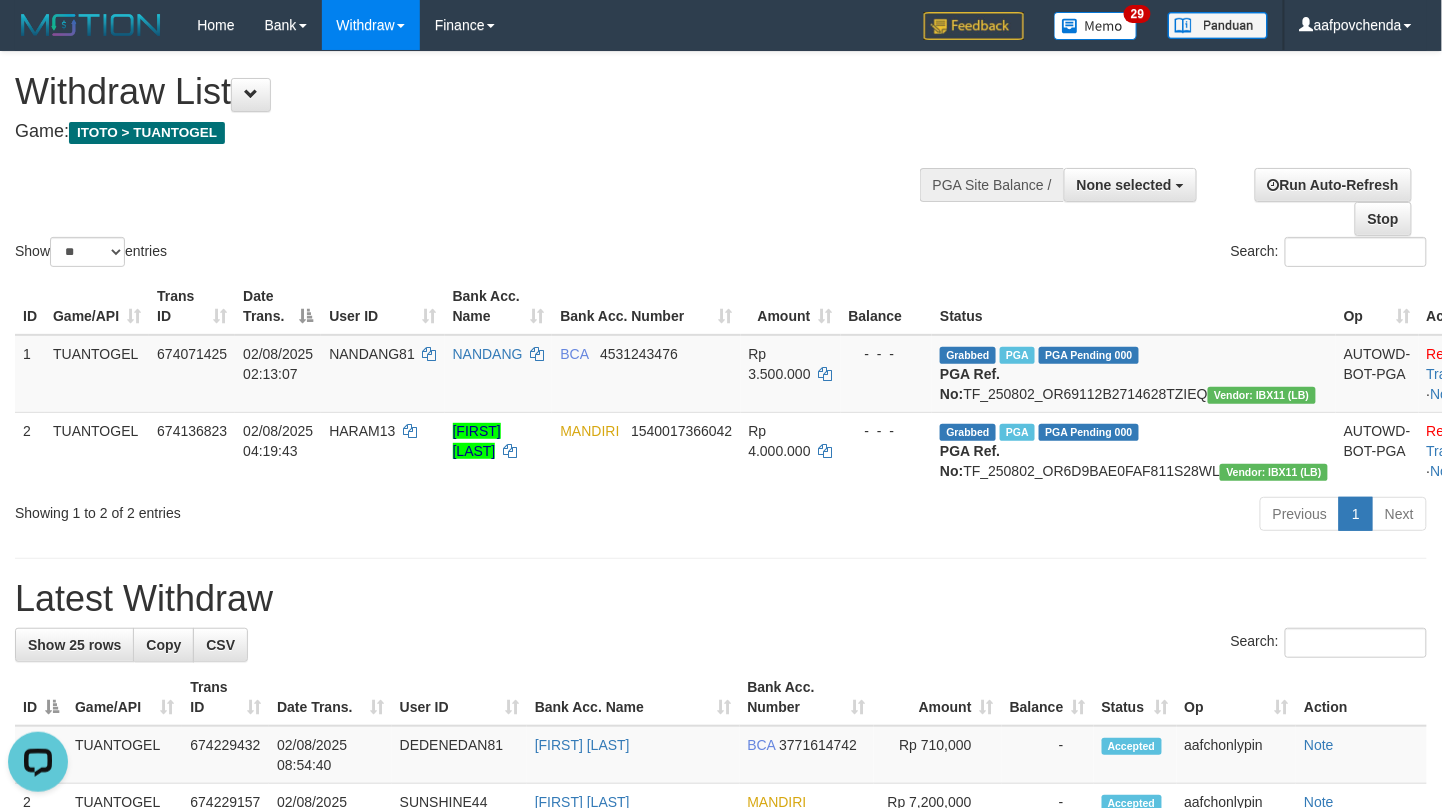 scroll, scrollTop: 0, scrollLeft: 0, axis: both 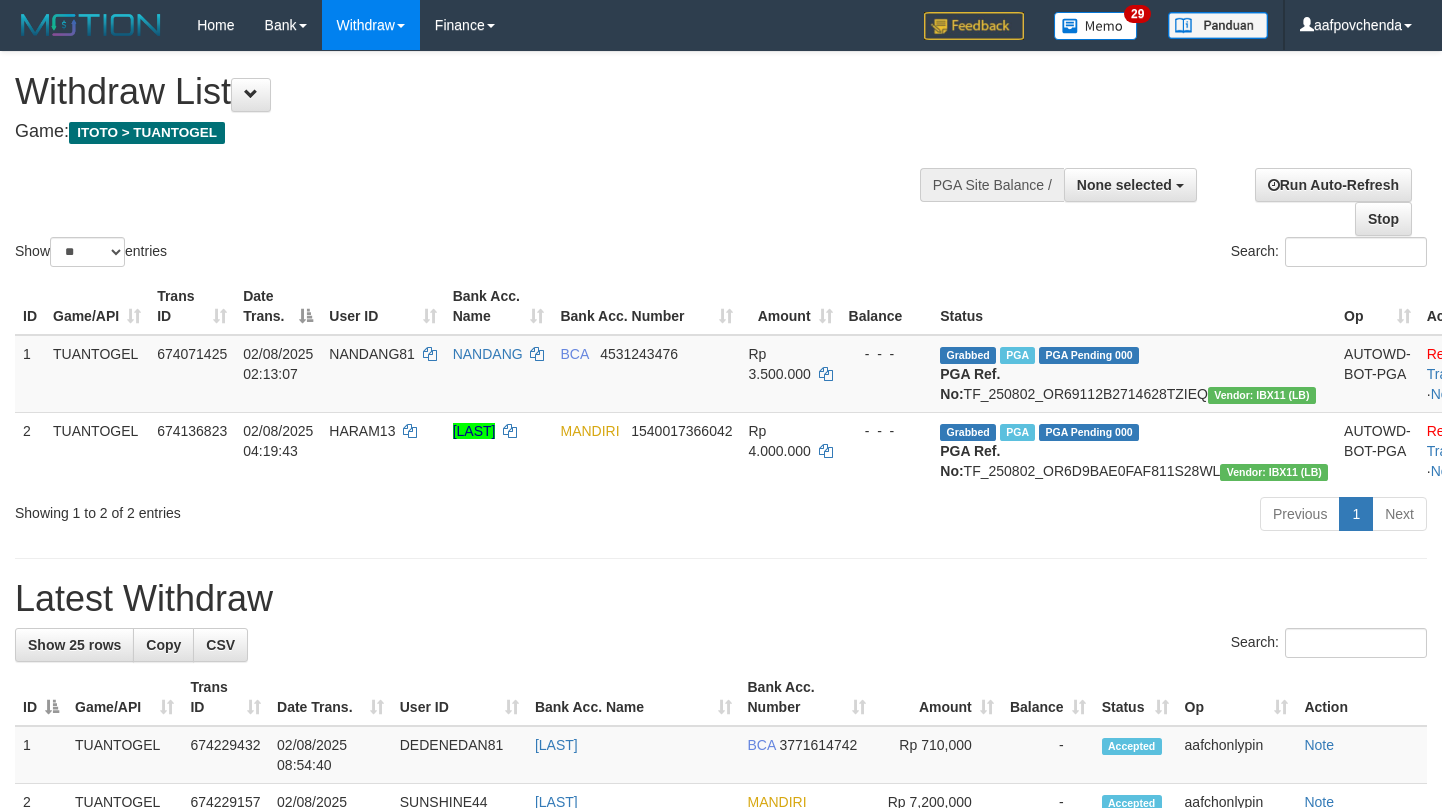 select 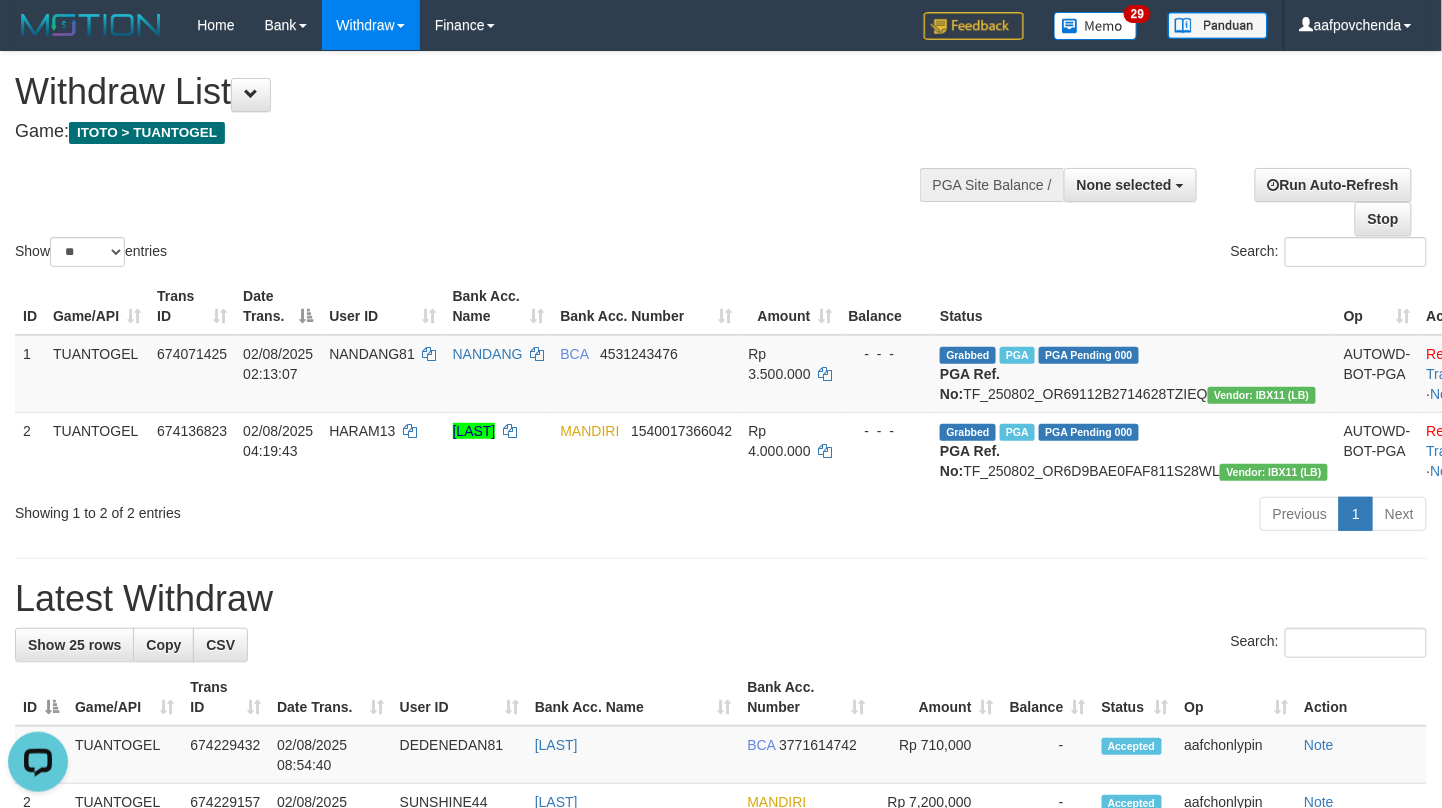 scroll, scrollTop: 0, scrollLeft: 0, axis: both 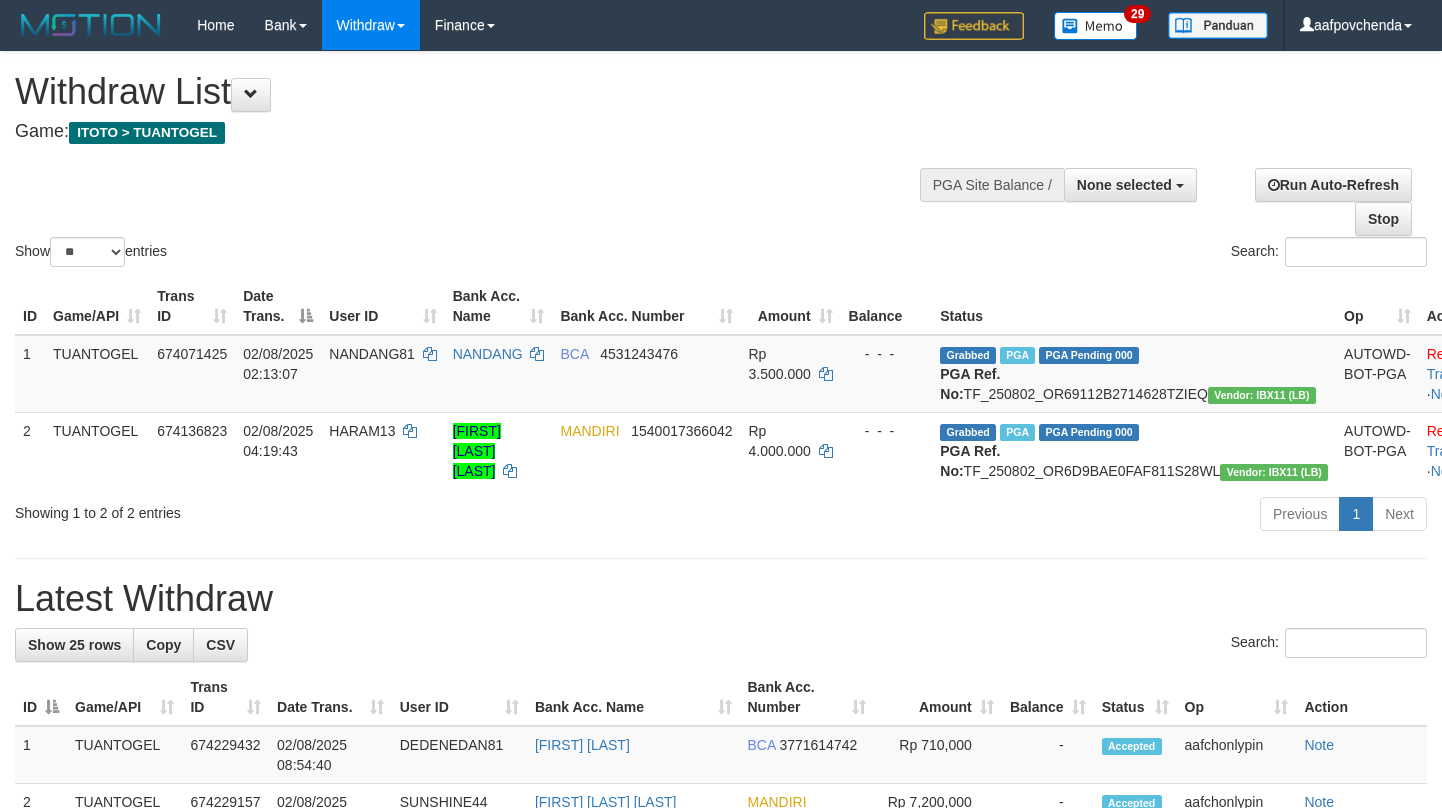select 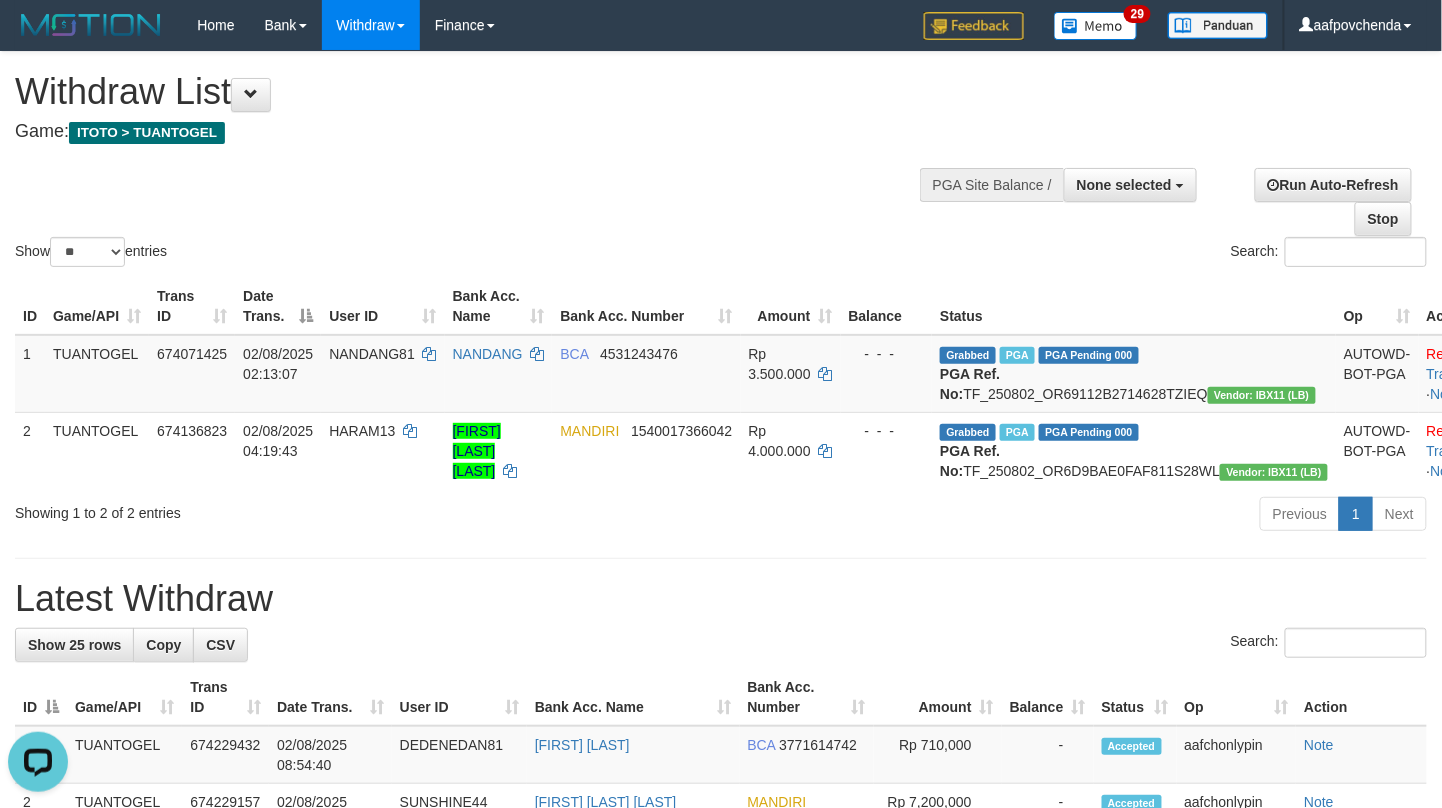 scroll, scrollTop: 0, scrollLeft: 0, axis: both 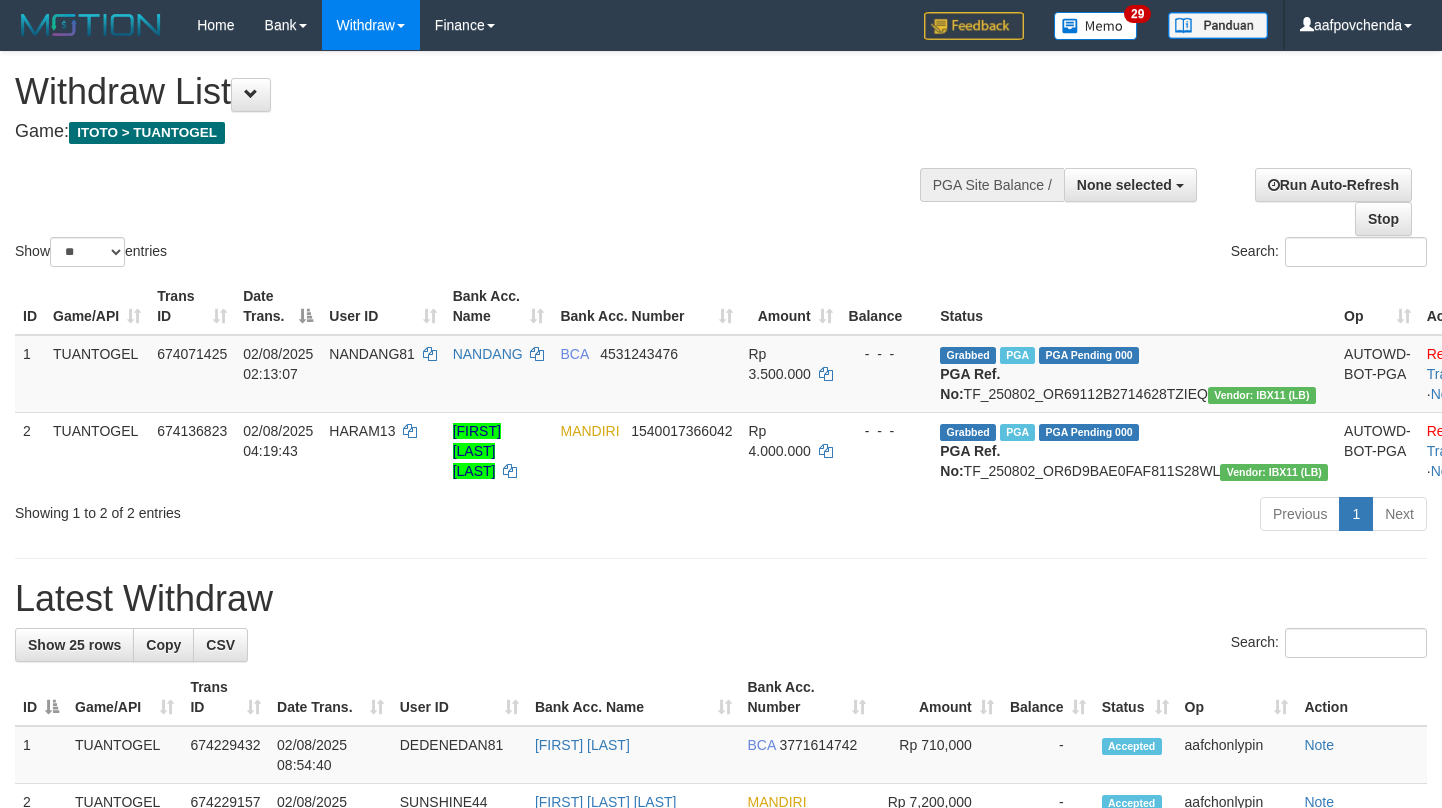 select 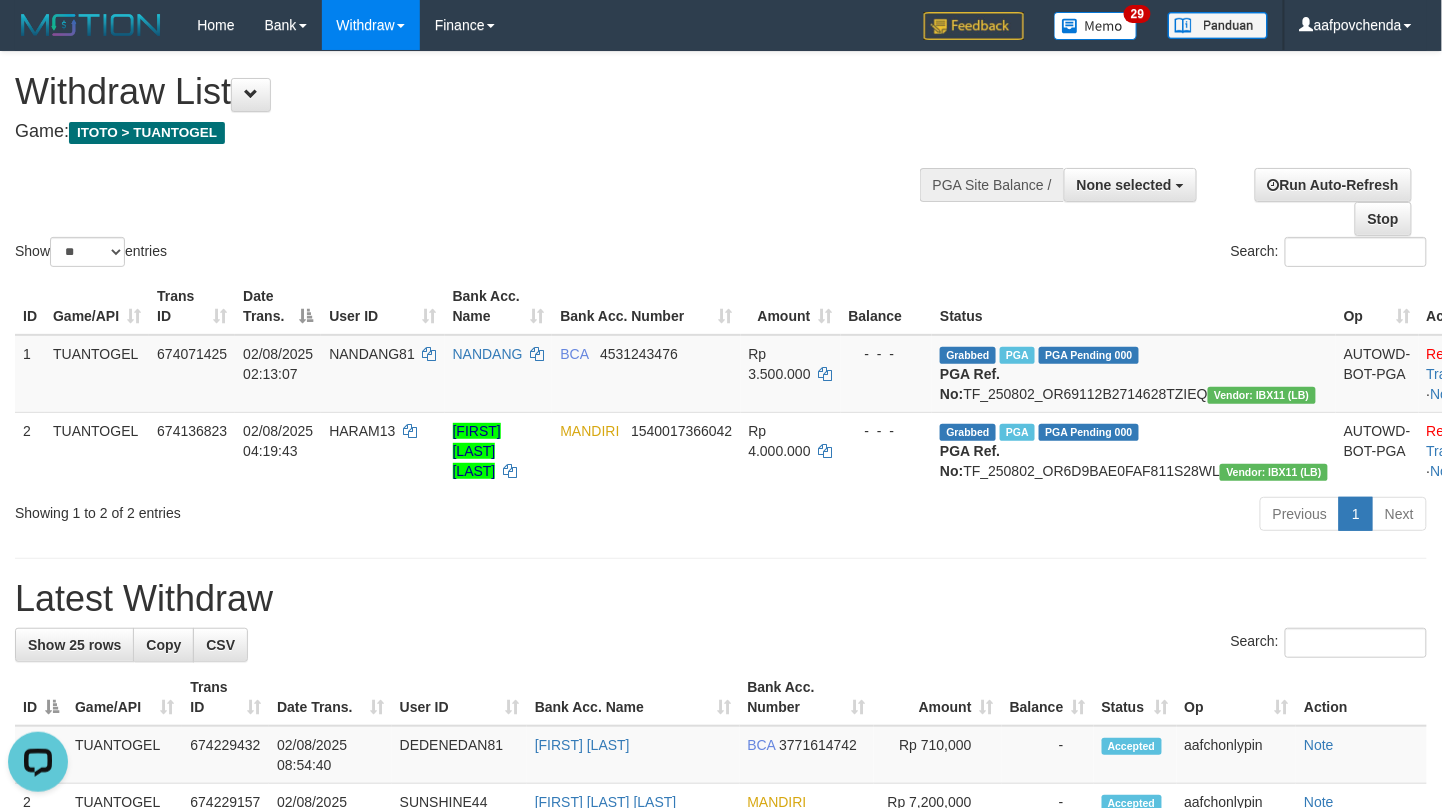 scroll, scrollTop: 0, scrollLeft: 0, axis: both 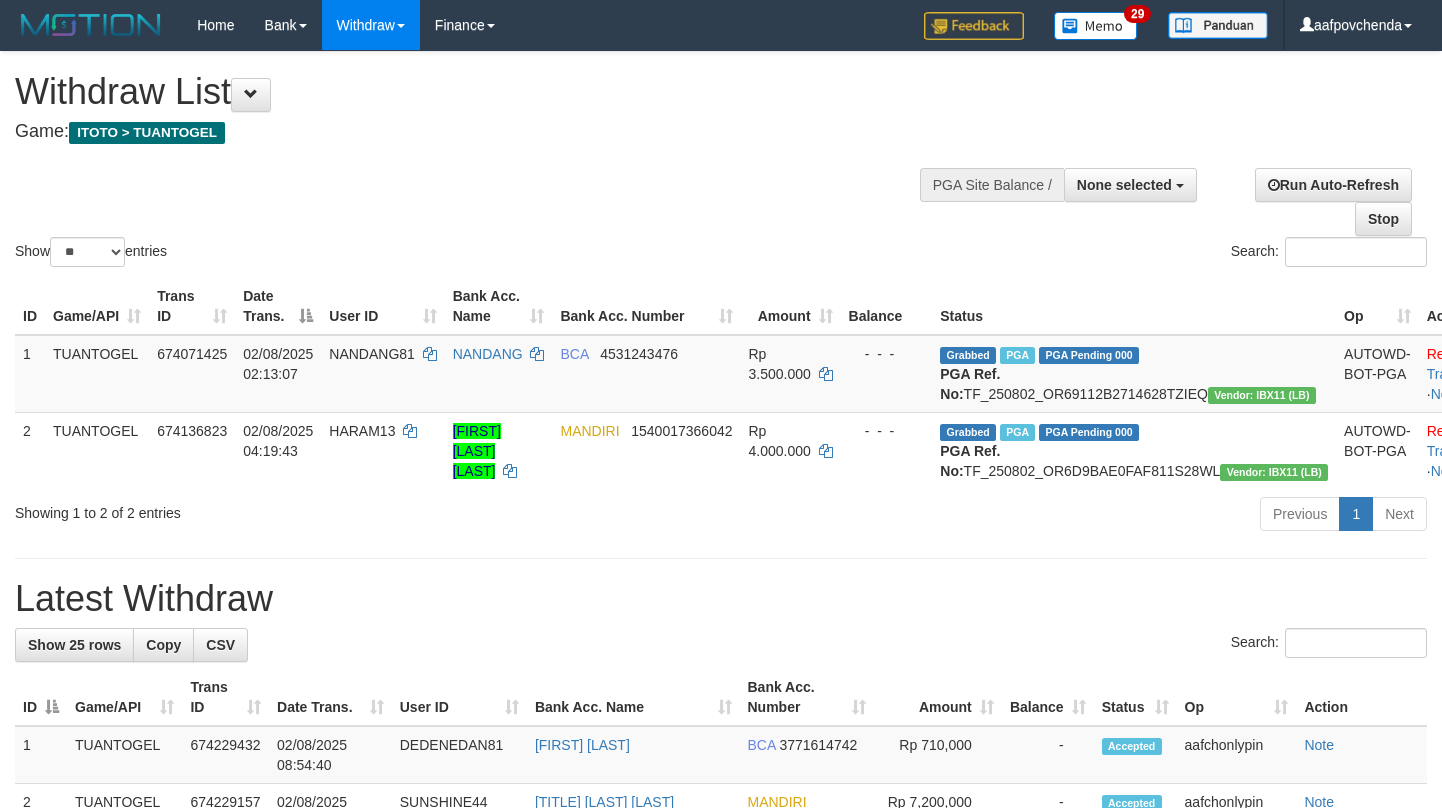 select 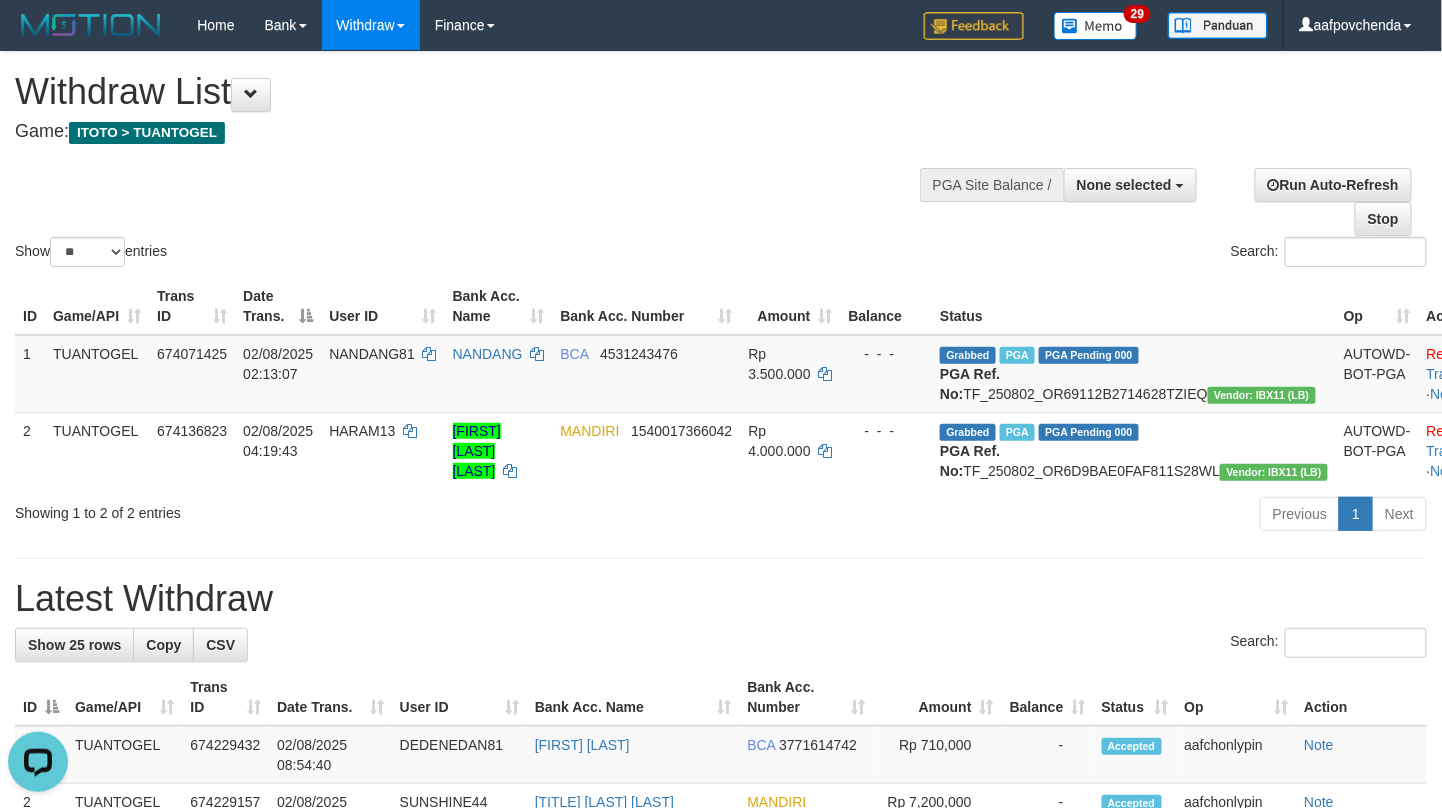 scroll, scrollTop: 0, scrollLeft: 0, axis: both 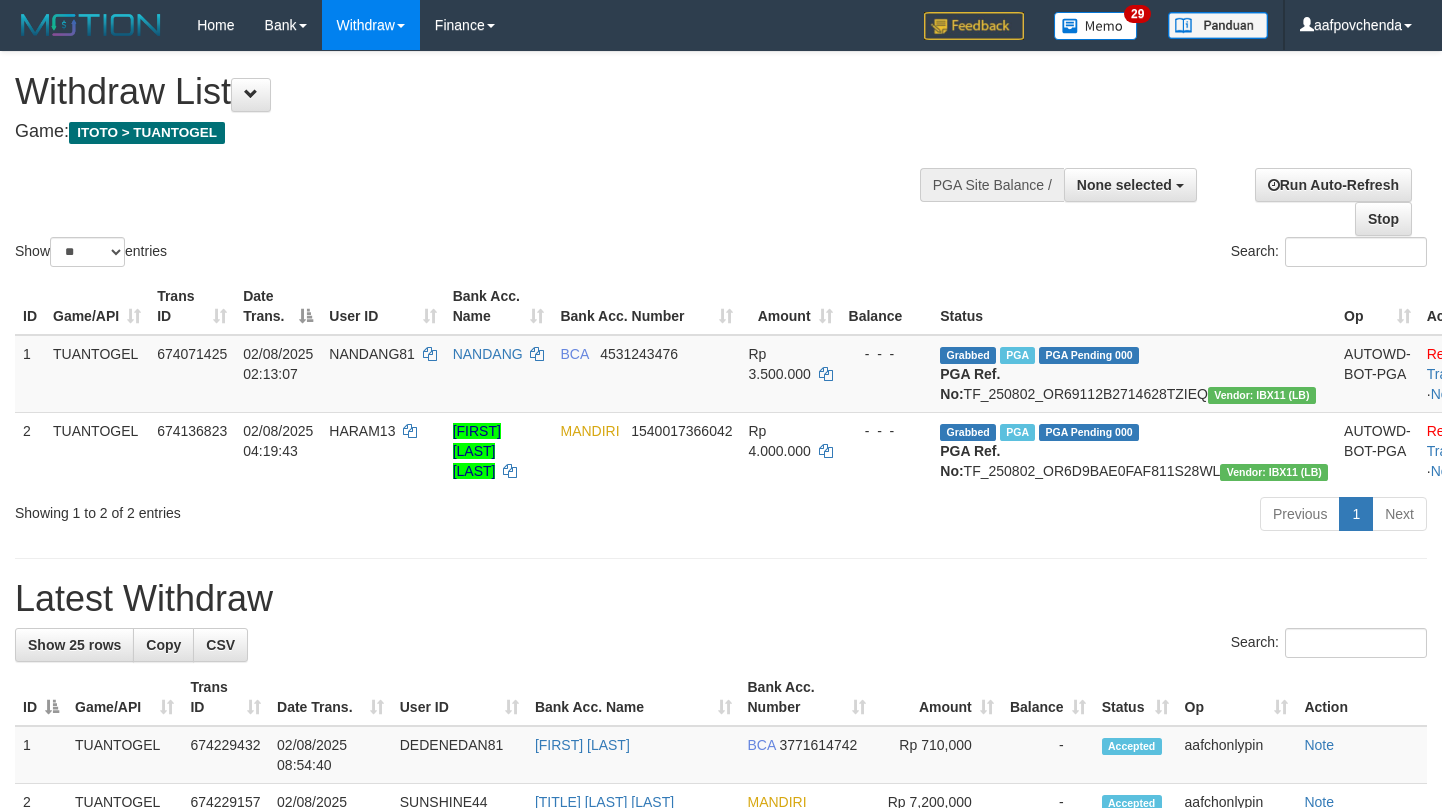 select 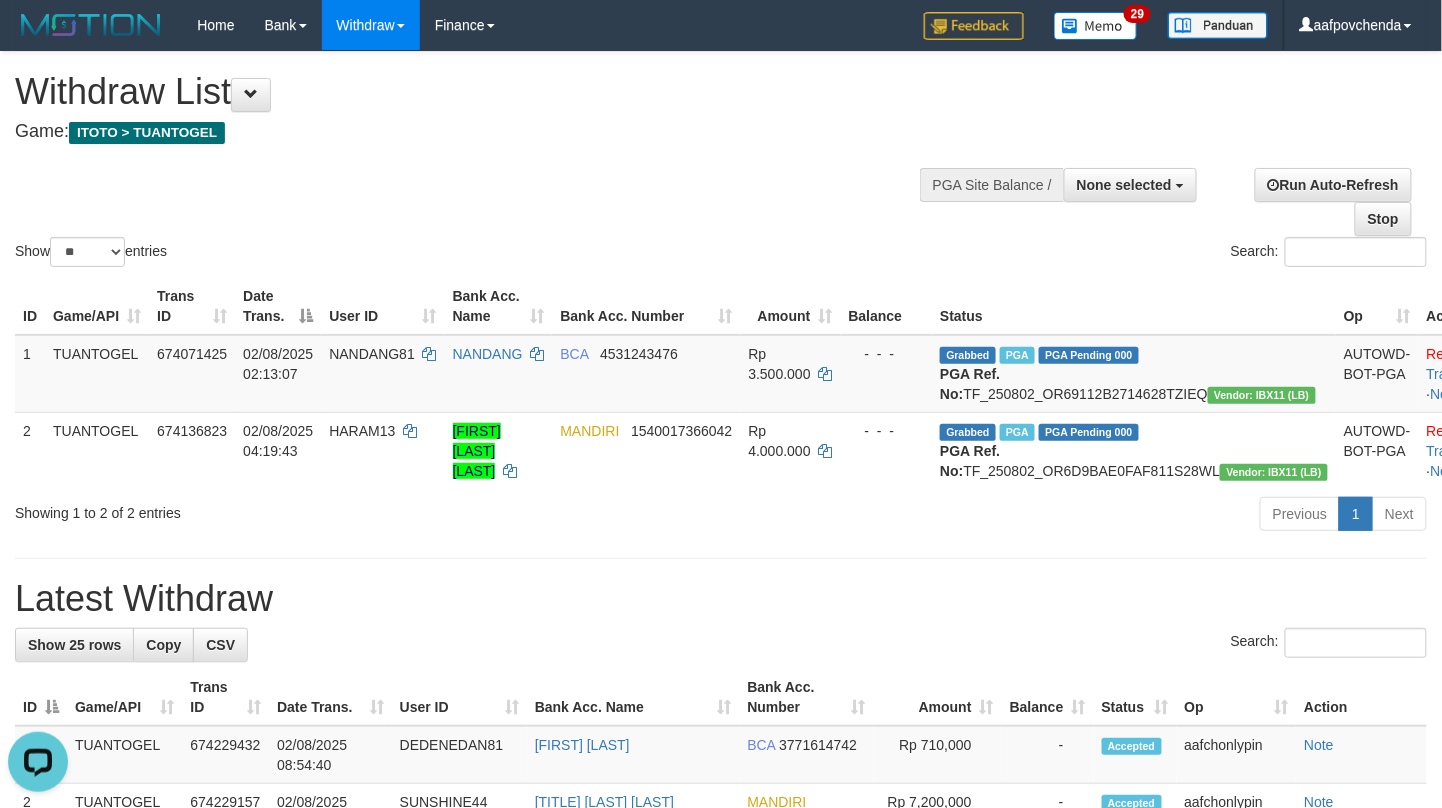 scroll, scrollTop: 0, scrollLeft: 0, axis: both 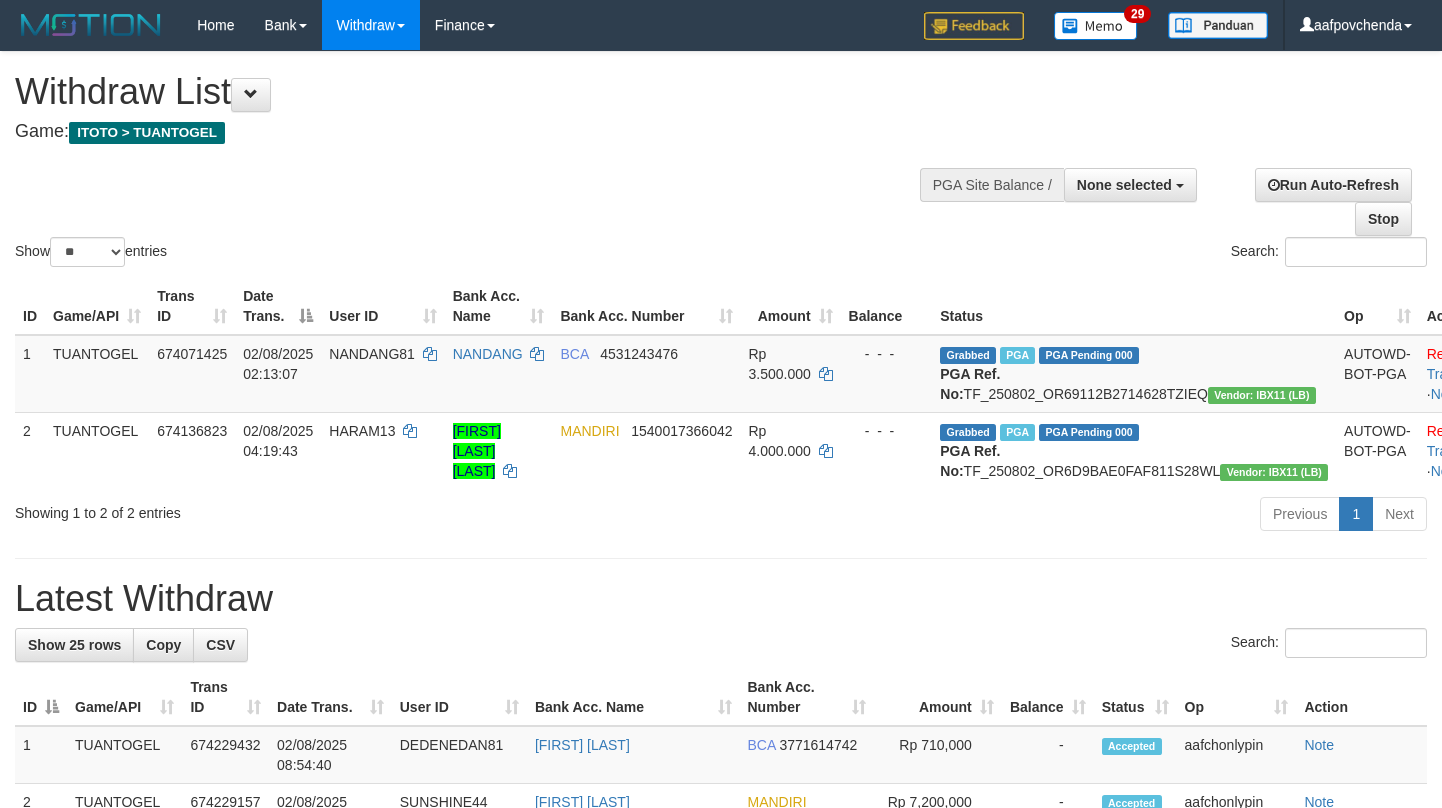select 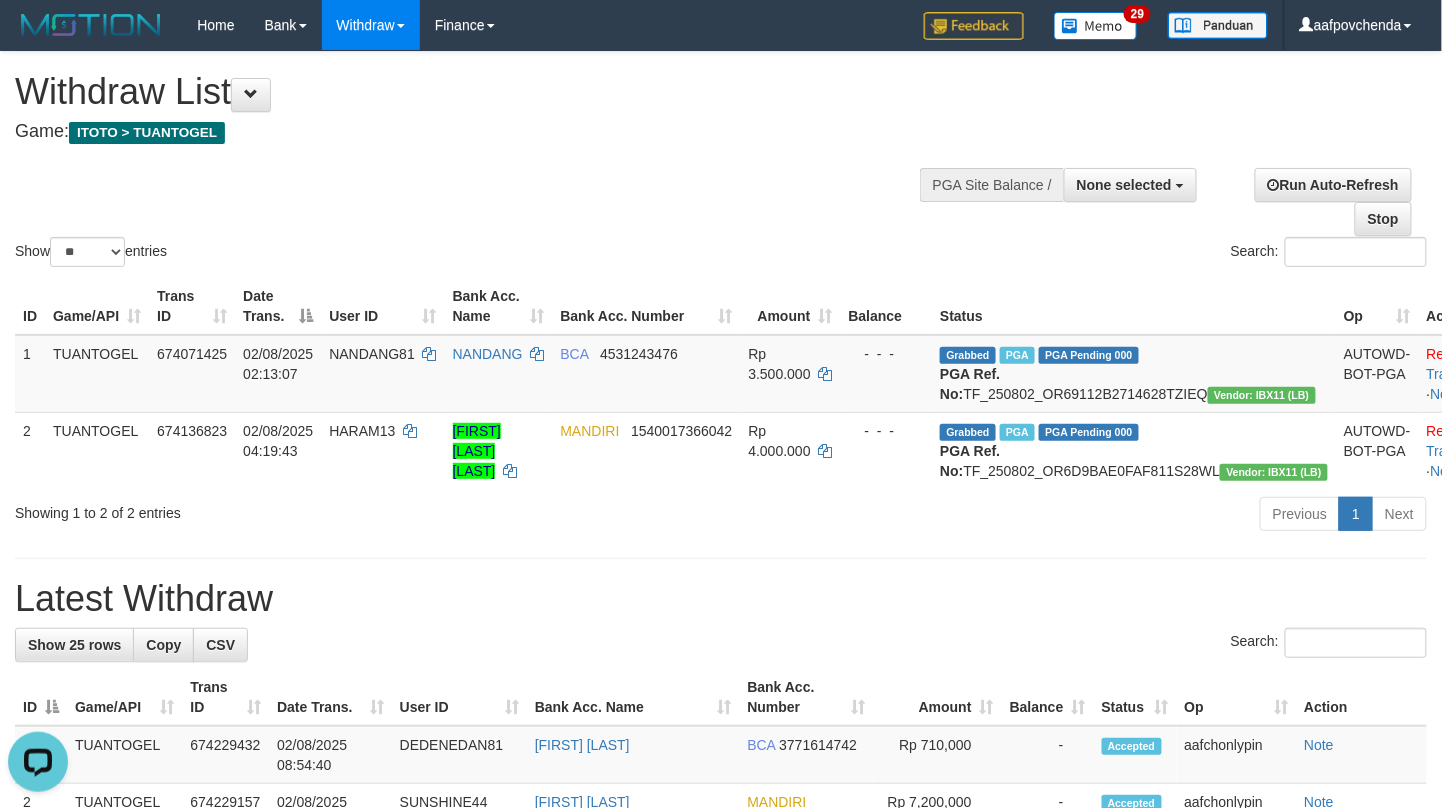 scroll, scrollTop: 0, scrollLeft: 0, axis: both 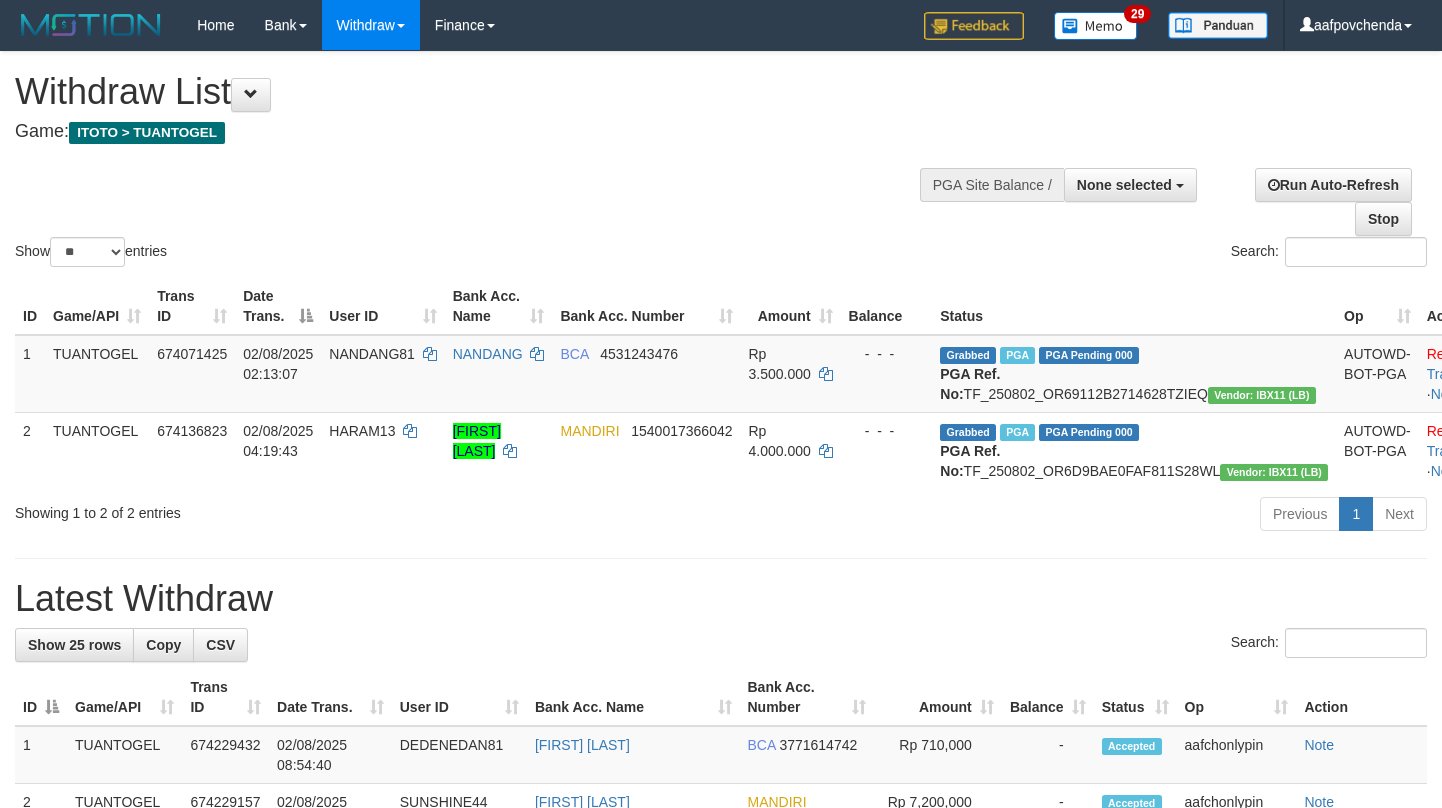 select 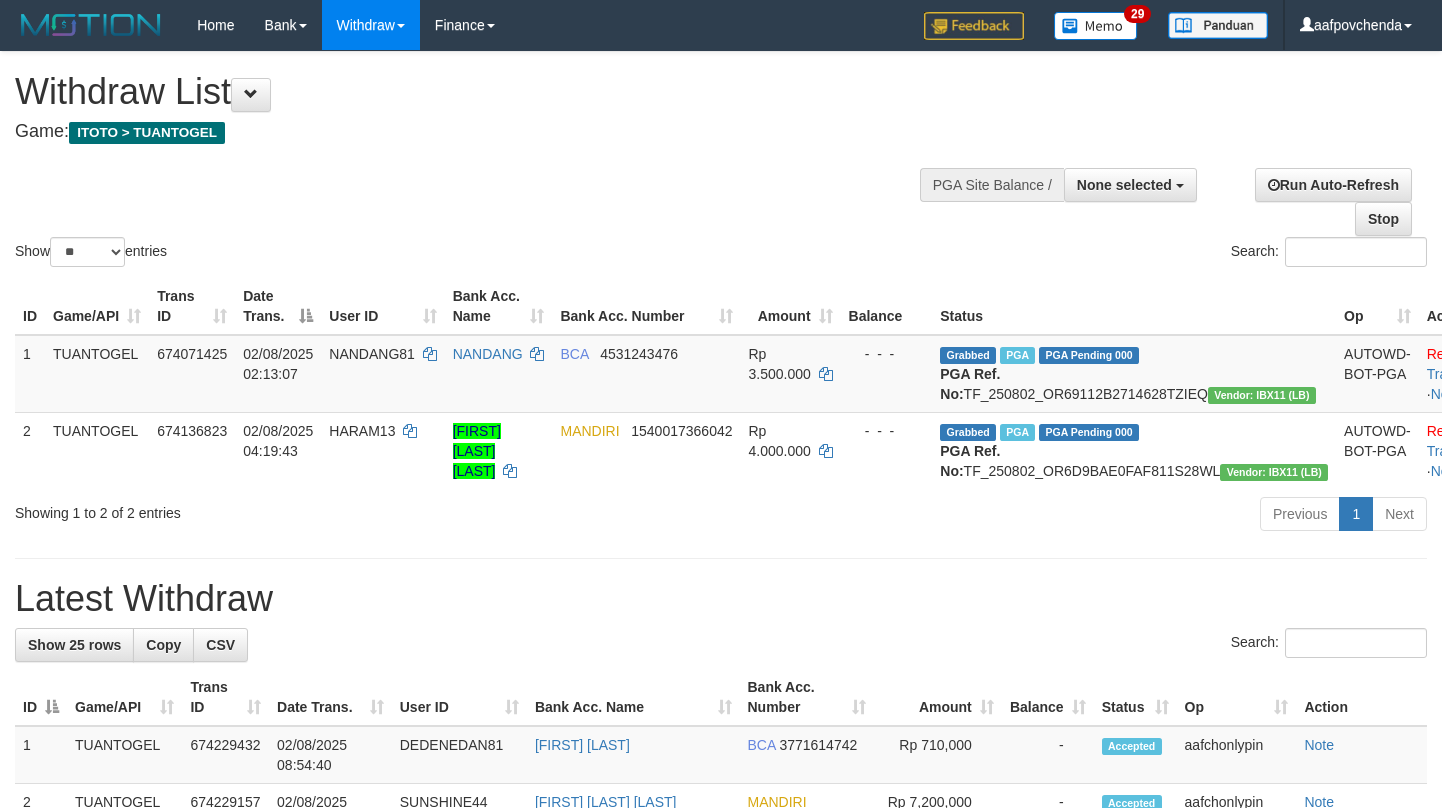 select 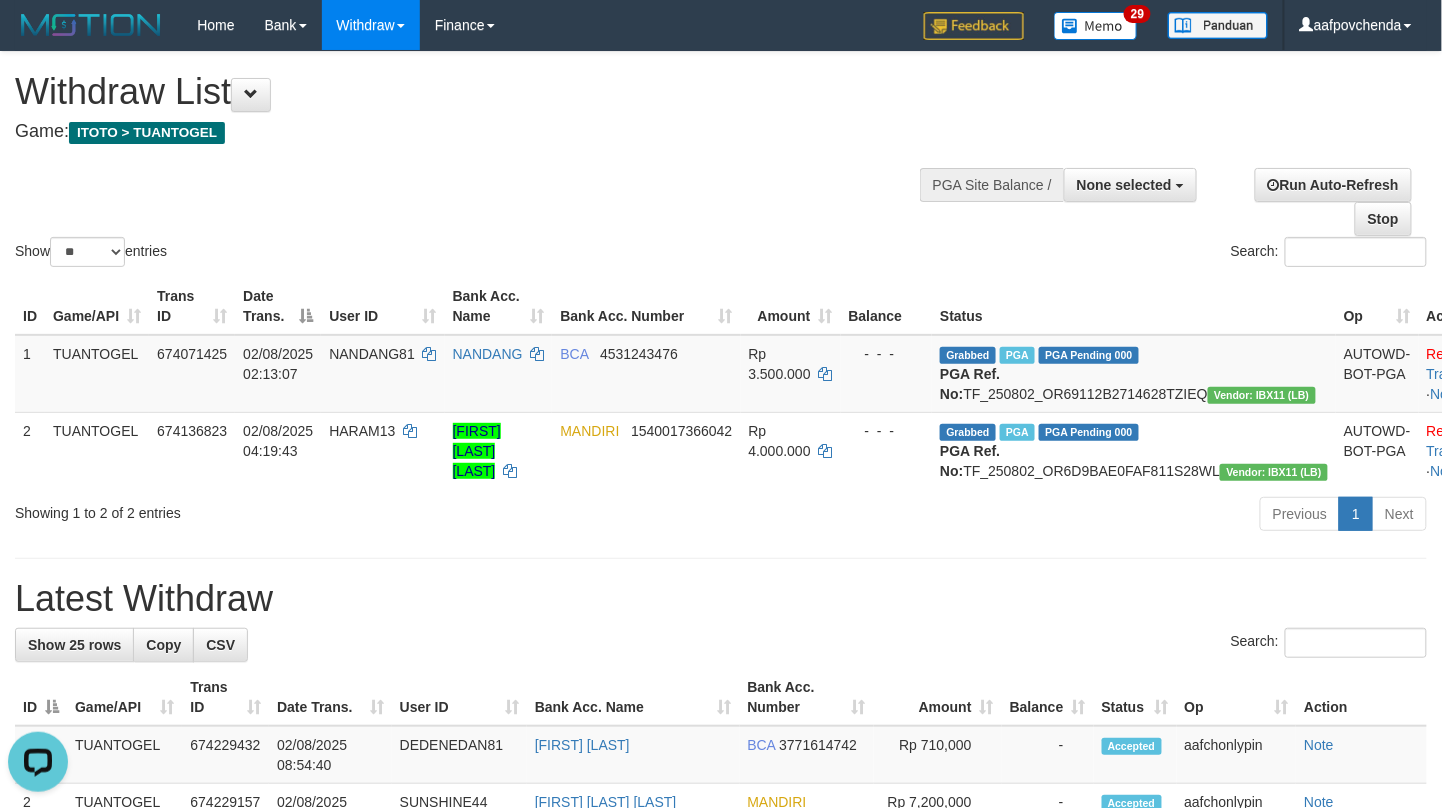 scroll, scrollTop: 0, scrollLeft: 0, axis: both 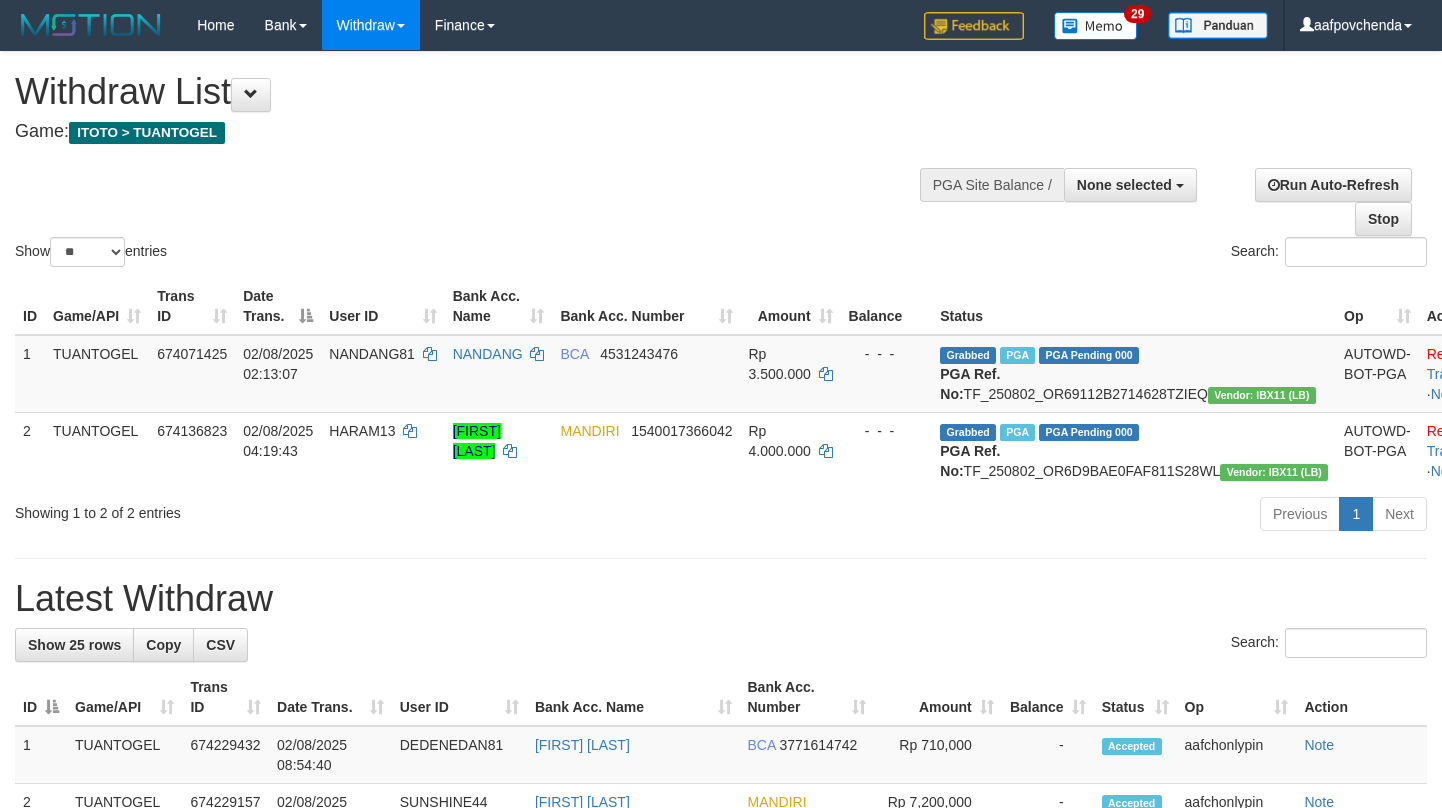 select 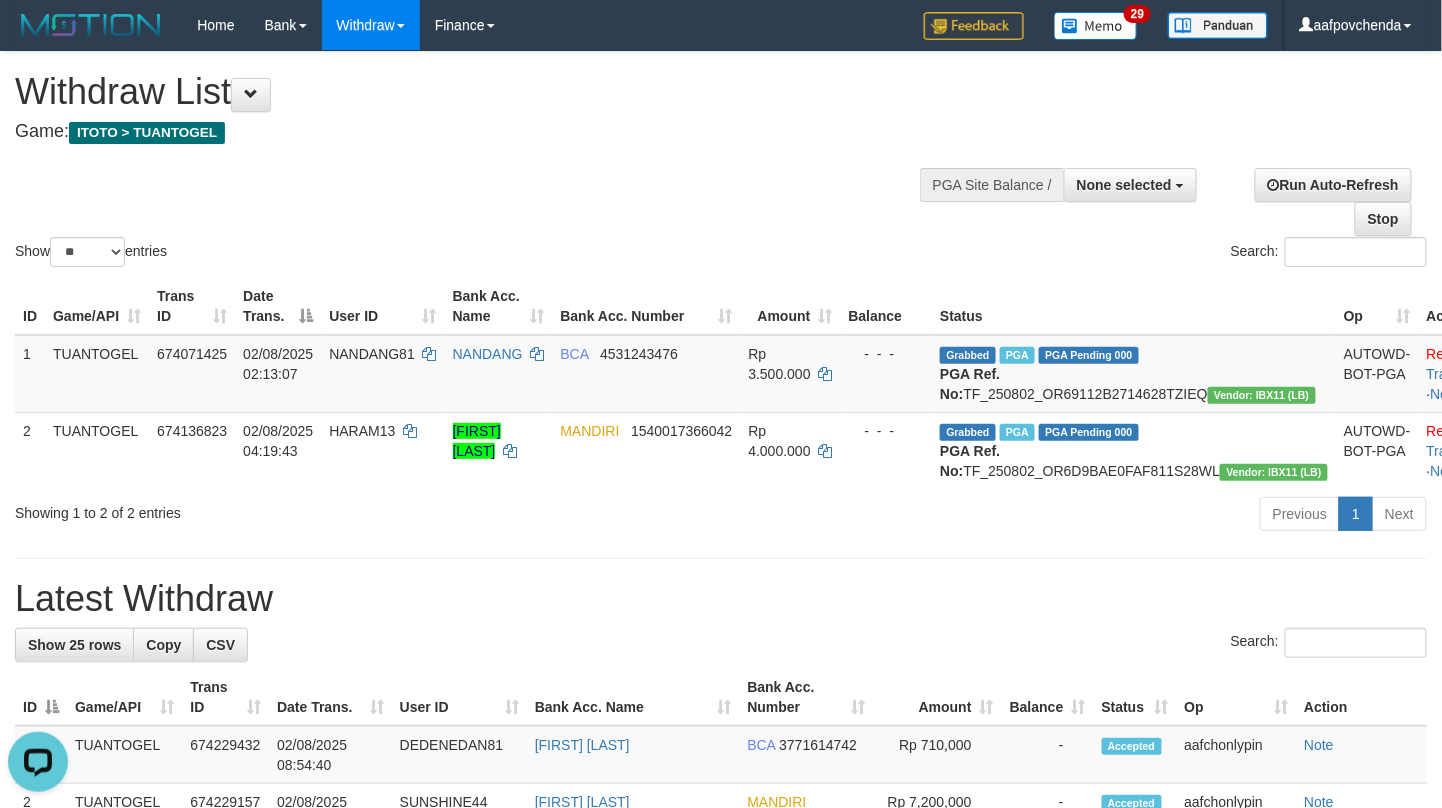 scroll, scrollTop: 0, scrollLeft: 0, axis: both 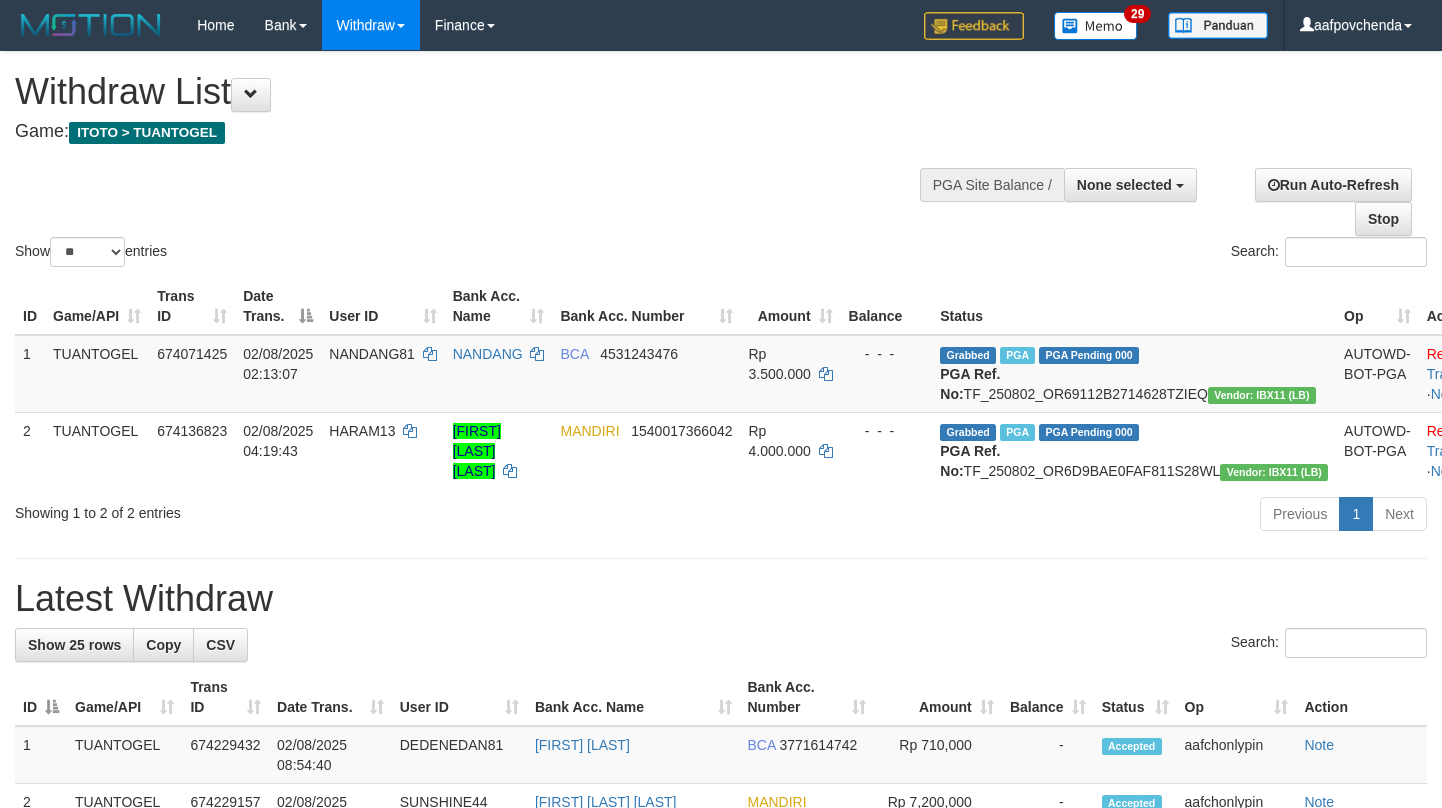 select 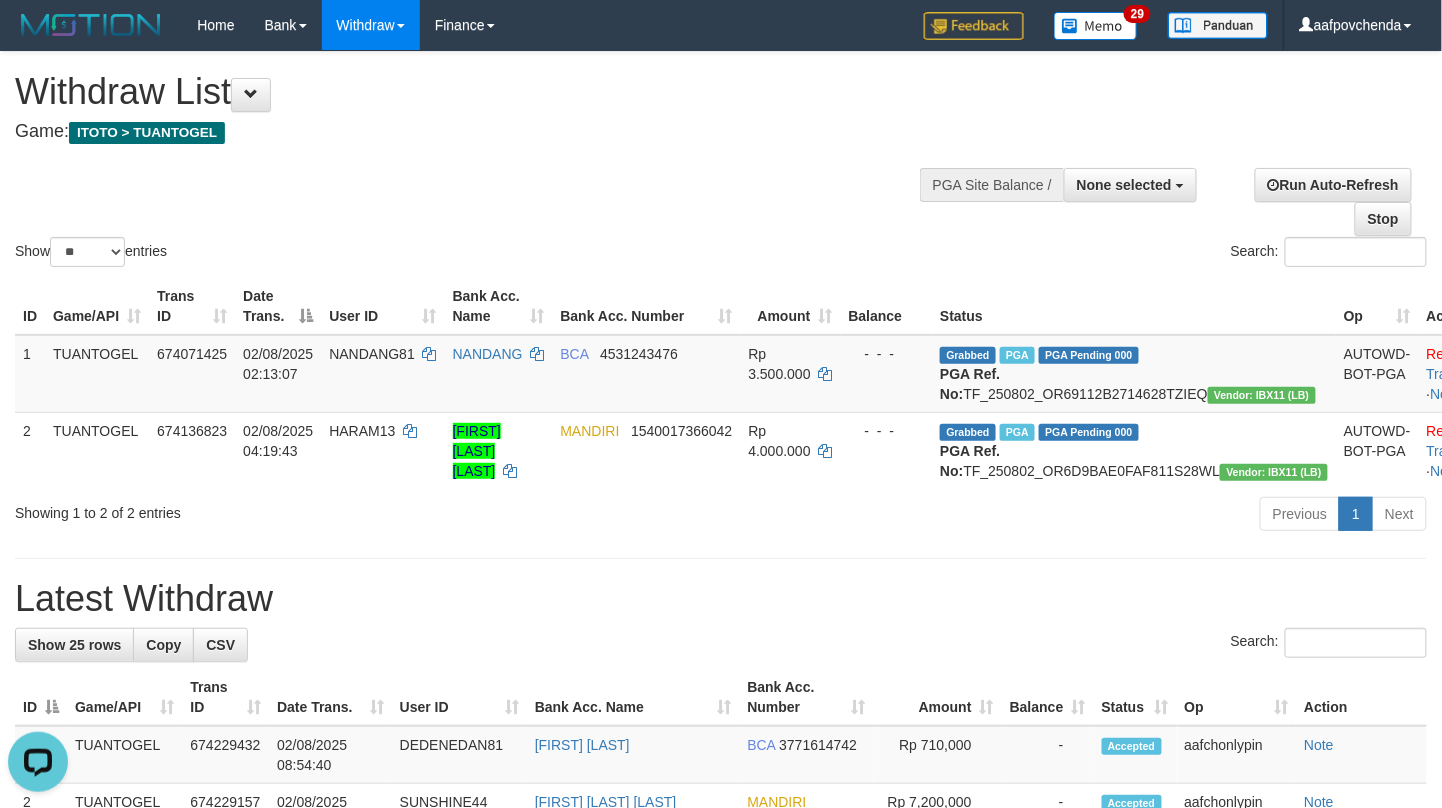 scroll, scrollTop: 0, scrollLeft: 0, axis: both 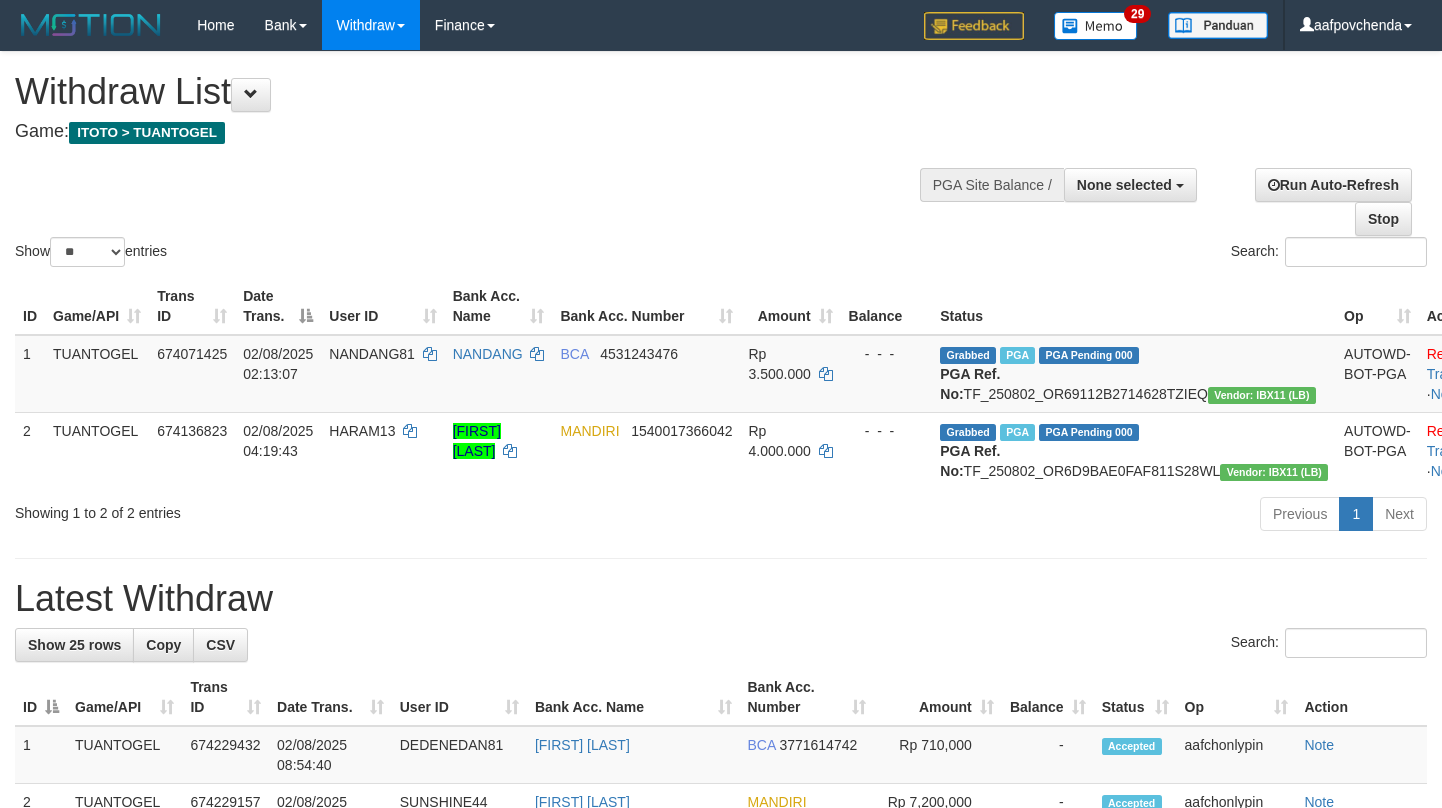 select 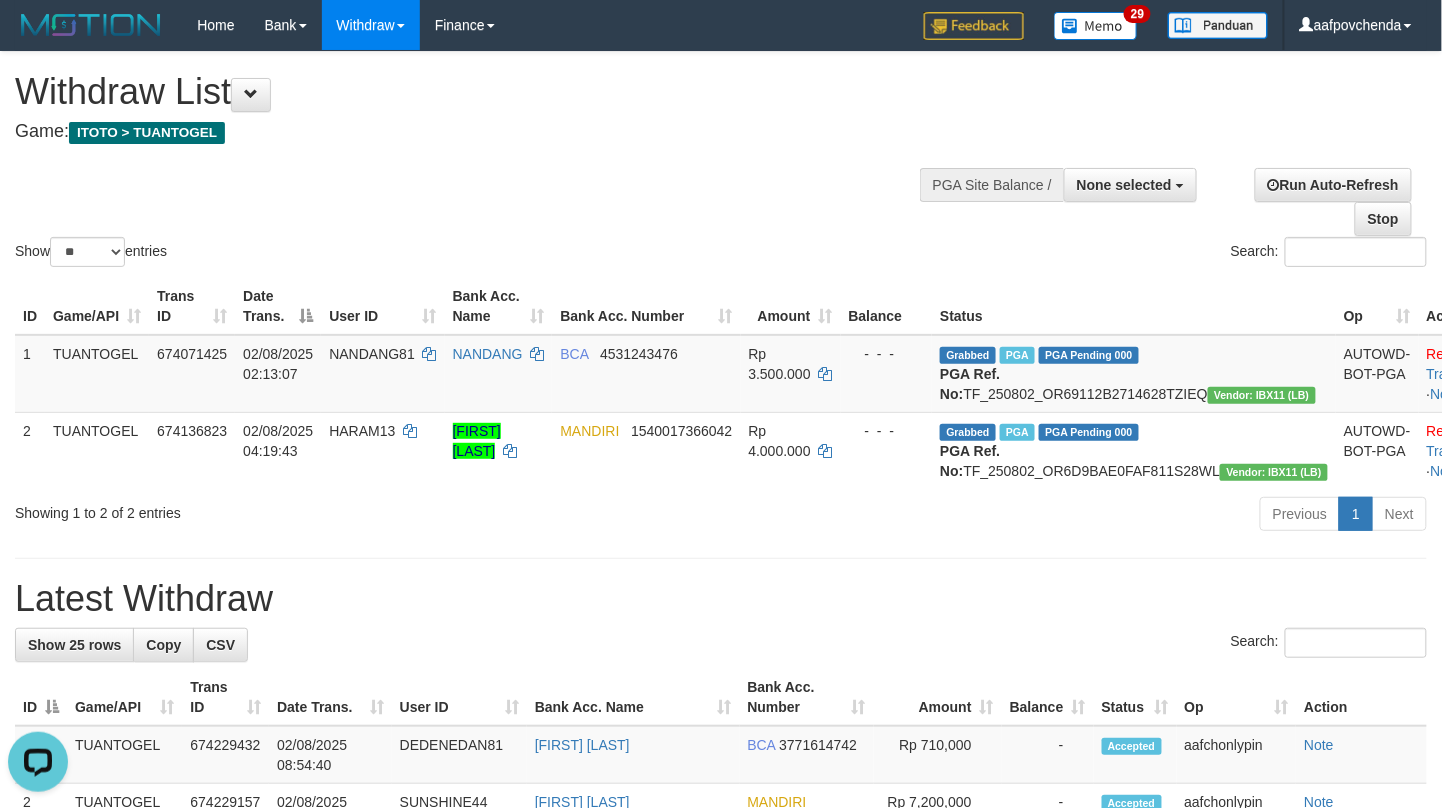 scroll, scrollTop: 0, scrollLeft: 0, axis: both 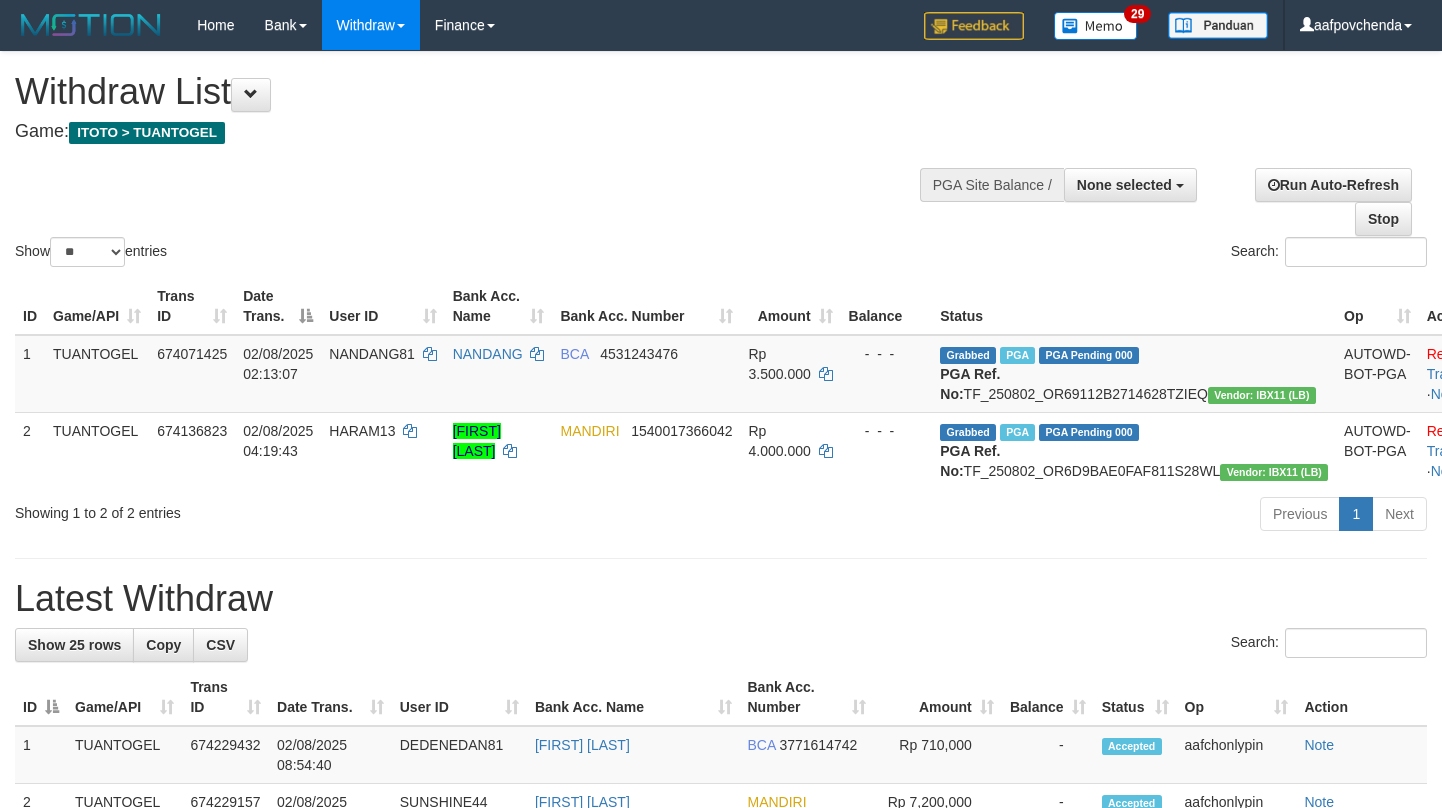 select 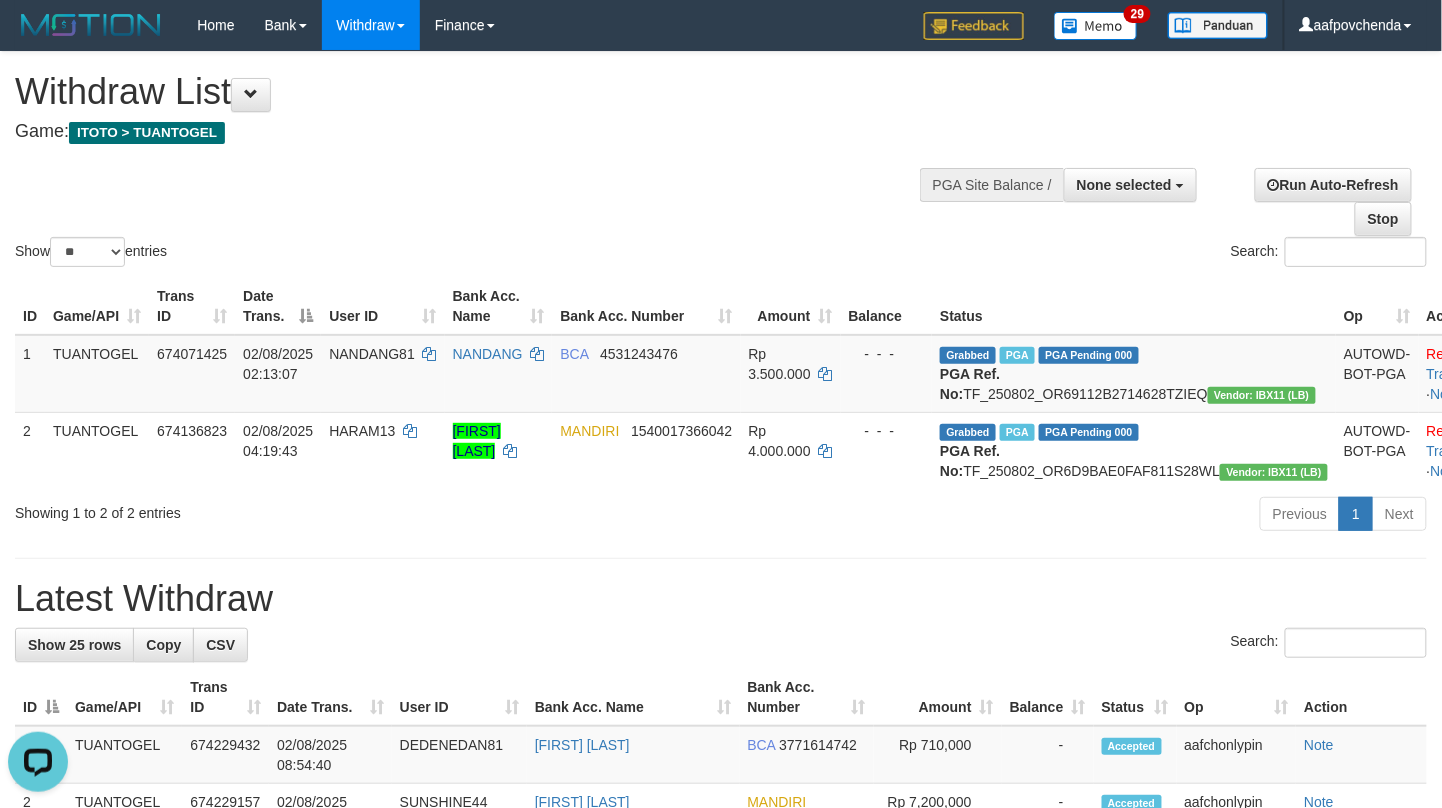 scroll, scrollTop: 0, scrollLeft: 0, axis: both 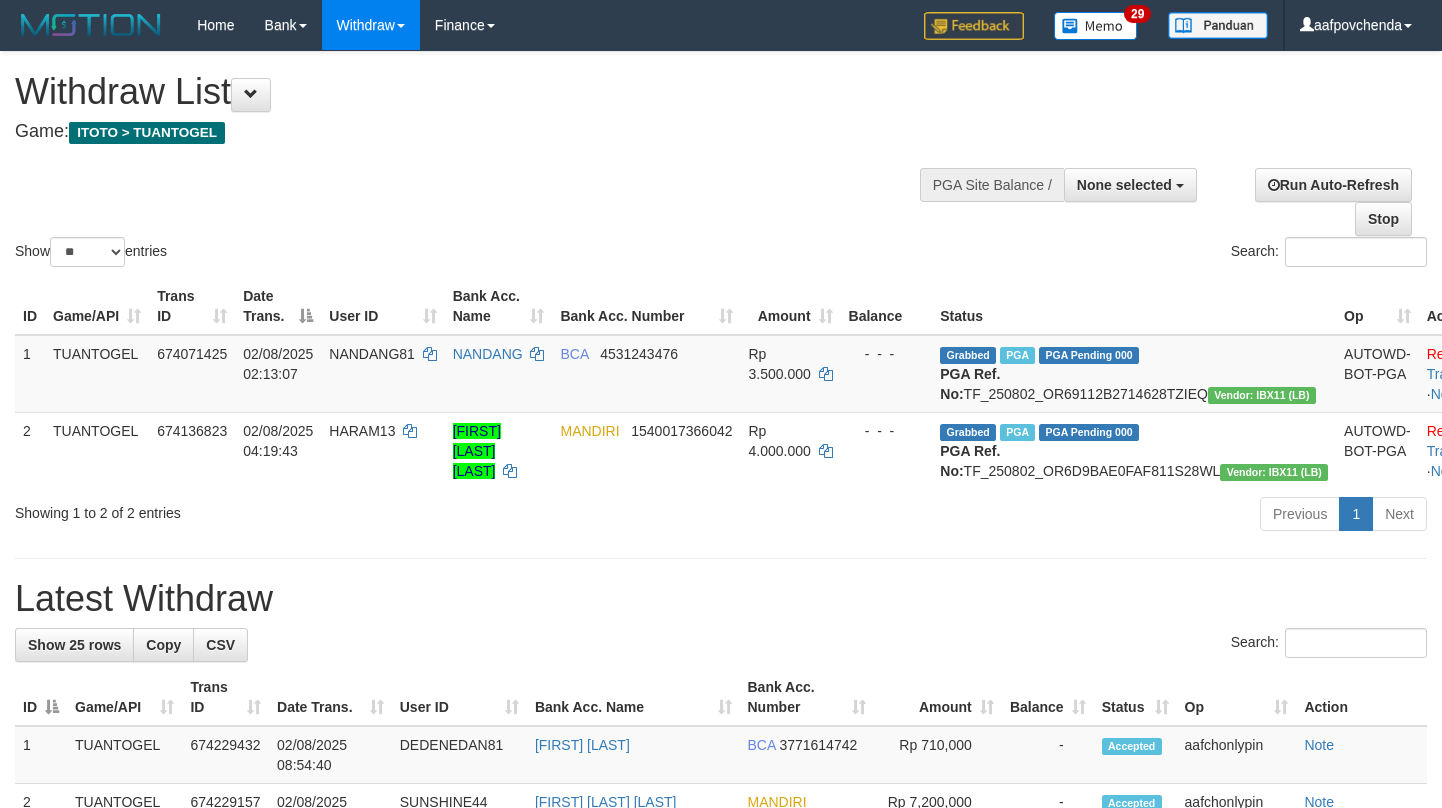 select 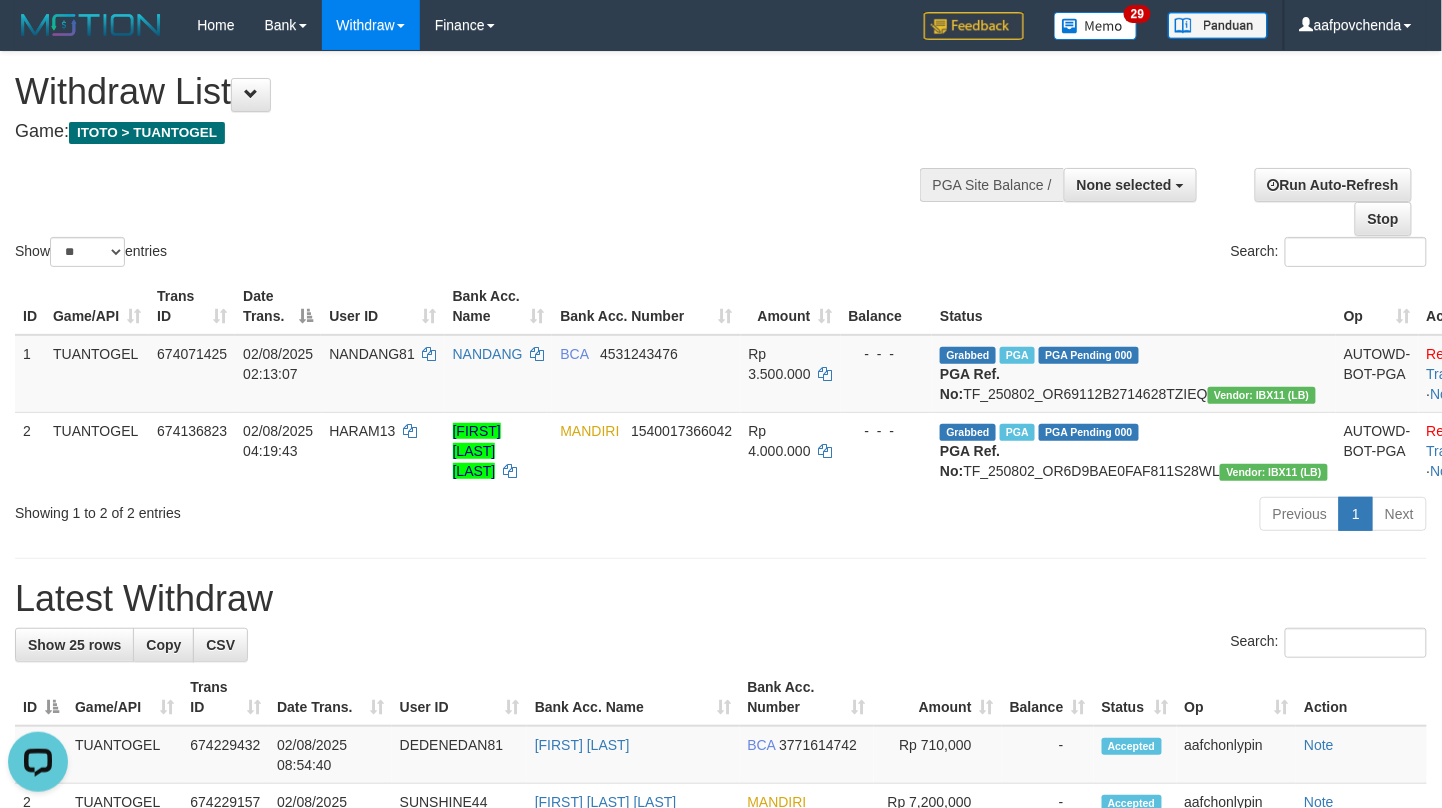 scroll, scrollTop: 0, scrollLeft: 0, axis: both 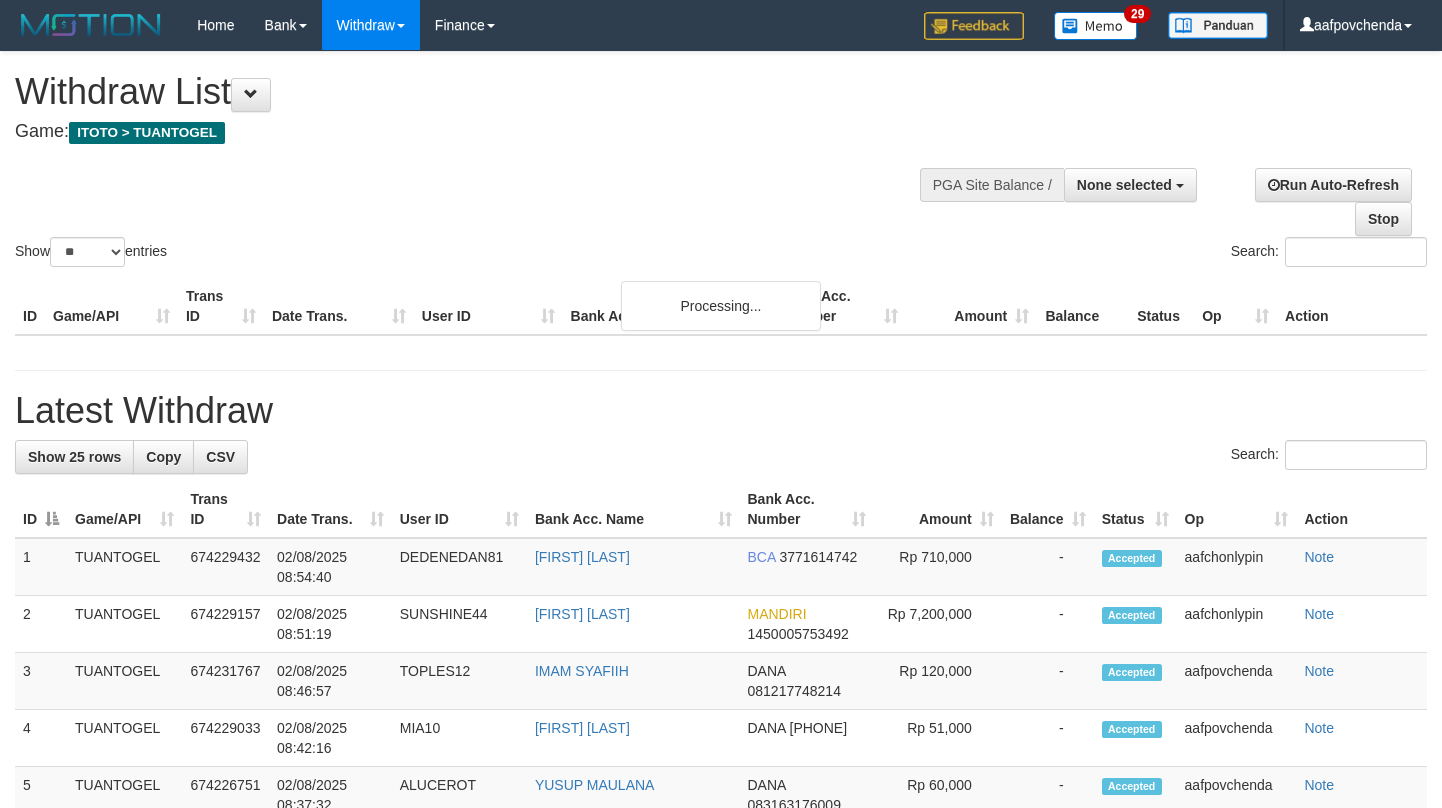 select 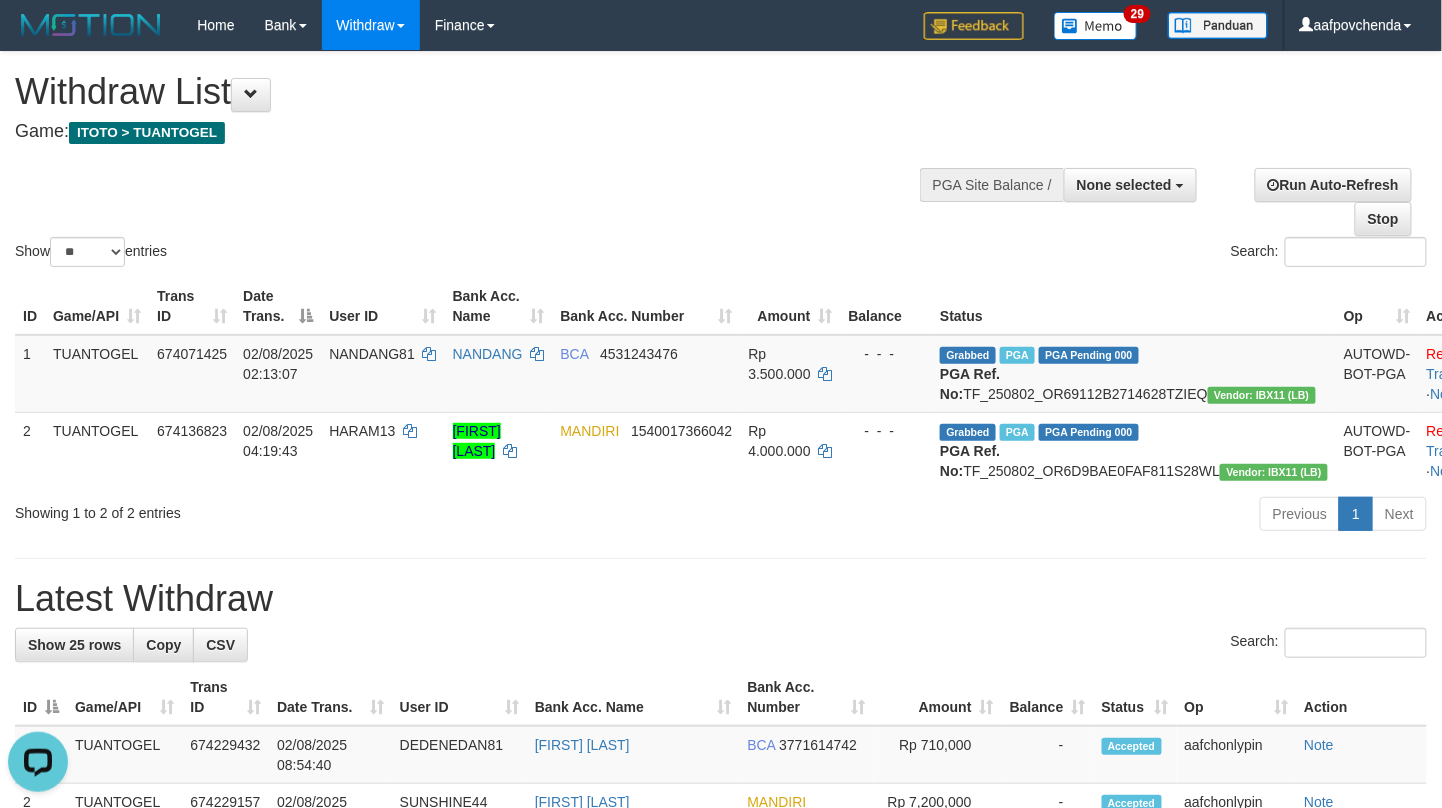 scroll, scrollTop: 0, scrollLeft: 0, axis: both 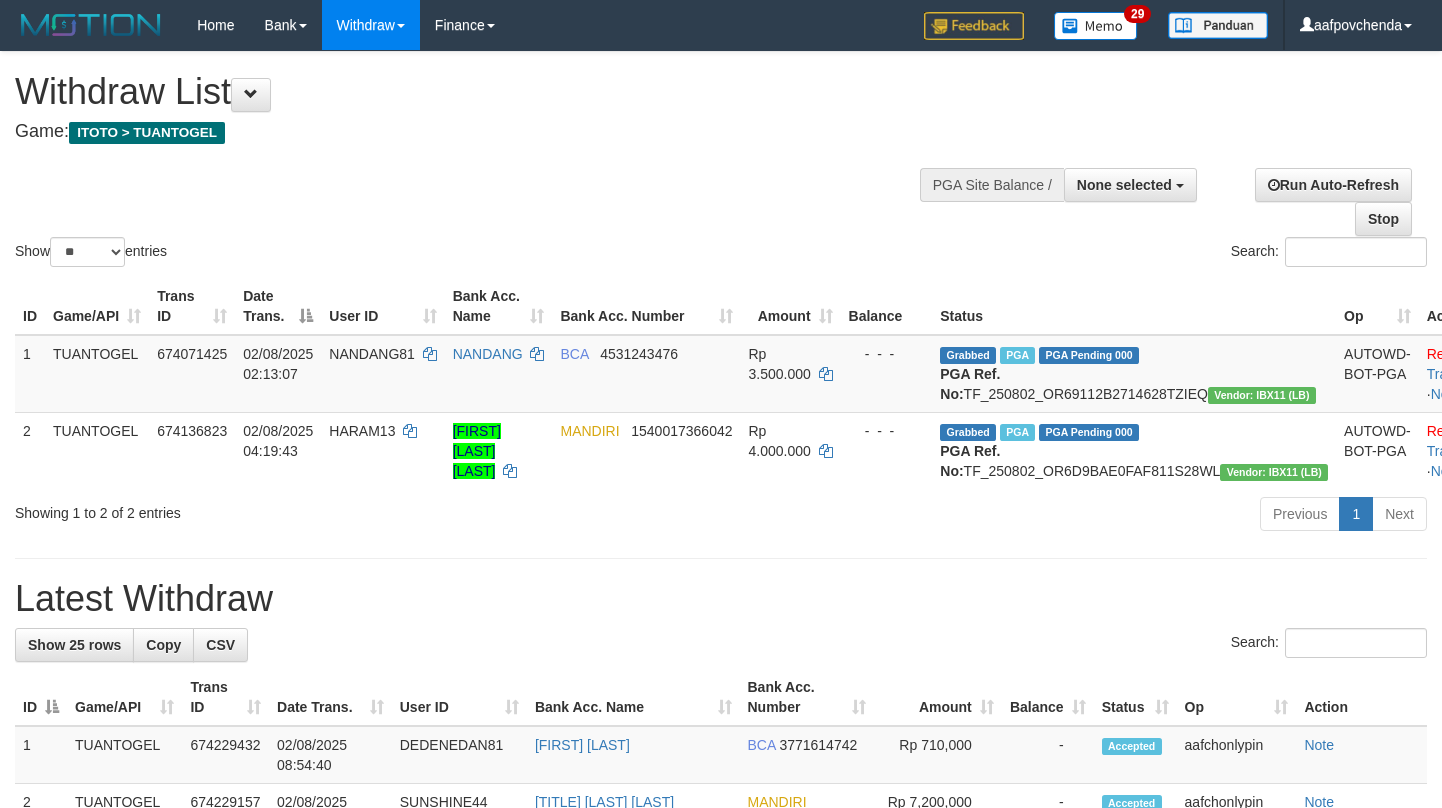 select 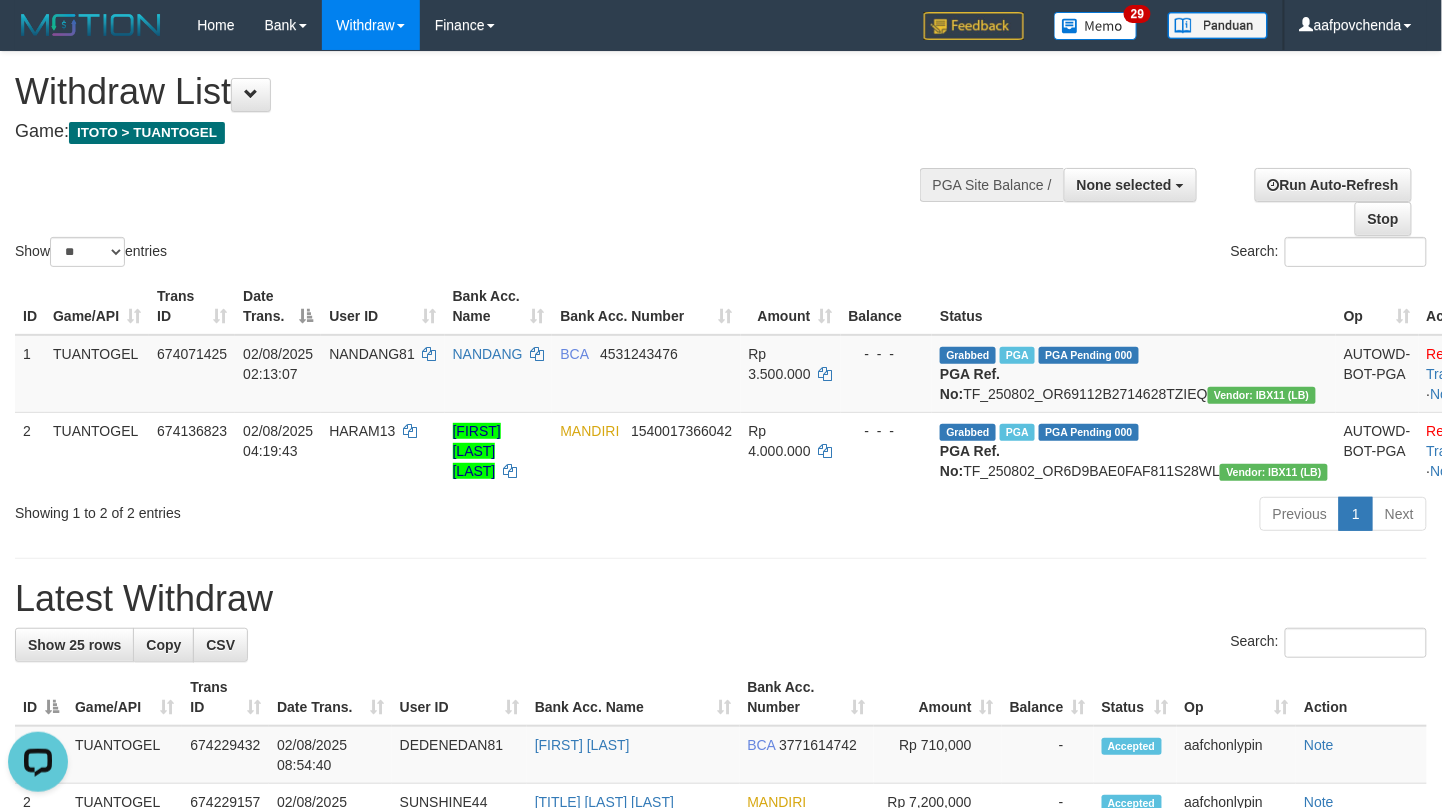 scroll, scrollTop: 0, scrollLeft: 0, axis: both 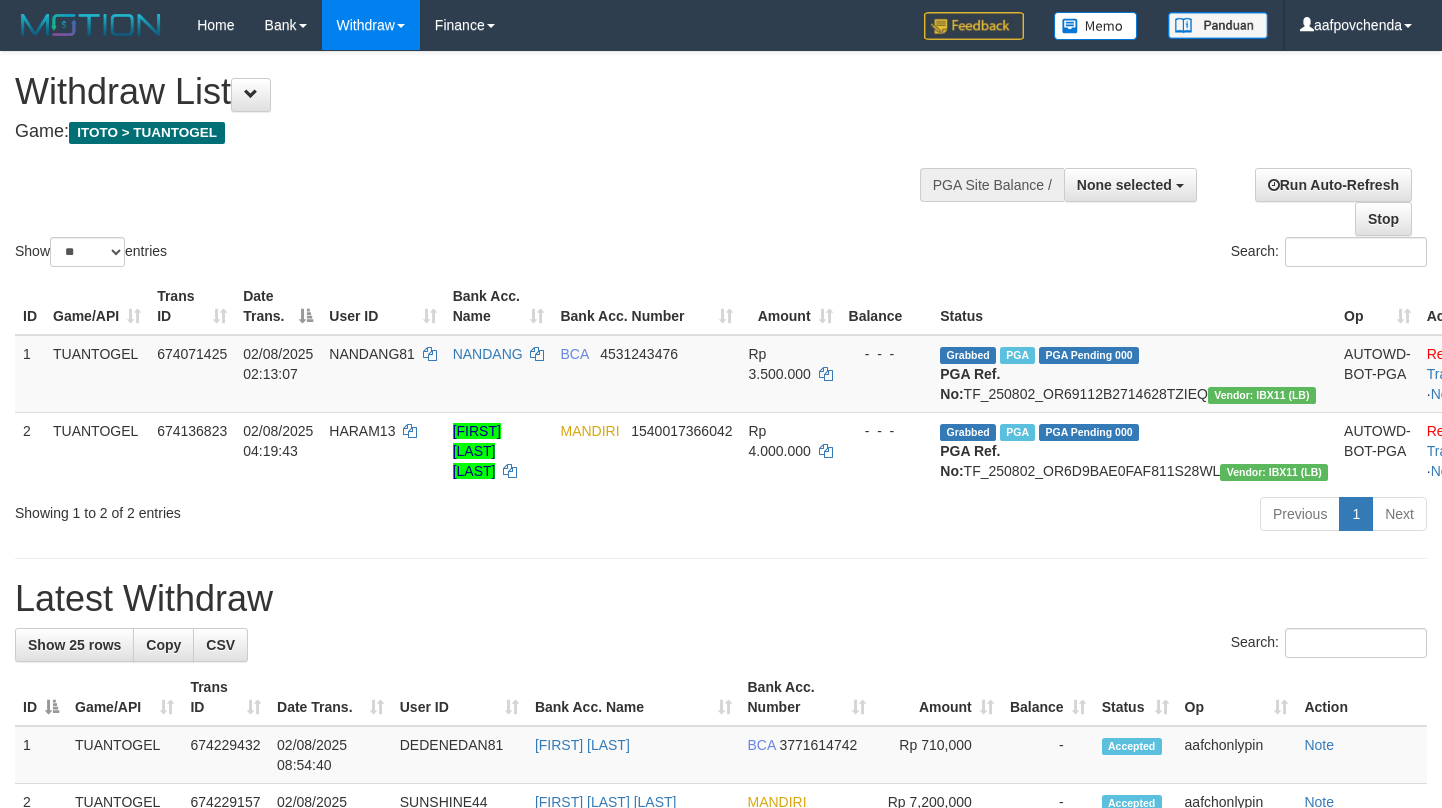 select 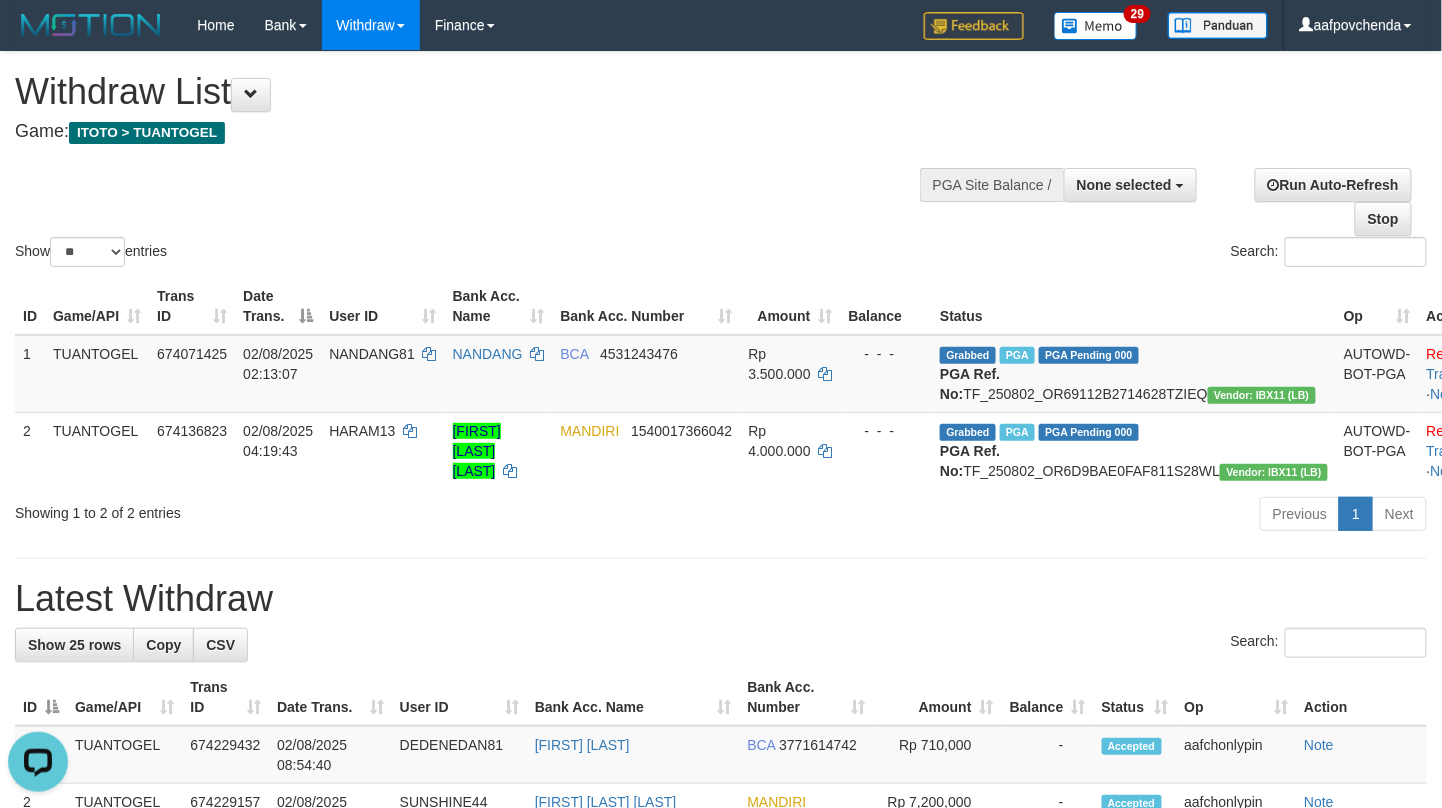 scroll, scrollTop: 0, scrollLeft: 0, axis: both 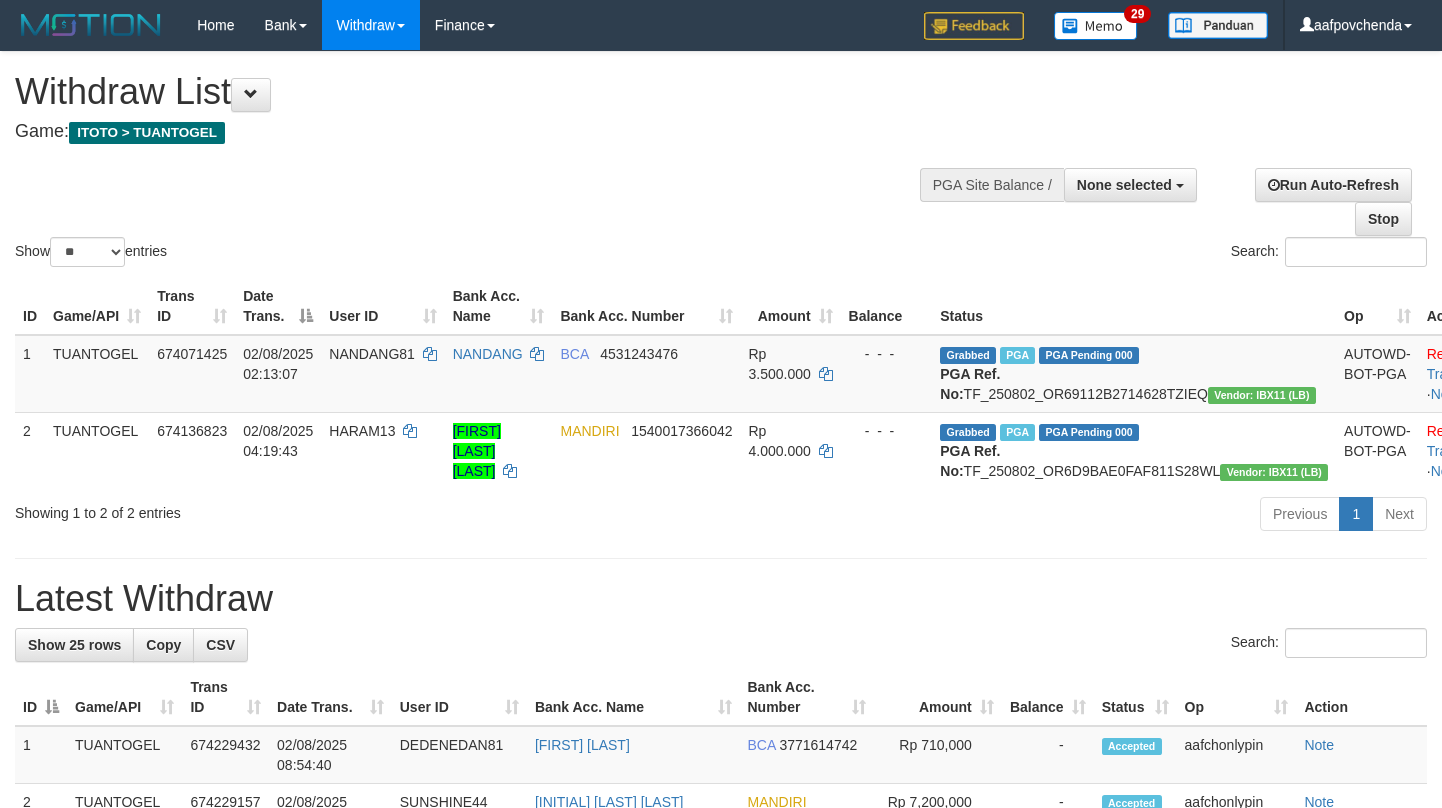 select 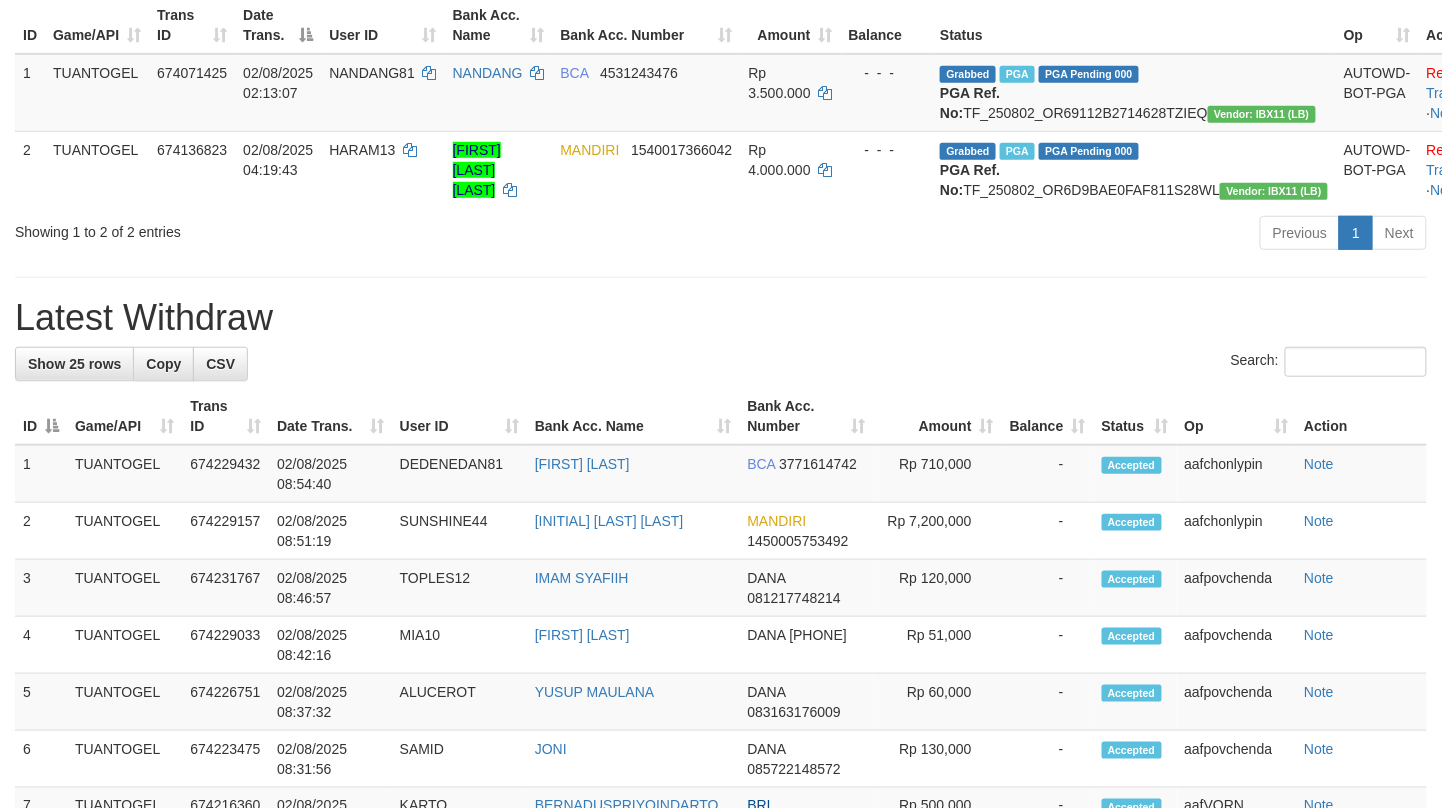 scroll, scrollTop: 310, scrollLeft: 0, axis: vertical 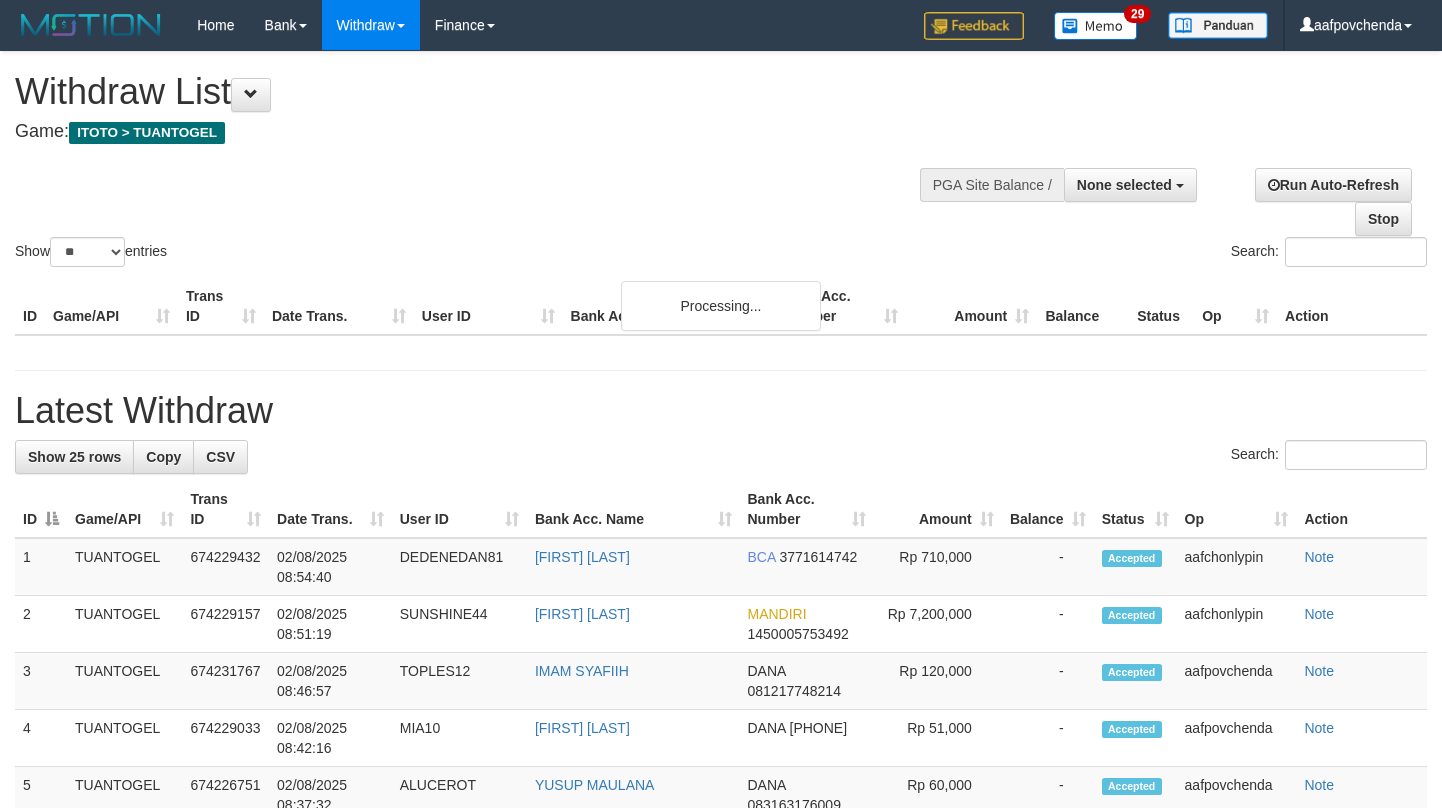 select 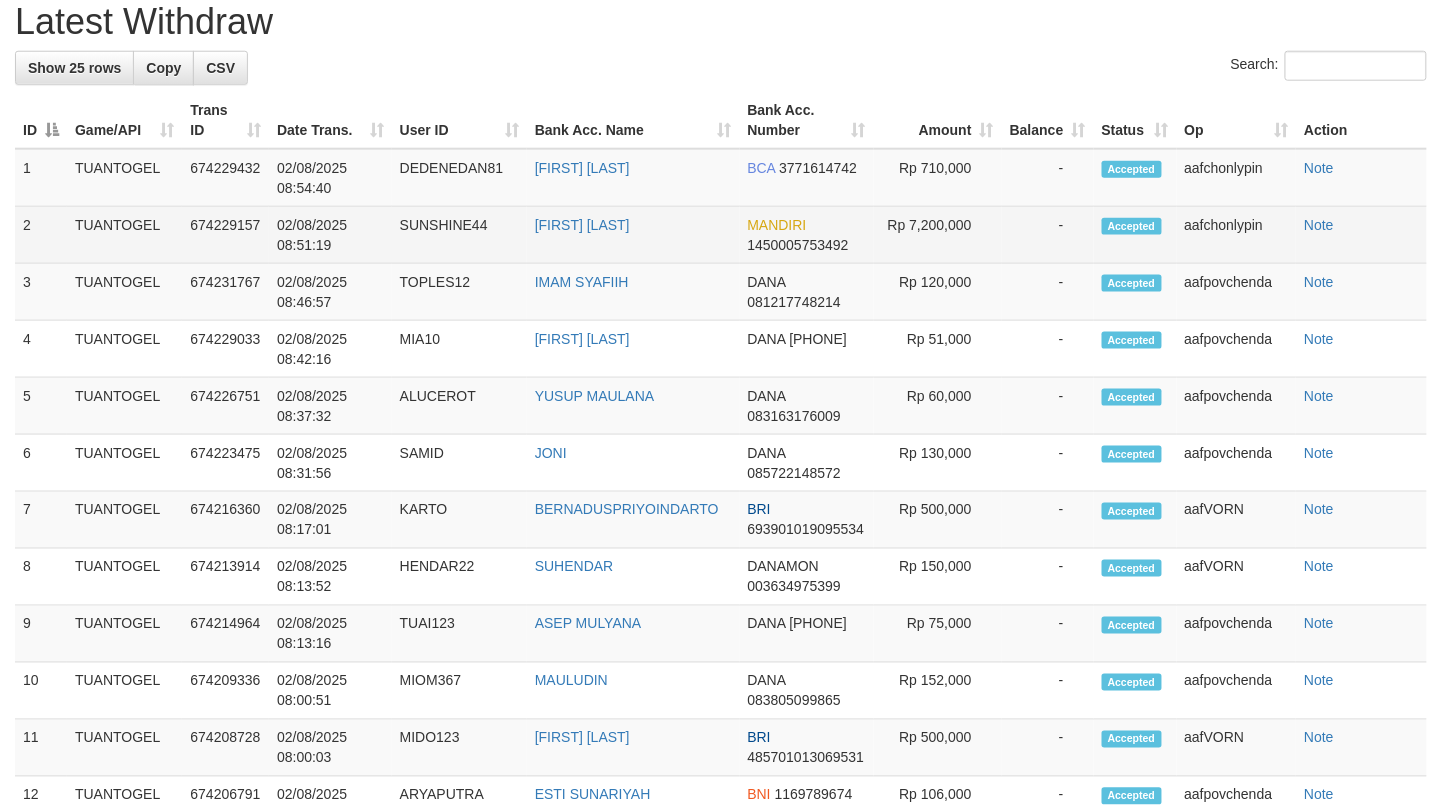 scroll, scrollTop: 612, scrollLeft: 0, axis: vertical 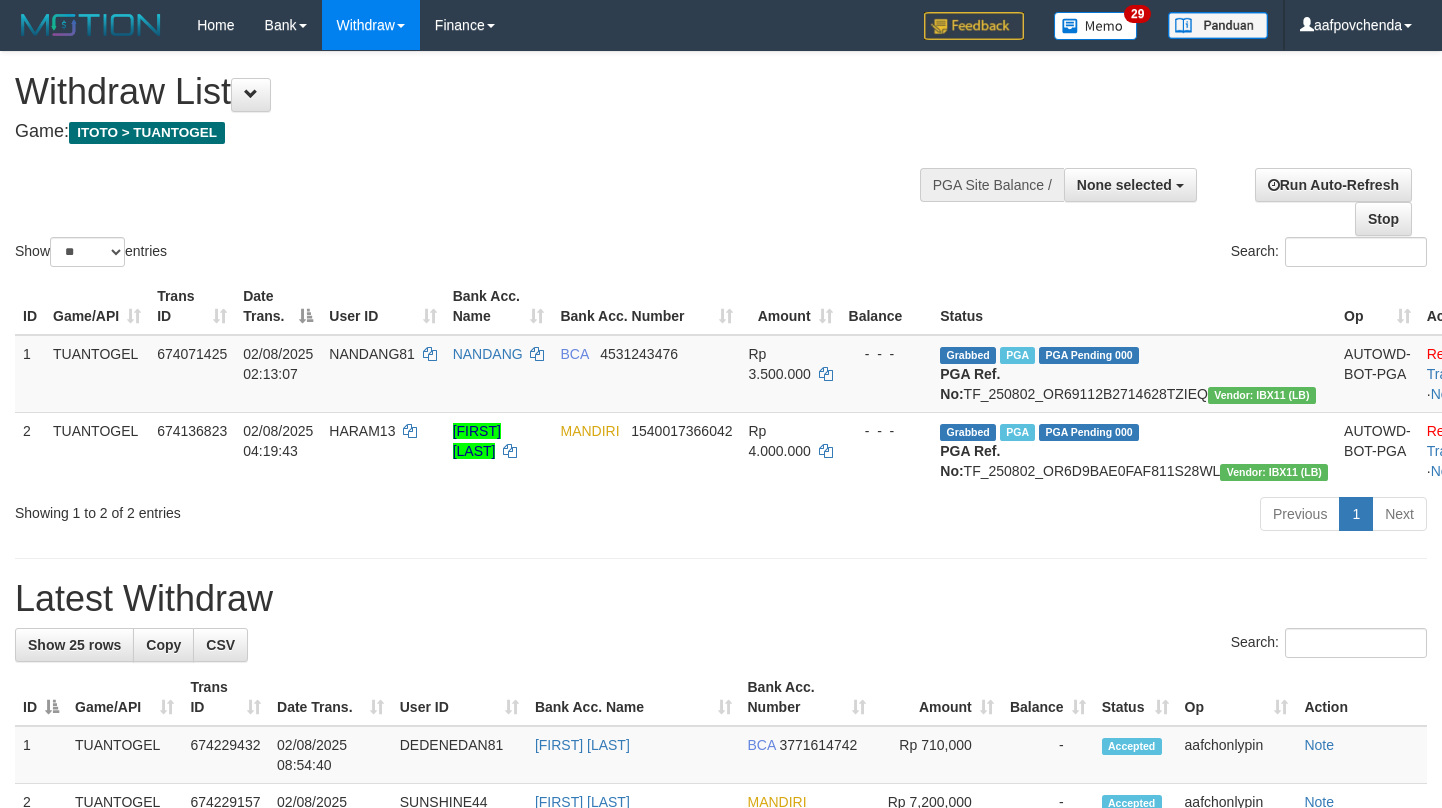 select 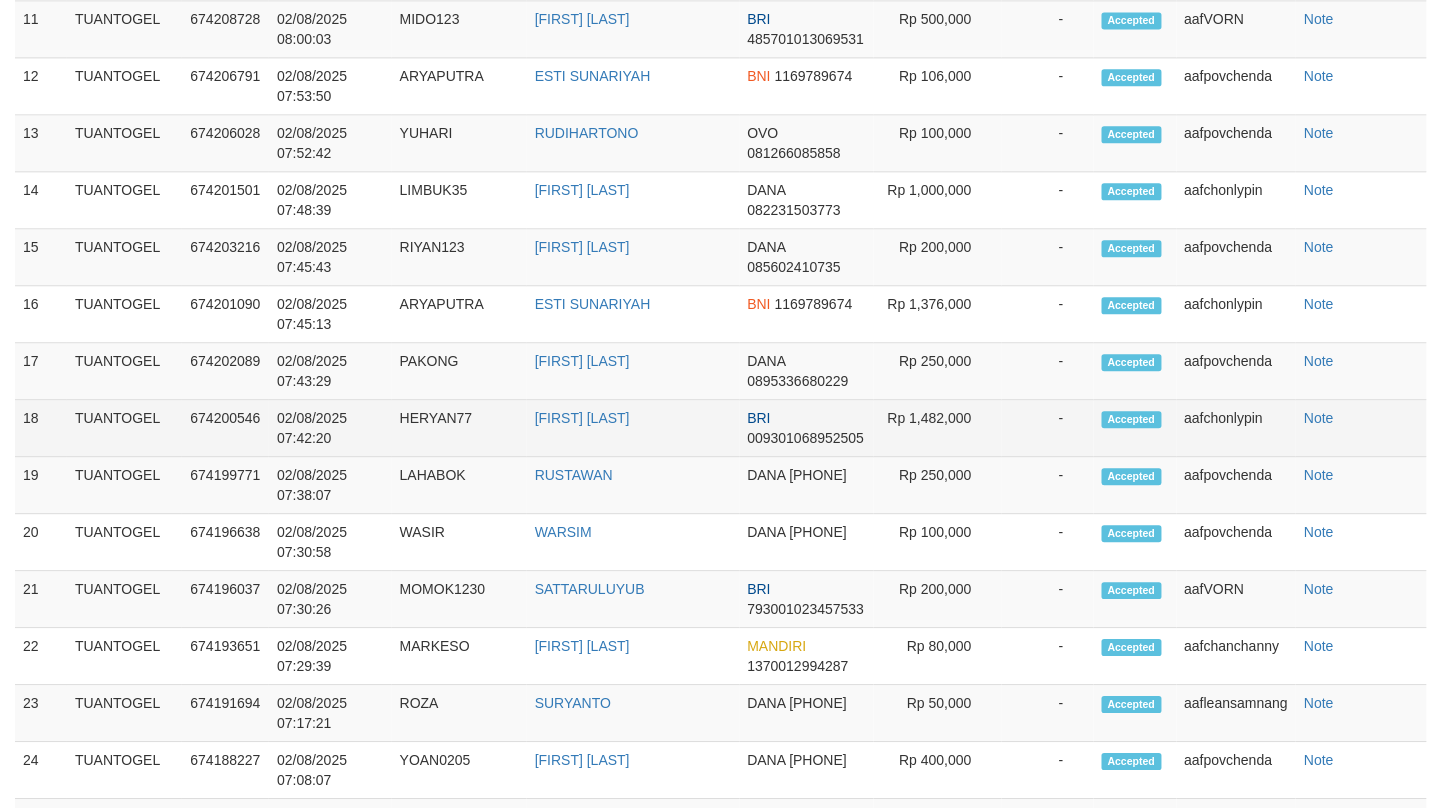 scroll, scrollTop: 1250, scrollLeft: 0, axis: vertical 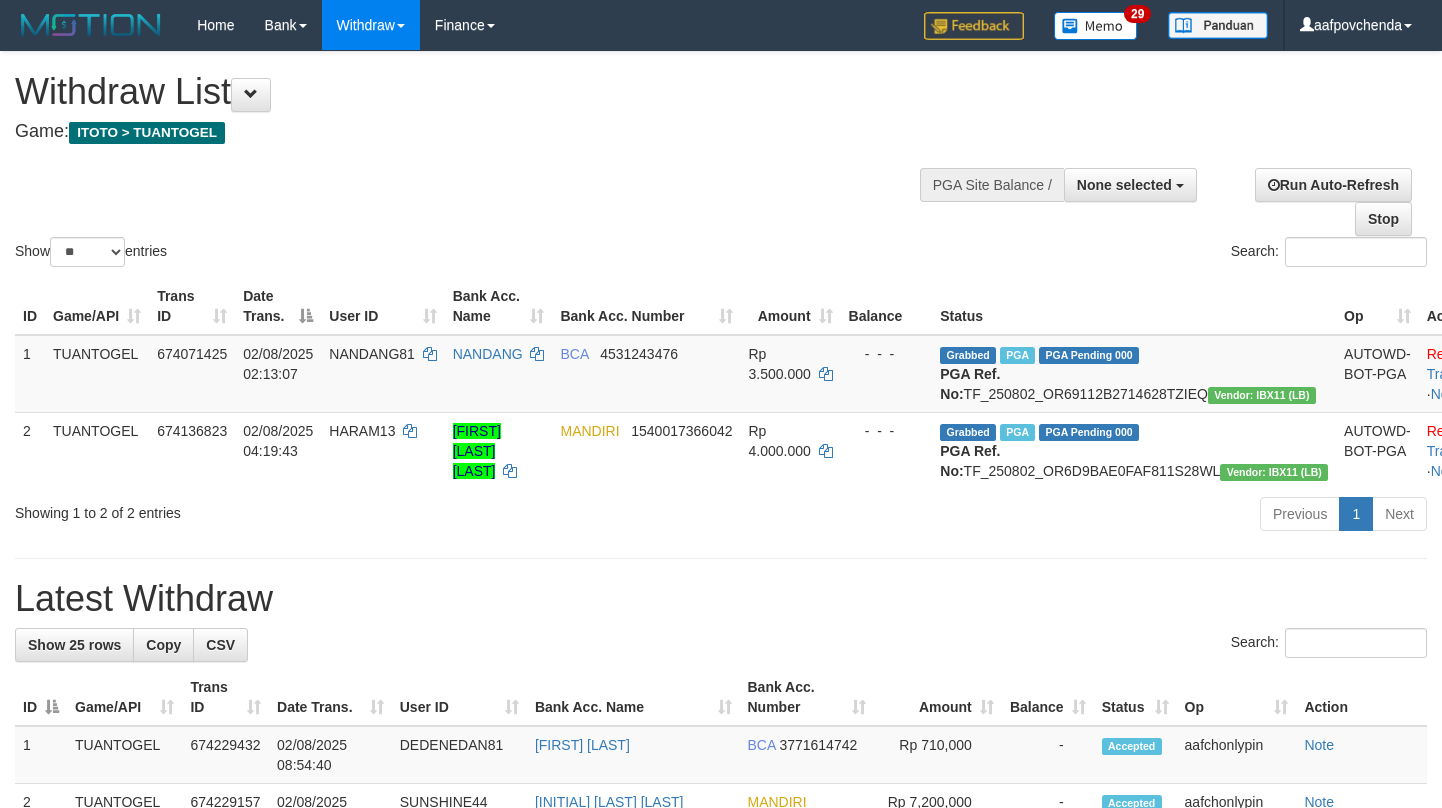 select 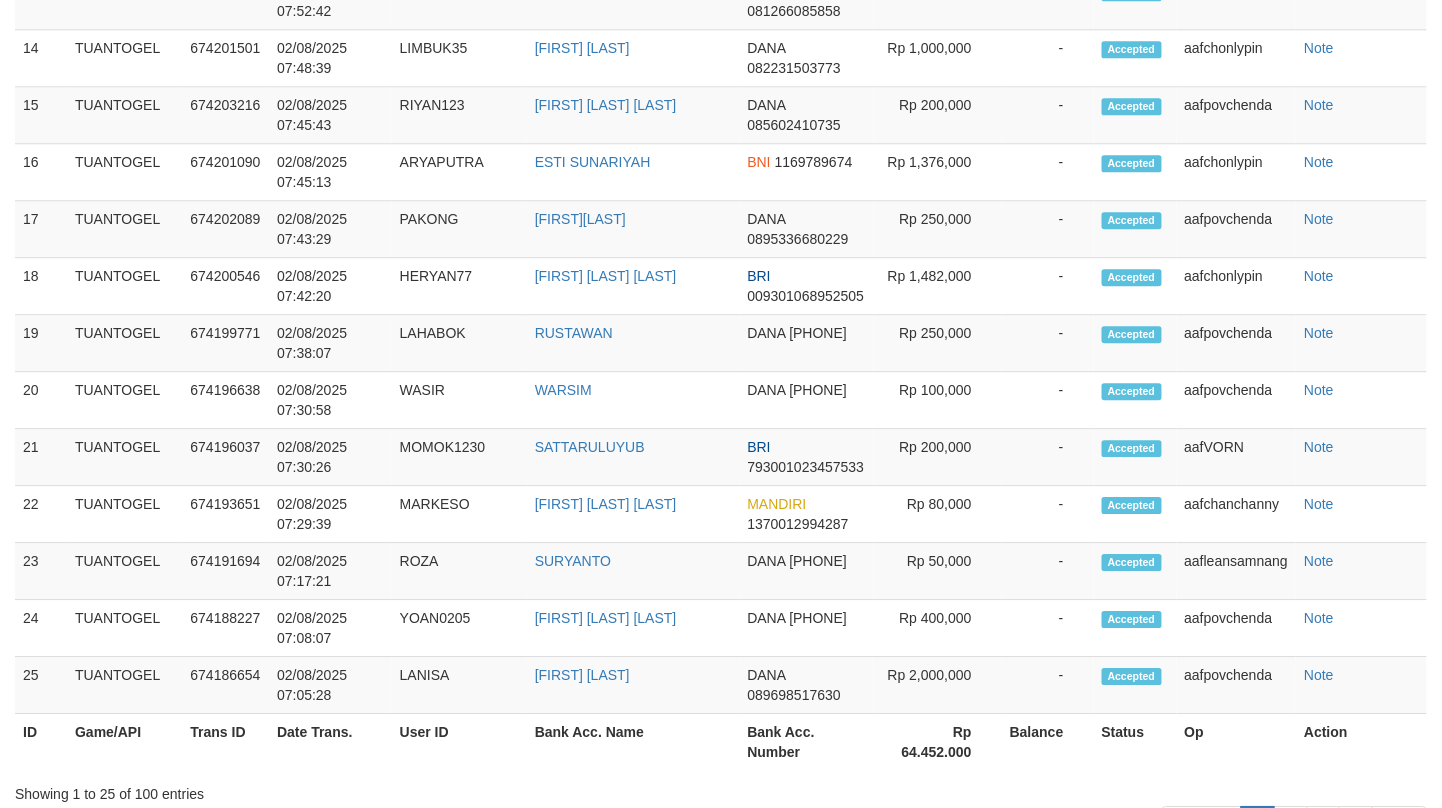scroll, scrollTop: 1384, scrollLeft: 0, axis: vertical 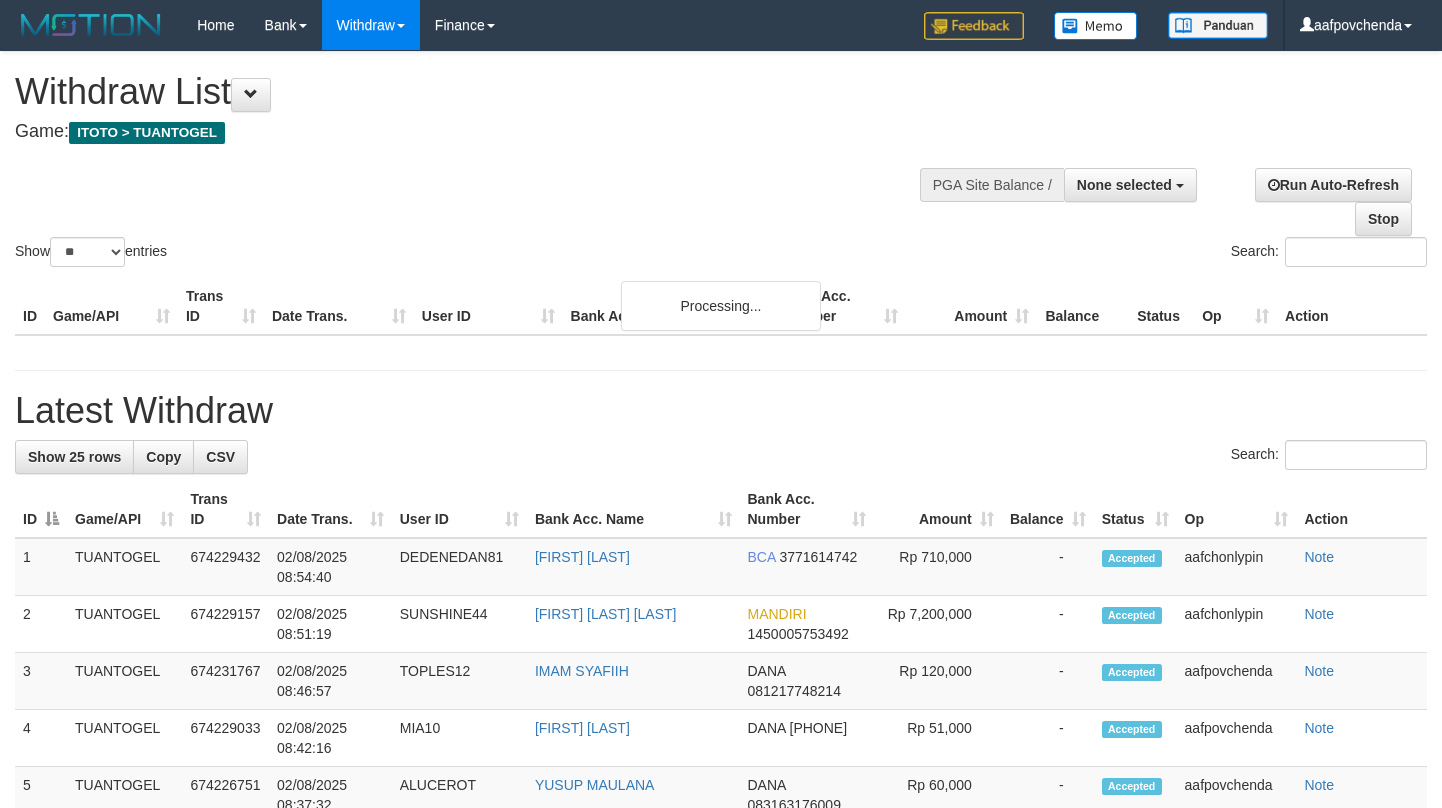 select 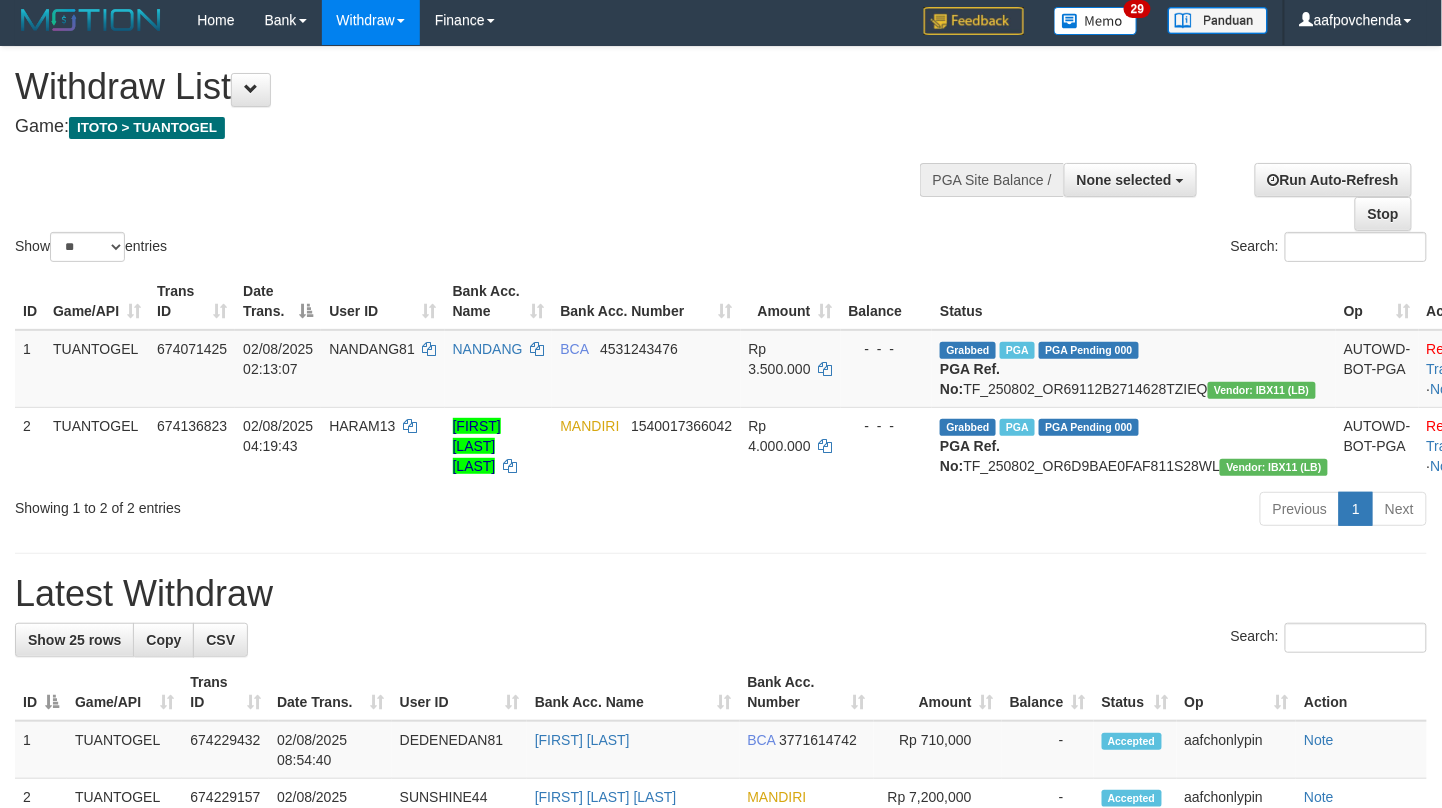 scroll, scrollTop: 0, scrollLeft: 0, axis: both 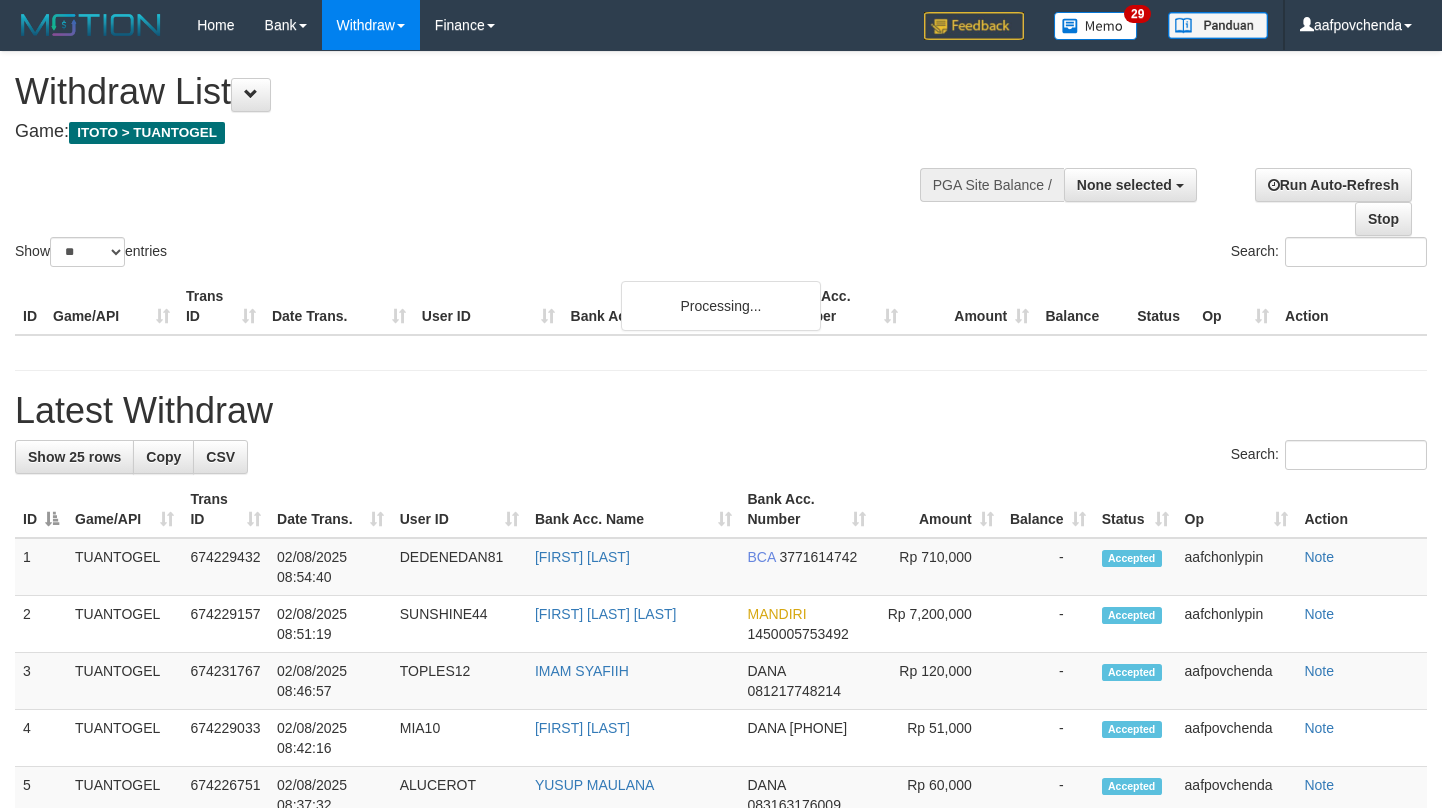 select 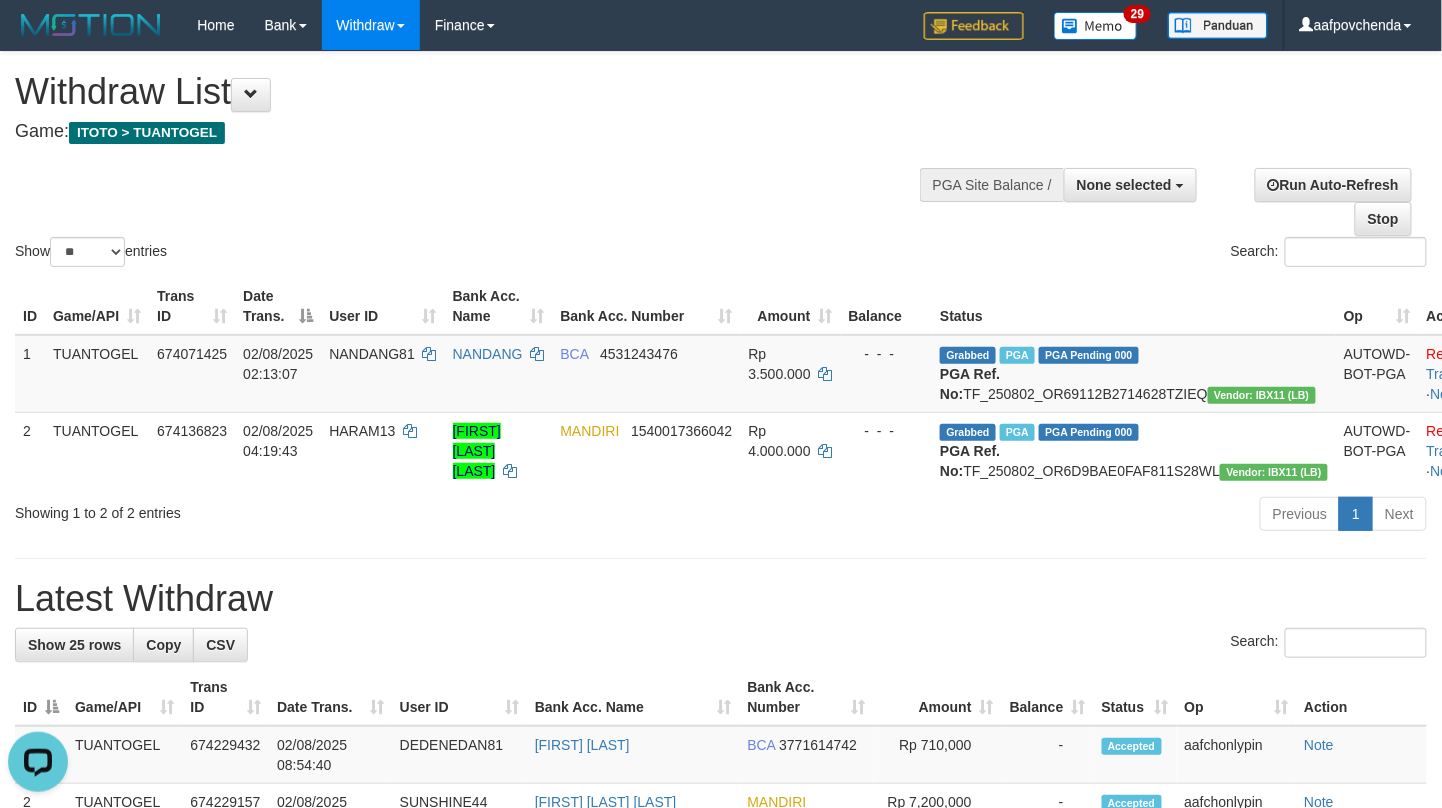 scroll, scrollTop: 0, scrollLeft: 0, axis: both 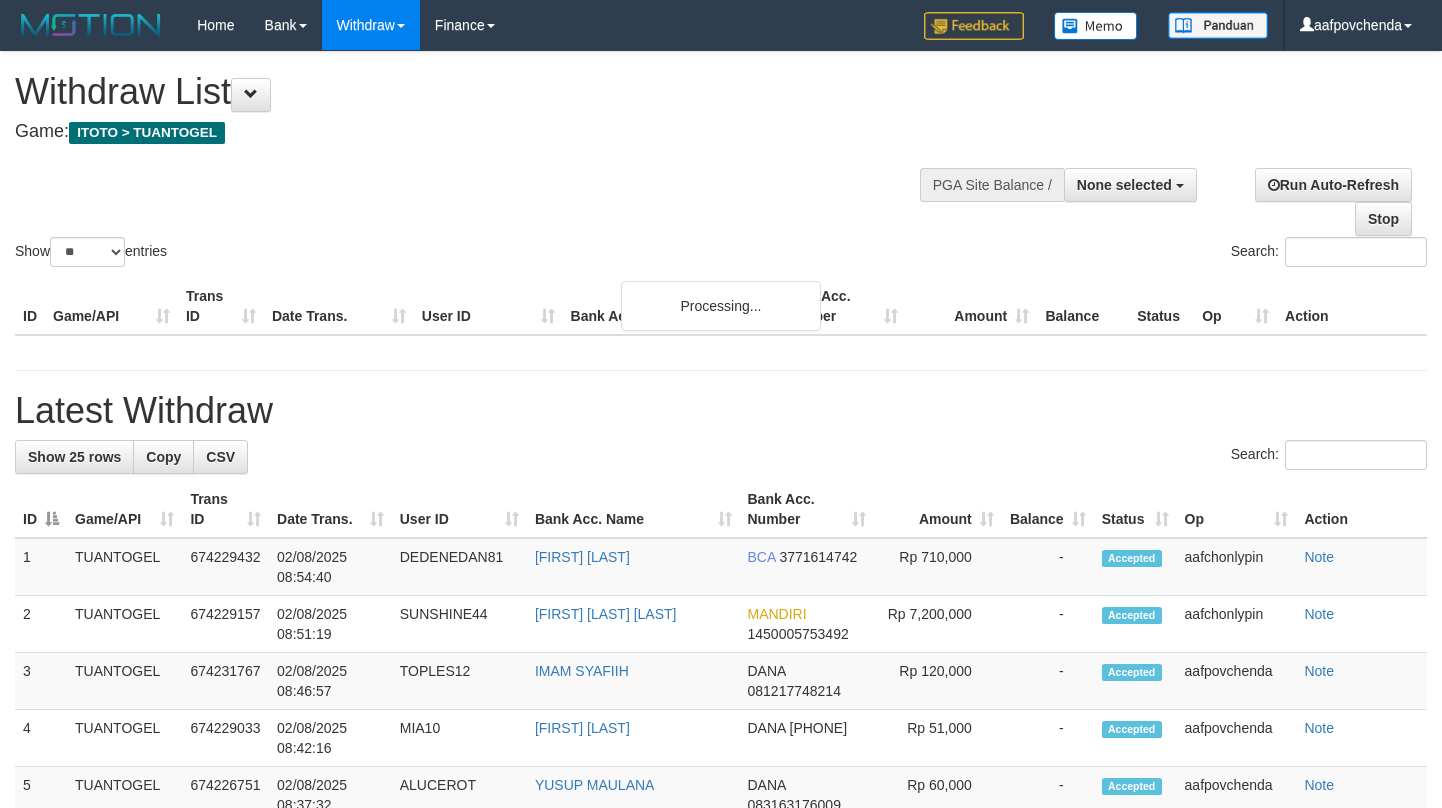 select 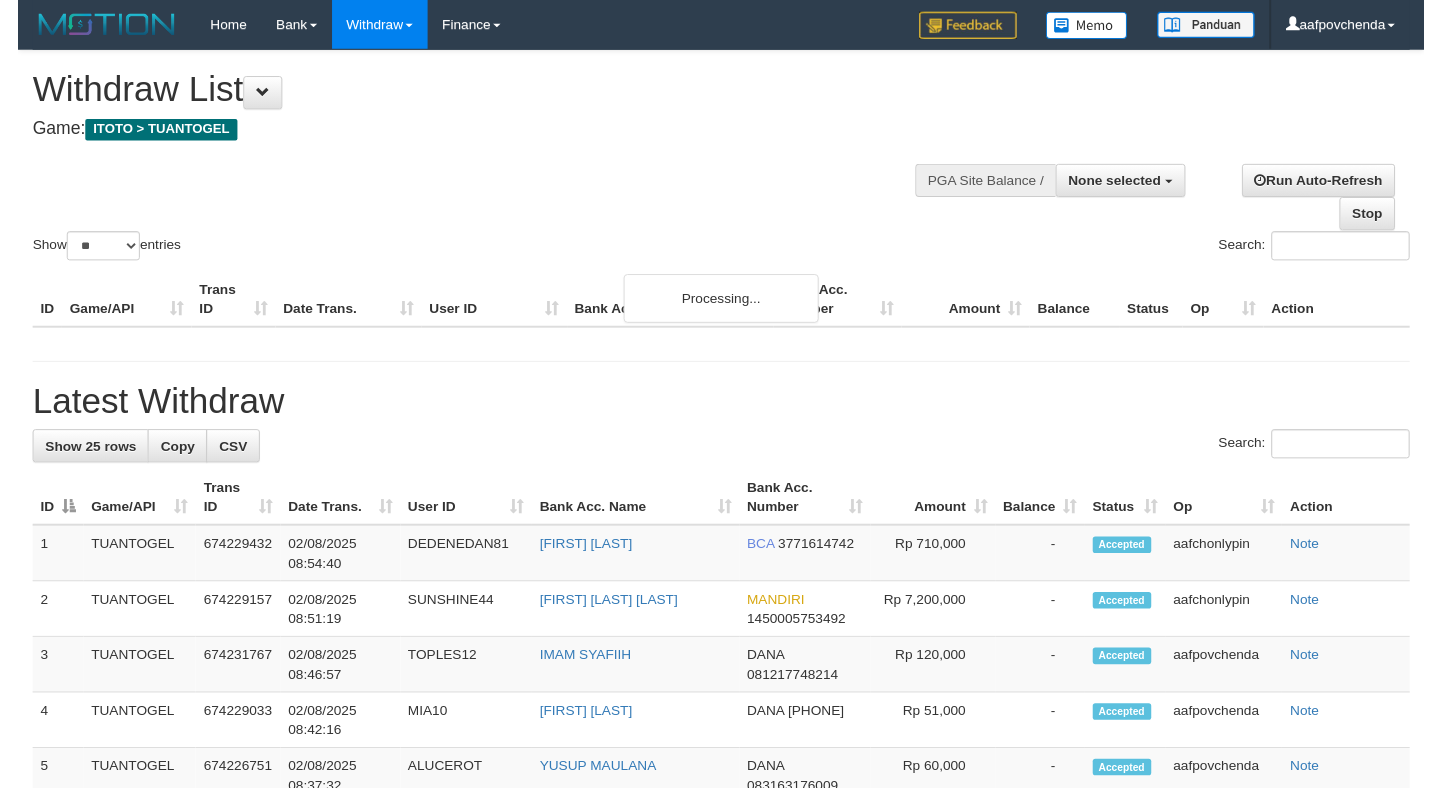 scroll, scrollTop: 0, scrollLeft: 0, axis: both 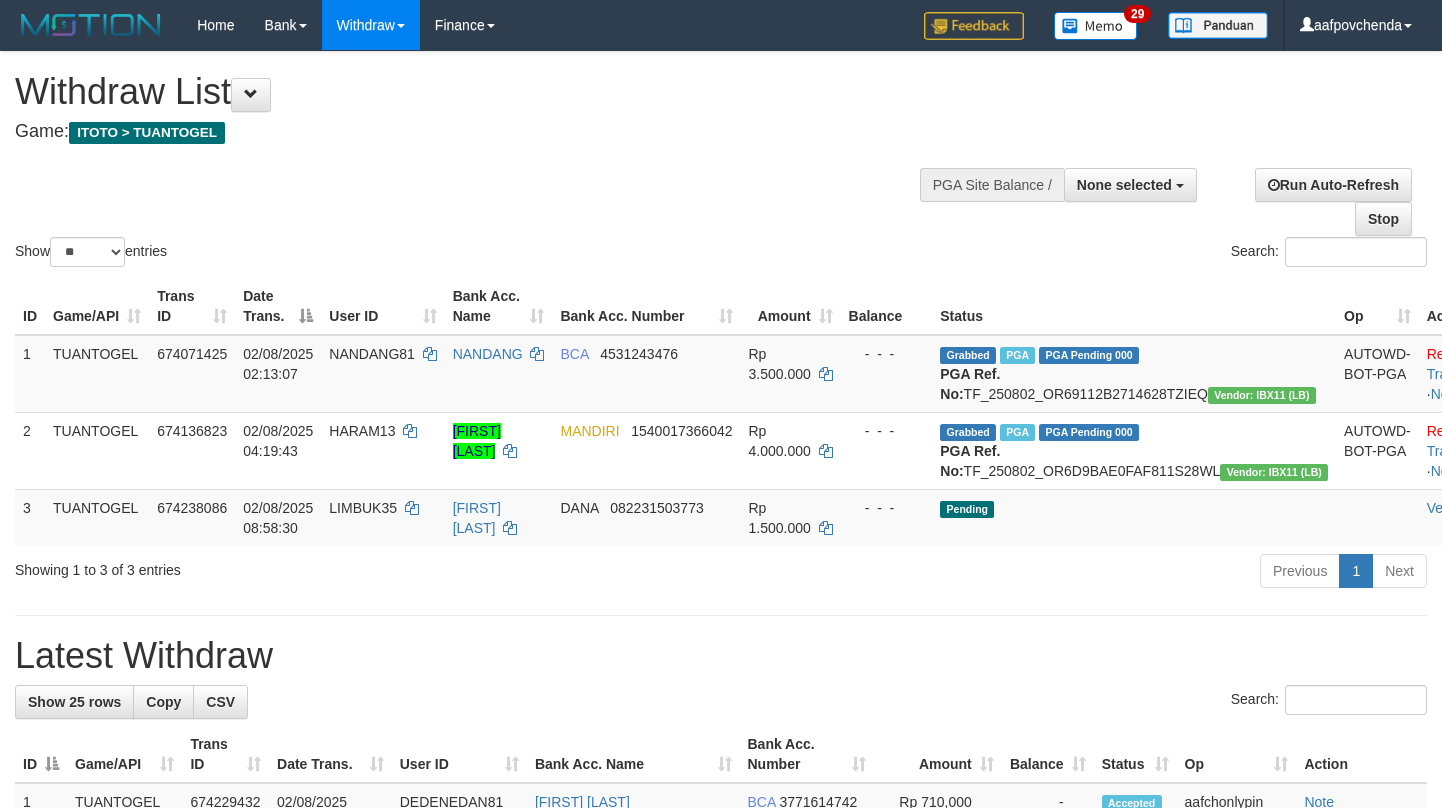 select 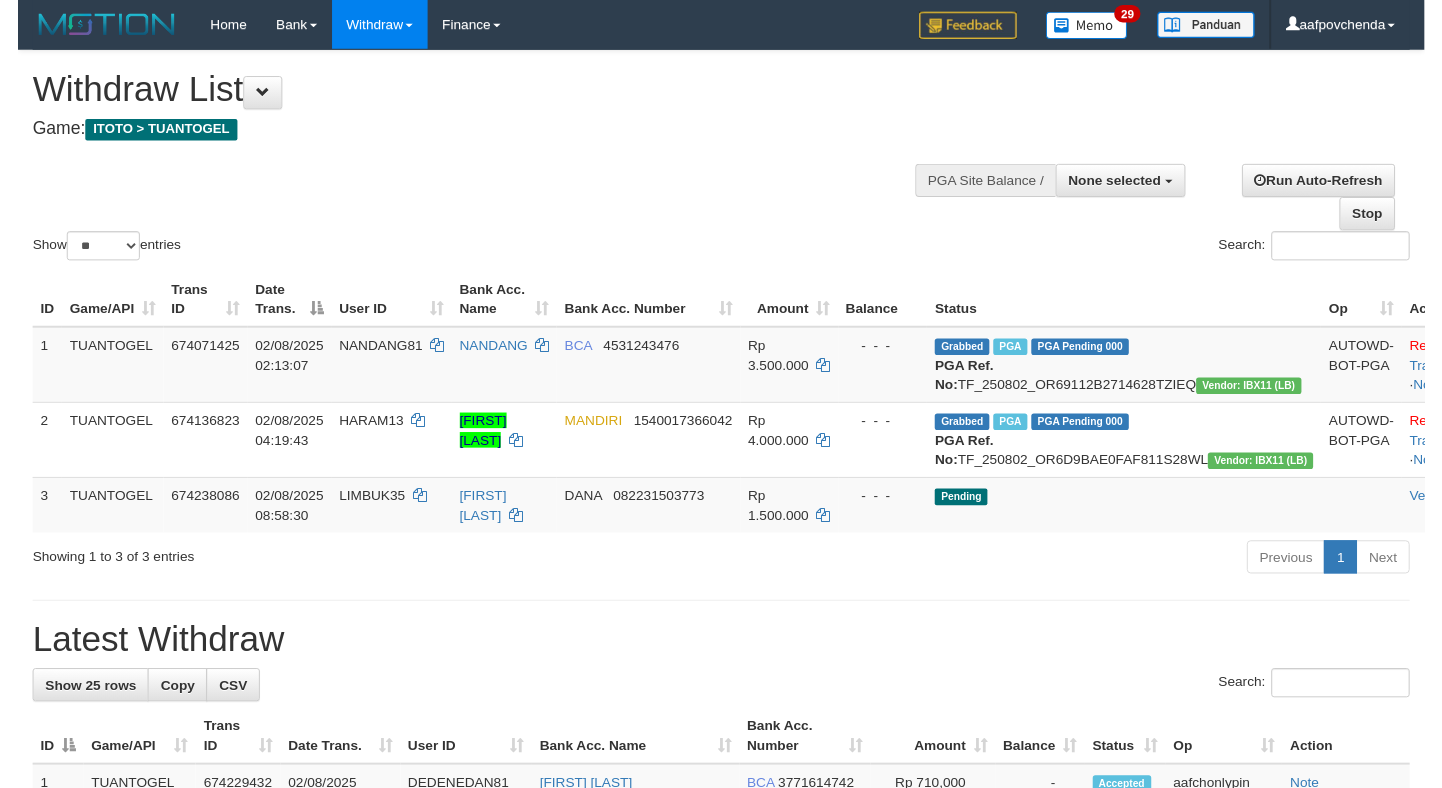 scroll, scrollTop: 0, scrollLeft: 0, axis: both 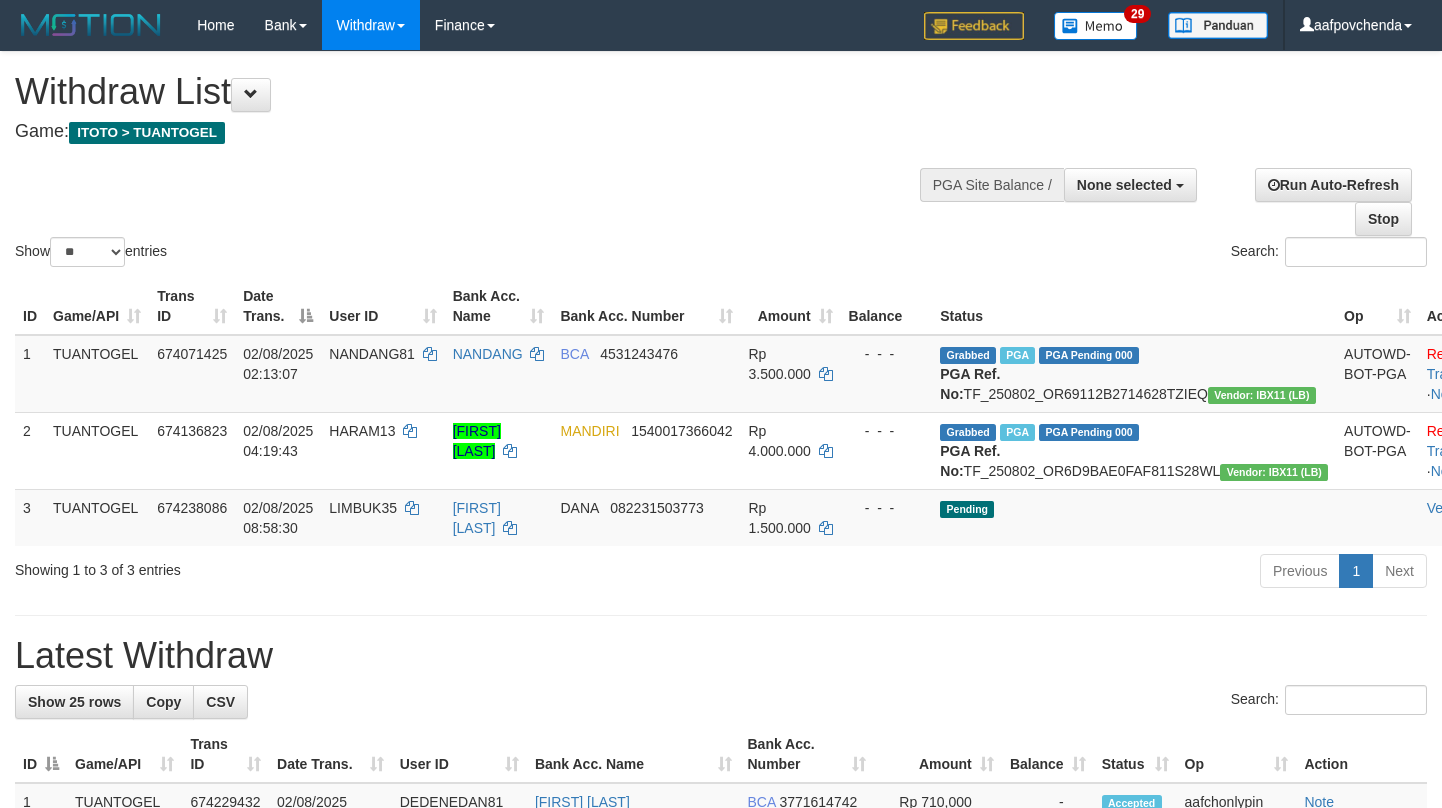 select 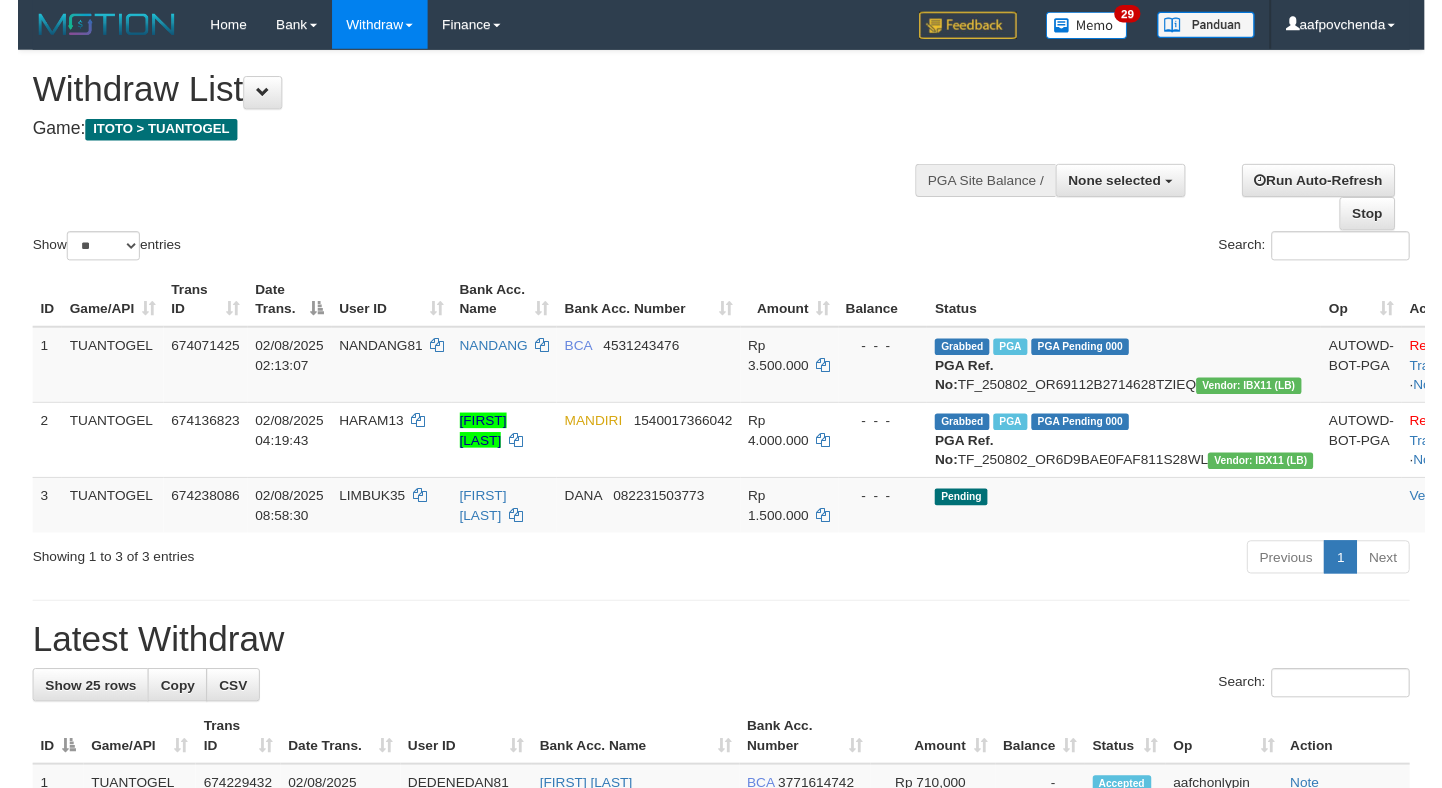 scroll, scrollTop: 0, scrollLeft: 0, axis: both 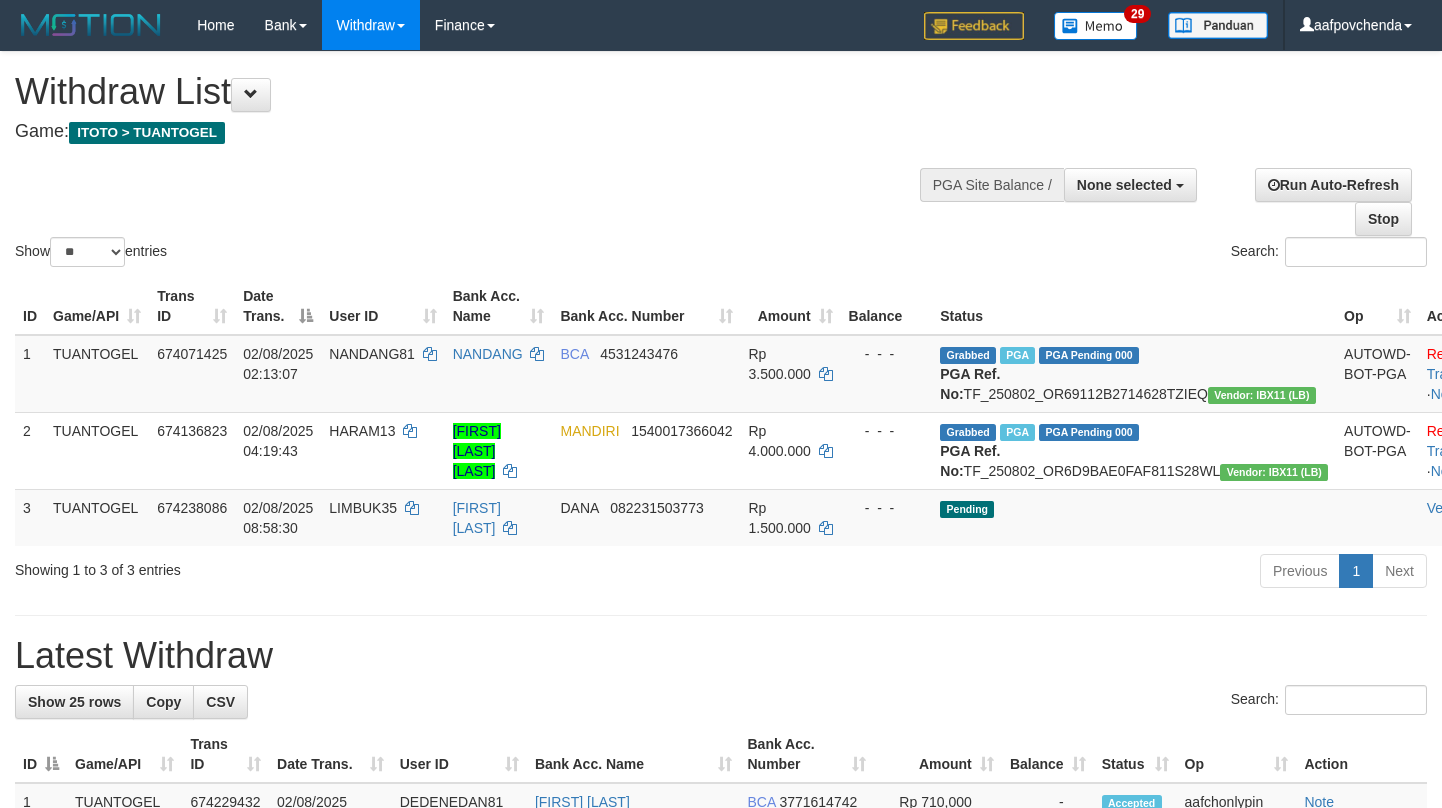 select 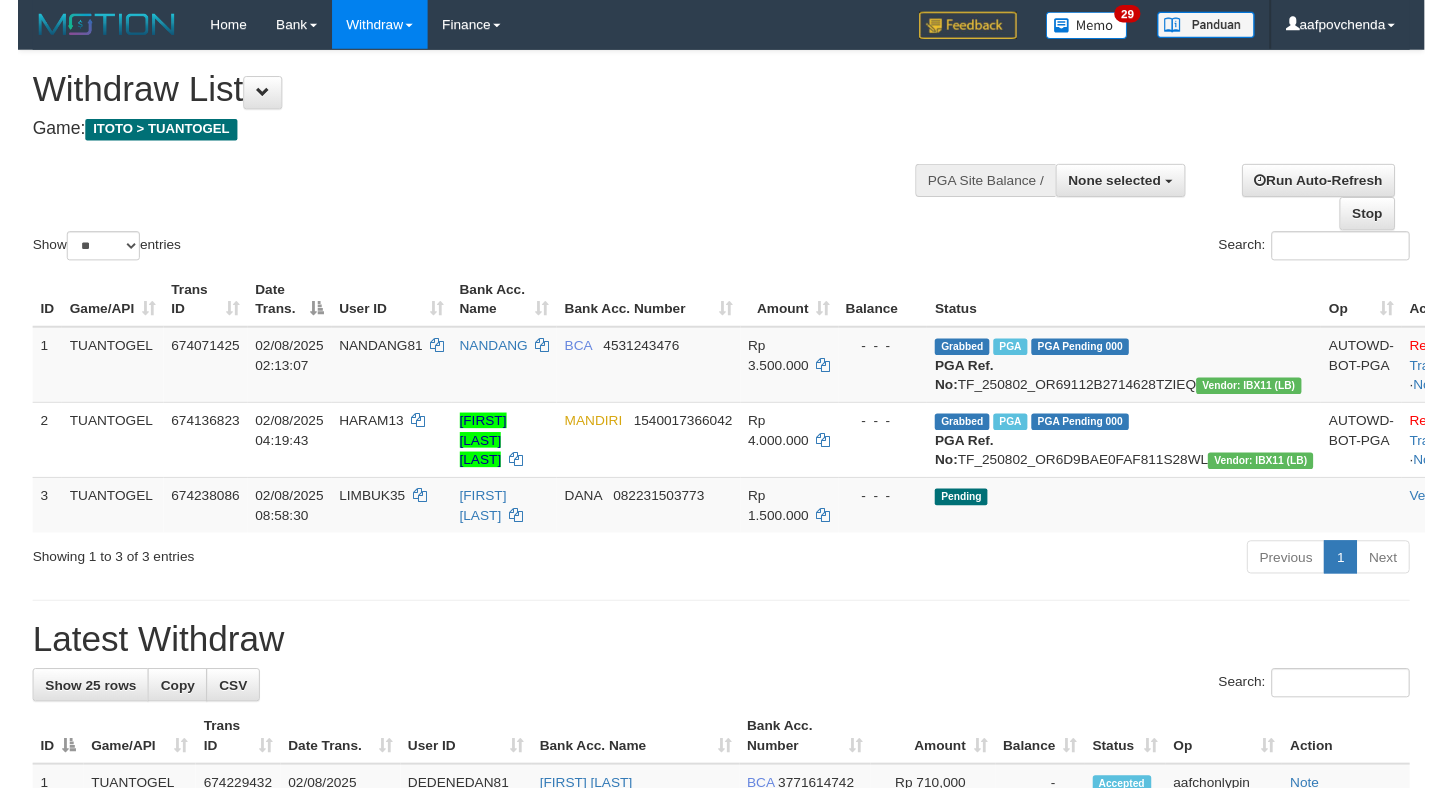 scroll, scrollTop: 0, scrollLeft: 0, axis: both 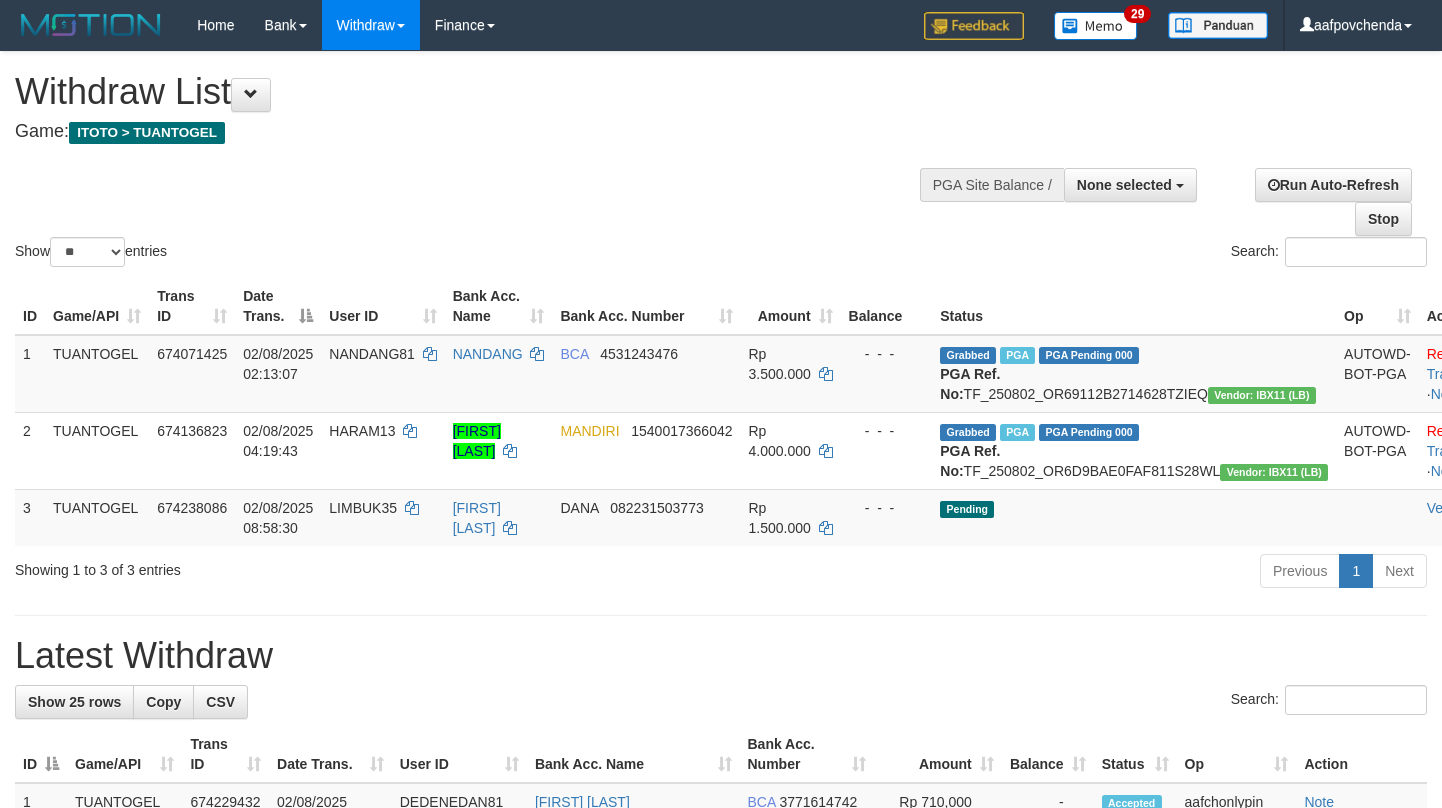 select 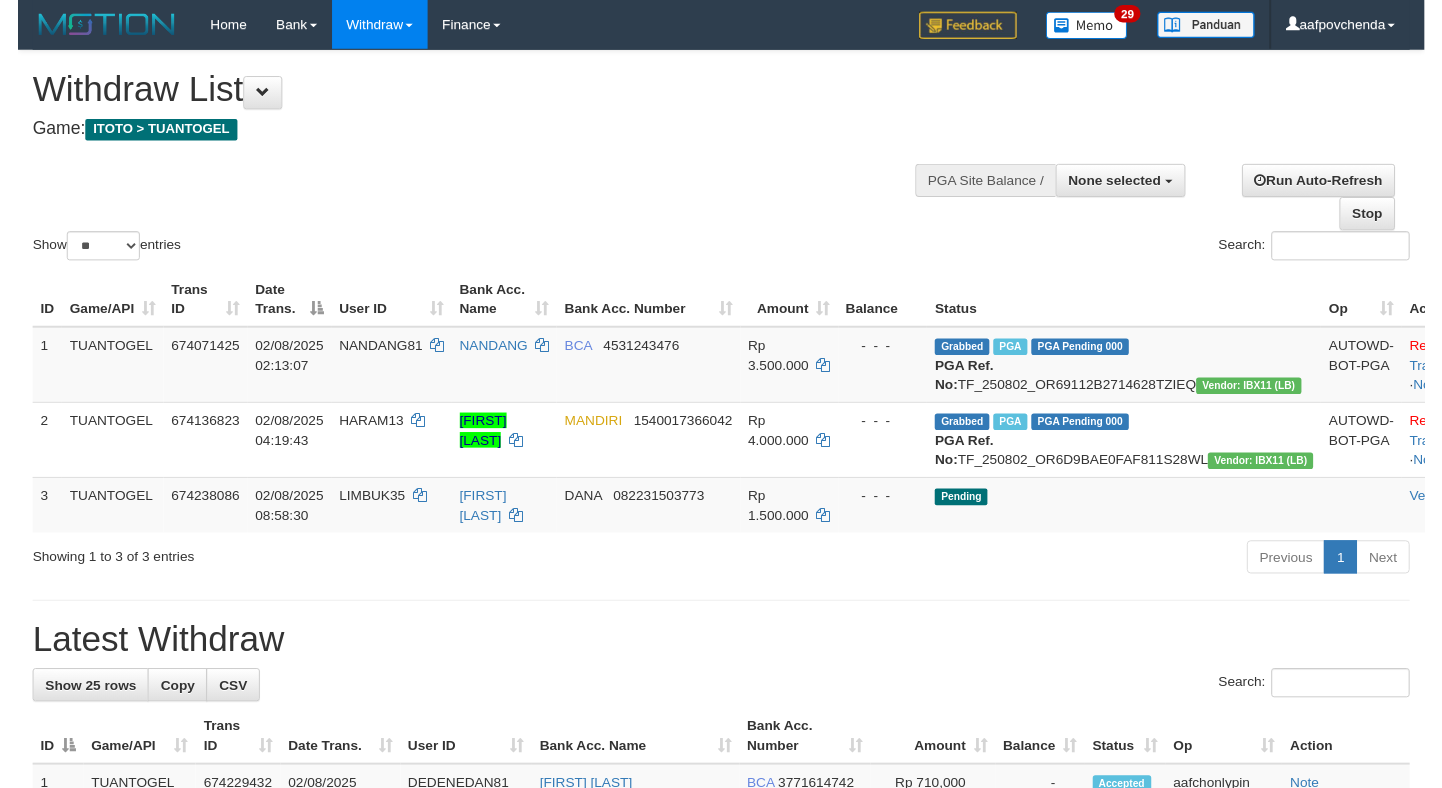 scroll, scrollTop: 0, scrollLeft: 0, axis: both 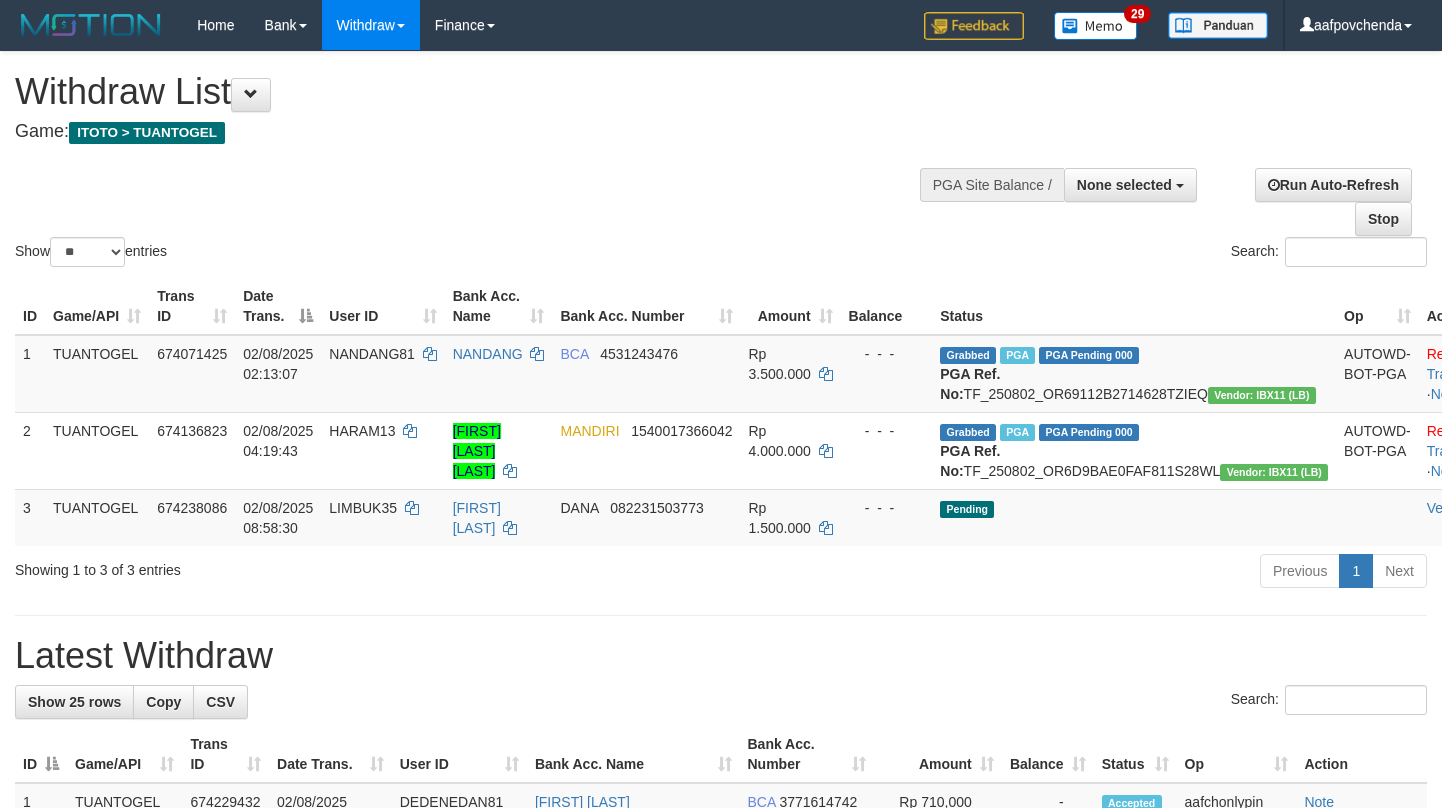 select 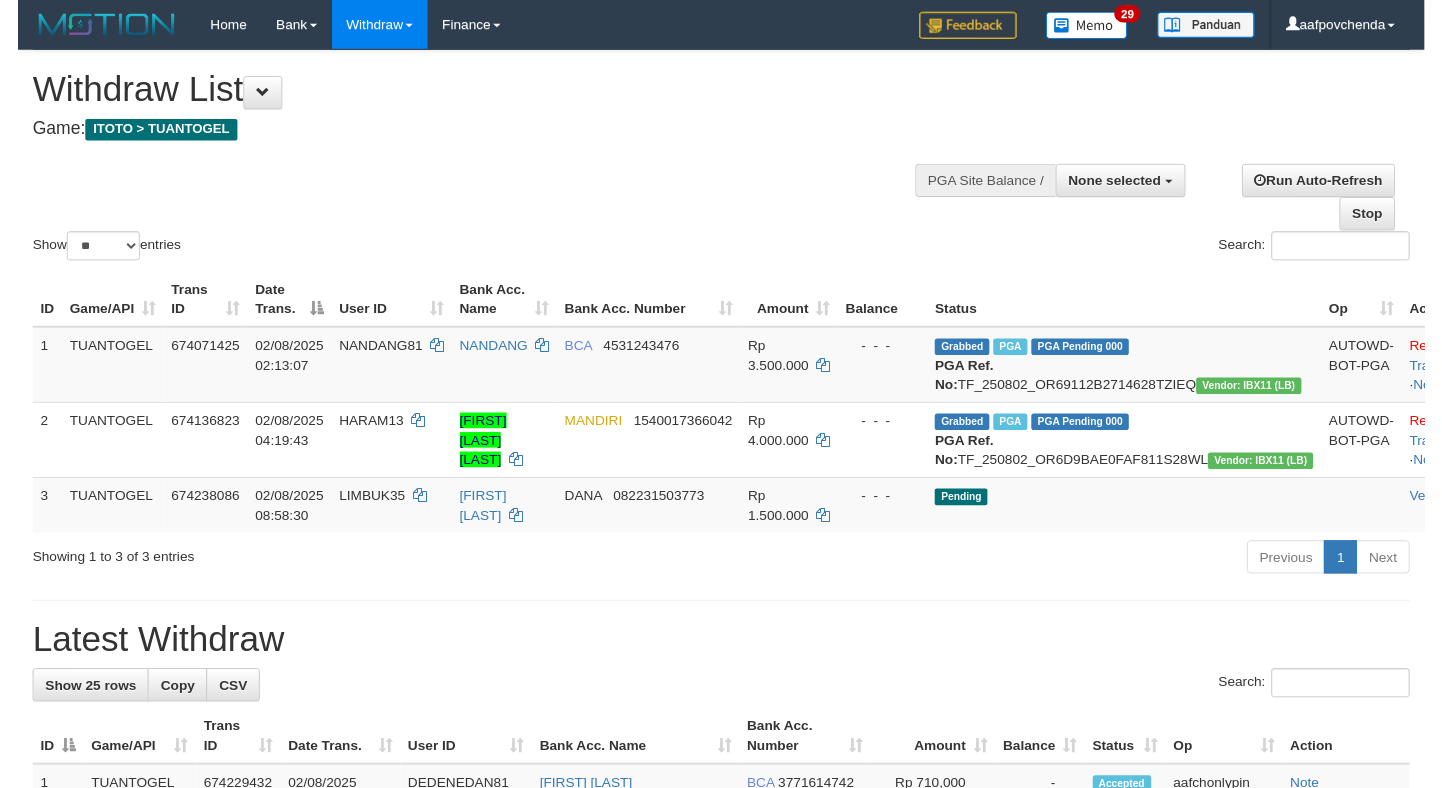 scroll, scrollTop: 0, scrollLeft: 0, axis: both 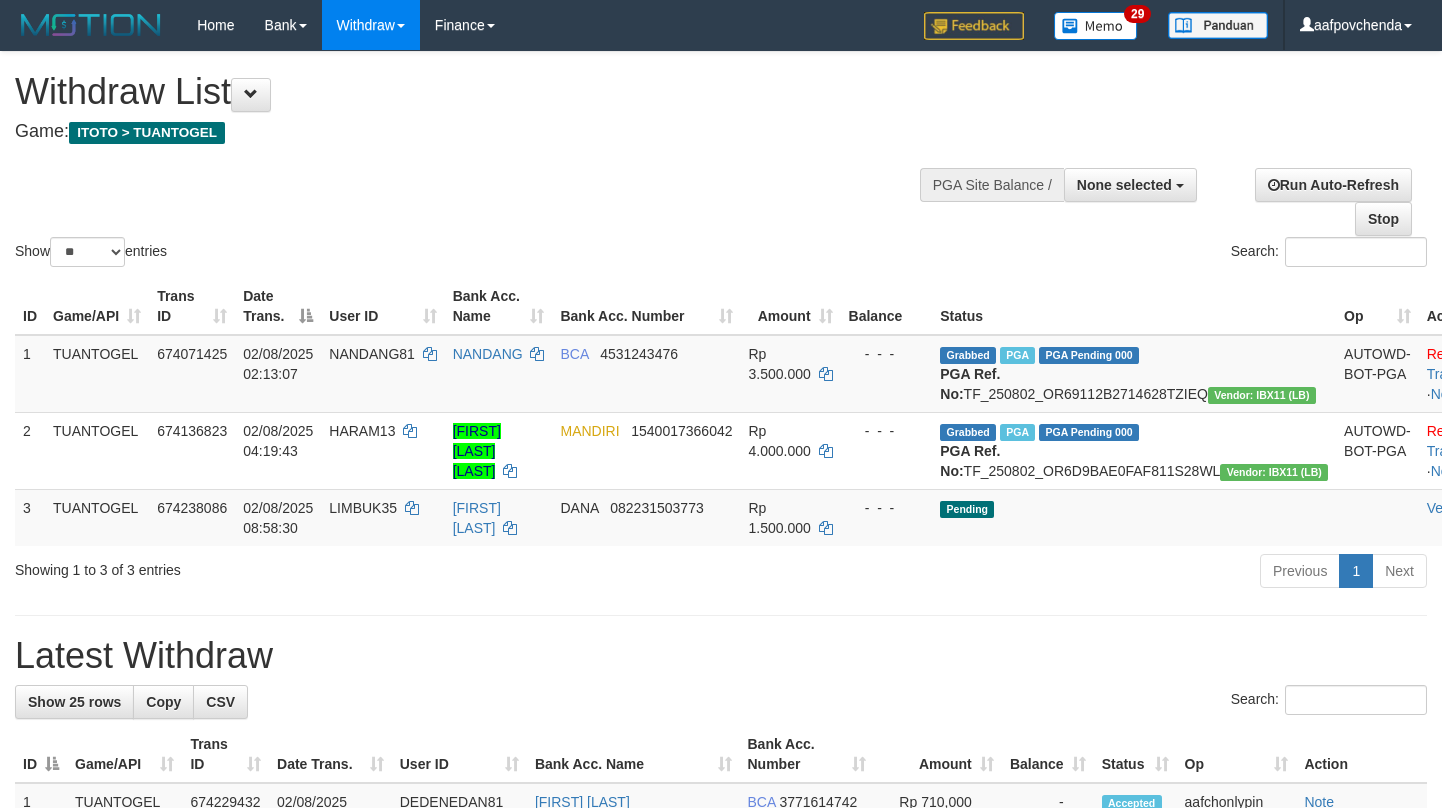select 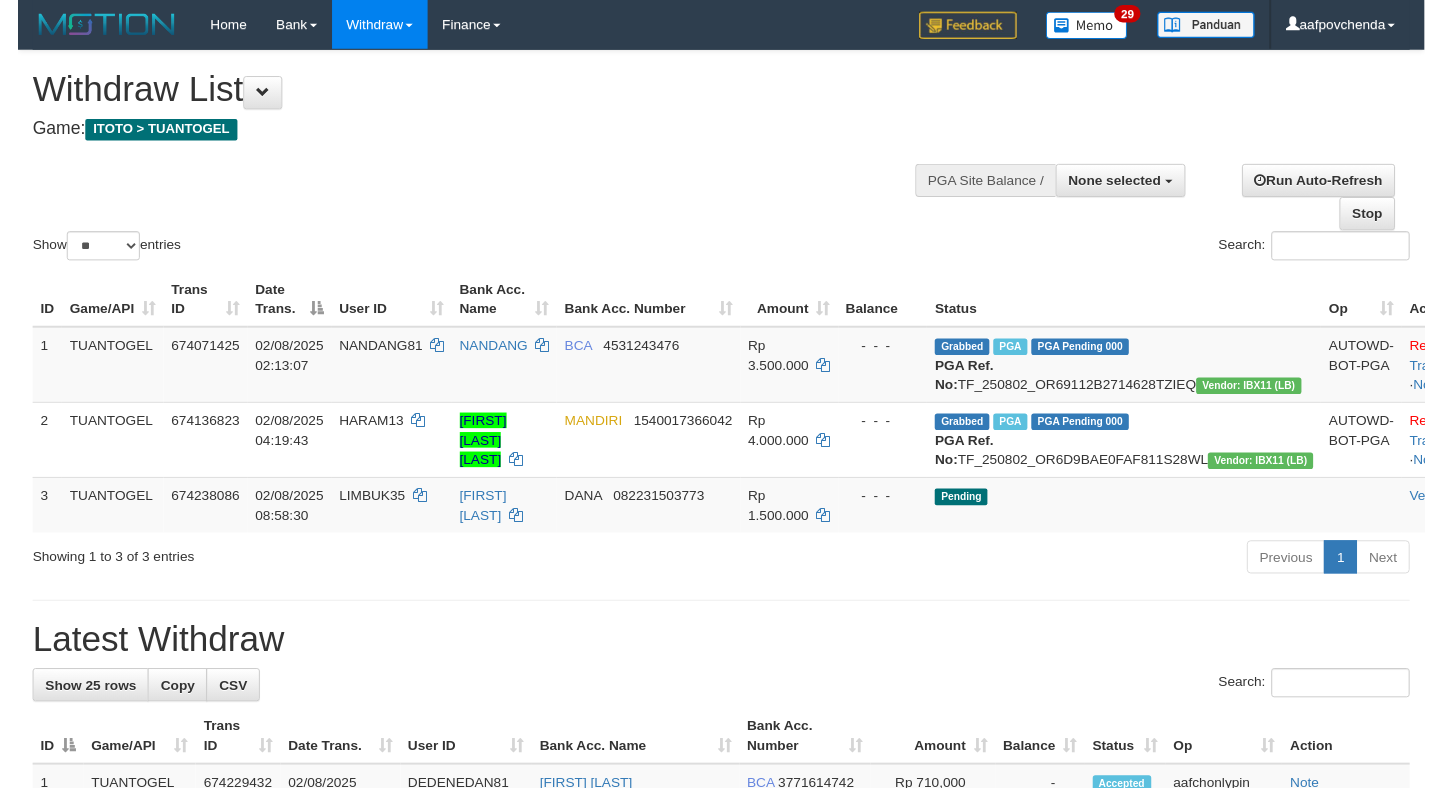 scroll, scrollTop: 0, scrollLeft: 0, axis: both 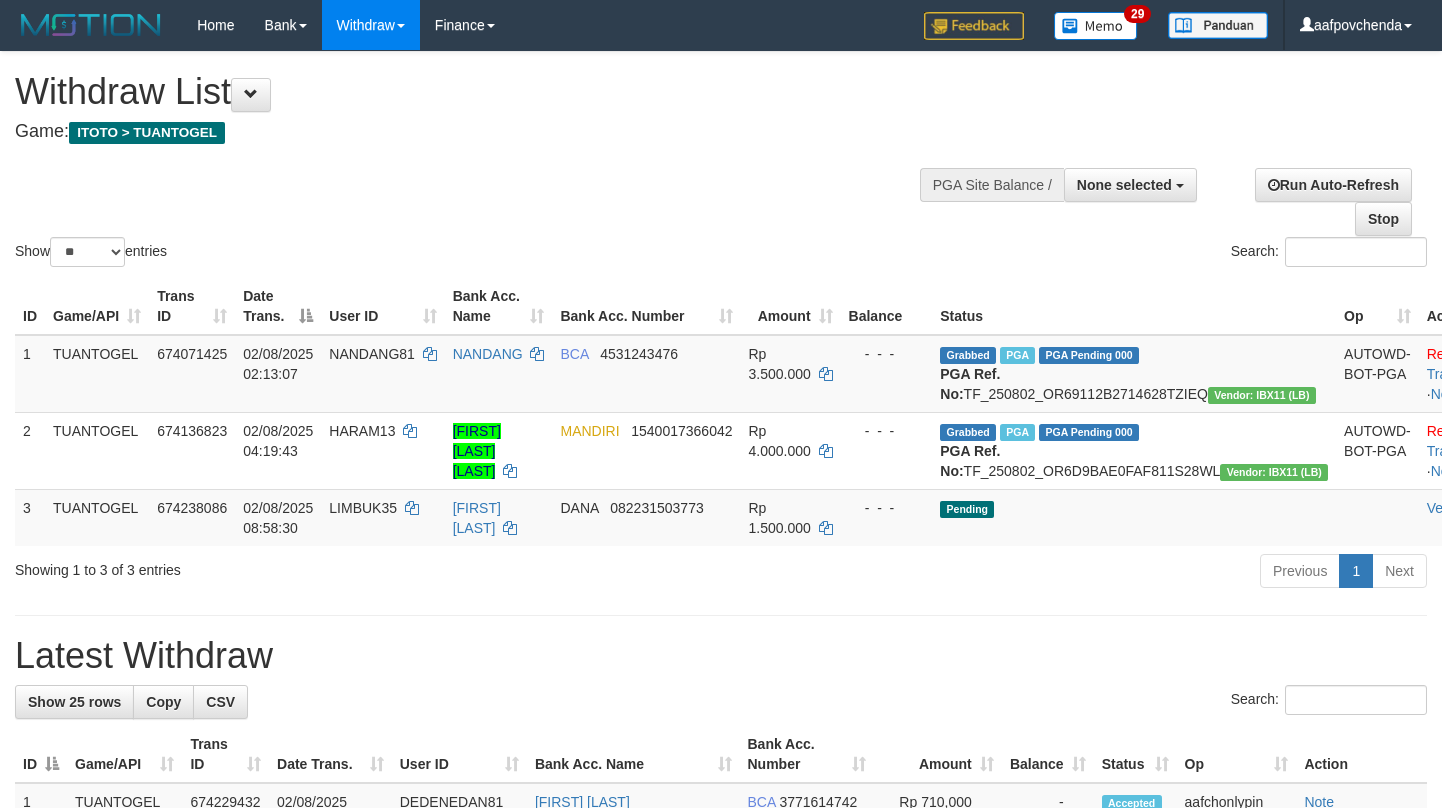 select 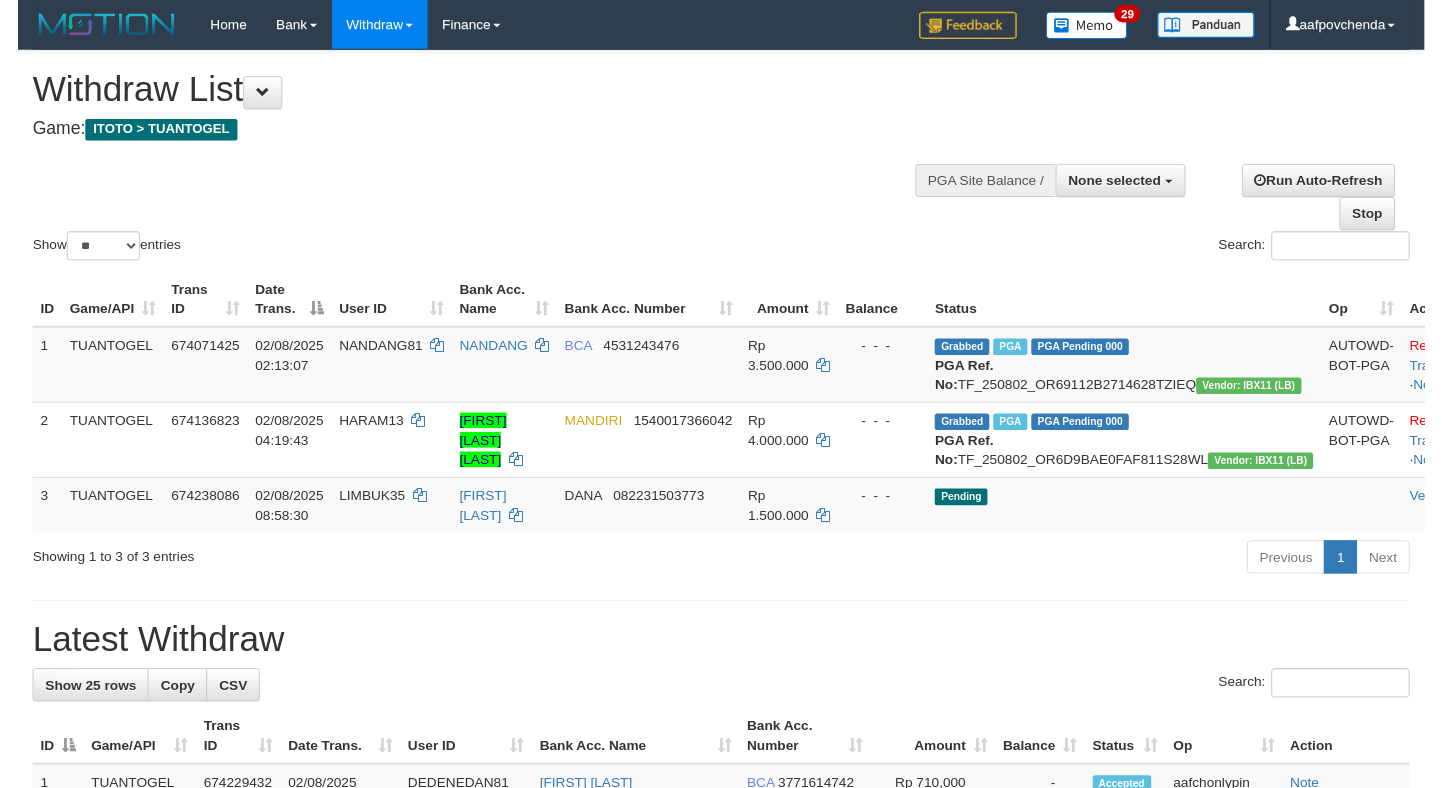 scroll, scrollTop: 0, scrollLeft: 0, axis: both 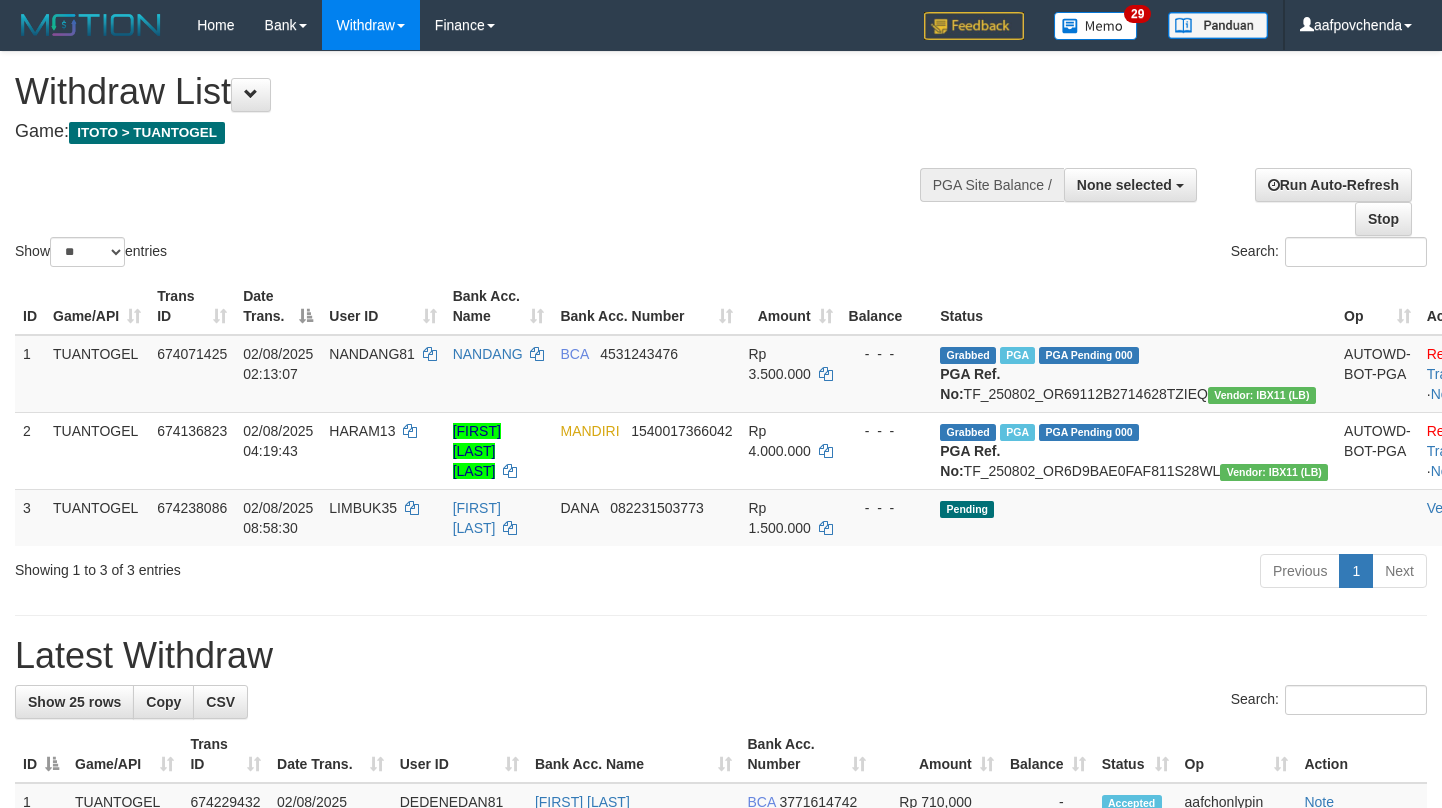 select 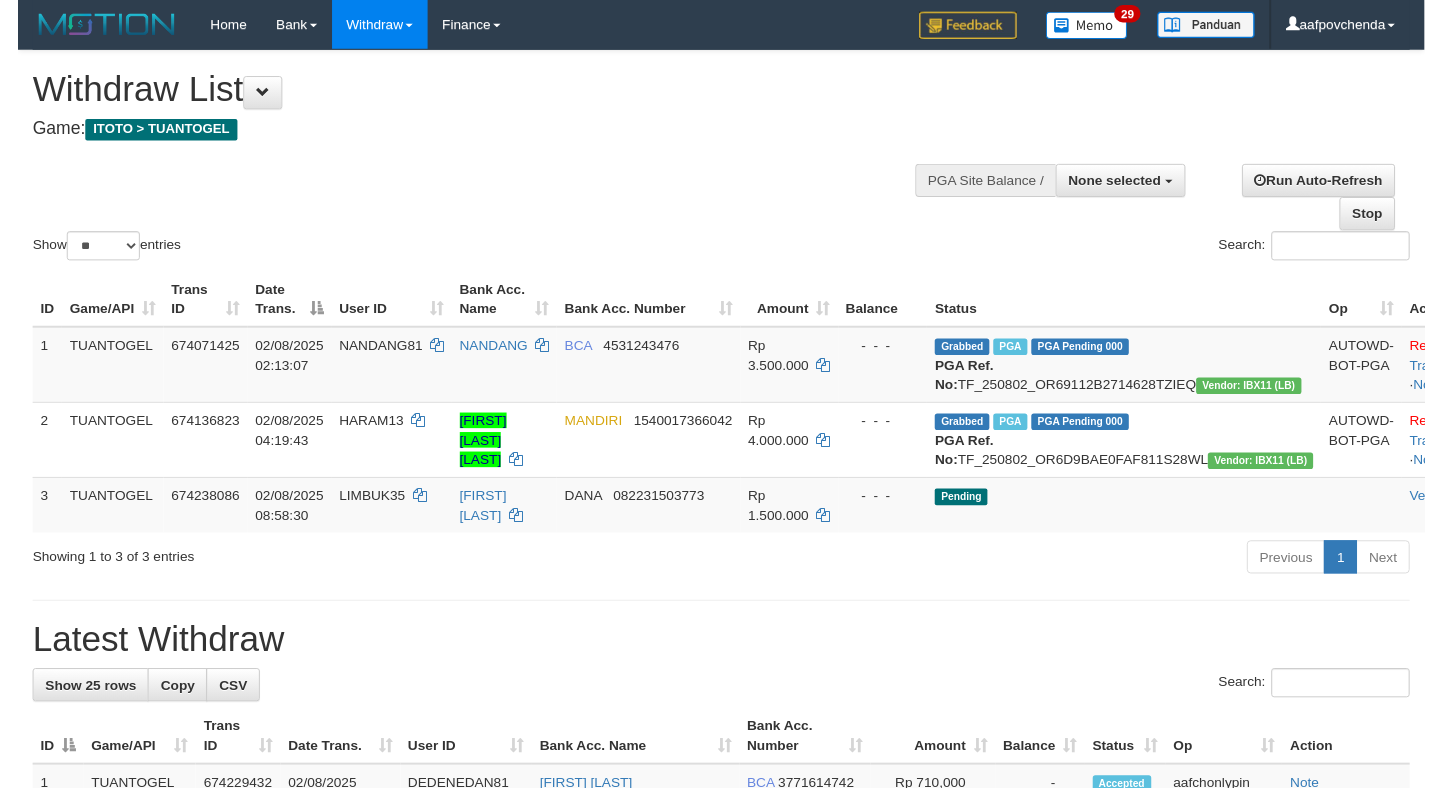 scroll, scrollTop: 0, scrollLeft: 0, axis: both 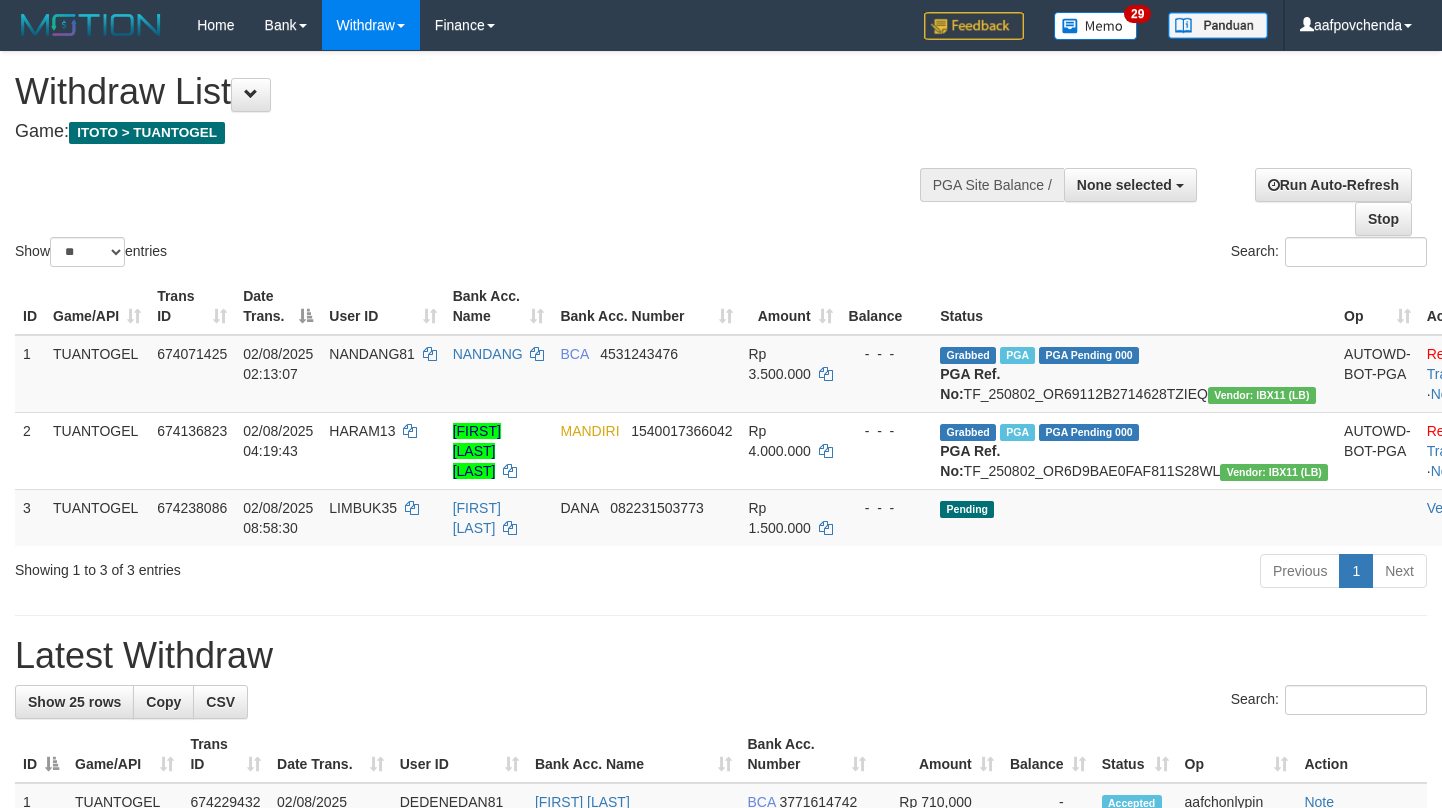 select 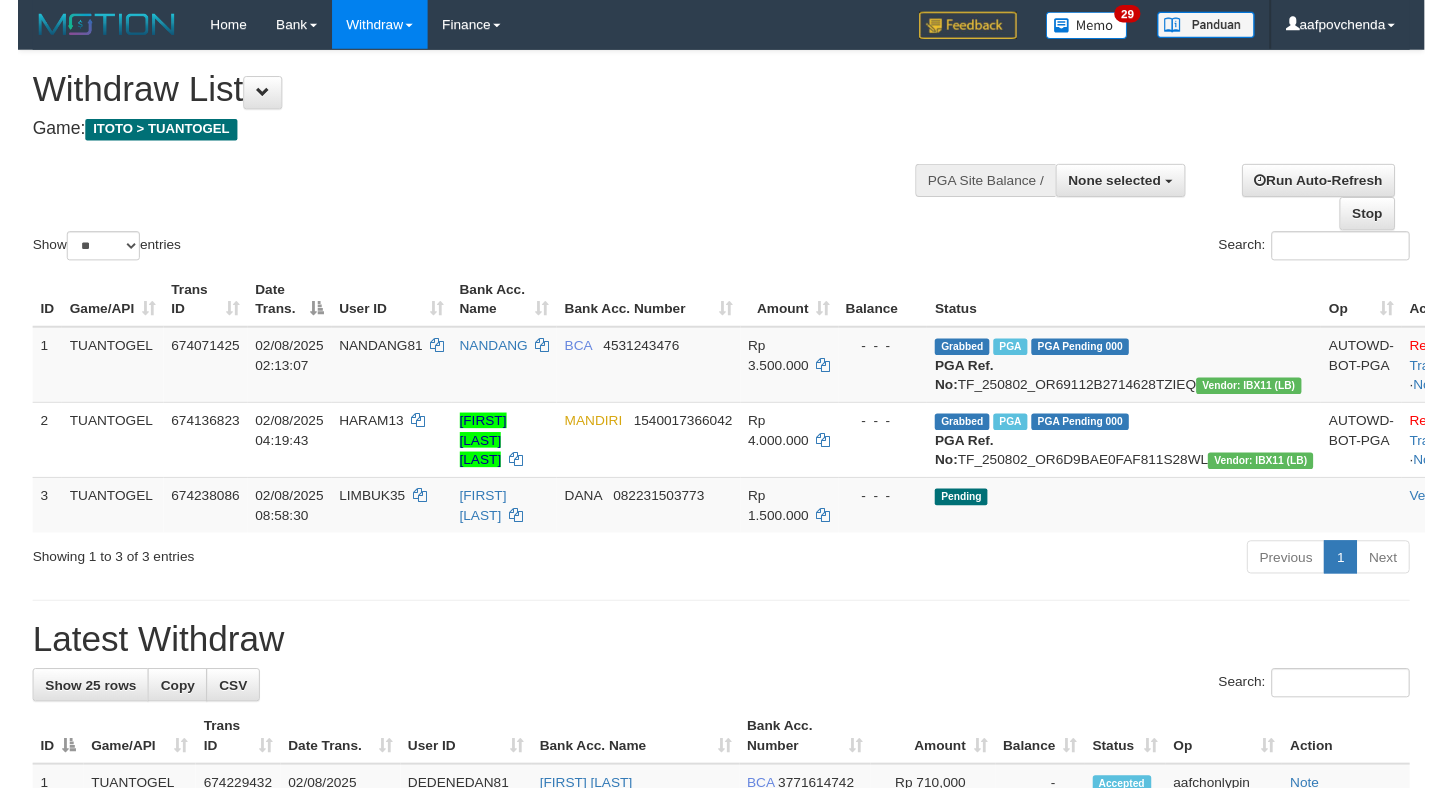 scroll, scrollTop: 0, scrollLeft: 0, axis: both 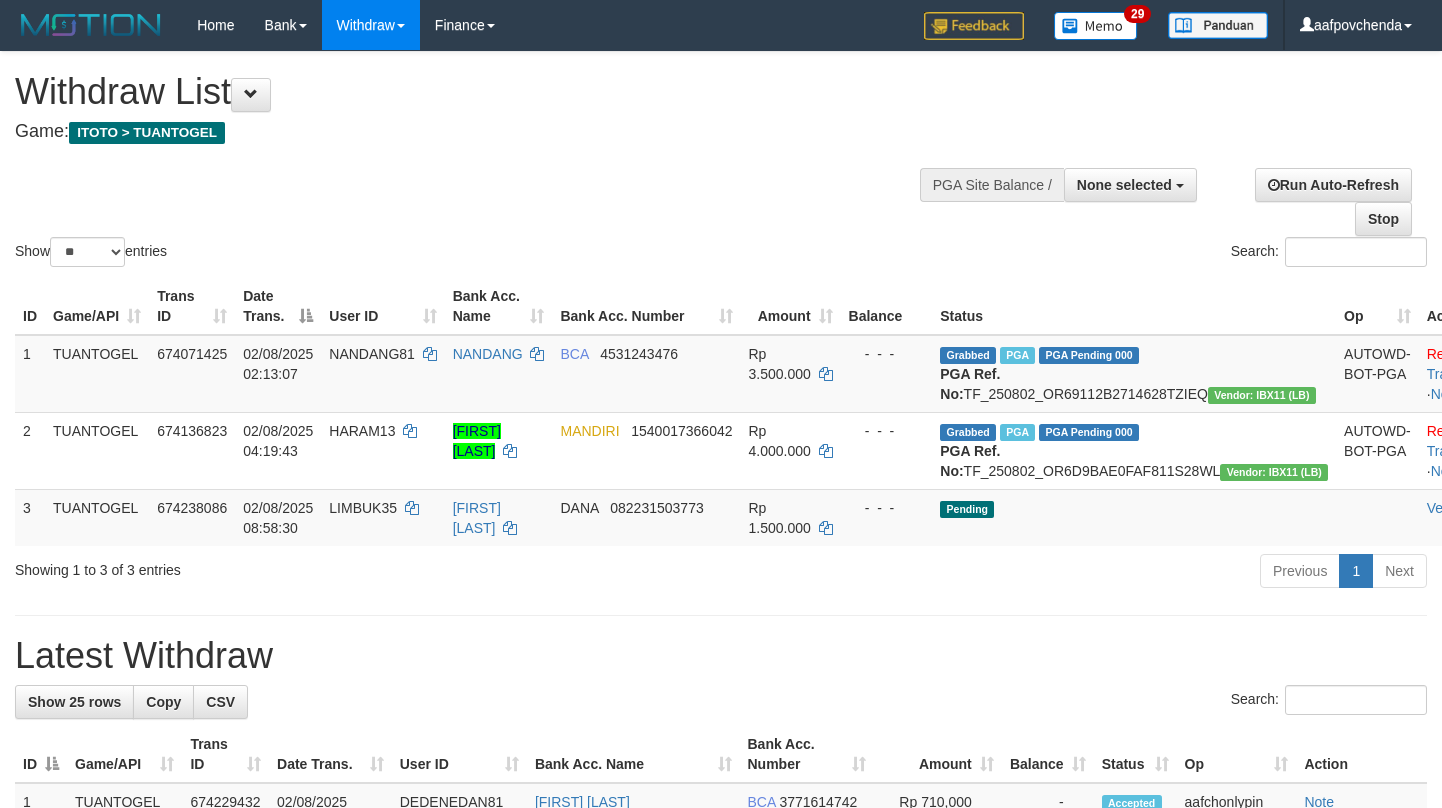 select 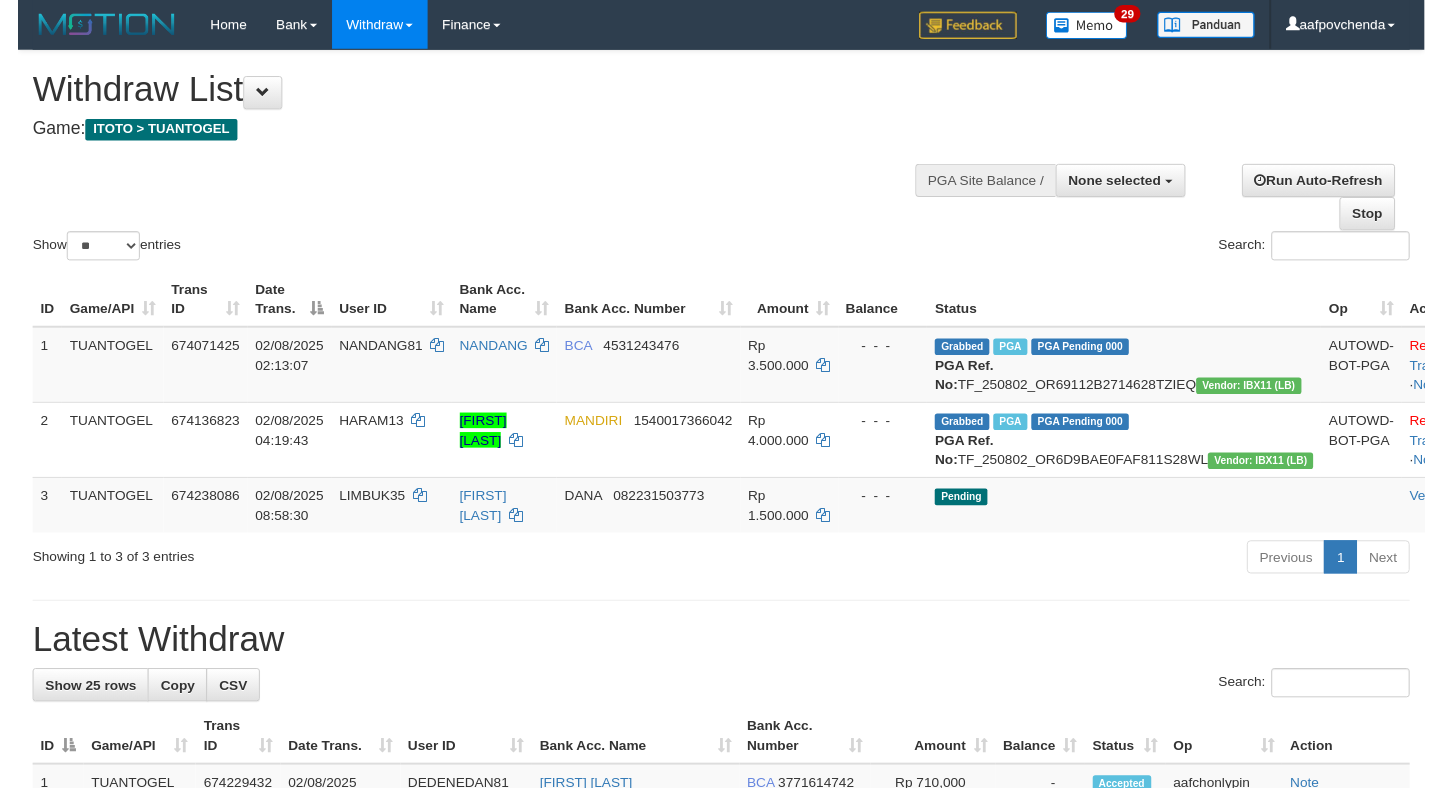 scroll, scrollTop: 0, scrollLeft: 0, axis: both 